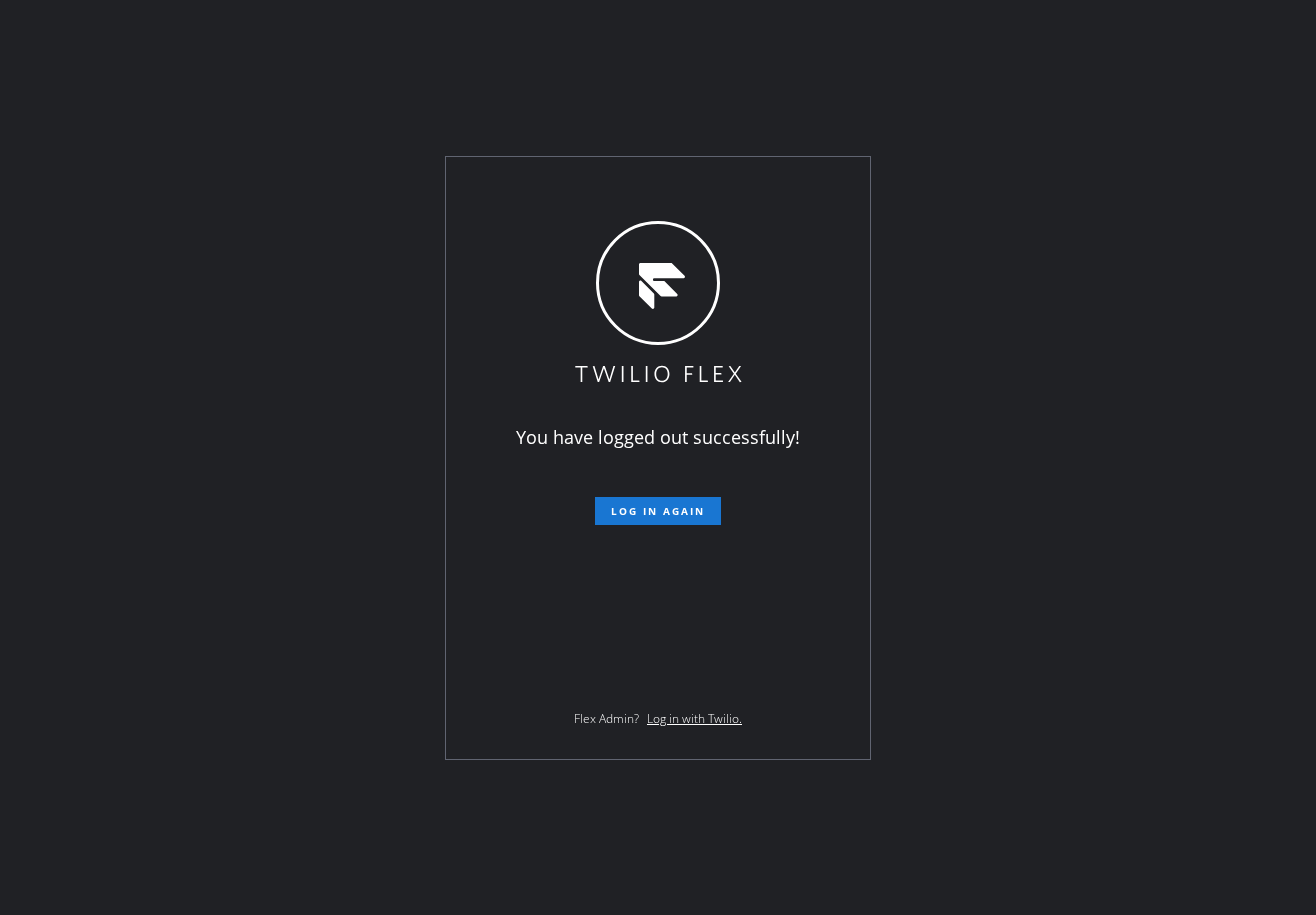 scroll, scrollTop: 0, scrollLeft: 0, axis: both 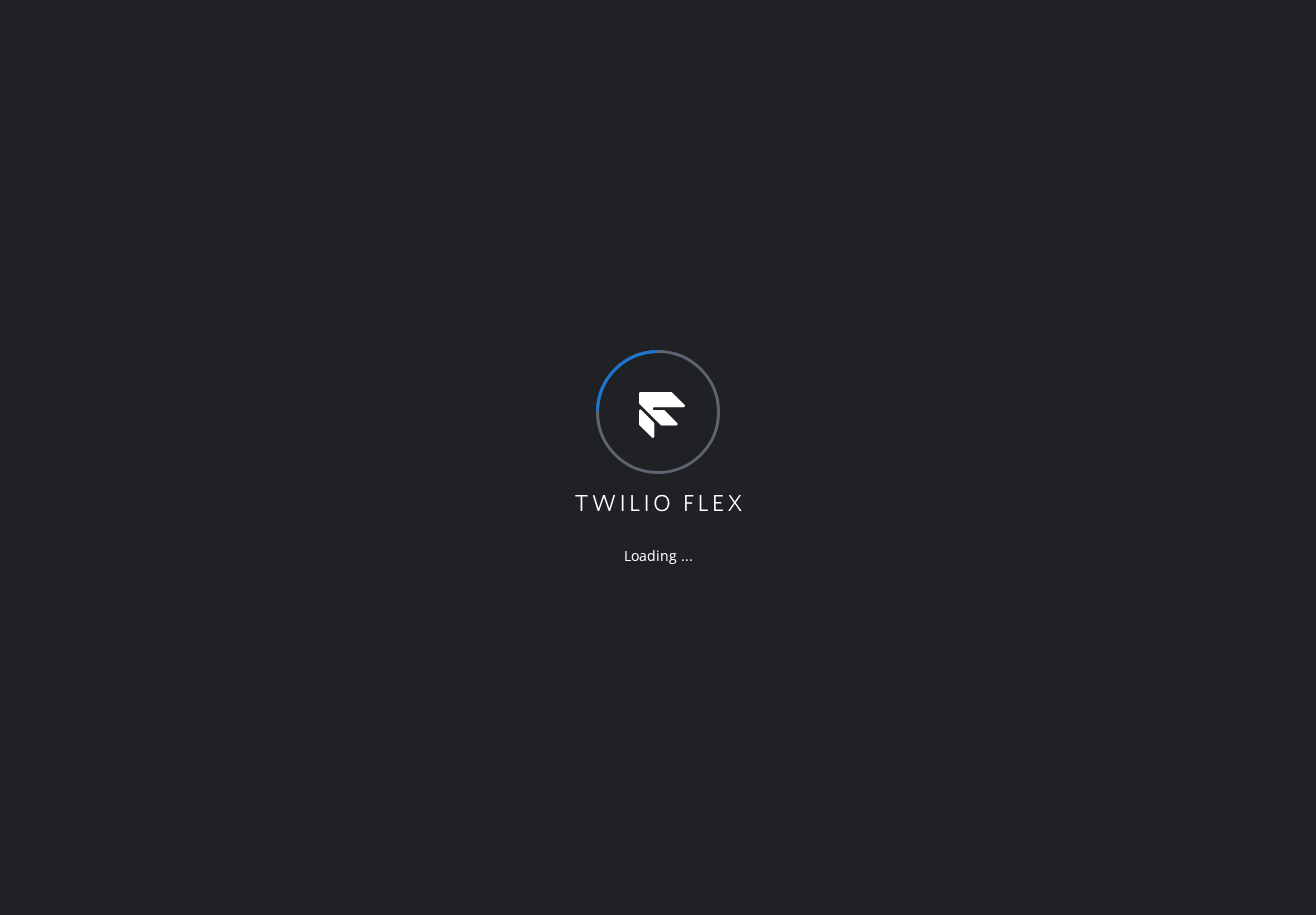 click on "Loading ..." at bounding box center [658, 457] 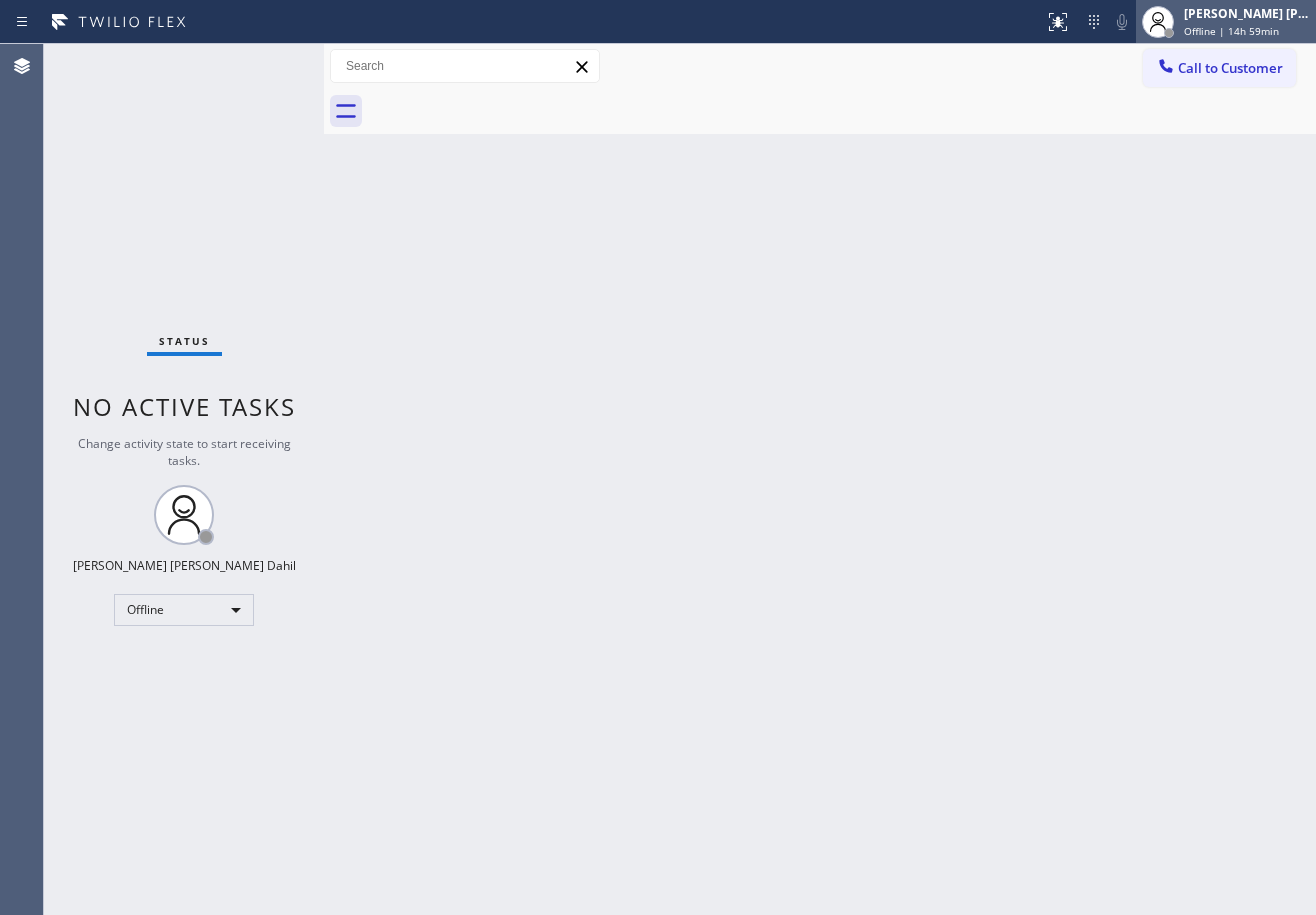 click on "[PERSON_NAME] [PERSON_NAME] Dahil" at bounding box center (1247, 13) 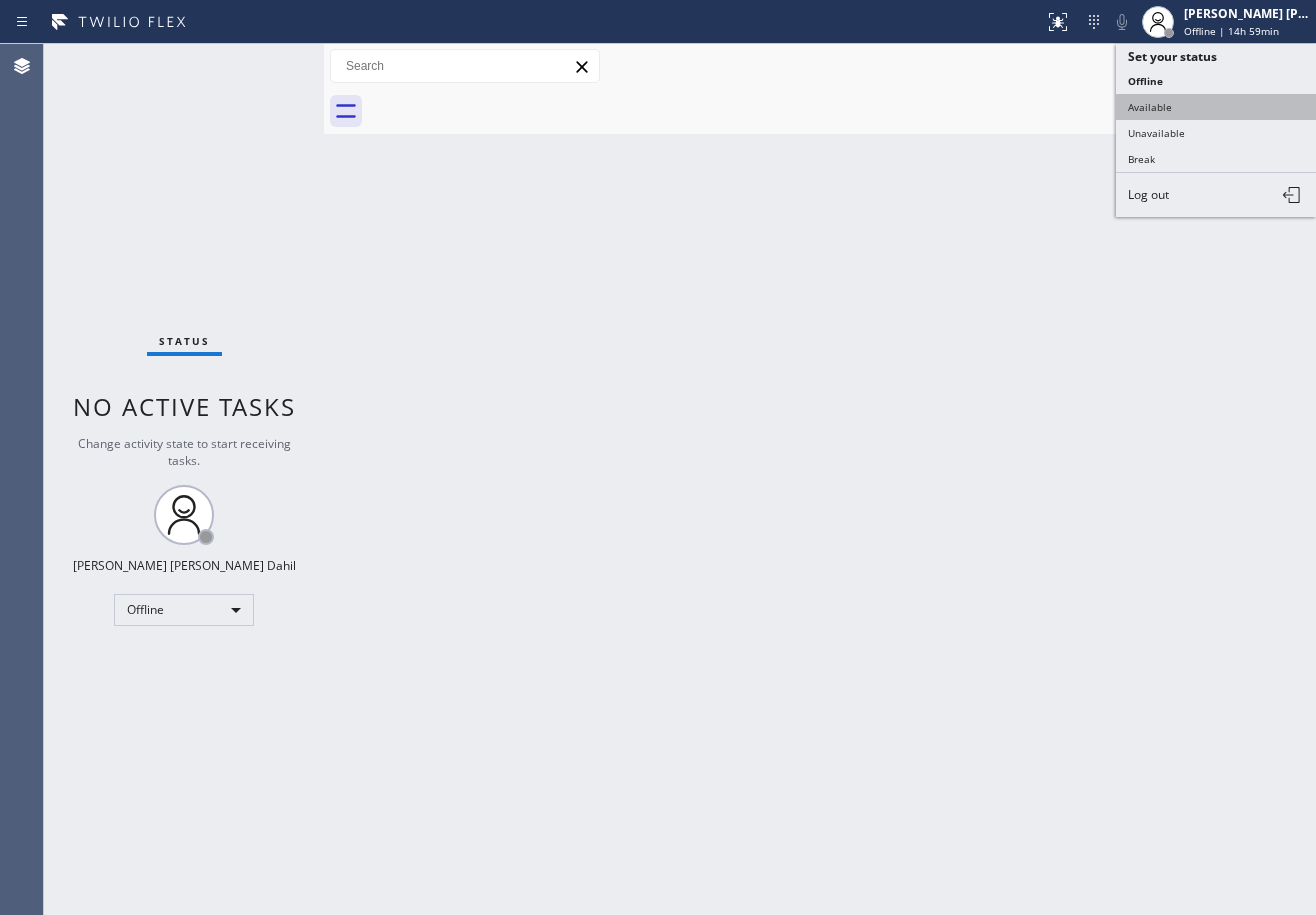 click on "Available" at bounding box center (1216, 107) 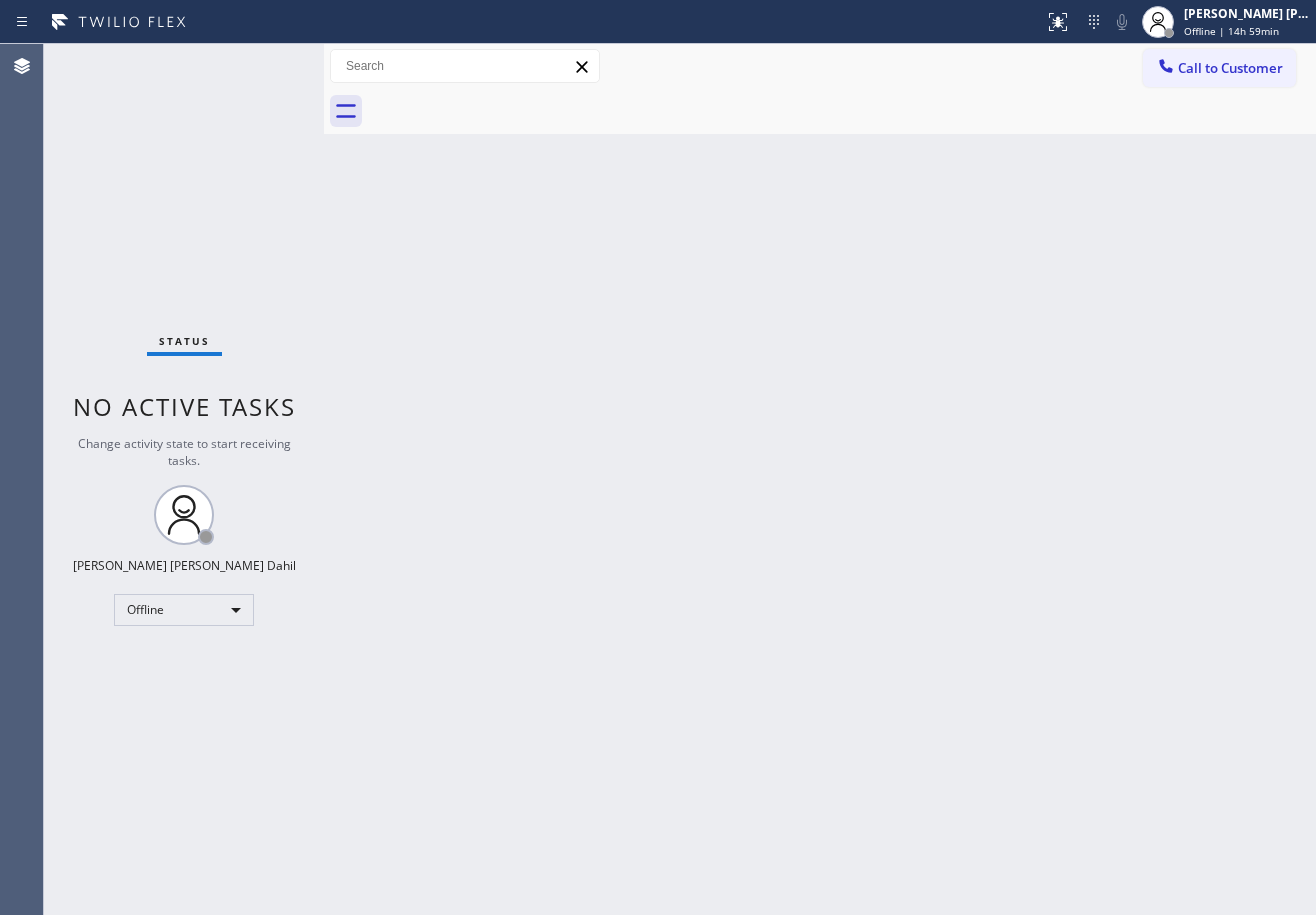 drag, startPoint x: 1114, startPoint y: 305, endPoint x: 1131, endPoint y: 315, distance: 19.723083 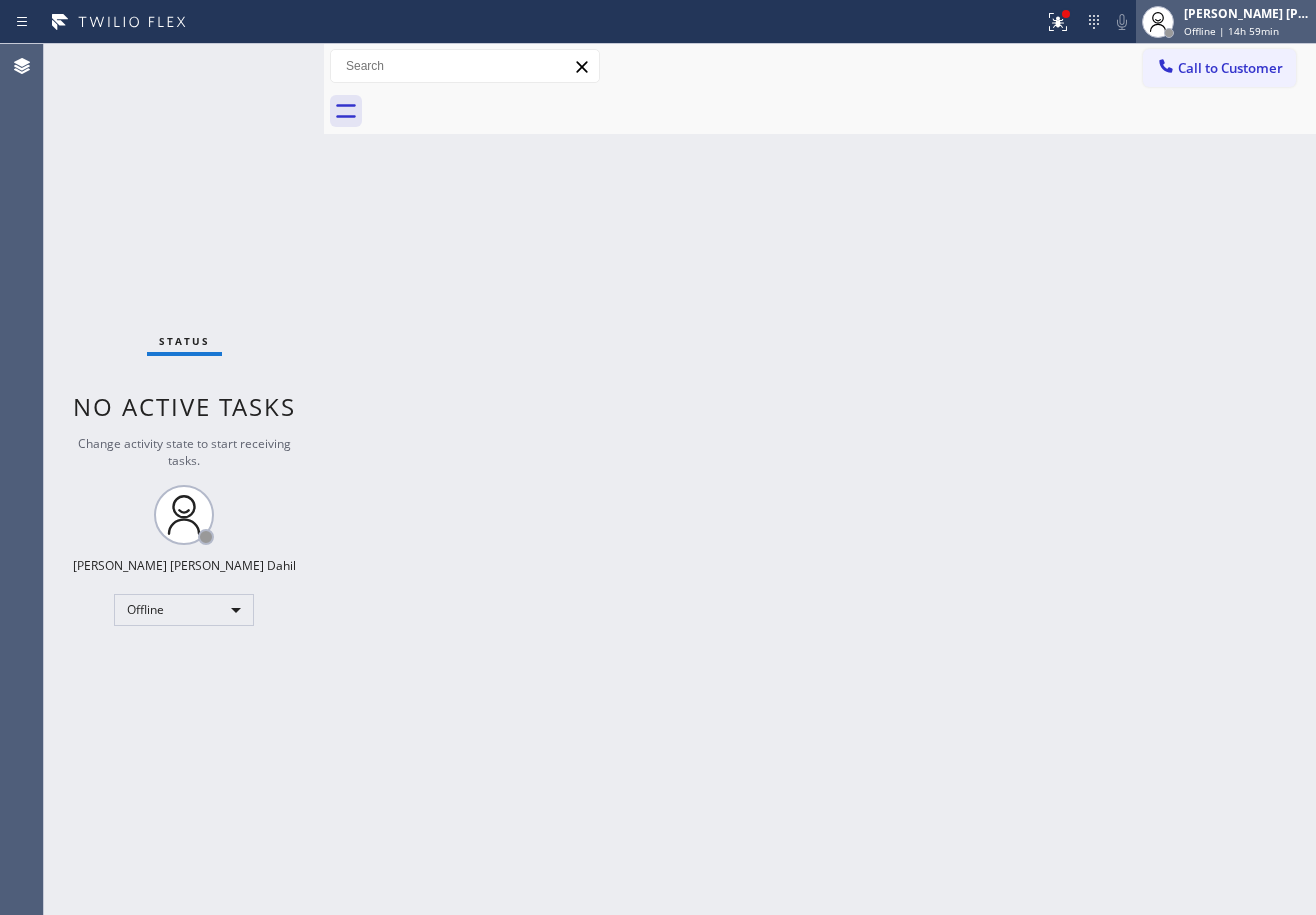 click on "[PERSON_NAME] [PERSON_NAME] Dahil" at bounding box center [1247, 13] 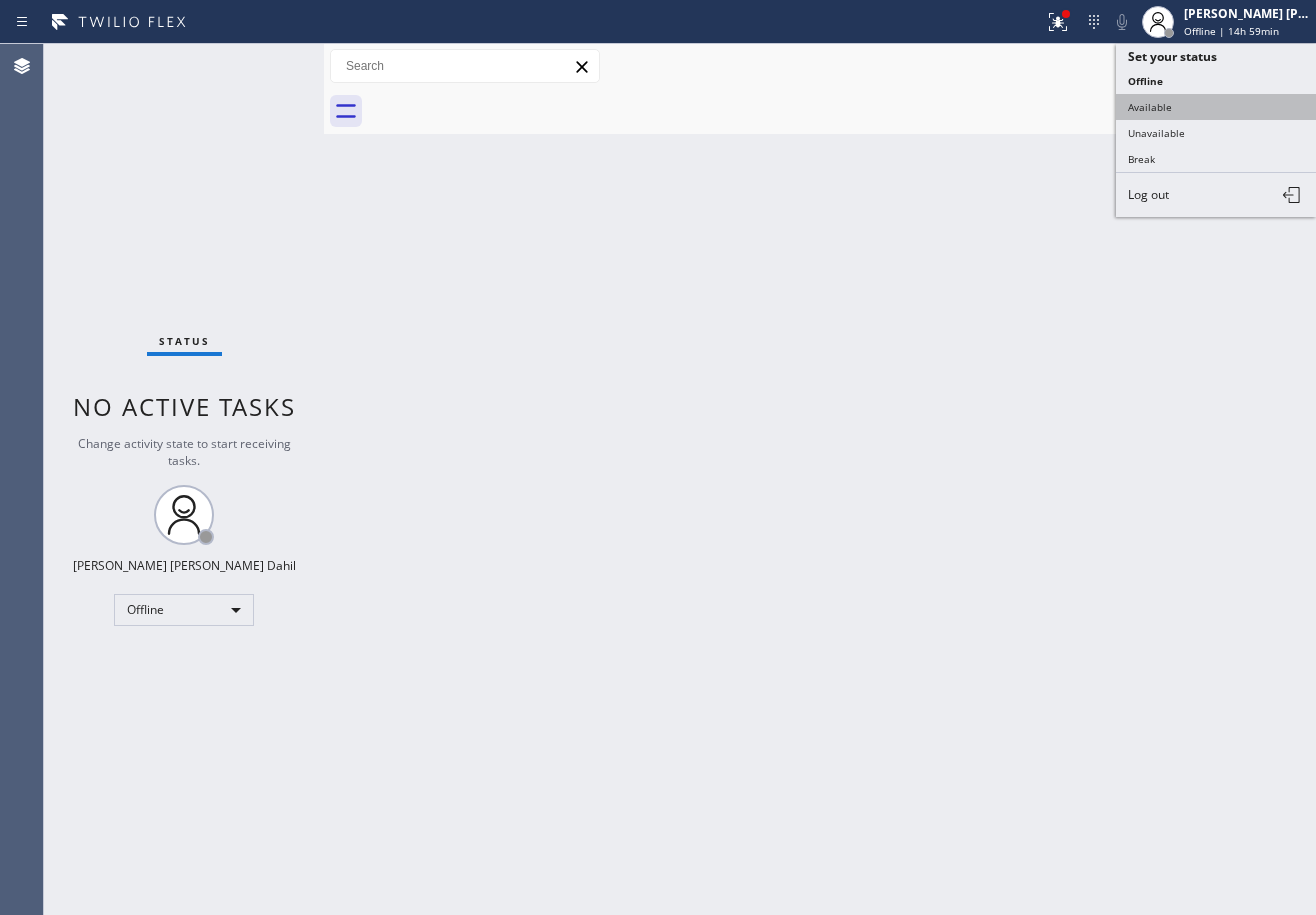 click on "Available" at bounding box center [1216, 107] 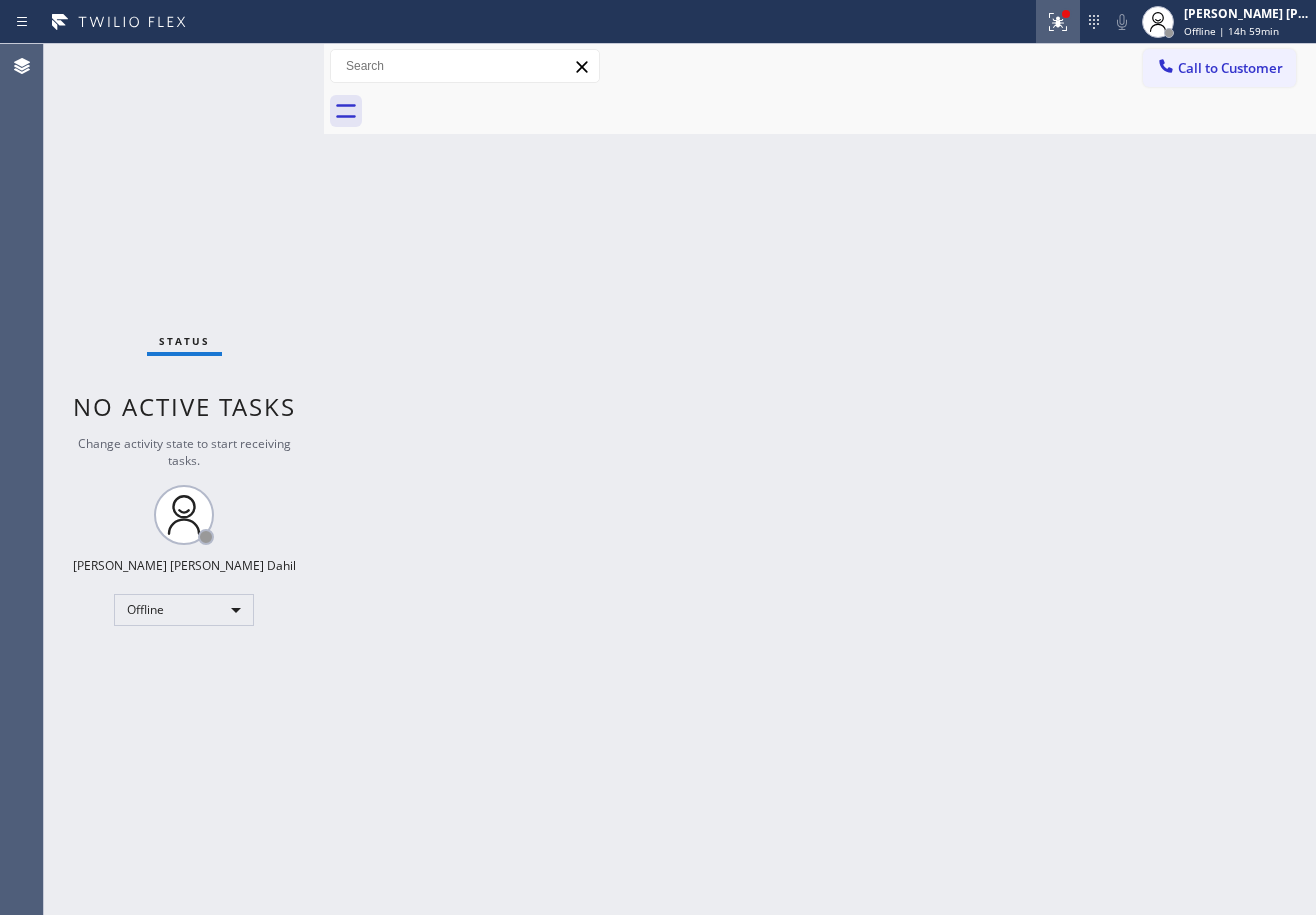 click 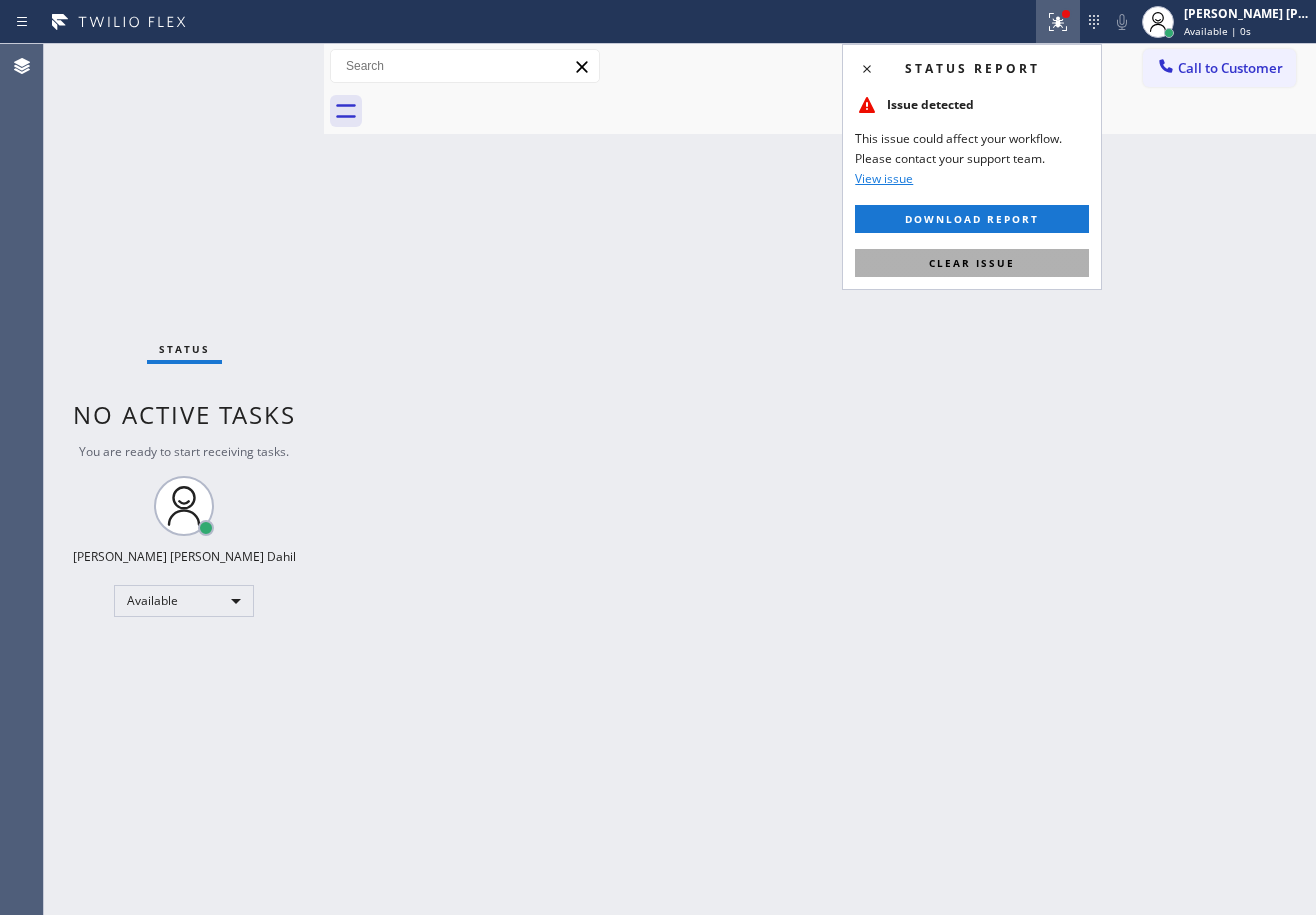 click on "Clear issue" at bounding box center [972, 263] 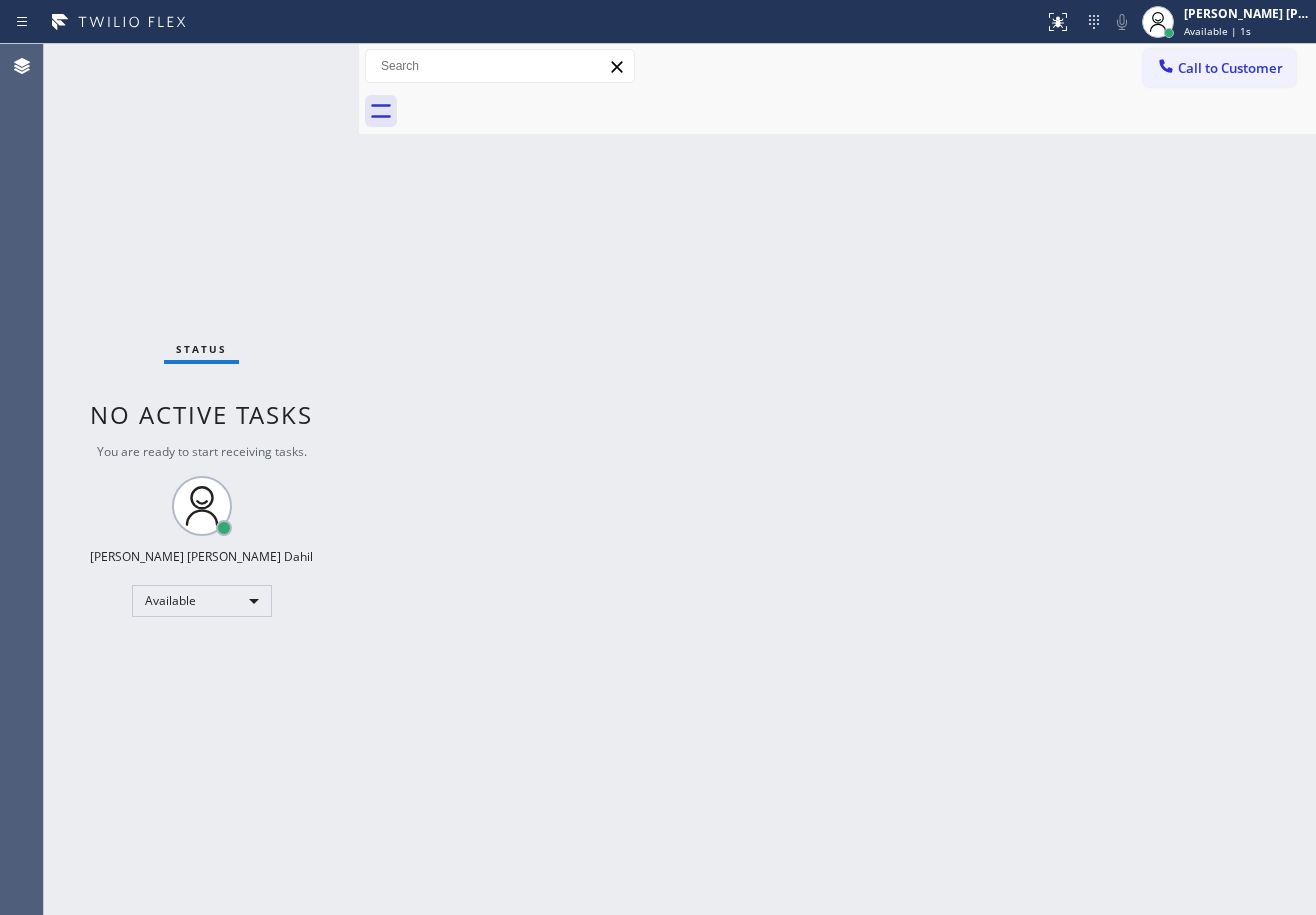 drag, startPoint x: 325, startPoint y: 61, endPoint x: 366, endPoint y: 90, distance: 50.219517 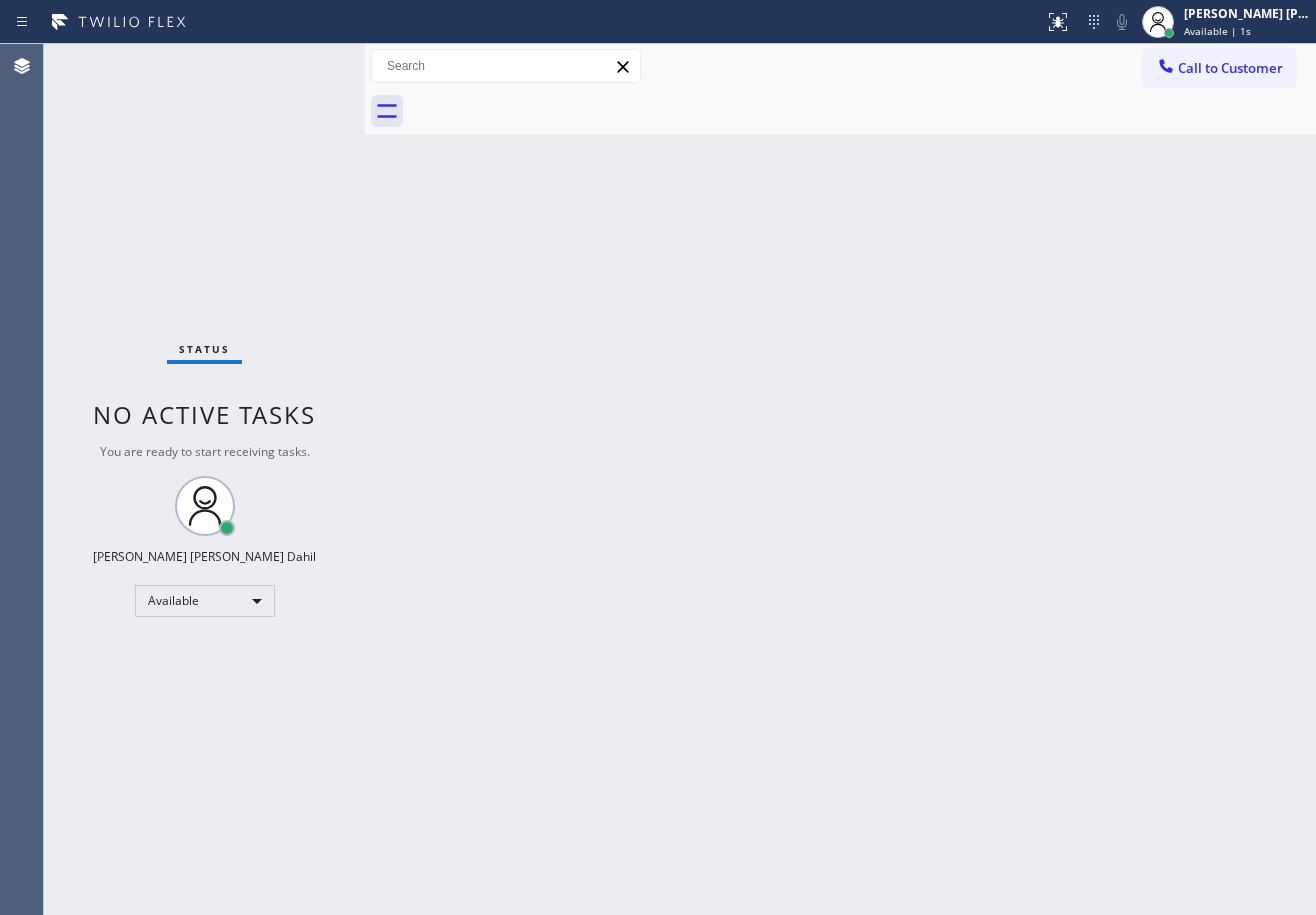 click on "Back to Dashboard Change Sender ID Customers Technicians Select a contact Outbound call Technician Search Technician Your caller id phone number Your caller id phone number Call Technician info Name   Phone none Address none Change Sender ID HVAC [PHONE_NUMBER] 5 Star Appliance [PHONE_NUMBER] Appliance Repair [PHONE_NUMBER] Plumbing [PHONE_NUMBER] Air Duct Cleaning [PHONE_NUMBER]  Electricians [PHONE_NUMBER] Cancel Change Check personal SMS Reset Change No tabs Call to Customer Outbound call Location Search location Your caller id phone number Customer number Call Outbound call Technician Search Technician Your caller id phone number Your caller id phone number Call" at bounding box center [840, 479] 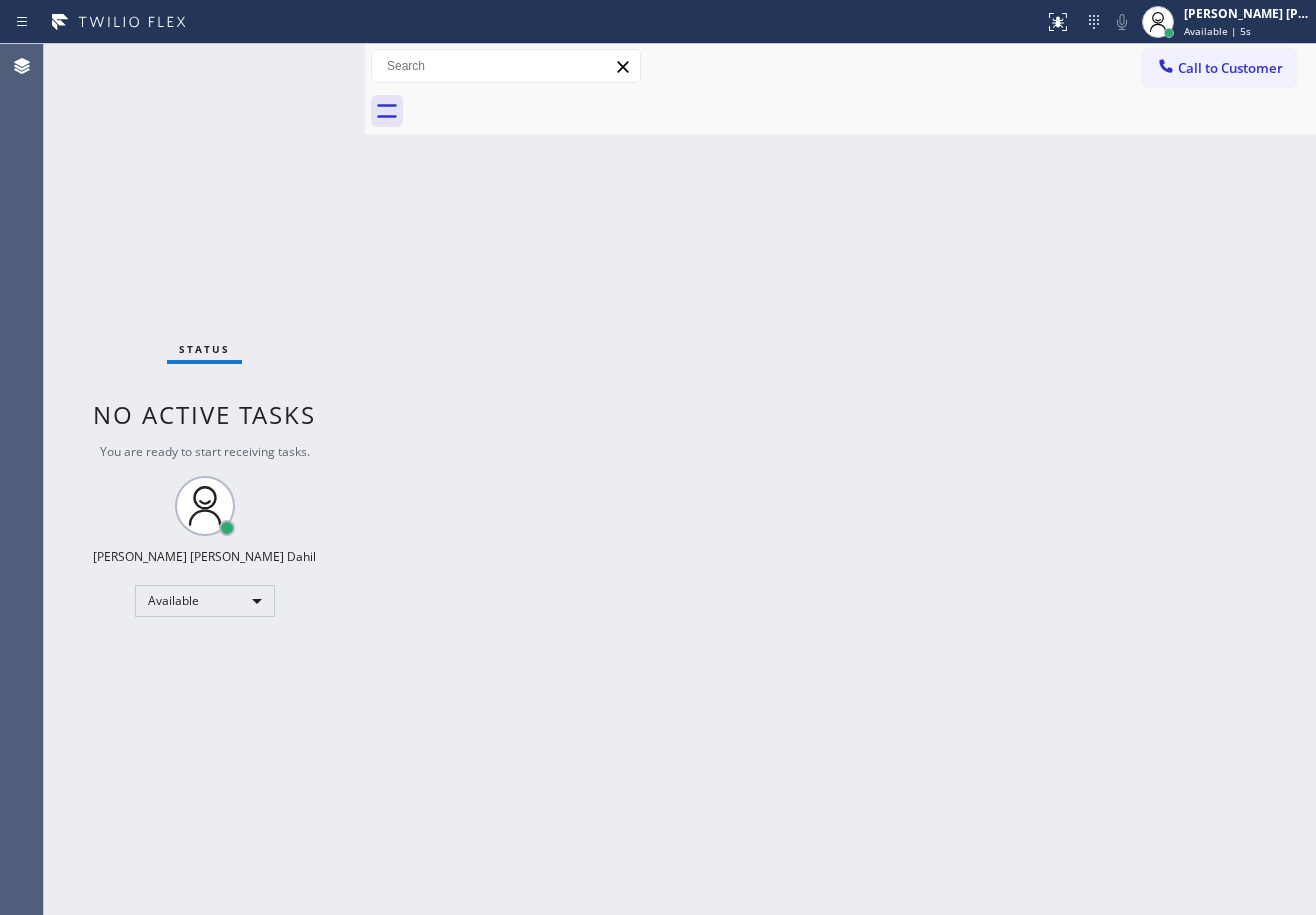 drag, startPoint x: 840, startPoint y: 100, endPoint x: 895, endPoint y: 194, distance: 108.90822 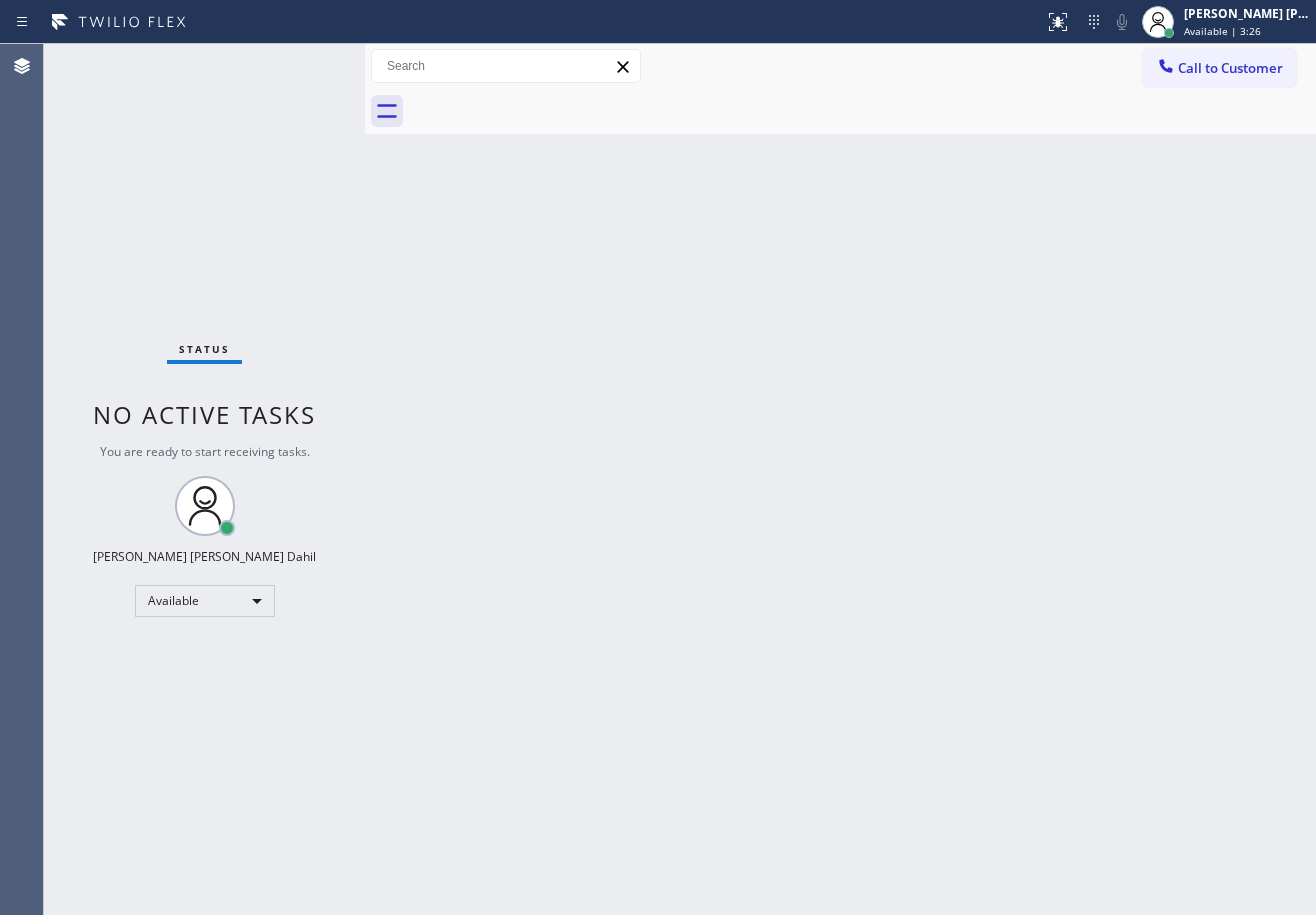 click on "Status   No active tasks     You are ready to start receiving tasks.   [PERSON_NAME] [PERSON_NAME] Dahil Available" at bounding box center (204, 479) 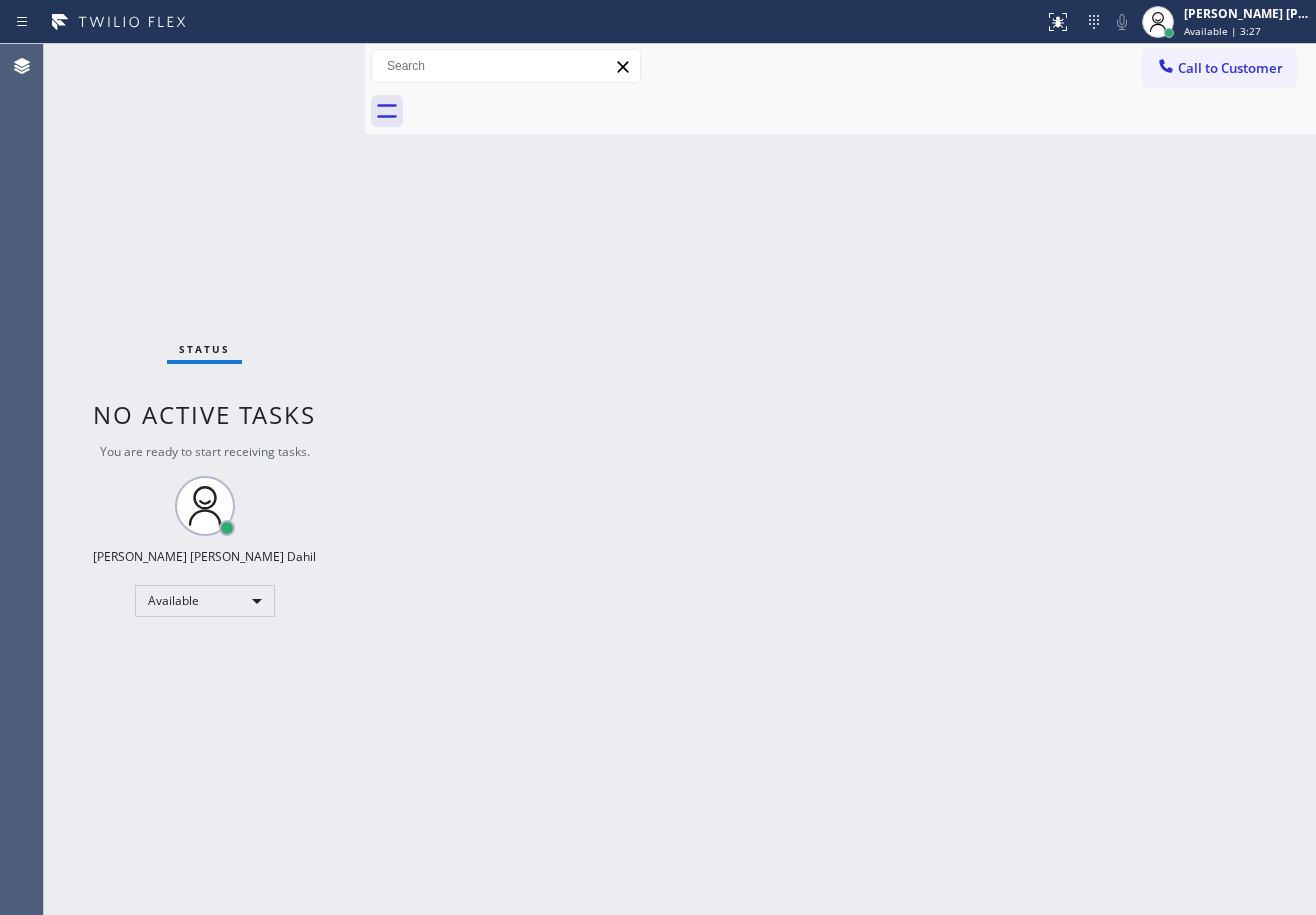 click on "Status   No active tasks     You are ready to start receiving tasks.   [PERSON_NAME] [PERSON_NAME] Dahil Available" at bounding box center (204, 479) 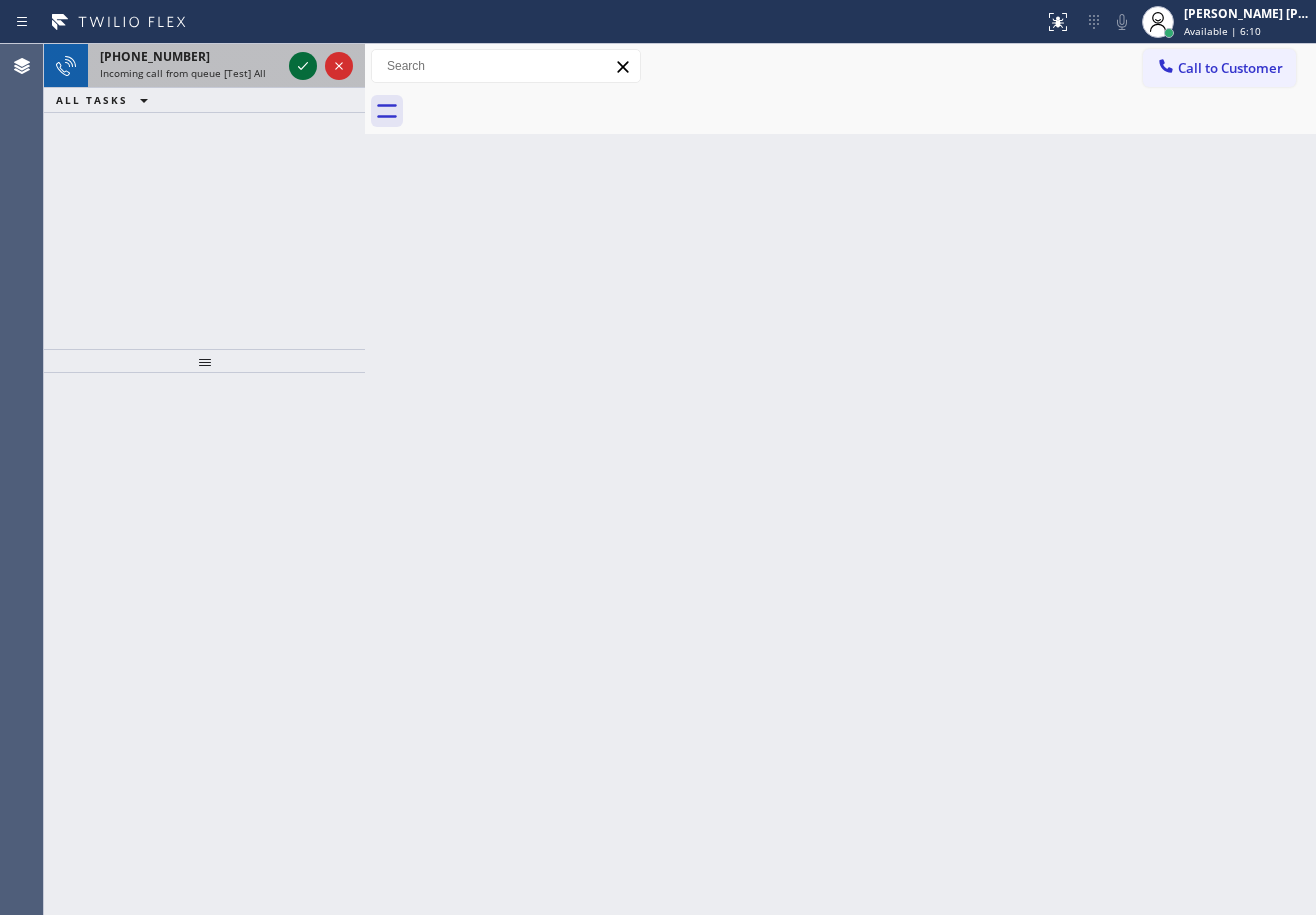click 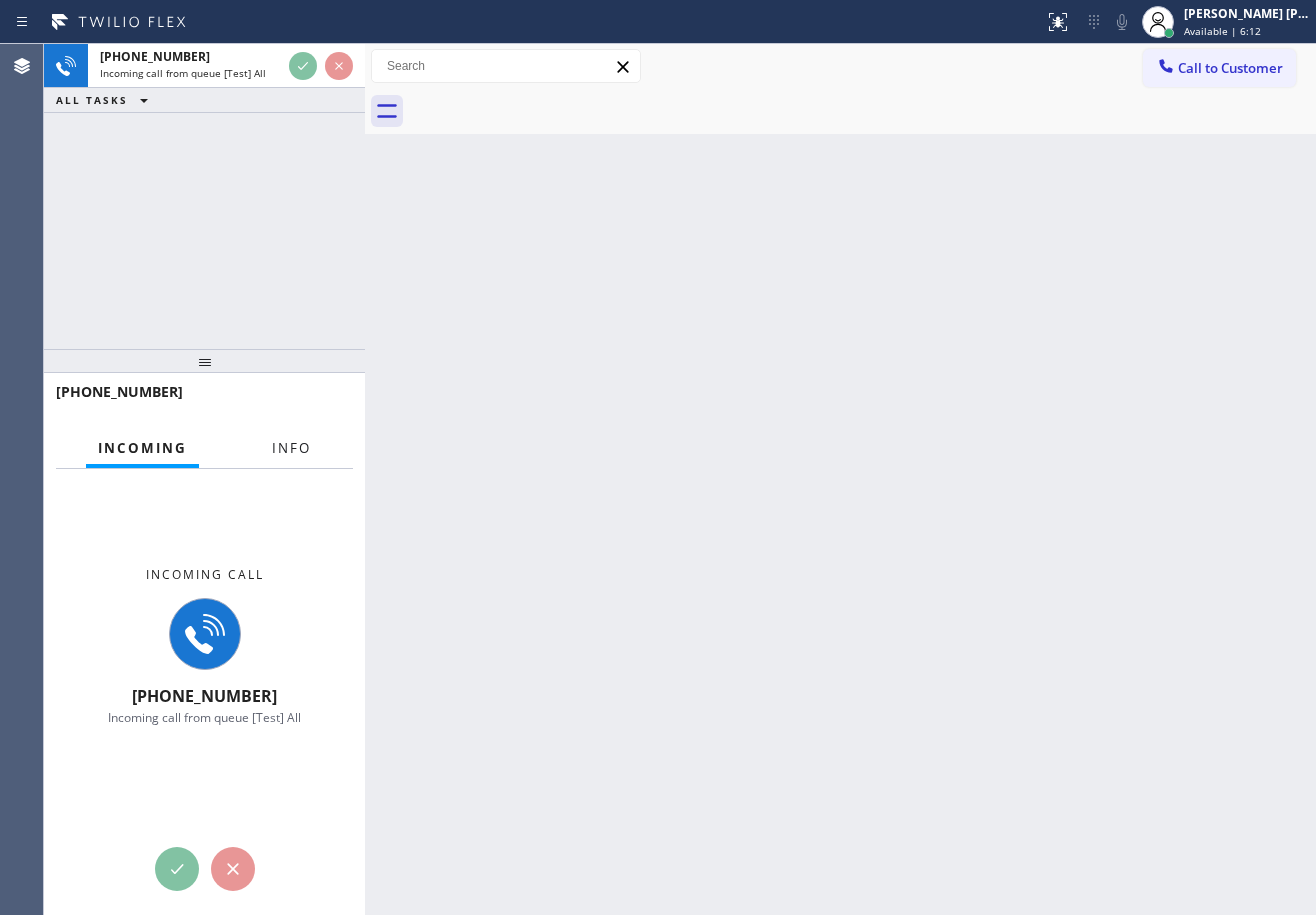 click on "Info" at bounding box center [291, 448] 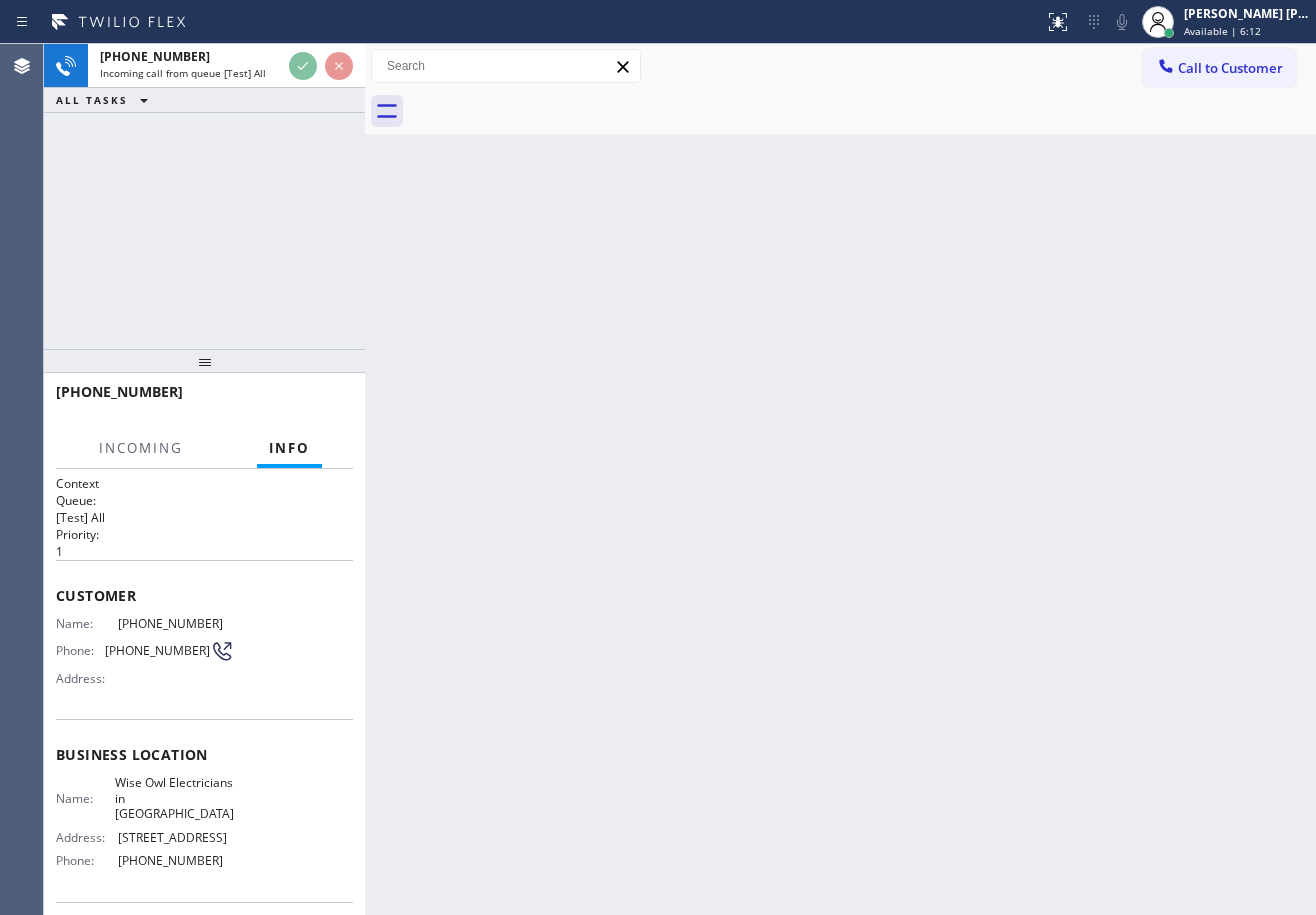 click on "Info" at bounding box center (289, 448) 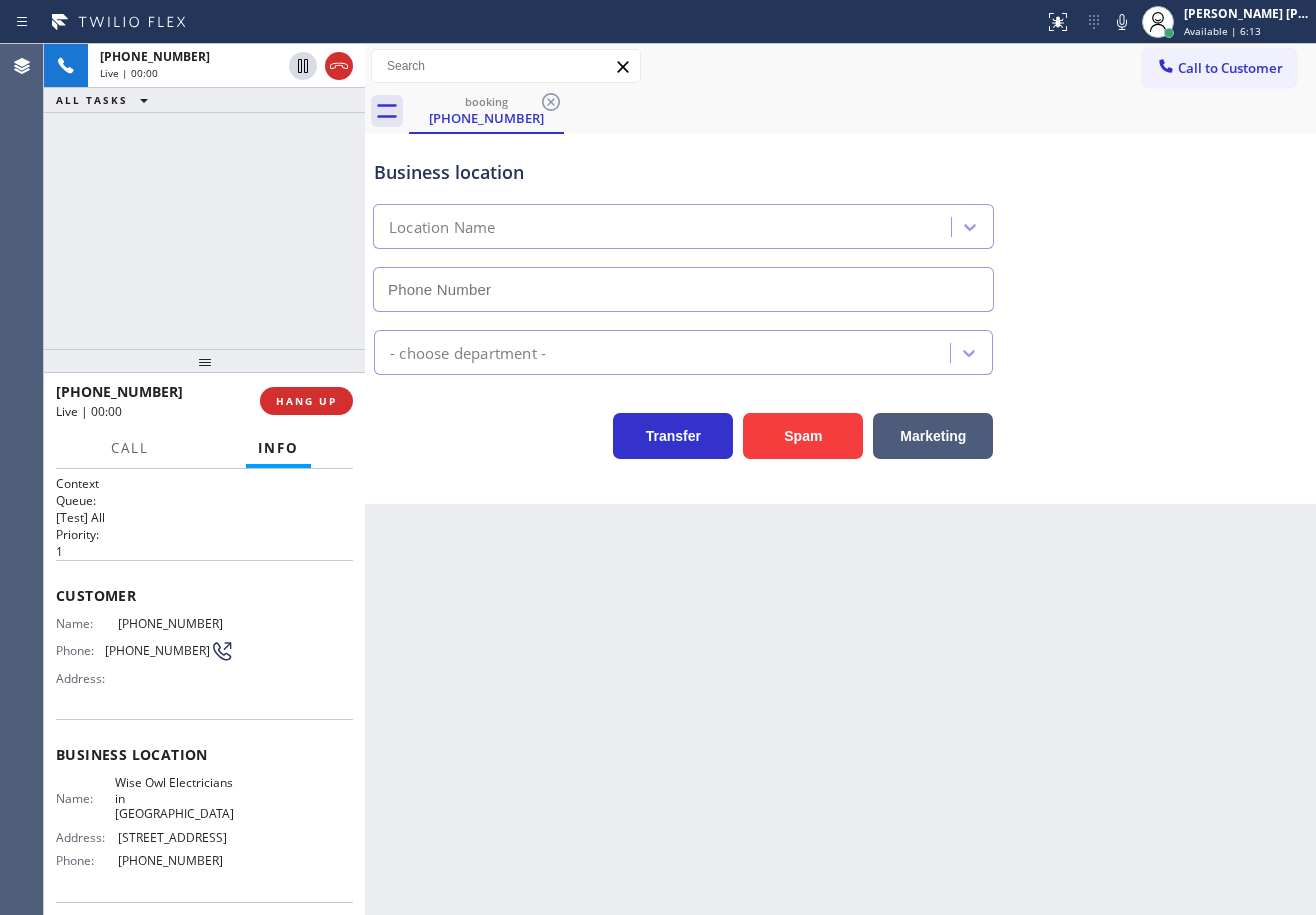 type on "(908) 824-6559" 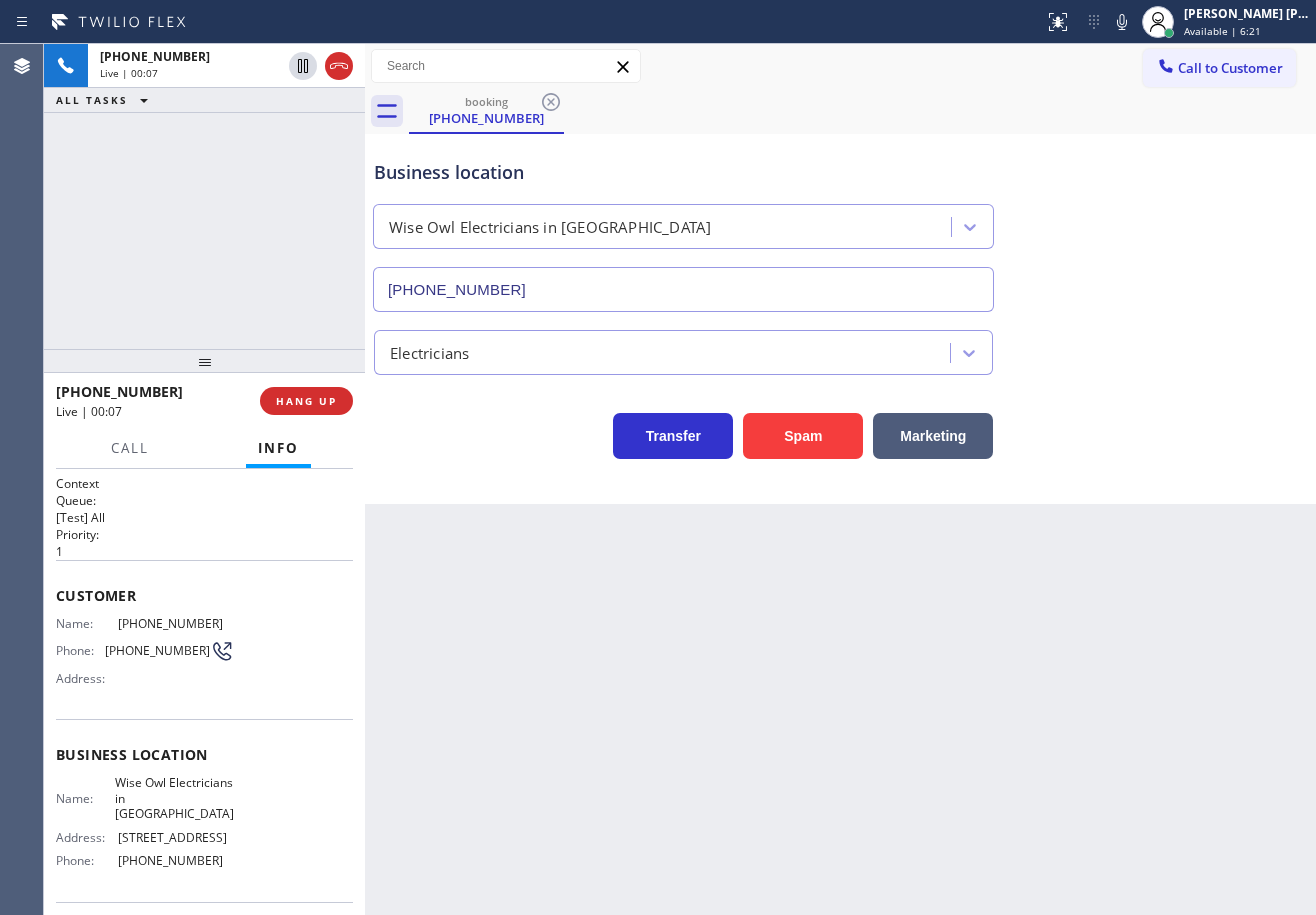 click on "Back to Dashboard Change Sender ID Customers Technicians Select a contact Outbound call Technician Search Technician Your caller id phone number Your caller id phone number Call Technician info Name   Phone none Address none Change Sender ID HVAC +18559994417 5 Star Appliance +18557314952 Appliance Repair +18554611149 Plumbing +18889090120 Air Duct Cleaning +18006865038  Electricians +18005688664 Cancel Change Check personal SMS Reset Change booking (201) 660-3792 Call to Customer Outbound call Location Search location Your caller id phone number Customer number Call Outbound call Technician Search Technician Your caller id phone number Your caller id phone number Call booking (201) 660-3792 Business location Wise Owl Electricians in Millburn (908) 824-6559 Electricians Transfer Spam Marketing" at bounding box center (840, 479) 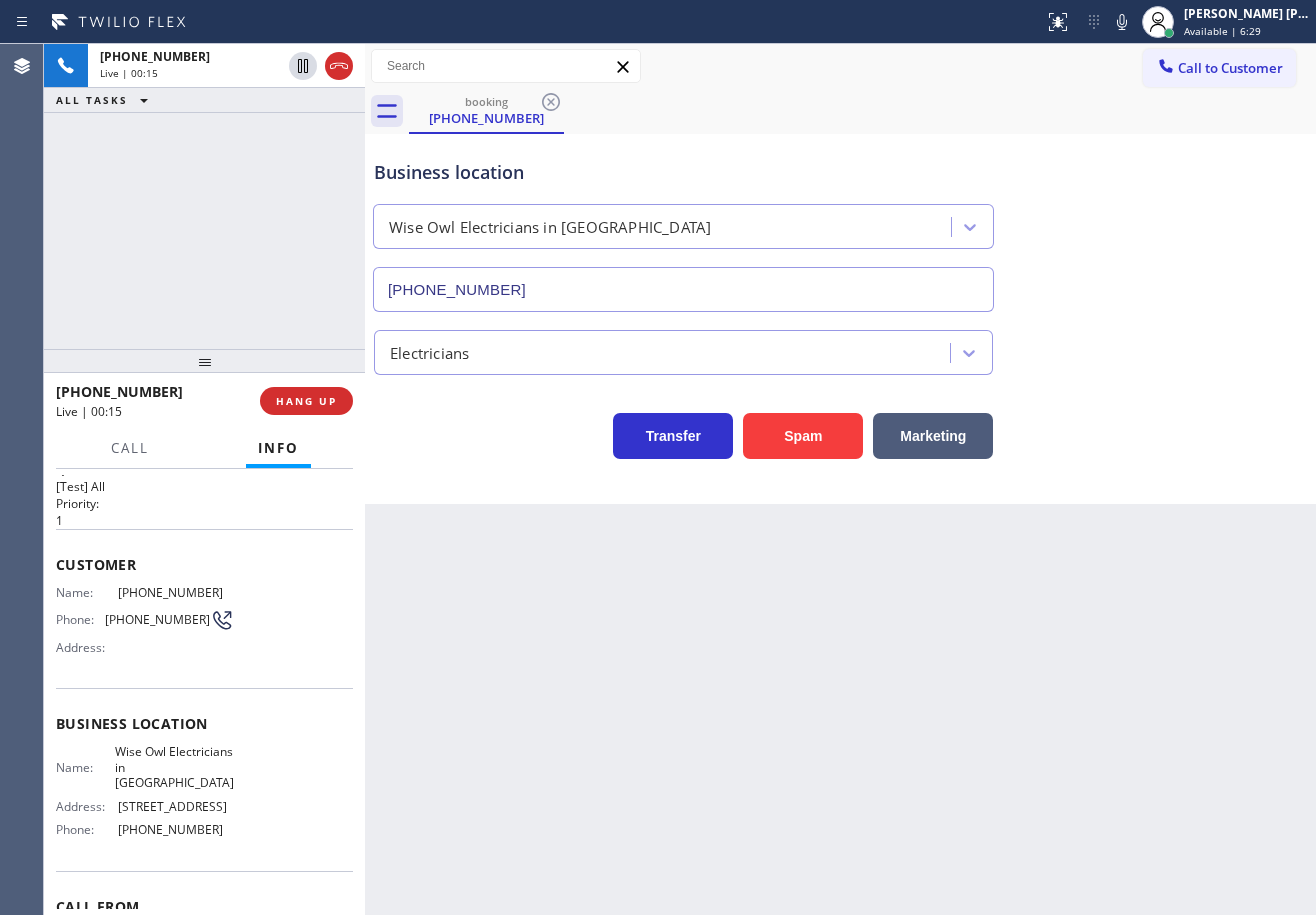 scroll, scrollTop: 175, scrollLeft: 0, axis: vertical 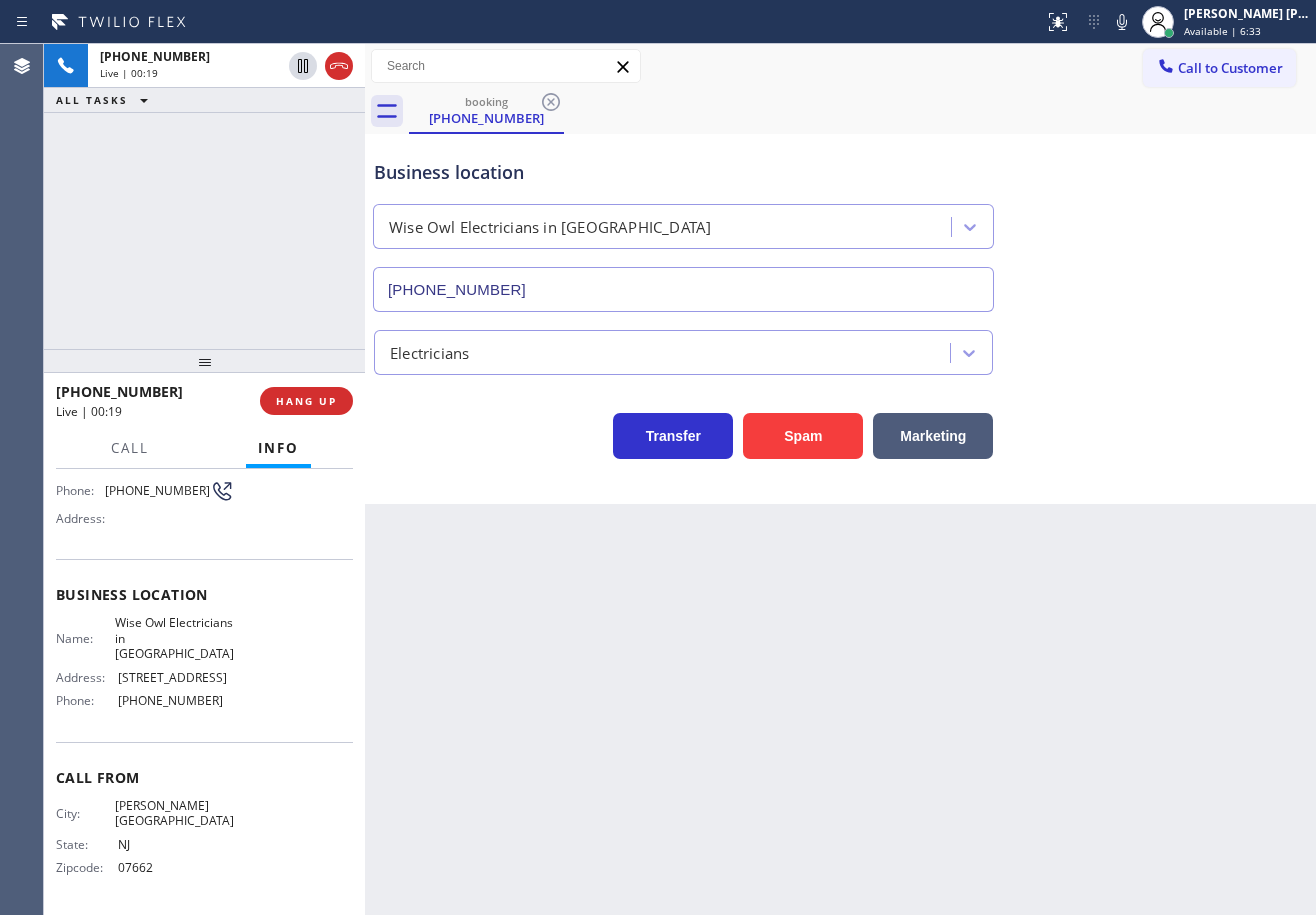 drag, startPoint x: 214, startPoint y: 674, endPoint x: 184, endPoint y: 680, distance: 30.594116 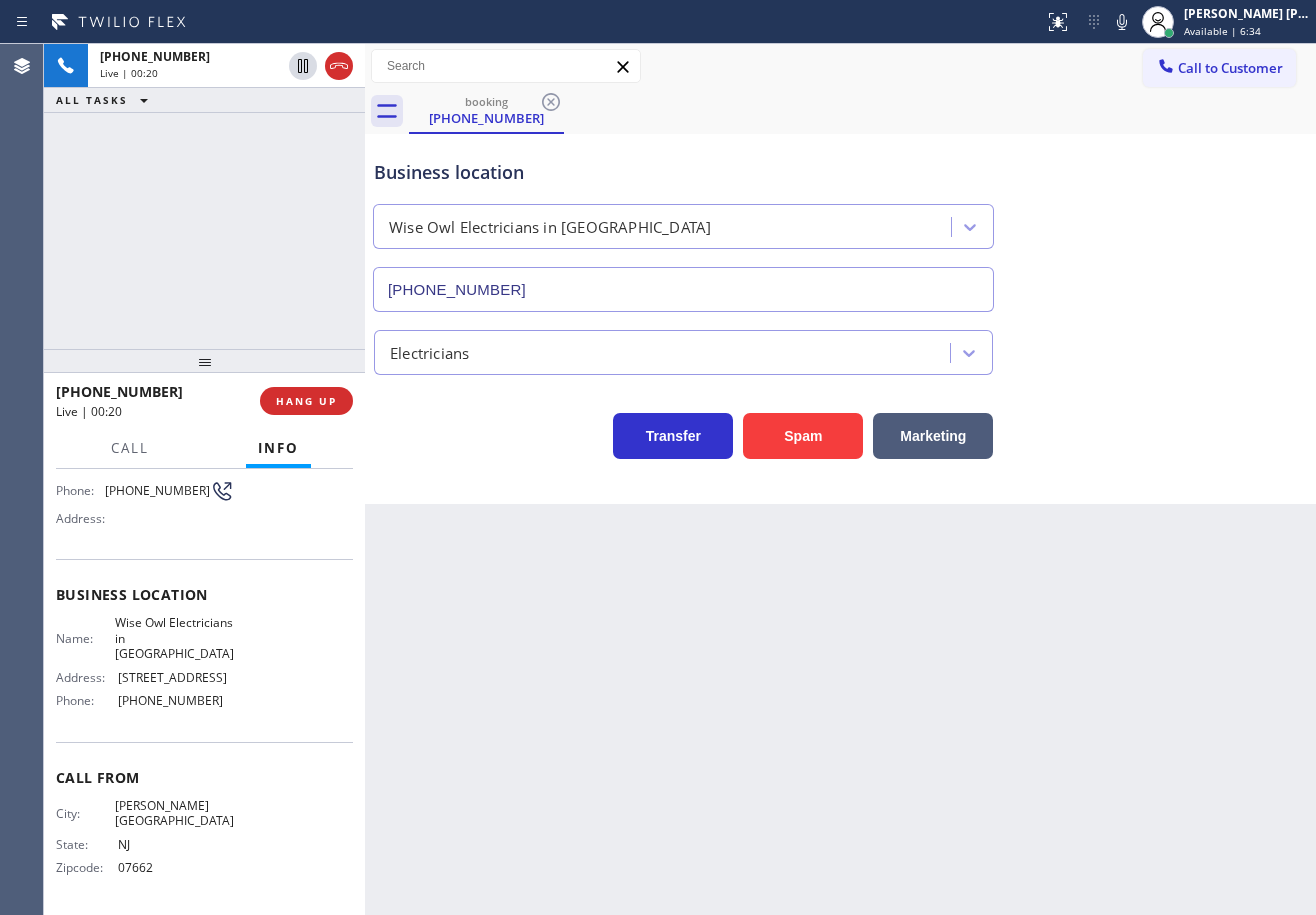 click on "Name: Wise Owl Electricians in Millburn Address: 12 Berkeley Rd, Millburn, NJ 07041, United States  Phone: (908) 824-6559" at bounding box center (204, 665) 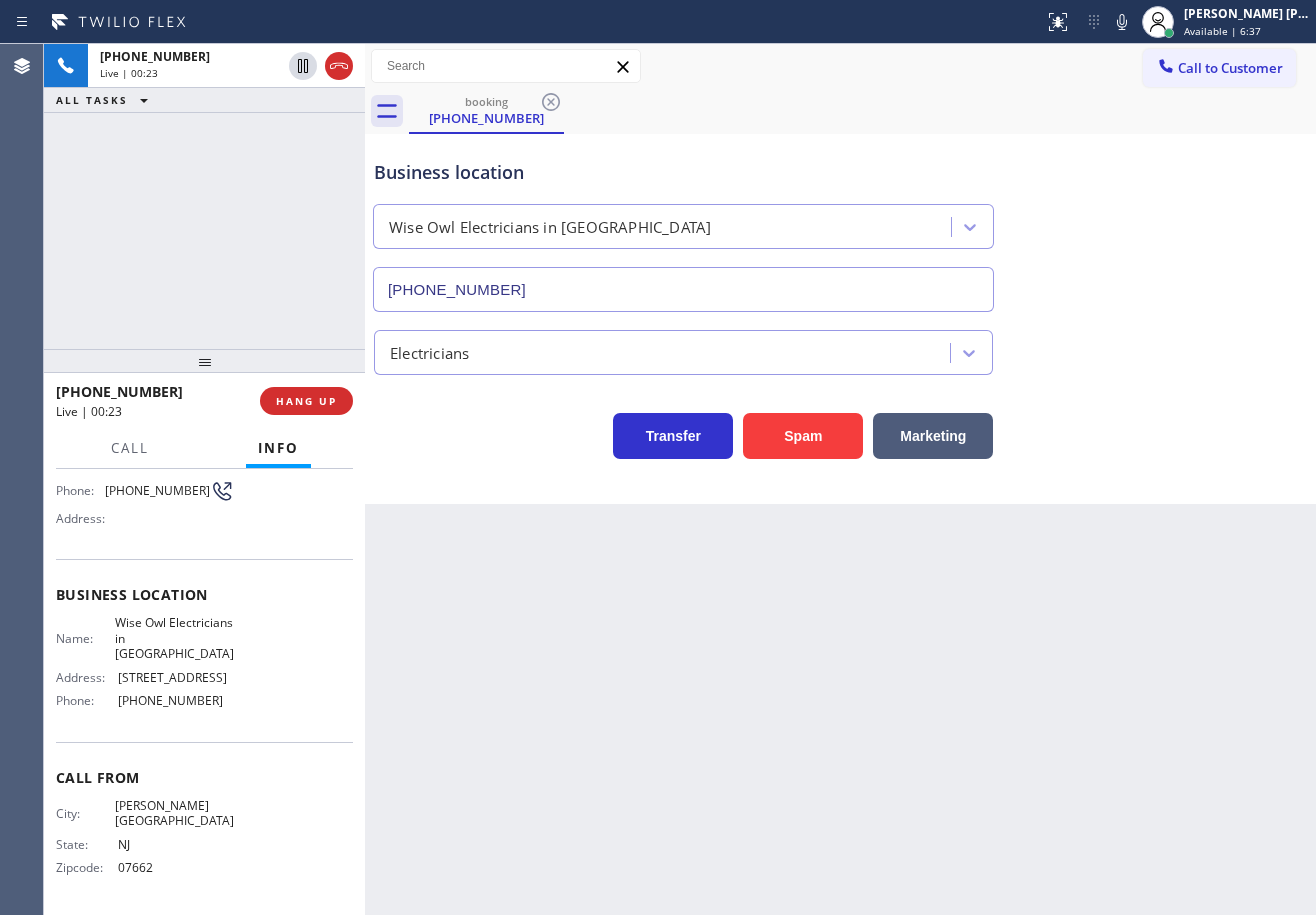 drag, startPoint x: 182, startPoint y: 674, endPoint x: 218, endPoint y: 680, distance: 36.496574 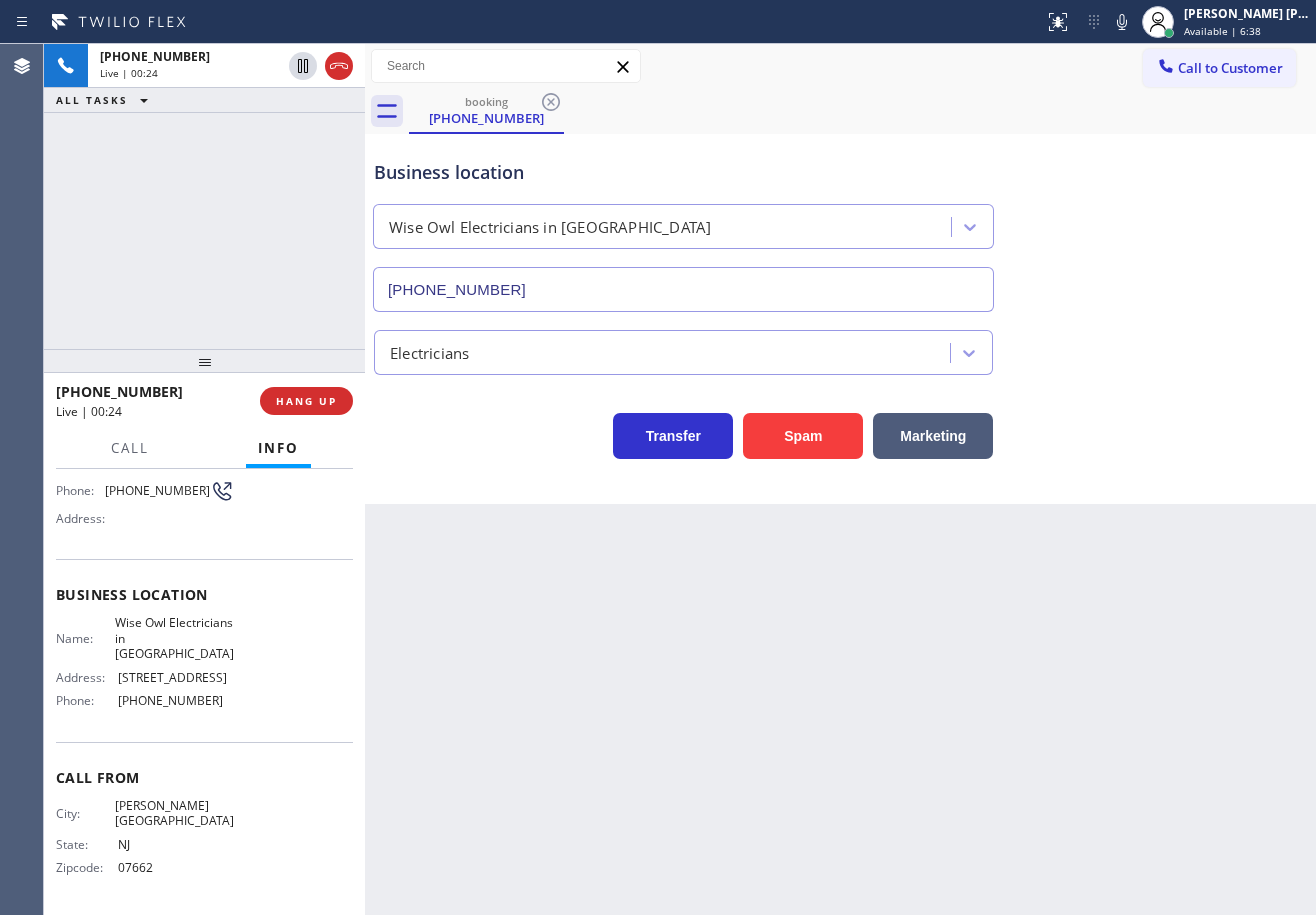 copy on "07041" 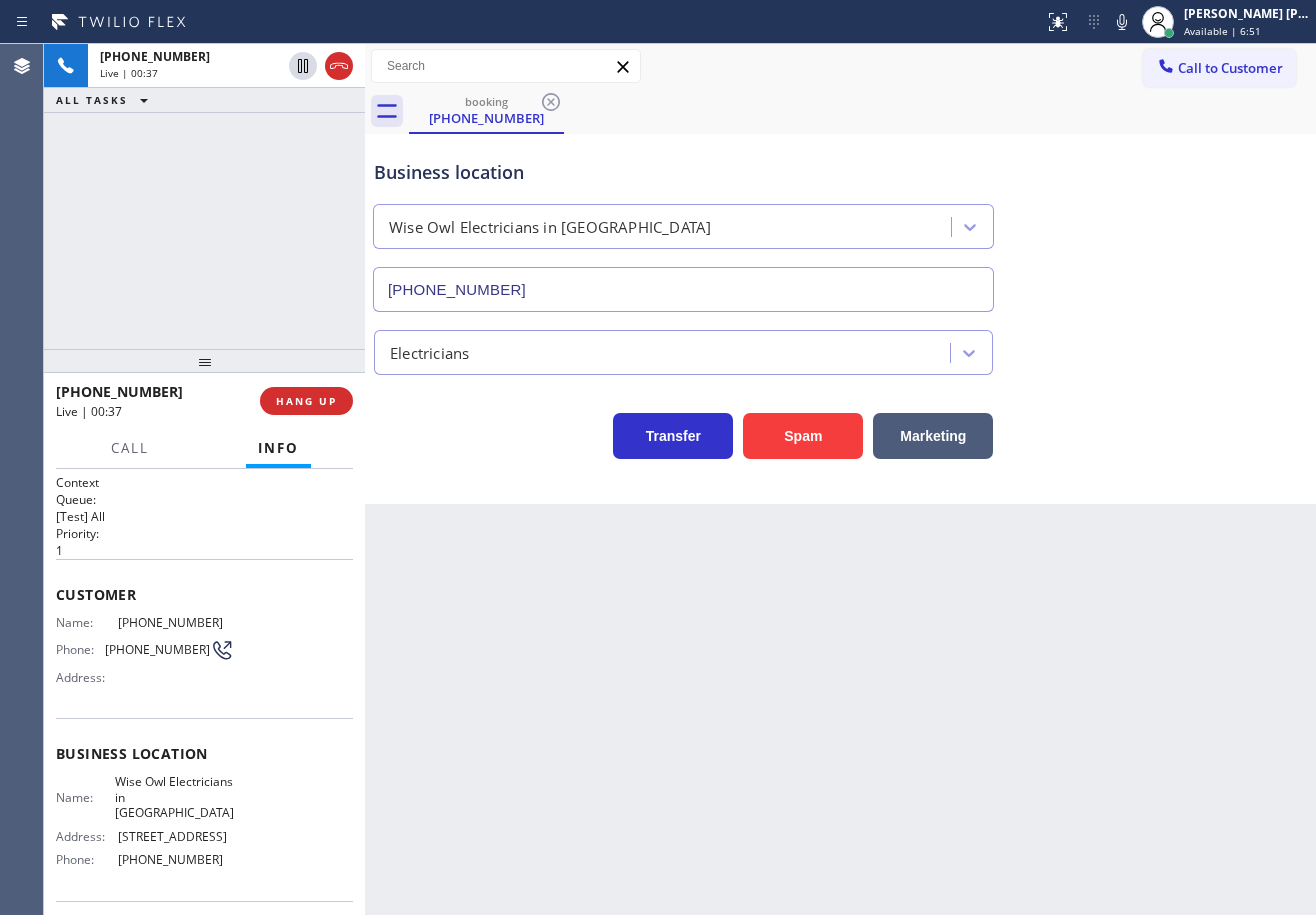 scroll, scrollTop: 0, scrollLeft: 0, axis: both 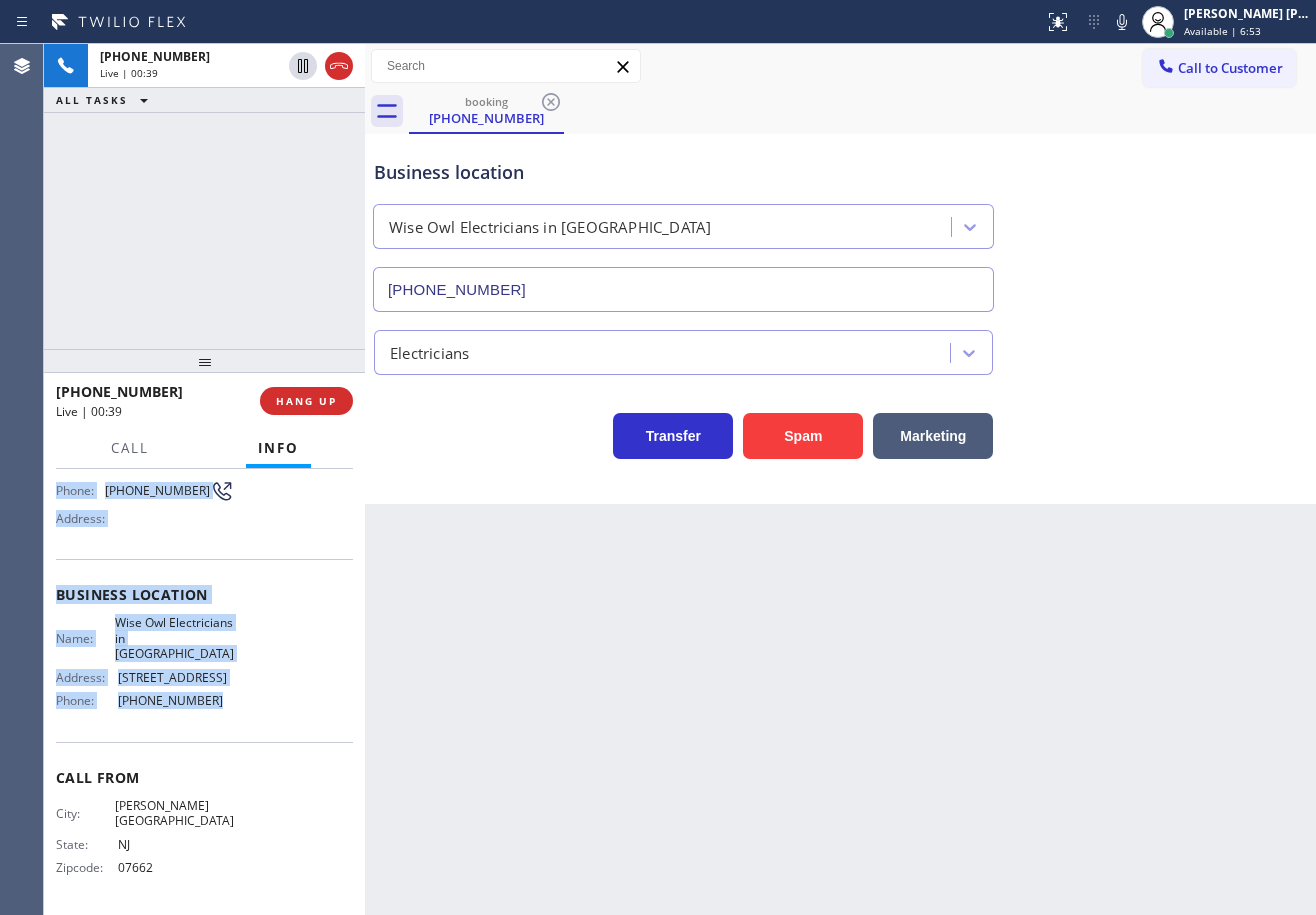 drag, startPoint x: 53, startPoint y: 586, endPoint x: 258, endPoint y: 735, distance: 253.4285 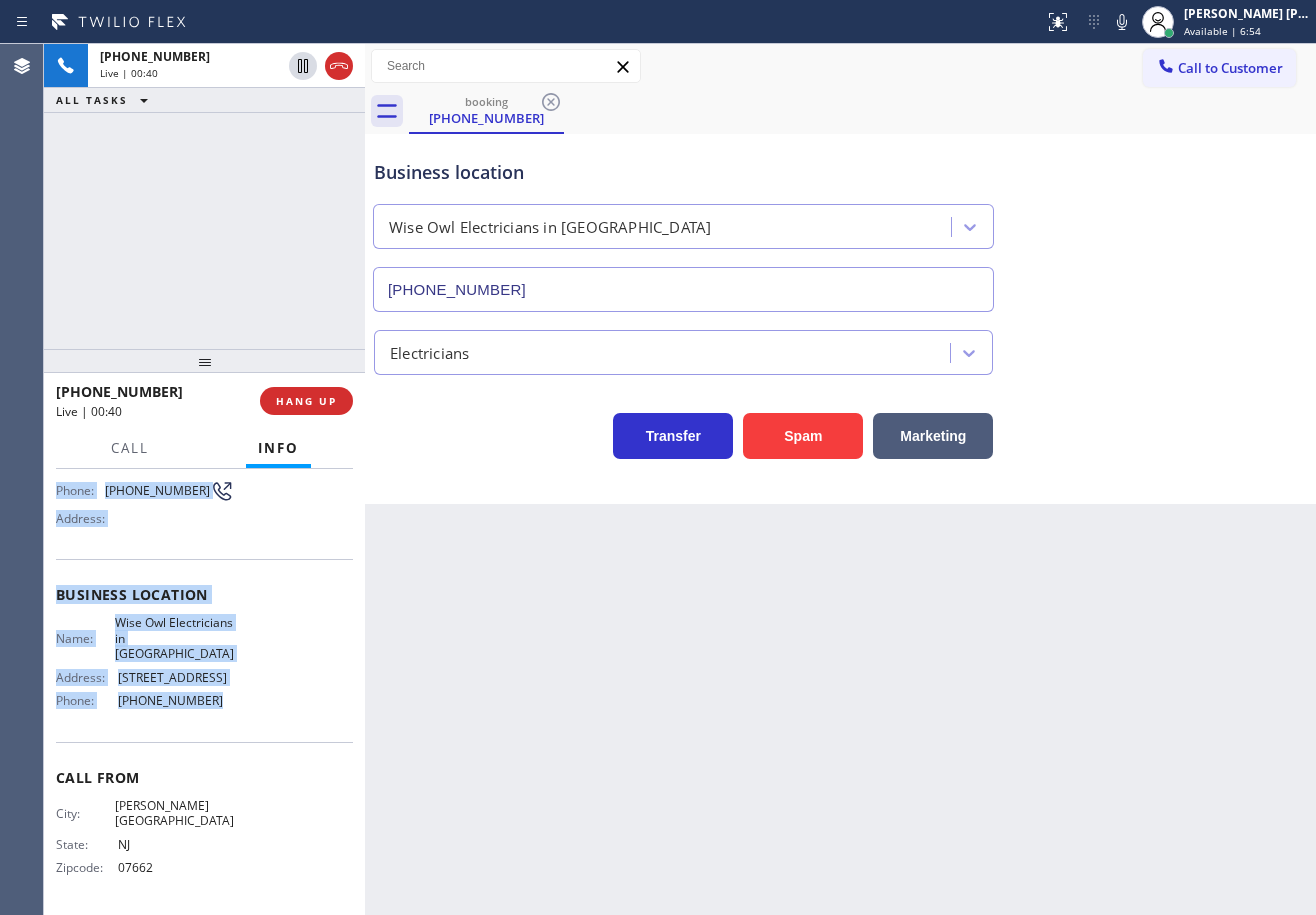 copy on "Customer Name: (201) 660-3792 Phone: (201) 660-3792 Address: Business location Name: Wise Owl Electricians in Millburn Address: 12 Berkeley Rd, Millburn, NJ 07041, United States  Phone: (908) 824-6559" 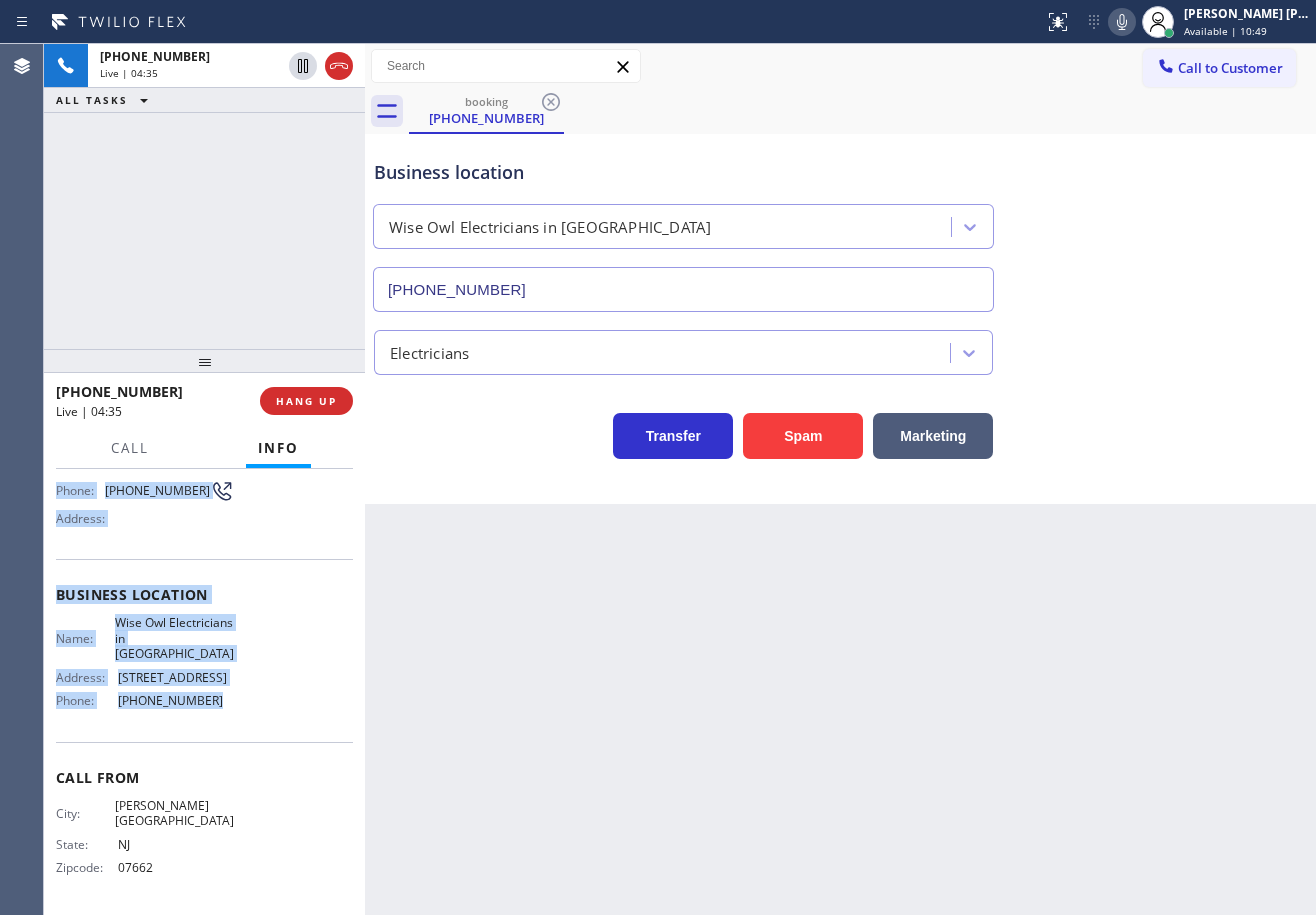 click 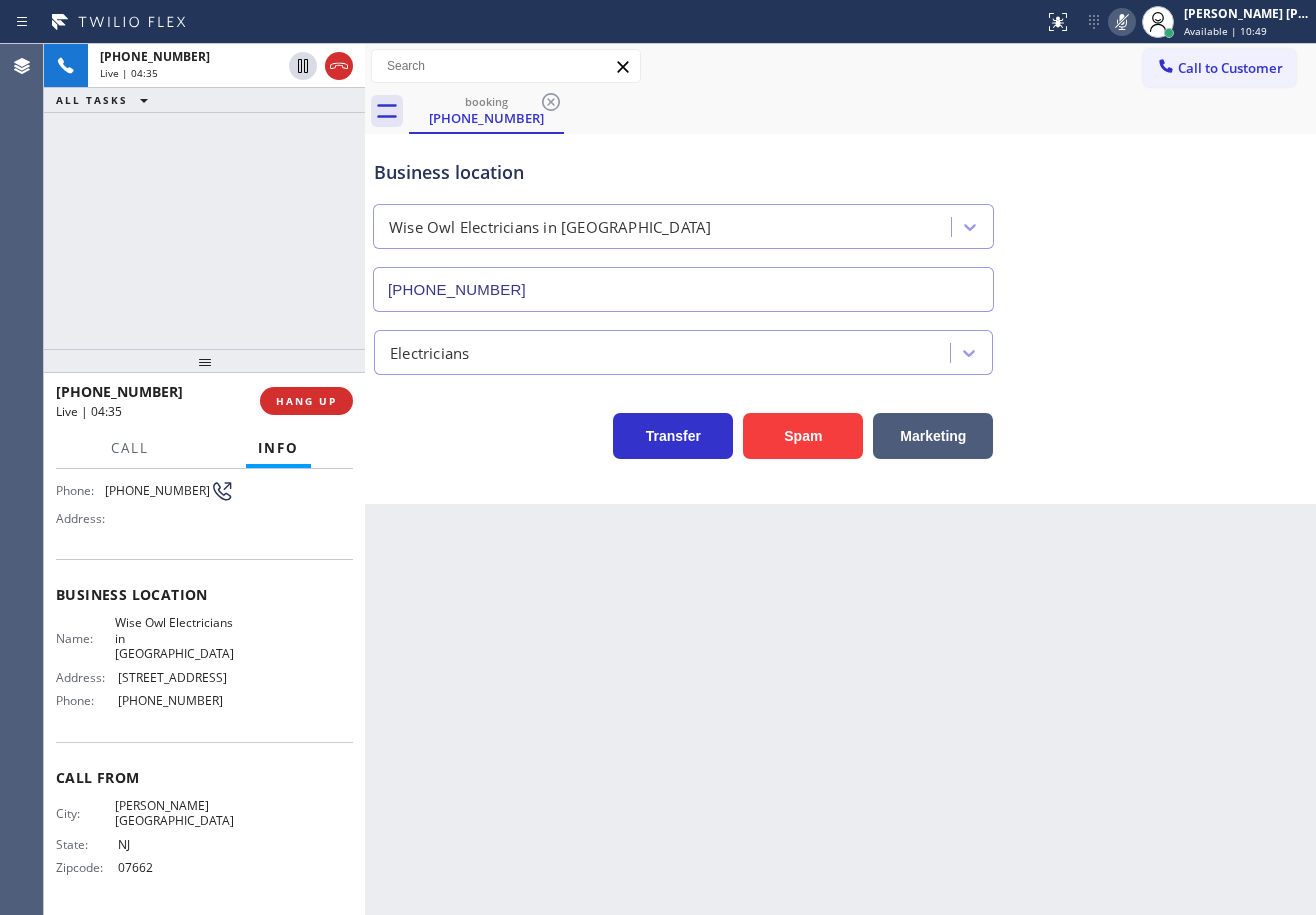 click on "Call to Customer Outbound call Location Search location Your caller id phone number Customer number Call Outbound call Technician Search Technician Your caller id phone number Your caller id phone number Call" at bounding box center (840, 66) 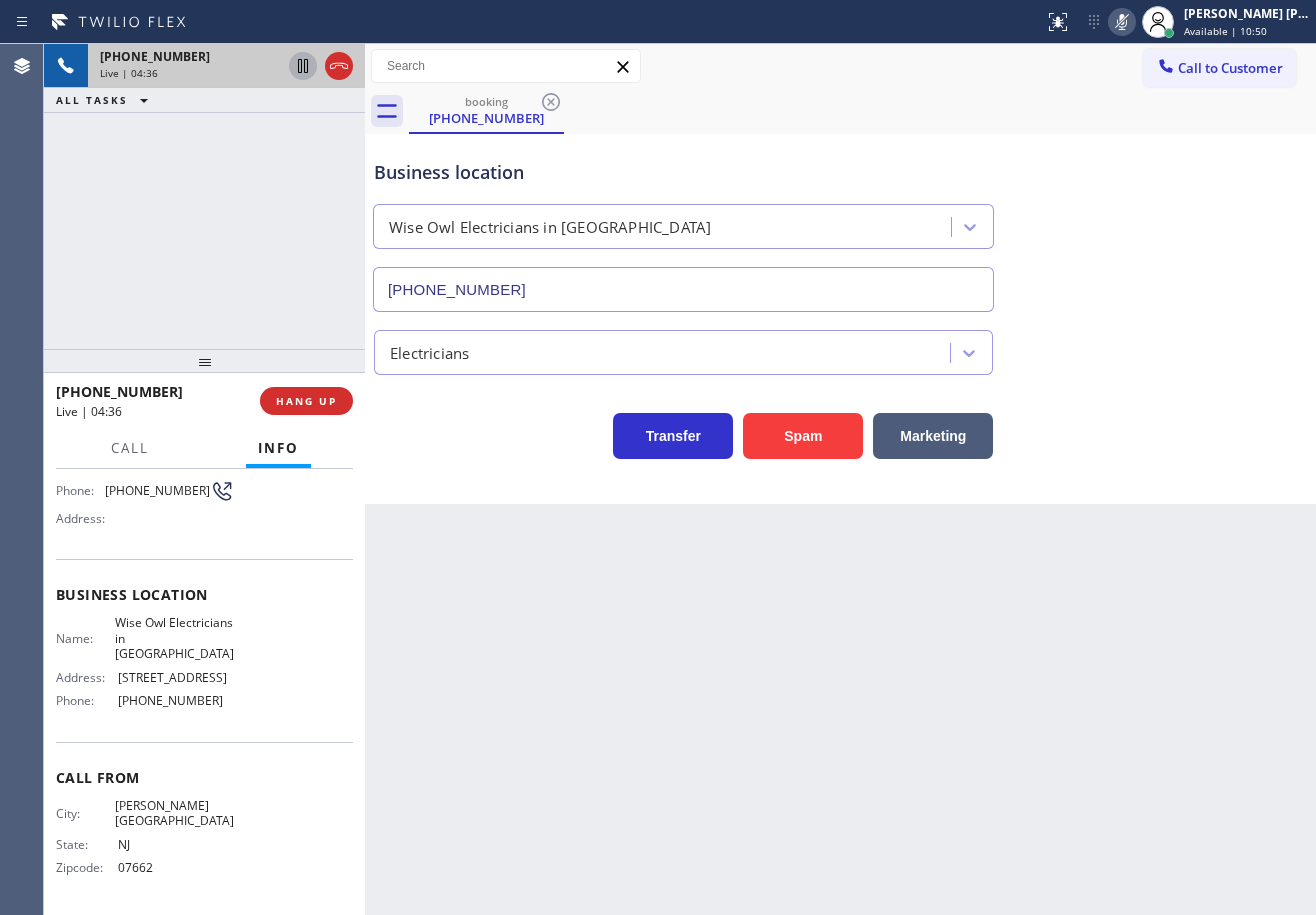 click 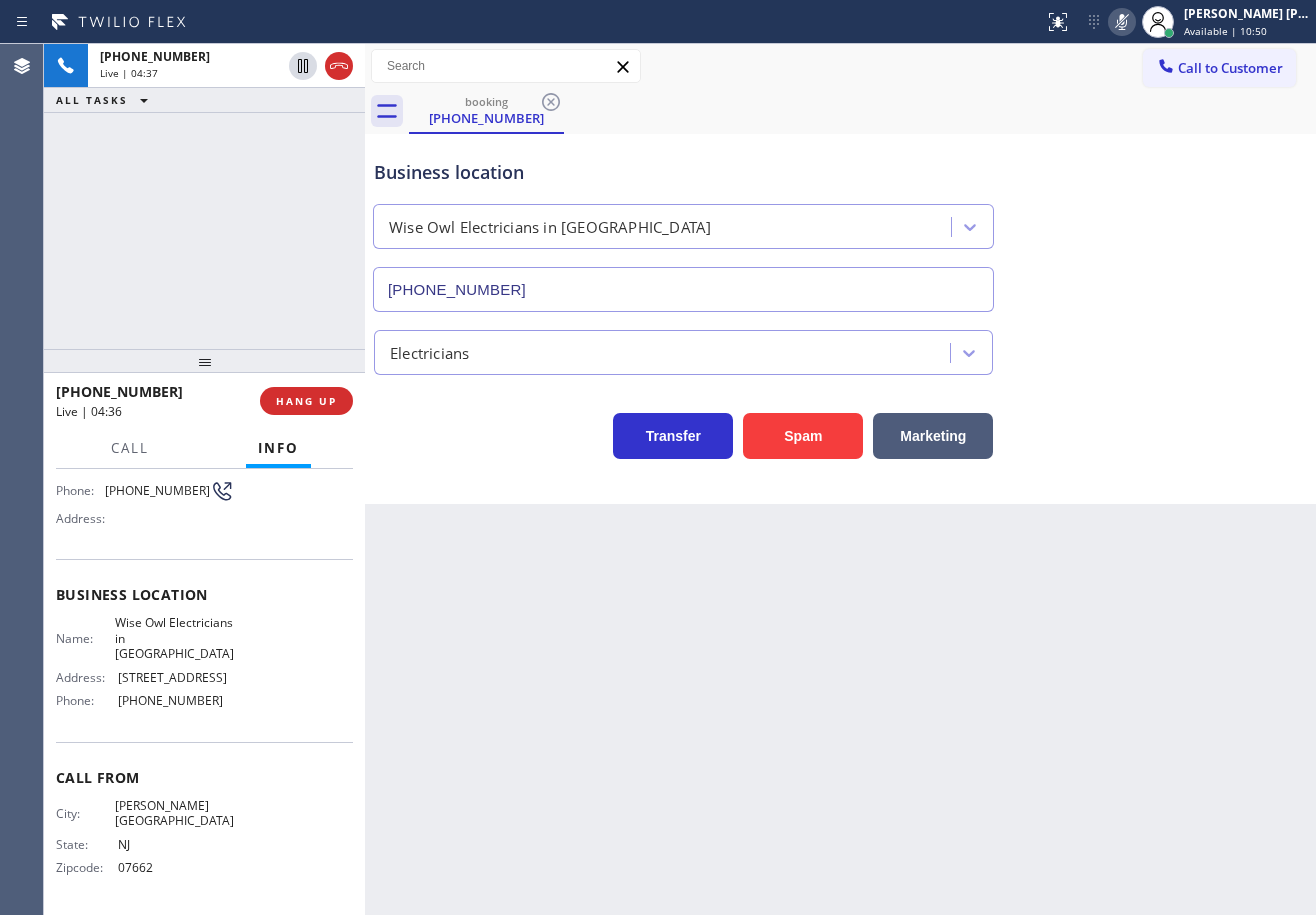 click on "+12016603792 Live | 04:37 ALL TASKS ALL TASKS ACTIVE TASKS TASKS IN WRAP UP" at bounding box center [204, 196] 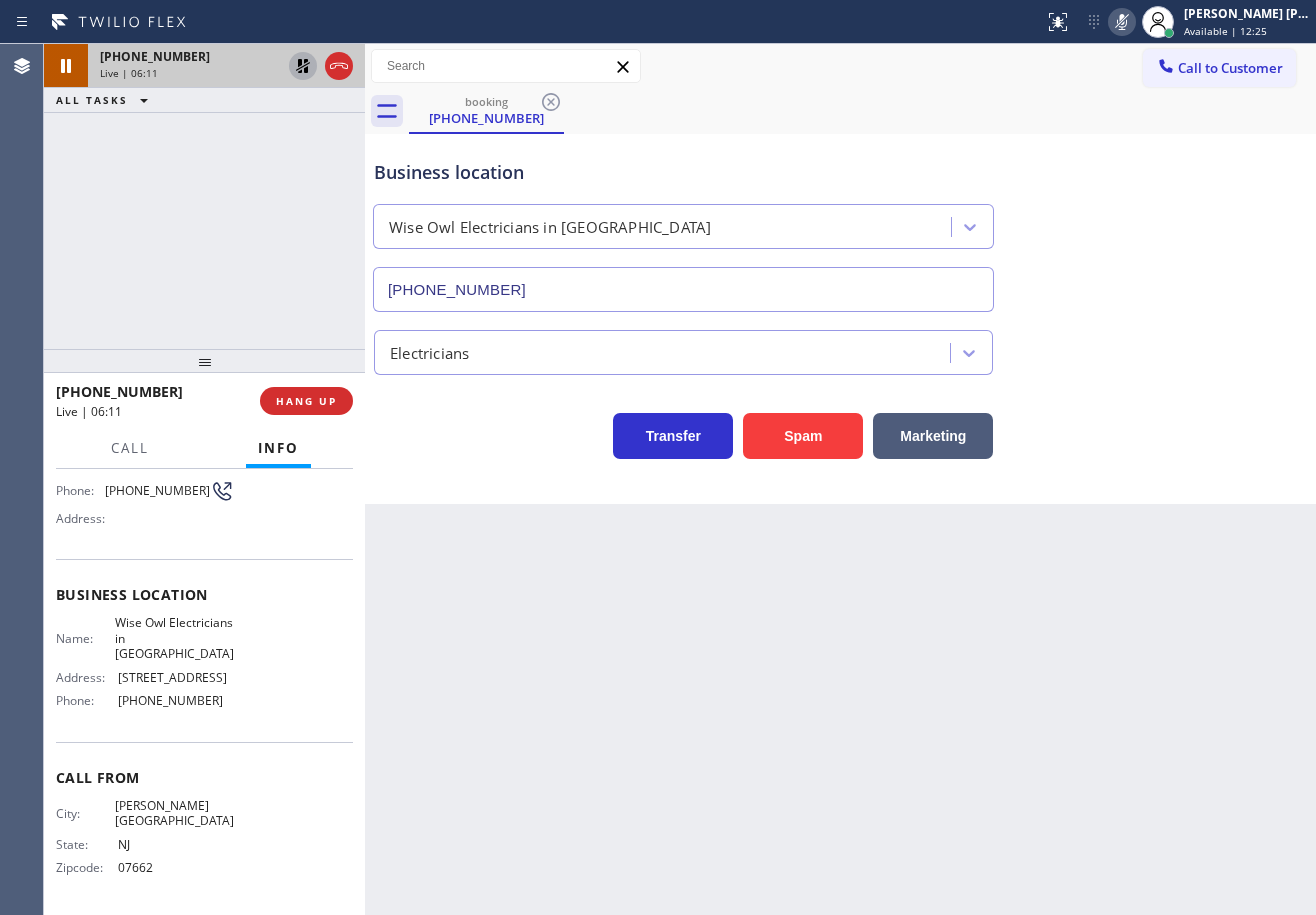click 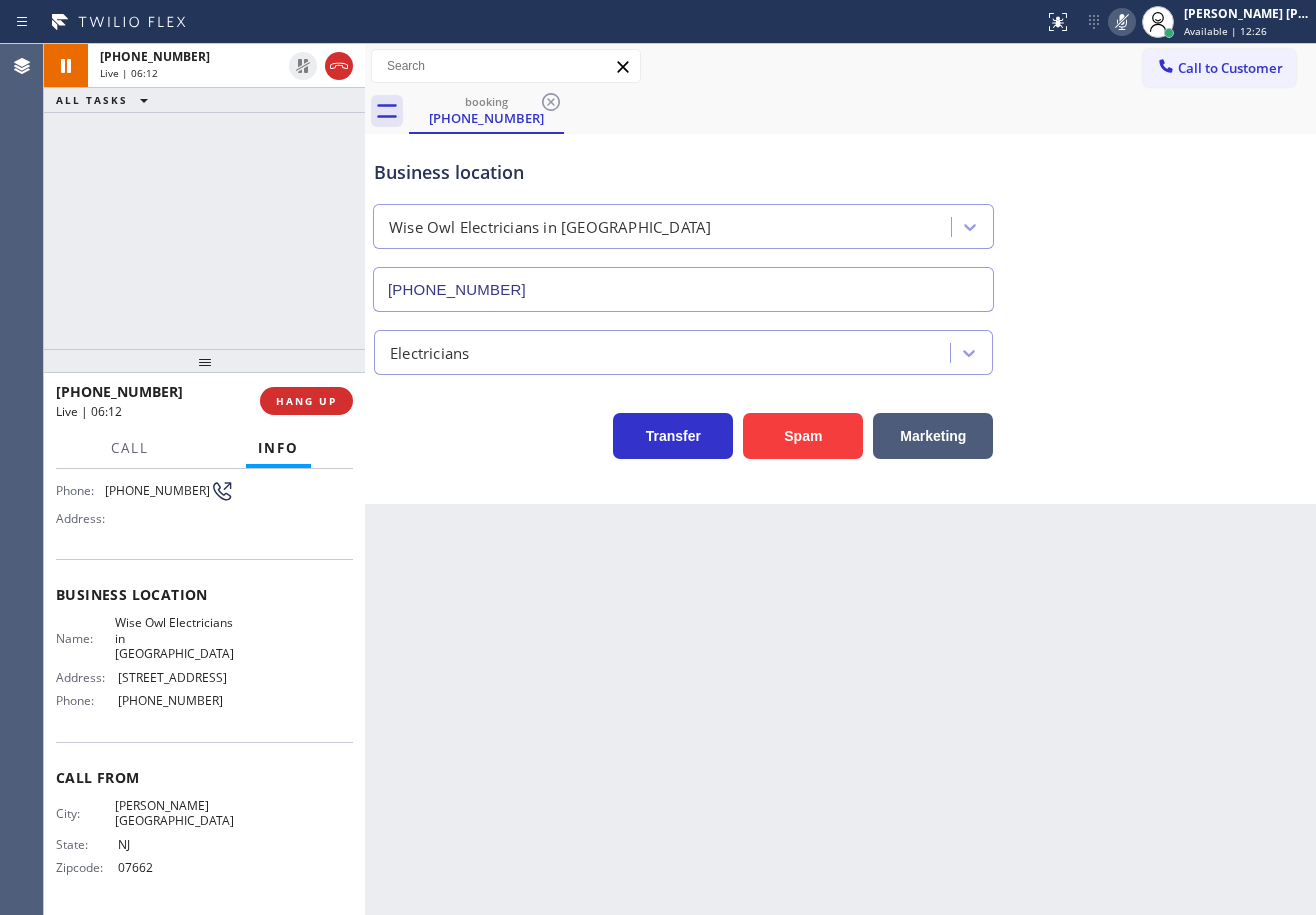 click 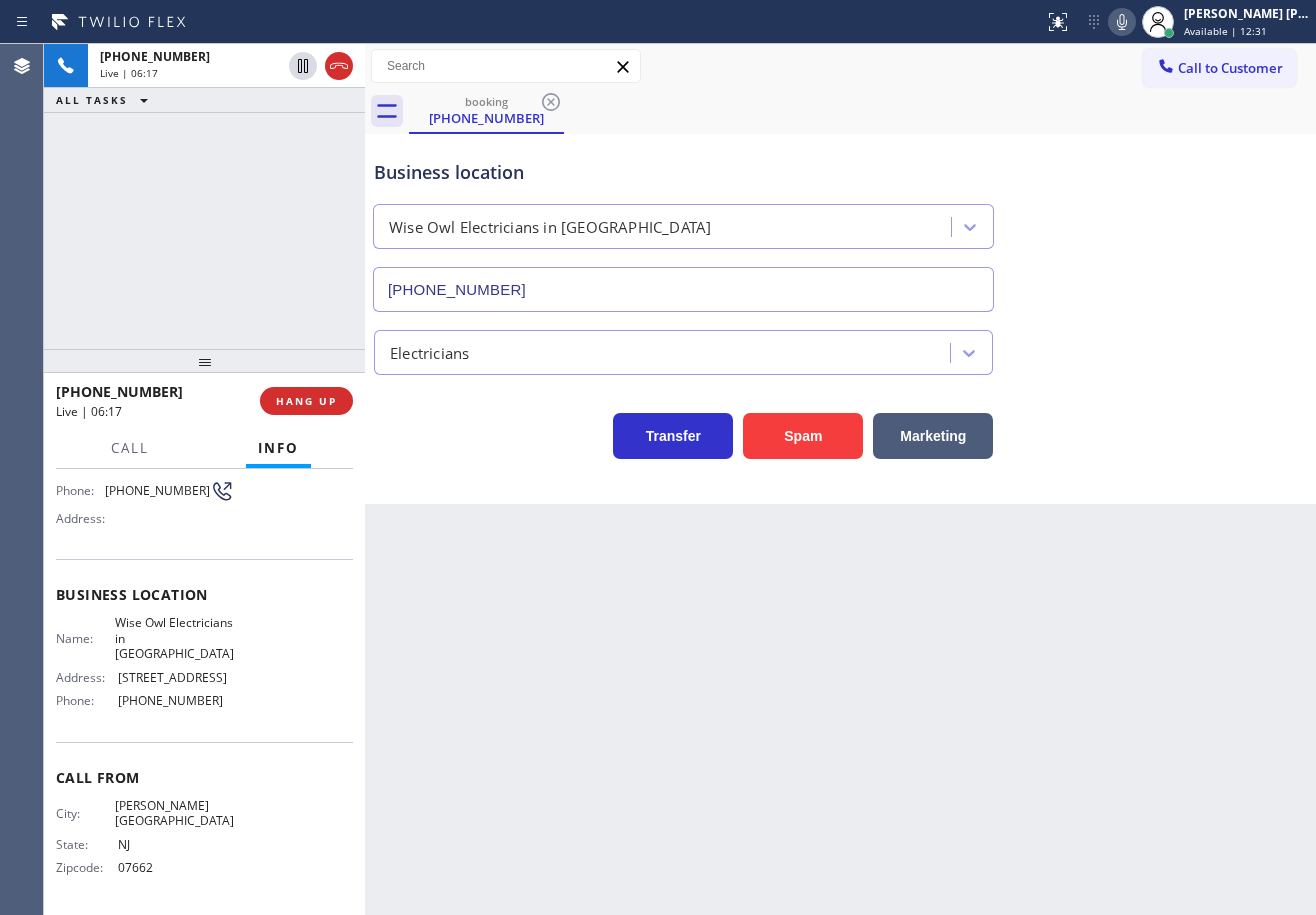 click on "Back to Dashboard Change Sender ID Customers Technicians Select a contact Outbound call Technician Search Technician Your caller id phone number Your caller id phone number Call Technician info Name   Phone none Address none Change Sender ID HVAC +18559994417 5 Star Appliance +18557314952 Appliance Repair +18554611149 Plumbing +18889090120 Air Duct Cleaning +18006865038  Electricians +18005688664 Cancel Change Check personal SMS Reset Change booking (201) 660-3792 Call to Customer Outbound call Location Search location Your caller id phone number Customer number Call Outbound call Technician Search Technician Your caller id phone number Your caller id phone number Call booking (201) 660-3792 Business location Wise Owl Electricians in Millburn (908) 824-6559 Electricians Transfer Spam Marketing" at bounding box center [840, 479] 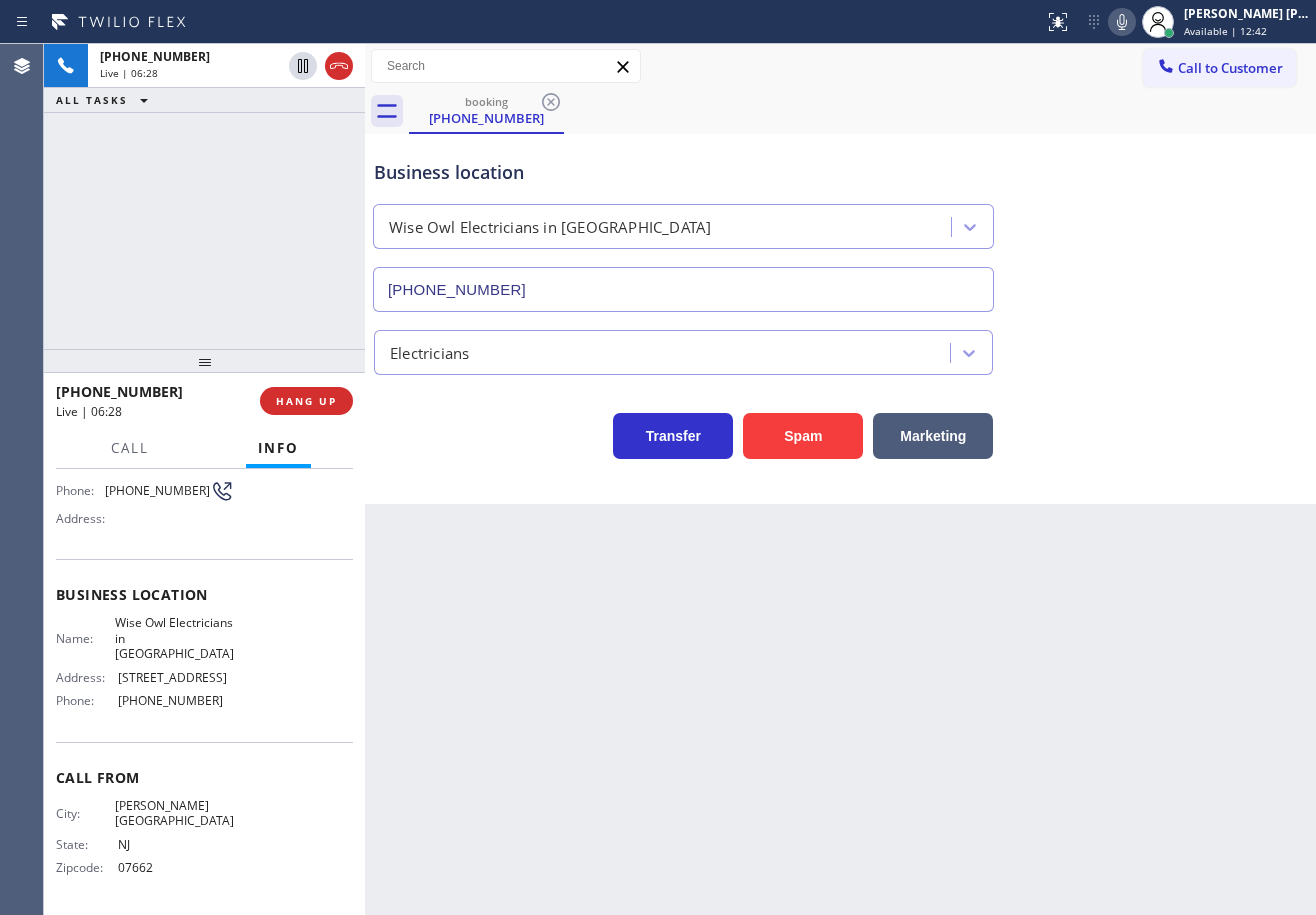 click on "Back to Dashboard Change Sender ID Customers Technicians Select a contact Outbound call Technician Search Technician Your caller id phone number Your caller id phone number Call Technician info Name   Phone none Address none Change Sender ID HVAC +18559994417 5 Star Appliance +18557314952 Appliance Repair +18554611149 Plumbing +18889090120 Air Duct Cleaning +18006865038  Electricians +18005688664 Cancel Change Check personal SMS Reset Change booking (201) 660-3792 Call to Customer Outbound call Location Search location Your caller id phone number Customer number Call Outbound call Technician Search Technician Your caller id phone number Your caller id phone number Call booking (201) 660-3792 Business location Wise Owl Electricians in Millburn (908) 824-6559 Electricians Transfer Spam Marketing" at bounding box center (840, 479) 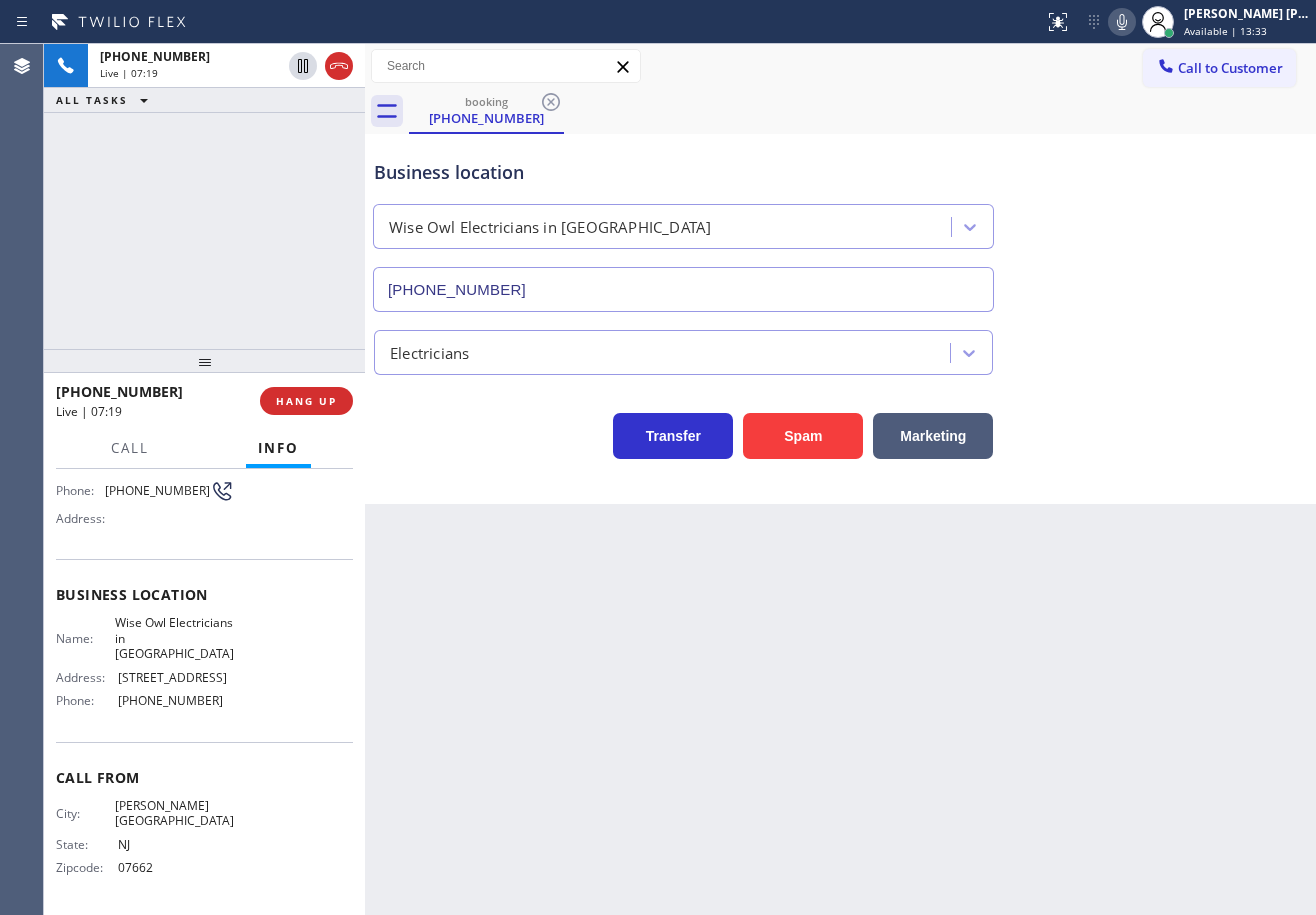 click on "booking (201) 660-3792" at bounding box center (862, 111) 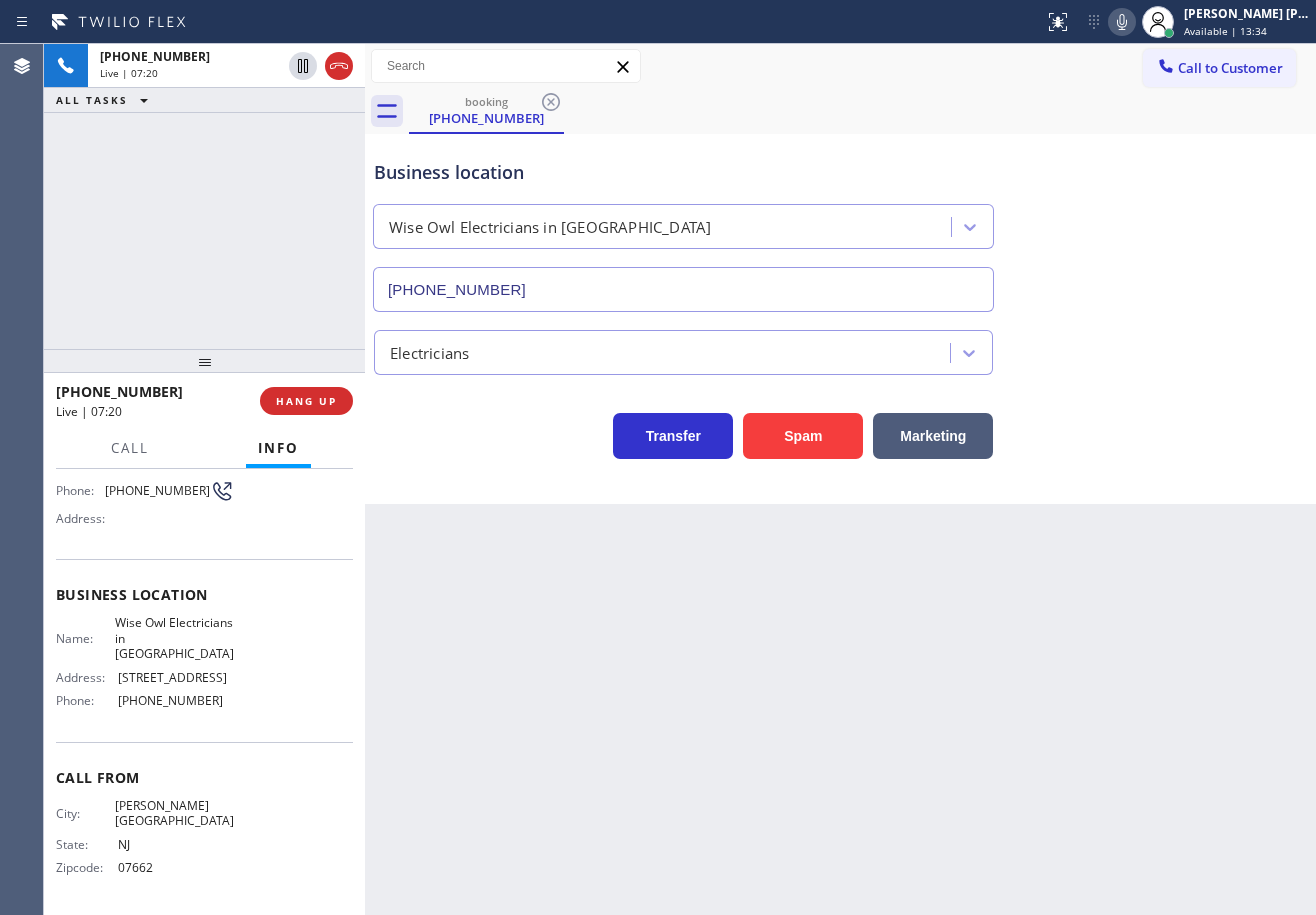 click on "booking (201) 660-3792" at bounding box center [862, 111] 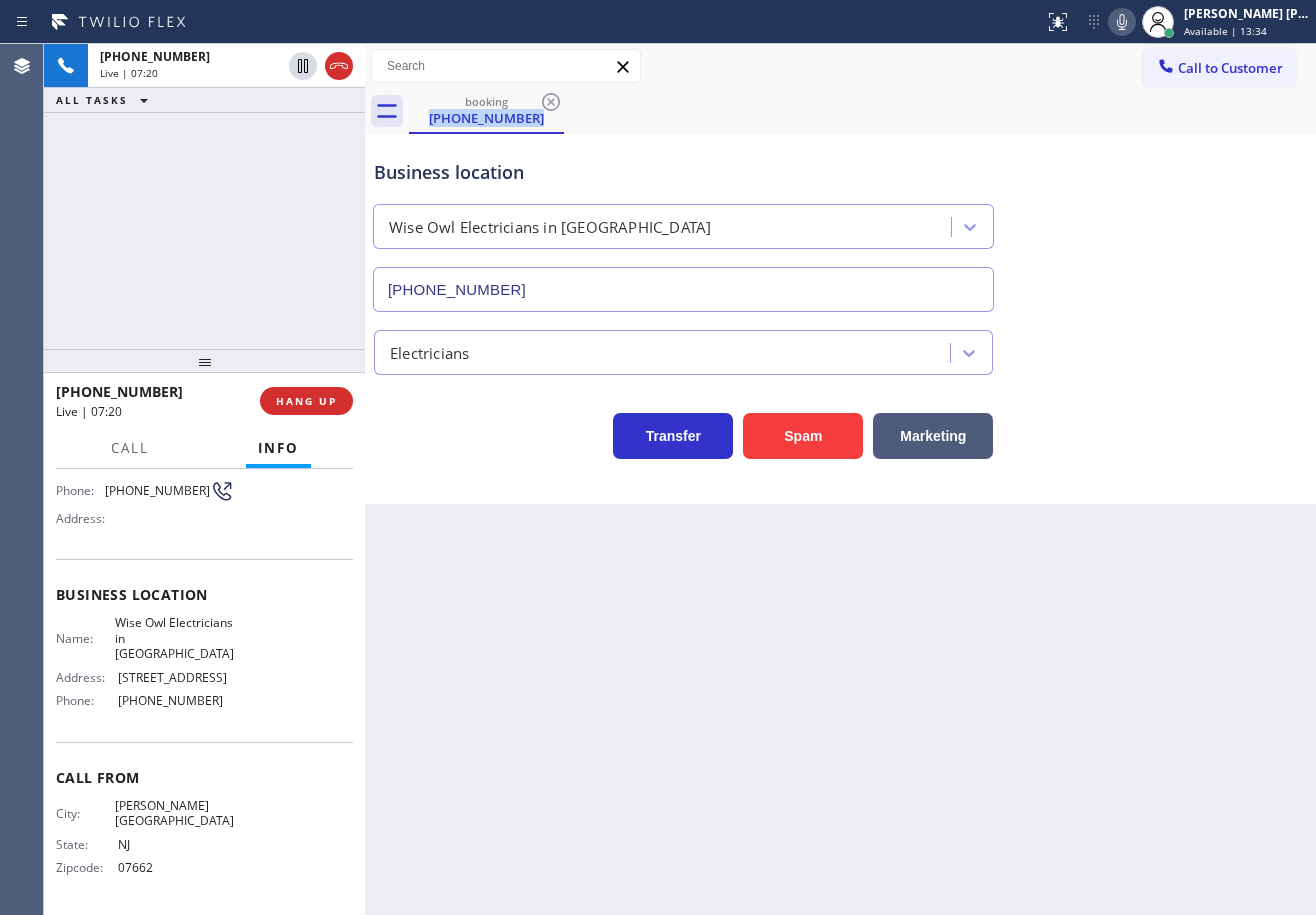 click on "booking (201) 660-3792" at bounding box center (862, 111) 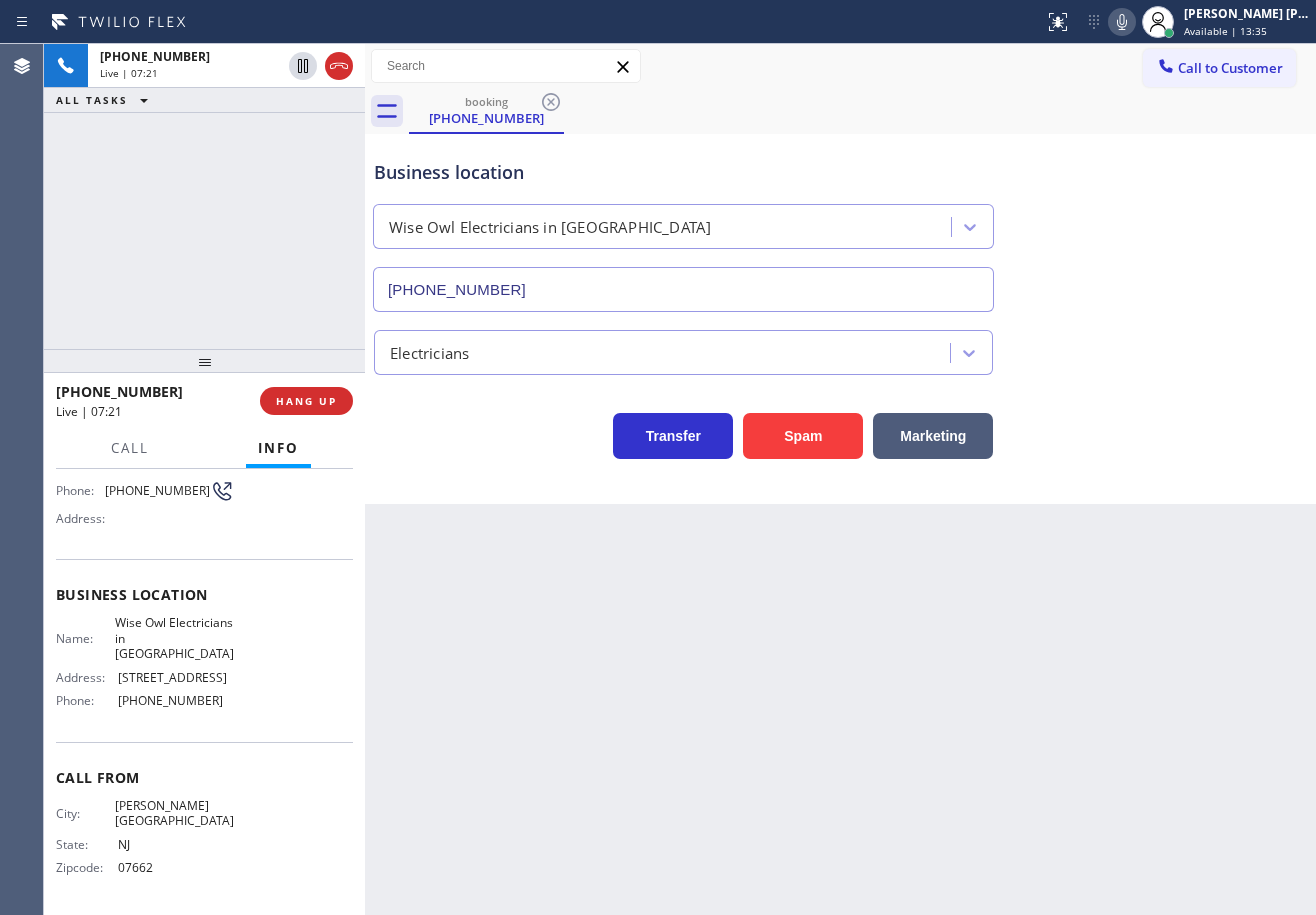 click 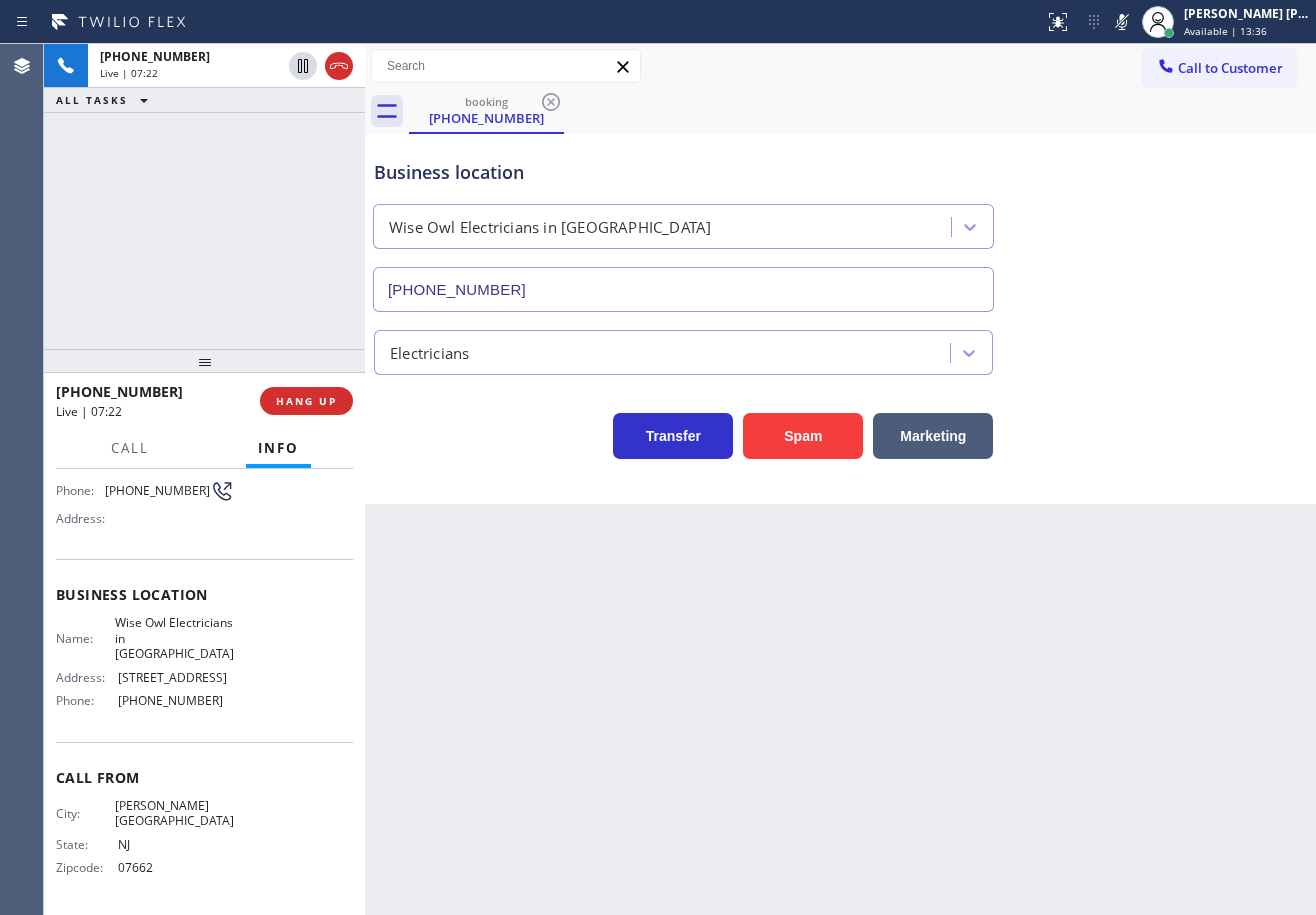 click on "Electricians" at bounding box center (840, 348) 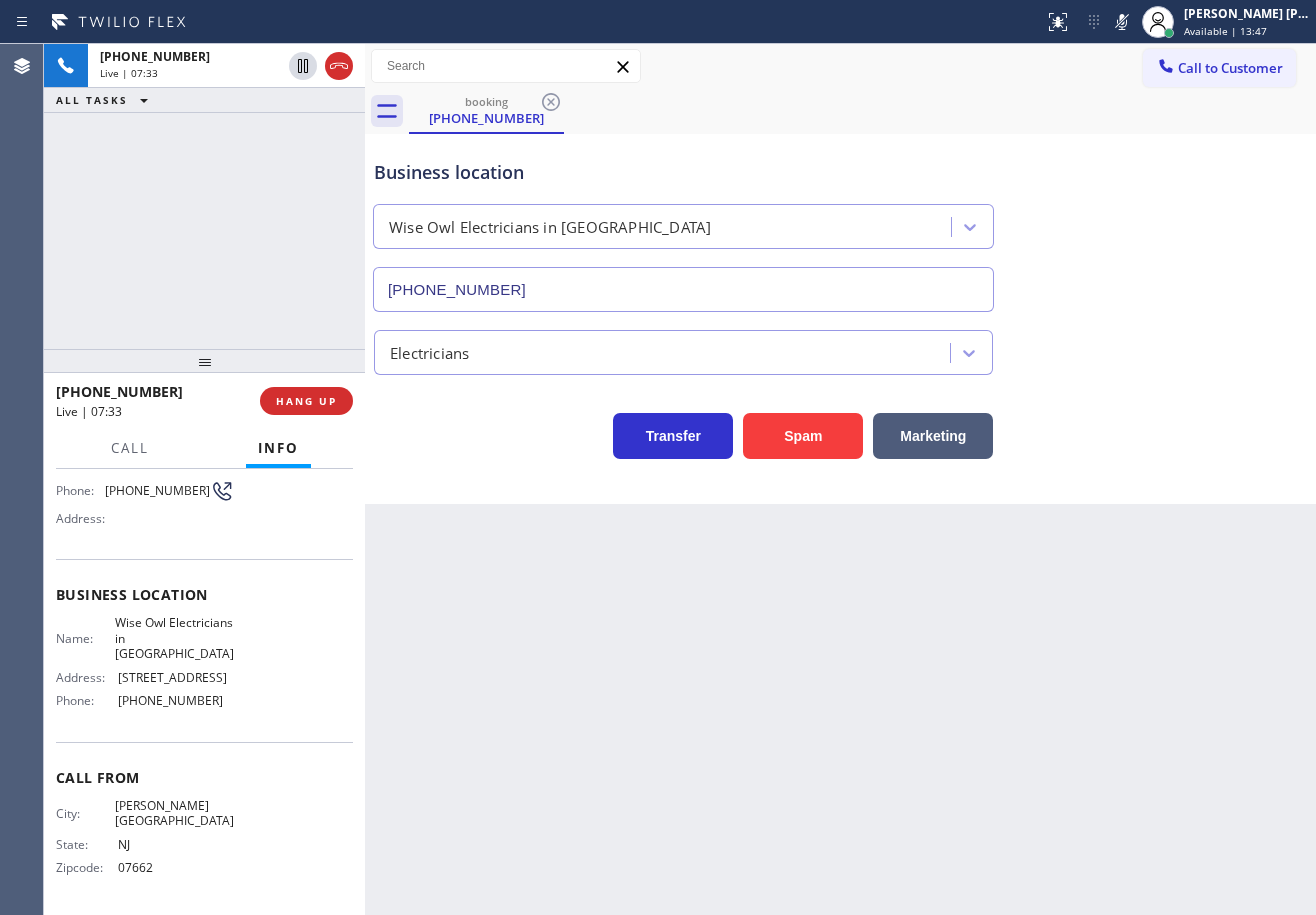 drag, startPoint x: 1008, startPoint y: 601, endPoint x: 971, endPoint y: 616, distance: 39.92493 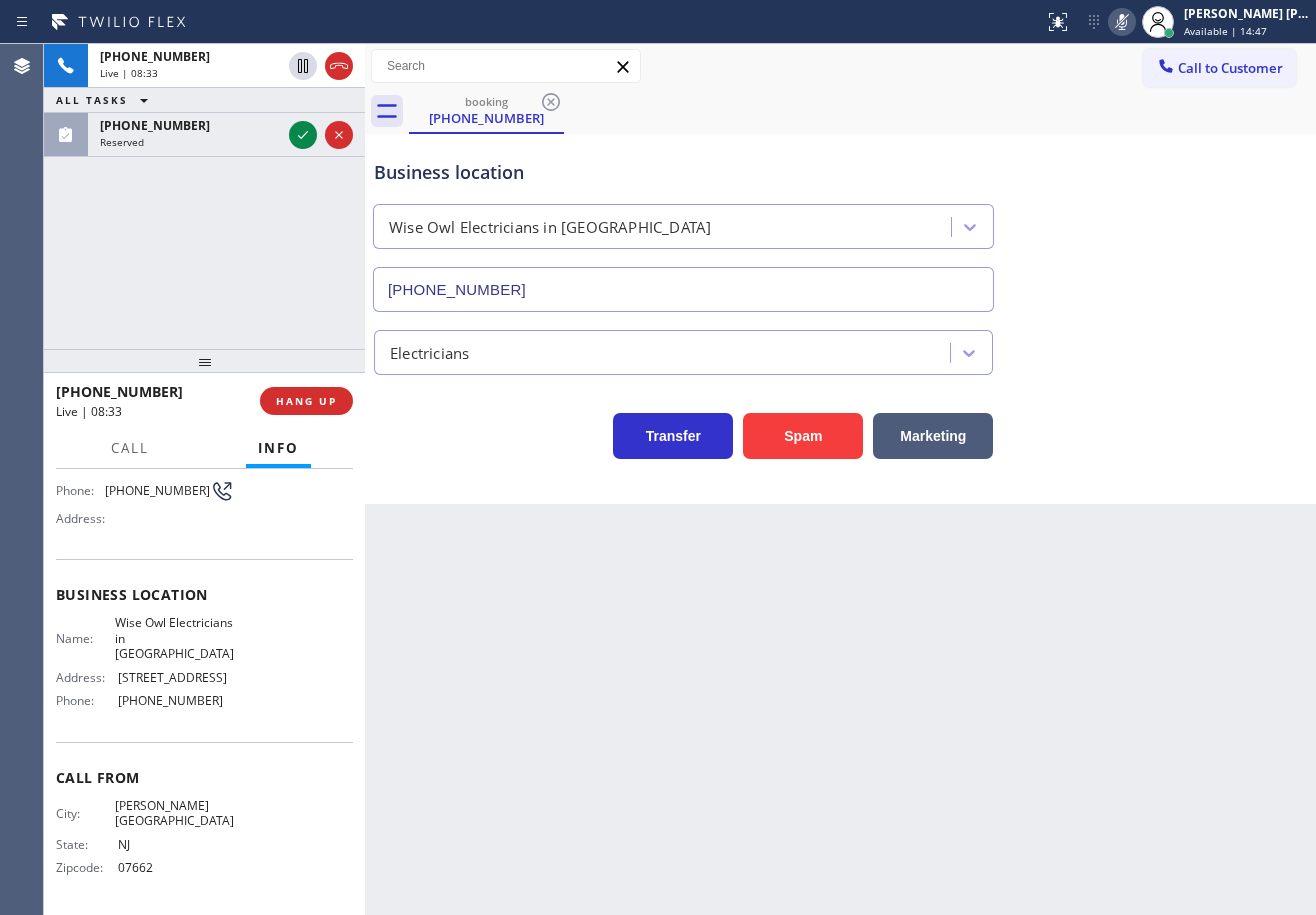 click 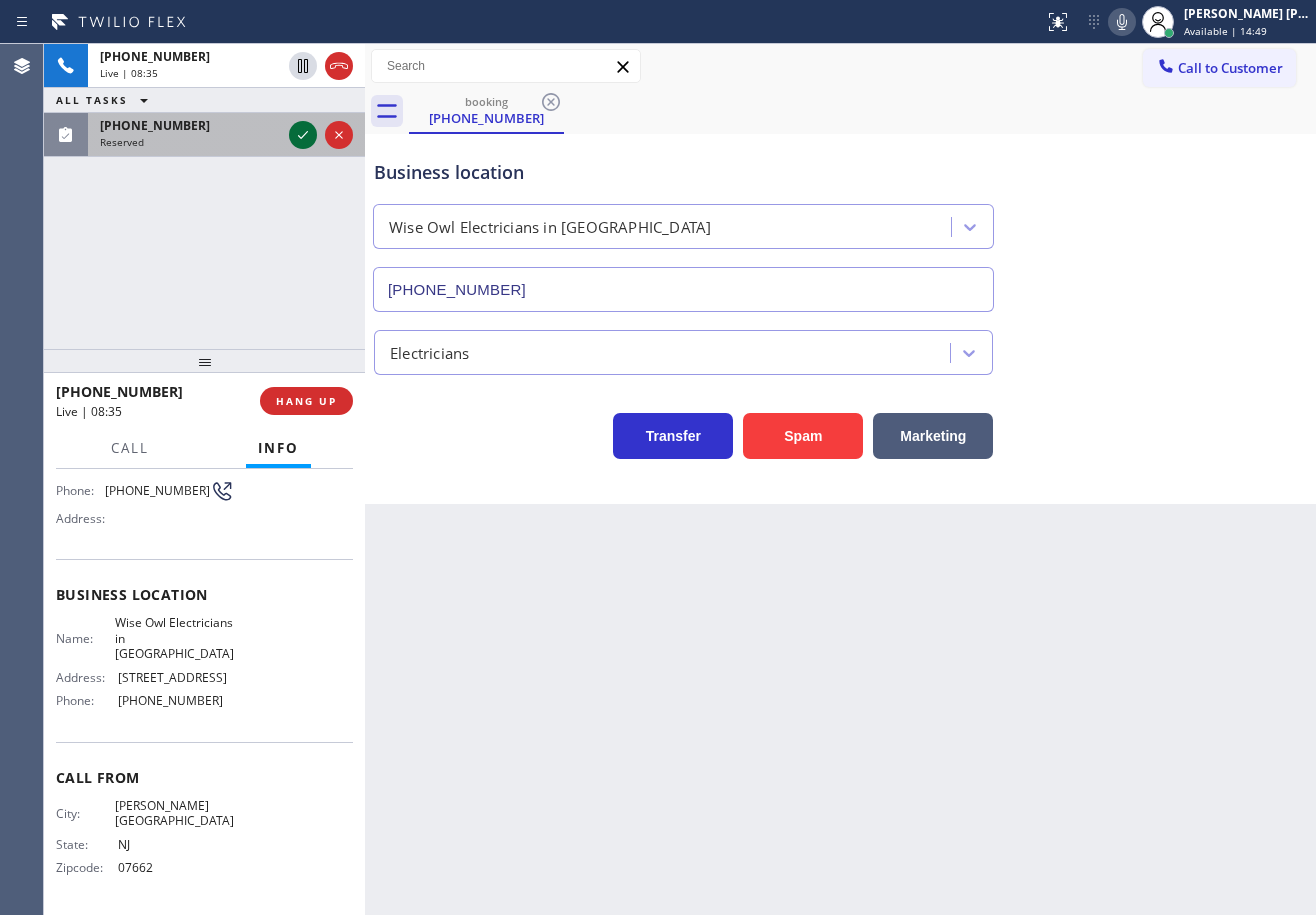 click on "Reserved" at bounding box center [190, 142] 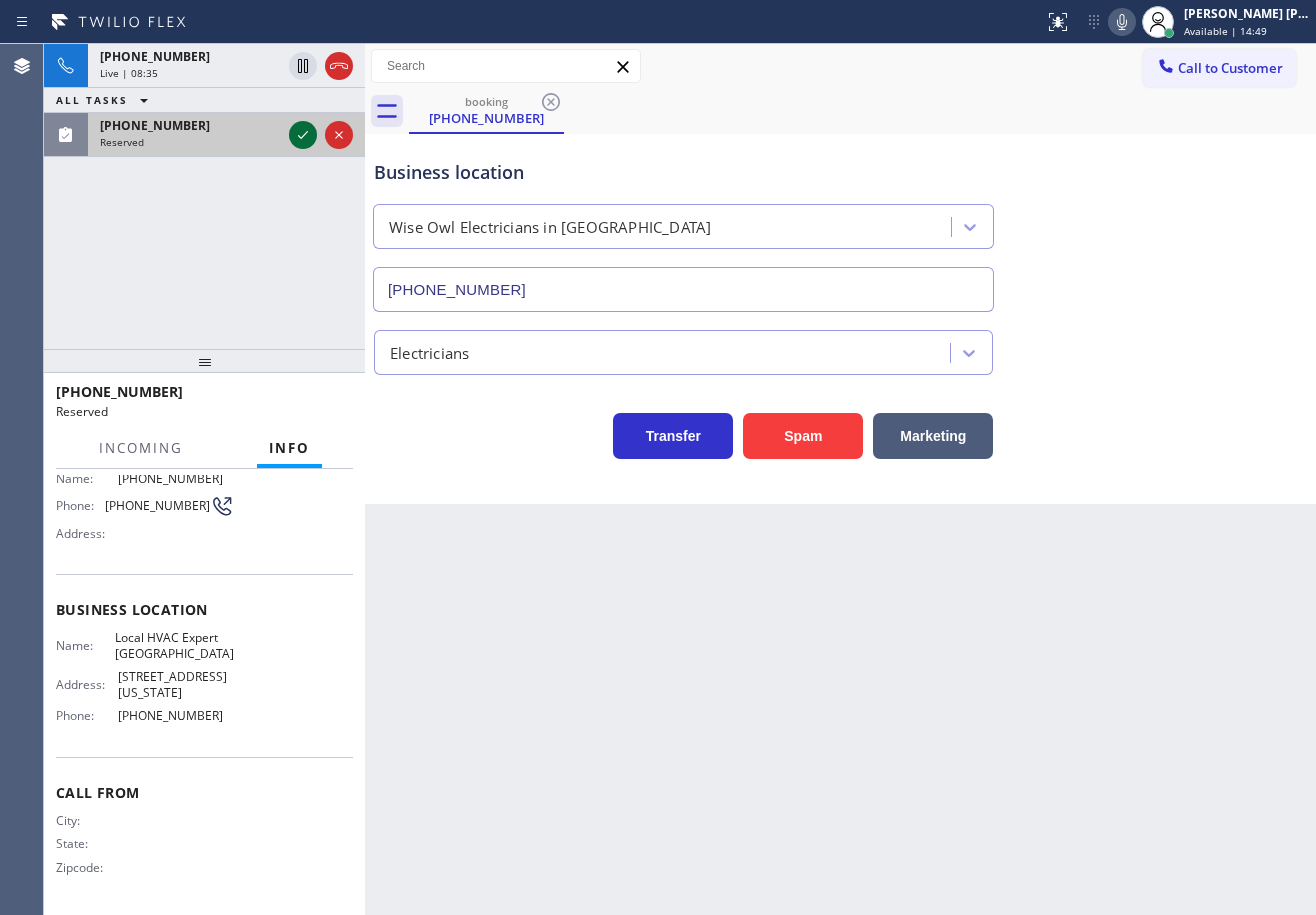 click at bounding box center [303, 135] 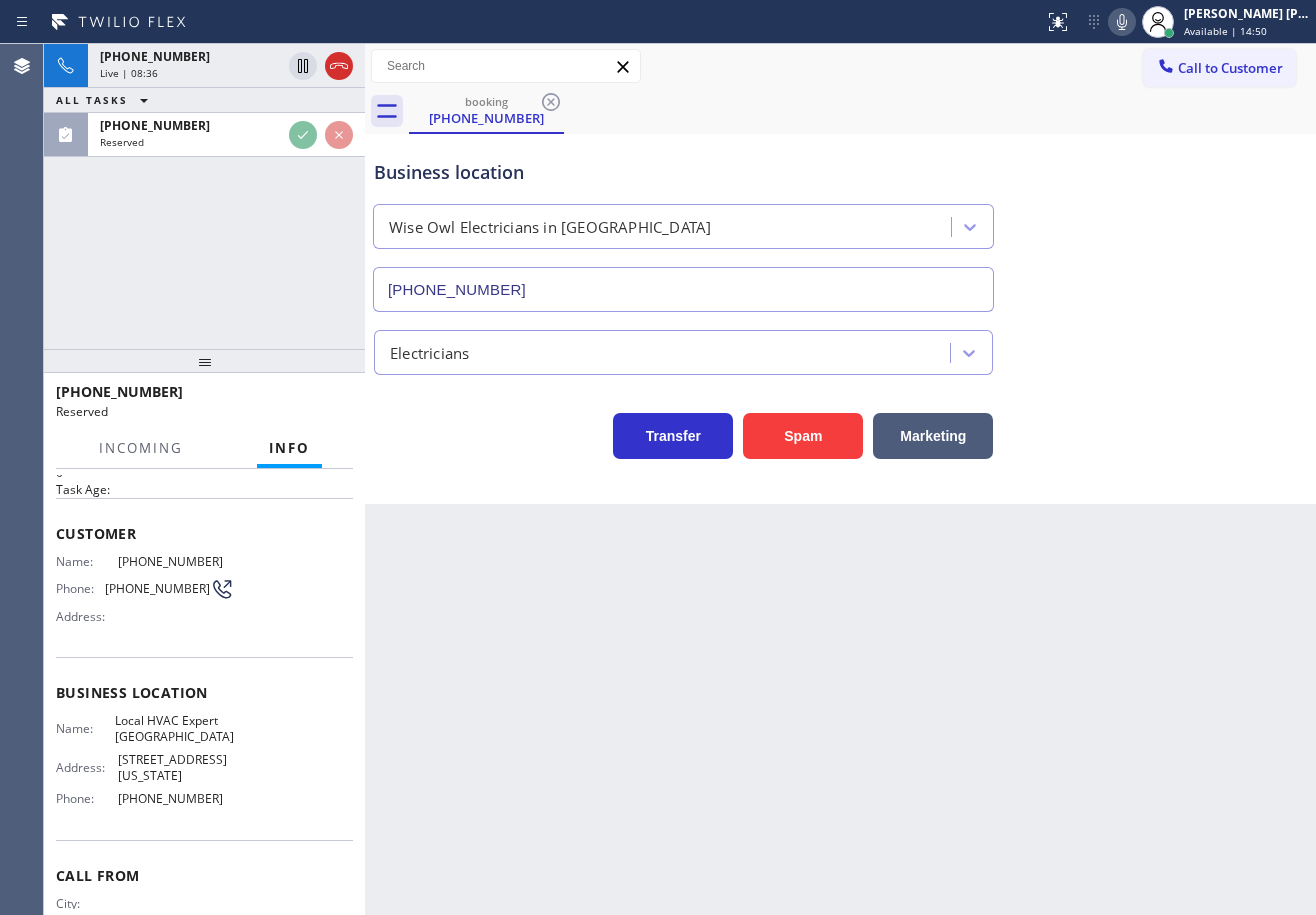 scroll, scrollTop: 0, scrollLeft: 0, axis: both 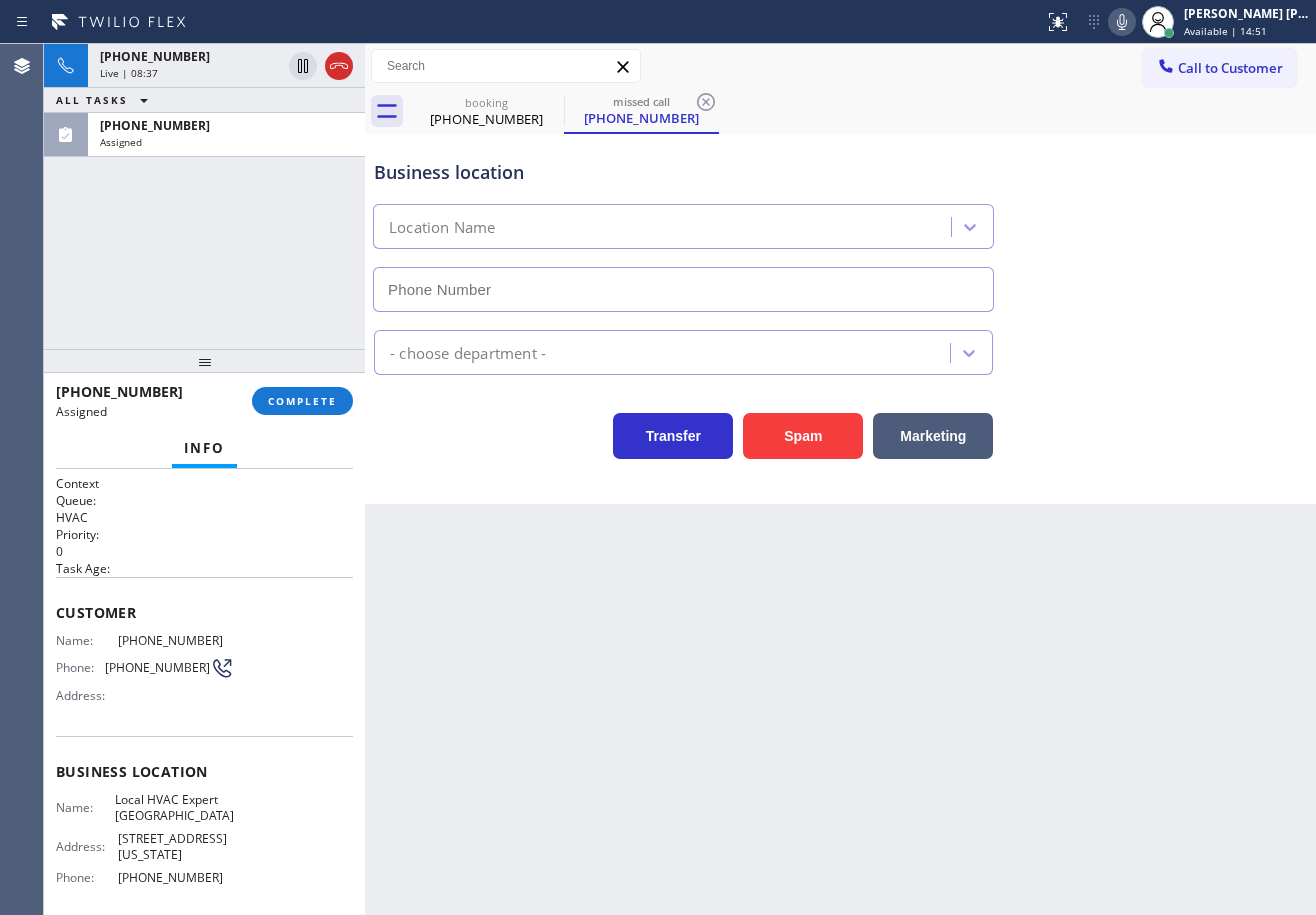 type on "(650) 666-0850" 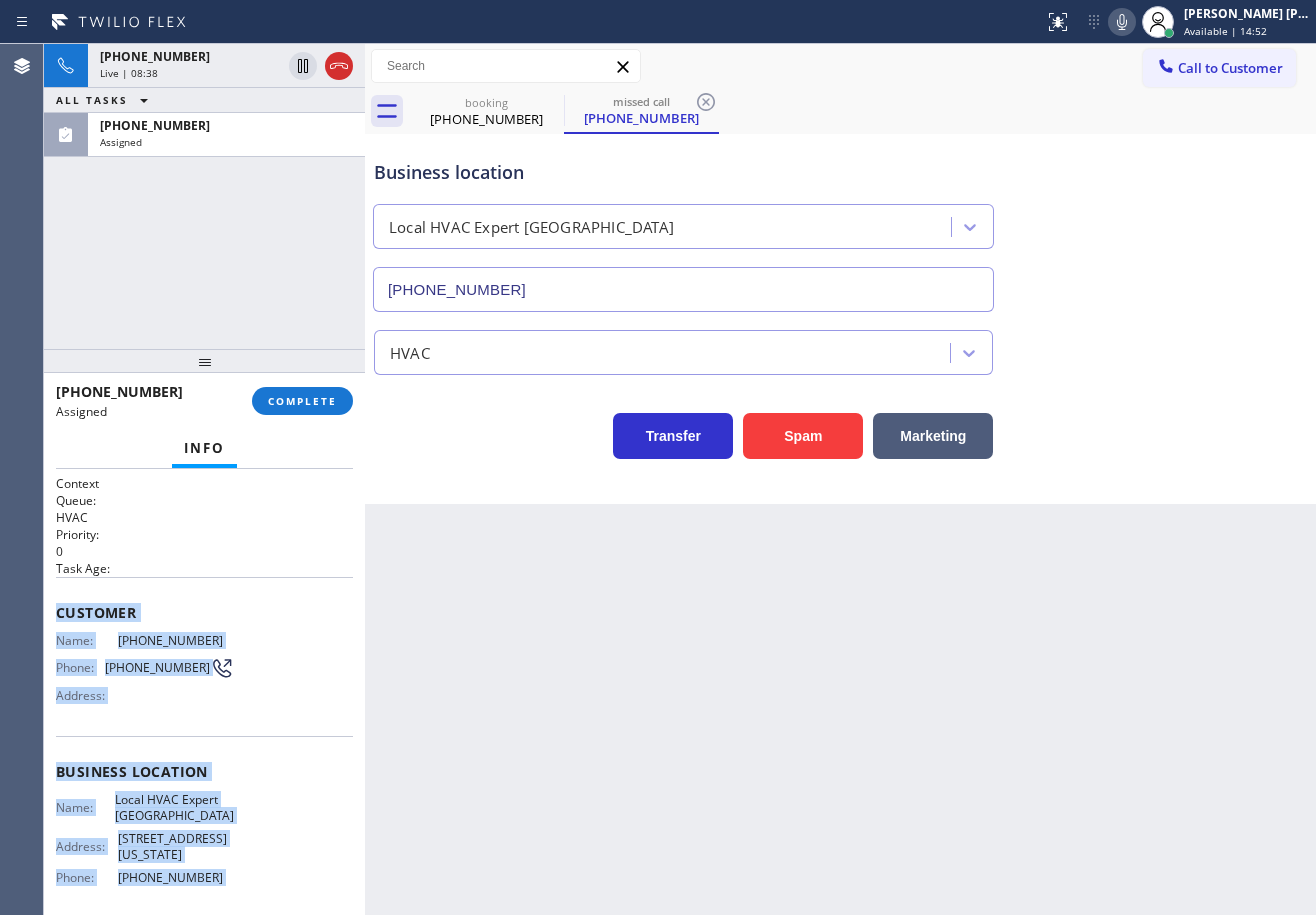 scroll, scrollTop: 162, scrollLeft: 0, axis: vertical 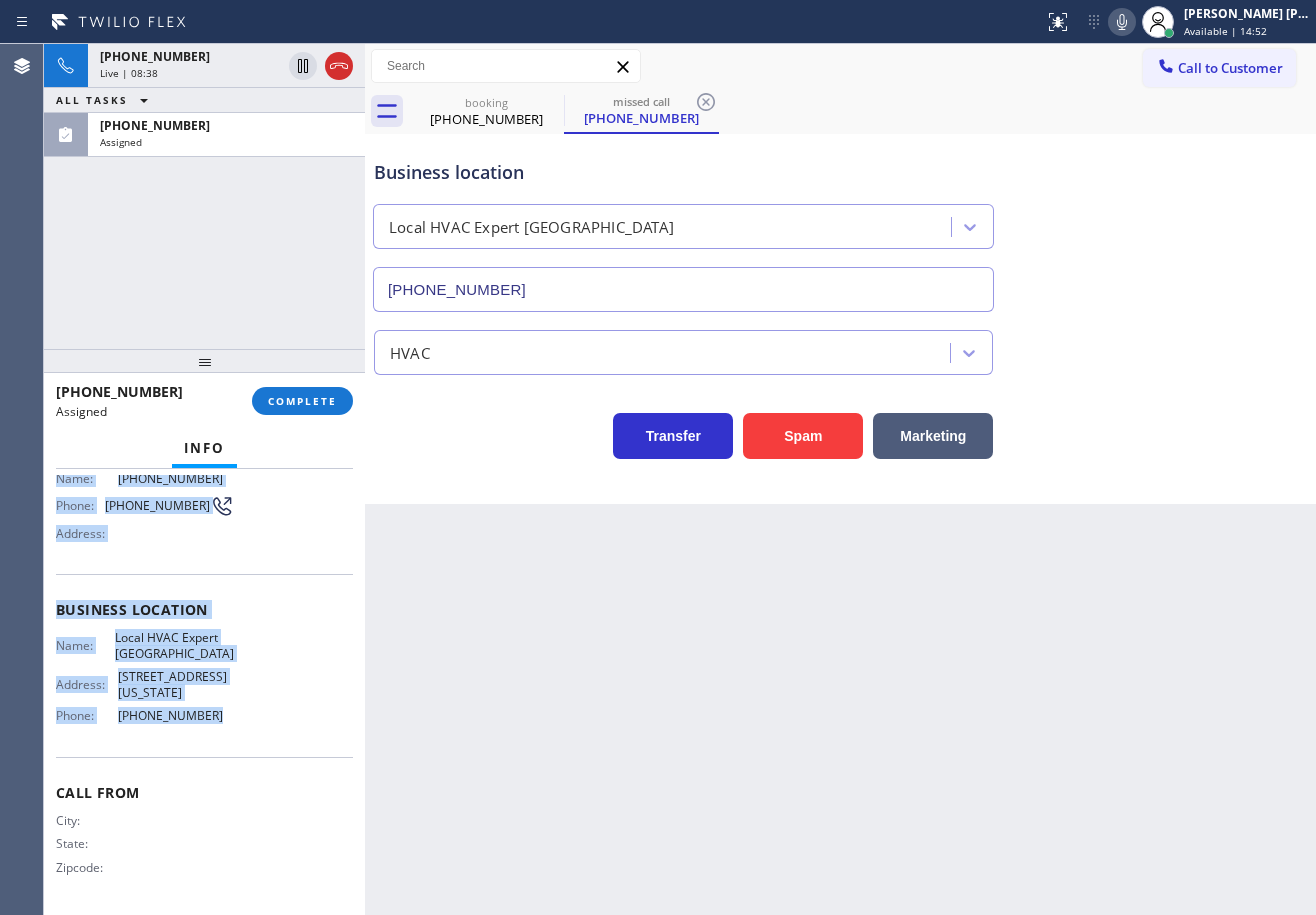 drag, startPoint x: 55, startPoint y: 611, endPoint x: 238, endPoint y: 717, distance: 211.48286 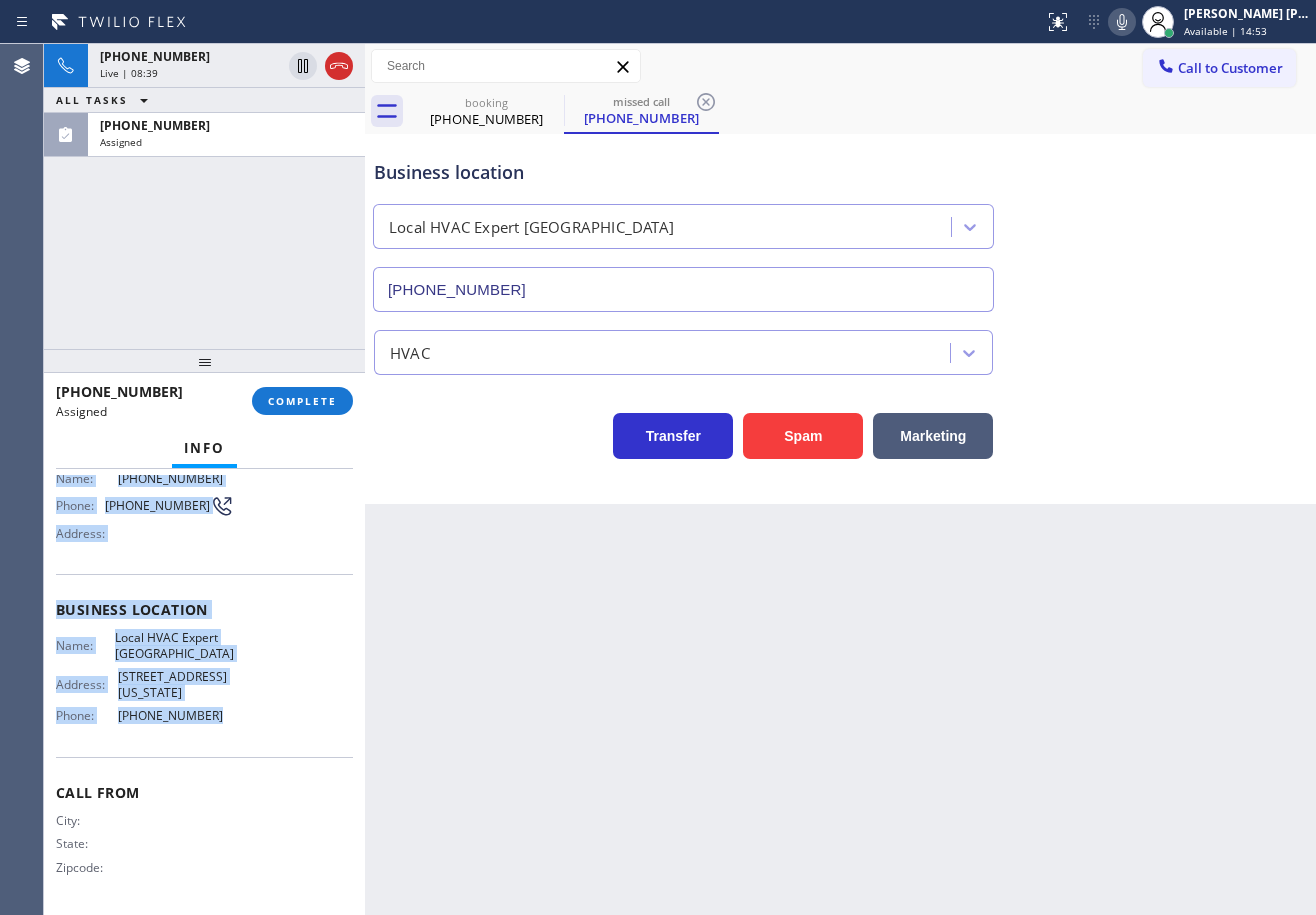 copy on "Customer Name: (917) 671-8201 Phone: (917) 671-8201 Address: Business location Name: Local HVAC Expert Palo Alto Address: 461 S. California Ave  Phone: (650) 666-0850" 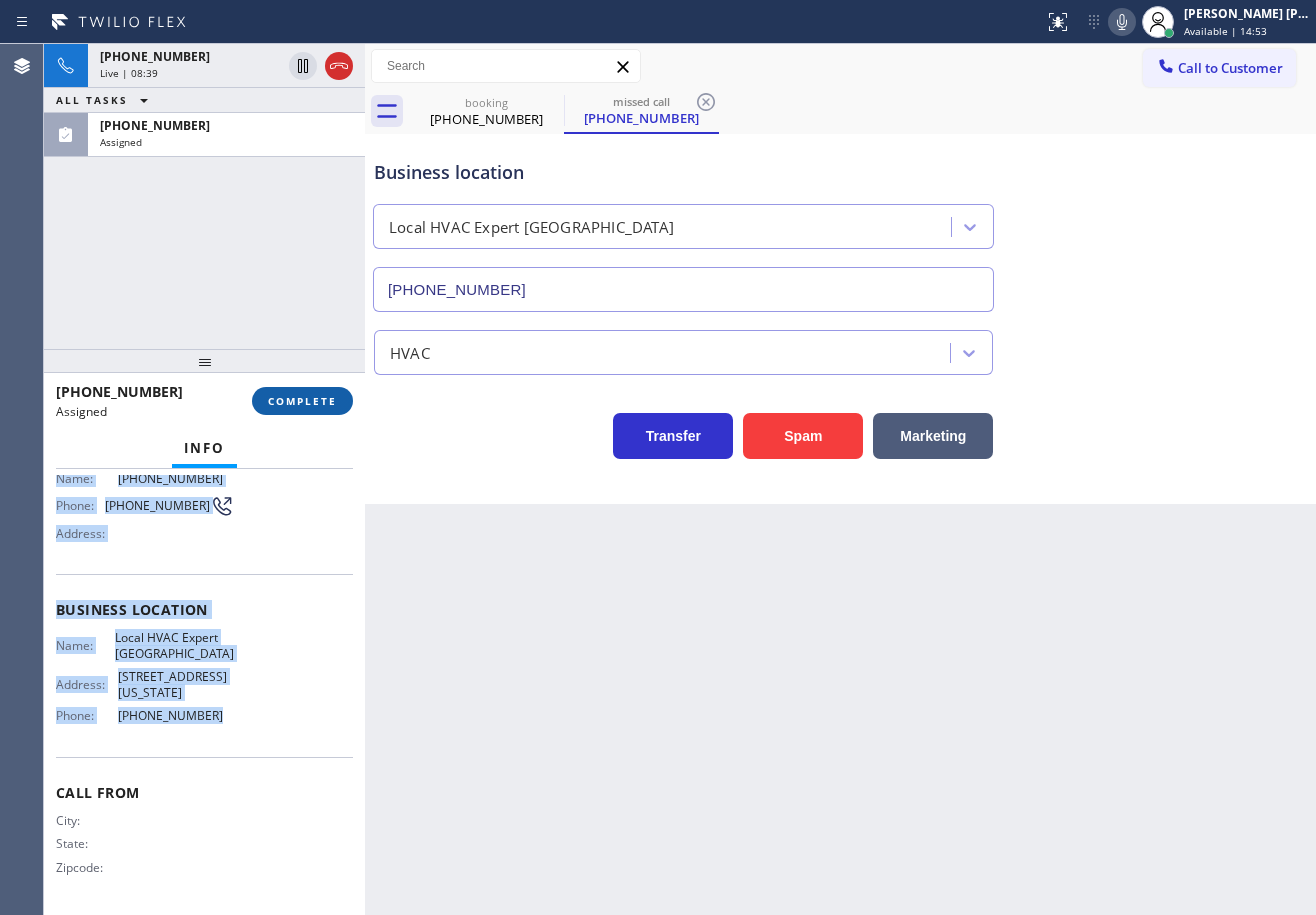 click on "COMPLETE" at bounding box center (302, 401) 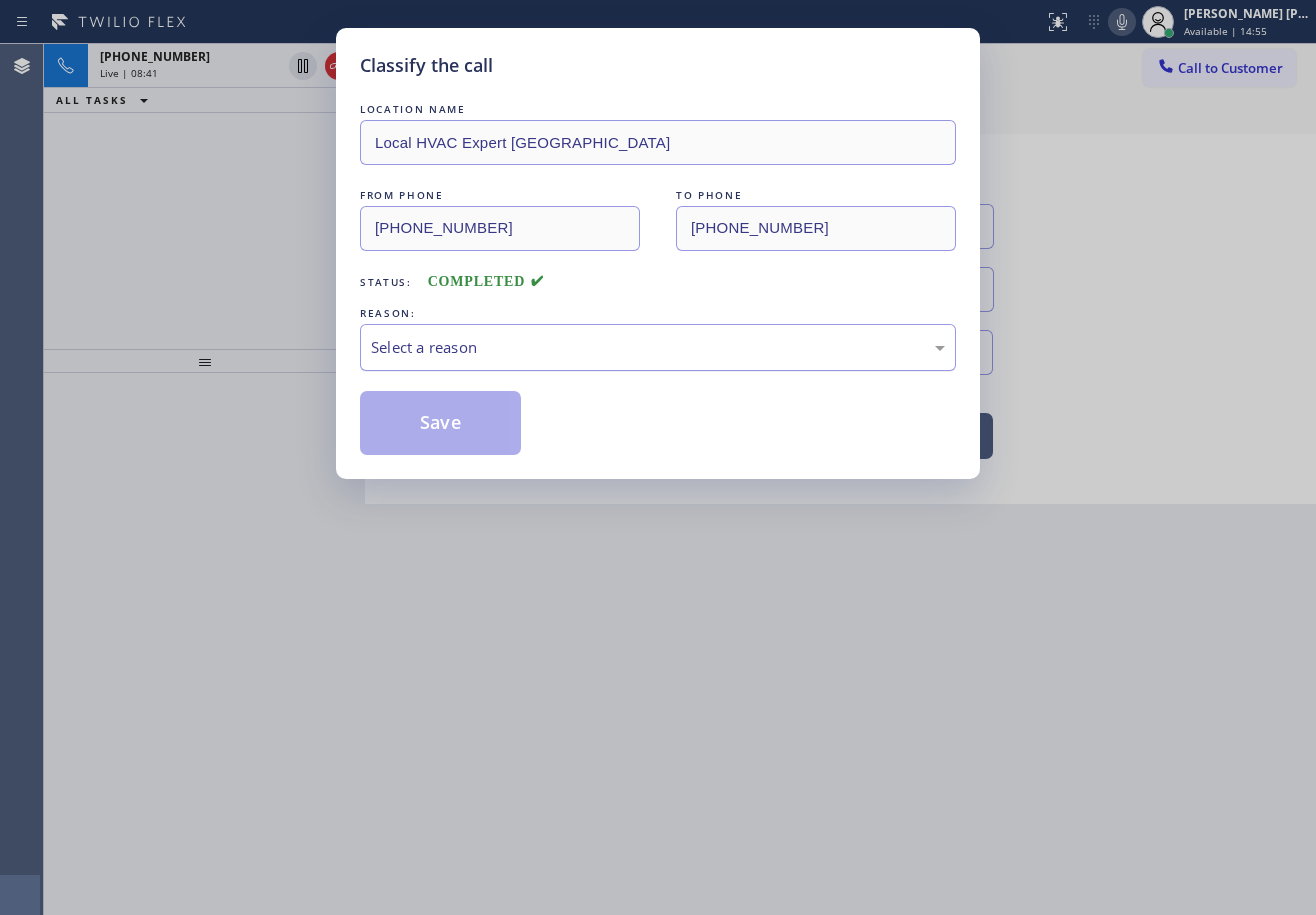 click on "Select a reason" at bounding box center (658, 347) 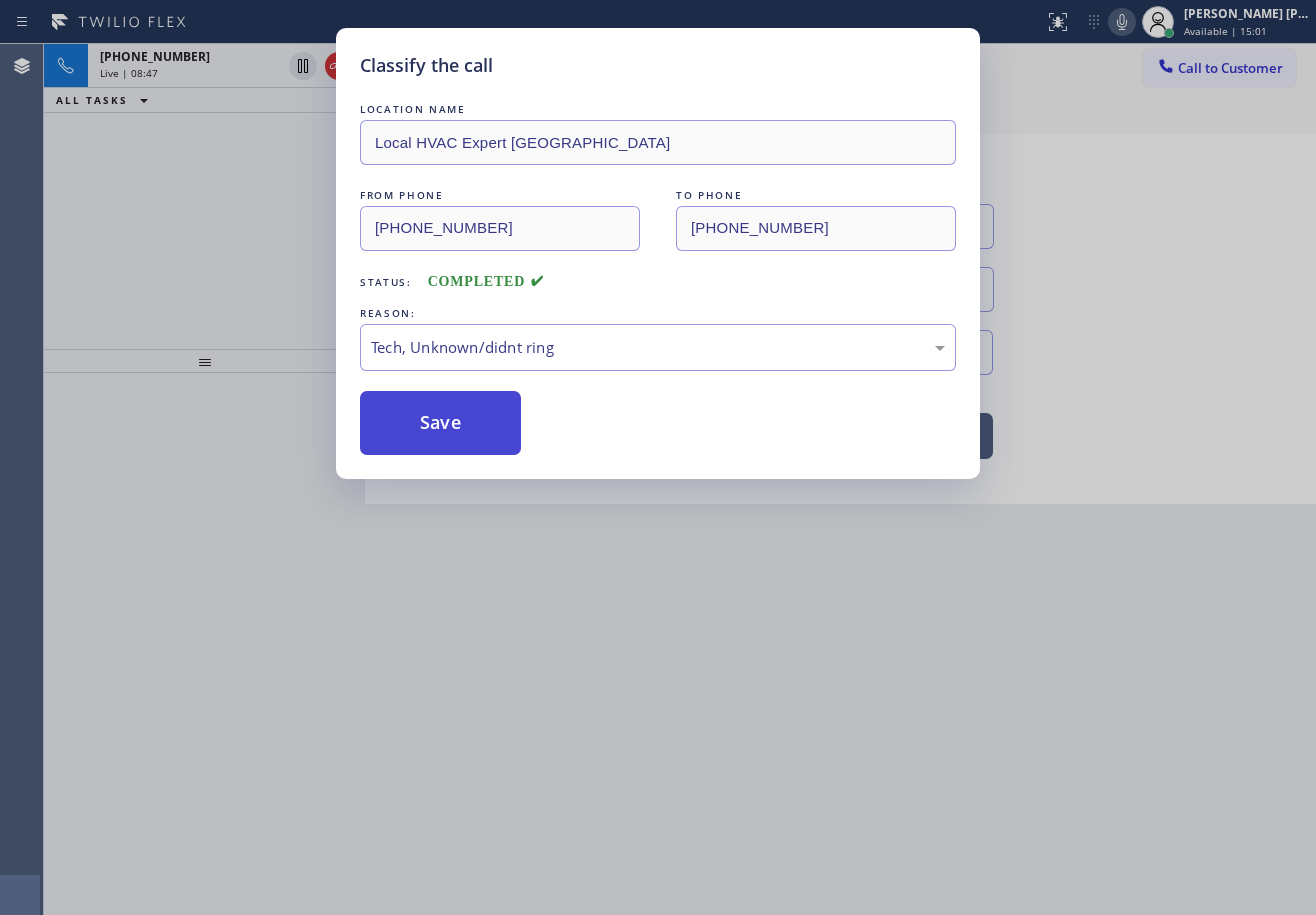 click on "Save" at bounding box center (440, 423) 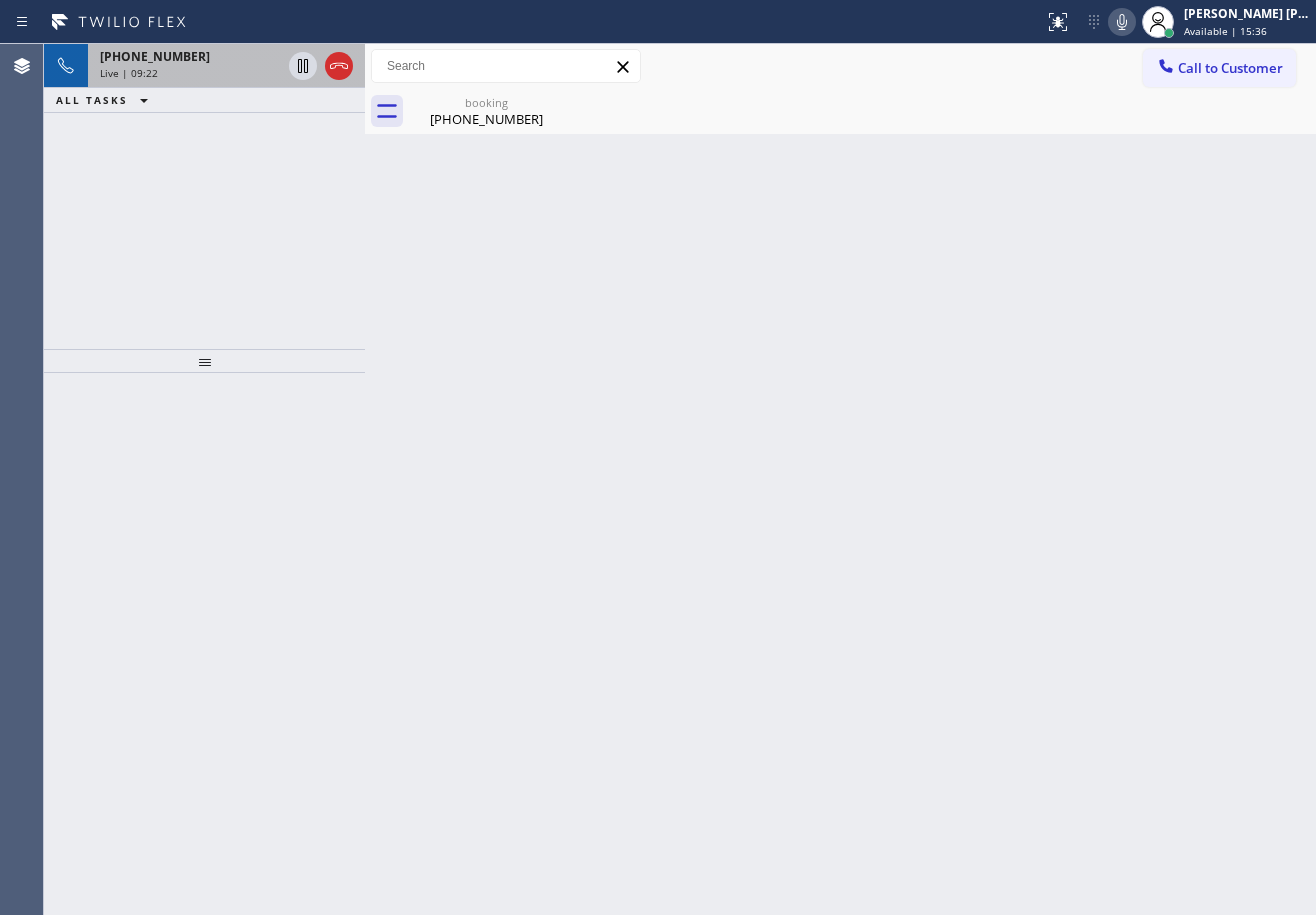 drag, startPoint x: 208, startPoint y: 69, endPoint x: 361, endPoint y: 85, distance: 153.83432 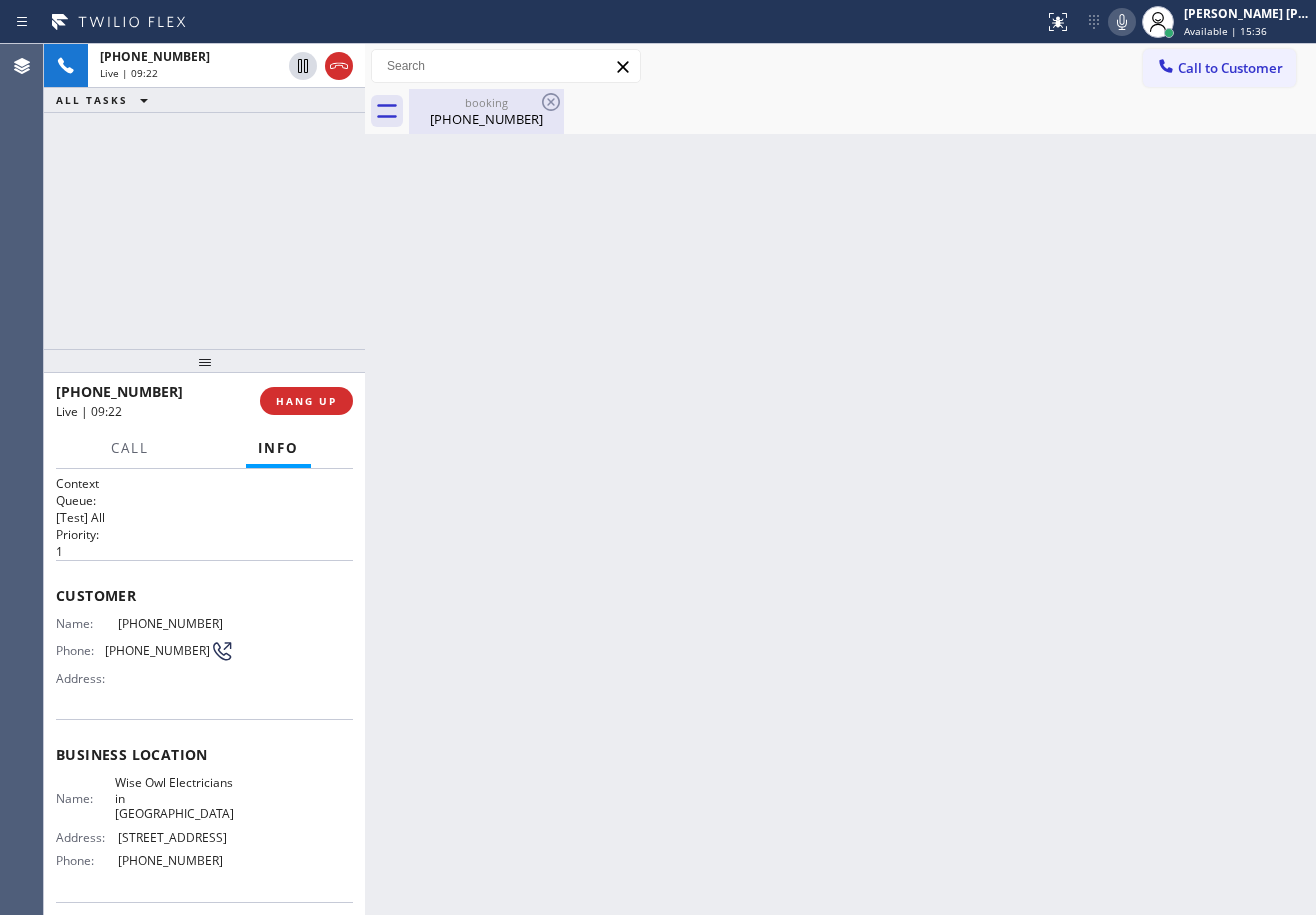click on "(201) 660-3792" at bounding box center (486, 119) 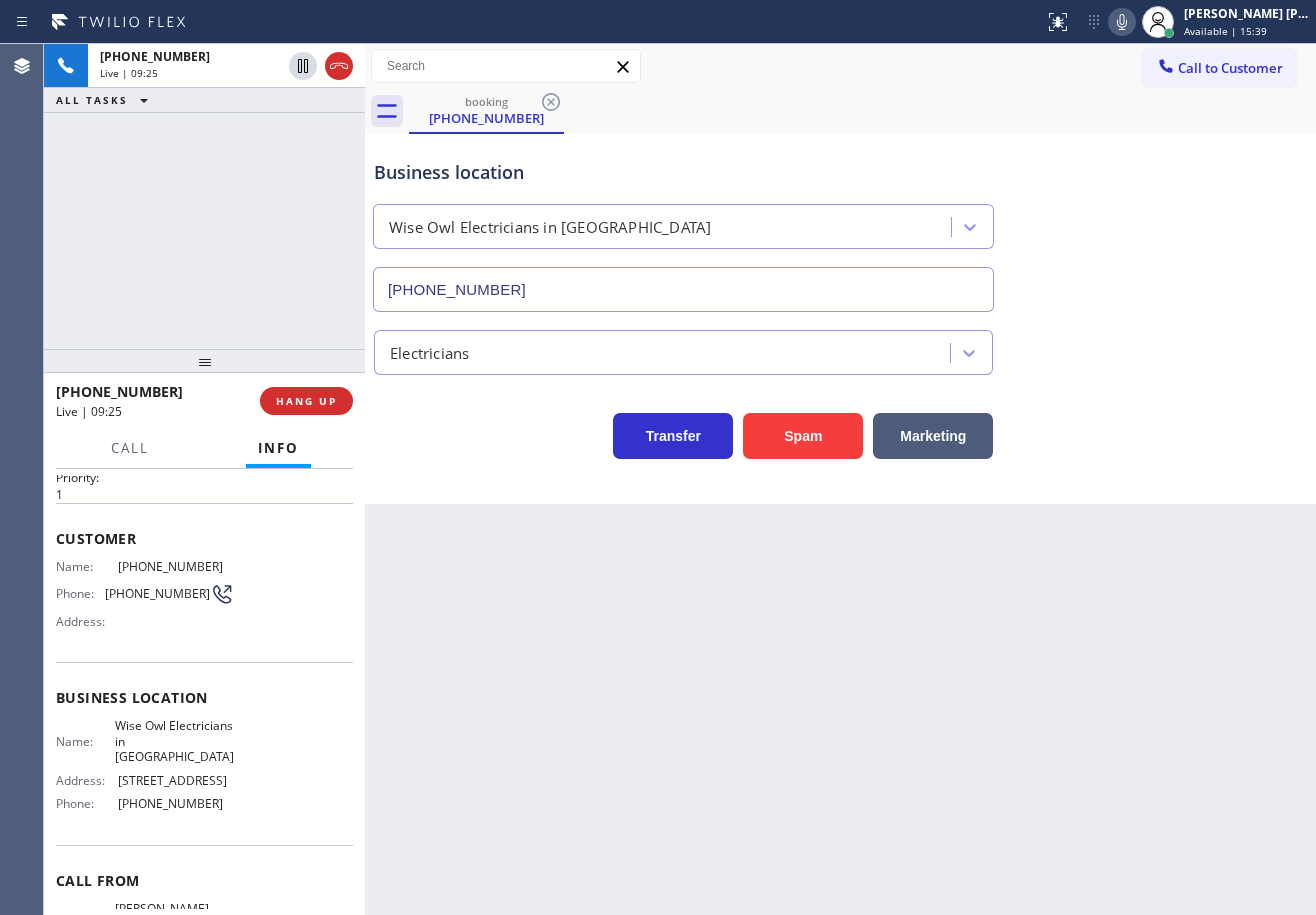scroll, scrollTop: 0, scrollLeft: 0, axis: both 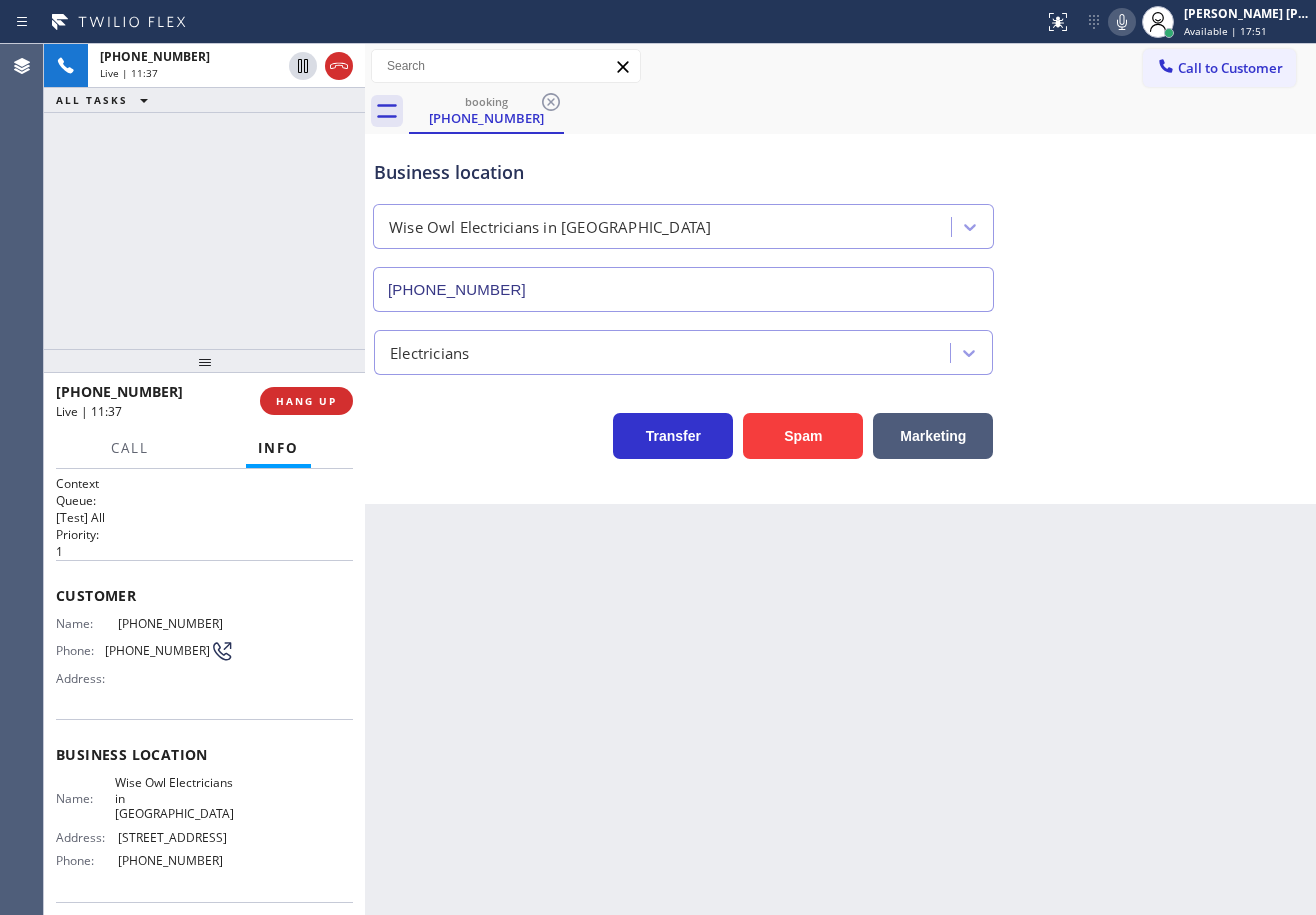 click on "Back to Dashboard Change Sender ID Customers Technicians Select a contact Outbound call Technician Search Technician Your caller id phone number Your caller id phone number Call Technician info Name   Phone none Address none Change Sender ID HVAC +18559994417 5 Star Appliance +18557314952 Appliance Repair +18554611149 Plumbing +18889090120 Air Duct Cleaning +18006865038  Electricians +18005688664 Cancel Change Check personal SMS Reset Change booking (201) 660-3792 Call to Customer Outbound call Location Search location Your caller id phone number Customer number Call Outbound call Technician Search Technician Your caller id phone number Your caller id phone number Call booking (201) 660-3792 Business location Wise Owl Electricians in Millburn (908) 824-6559 Electricians Transfer Spam Marketing" at bounding box center [840, 479] 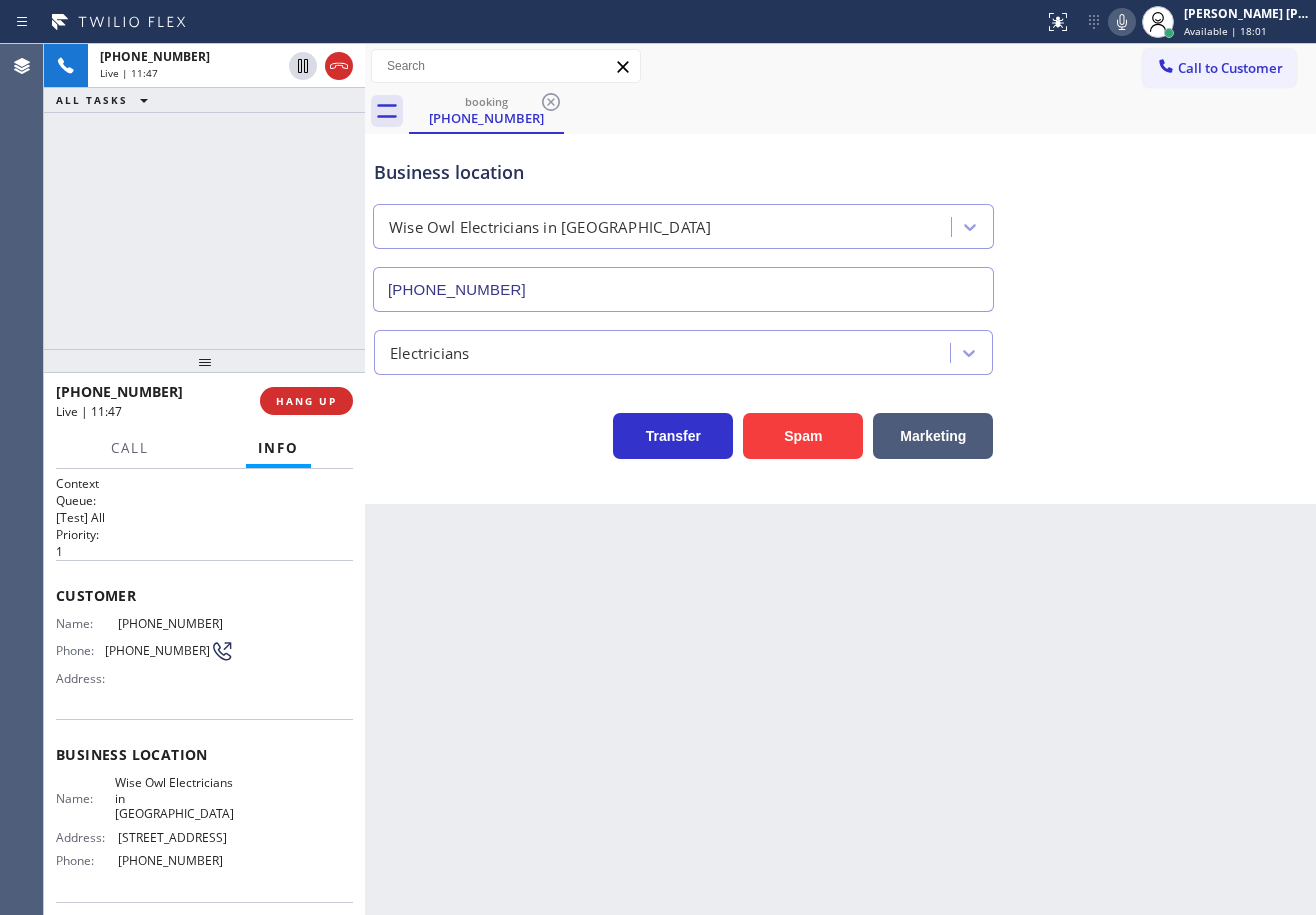click on "Business location Wise Owl Electricians in Millburn (908) 824-6559" at bounding box center (840, 221) 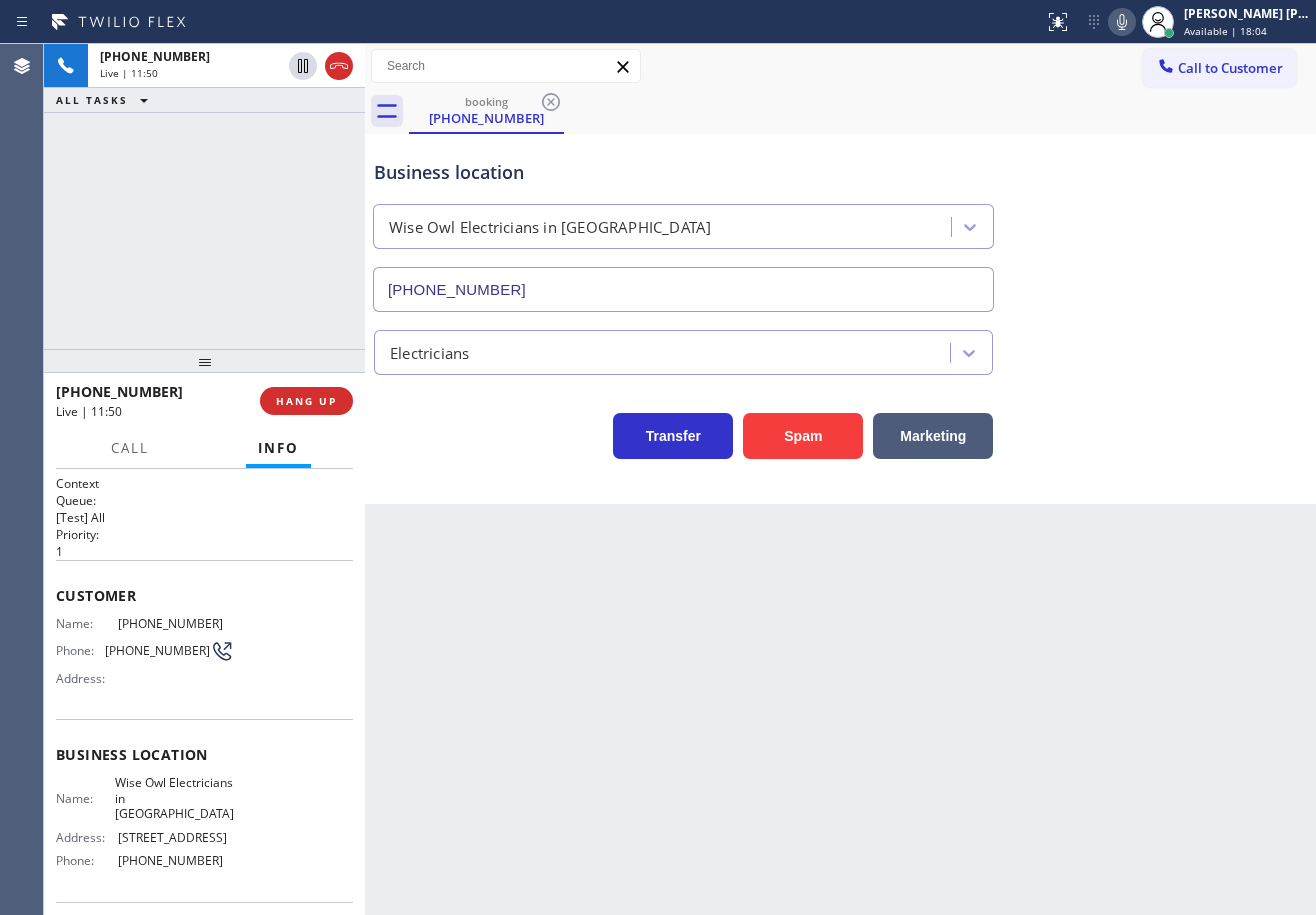 click on "Transfer Spam Marketing" at bounding box center (840, 417) 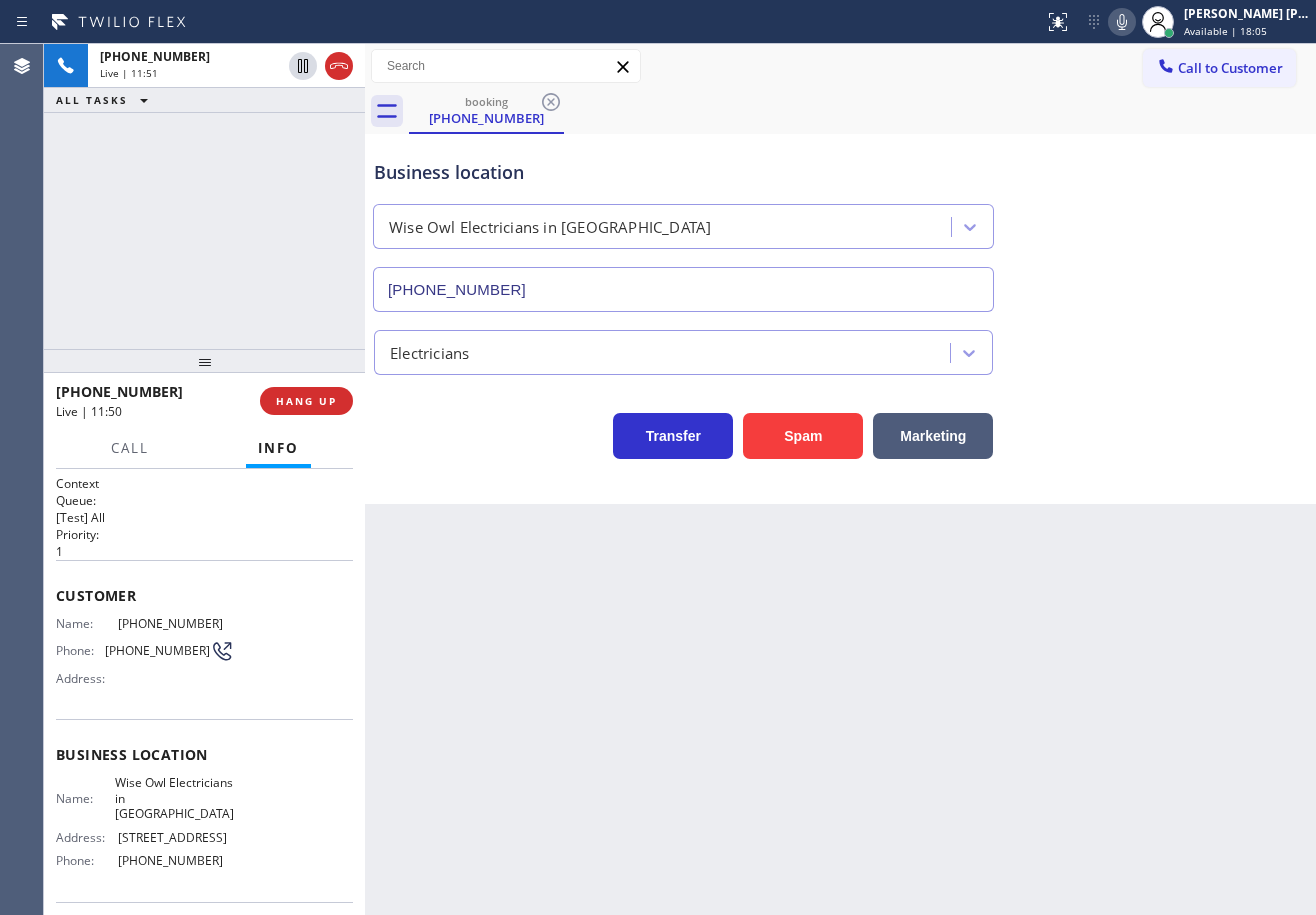 click on "Back to Dashboard Change Sender ID Customers Technicians Select a contact Outbound call Technician Search Technician Your caller id phone number Your caller id phone number Call Technician info Name   Phone none Address none Change Sender ID HVAC +18559994417 5 Star Appliance +18557314952 Appliance Repair +18554611149 Plumbing +18889090120 Air Duct Cleaning +18006865038  Electricians +18005688664 Cancel Change Check personal SMS Reset Change booking (201) 660-3792 Call to Customer Outbound call Location Search location Your caller id phone number Customer number Call Outbound call Technician Search Technician Your caller id phone number Your caller id phone number Call booking (201) 660-3792 Business location Wise Owl Electricians in Millburn (908) 824-6559 Electricians Transfer Spam Marketing" at bounding box center (840, 479) 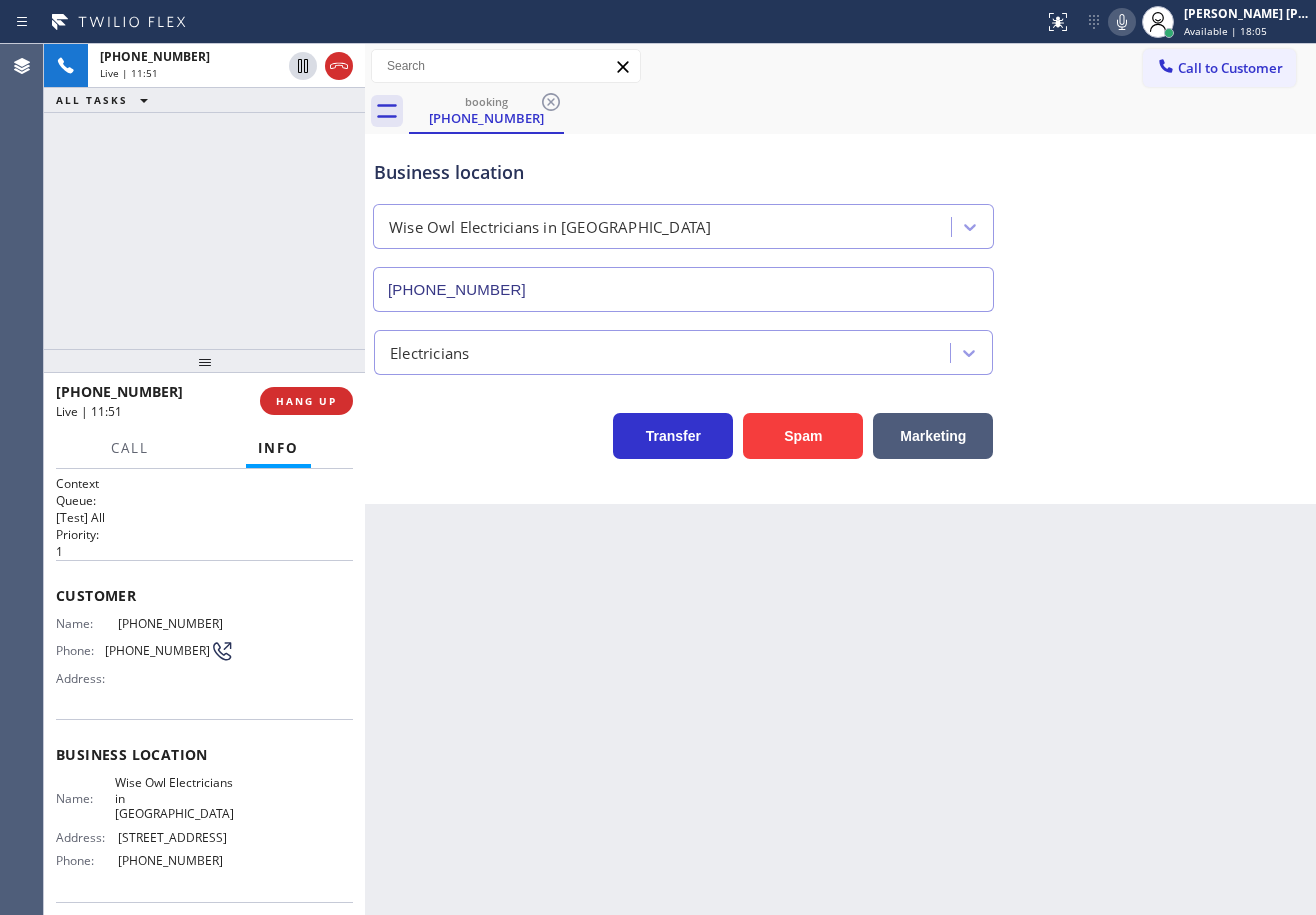 click on "Transfer Spam Marketing" at bounding box center (840, 427) 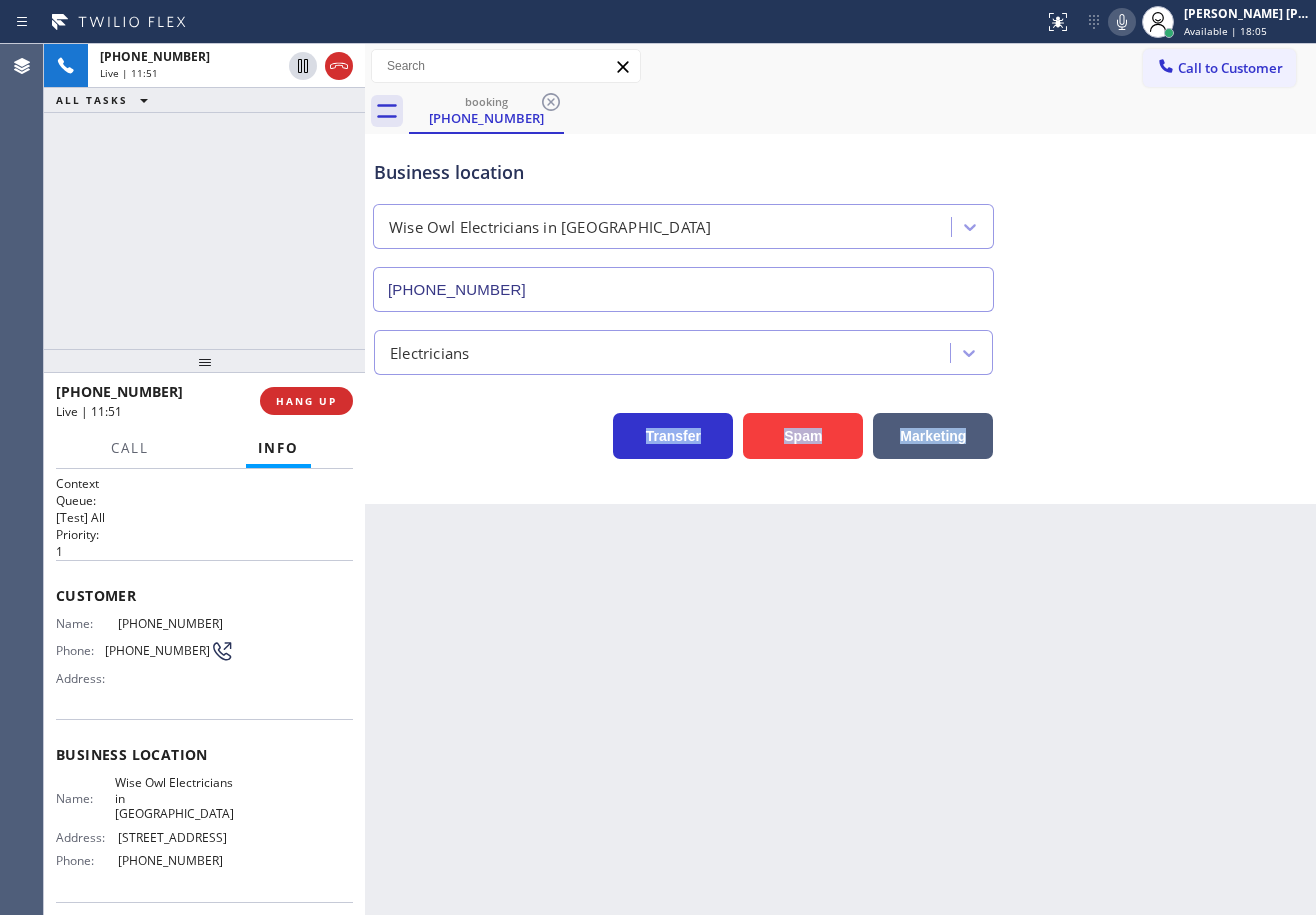 drag, startPoint x: 1166, startPoint y: 381, endPoint x: 1166, endPoint y: 362, distance: 19 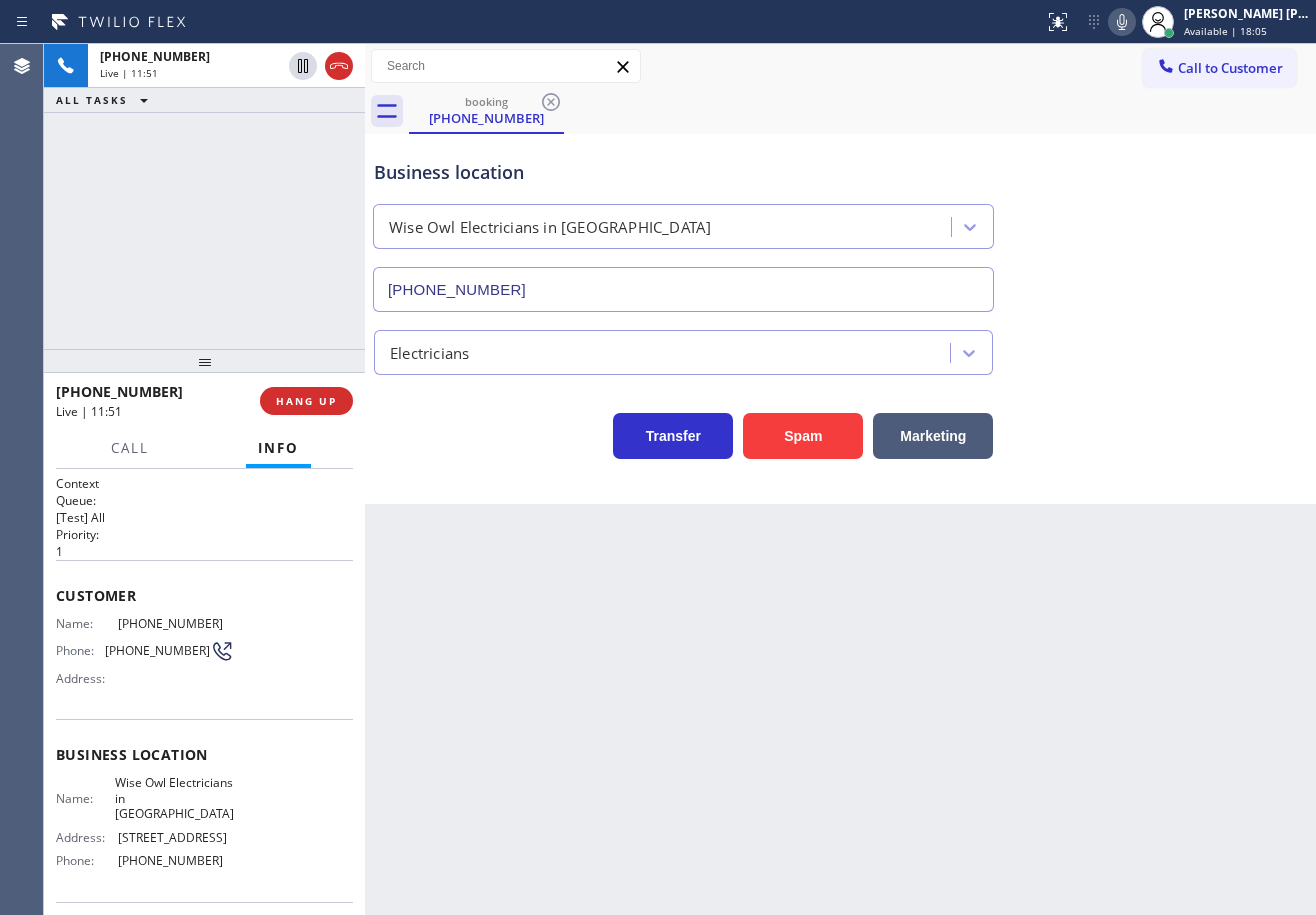 click on "Electricians" at bounding box center [840, 348] 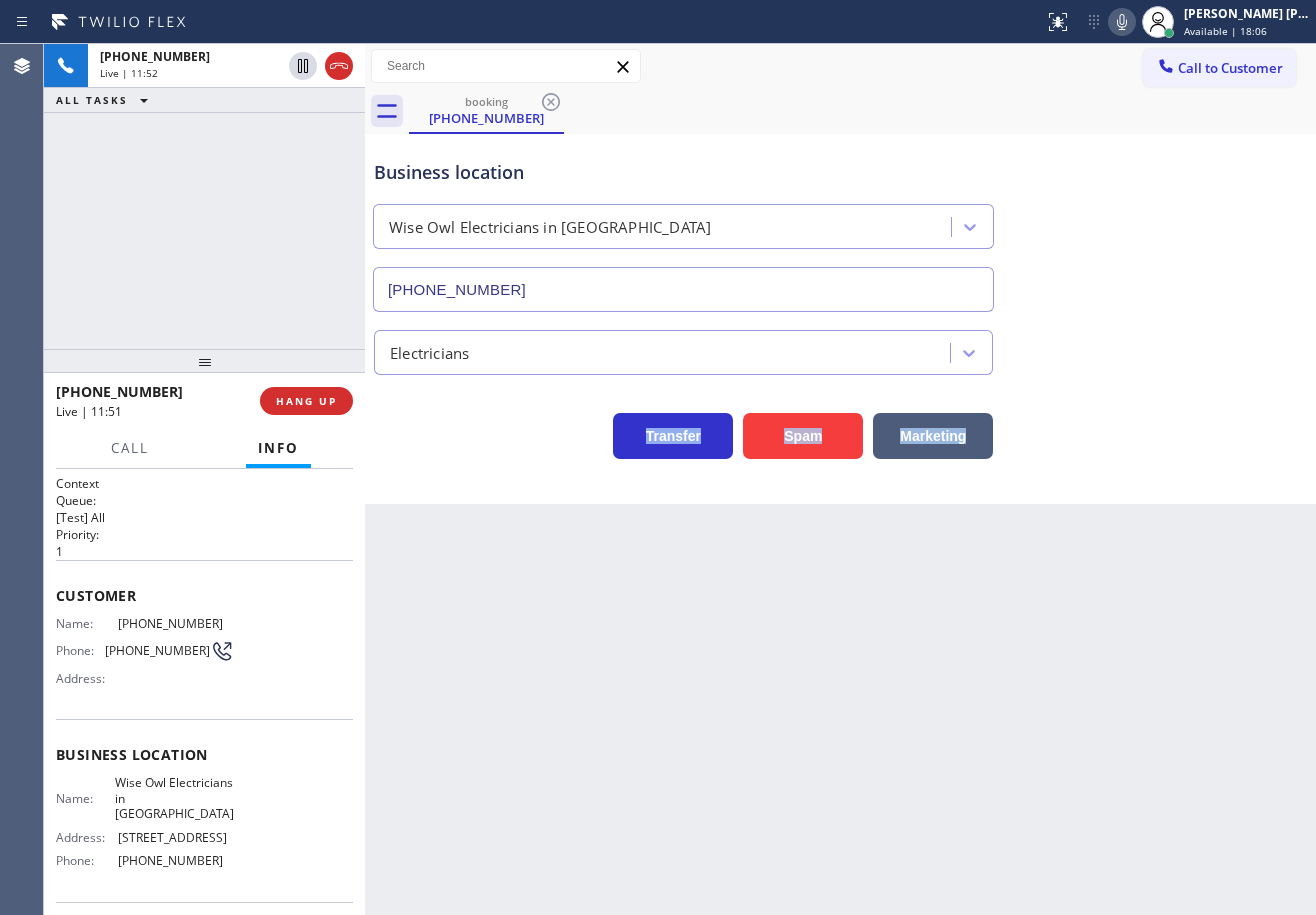click on "Business location Wise Owl Electricians in Millburn (908) 824-6559 Electricians Transfer Spam Marketing" at bounding box center (840, 299) 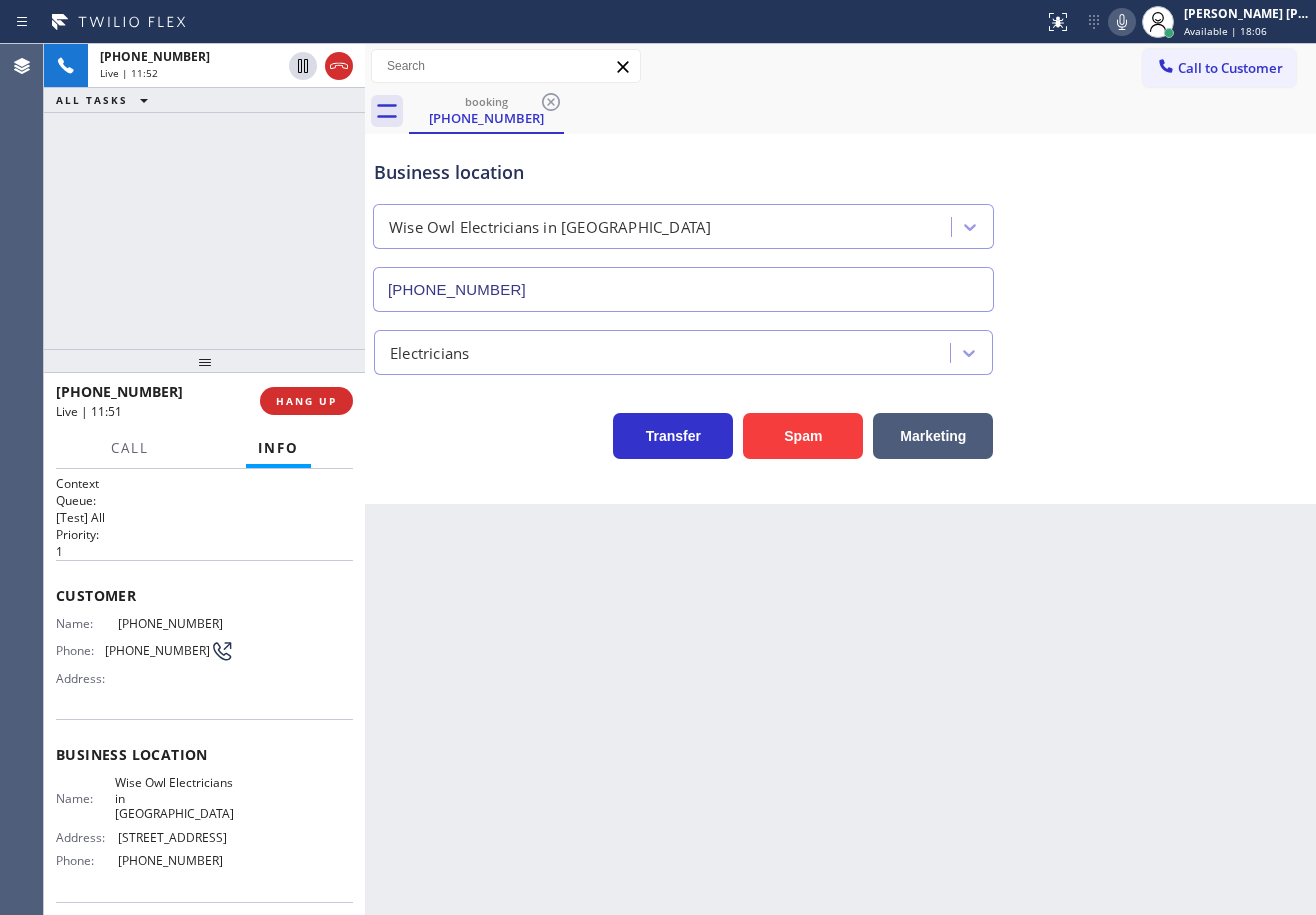 drag, startPoint x: 1152, startPoint y: 475, endPoint x: 1136, endPoint y: 493, distance: 24.083189 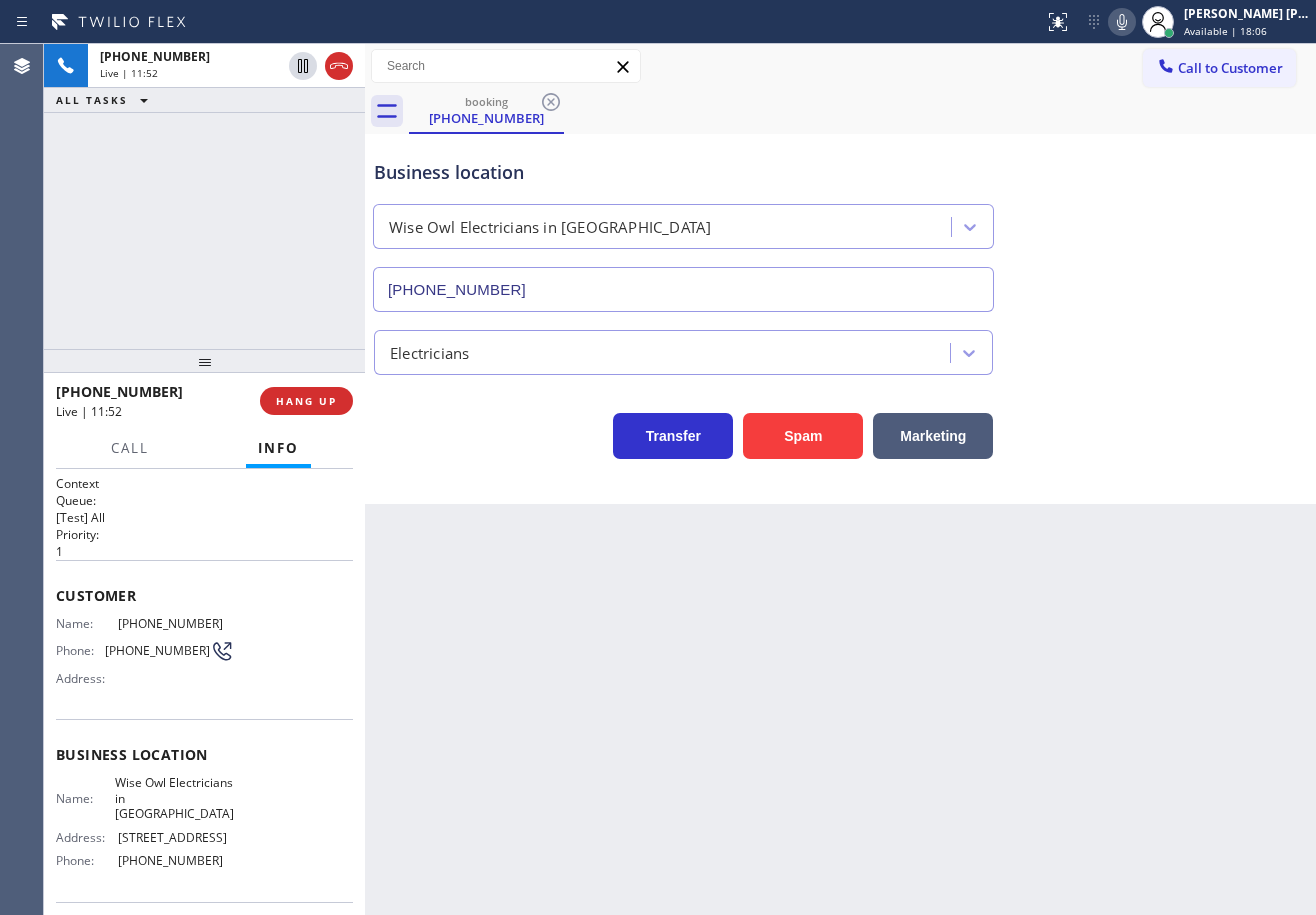 click on "Transfer Spam Marketing" at bounding box center (840, 427) 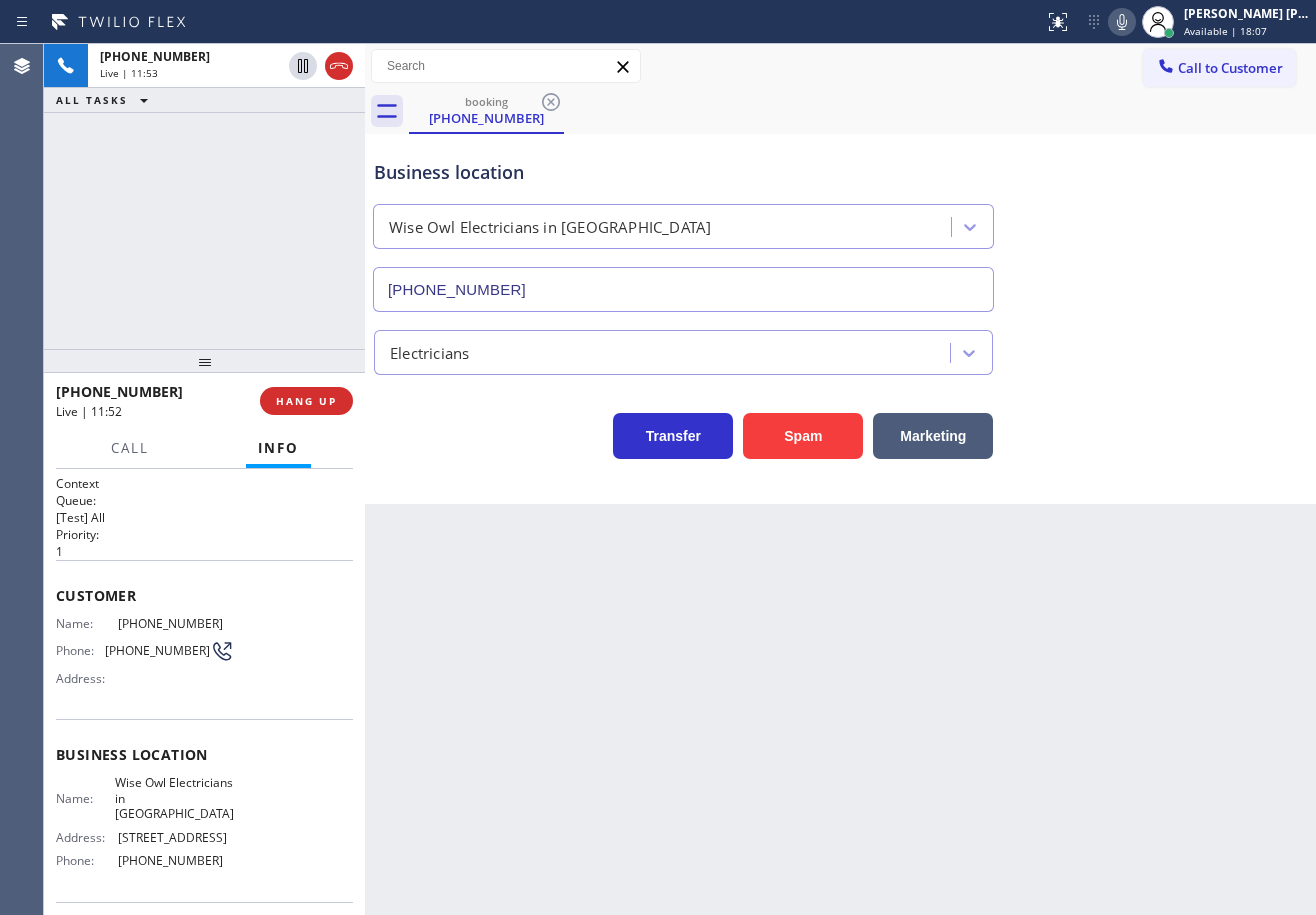 click on "Back to Dashboard Change Sender ID Customers Technicians Select a contact Outbound call Technician Search Technician Your caller id phone number Your caller id phone number Call Technician info Name   Phone none Address none Change Sender ID HVAC +18559994417 5 Star Appliance +18557314952 Appliance Repair +18554611149 Plumbing +18889090120 Air Duct Cleaning +18006865038  Electricians +18005688664 Cancel Change Check personal SMS Reset Change booking (201) 660-3792 Call to Customer Outbound call Location Search location Your caller id phone number Customer number Call Outbound call Technician Search Technician Your caller id phone number Your caller id phone number Call booking (201) 660-3792 Business location Wise Owl Electricians in Millburn (908) 824-6559 Electricians Transfer Spam Marketing" at bounding box center (840, 479) 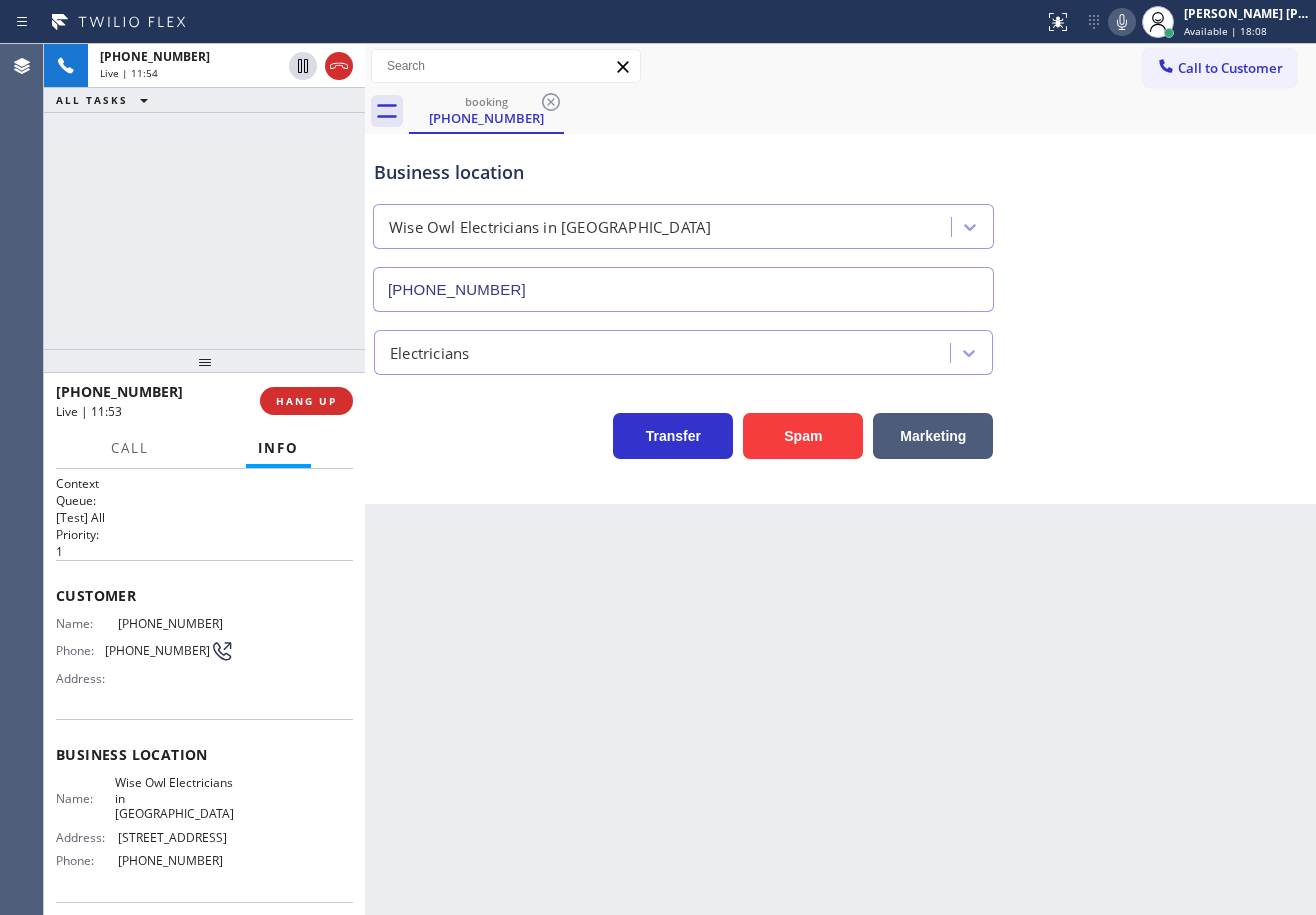 click on "Electricians" at bounding box center (840, 348) 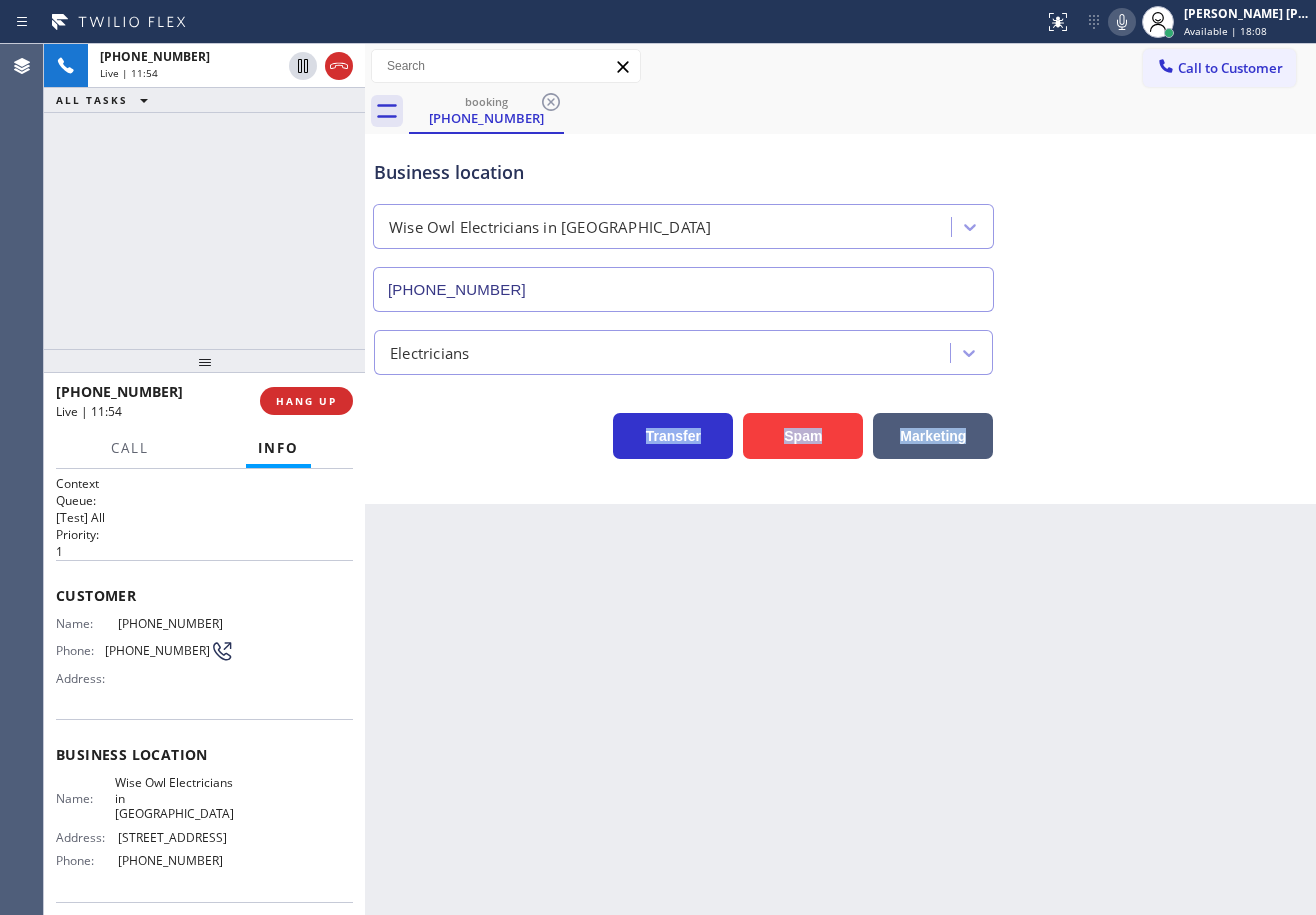 drag, startPoint x: 1137, startPoint y: 353, endPoint x: 1124, endPoint y: 511, distance: 158.5339 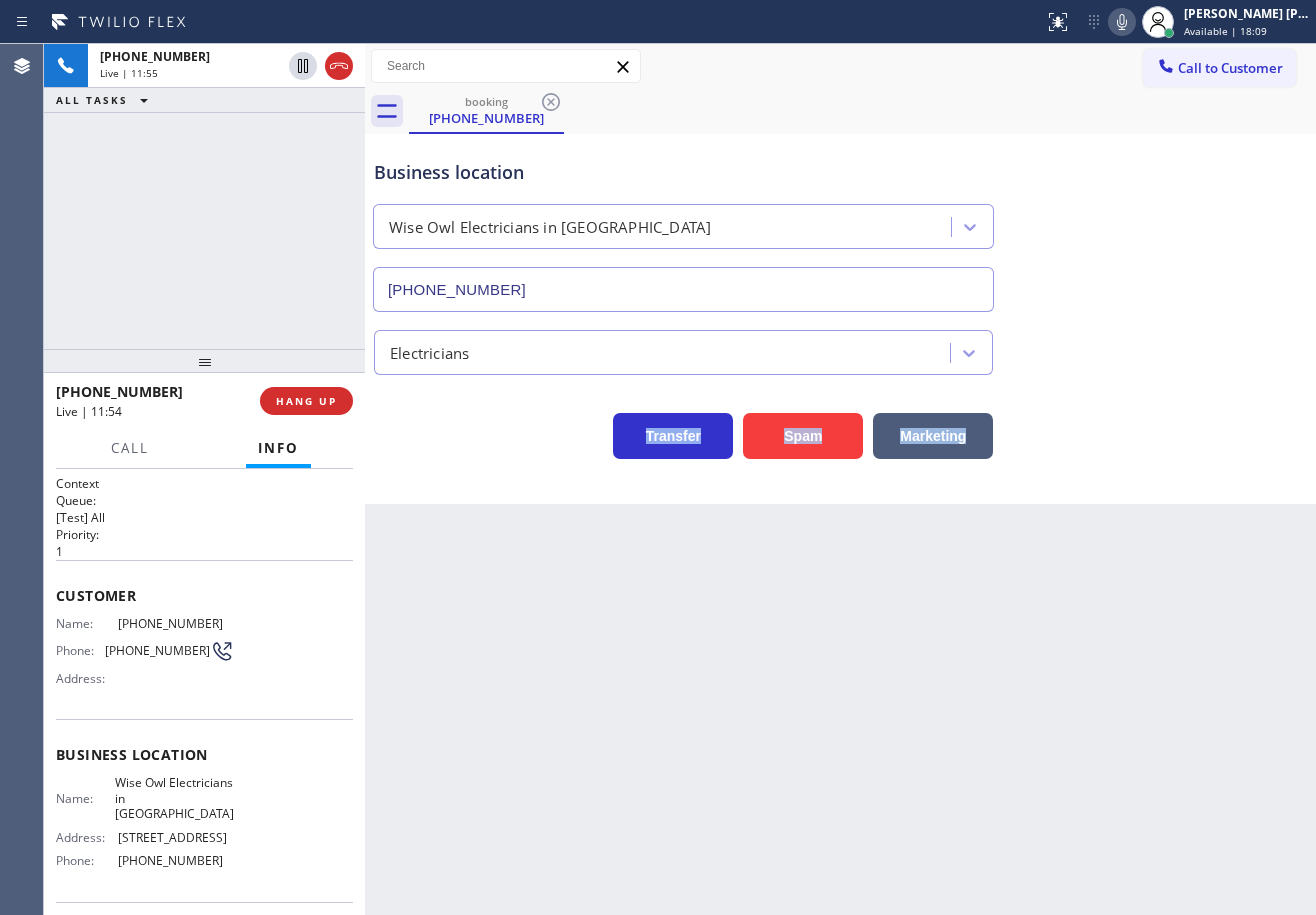 click on "Transfer Spam Marketing" at bounding box center (840, 417) 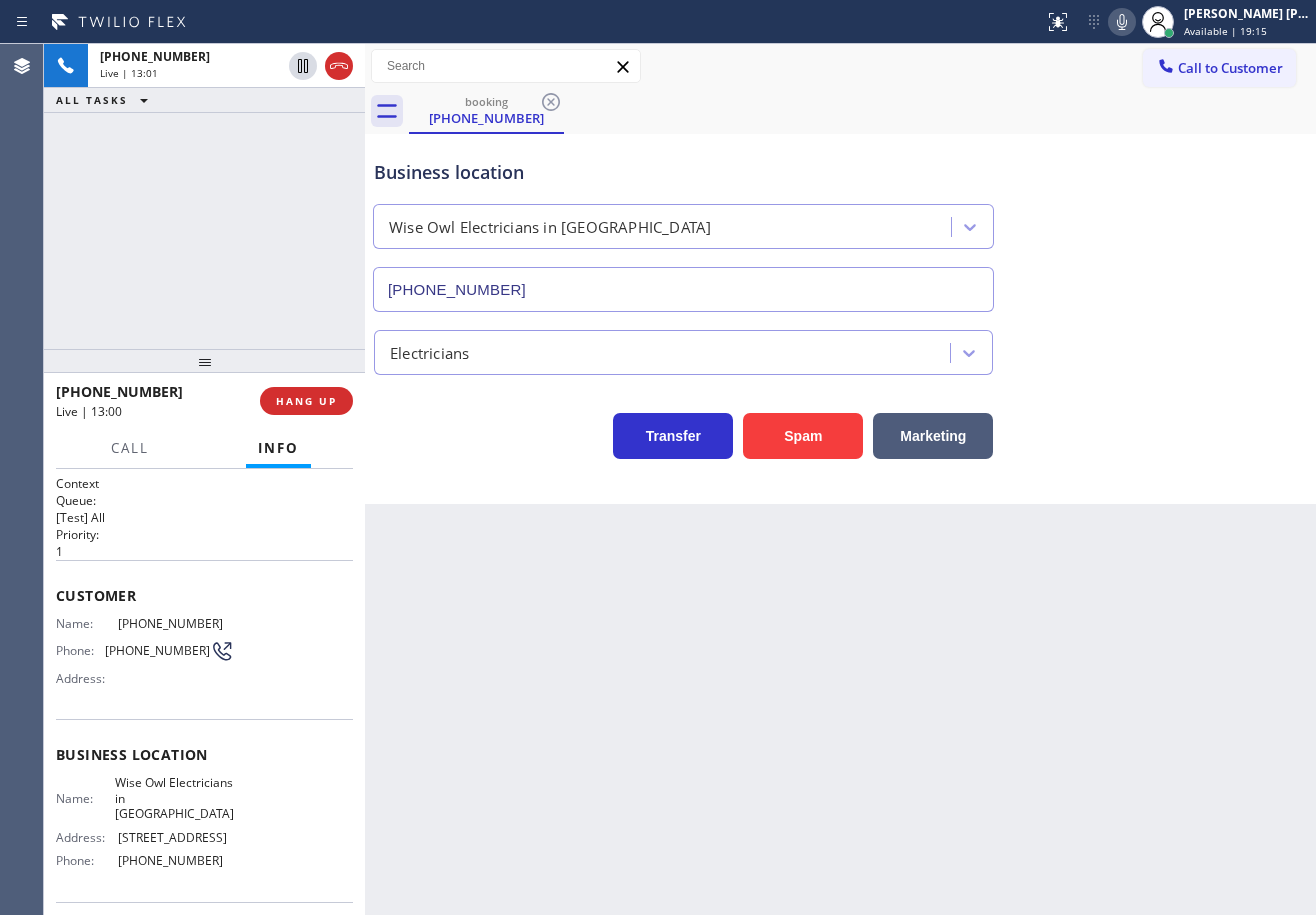 click on "+12016603792 Live | 13:01 ALL TASKS ALL TASKS ACTIVE TASKS TASKS IN WRAP UP" at bounding box center (204, 196) 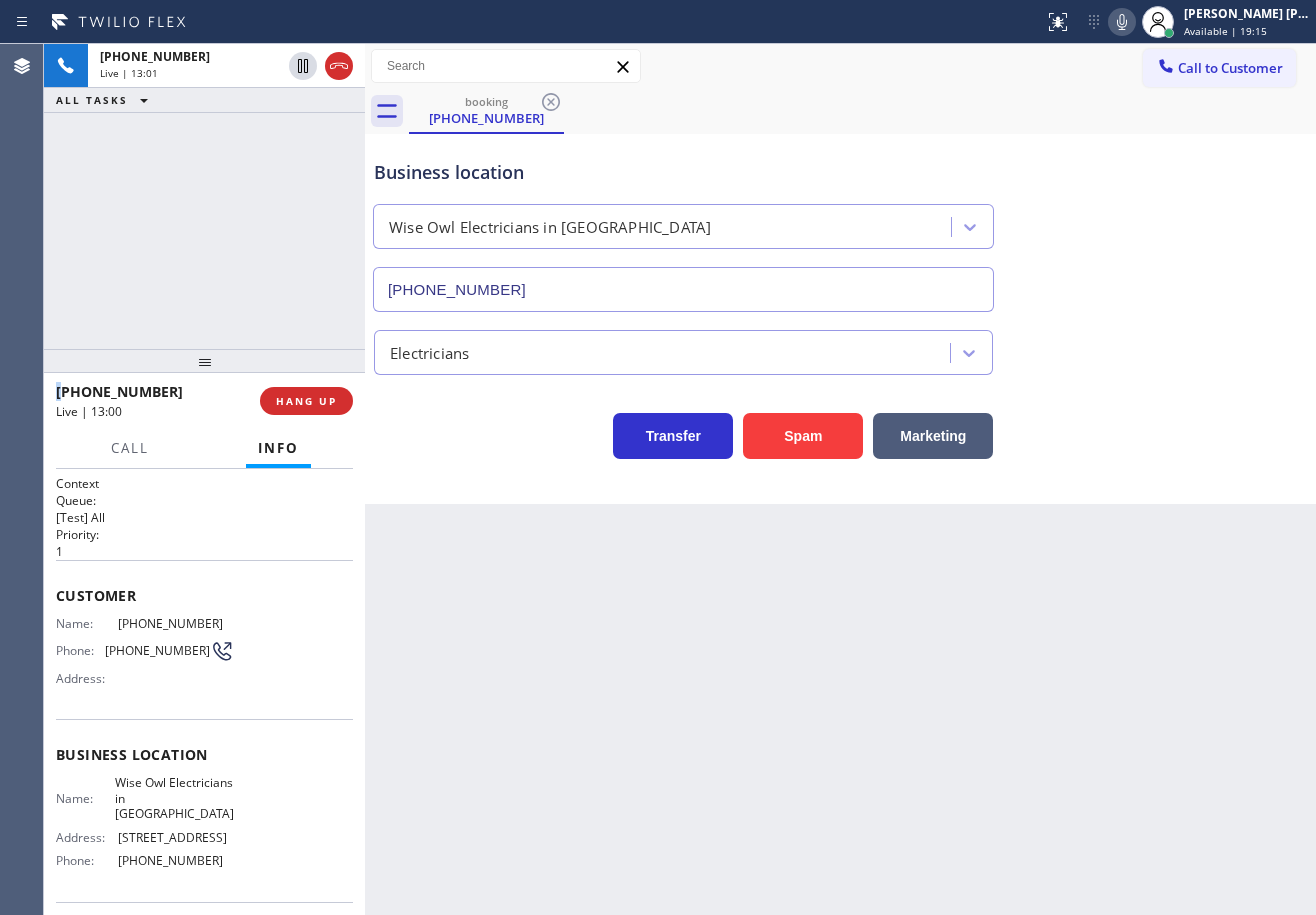 click on "+12016603792 Live | 13:01 ALL TASKS ALL TASKS ACTIVE TASKS TASKS IN WRAP UP" at bounding box center [204, 196] 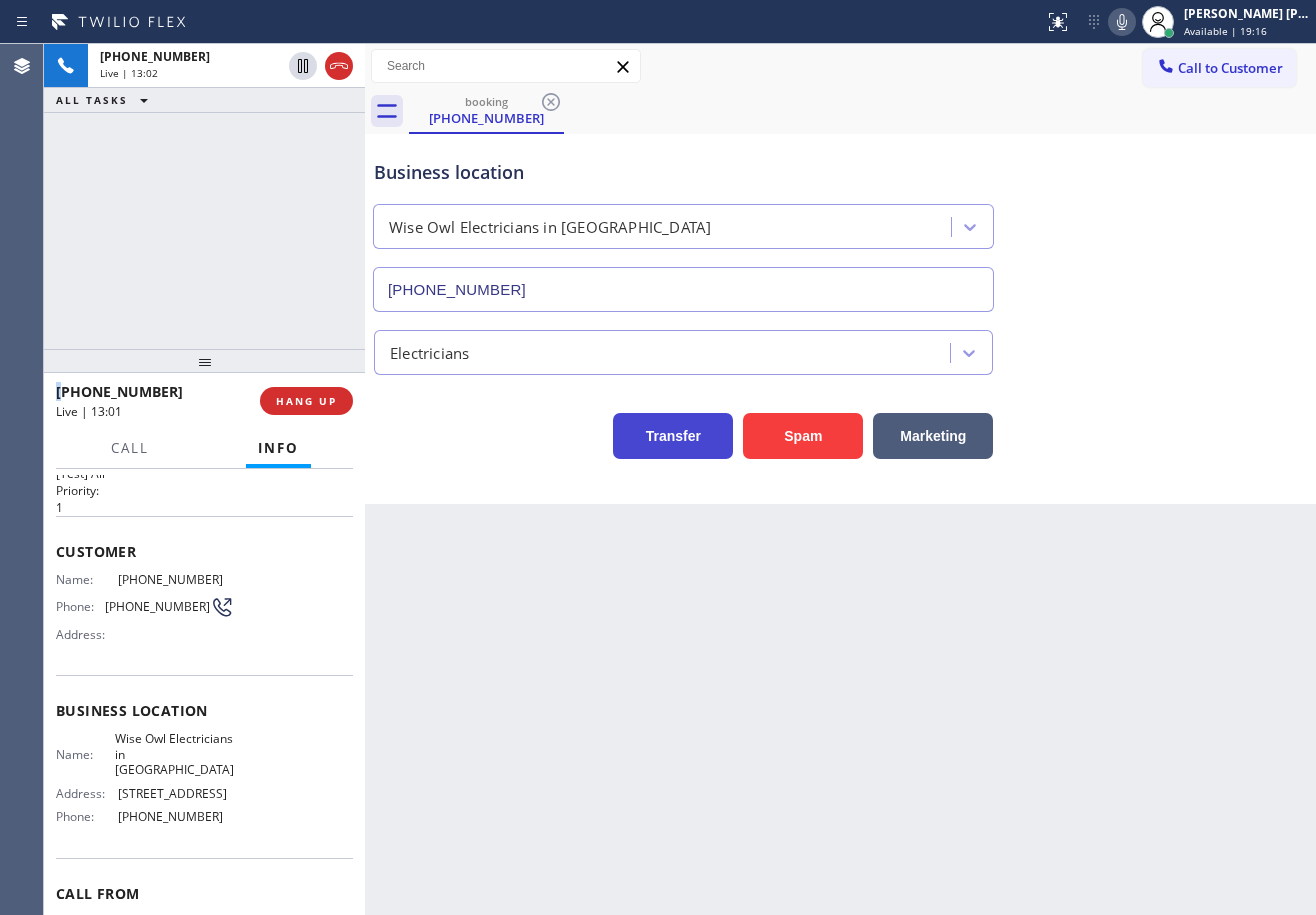 scroll, scrollTop: 100, scrollLeft: 0, axis: vertical 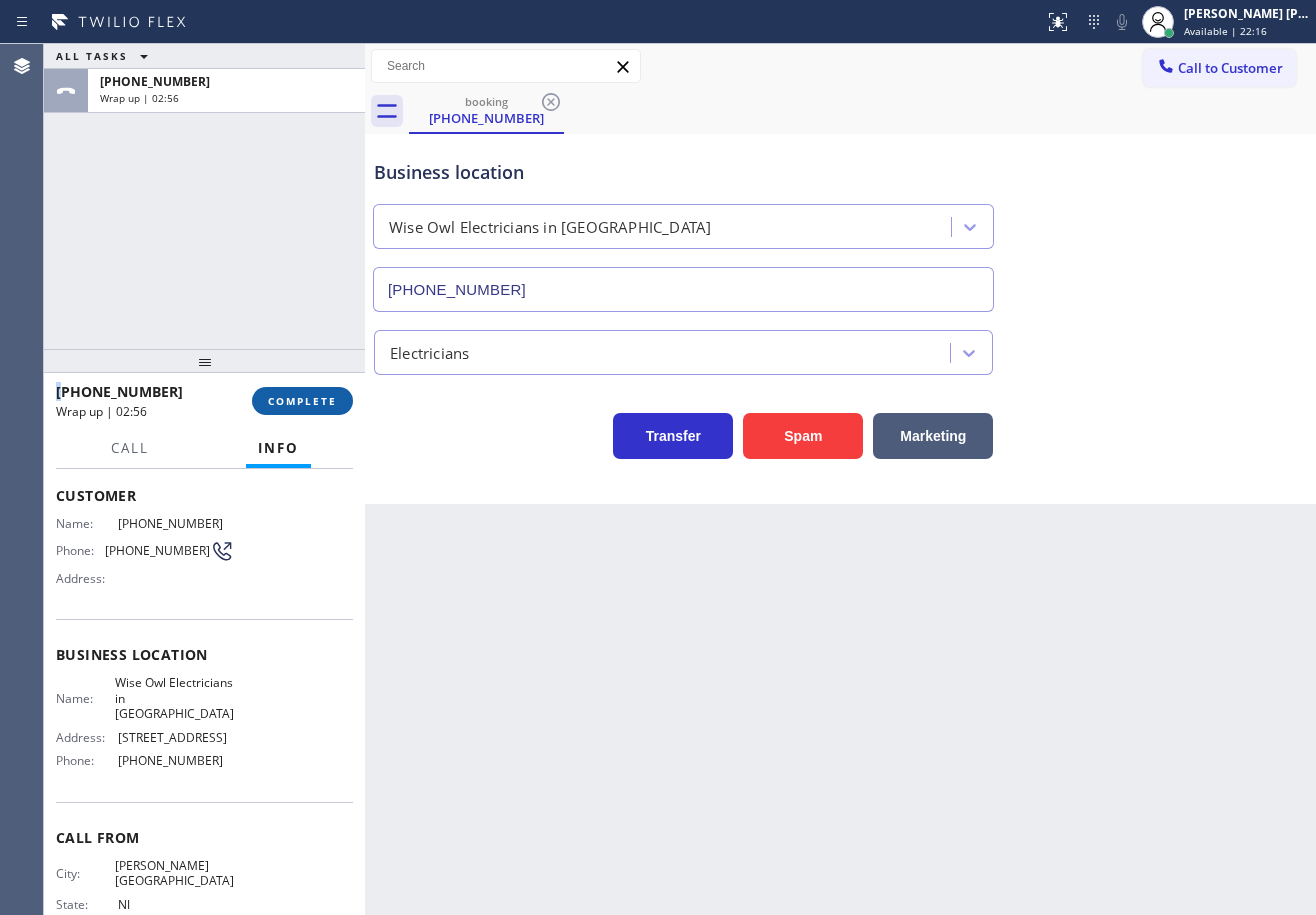 click on "COMPLETE" at bounding box center (302, 401) 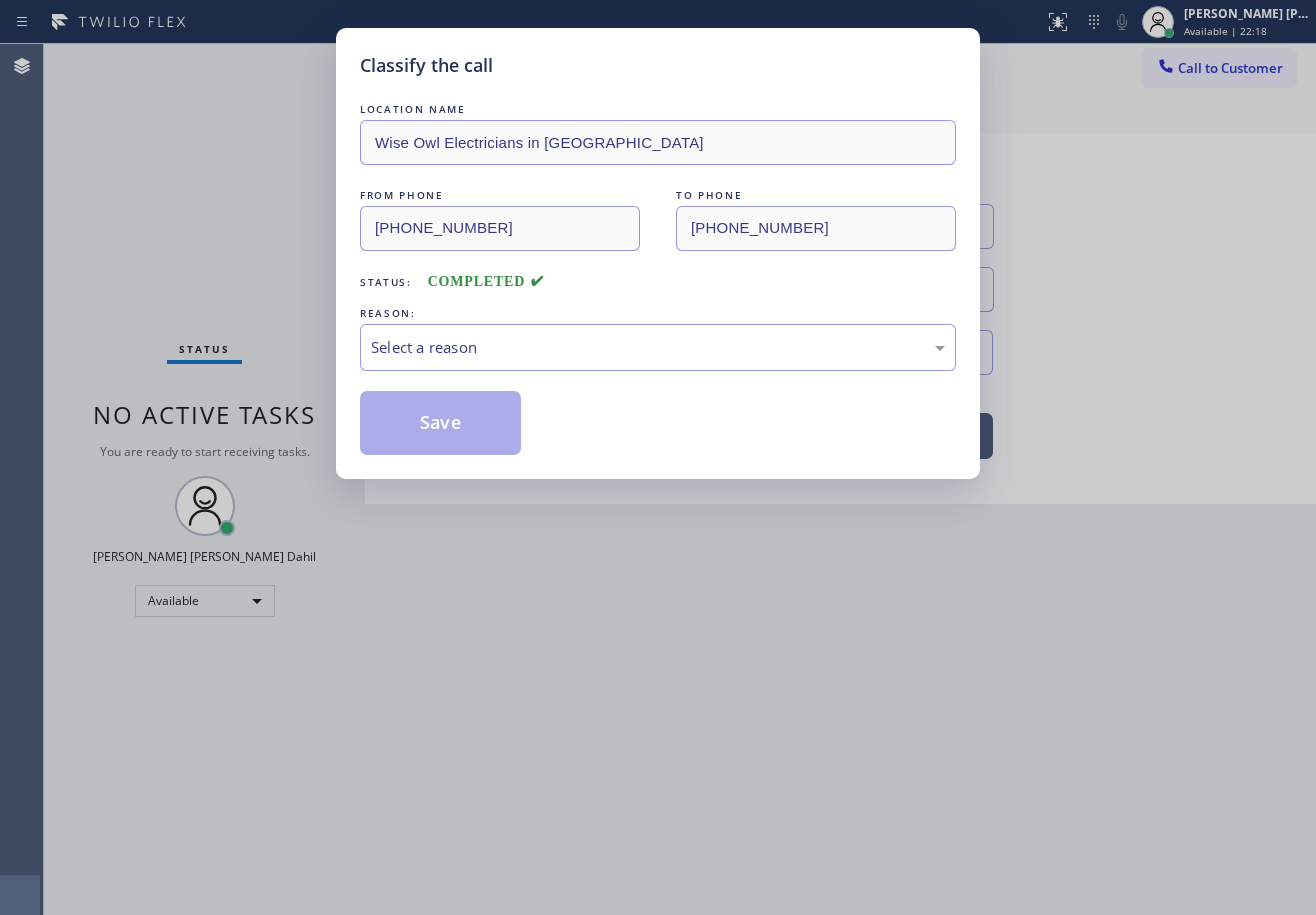 drag, startPoint x: 415, startPoint y: 322, endPoint x: 425, endPoint y: 377, distance: 55.9017 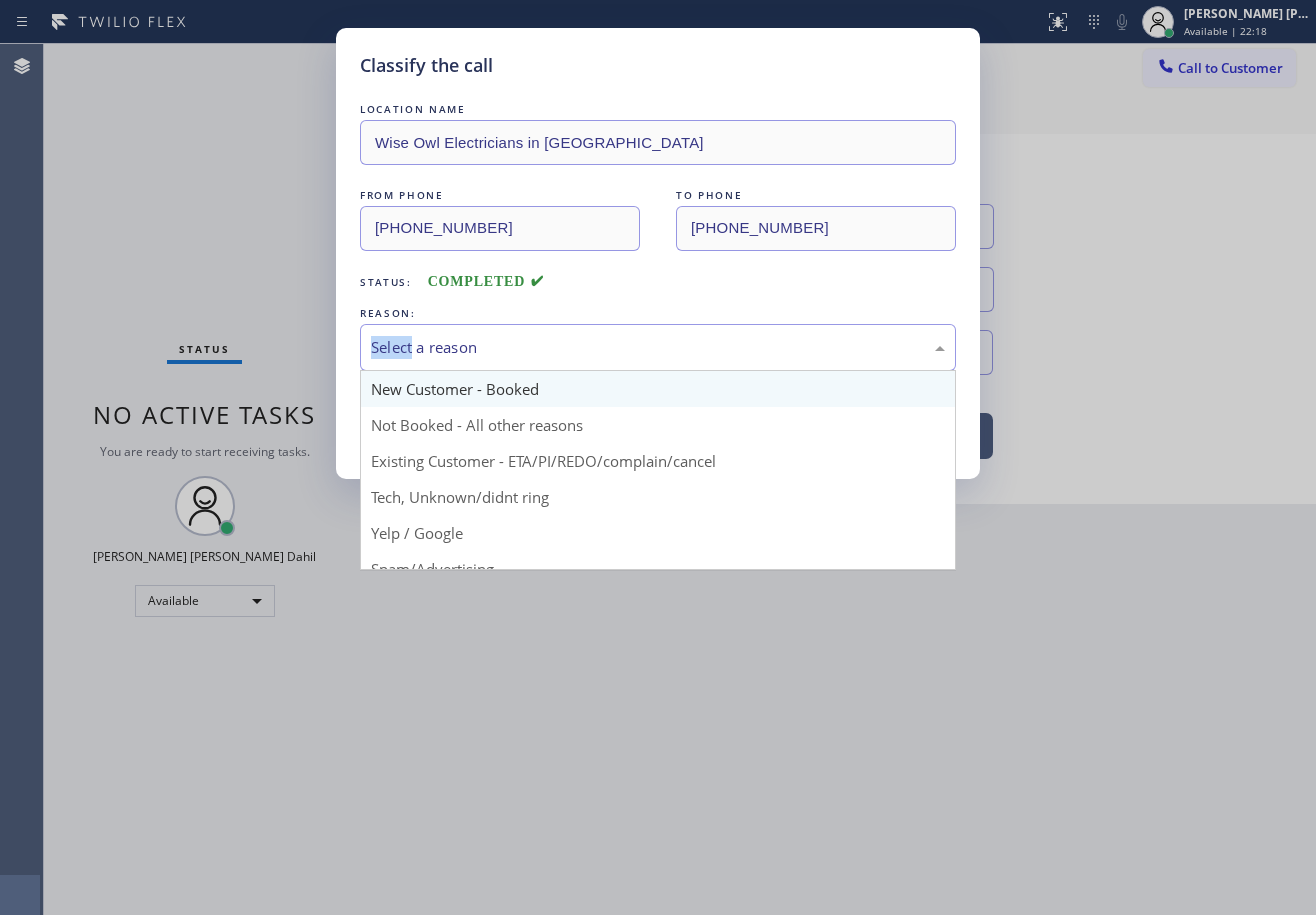 drag, startPoint x: 420, startPoint y: 344, endPoint x: 434, endPoint y: 380, distance: 38.626415 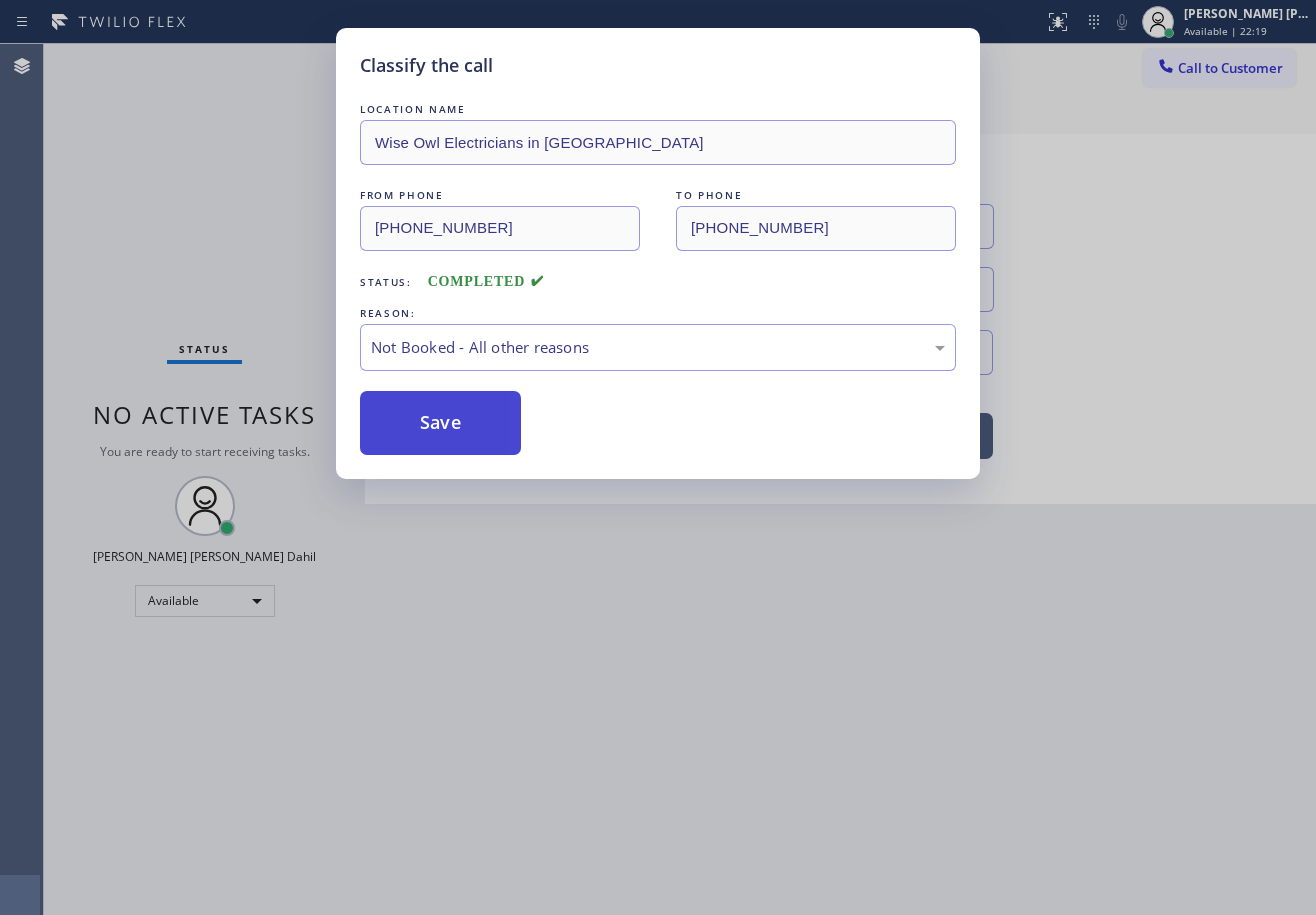 click on "Save" at bounding box center (440, 423) 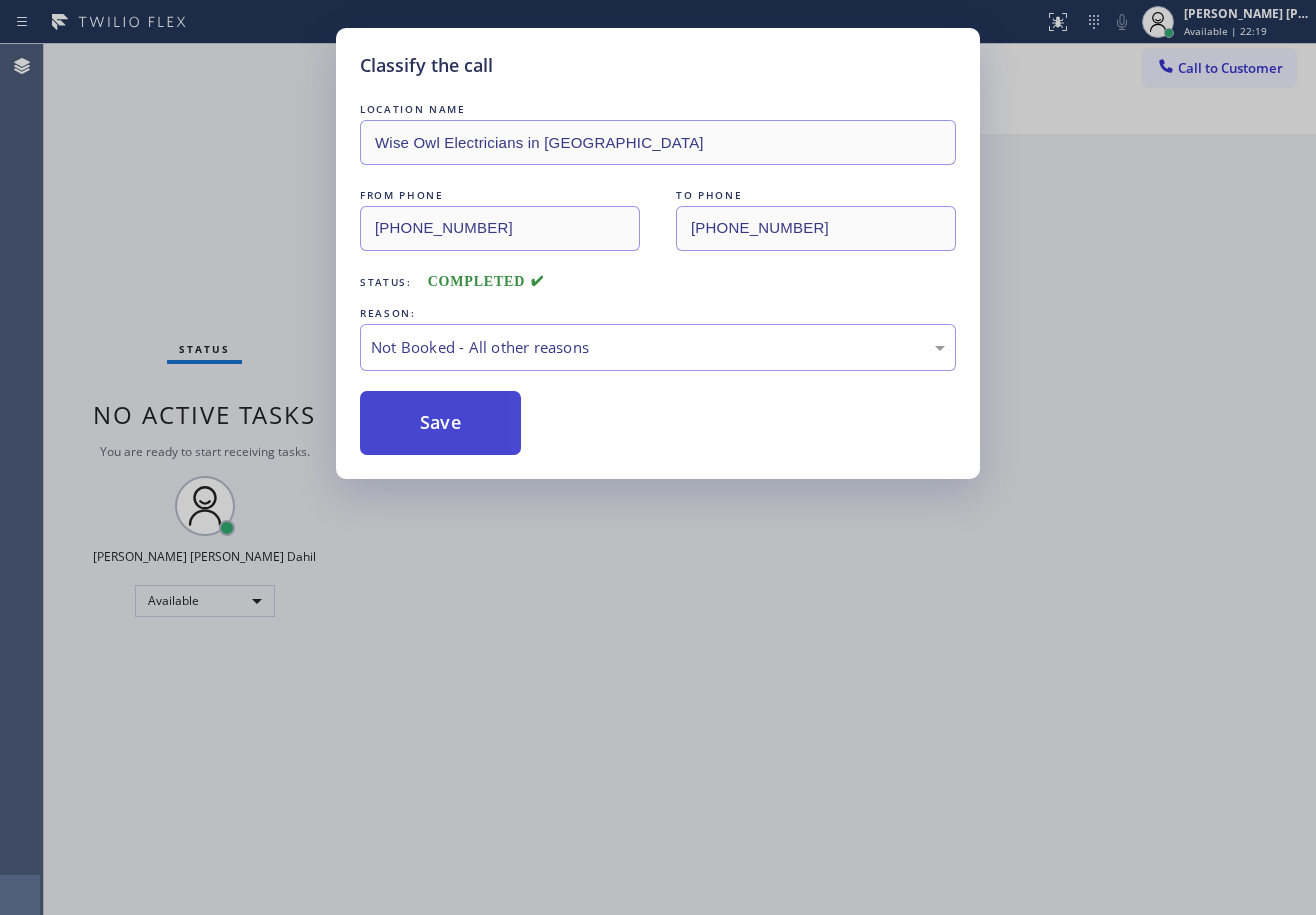 click on "Save" at bounding box center (440, 423) 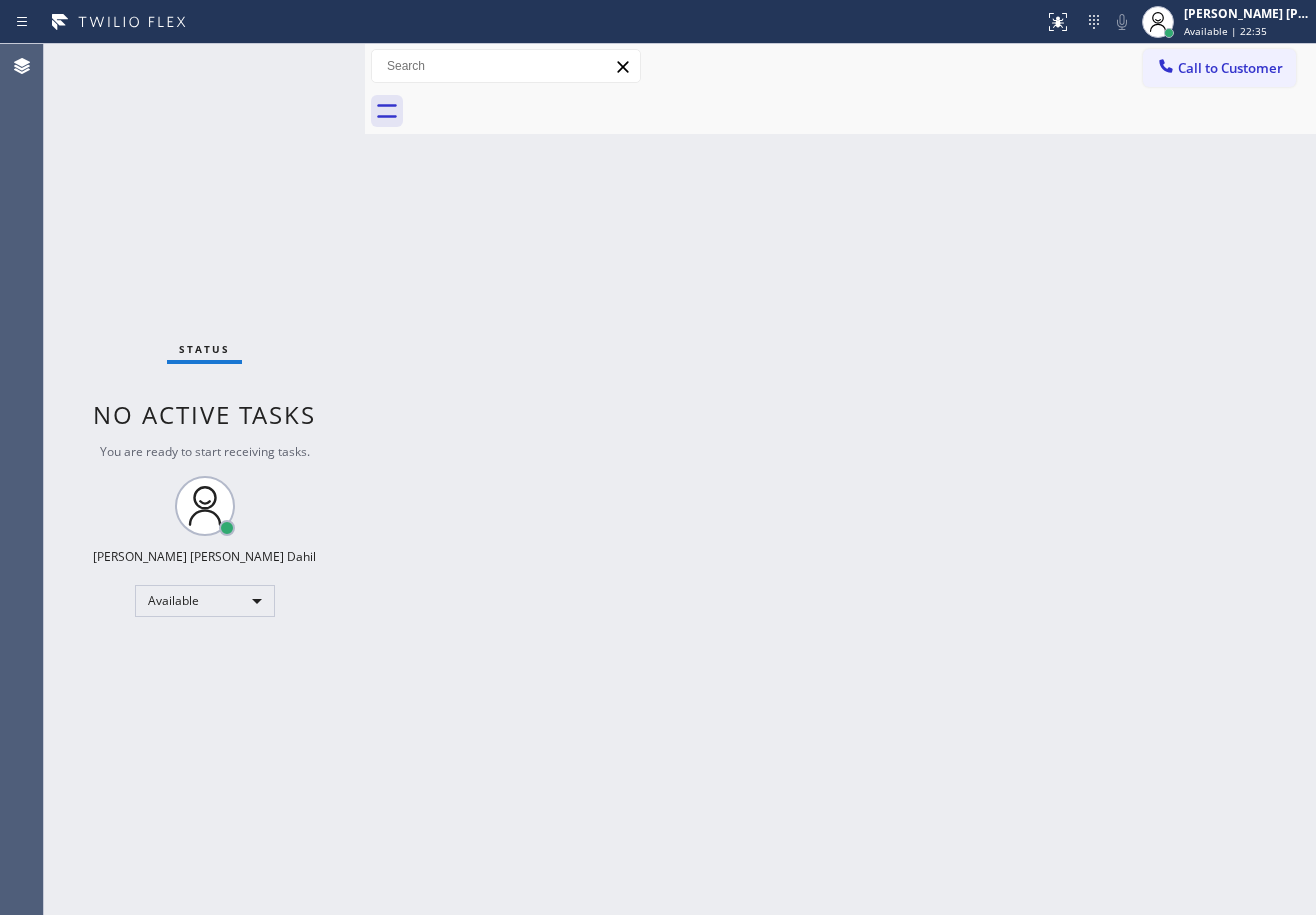 click on "Back to Dashboard Change Sender ID Customers Technicians Select a contact Outbound call Technician Search Technician Your caller id phone number Your caller id phone number Call Technician info Name   Phone none Address none Change Sender ID HVAC [PHONE_NUMBER] 5 Star Appliance [PHONE_NUMBER] Appliance Repair [PHONE_NUMBER] Plumbing [PHONE_NUMBER] Air Duct Cleaning [PHONE_NUMBER]  Electricians [PHONE_NUMBER] Cancel Change Check personal SMS Reset Change No tabs Call to Customer Outbound call Location Search location Your caller id phone number Customer number Call Outbound call Technician Search Technician Your caller id phone number Your caller id phone number Call" at bounding box center [840, 479] 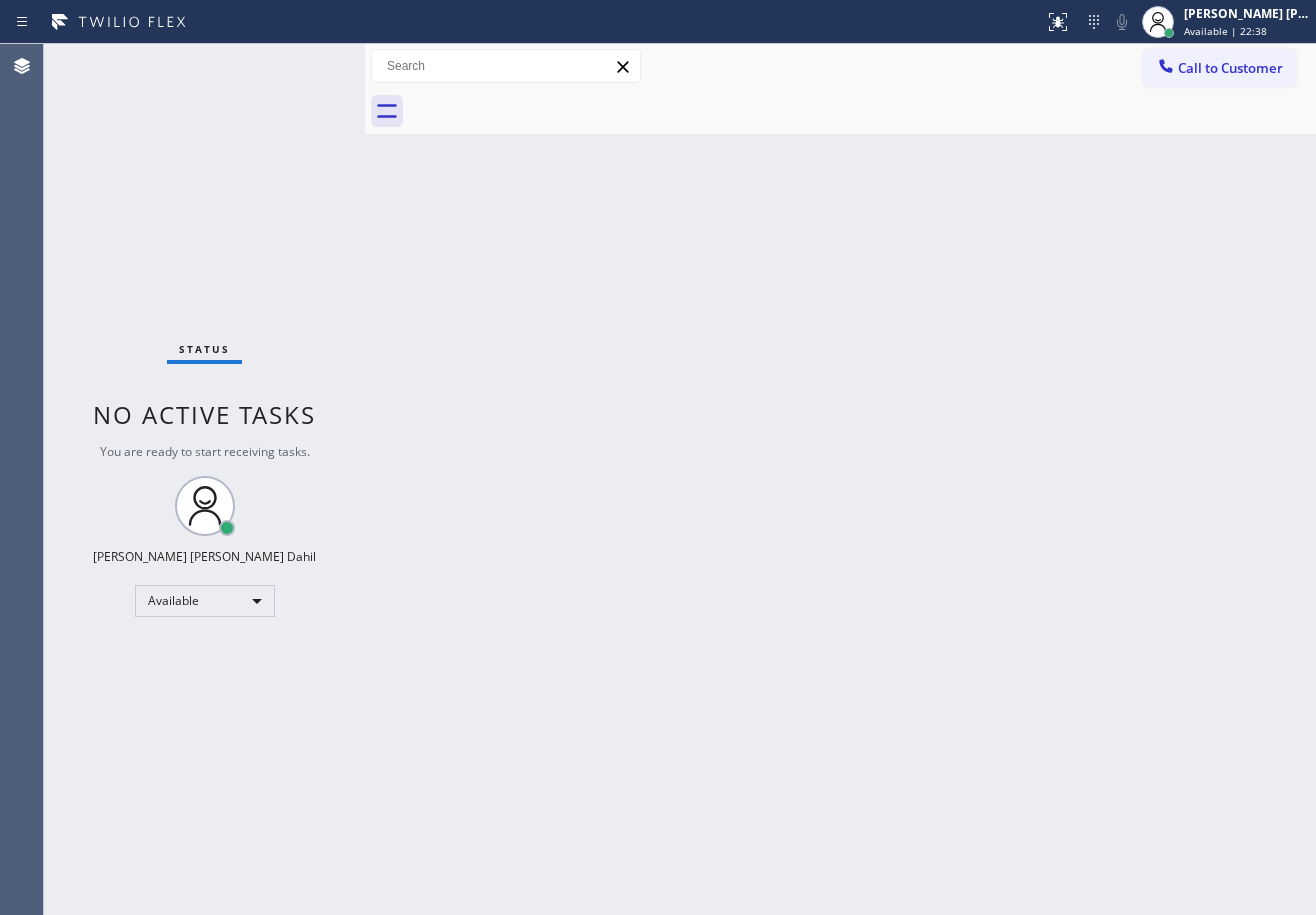 click on "Back to Dashboard Change Sender ID Customers Technicians Select a contact Outbound call Technician Search Technician Your caller id phone number Your caller id phone number Call Technician info Name   Phone none Address none Change Sender ID HVAC [PHONE_NUMBER] 5 Star Appliance [PHONE_NUMBER] Appliance Repair [PHONE_NUMBER] Plumbing [PHONE_NUMBER] Air Duct Cleaning [PHONE_NUMBER]  Electricians [PHONE_NUMBER] Cancel Change Check personal SMS Reset Change No tabs Call to Customer Outbound call Location Search location Your caller id phone number Customer number Call Outbound call Technician Search Technician Your caller id phone number Your caller id phone number Call" at bounding box center (840, 479) 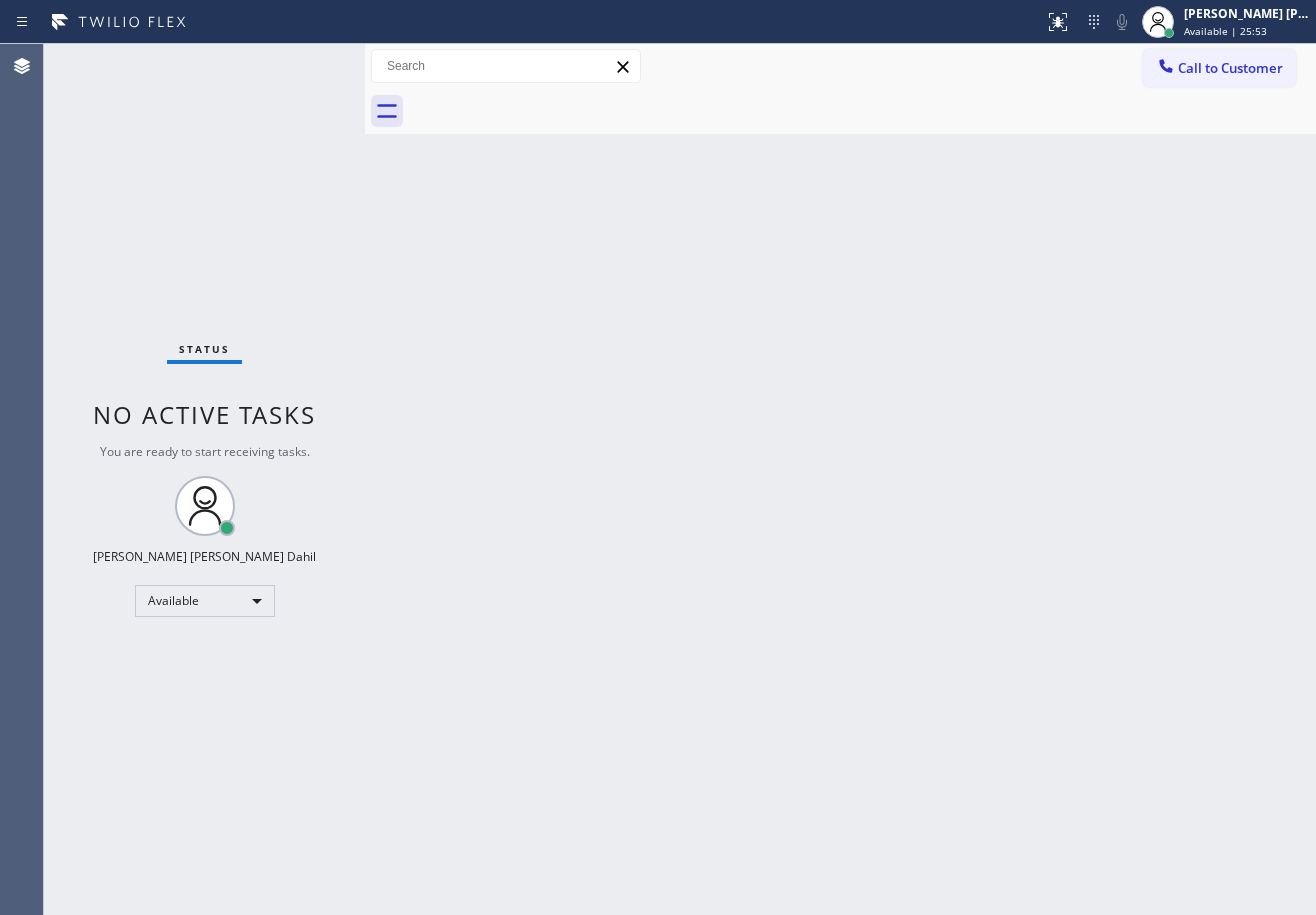 click on "Status   No active tasks     You are ready to start receiving tasks.   [PERSON_NAME] [PERSON_NAME] Dahil Available" at bounding box center (204, 479) 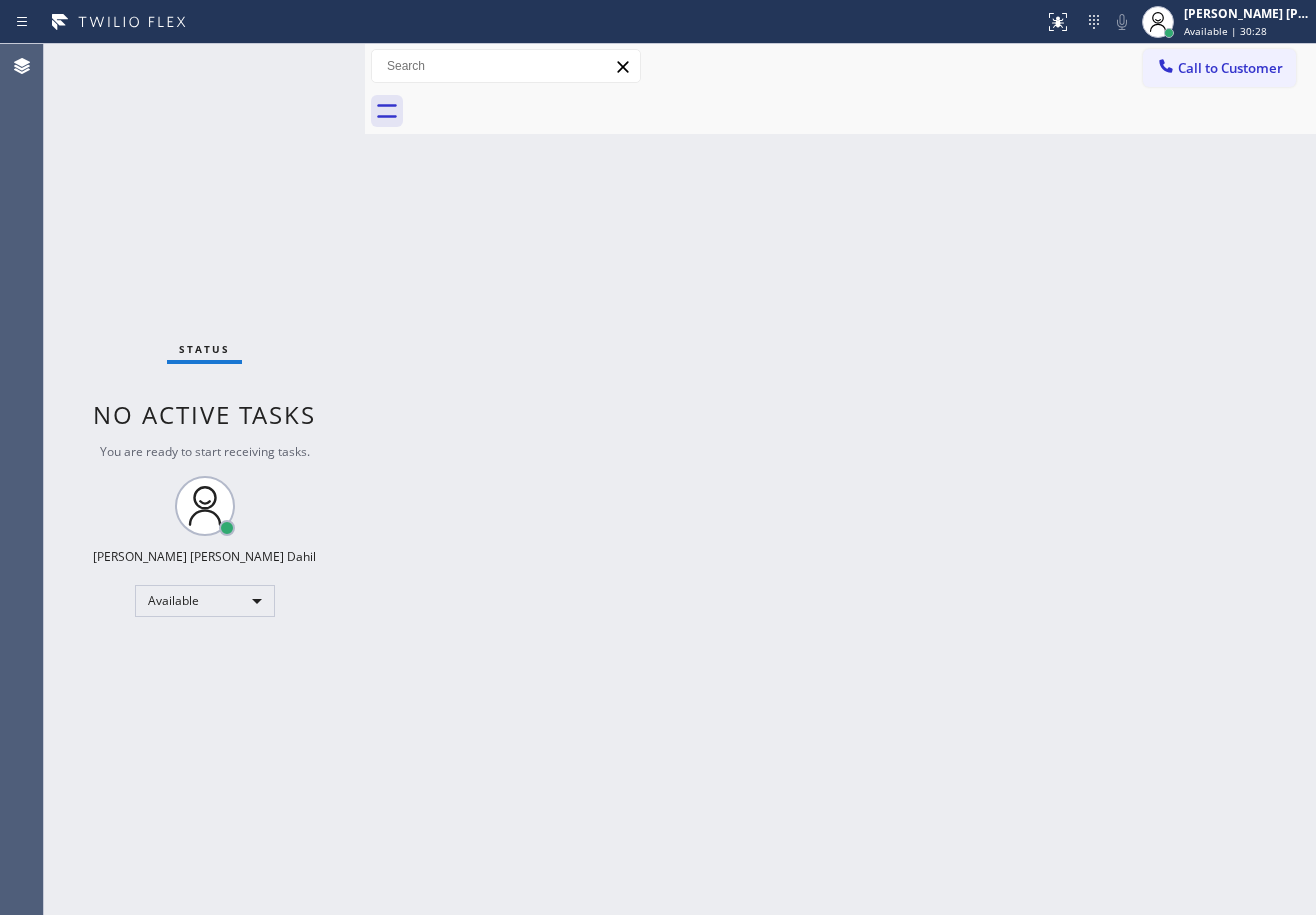 drag, startPoint x: 284, startPoint y: 57, endPoint x: 291, endPoint y: 71, distance: 15.652476 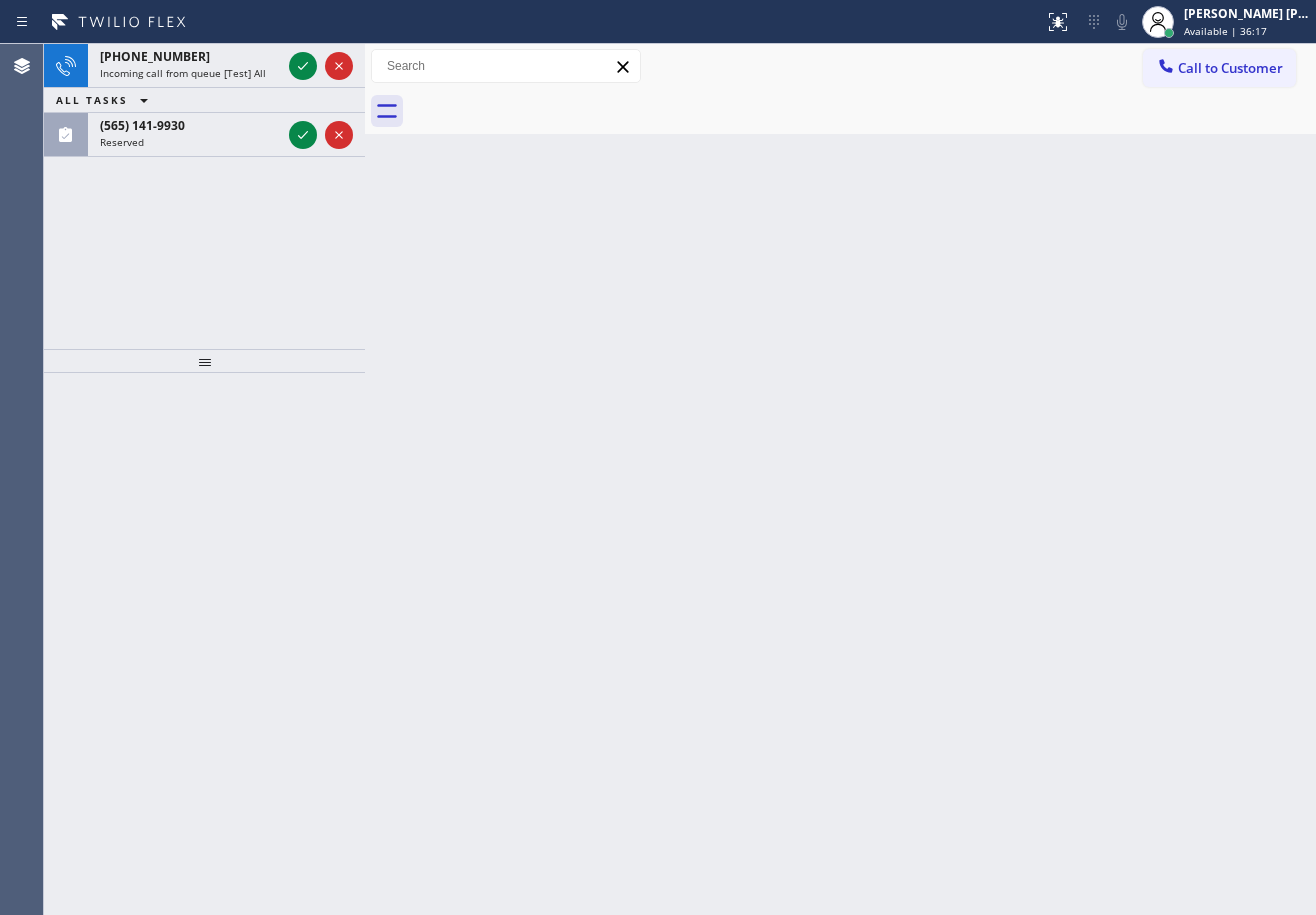click on "+16092189828 Incoming call from queue [Test] All ALL TASKS ALL TASKS ACTIVE TASKS TASKS IN WRAP UP (565) 141-9930 Reserved" at bounding box center (204, 100) 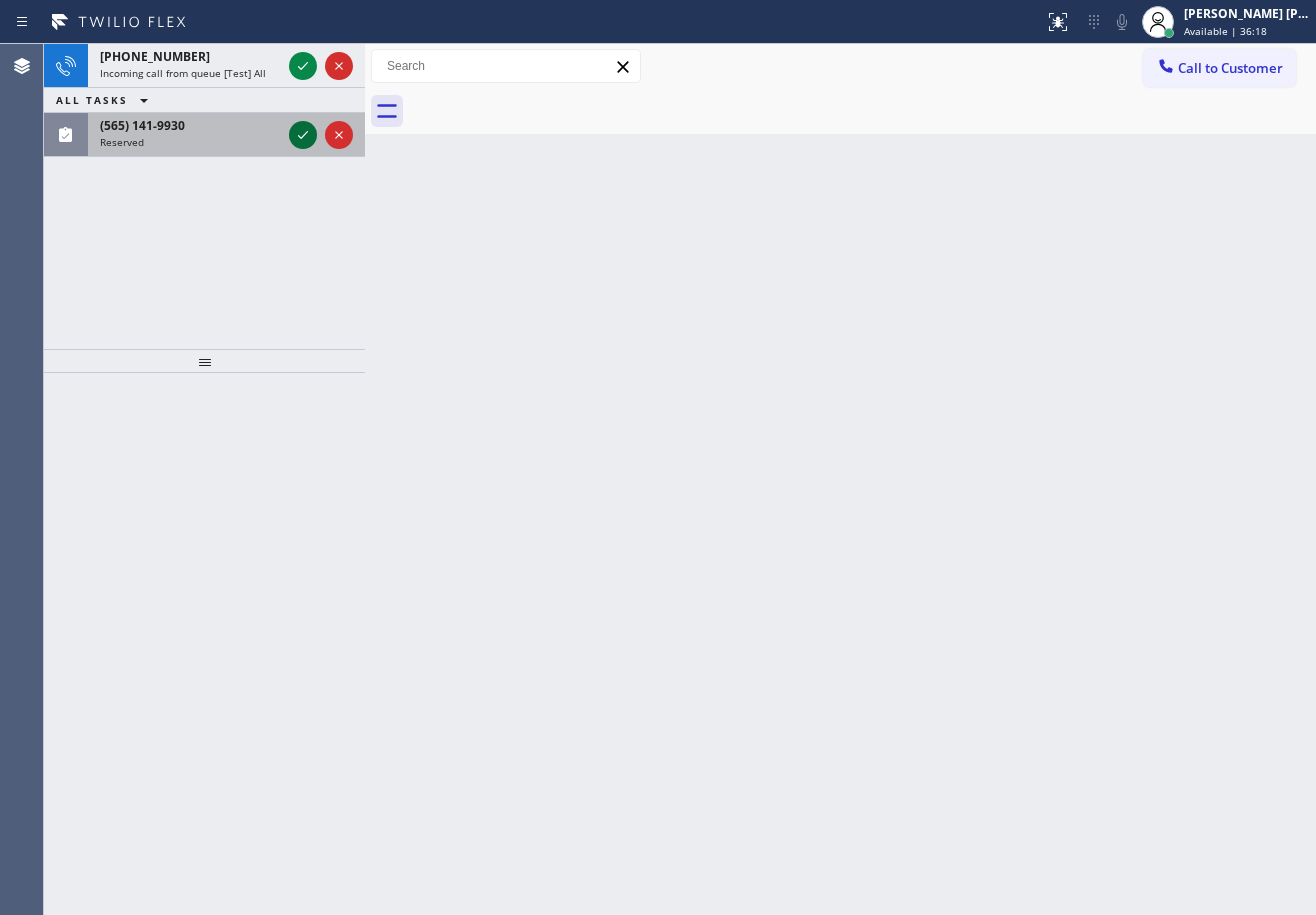 click at bounding box center (303, 135) 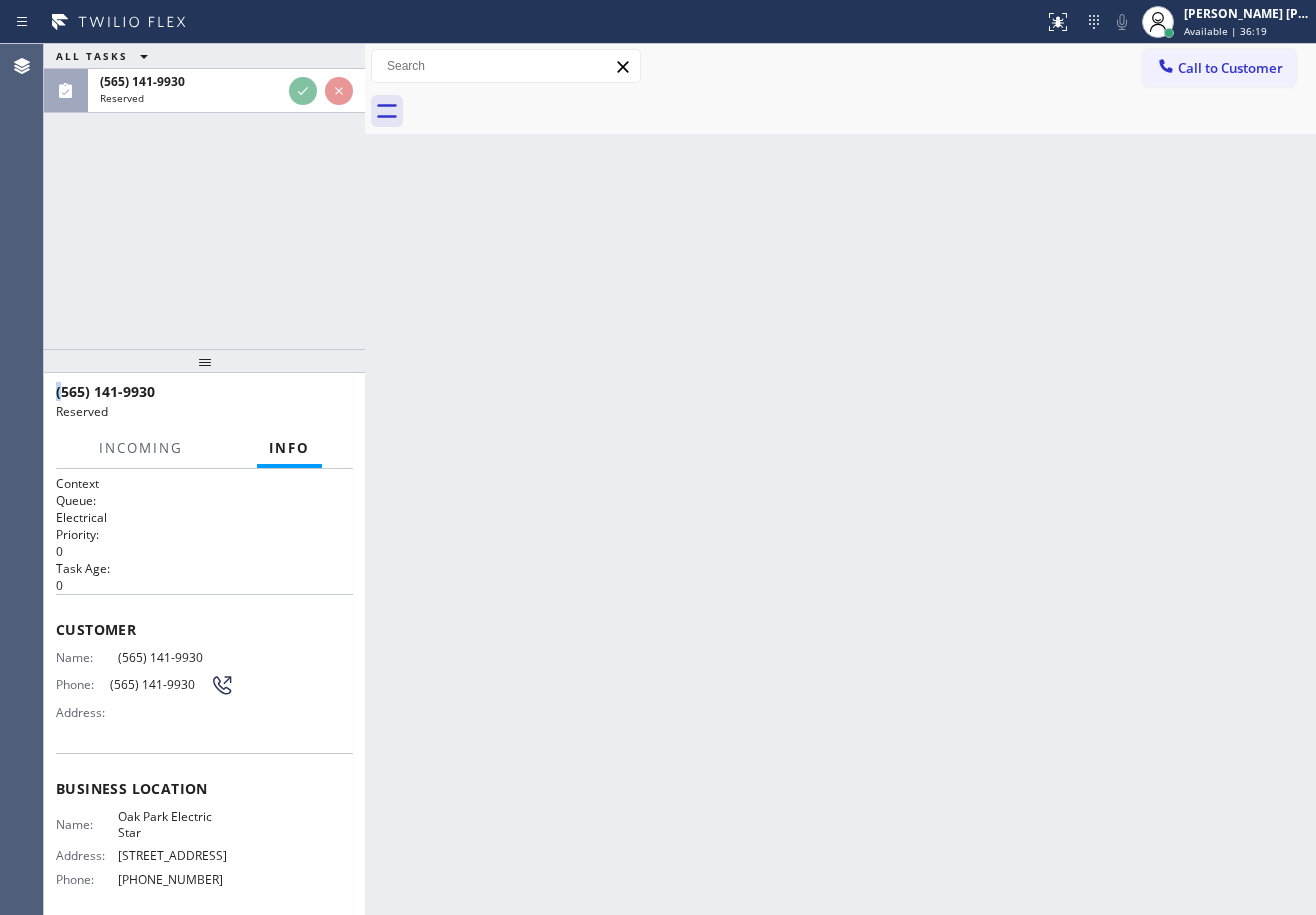 click on "ALL TASKS ALL TASKS ACTIVE TASKS TASKS IN WRAP UP (565) 141-9930 Reserved" at bounding box center (204, 78) 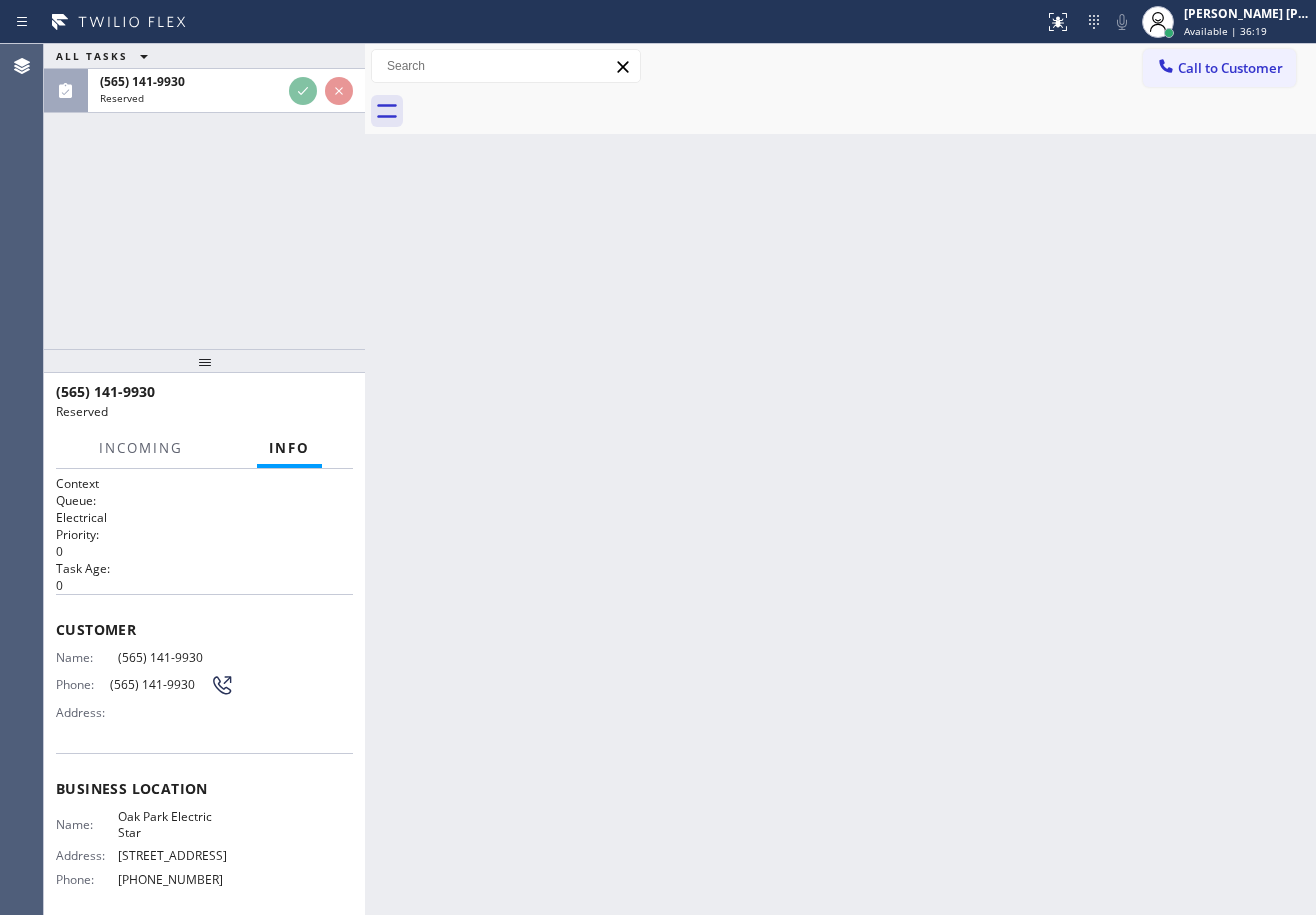 click on "ALL TASKS ALL TASKS ACTIVE TASKS TASKS IN WRAP UP (565) 141-9930 Reserved" at bounding box center [204, 78] 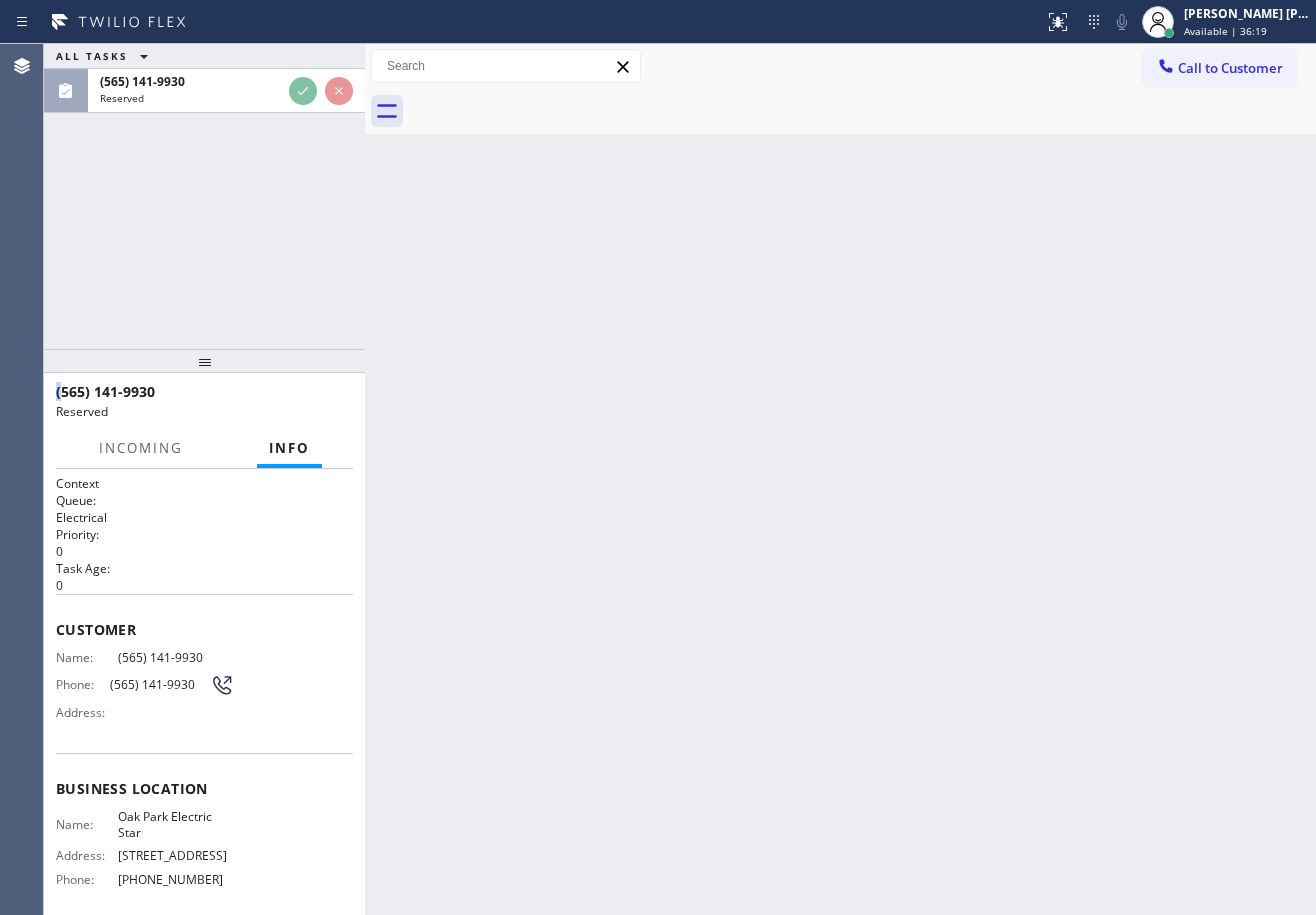 click on "ALL TASKS ALL TASKS ACTIVE TASKS TASKS IN WRAP UP" at bounding box center (204, 56) 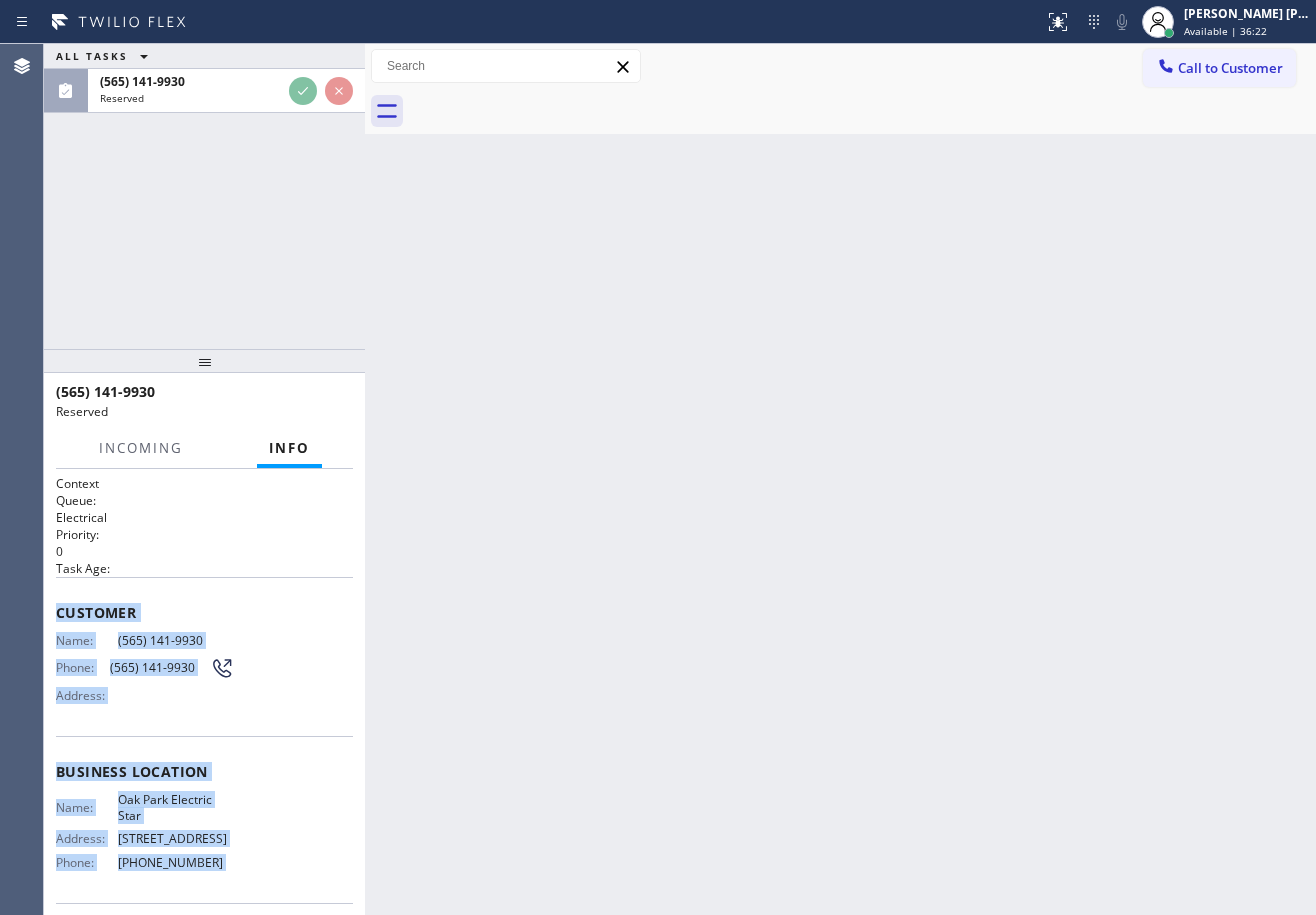scroll, scrollTop: 162, scrollLeft: 0, axis: vertical 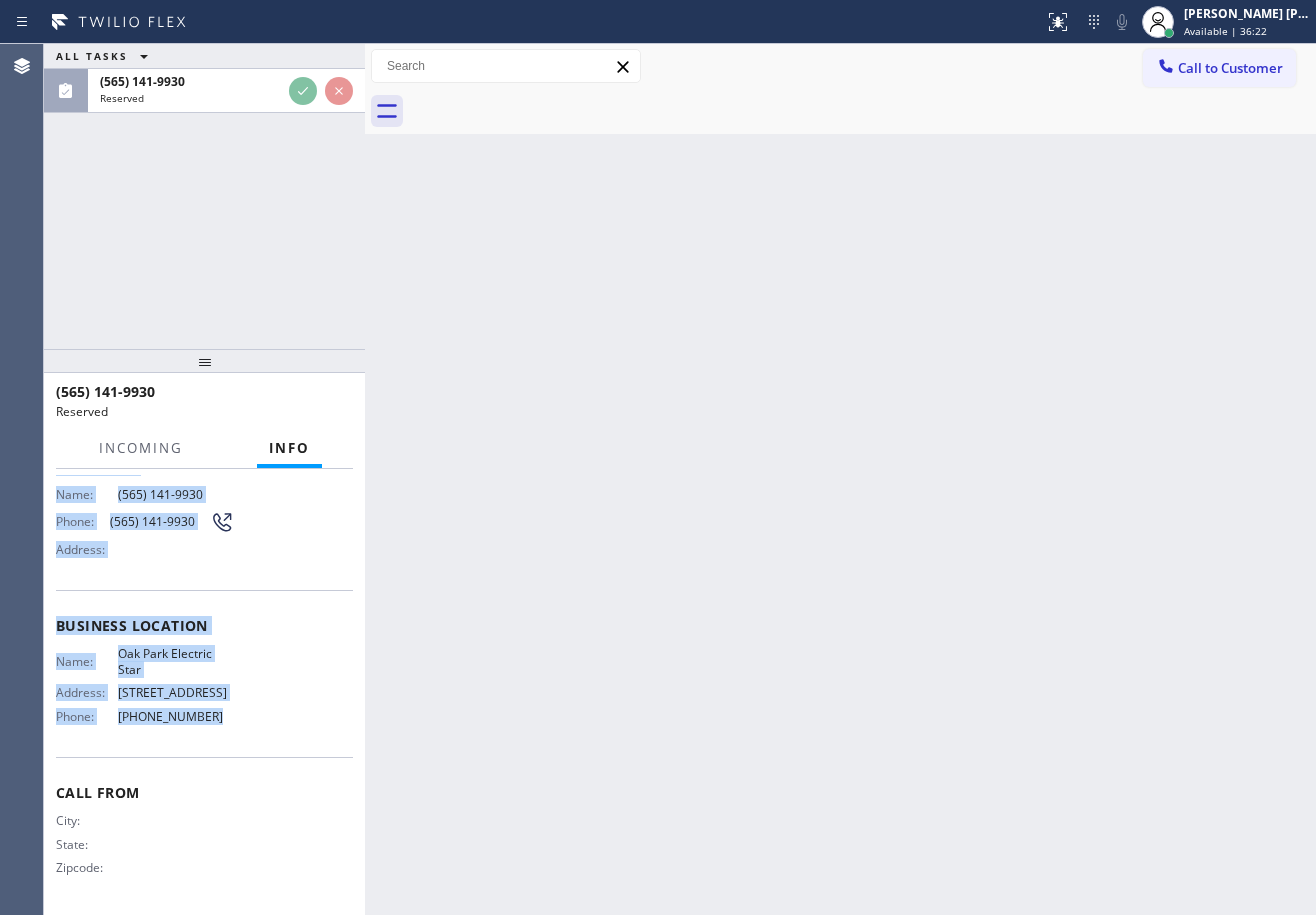 drag, startPoint x: 55, startPoint y: 608, endPoint x: 224, endPoint y: 733, distance: 210.20467 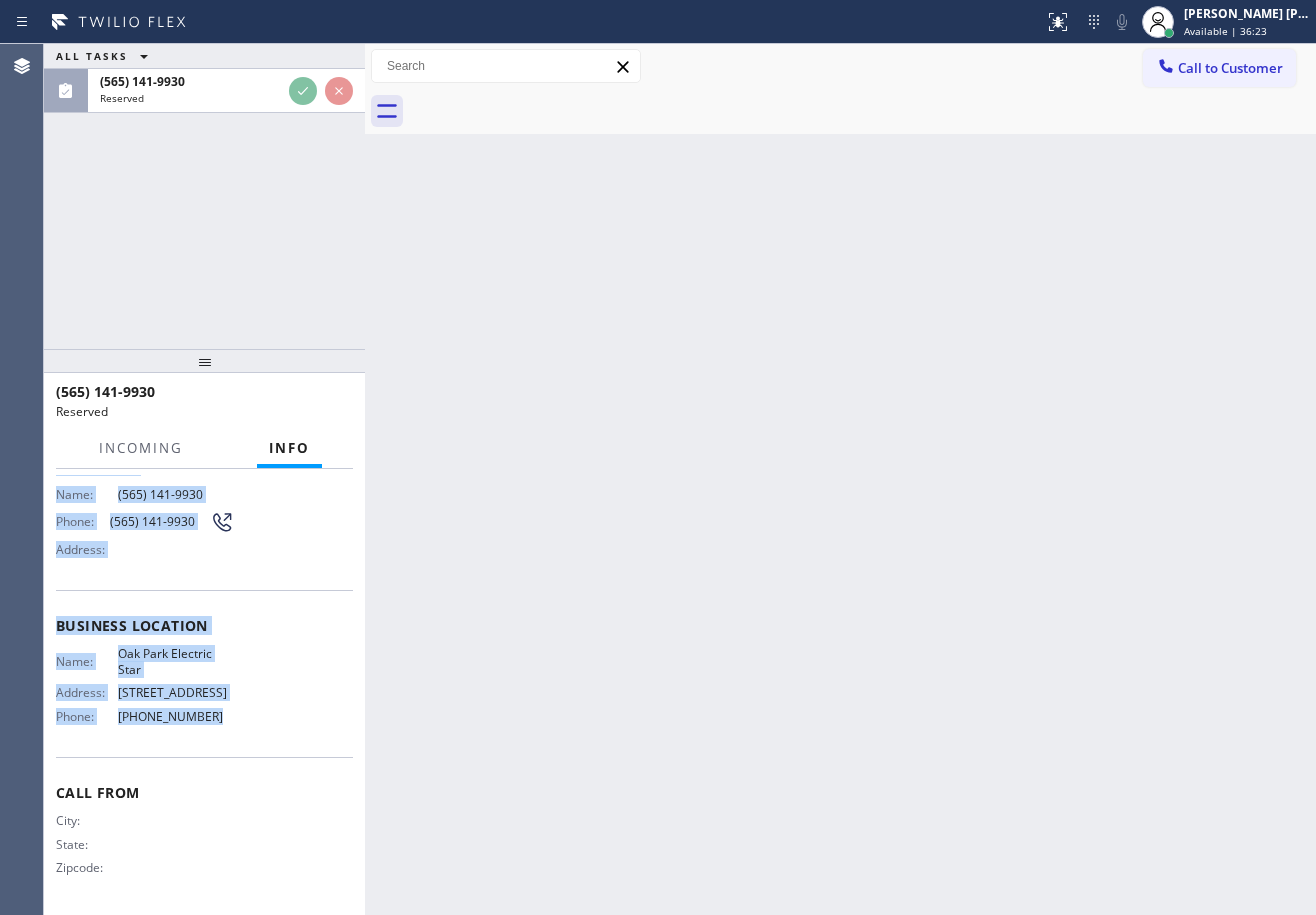 copy on "Customer Name: (565) 141-9930 Phone: (565) 141-9930 Address: Business location Name: Oak Park Electric Star Address: 31355 Oak Crest Dr Suite 450  Phone: (747) 225-8261" 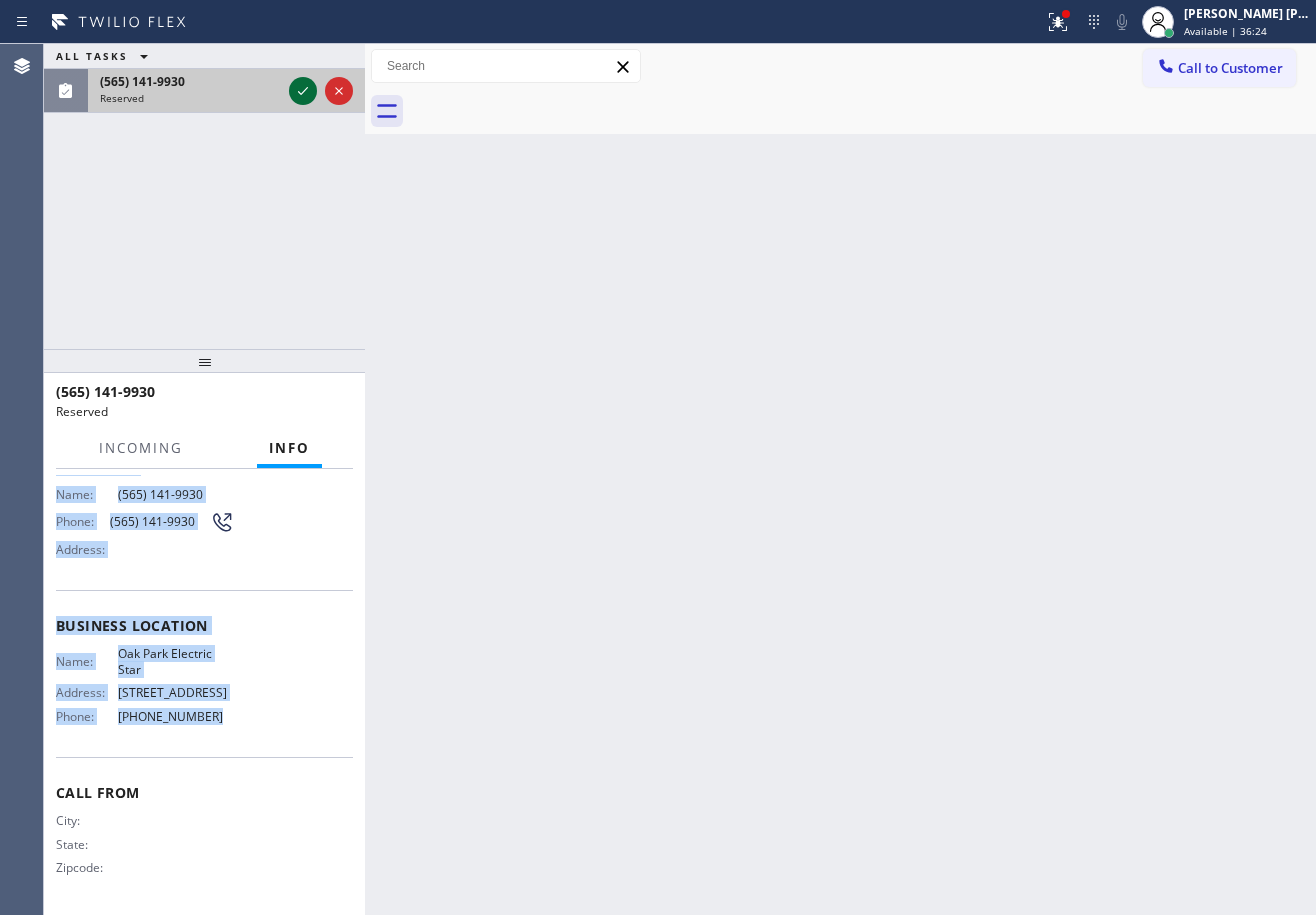 click 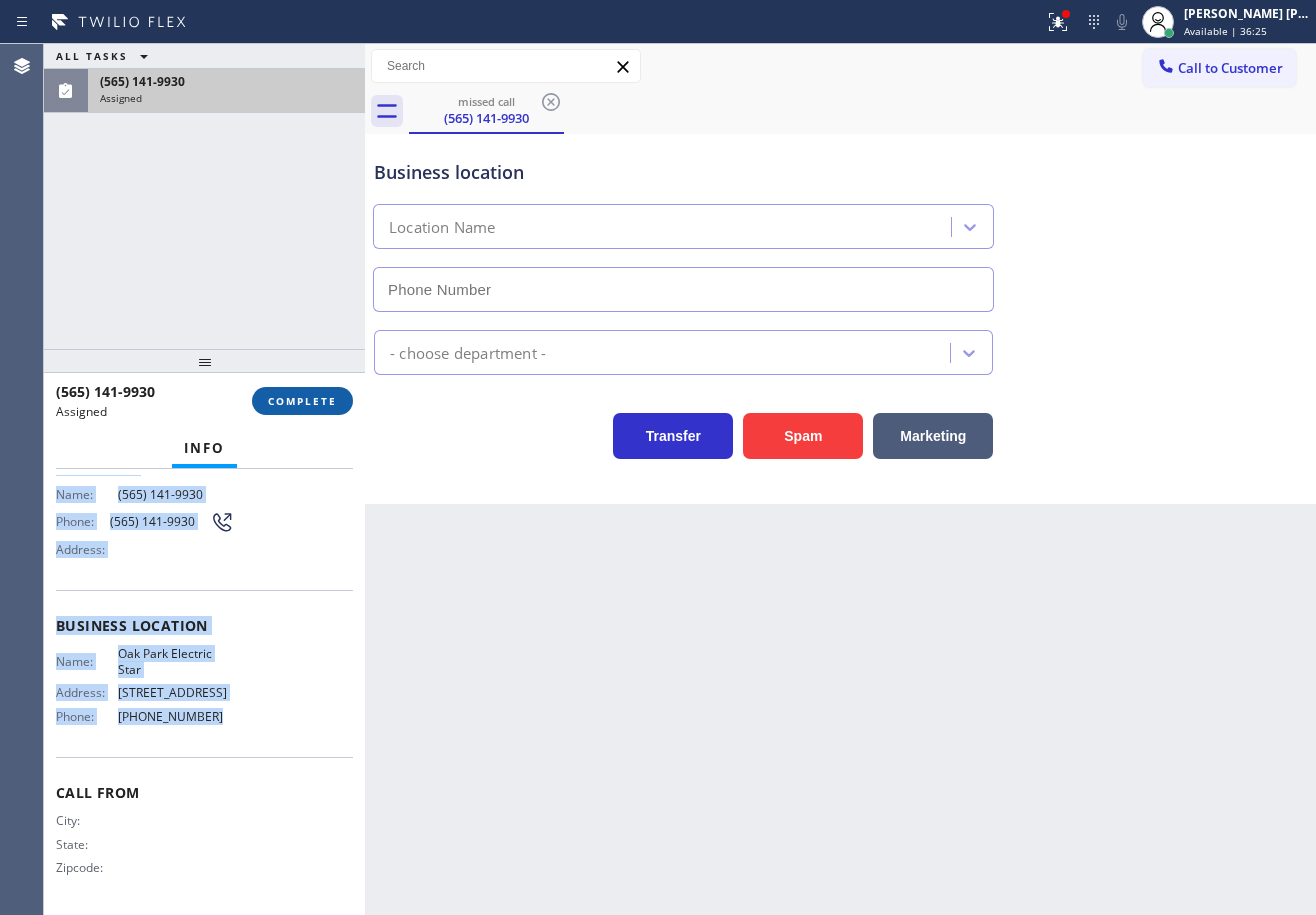 type on "(747) 225-8261" 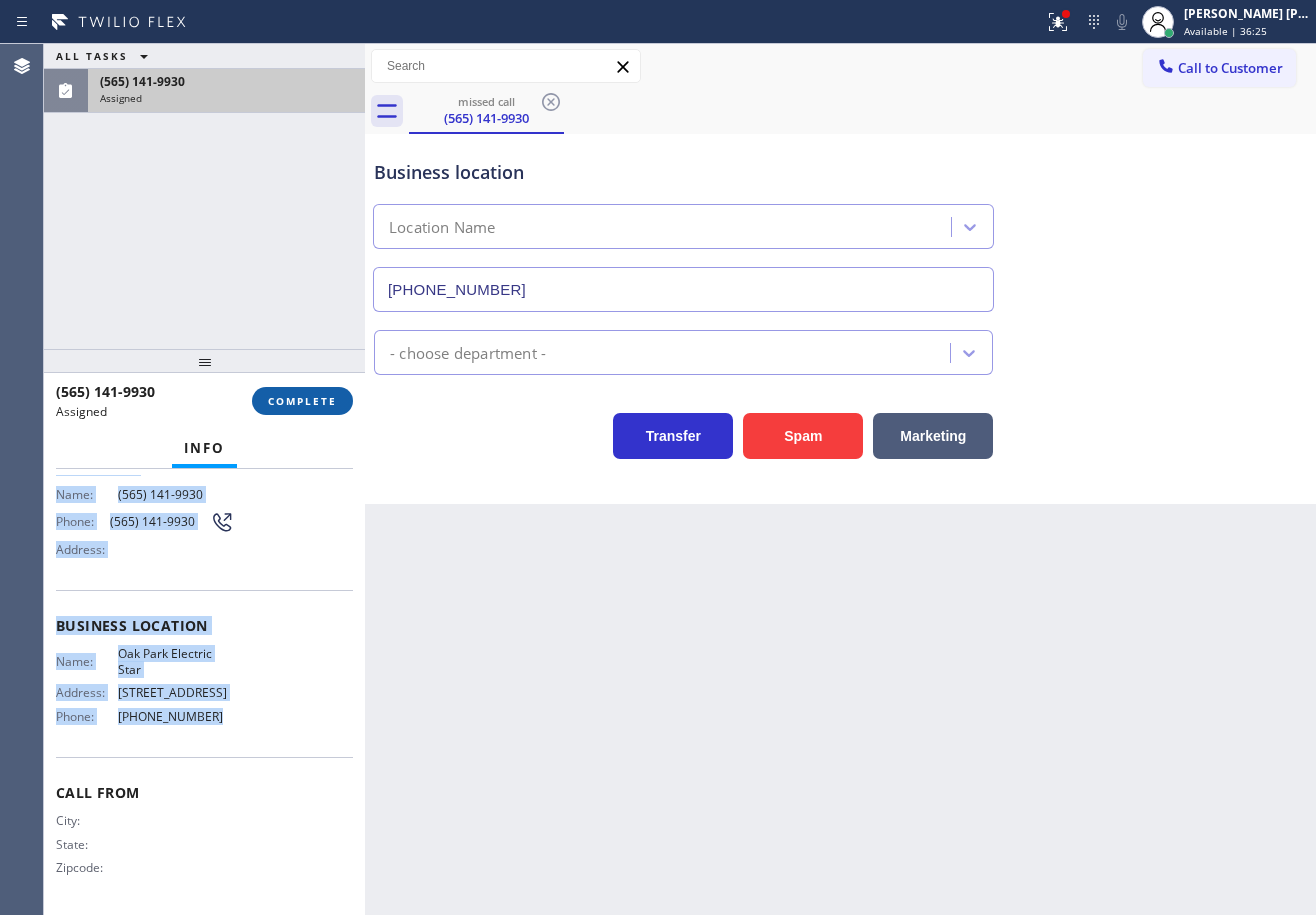 click on "COMPLETE" at bounding box center [302, 401] 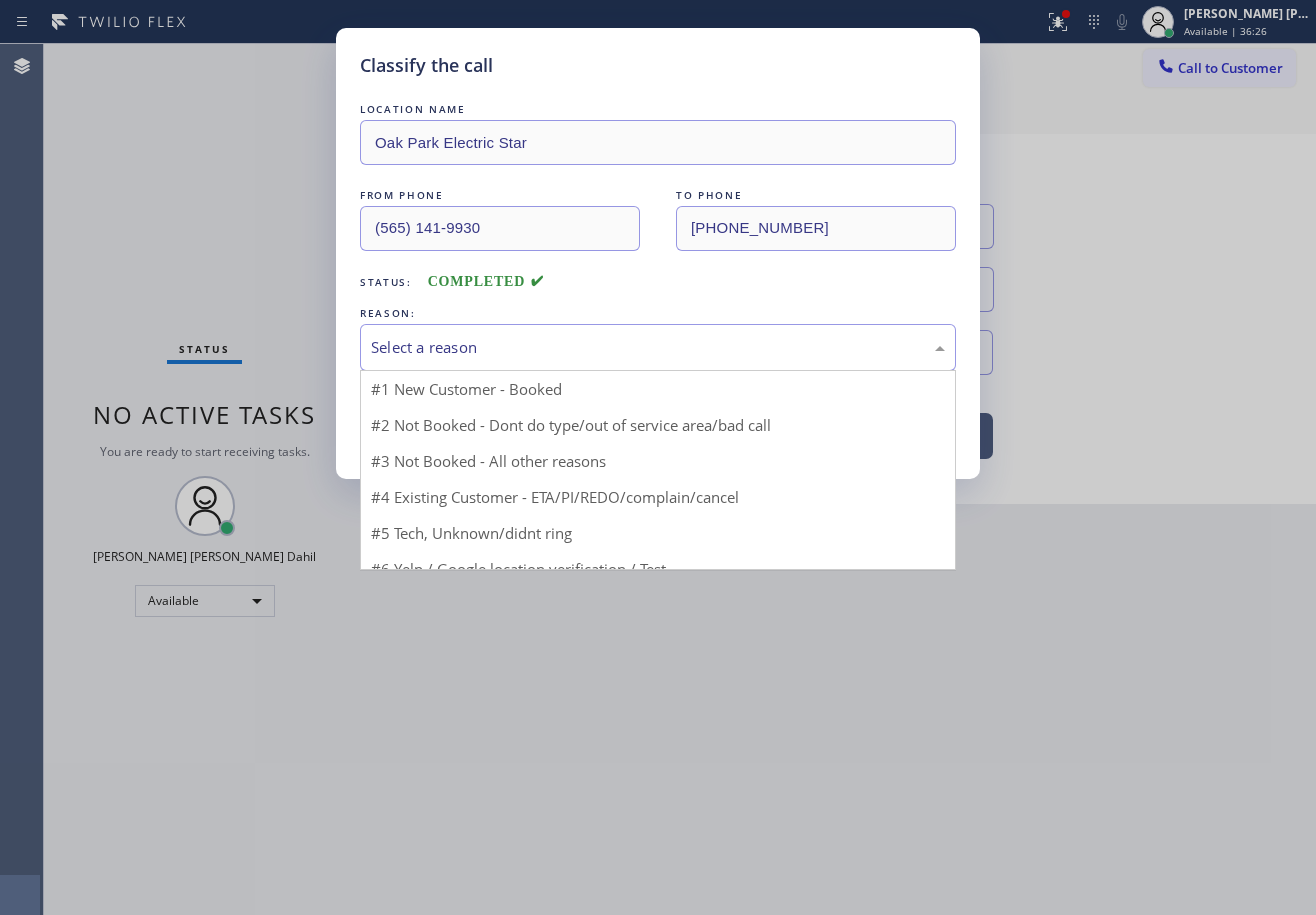 click on "Select a reason" at bounding box center [658, 347] 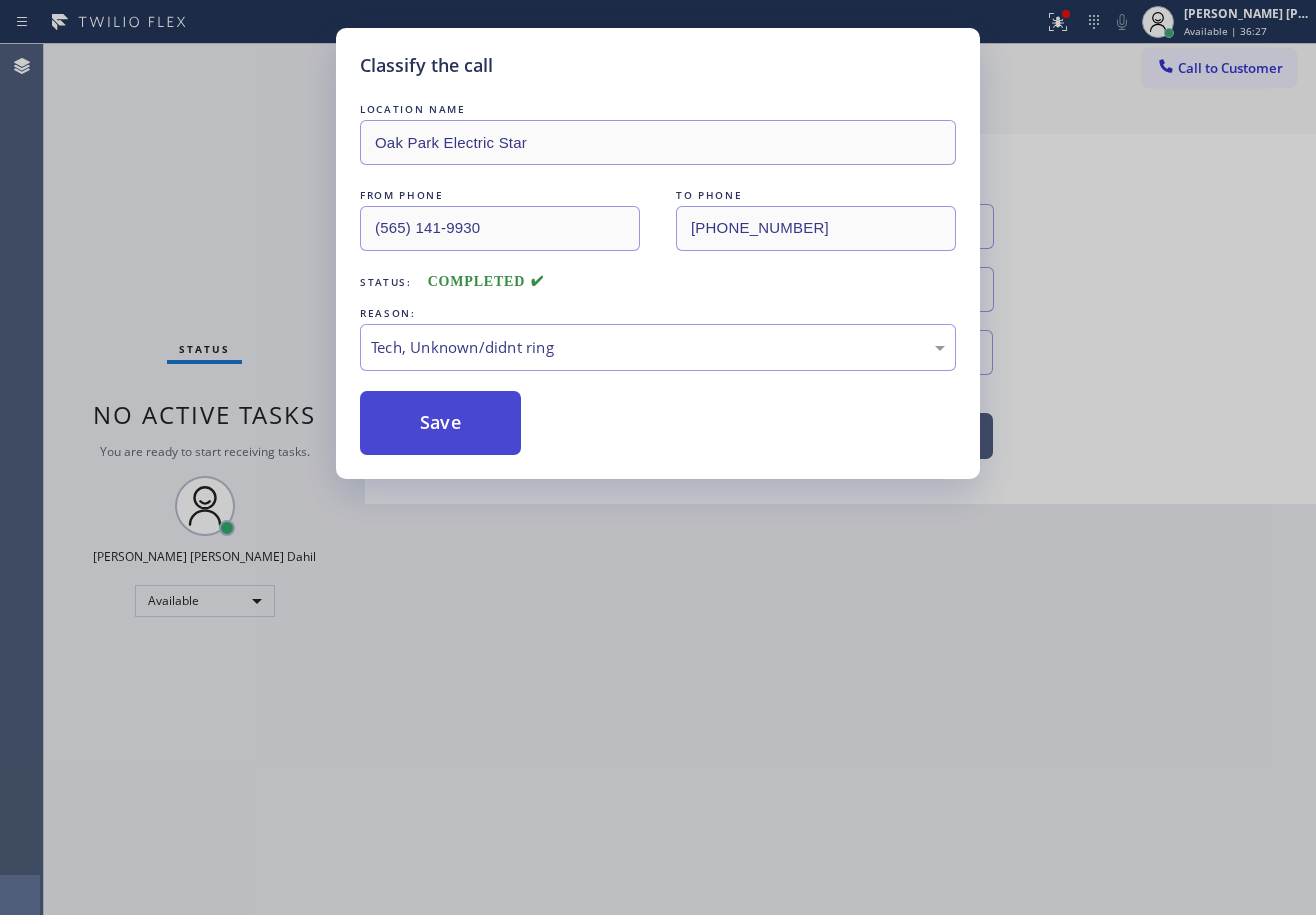 click on "Save" at bounding box center (440, 423) 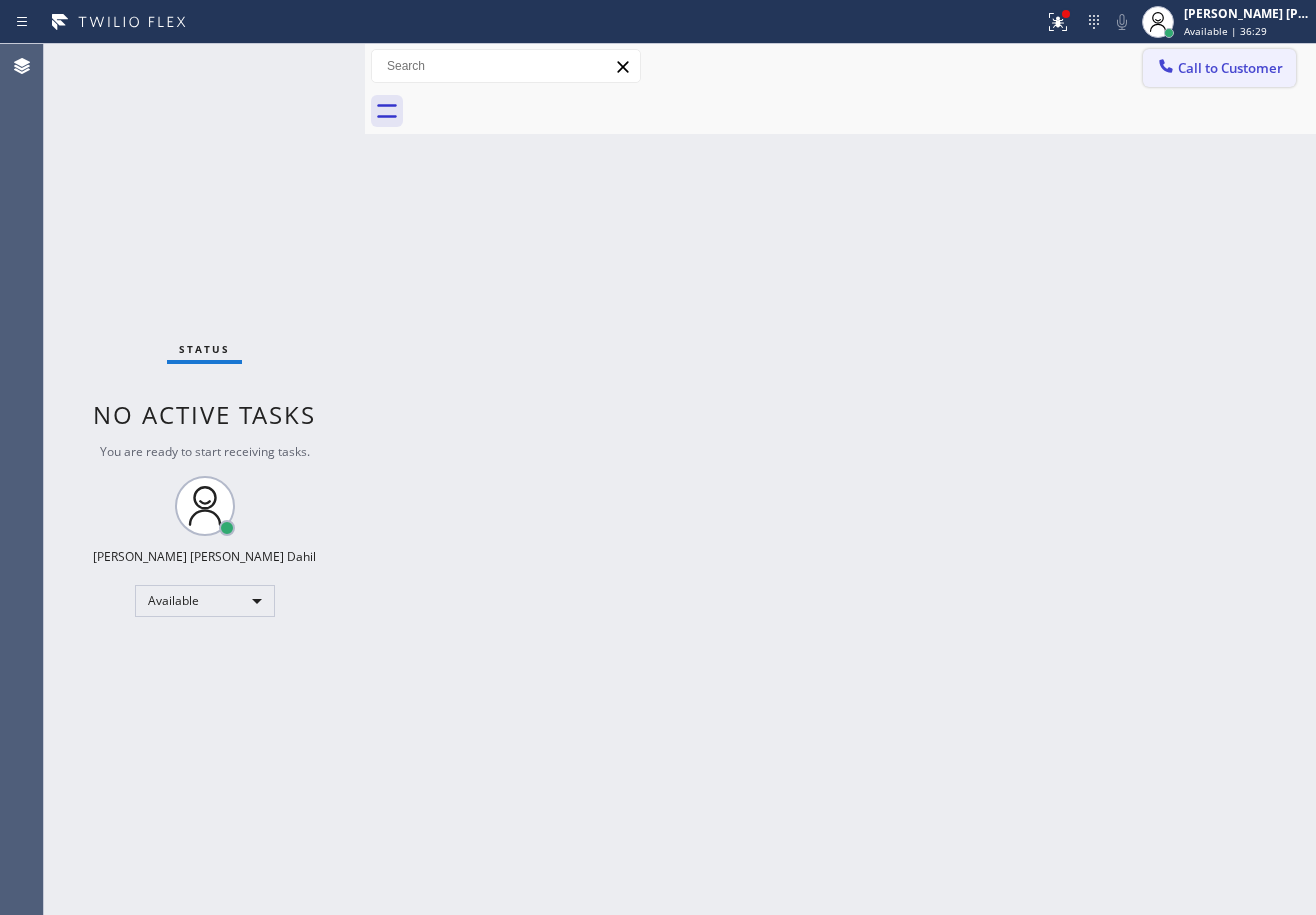 drag, startPoint x: 1252, startPoint y: 62, endPoint x: 1236, endPoint y: 72, distance: 18.867962 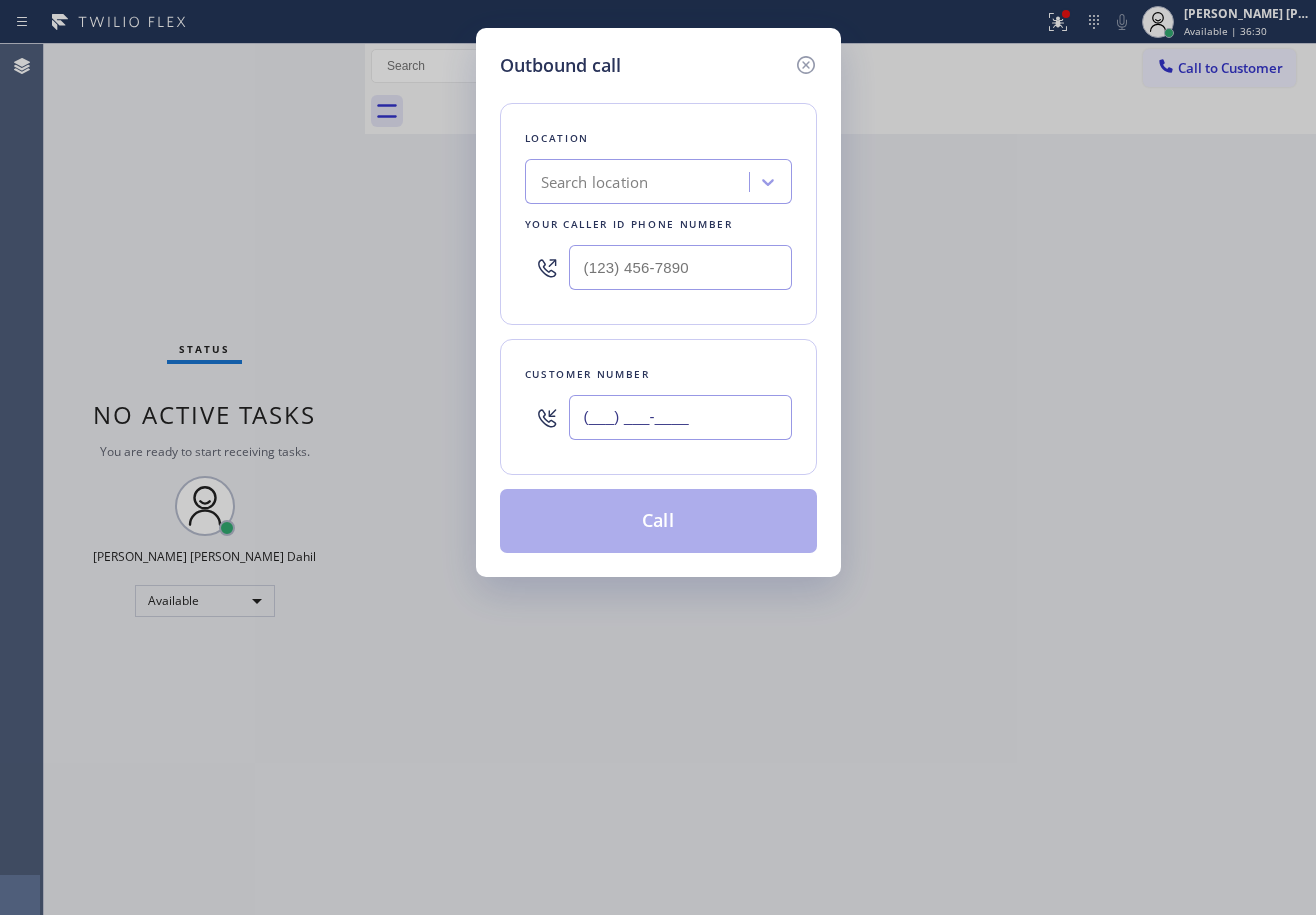 click on "(___) ___-____" at bounding box center [680, 417] 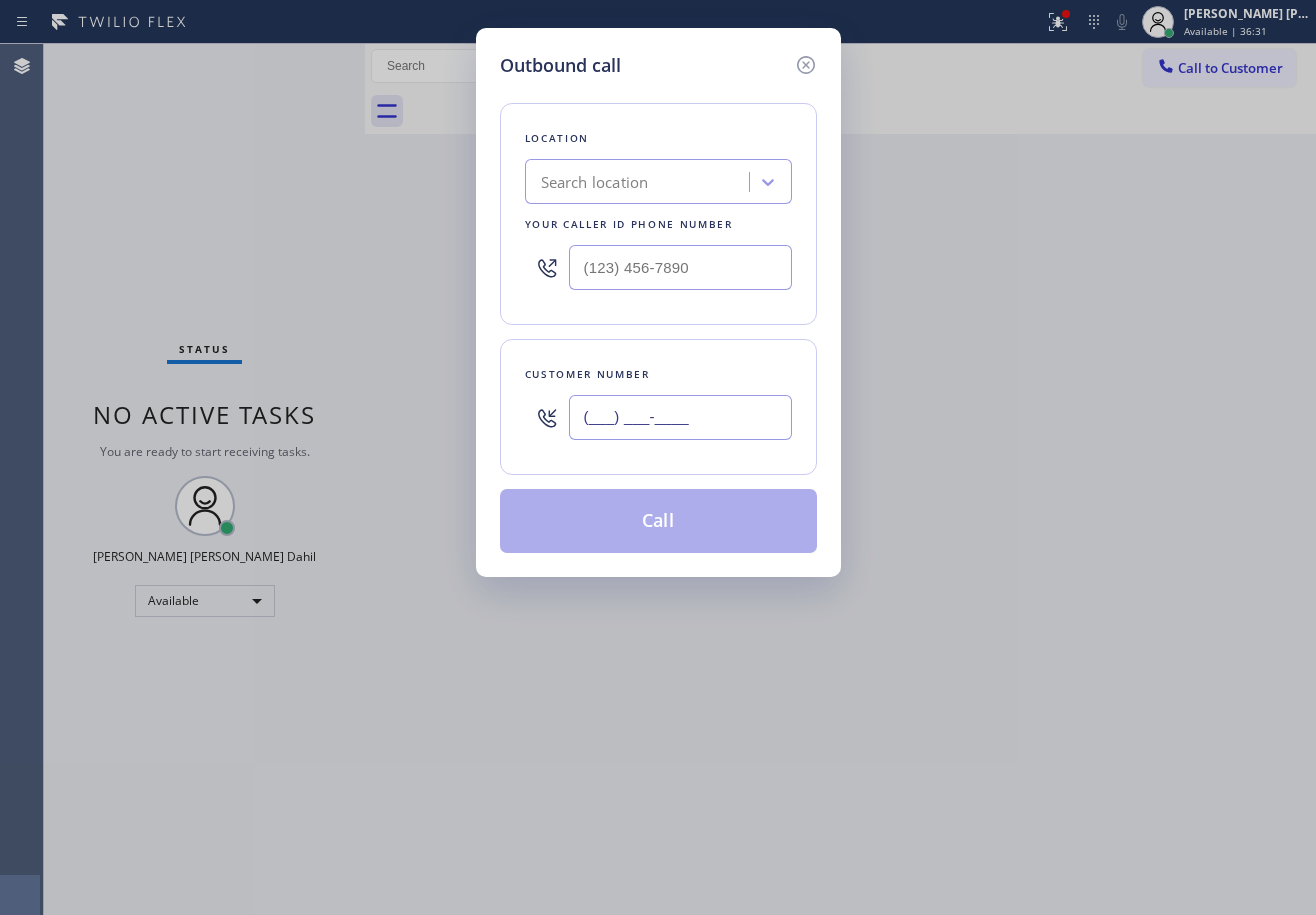 paste on "565) 141-9930" 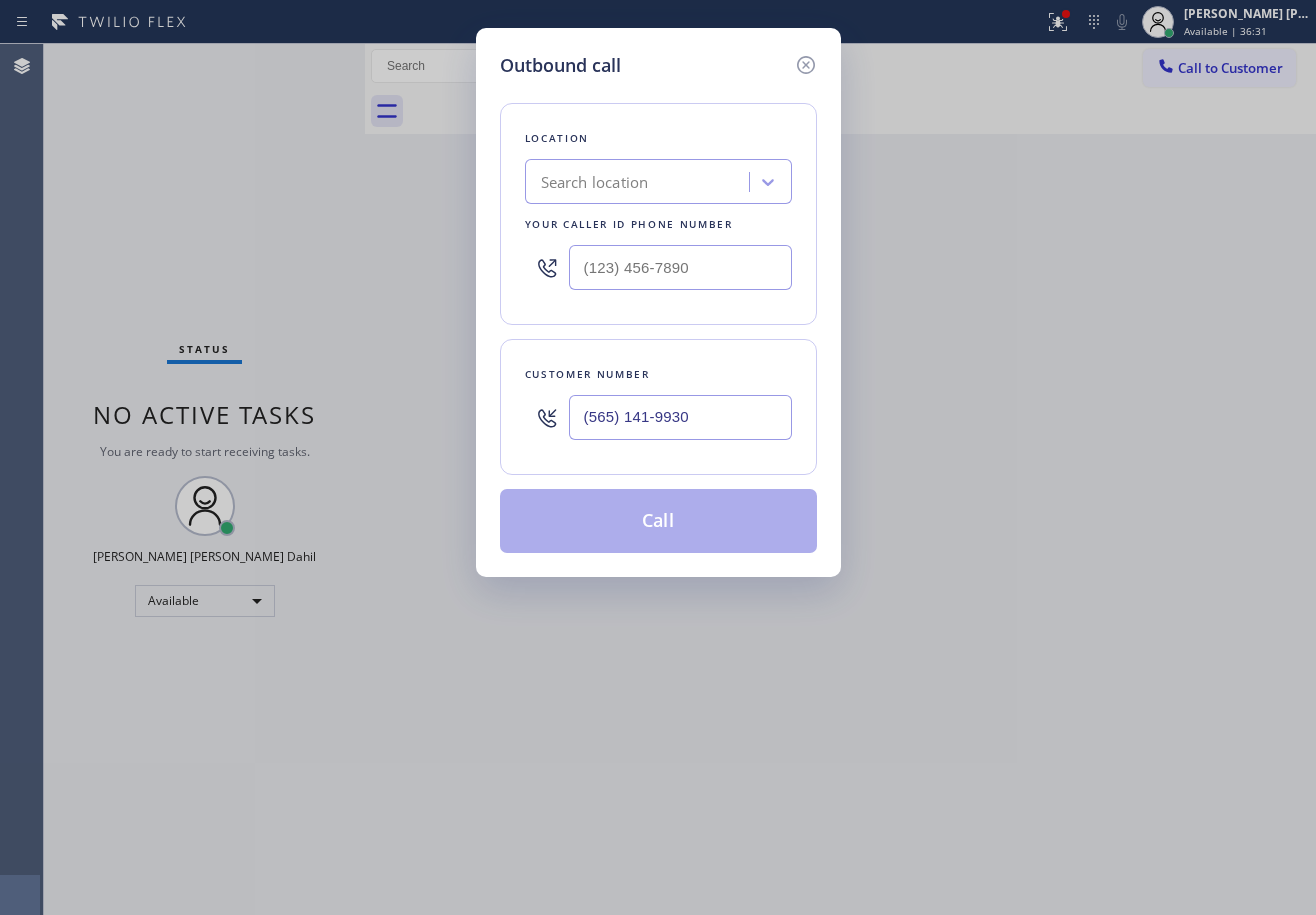 type on "(565) 141-9930" 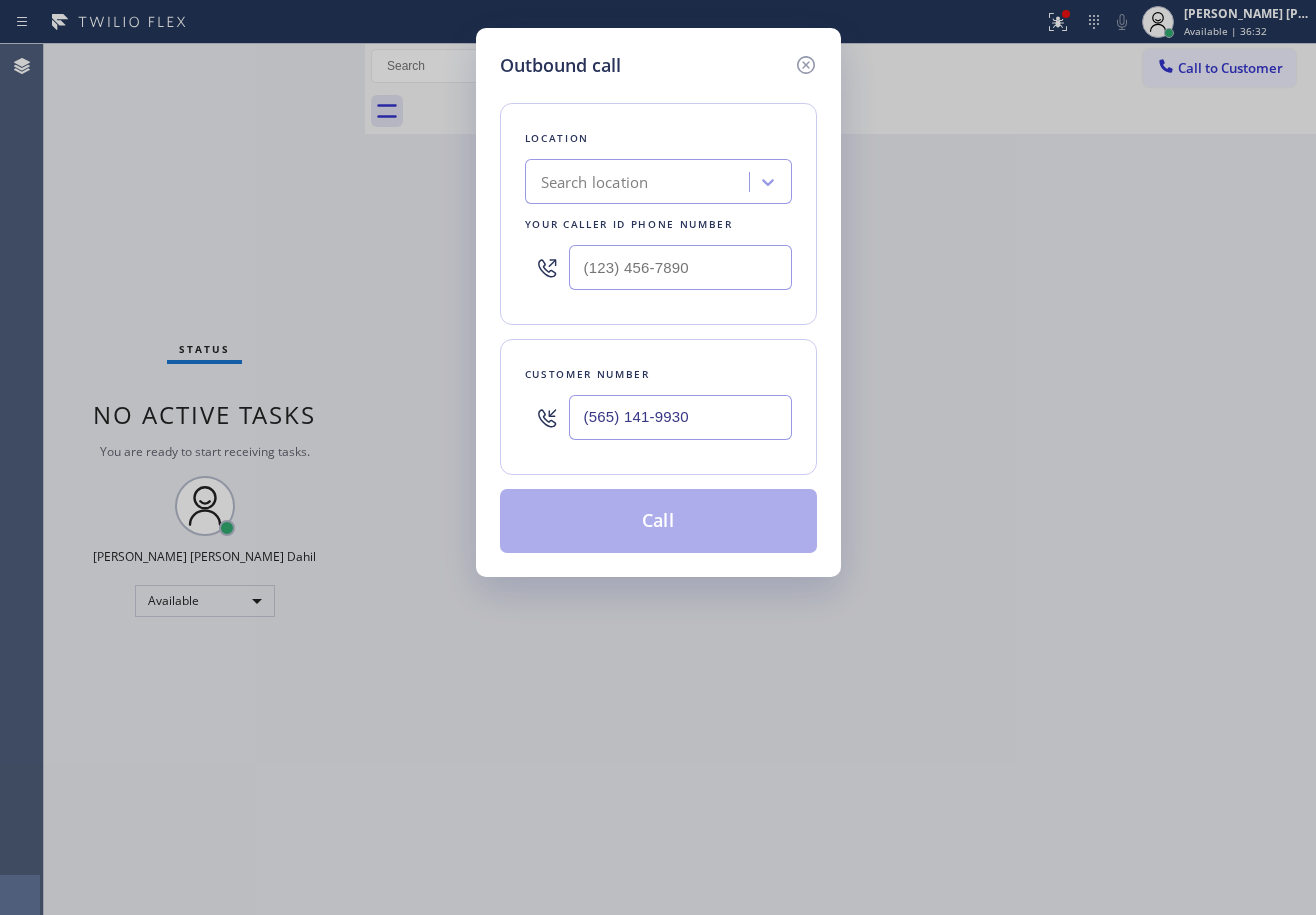 click at bounding box center (680, 267) 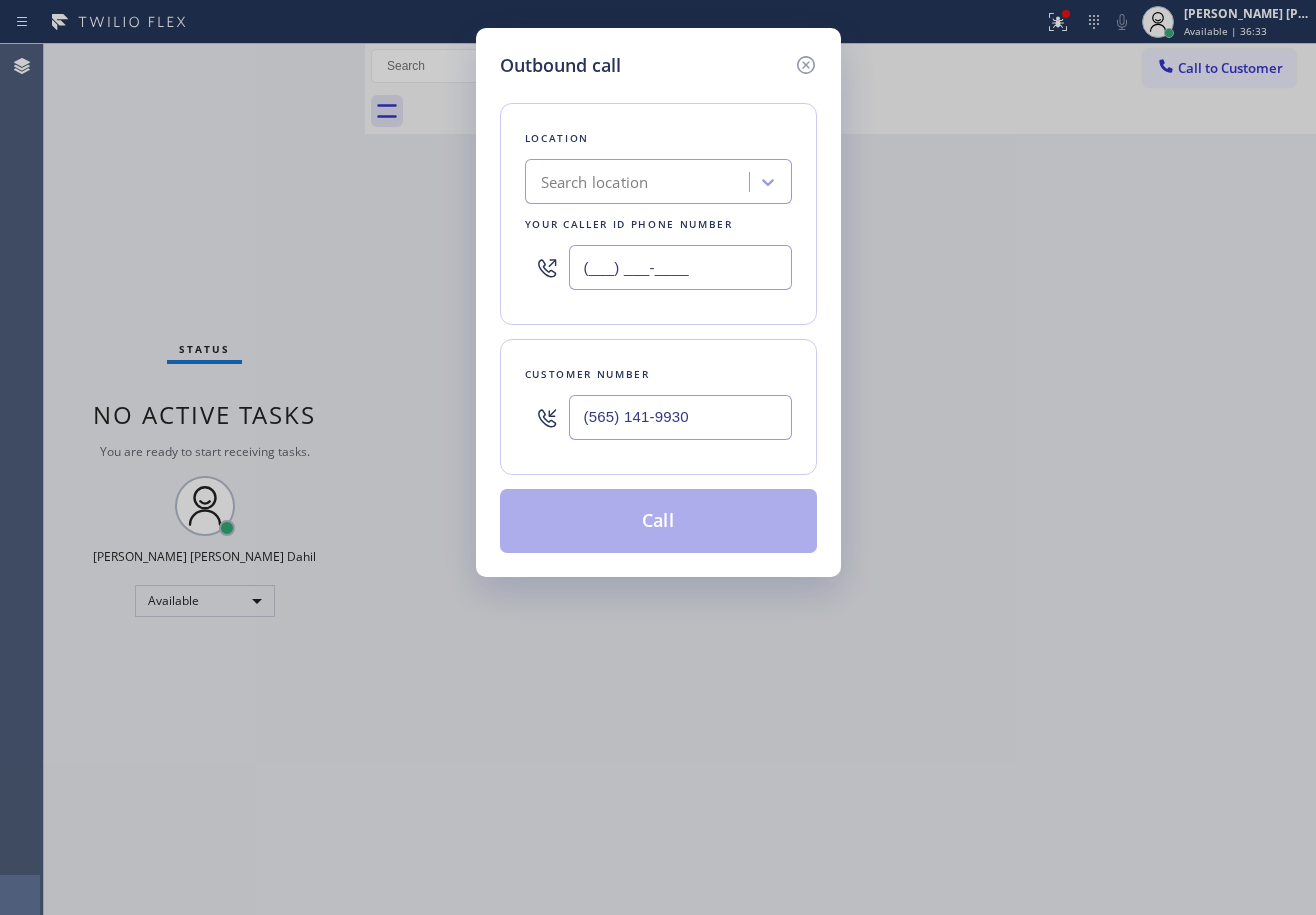 click on "(___) ___-____" at bounding box center [680, 267] 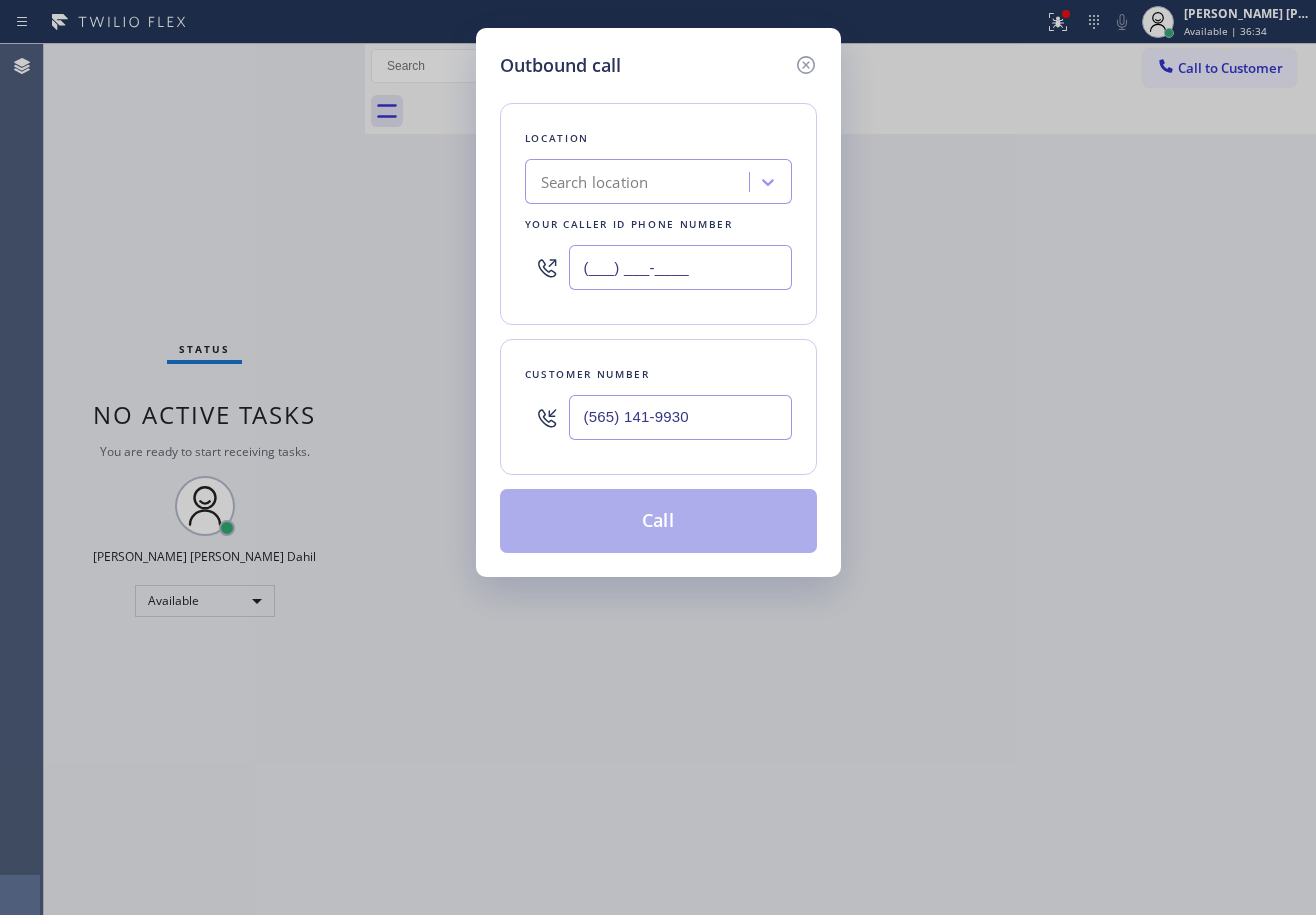 click on "(___) ___-____" at bounding box center (680, 267) 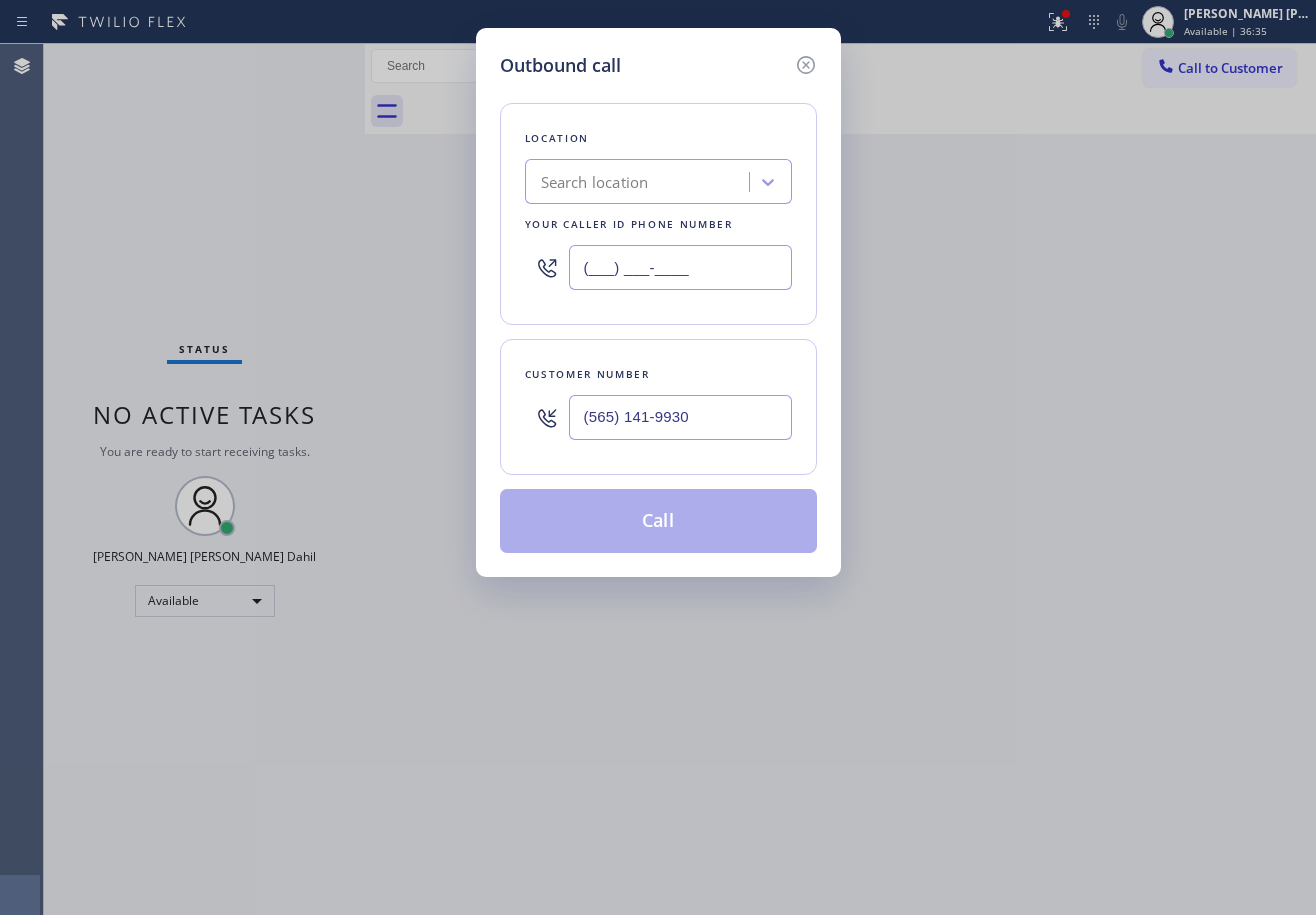 click on "(___) ___-____" at bounding box center [680, 267] 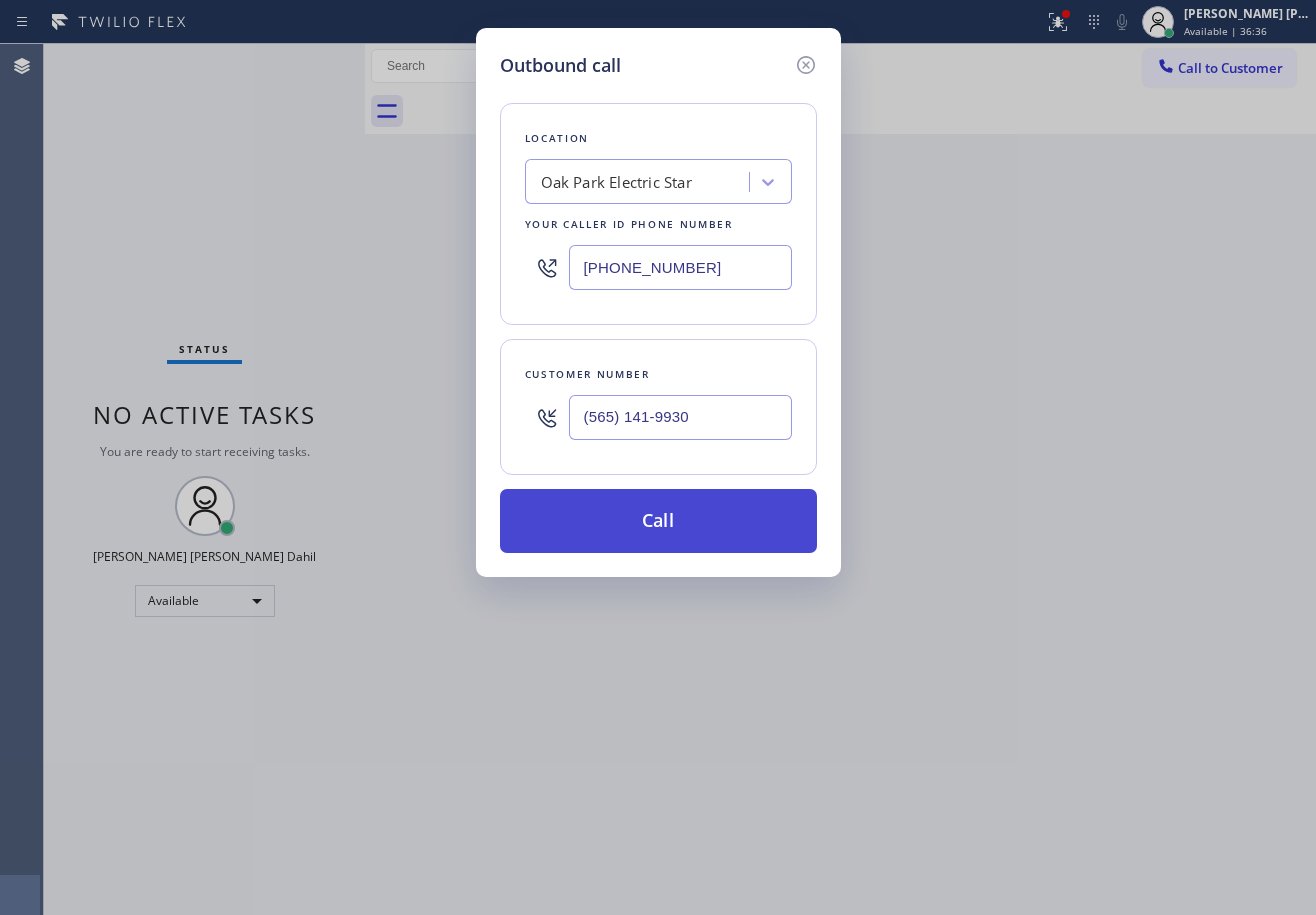 type on "(747) 225-8261" 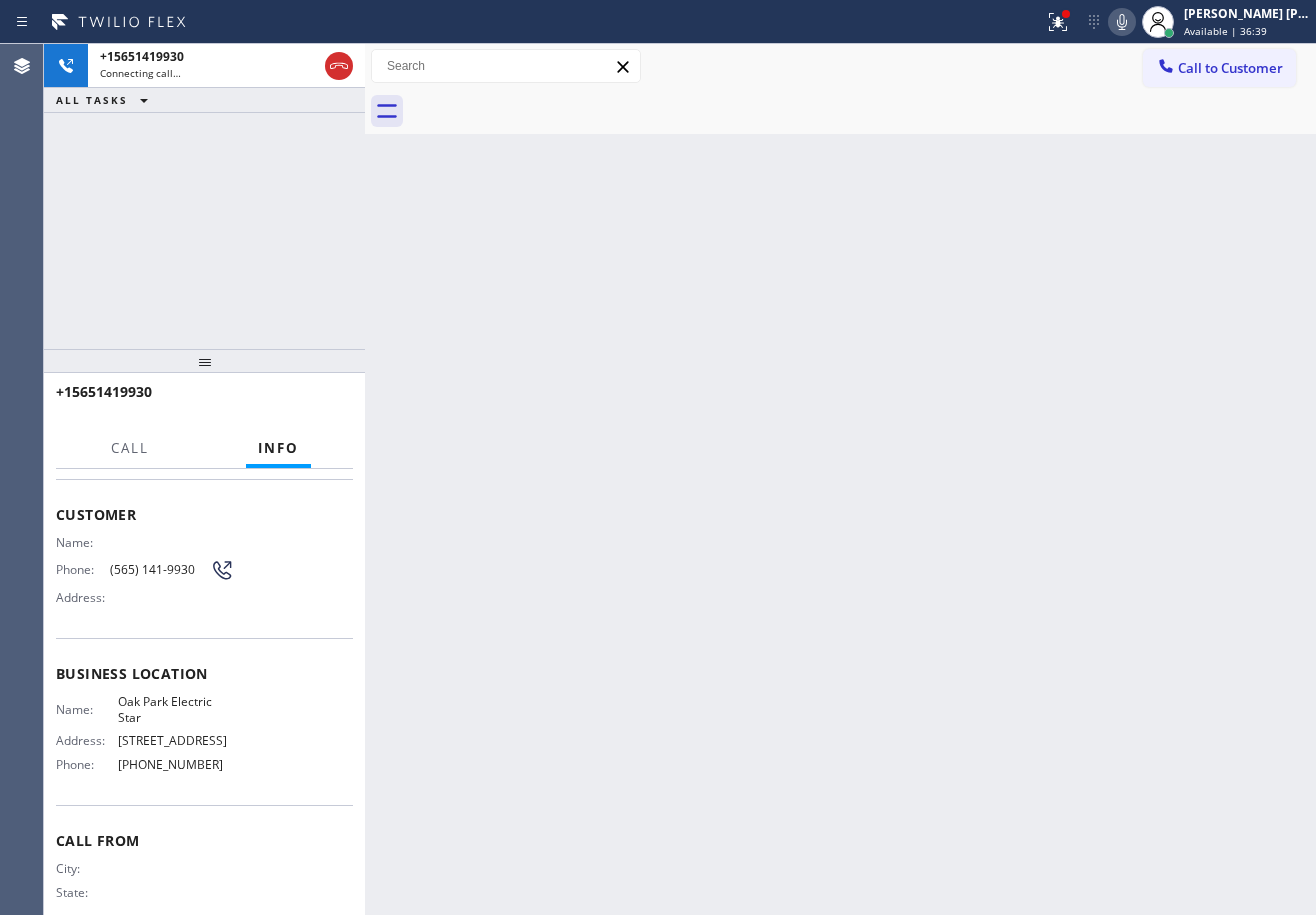 scroll, scrollTop: 144, scrollLeft: 0, axis: vertical 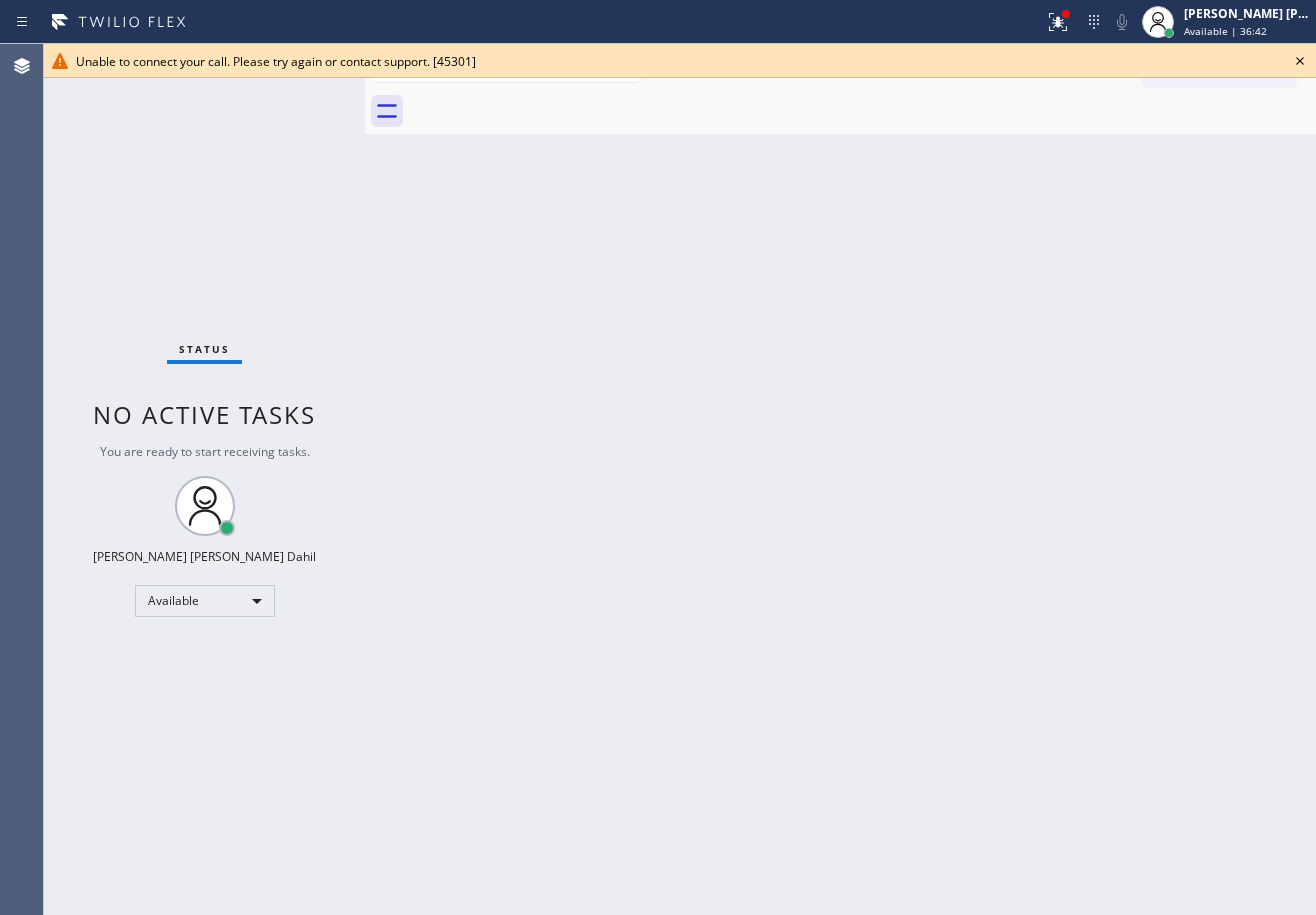 click 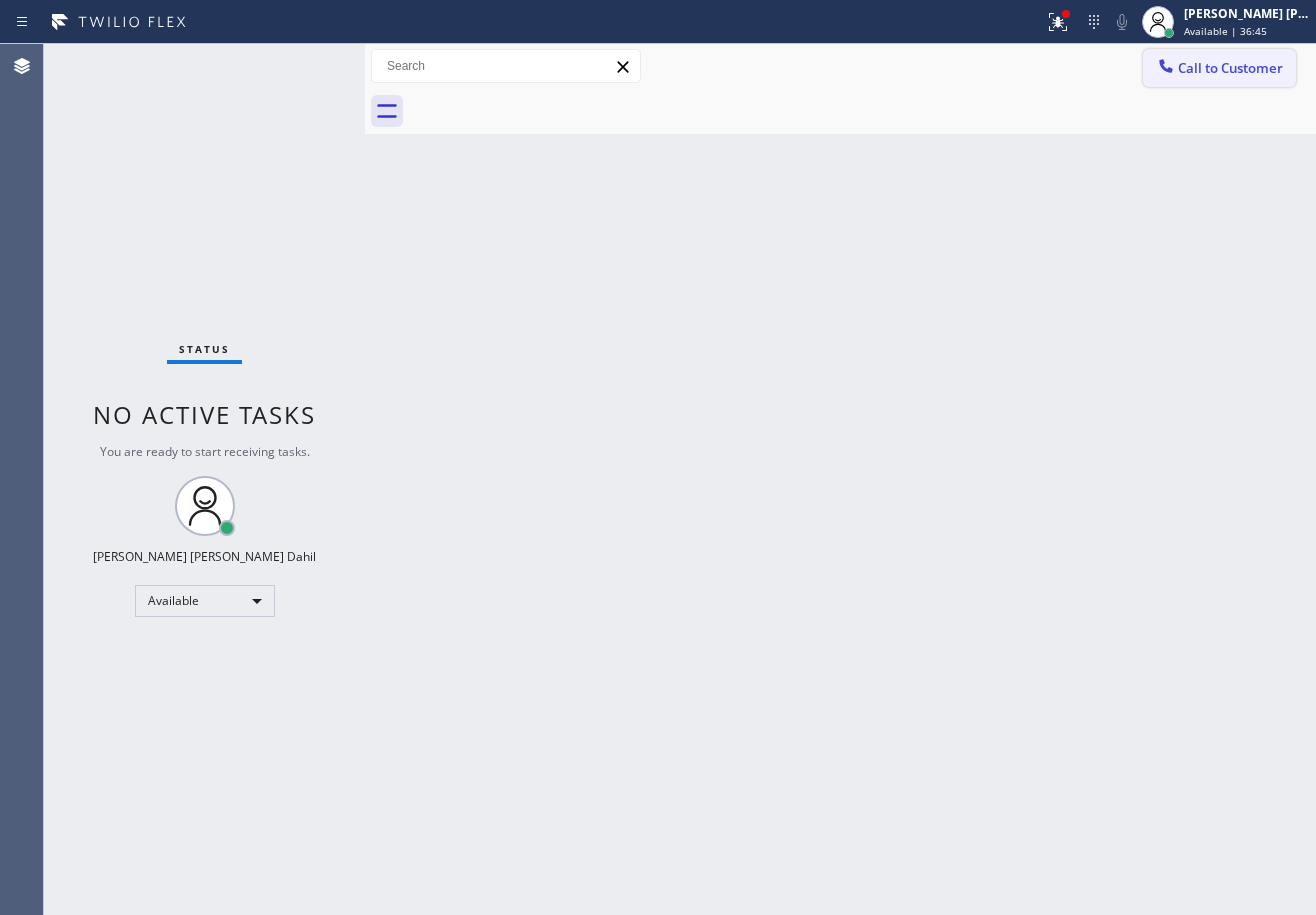 drag, startPoint x: 1093, startPoint y: 262, endPoint x: 1190, endPoint y: 73, distance: 212.43823 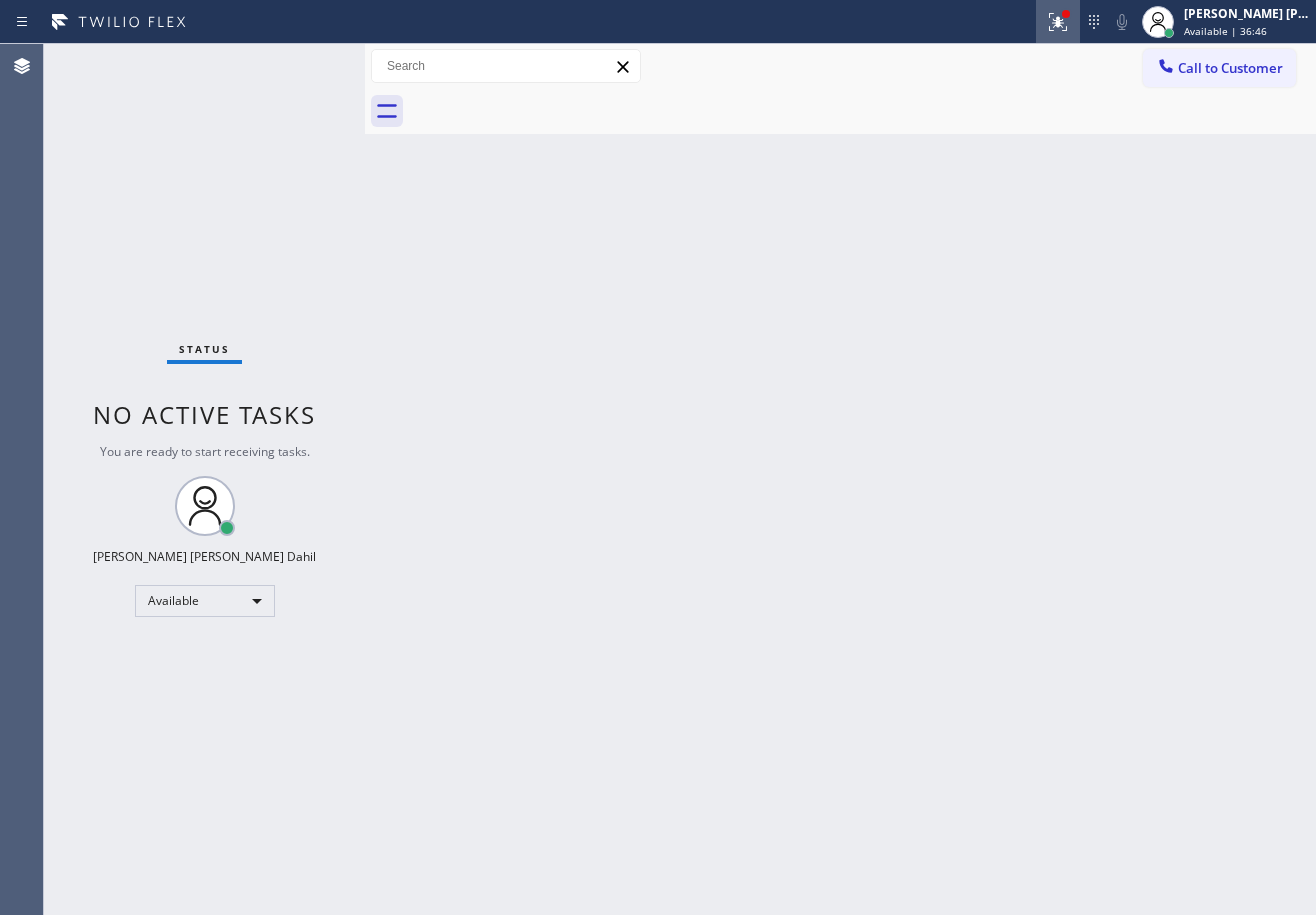 click 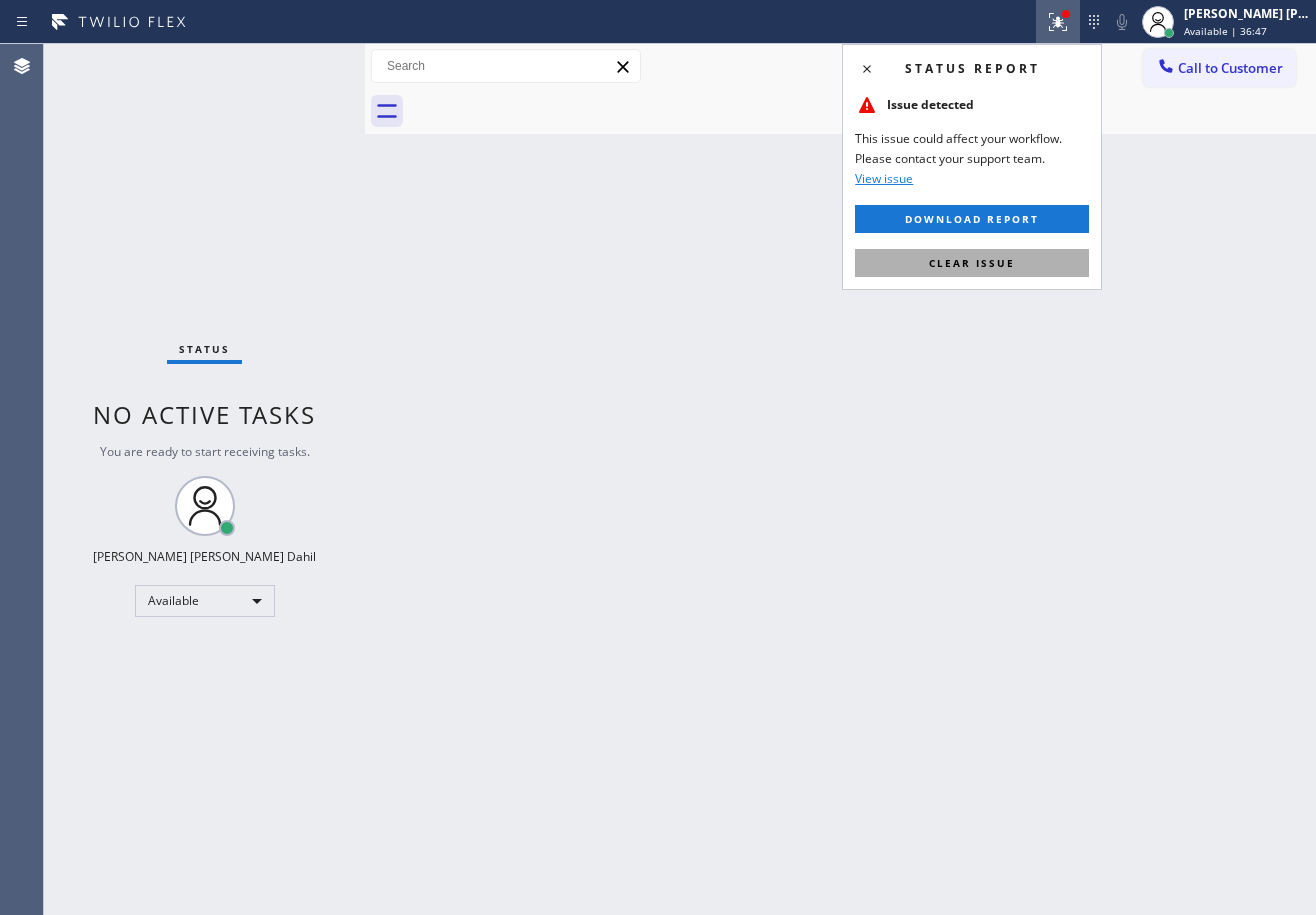 click on "Clear issue" at bounding box center (972, 263) 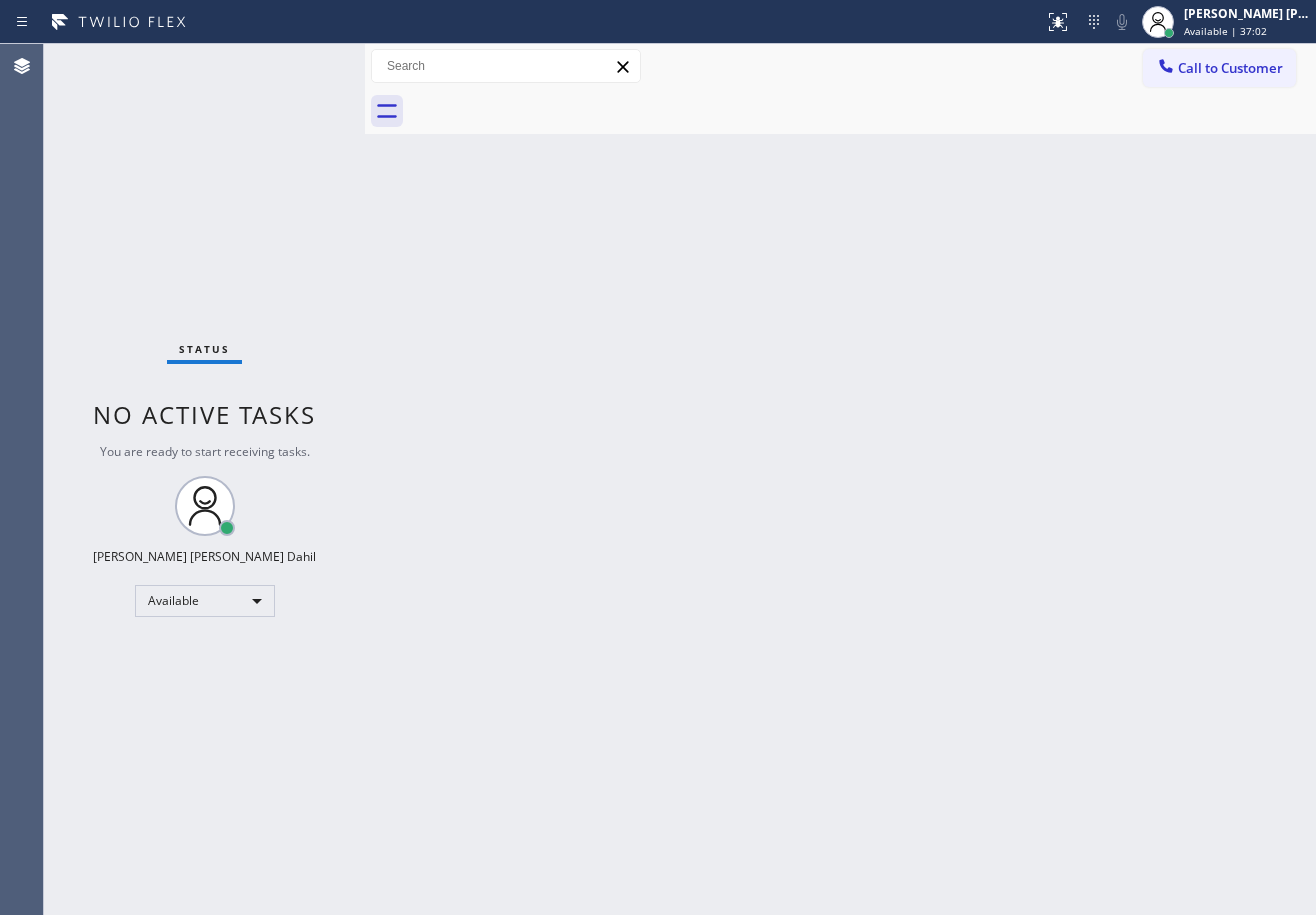 drag, startPoint x: 303, startPoint y: 73, endPoint x: 306, endPoint y: 59, distance: 14.3178215 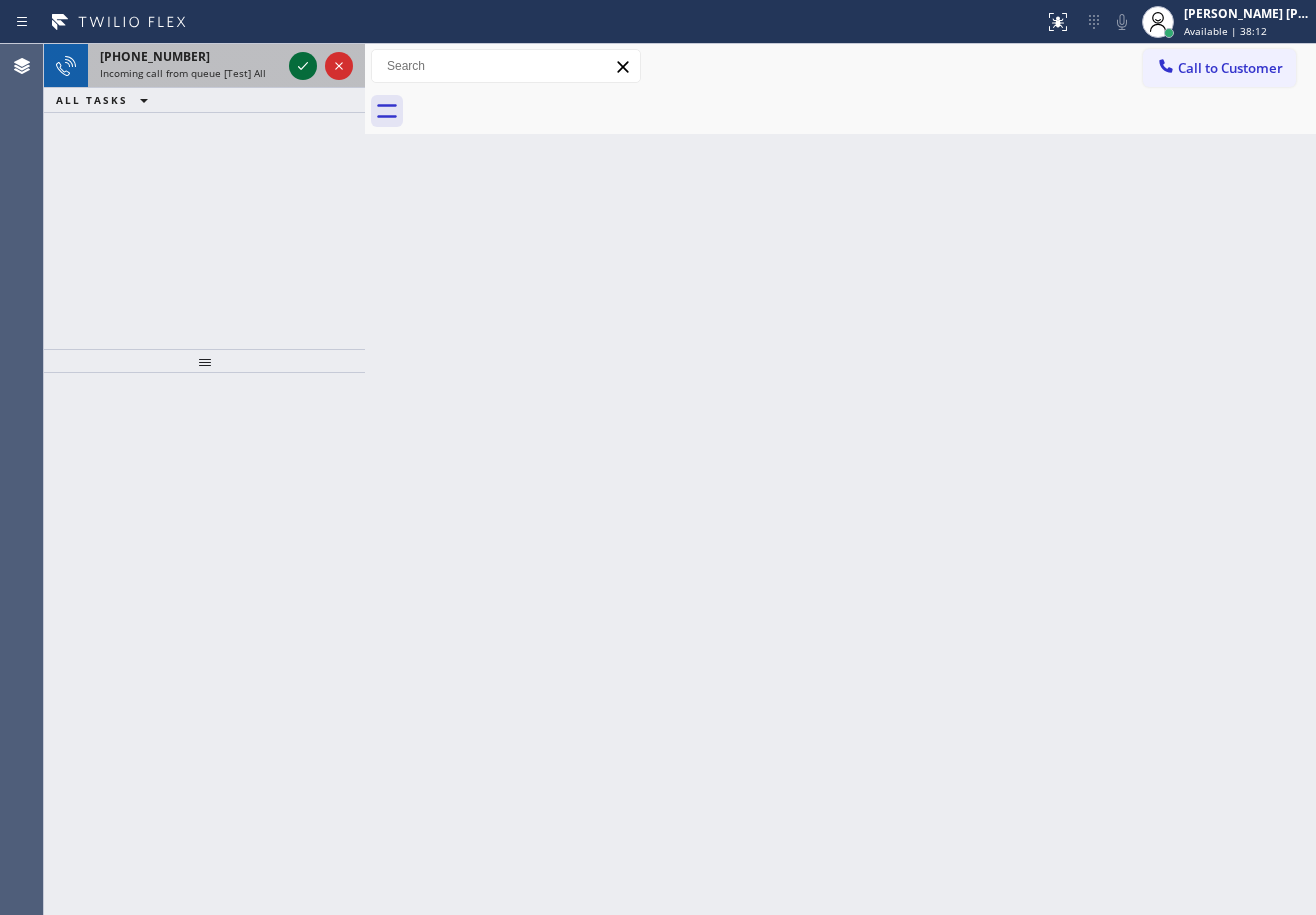 click 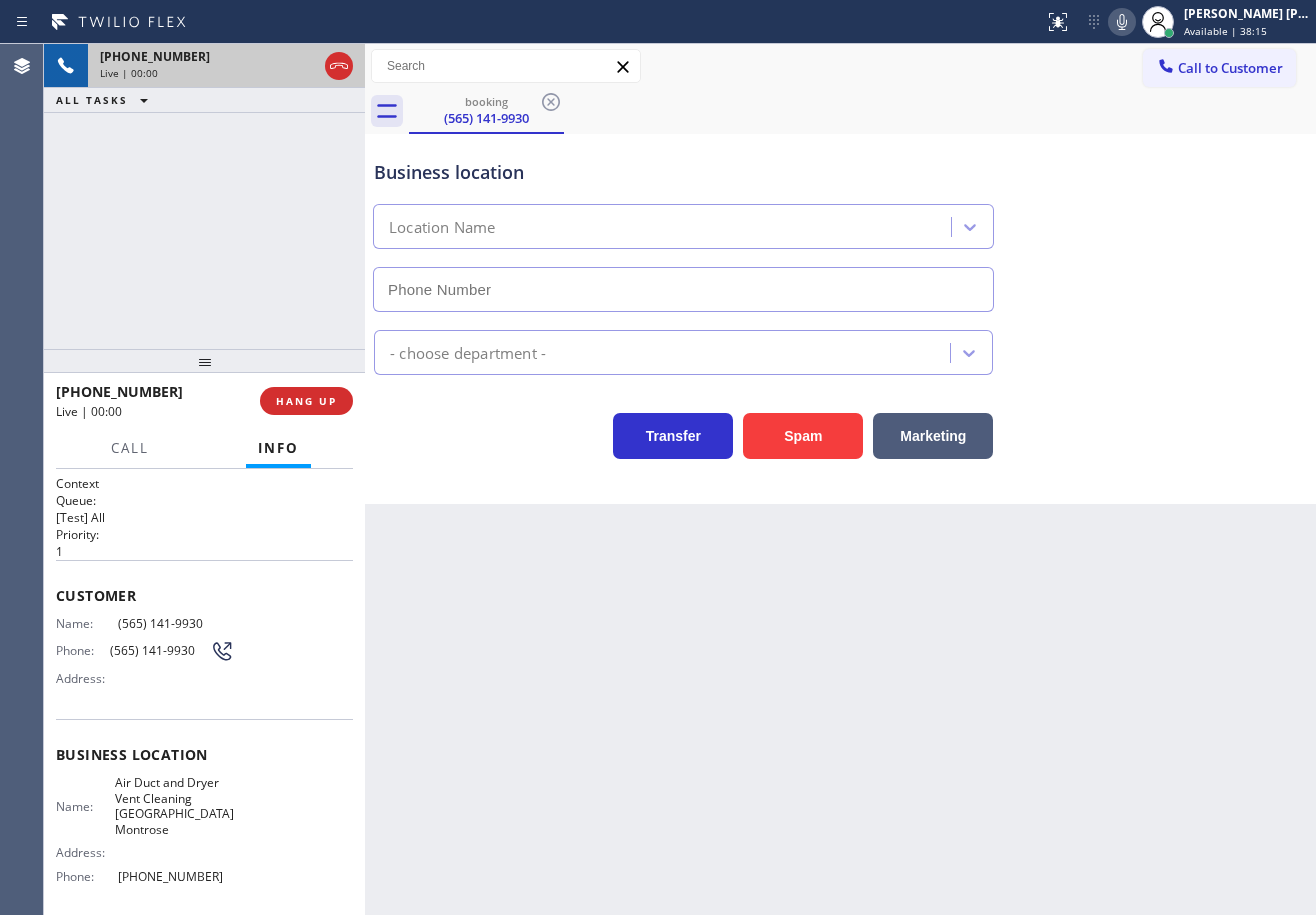 type on "(747) 225-8259" 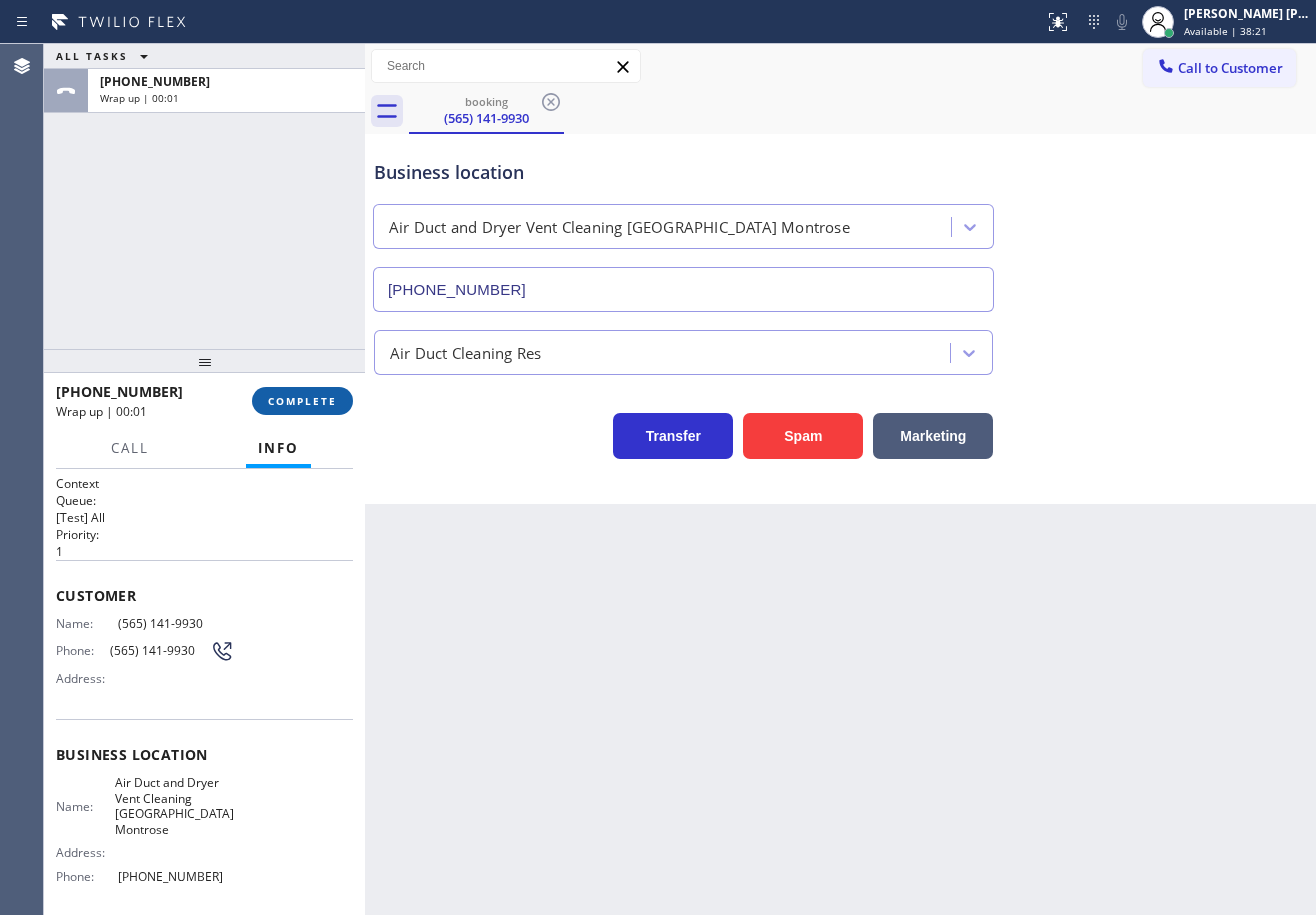 click on "COMPLETE" at bounding box center (302, 401) 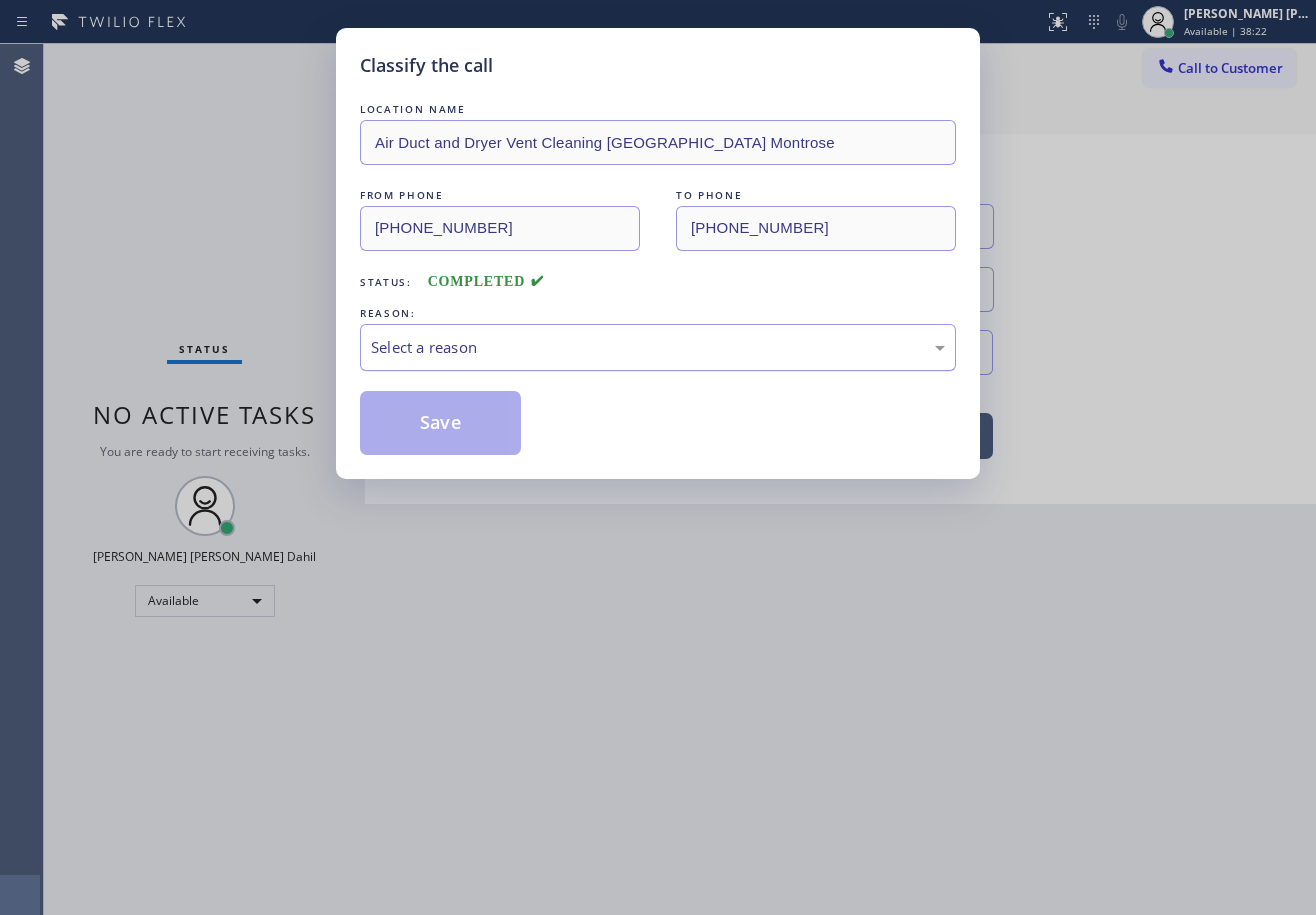 click on "Select a reason" at bounding box center [658, 347] 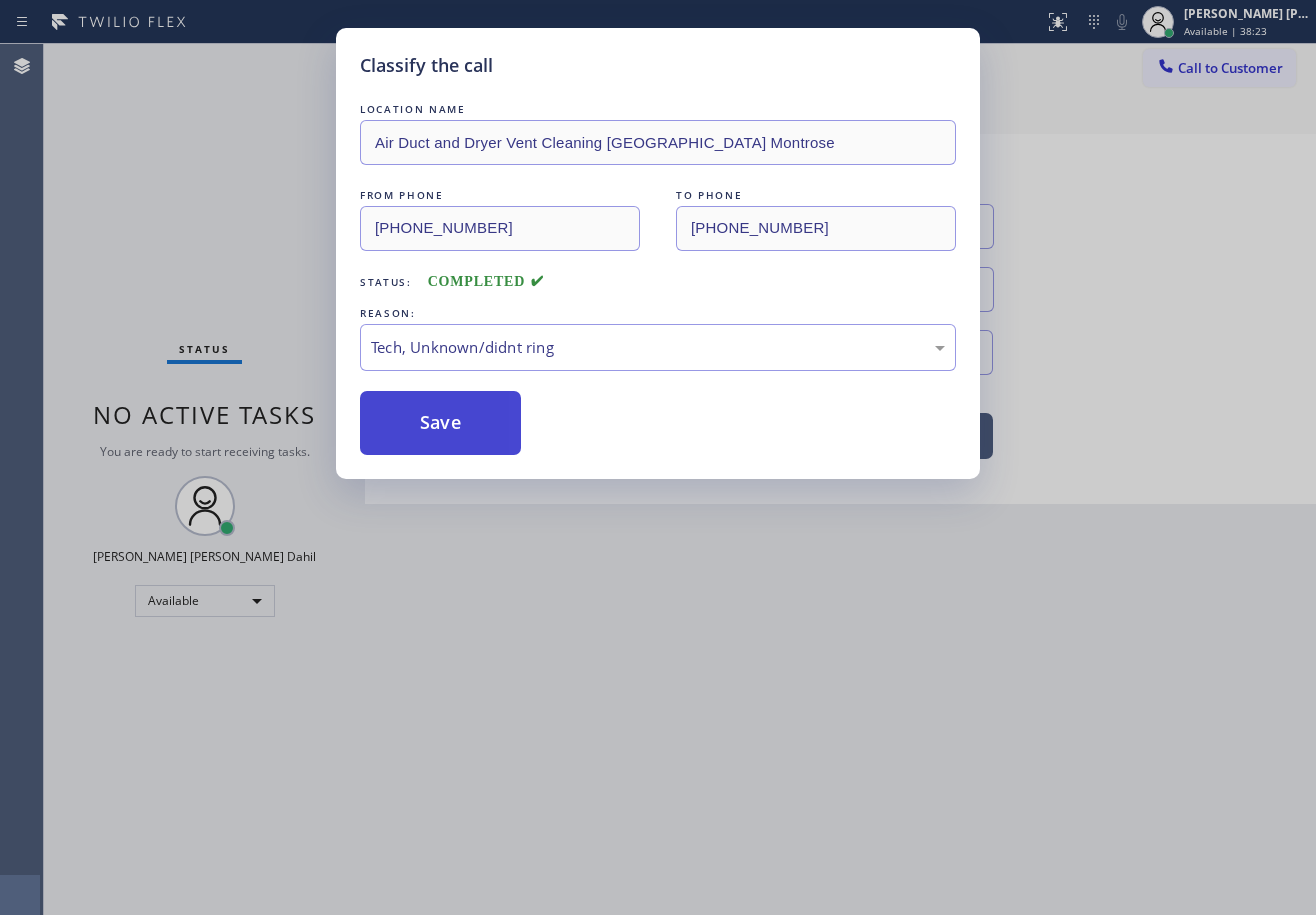 click on "Save" at bounding box center (440, 423) 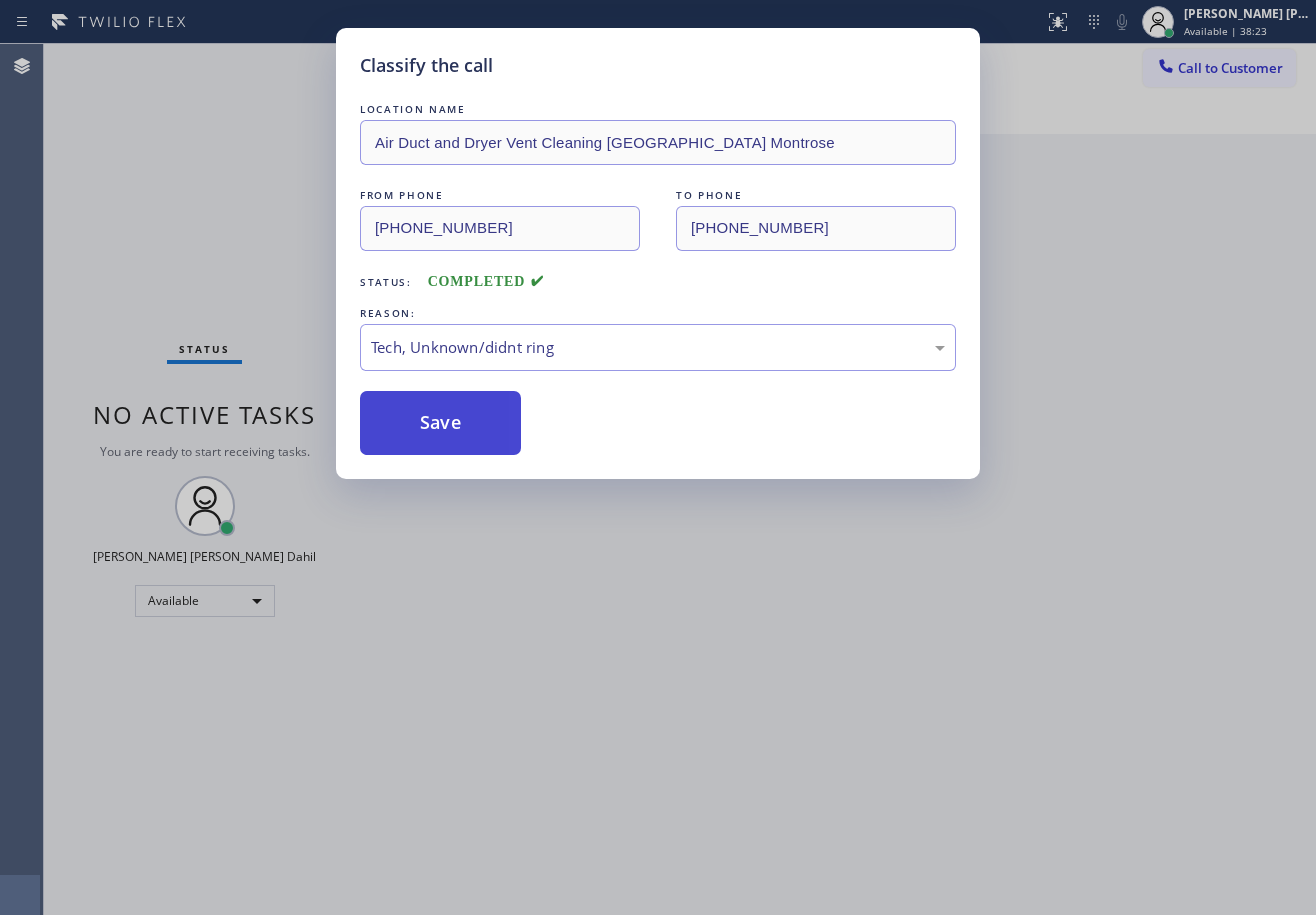 drag, startPoint x: 467, startPoint y: 416, endPoint x: 376, endPoint y: 321, distance: 131.55228 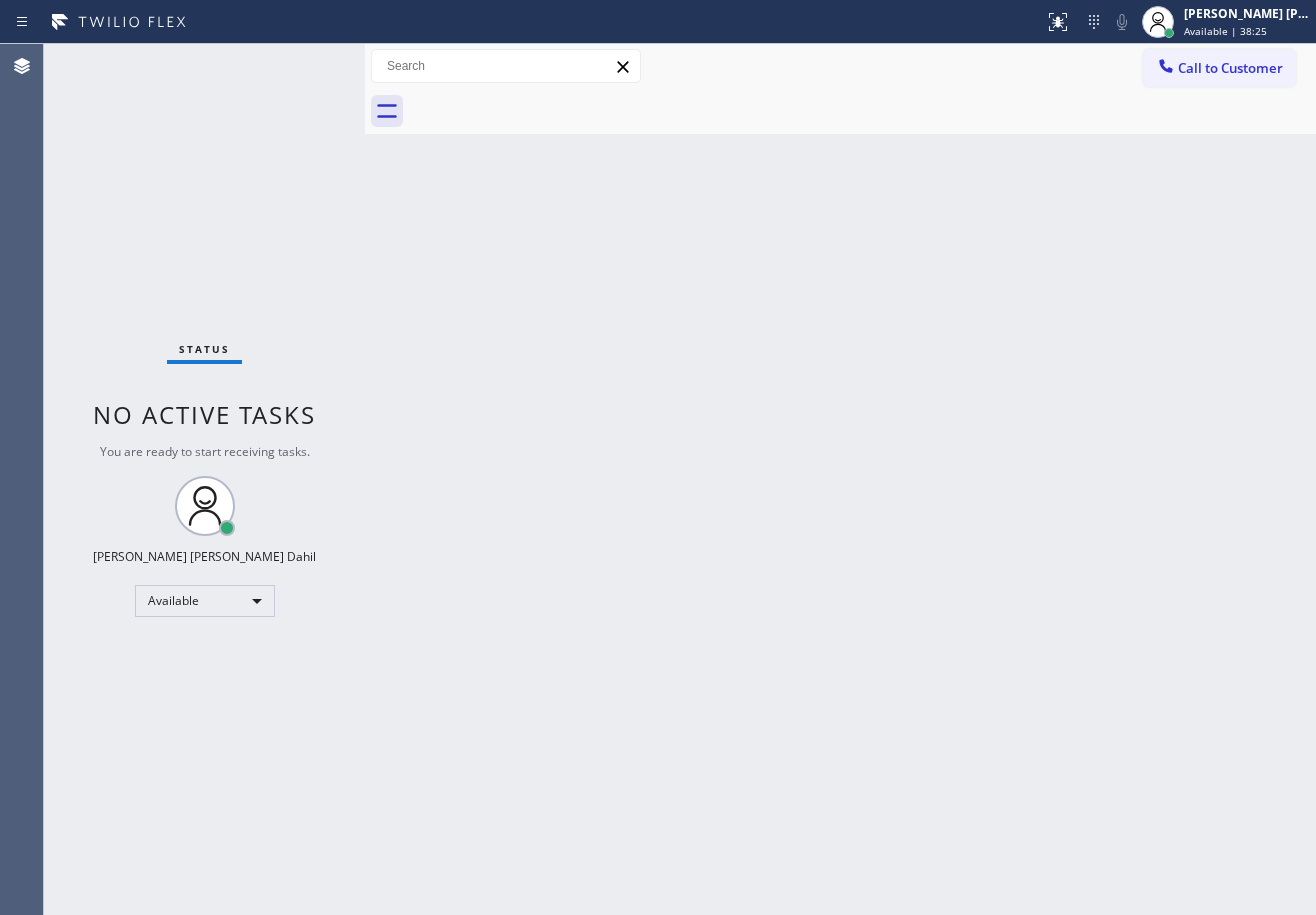 click on "Status   No active tasks     You are ready to start receiving tasks.   [PERSON_NAME] [PERSON_NAME] Dahil Available" at bounding box center (204, 479) 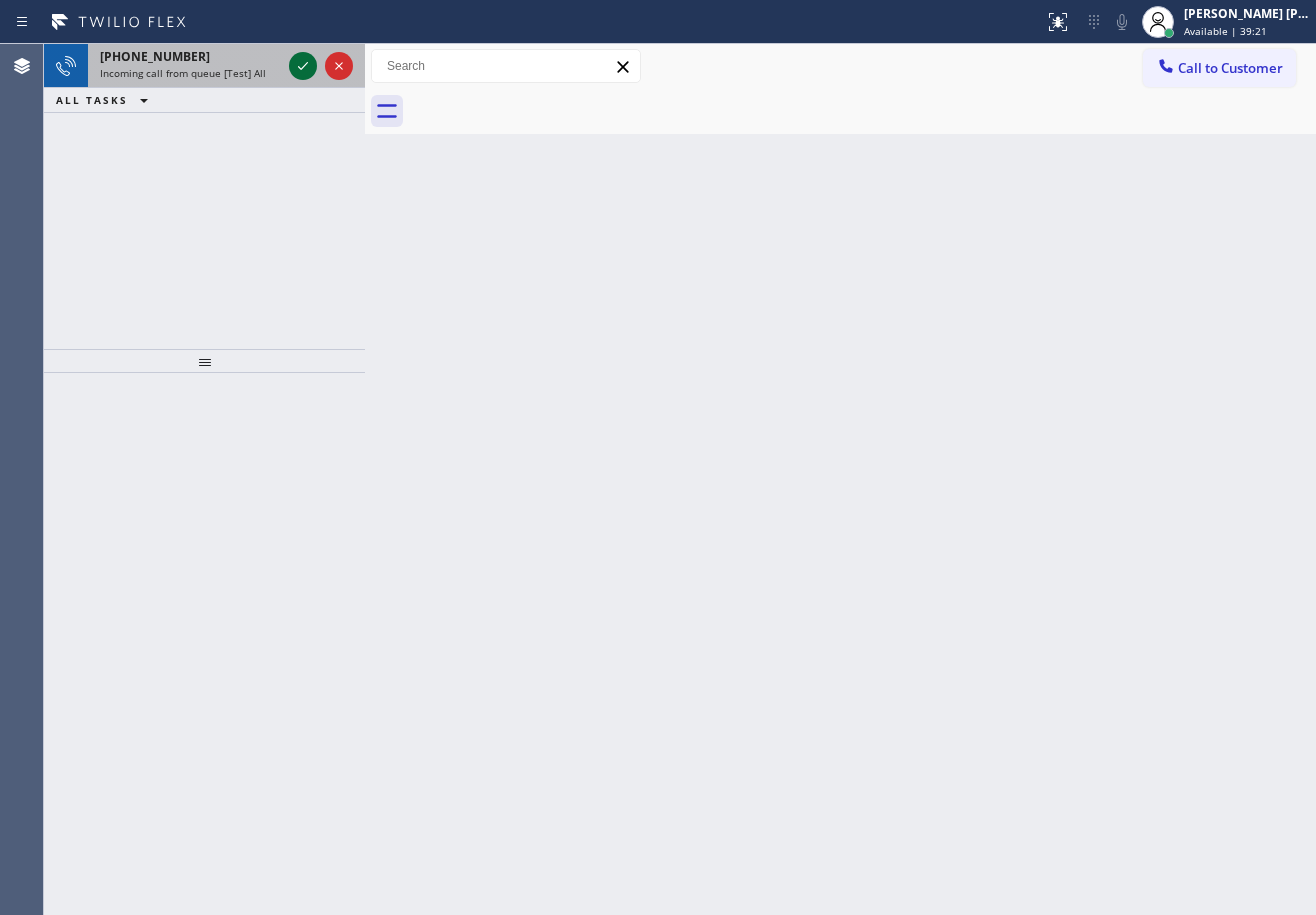 click 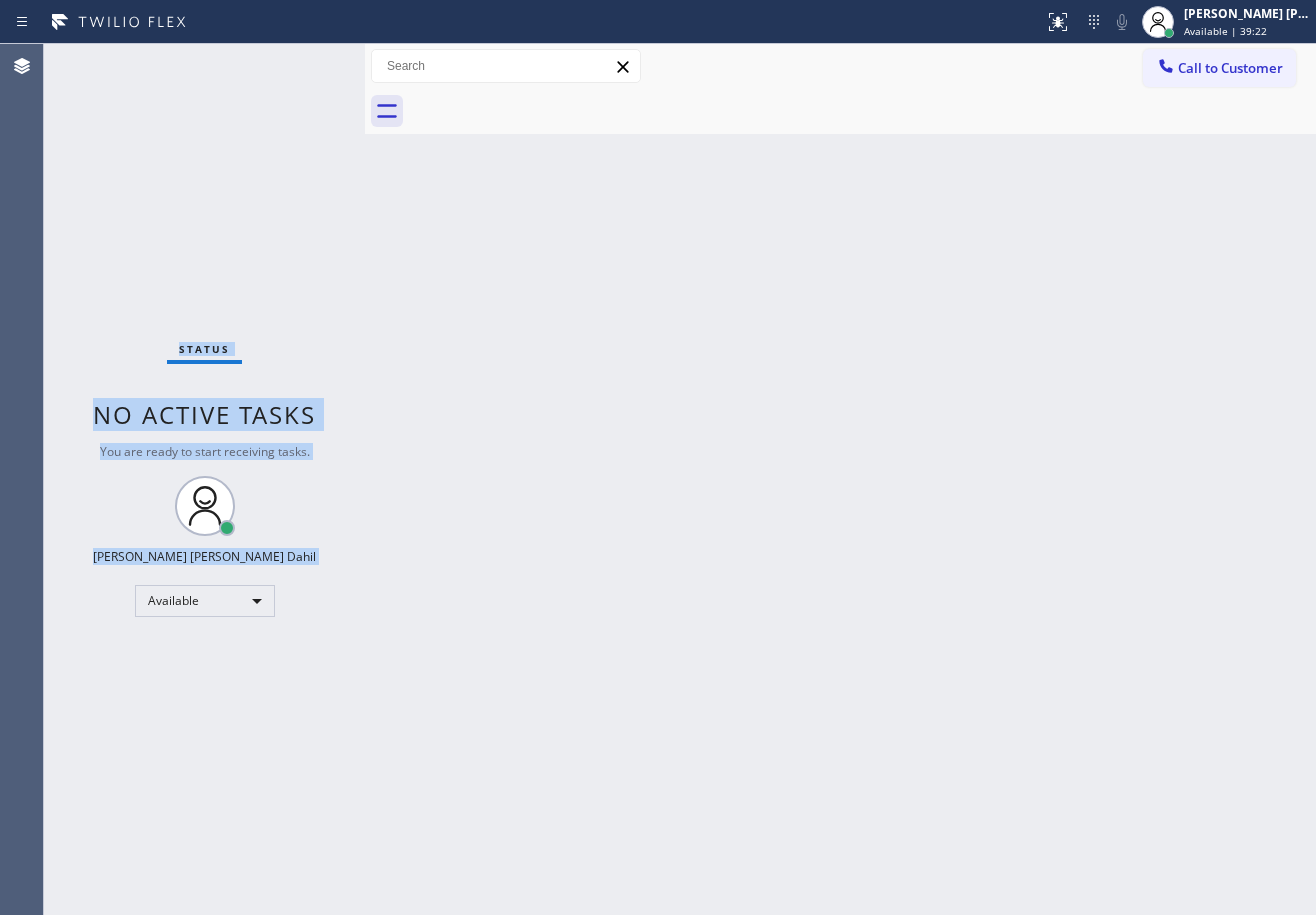 click on "Status   No active tasks     You are ready to start receiving tasks.   [PERSON_NAME] [PERSON_NAME] Dahil Available" at bounding box center [204, 479] 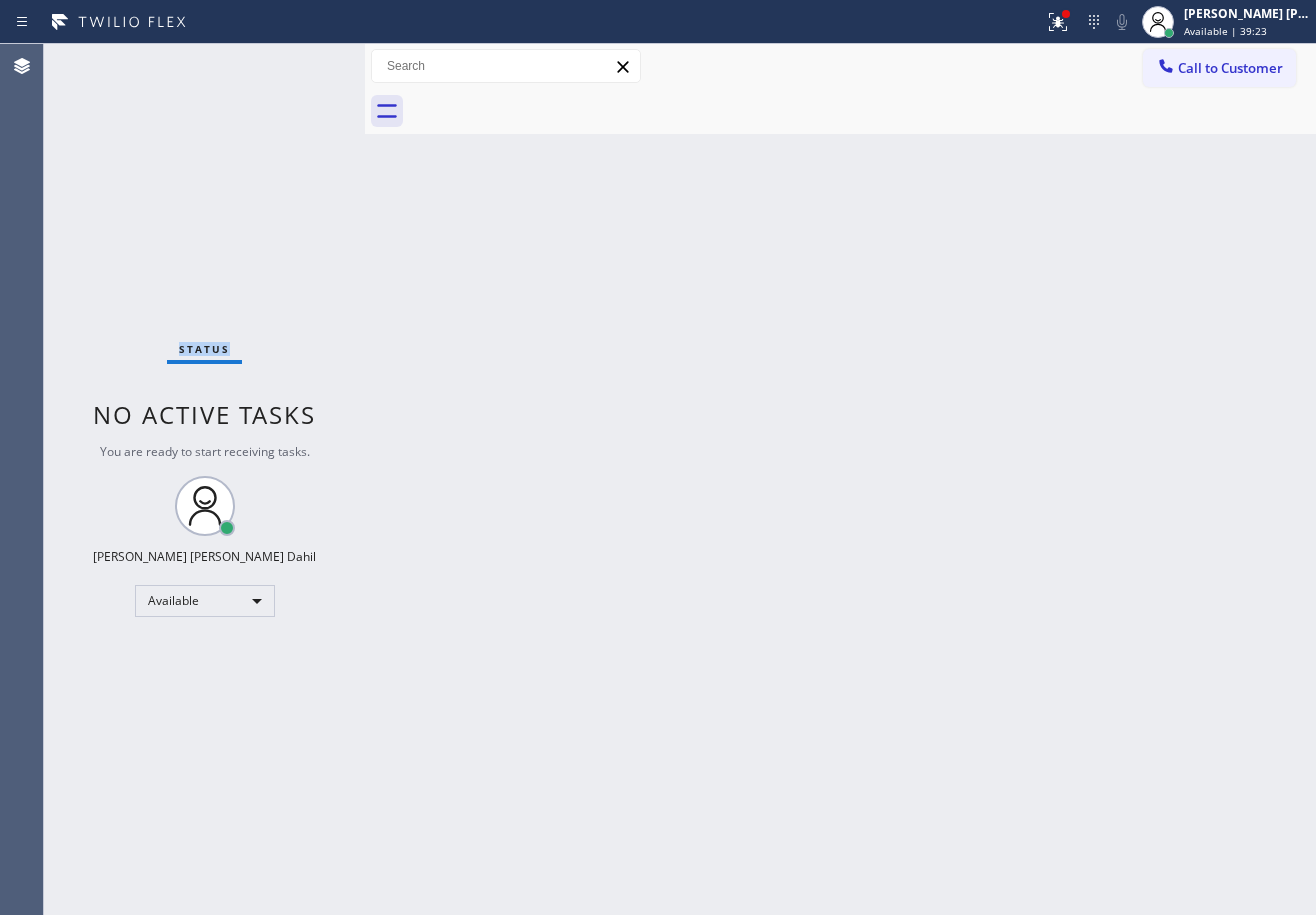 click on "Status   No active tasks     You are ready to start receiving tasks.   [PERSON_NAME] [PERSON_NAME] Dahil Available" at bounding box center [204, 479] 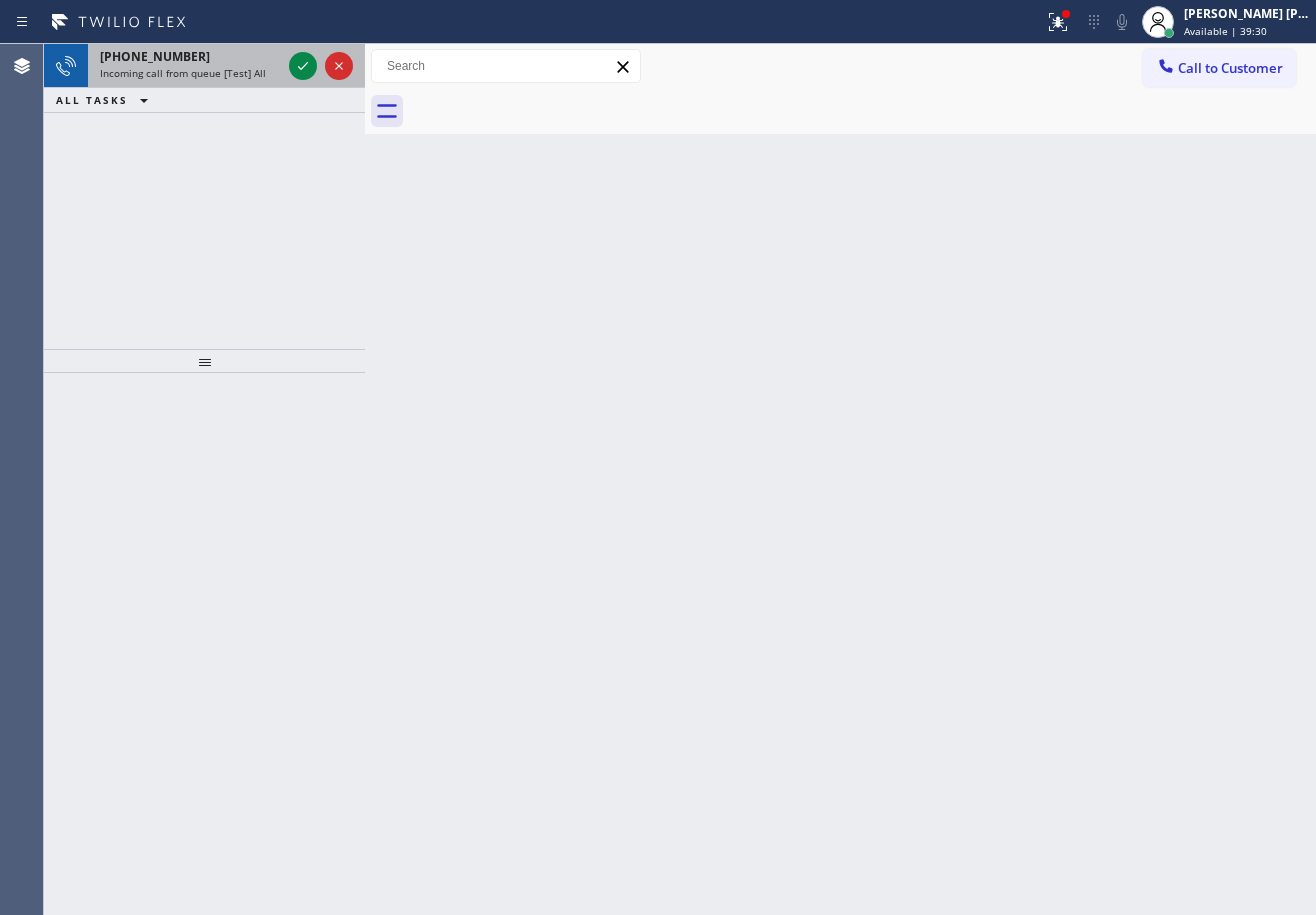 click on "+17149284382 Incoming call from queue [Test] All" at bounding box center (186, 66) 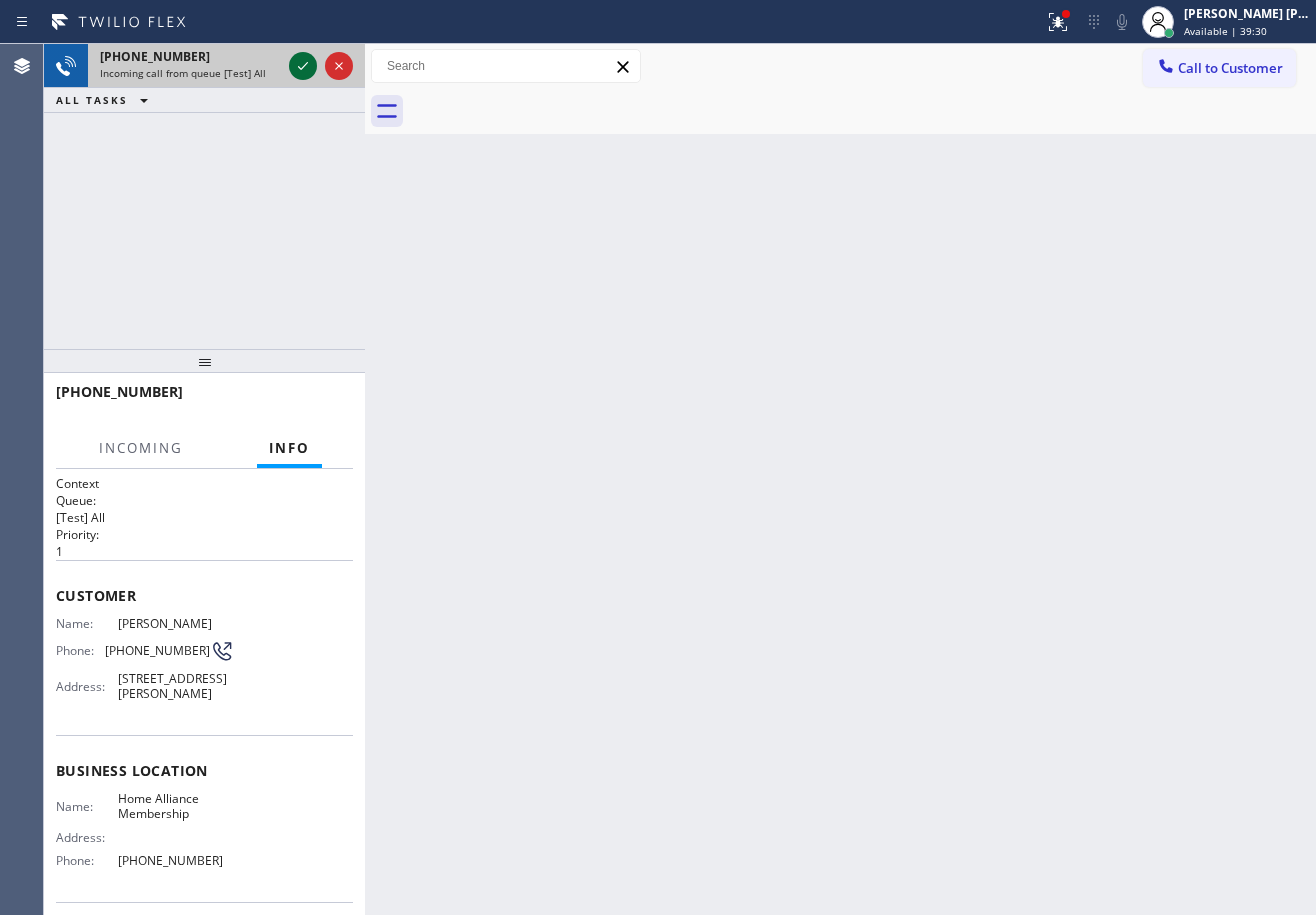 click 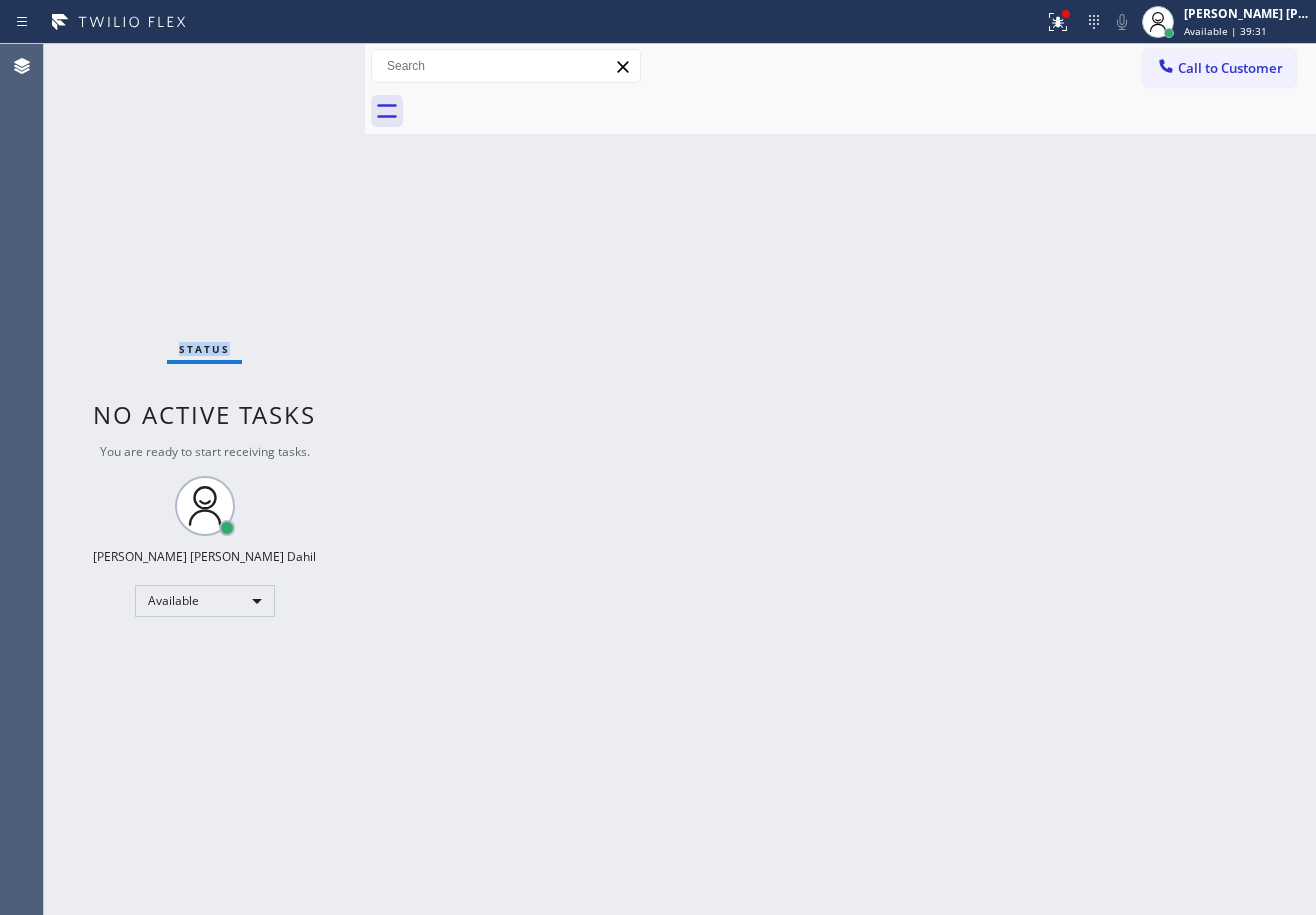 click on "Status   No active tasks     You are ready to start receiving tasks.   [PERSON_NAME] [PERSON_NAME] Dahil Available" at bounding box center [204, 479] 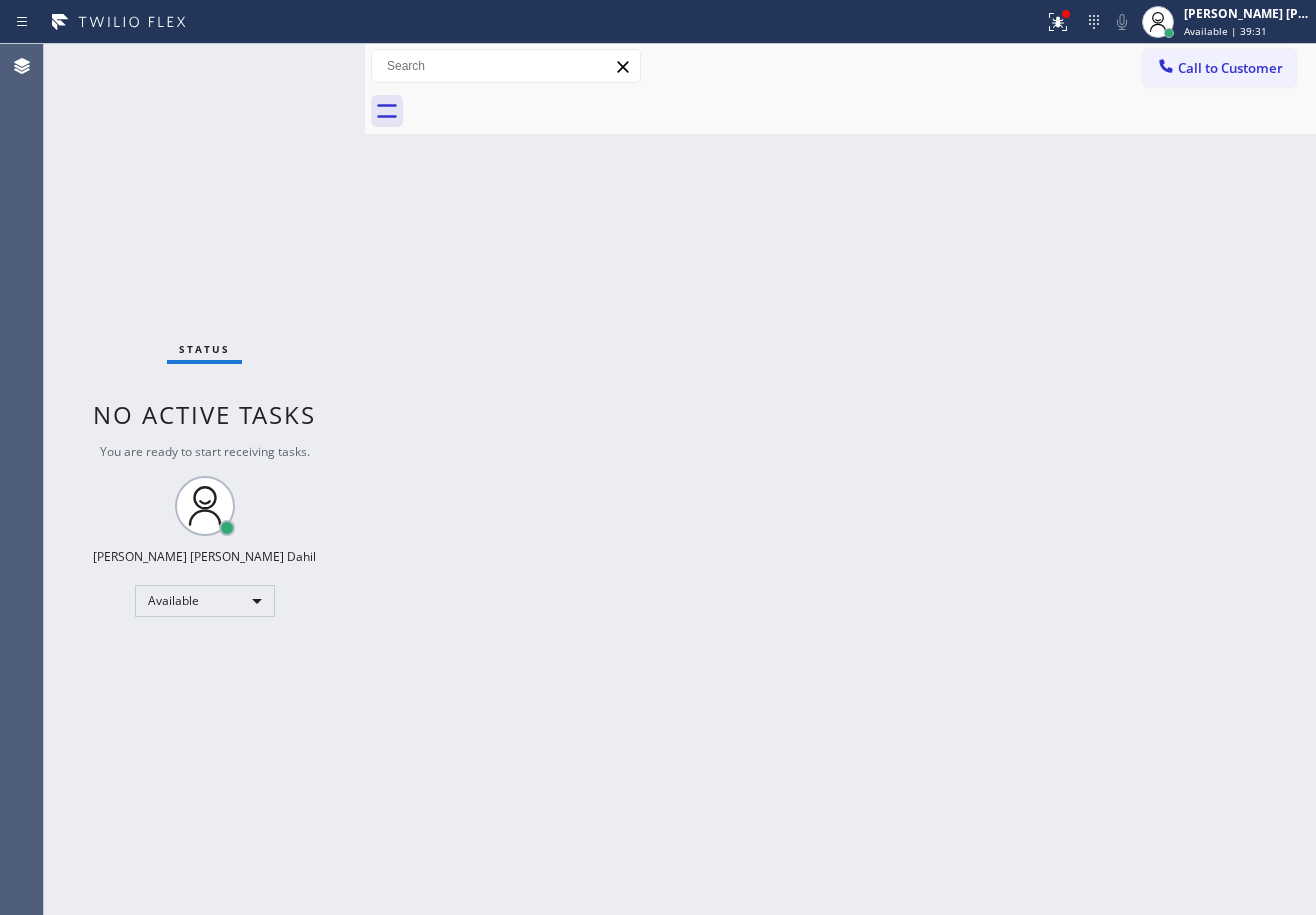 click on "Status   No active tasks     You are ready to start receiving tasks.   [PERSON_NAME] [PERSON_NAME] Dahil Available" at bounding box center (204, 479) 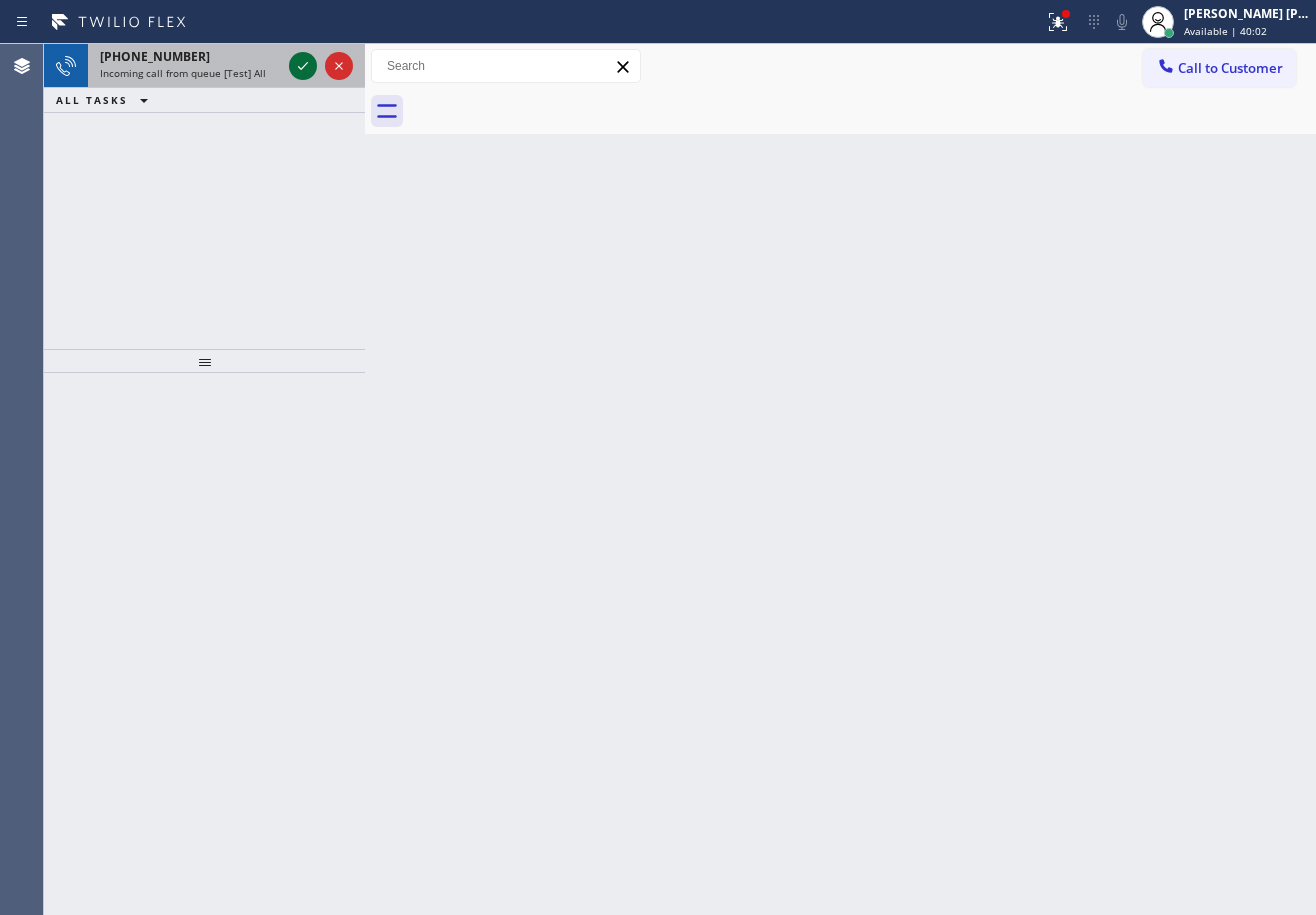 click 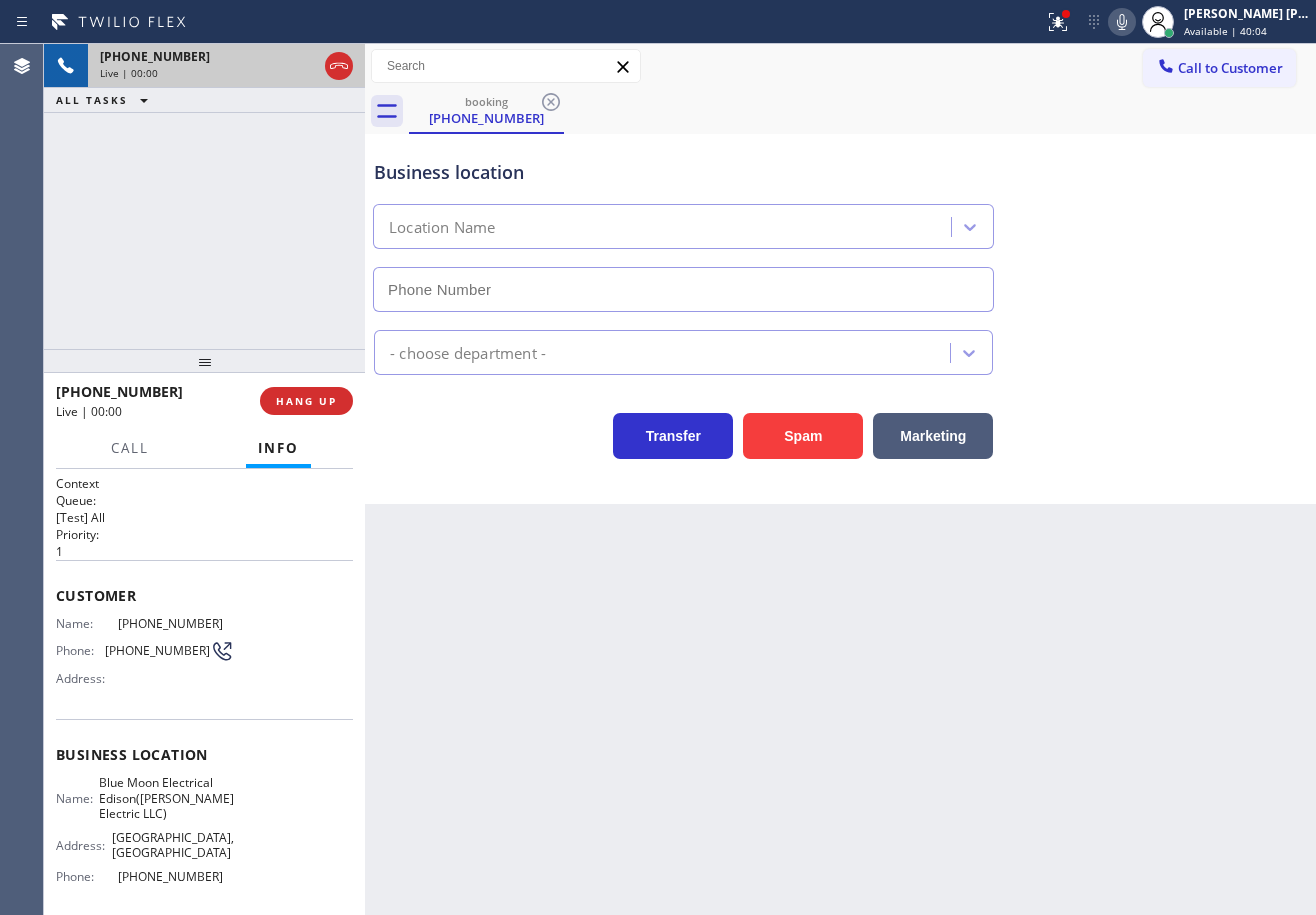 type on "(551) 525-8799" 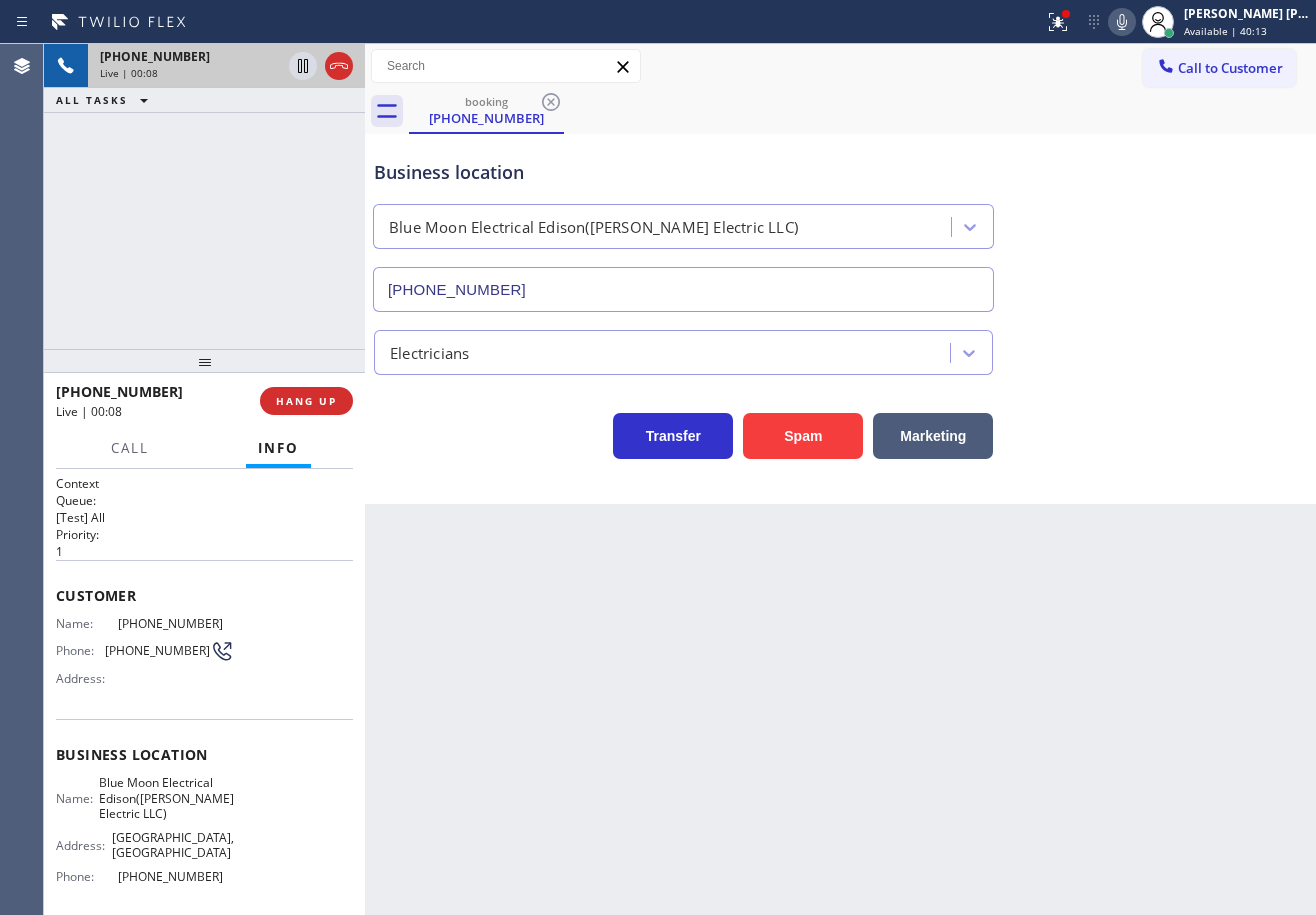click on "Back to Dashboard Change Sender ID Customers Technicians Select a contact Outbound call Technician Search Technician Your caller id phone number Your caller id phone number Call Technician info Name   Phone none Address none Change Sender ID HVAC +18559994417 5 Star Appliance +18557314952 Appliance Repair +18554611149 Plumbing +18889090120 Air Duct Cleaning +18006865038  Electricians +18005688664 Cancel Change Check personal SMS Reset Change booking (848) 203-9138 Call to Customer Outbound call Location Oak Park Electric Star Your caller id phone number (747) 225-8261 Customer number Call Outbound call Technician Search Technician Your caller id phone number Your caller id phone number Call booking (848) 203-9138 Business location Blue Moon Electrical Edison(Thomas Electric LLC) (551) 525-8799 Electricians Transfer Spam Marketing" at bounding box center (840, 479) 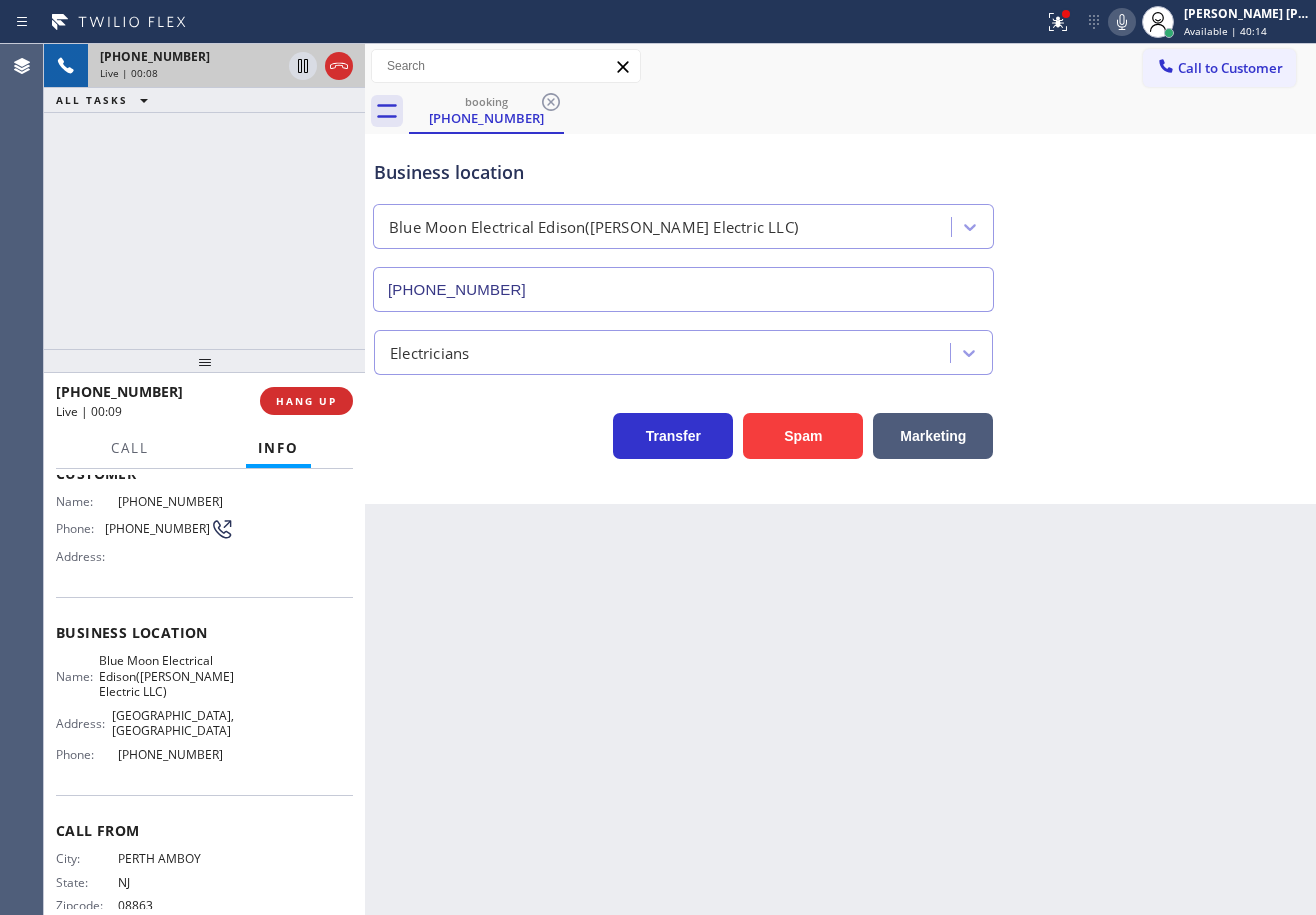 scroll, scrollTop: 0, scrollLeft: 0, axis: both 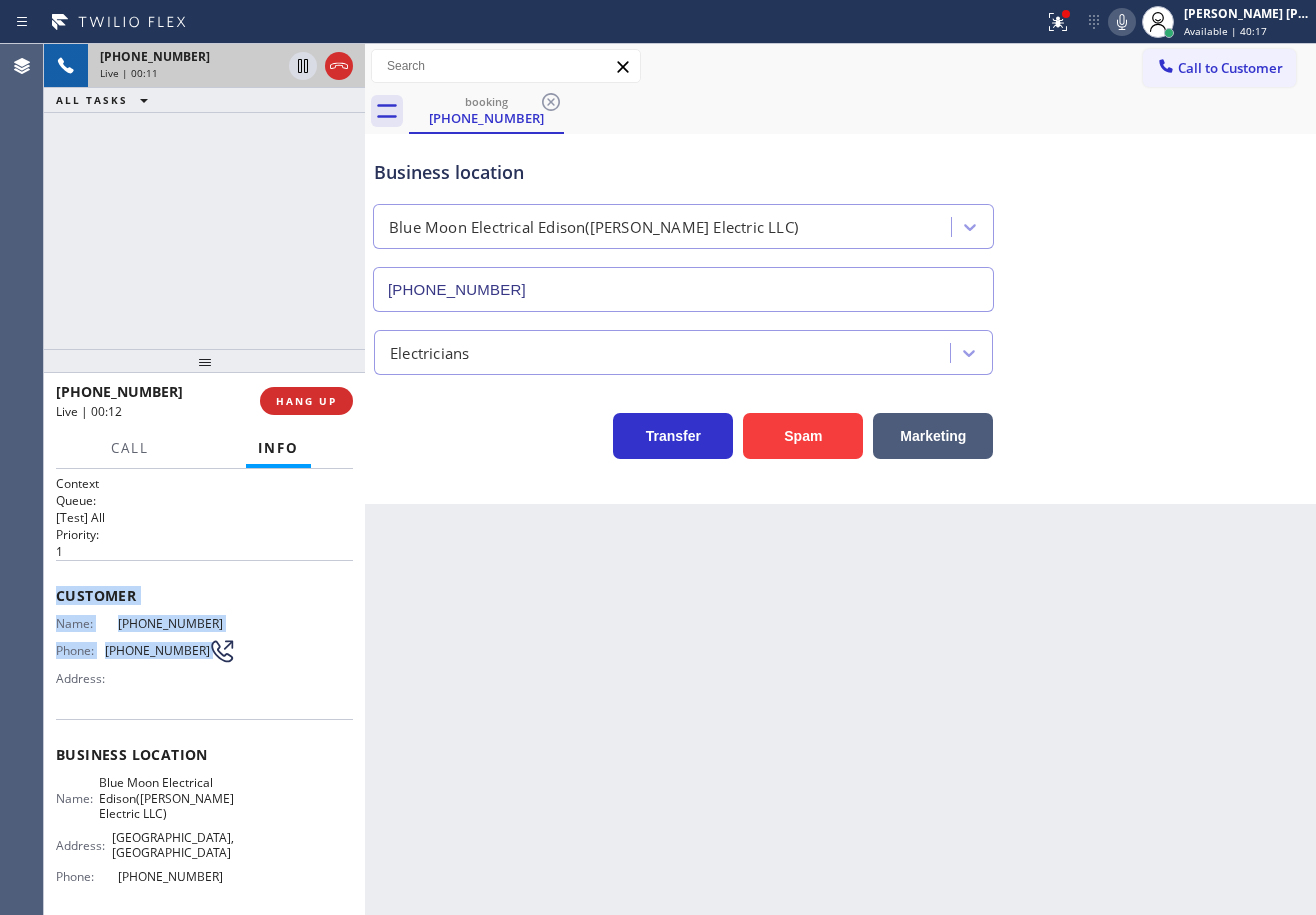 drag, startPoint x: 56, startPoint y: 588, endPoint x: 201, endPoint y: 650, distance: 157.69908 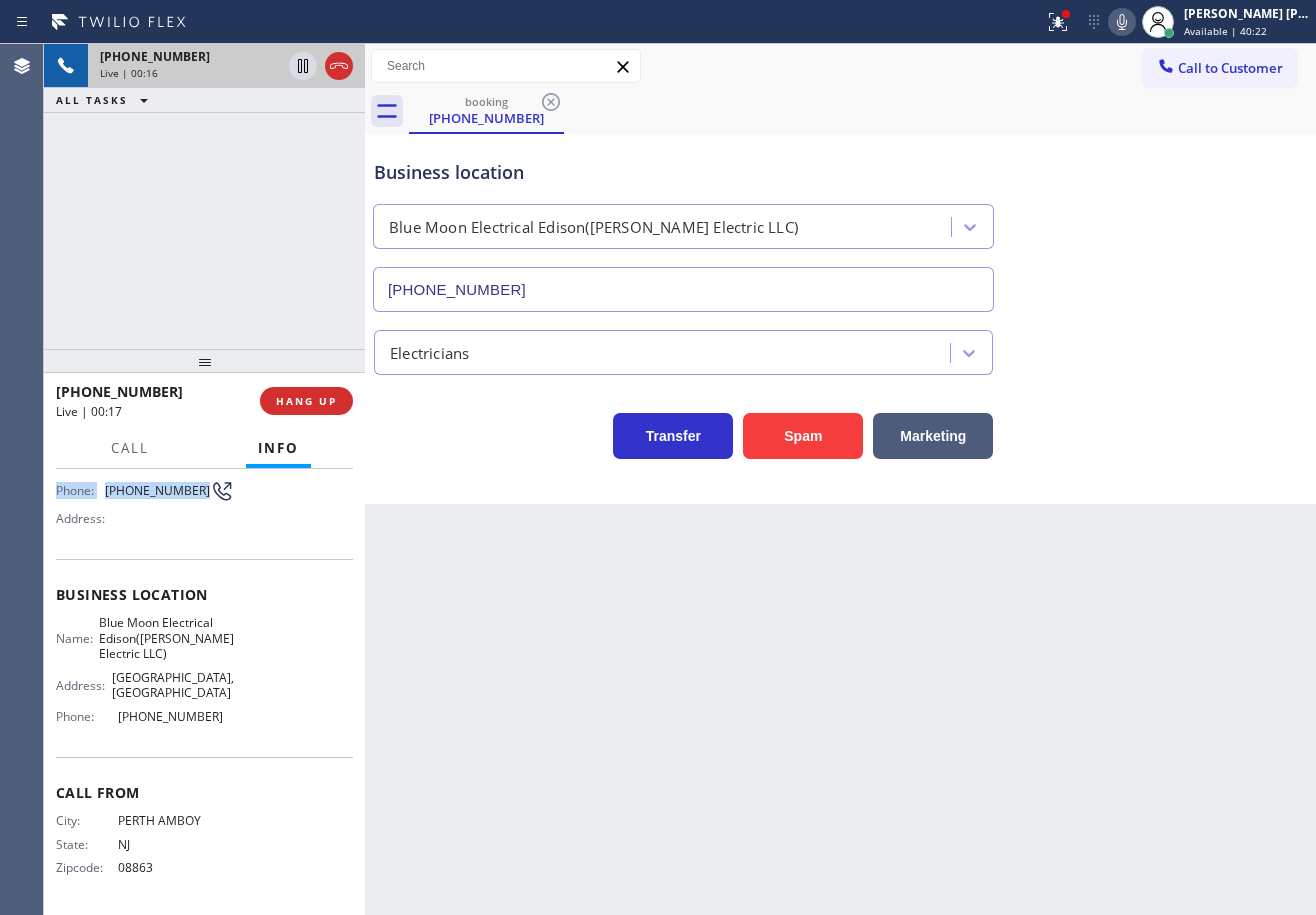 scroll, scrollTop: 5, scrollLeft: 0, axis: vertical 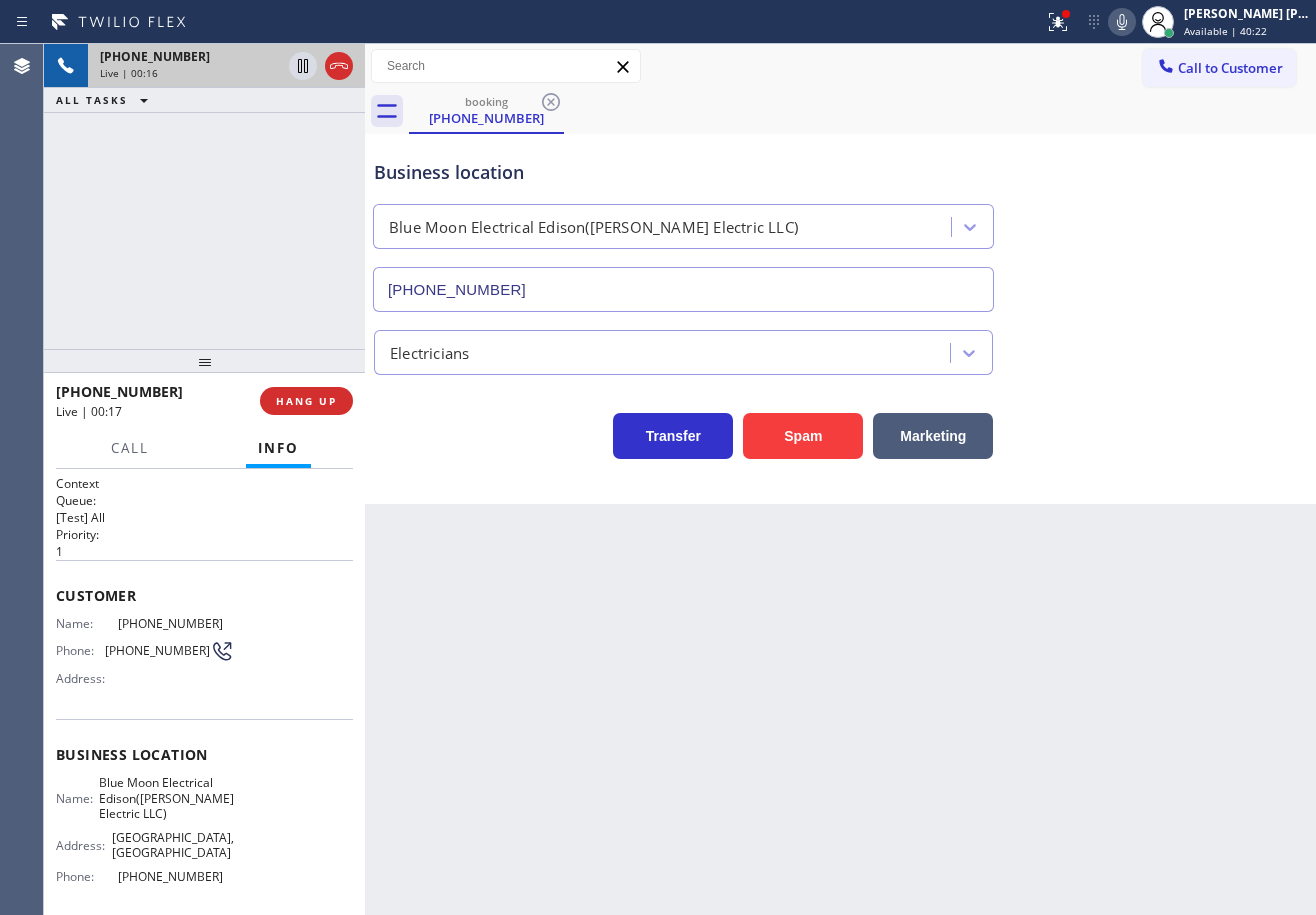click on "Back to Dashboard Change Sender ID Customers Technicians Select a contact Outbound call Technician Search Technician Your caller id phone number Your caller id phone number Call Technician info Name   Phone none Address none Change Sender ID HVAC +18559994417 5 Star Appliance +18557314952 Appliance Repair +18554611149 Plumbing +18889090120 Air Duct Cleaning +18006865038  Electricians +18005688664 Cancel Change Check personal SMS Reset Change booking (848) 203-9138 Call to Customer Outbound call Location Oak Park Electric Star Your caller id phone number (747) 225-8261 Customer number Call Outbound call Technician Search Technician Your caller id phone number Your caller id phone number Call booking (848) 203-9138 Business location Blue Moon Electrical Edison(Thomas Electric LLC) (551) 525-8799 Electricians Transfer Spam Marketing" at bounding box center (840, 479) 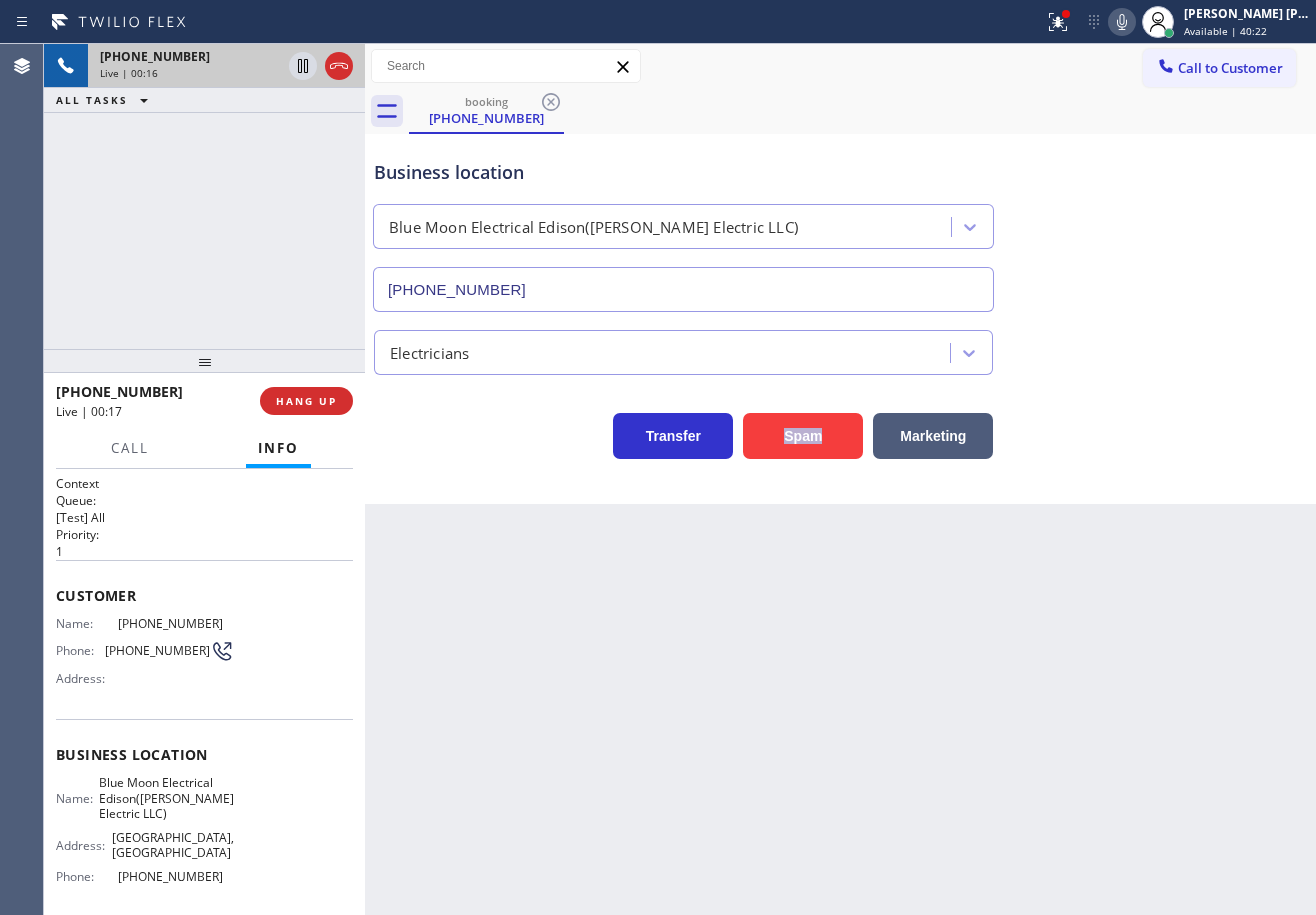 click on "Back to Dashboard Change Sender ID Customers Technicians Select a contact Outbound call Technician Search Technician Your caller id phone number Your caller id phone number Call Technician info Name   Phone none Address none Change Sender ID HVAC +18559994417 5 Star Appliance +18557314952 Appliance Repair +18554611149 Plumbing +18889090120 Air Duct Cleaning +18006865038  Electricians +18005688664 Cancel Change Check personal SMS Reset Change booking (848) 203-9138 Call to Customer Outbound call Location Oak Park Electric Star Your caller id phone number (747) 225-8261 Customer number Call Outbound call Technician Search Technician Your caller id phone number Your caller id phone number Call booking (848) 203-9138 Business location Blue Moon Electrical Edison(Thomas Electric LLC) (551) 525-8799 Electricians Transfer Spam Marketing" at bounding box center [840, 479] 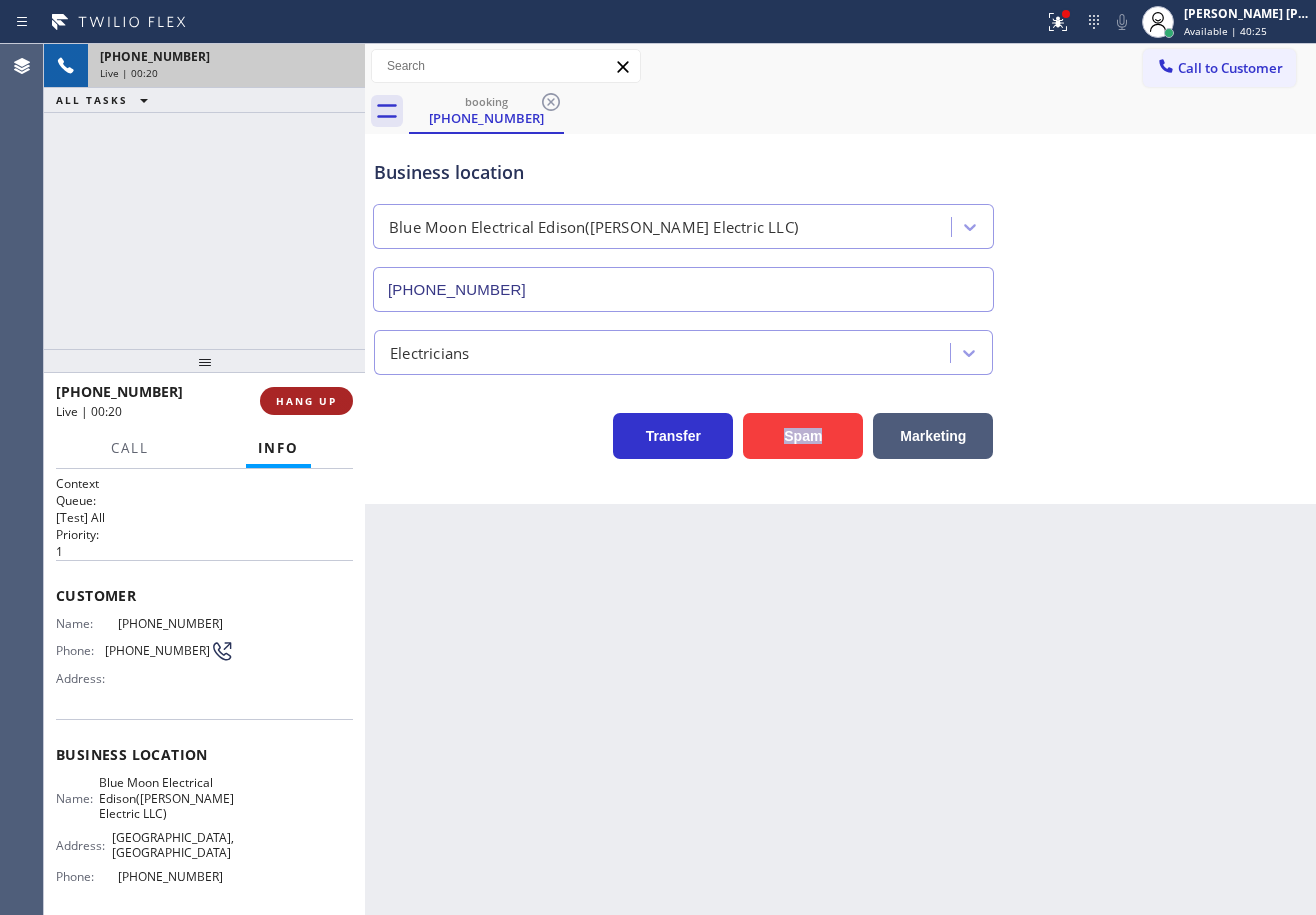 click on "HANG UP" at bounding box center (306, 401) 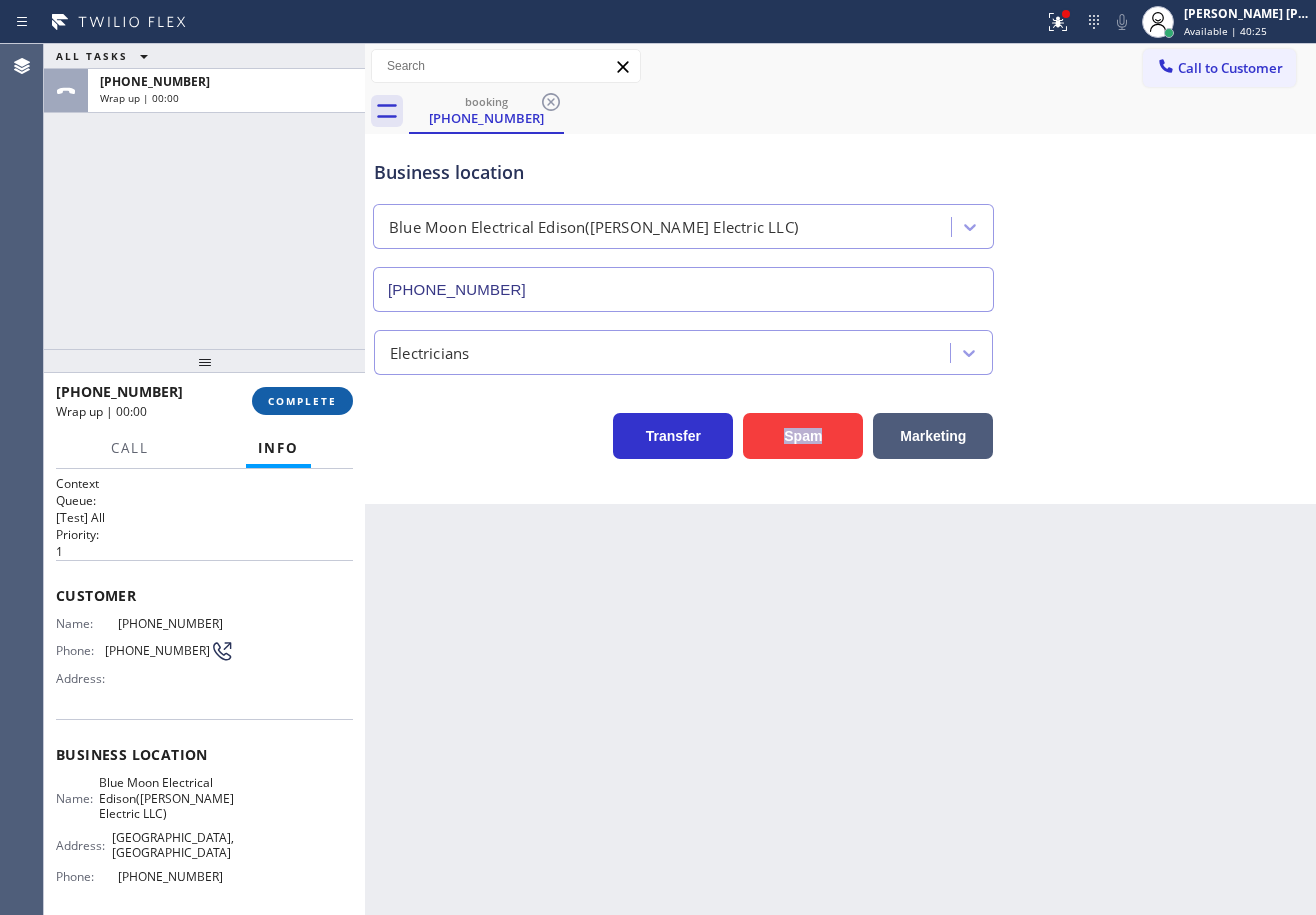 click on "COMPLETE" at bounding box center (302, 401) 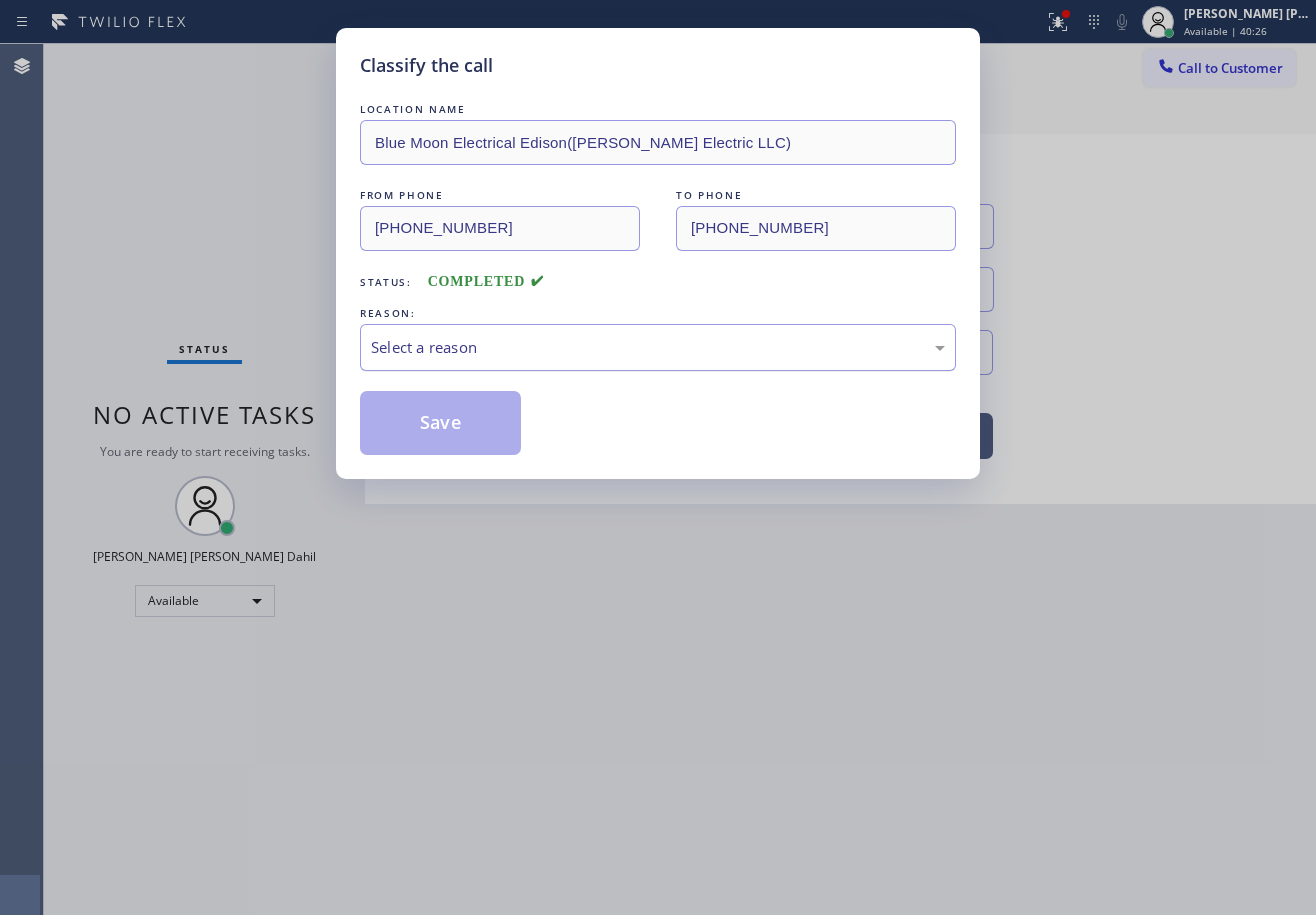 click on "Select a reason" at bounding box center (658, 347) 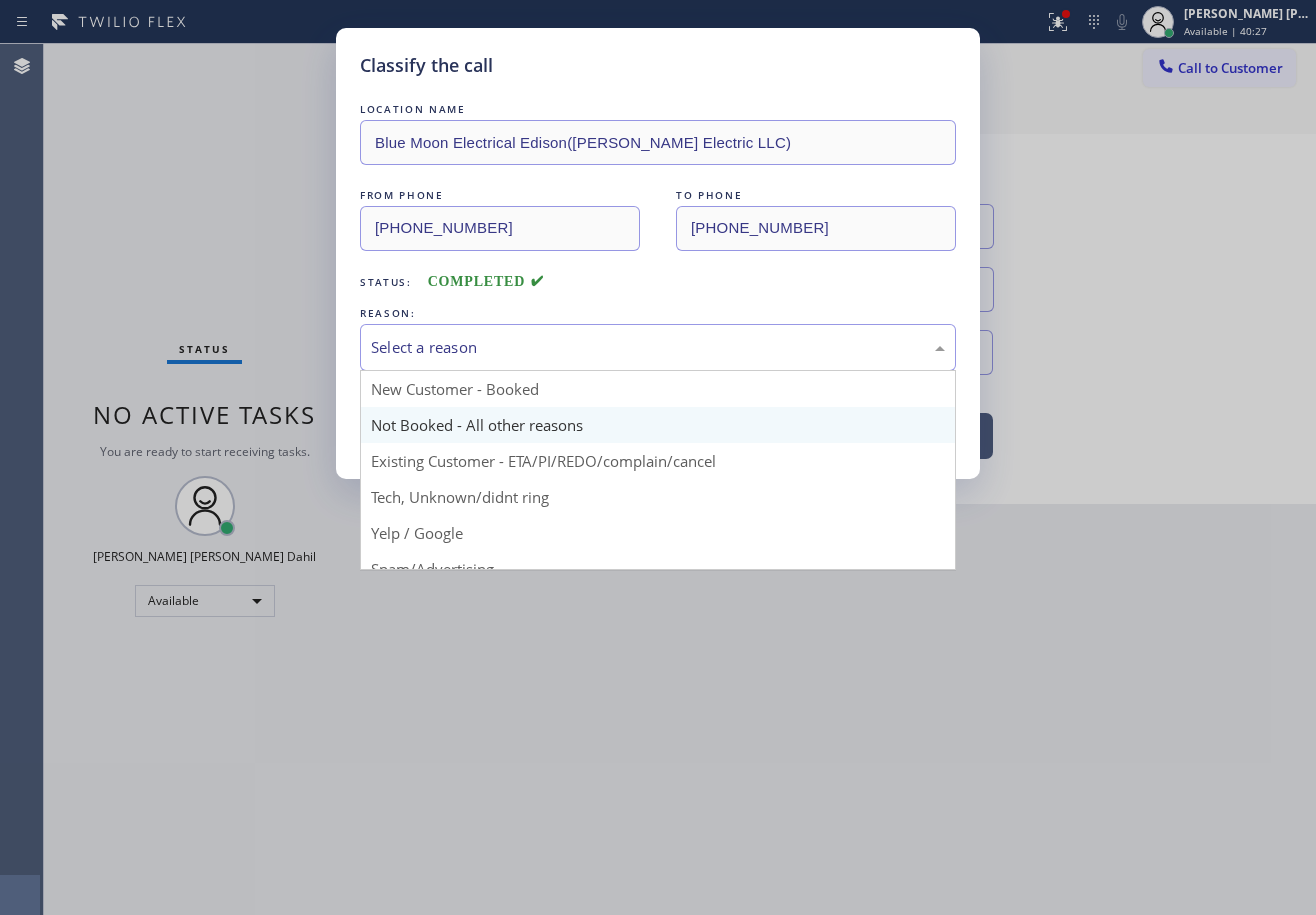 click on "Save" at bounding box center (440, 423) 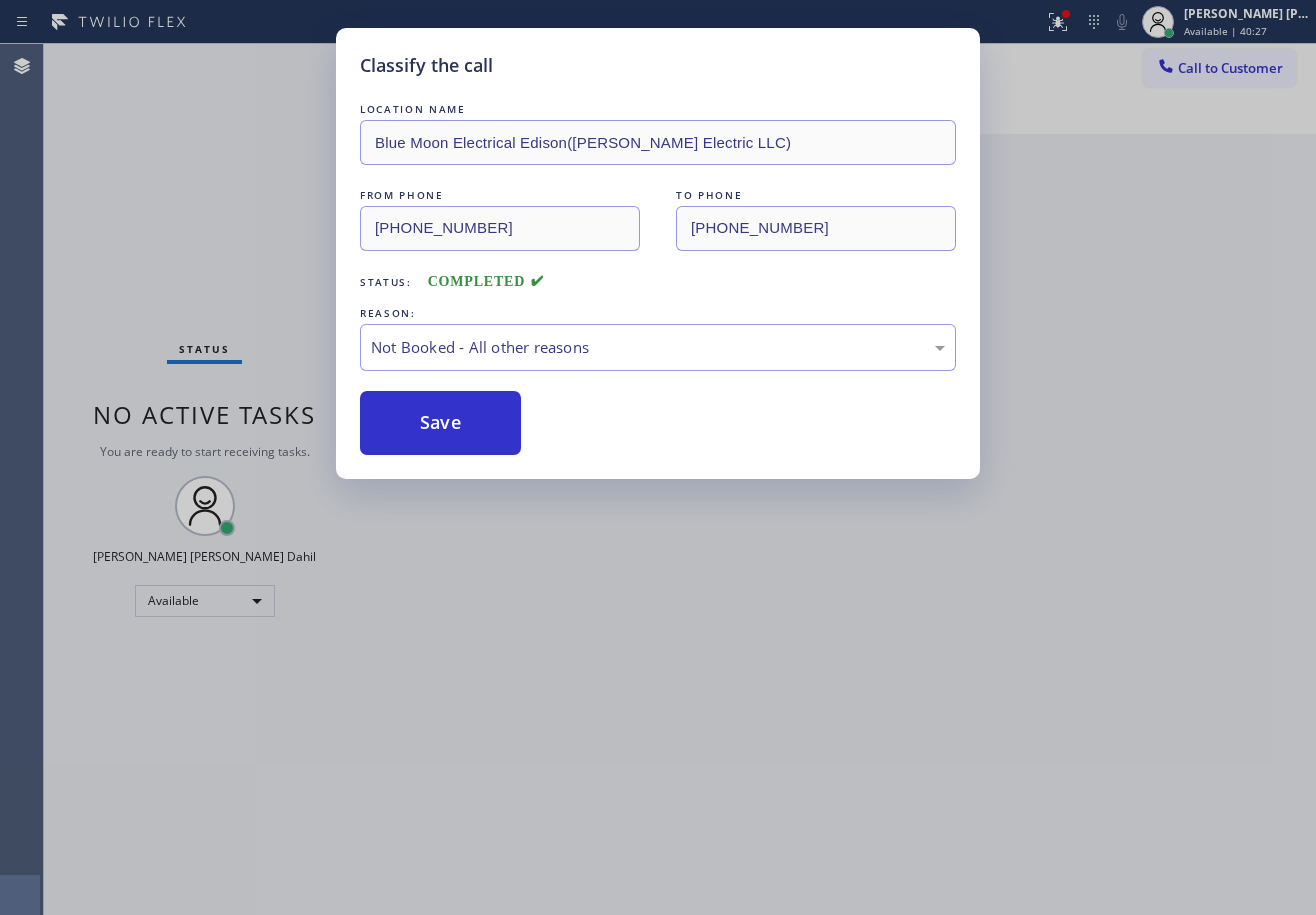 click on "Save" at bounding box center [440, 423] 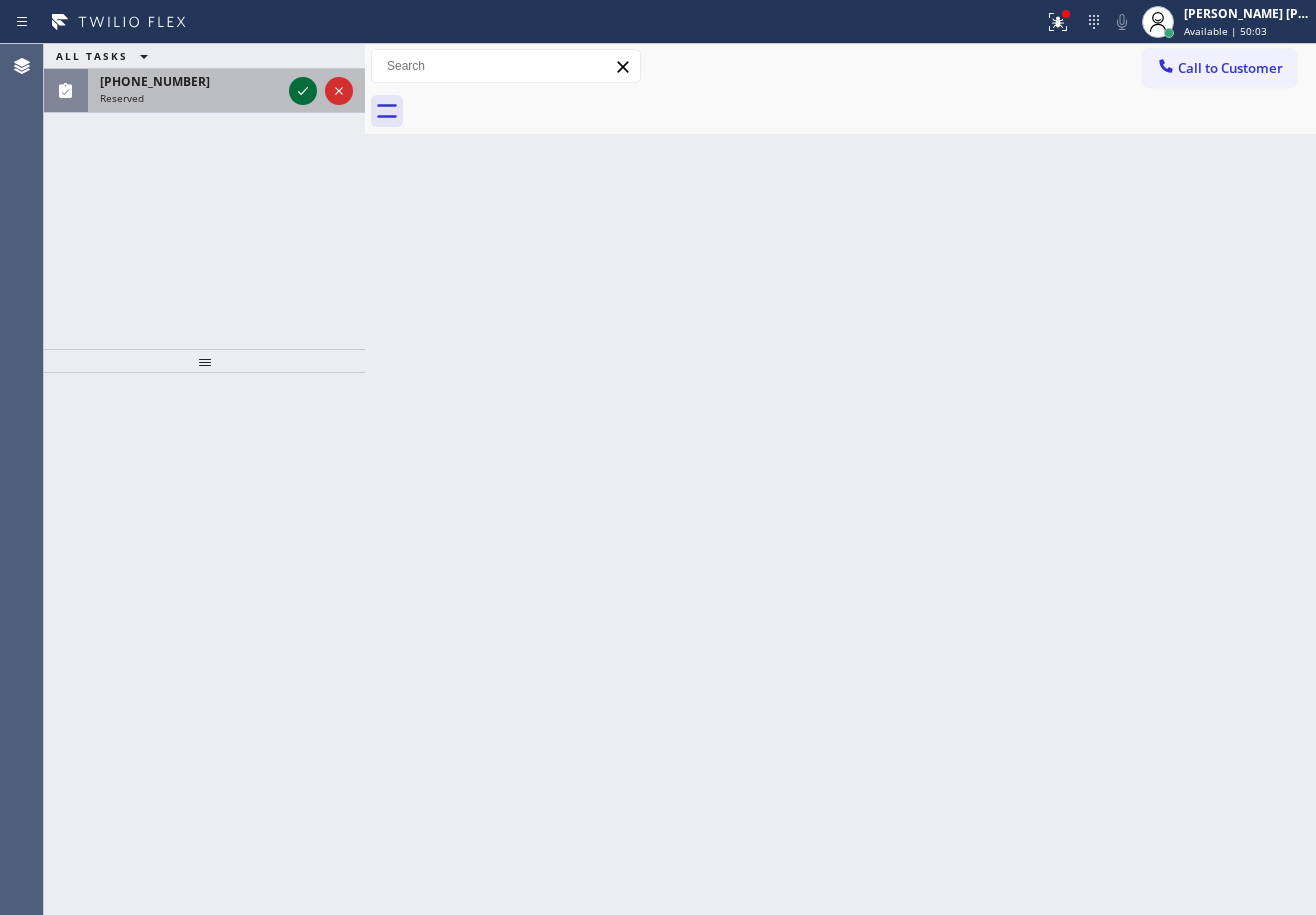 click 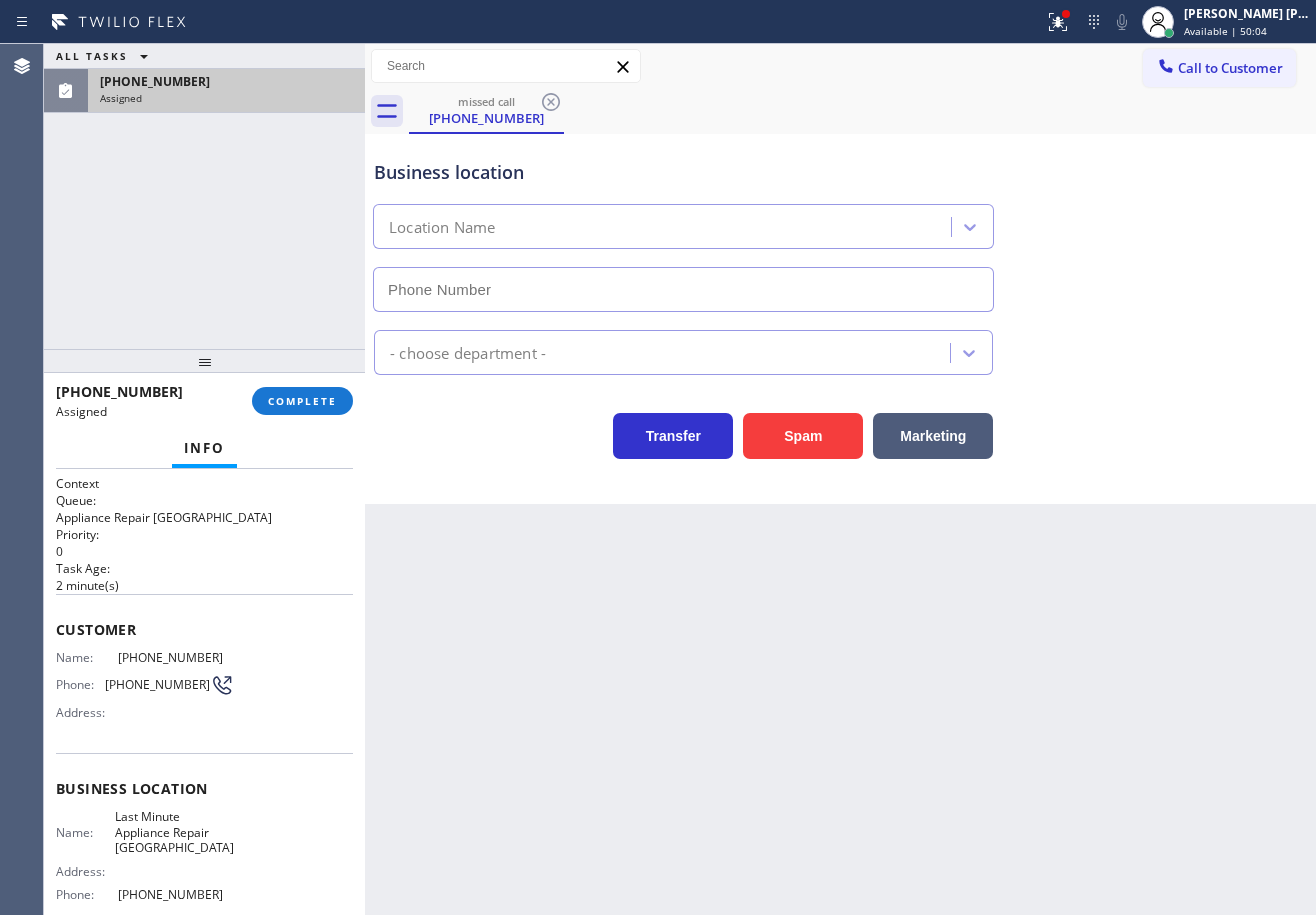 type on "(602) 671-0200" 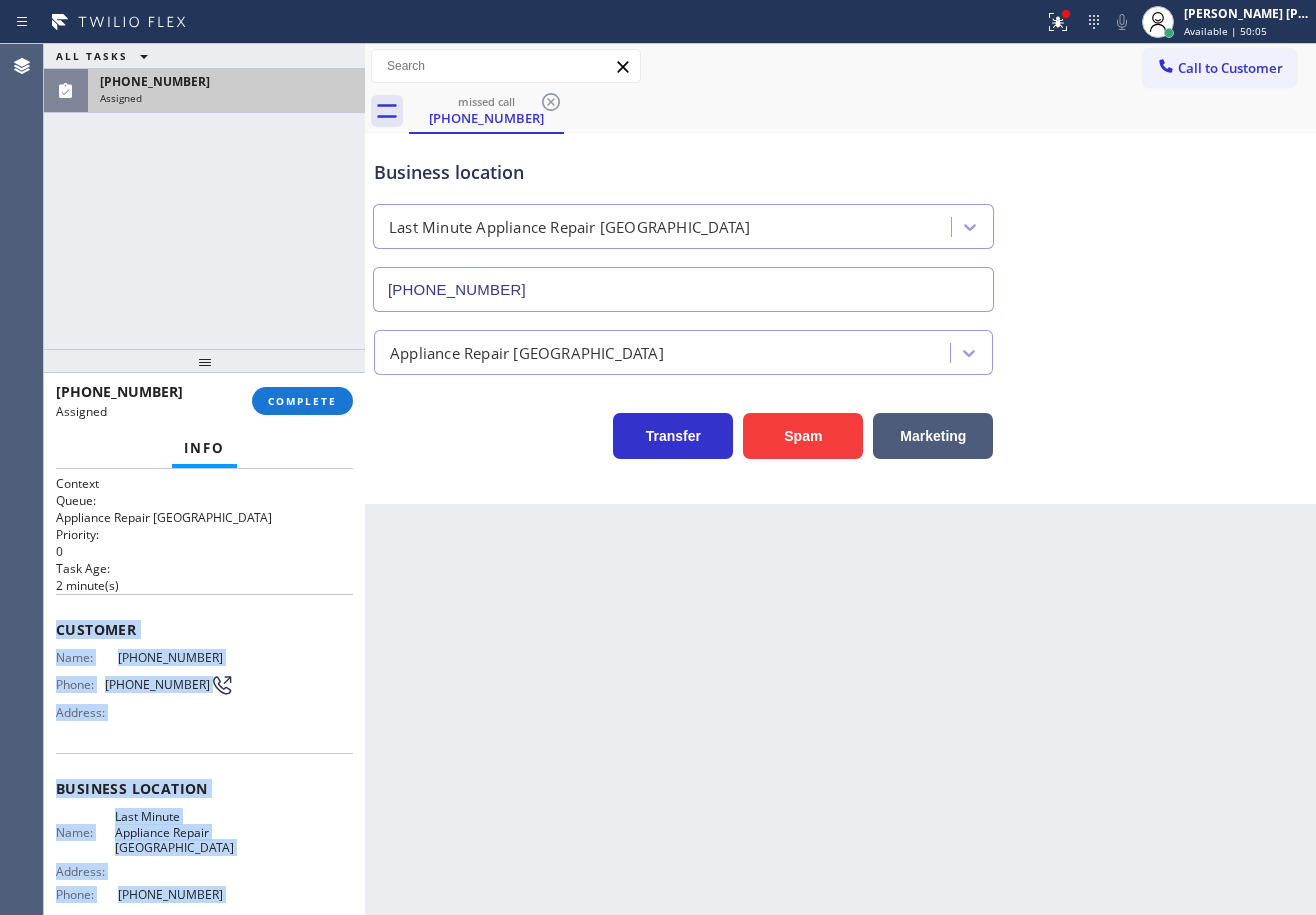 scroll, scrollTop: 179, scrollLeft: 0, axis: vertical 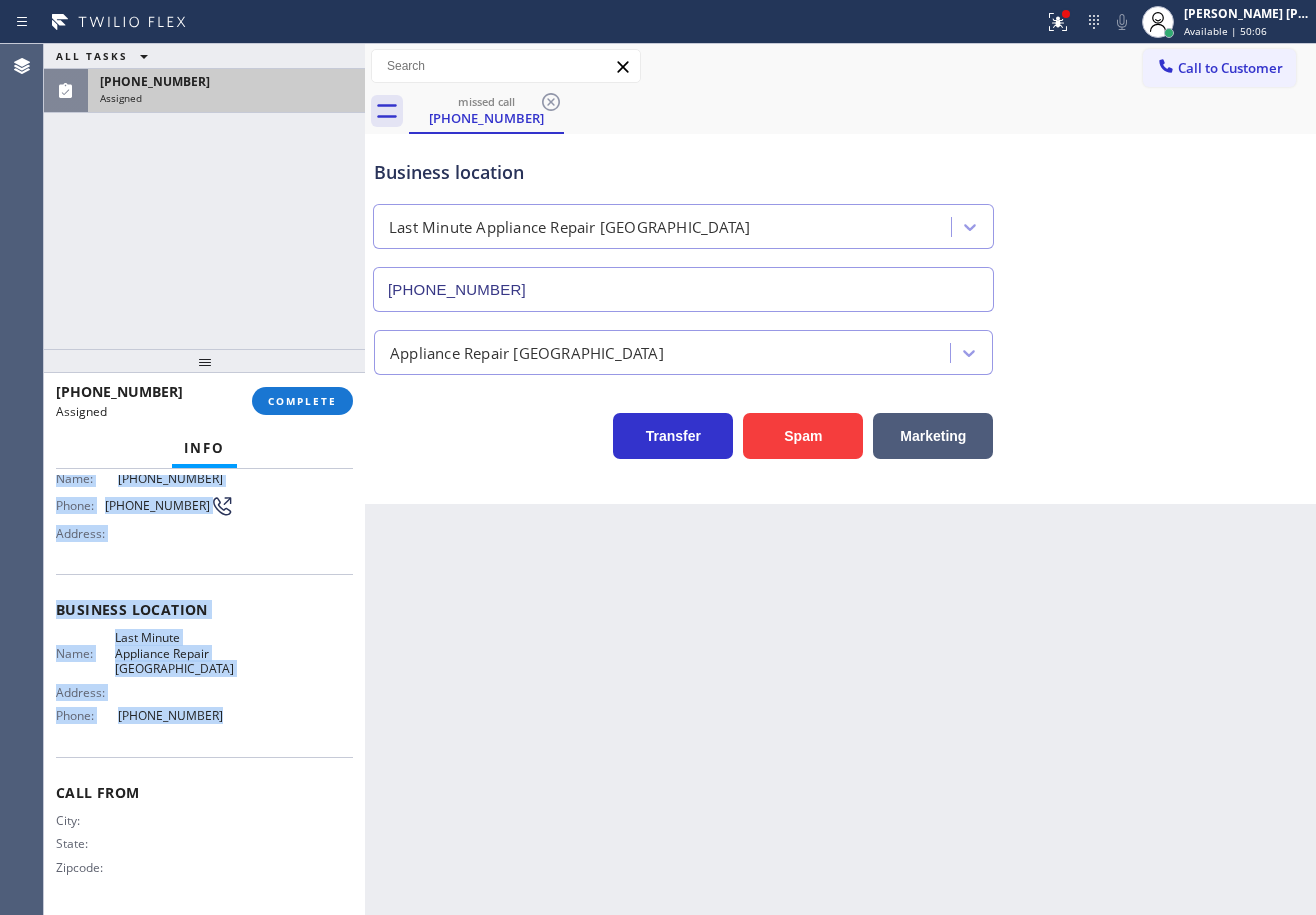 drag, startPoint x: 54, startPoint y: 622, endPoint x: 217, endPoint y: 620, distance: 163.01227 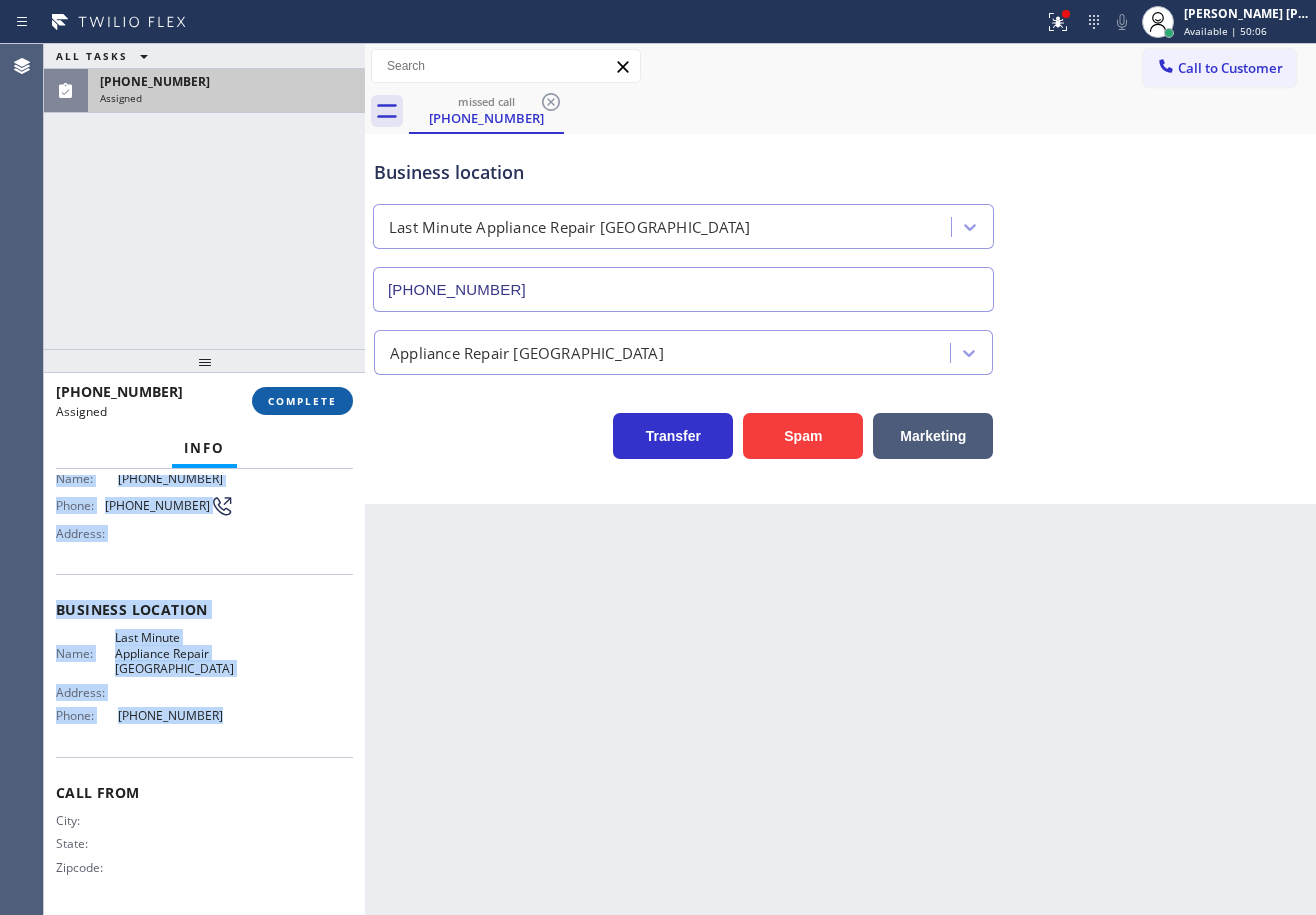 click on "COMPLETE" at bounding box center (302, 401) 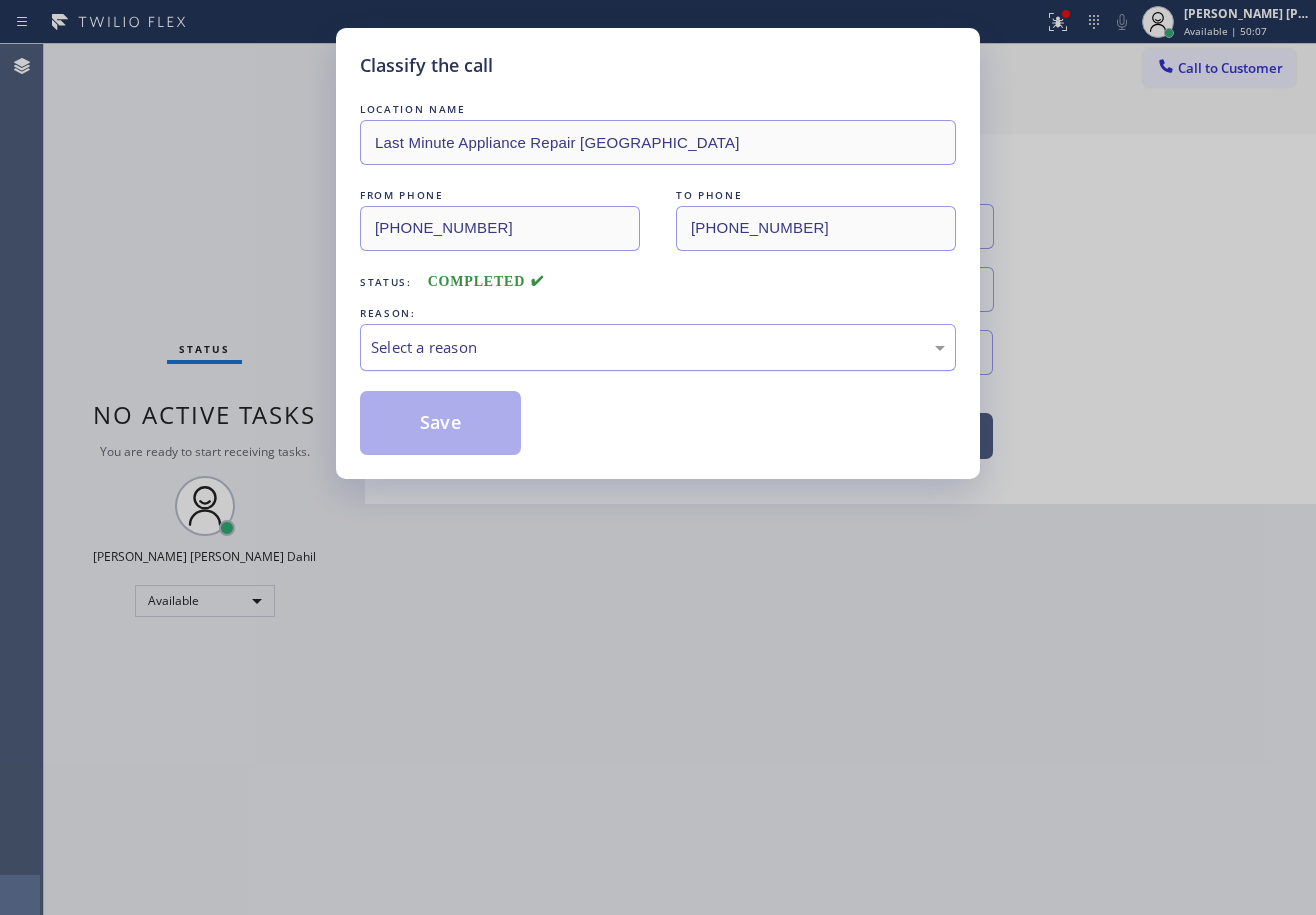 click on "Select a reason" at bounding box center (658, 347) 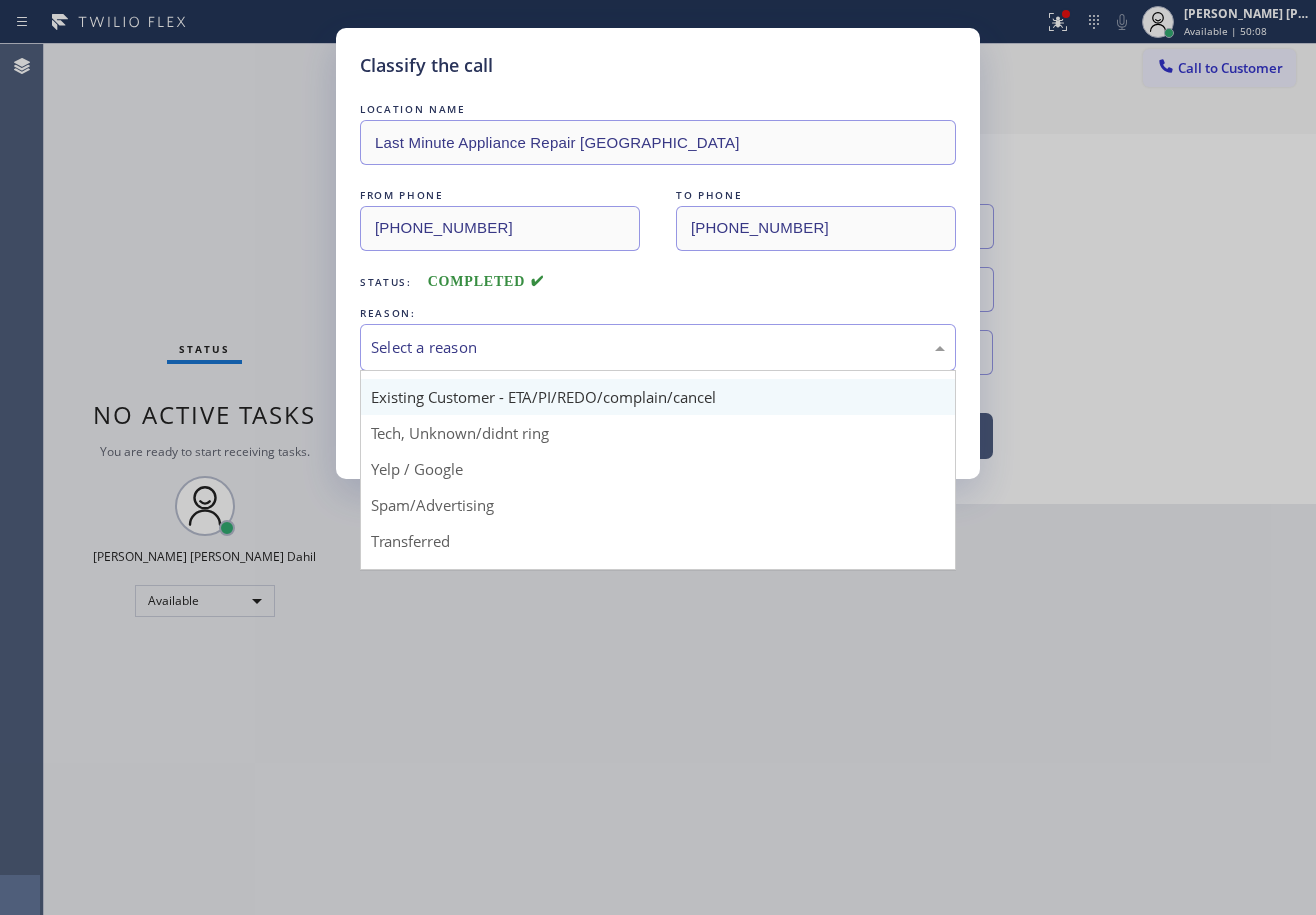 scroll, scrollTop: 0, scrollLeft: 0, axis: both 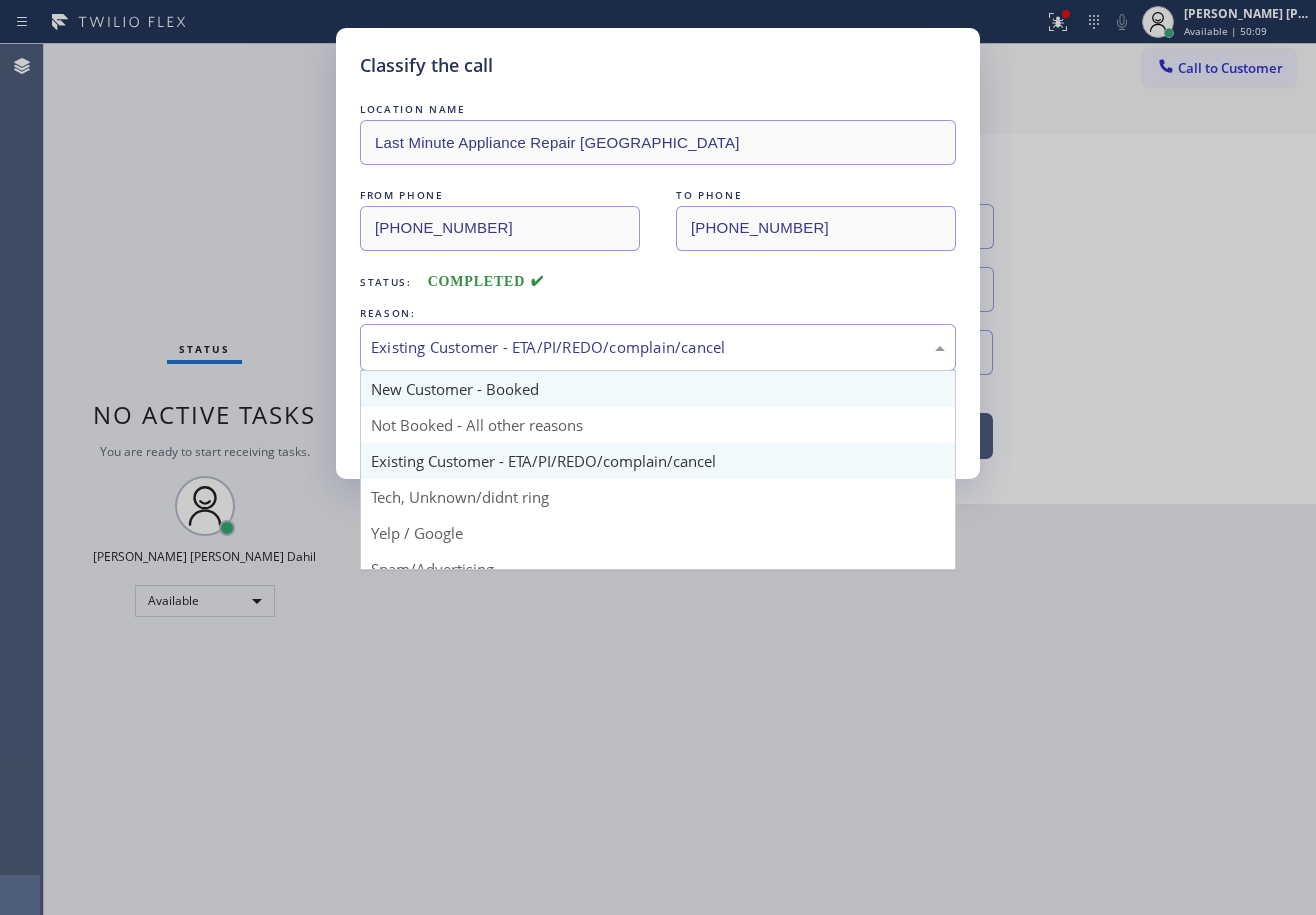 drag, startPoint x: 542, startPoint y: 348, endPoint x: 518, endPoint y: 404, distance: 60.926186 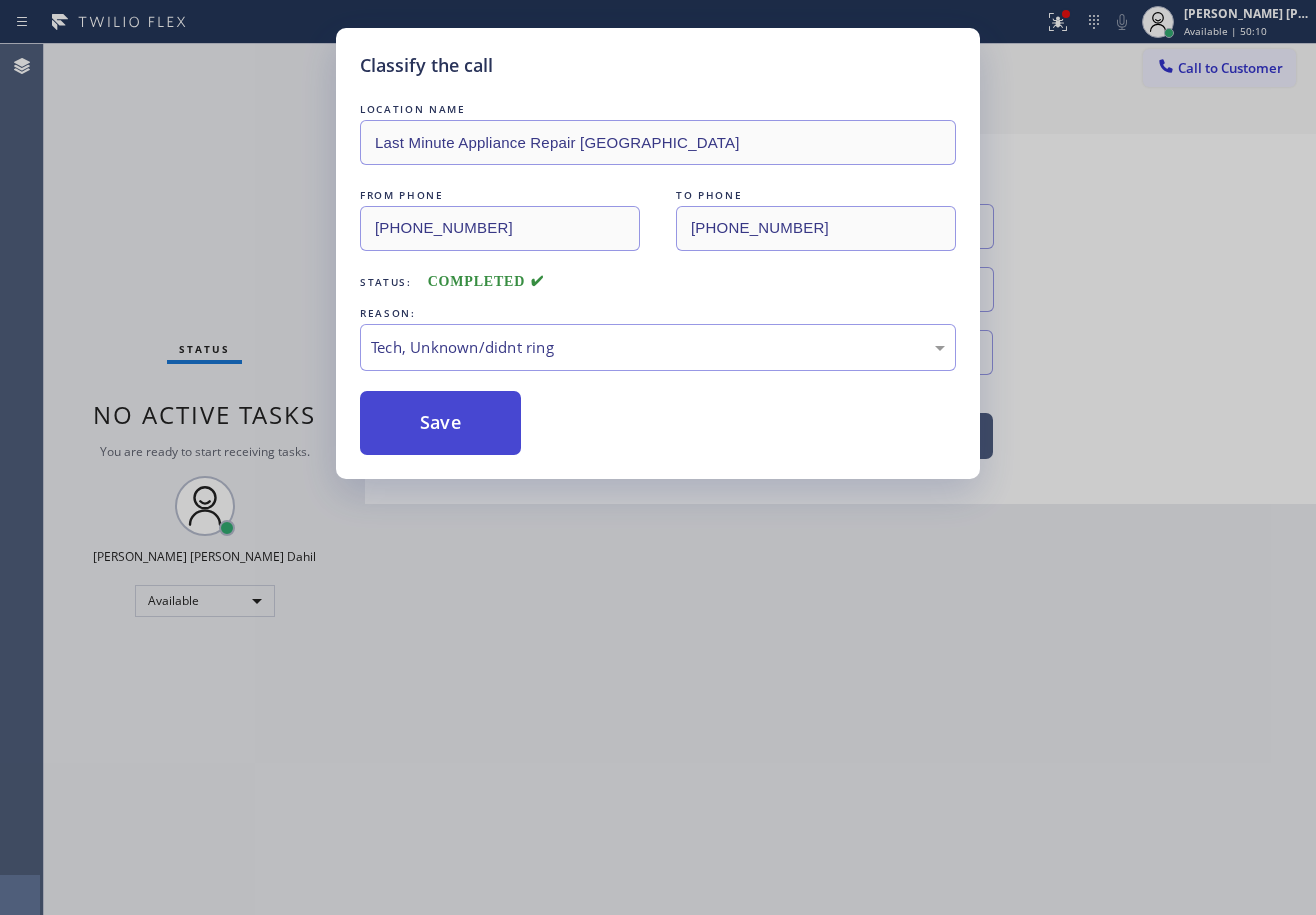 click on "Save" at bounding box center (440, 423) 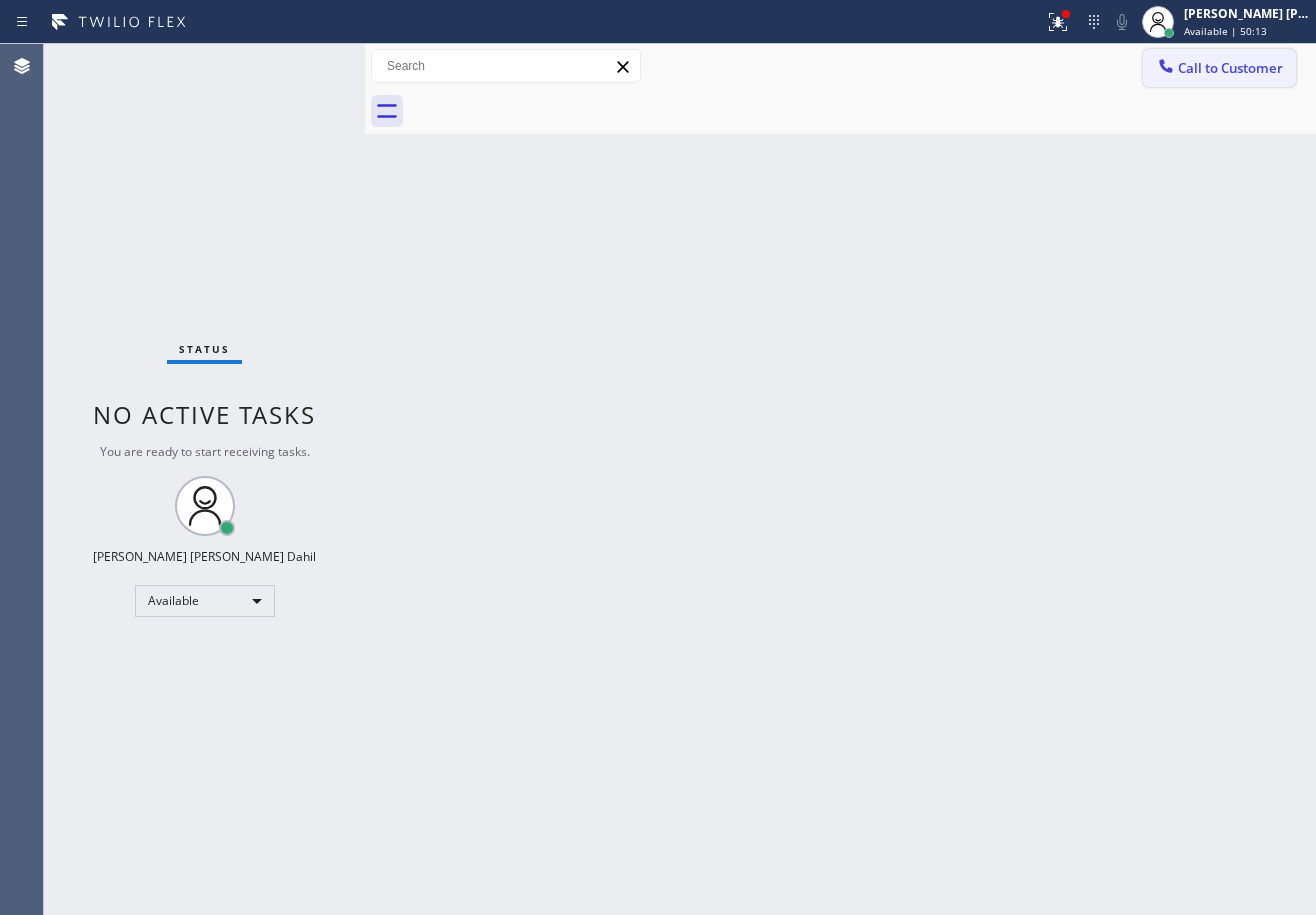 drag, startPoint x: 1256, startPoint y: 82, endPoint x: 1305, endPoint y: 128, distance: 67.20863 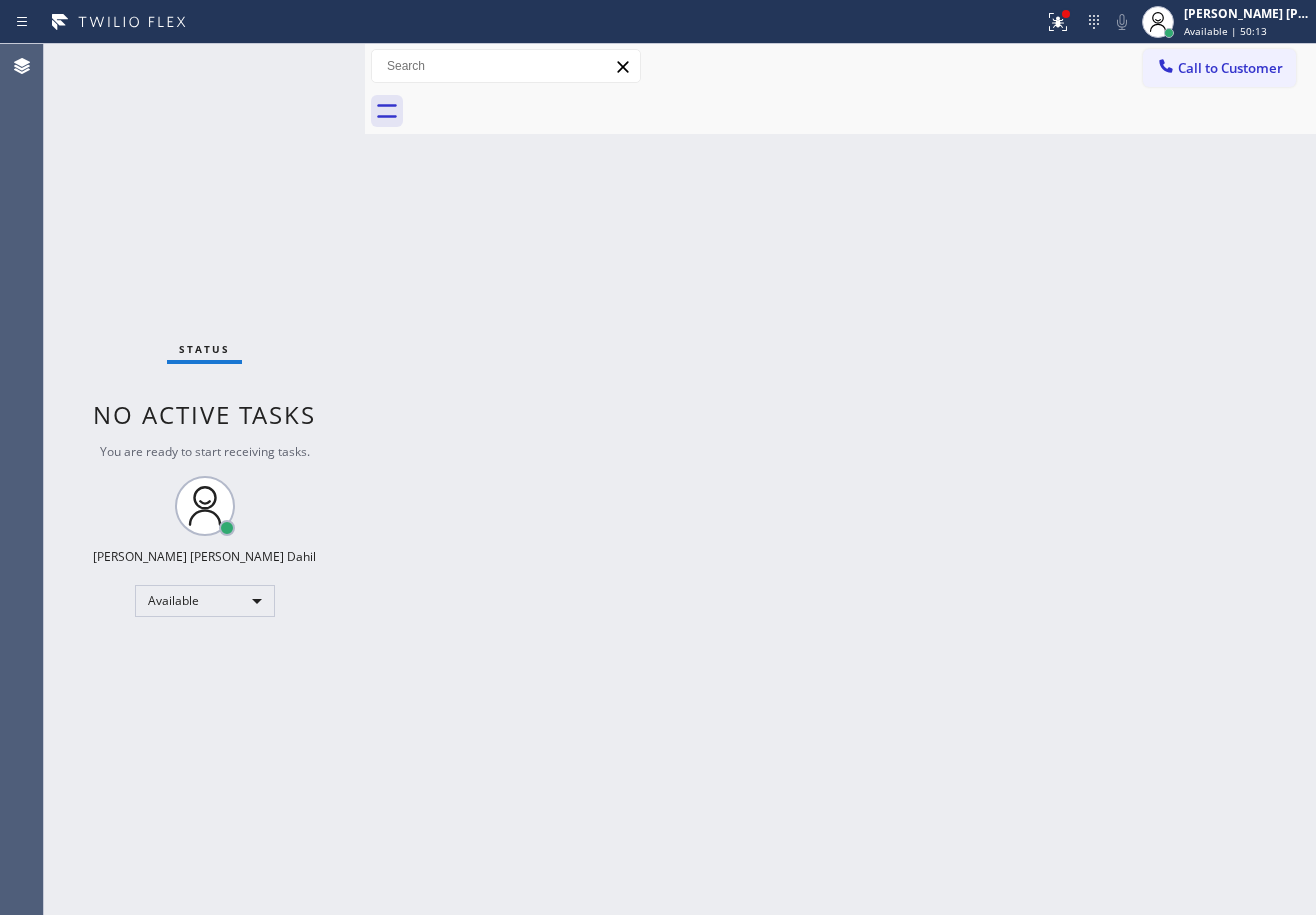 click on "Call to Customer" at bounding box center (1219, 68) 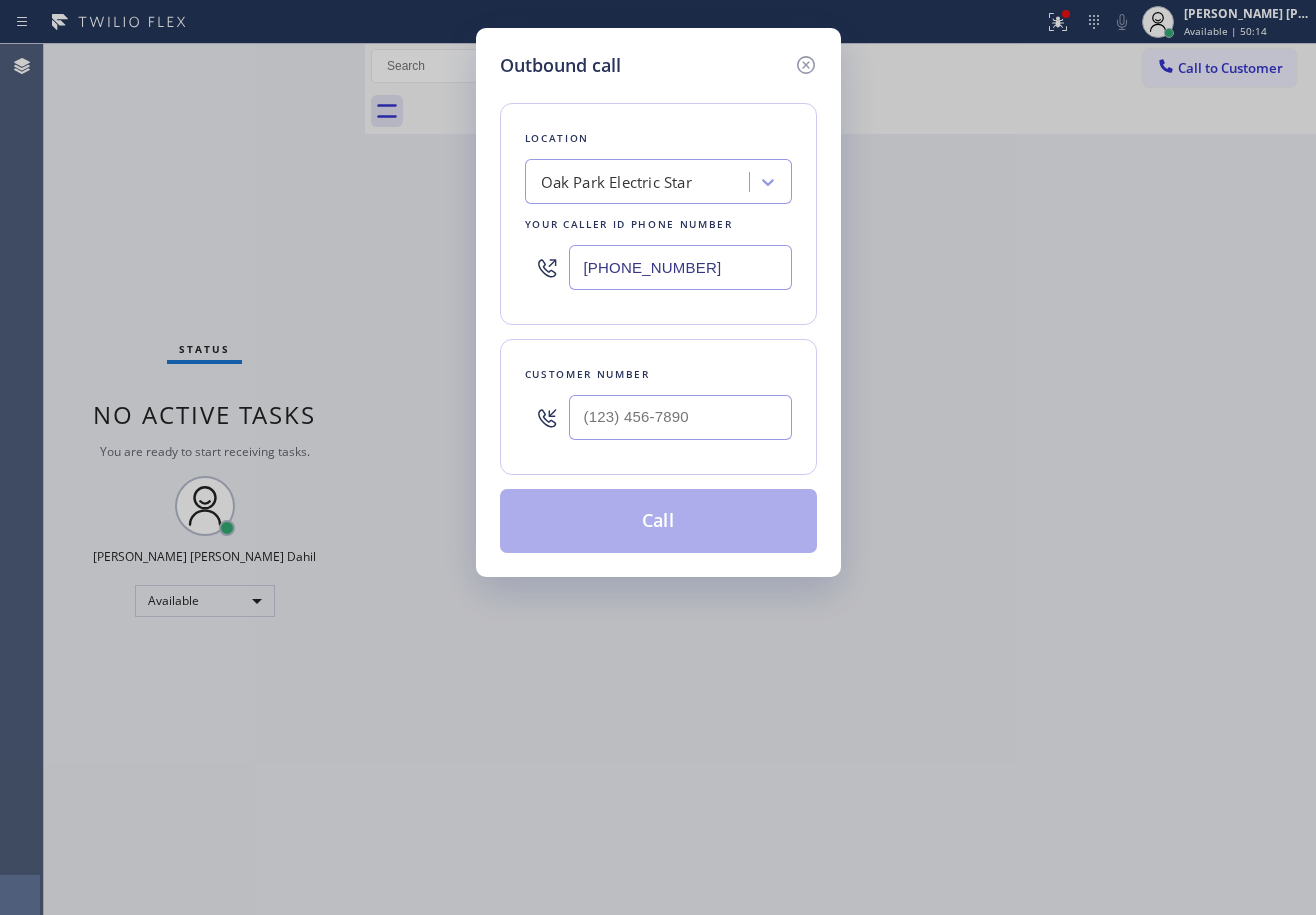click at bounding box center (680, 417) 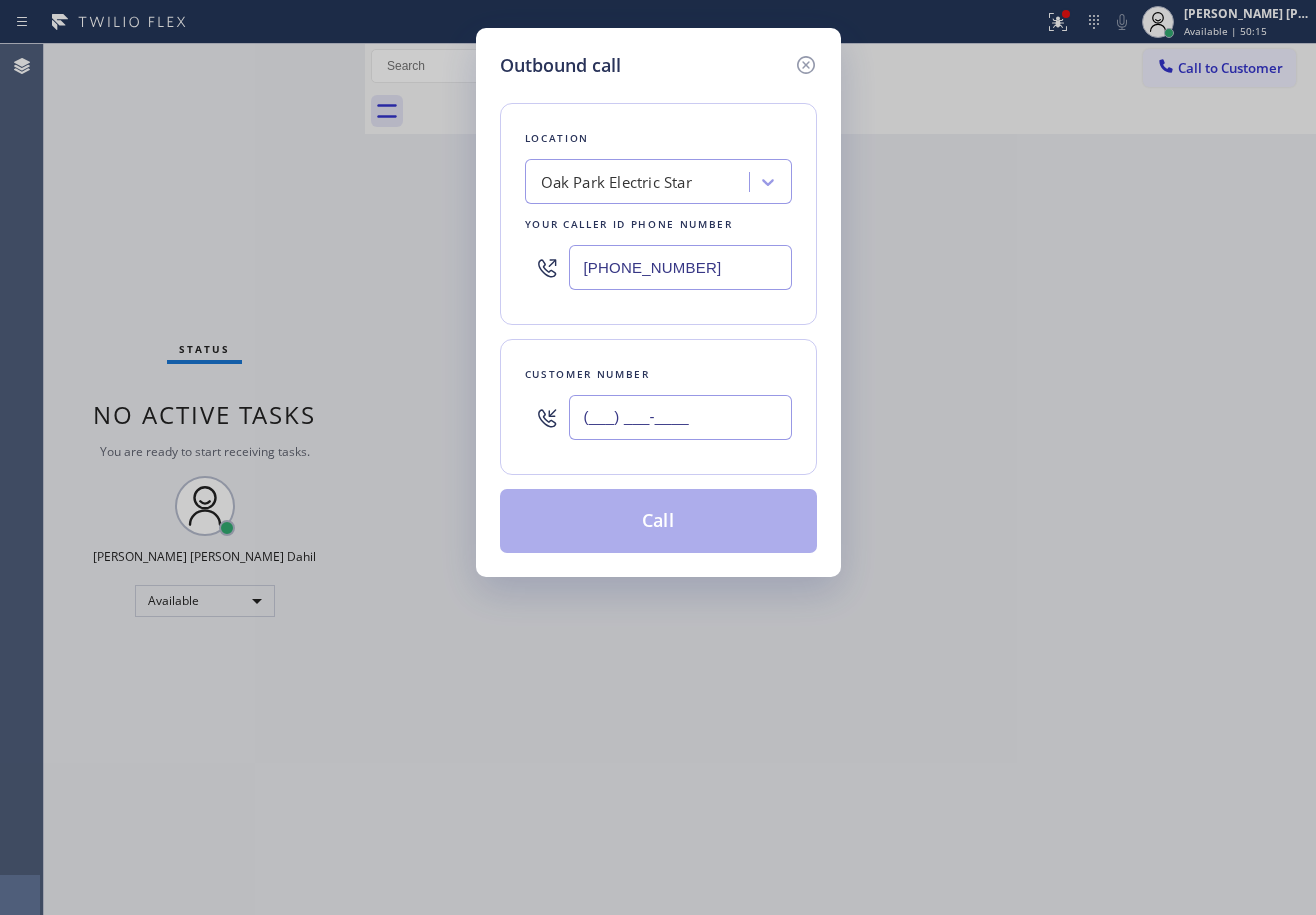 paste on "602) 615-8496" 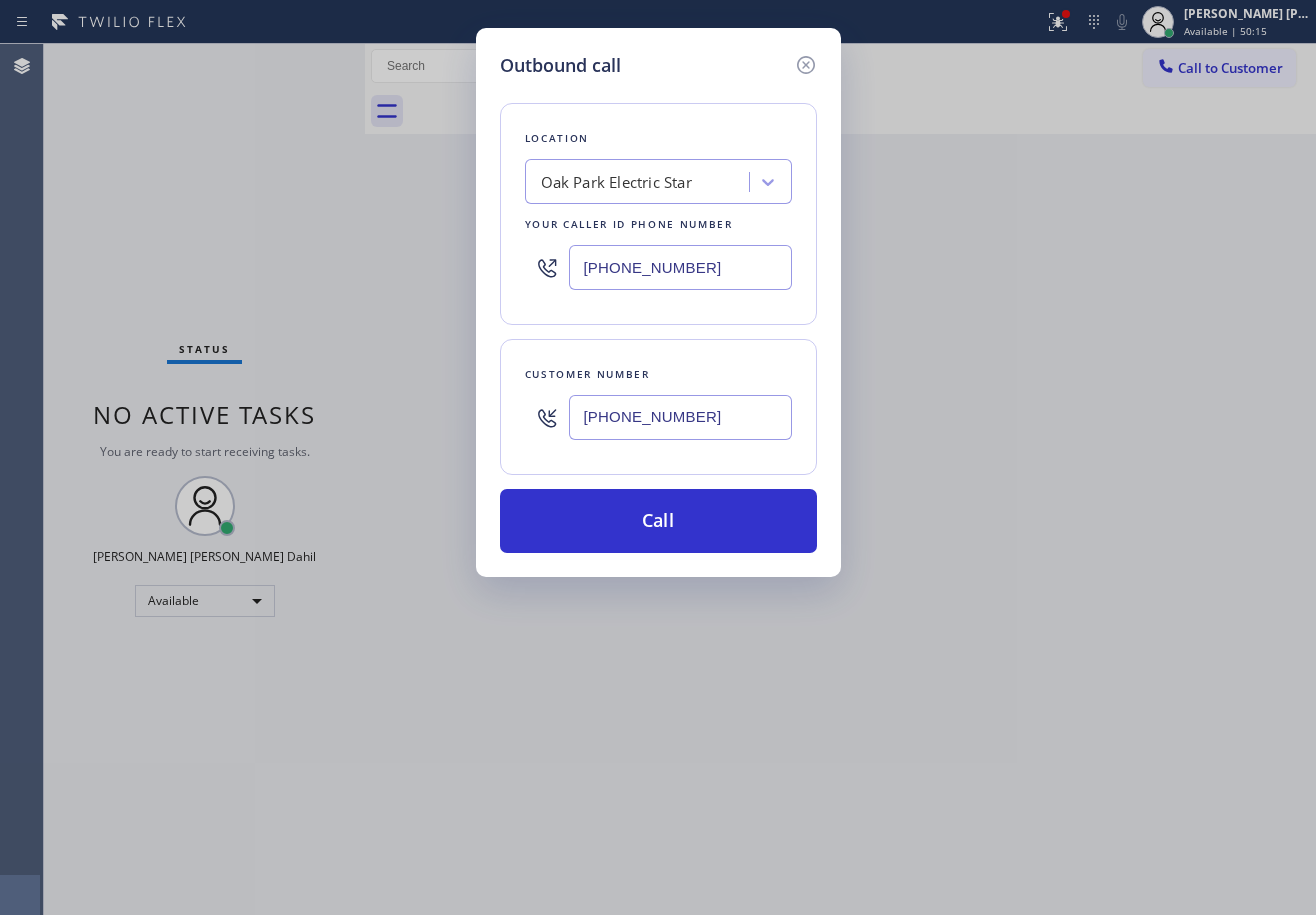 type on "(602) 615-8496" 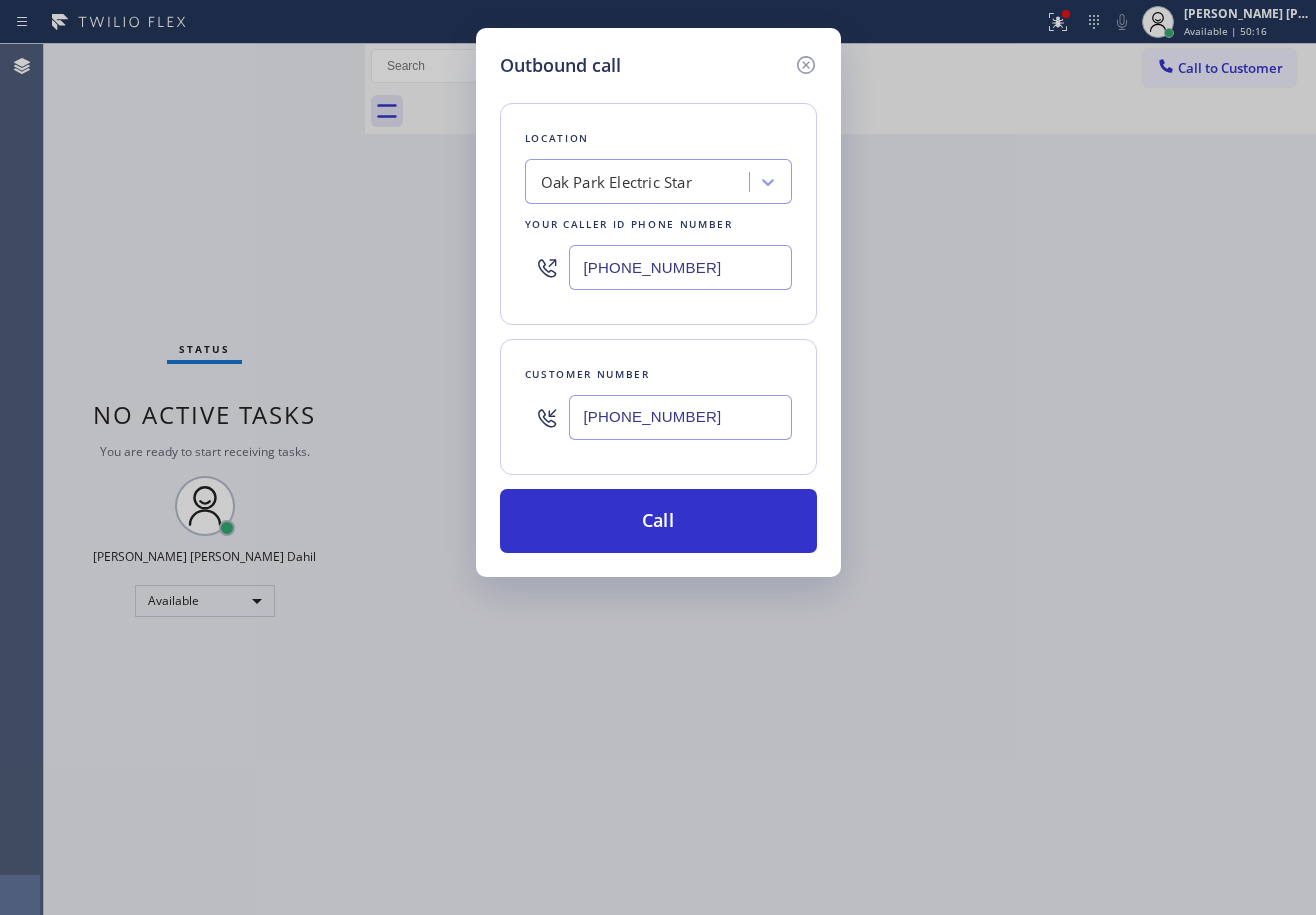 click on "(747) 225-8261" at bounding box center [680, 267] 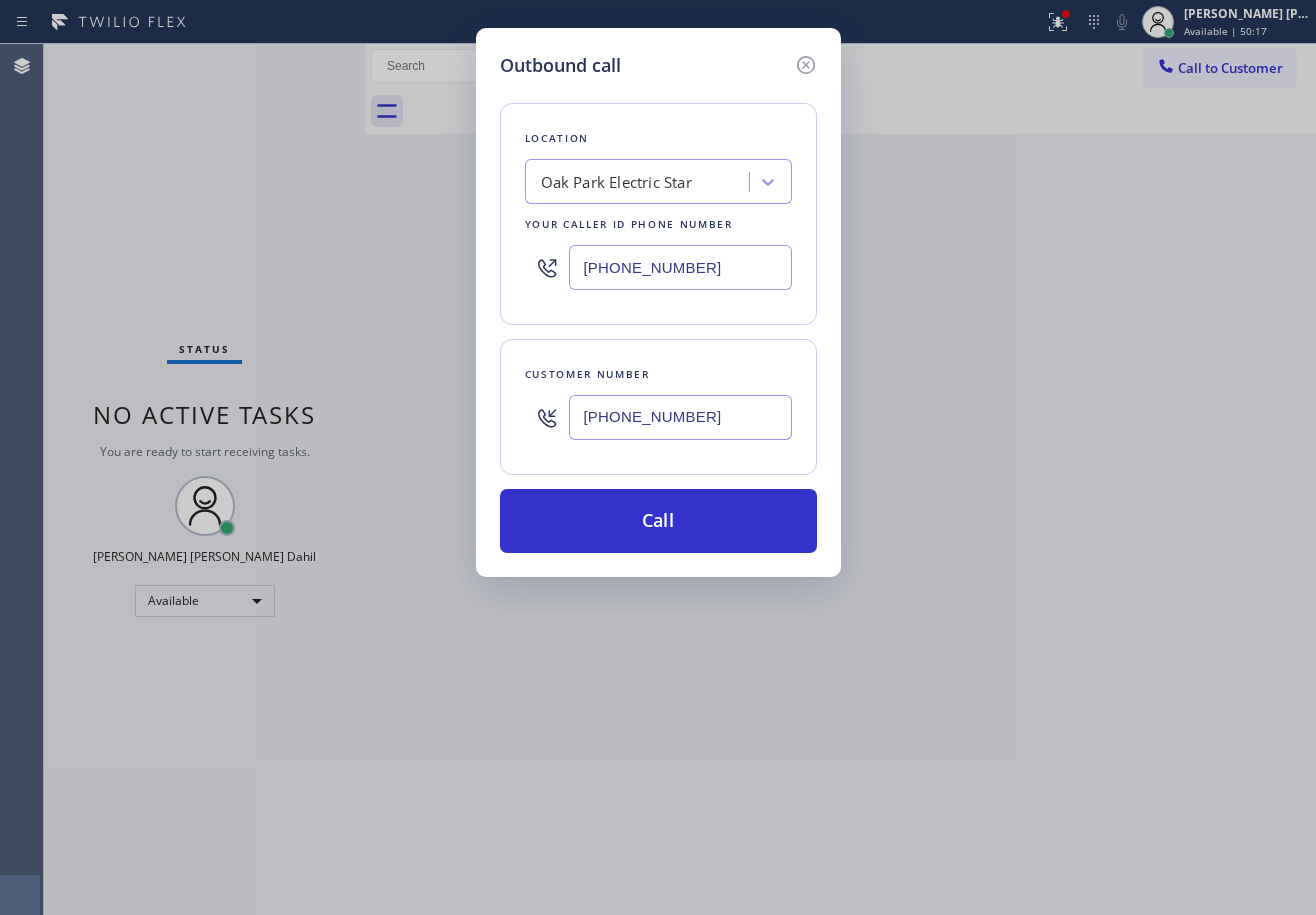 click on "(747) 225-8261" at bounding box center (680, 267) 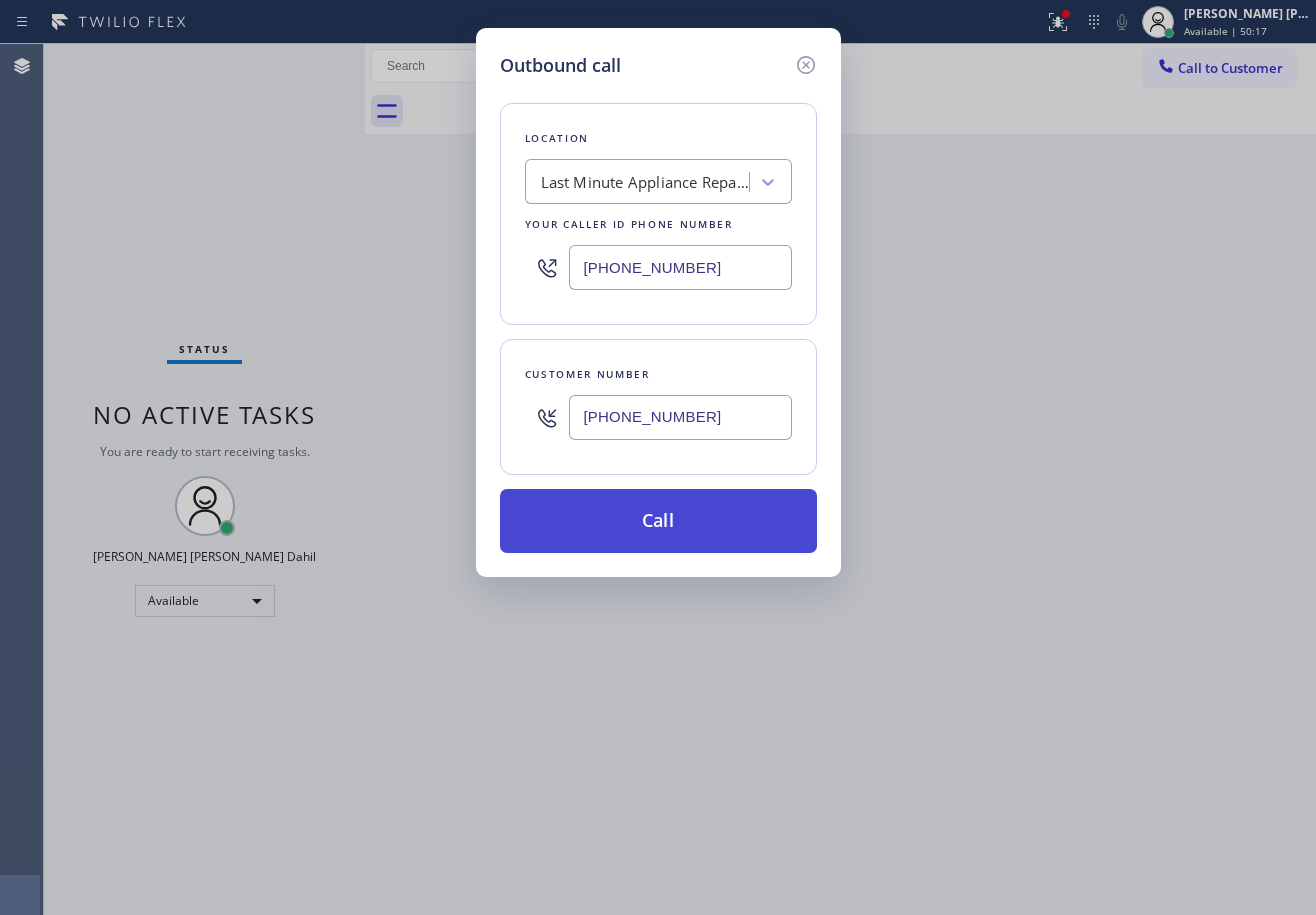 type on "(602) 671-0200" 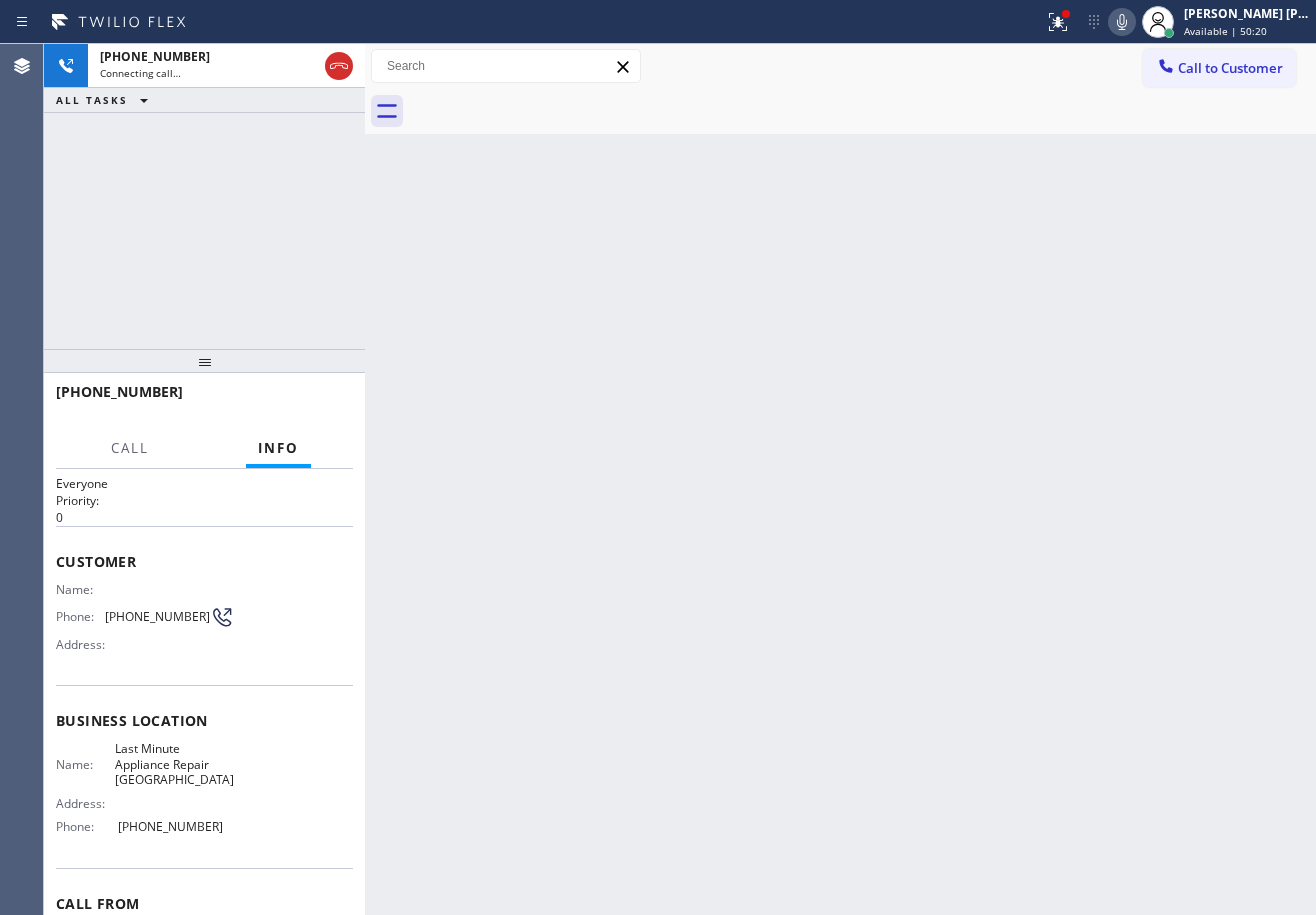 scroll, scrollTop: 0, scrollLeft: 0, axis: both 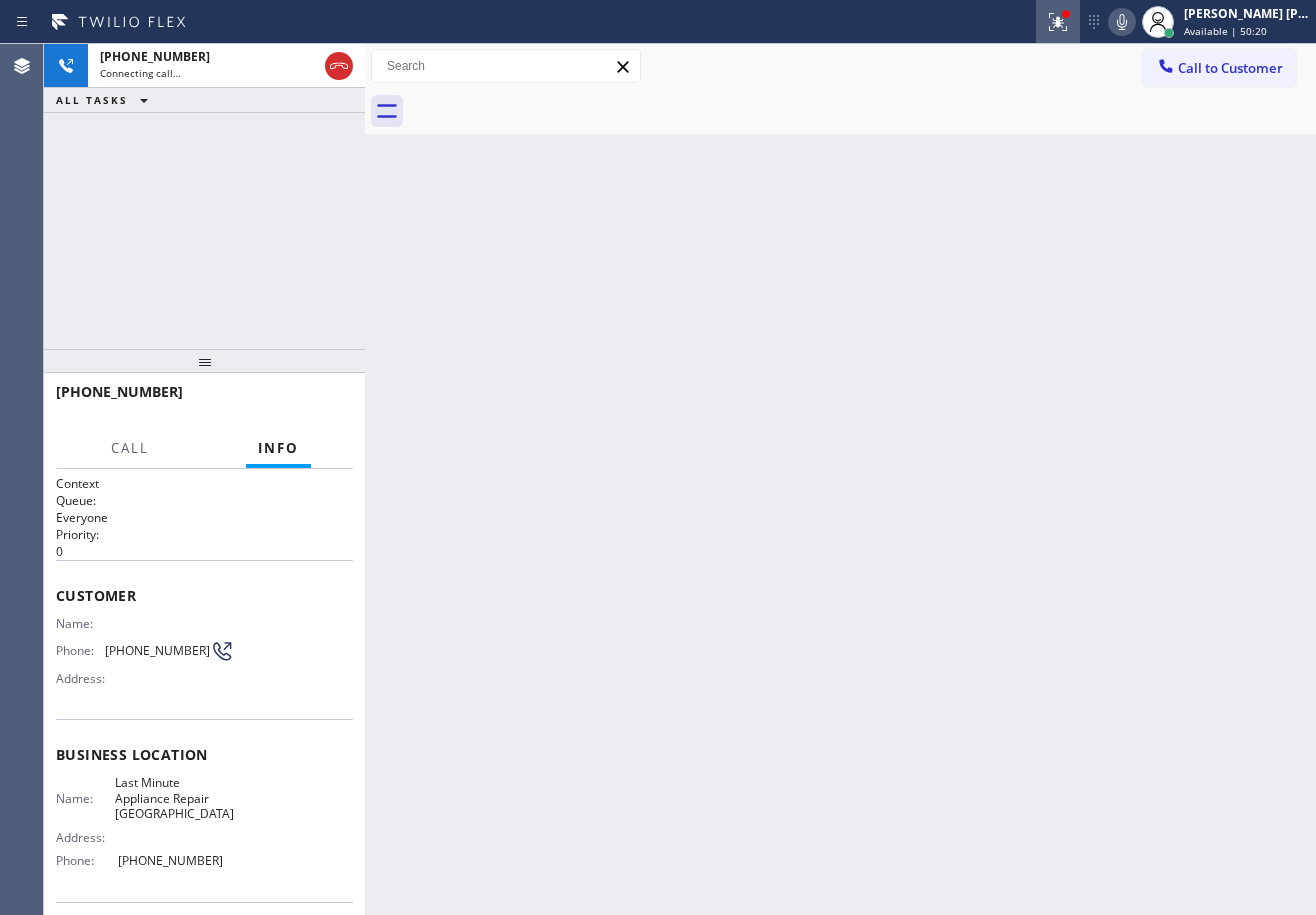 click 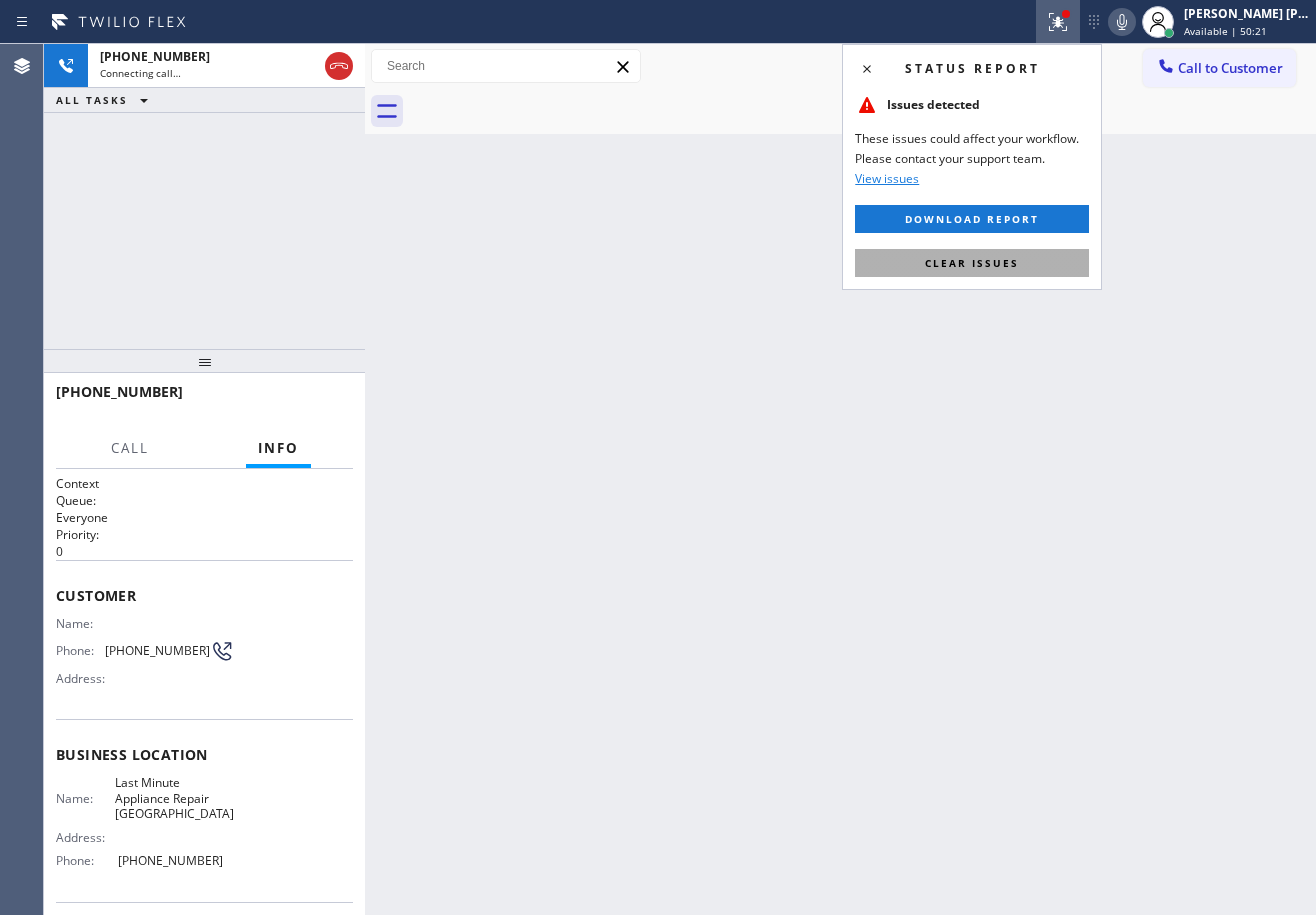 click on "Clear issues" at bounding box center [972, 263] 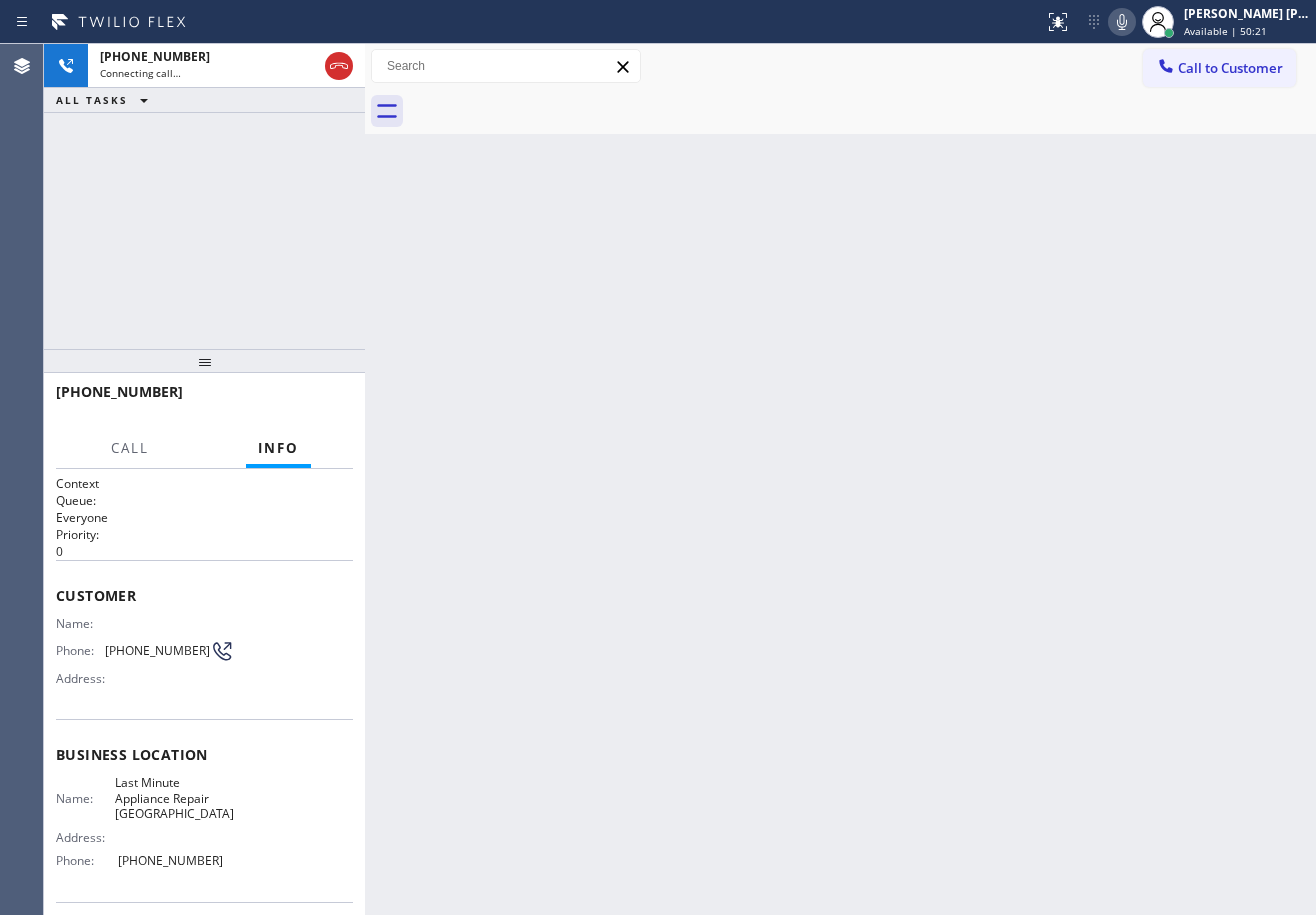 drag, startPoint x: 1025, startPoint y: 347, endPoint x: 1017, endPoint y: 484, distance: 137.23338 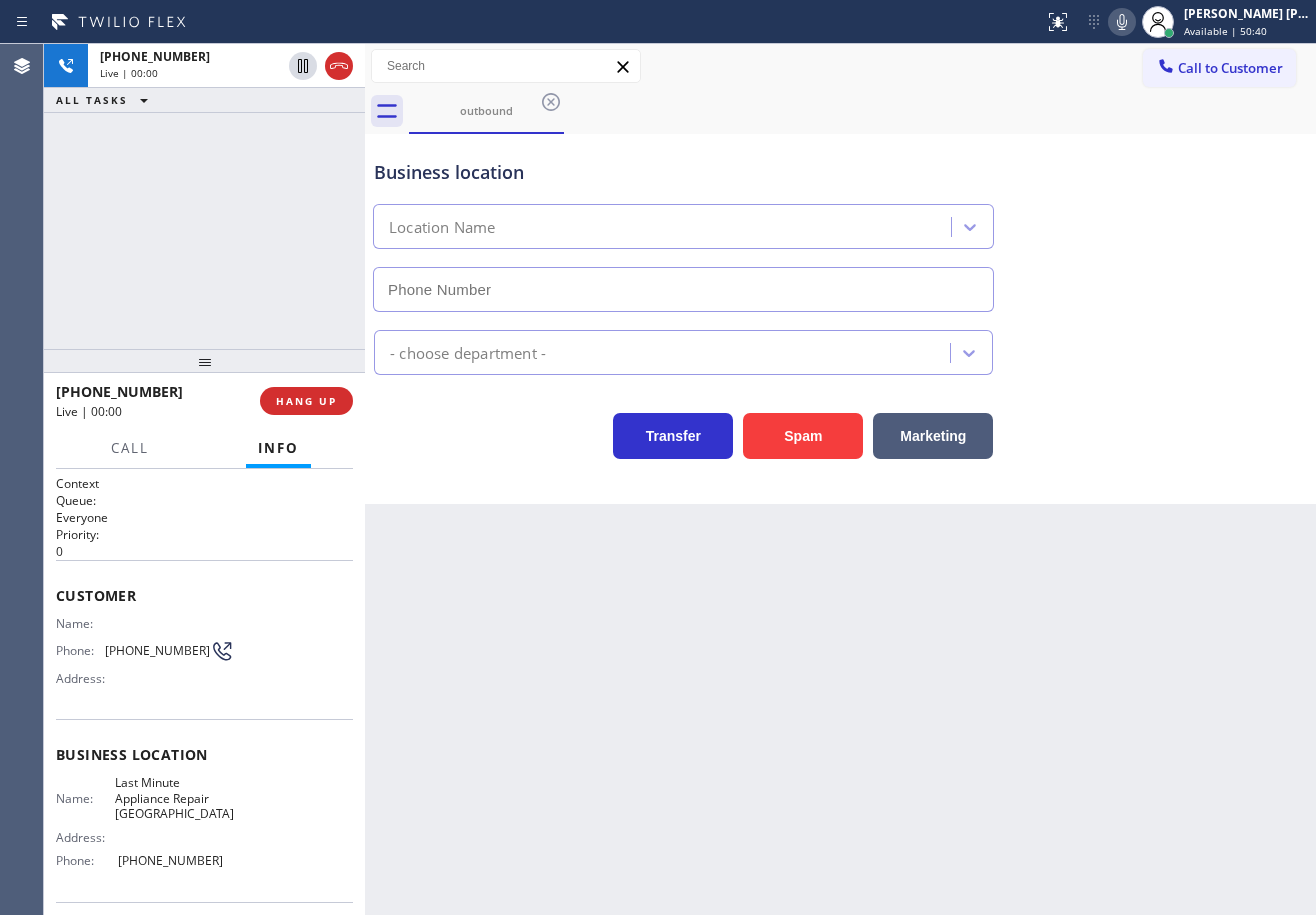 type on "(602) 671-0200" 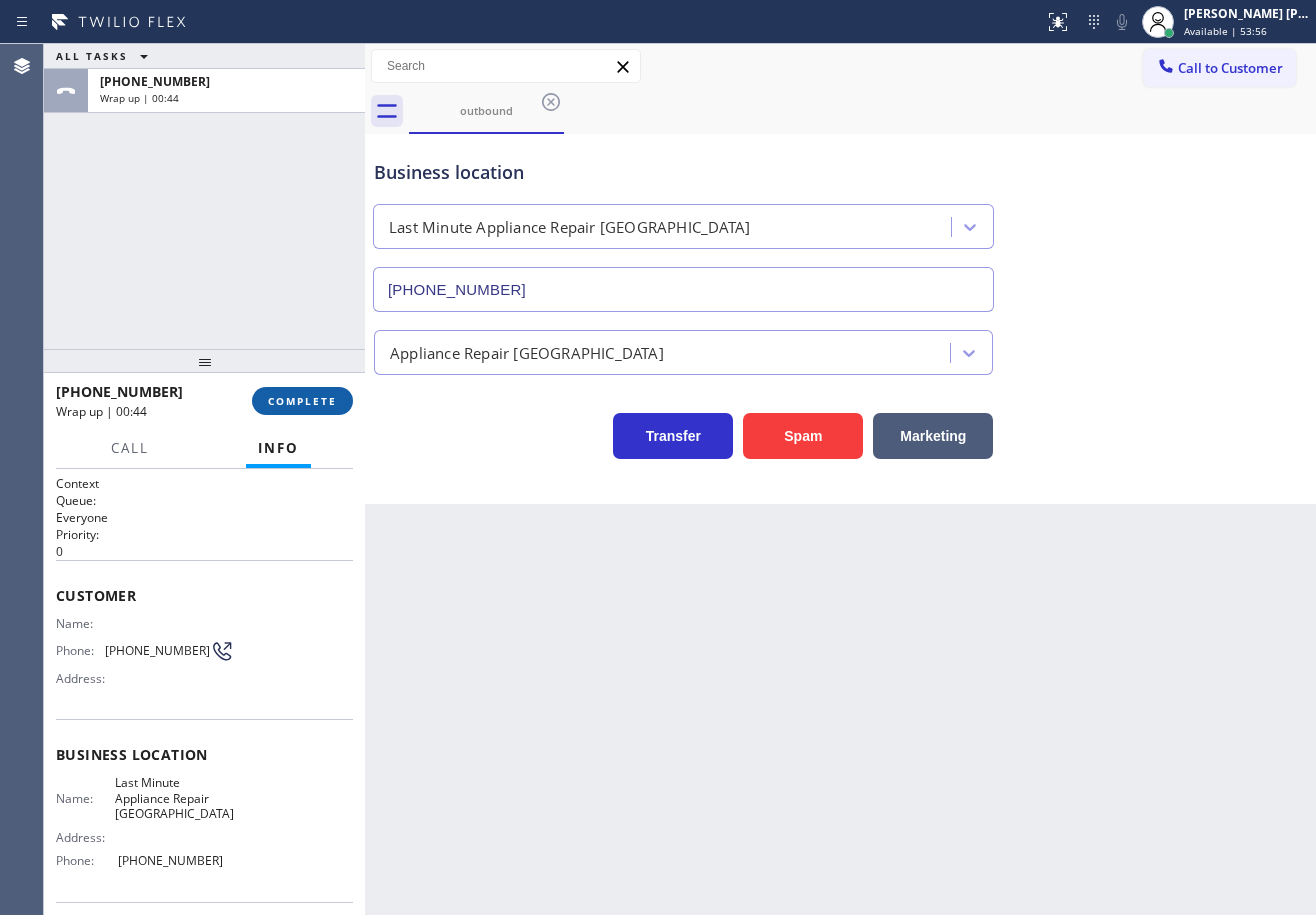 click on "COMPLETE" at bounding box center (302, 401) 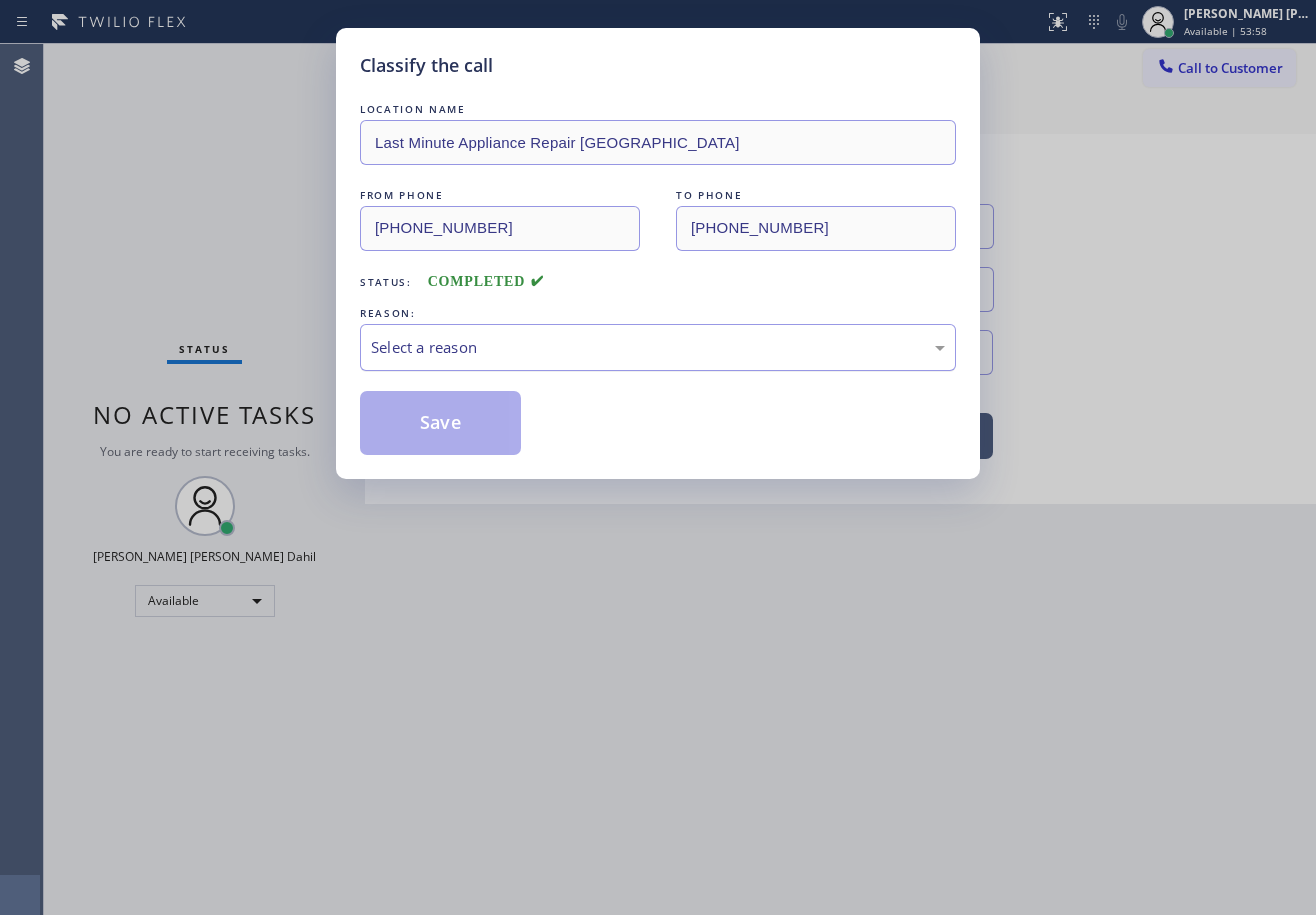 click on "Select a reason" at bounding box center [658, 347] 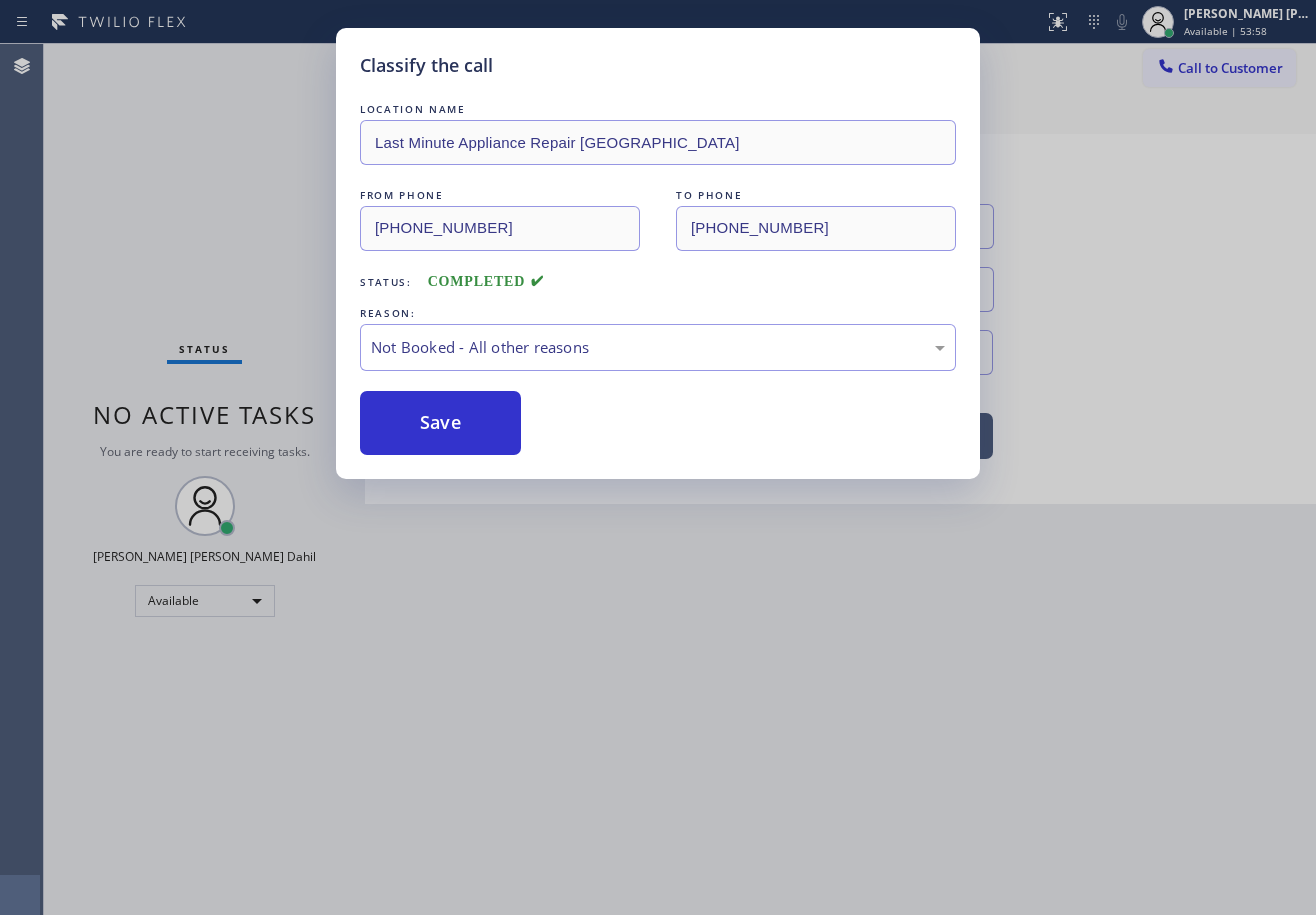 click on "Save" at bounding box center (440, 423) 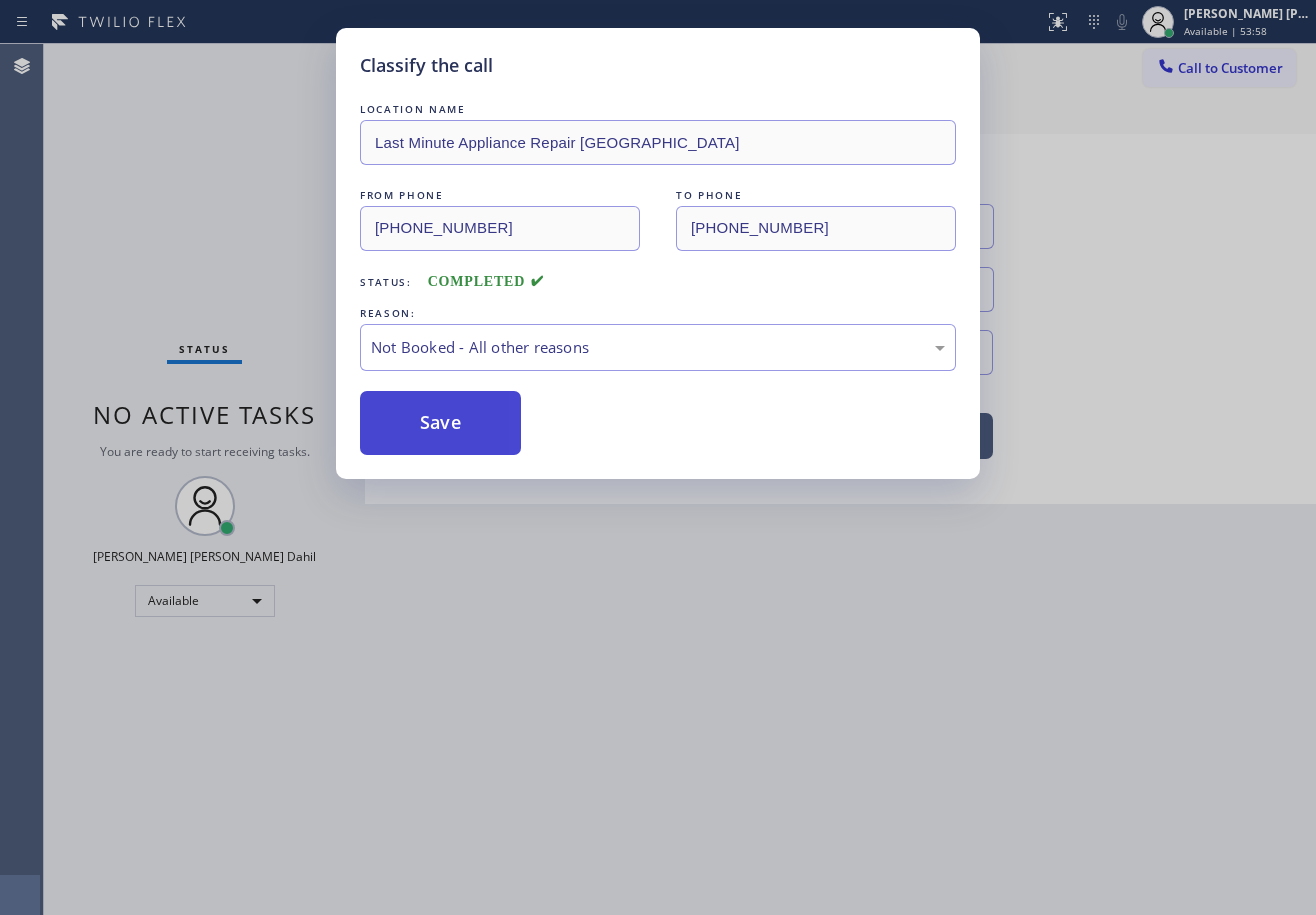 click on "Save" at bounding box center [440, 423] 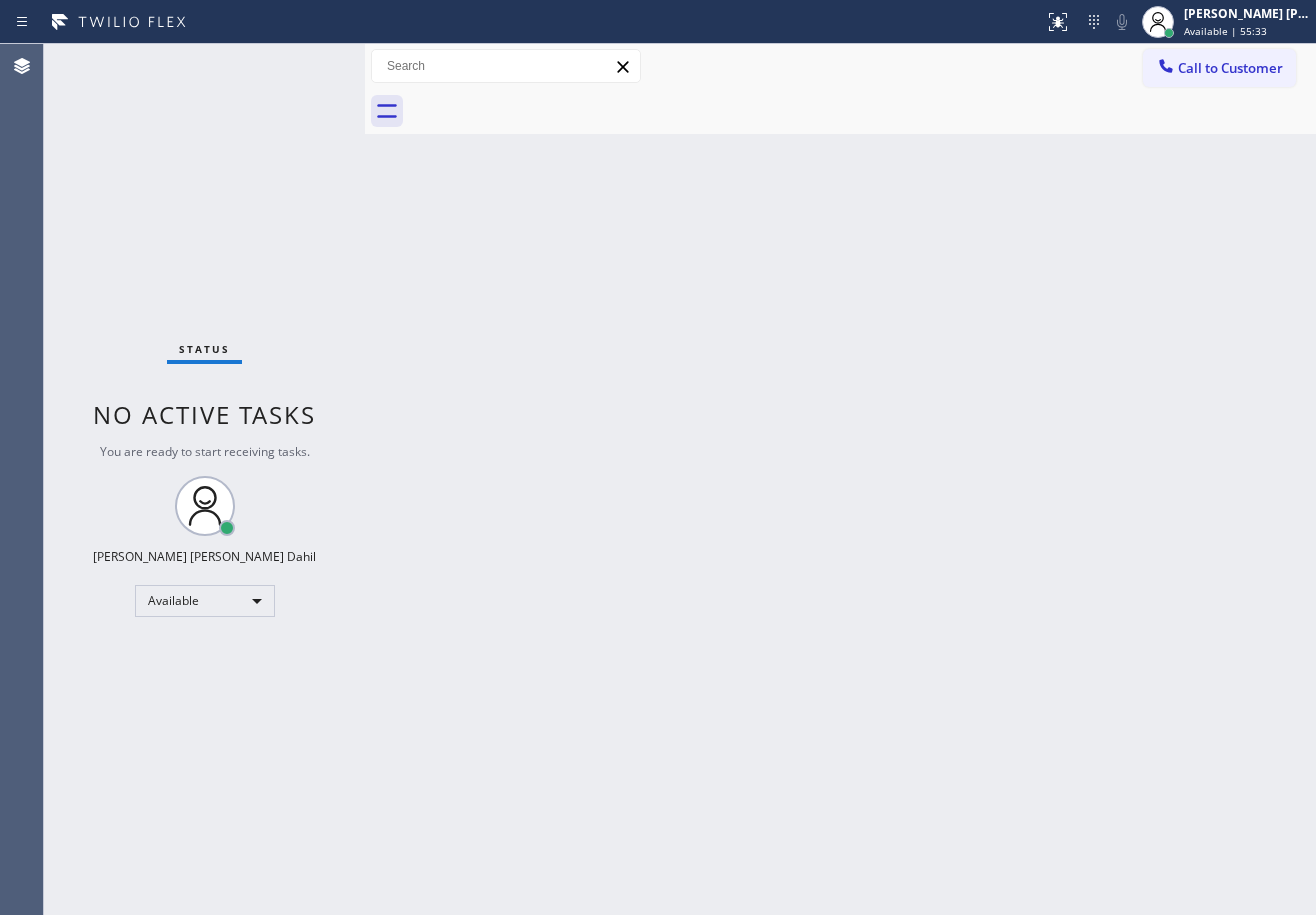 click on "Back to Dashboard Change Sender ID Customers Technicians Select a contact Outbound call Technician Search Technician Your caller id phone number Your caller id phone number Call Technician info Name   Phone none Address none Change Sender ID HVAC +18559994417 5 Star Appliance +18557314952 Appliance Repair +18554611149 Plumbing +18889090120 Air Duct Cleaning +18006865038  Electricians +18005688664 Cancel Change Check personal SMS Reset Change No tabs Call to Customer Outbound call Location Last Minute Appliance Repair Glendale Your caller id phone number (602) 671-0200 Customer number Call Outbound call Technician Search Technician Your caller id phone number Your caller id phone number Call" at bounding box center (840, 479) 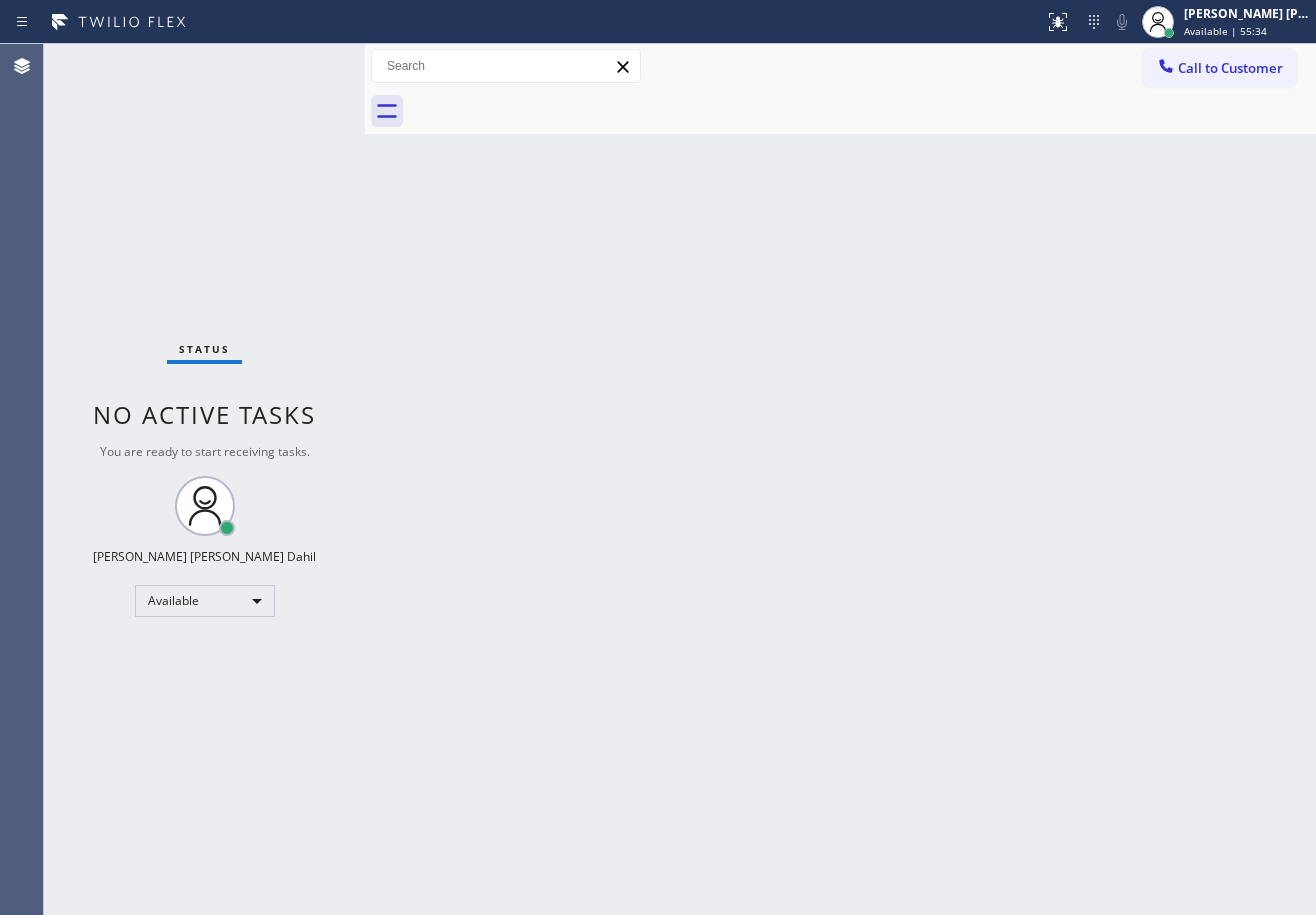 click on "Back to Dashboard Change Sender ID Customers Technicians Select a contact Outbound call Technician Search Technician Your caller id phone number Your caller id phone number Call Technician info Name   Phone none Address none Change Sender ID HVAC +18559994417 5 Star Appliance +18557314952 Appliance Repair +18554611149 Plumbing +18889090120 Air Duct Cleaning +18006865038  Electricians +18005688664 Cancel Change Check personal SMS Reset Change No tabs Call to Customer Outbound call Location Last Minute Appliance Repair Glendale Your caller id phone number (602) 671-0200 Customer number Call Outbound call Technician Search Technician Your caller id phone number Your caller id phone number Call" at bounding box center [840, 479] 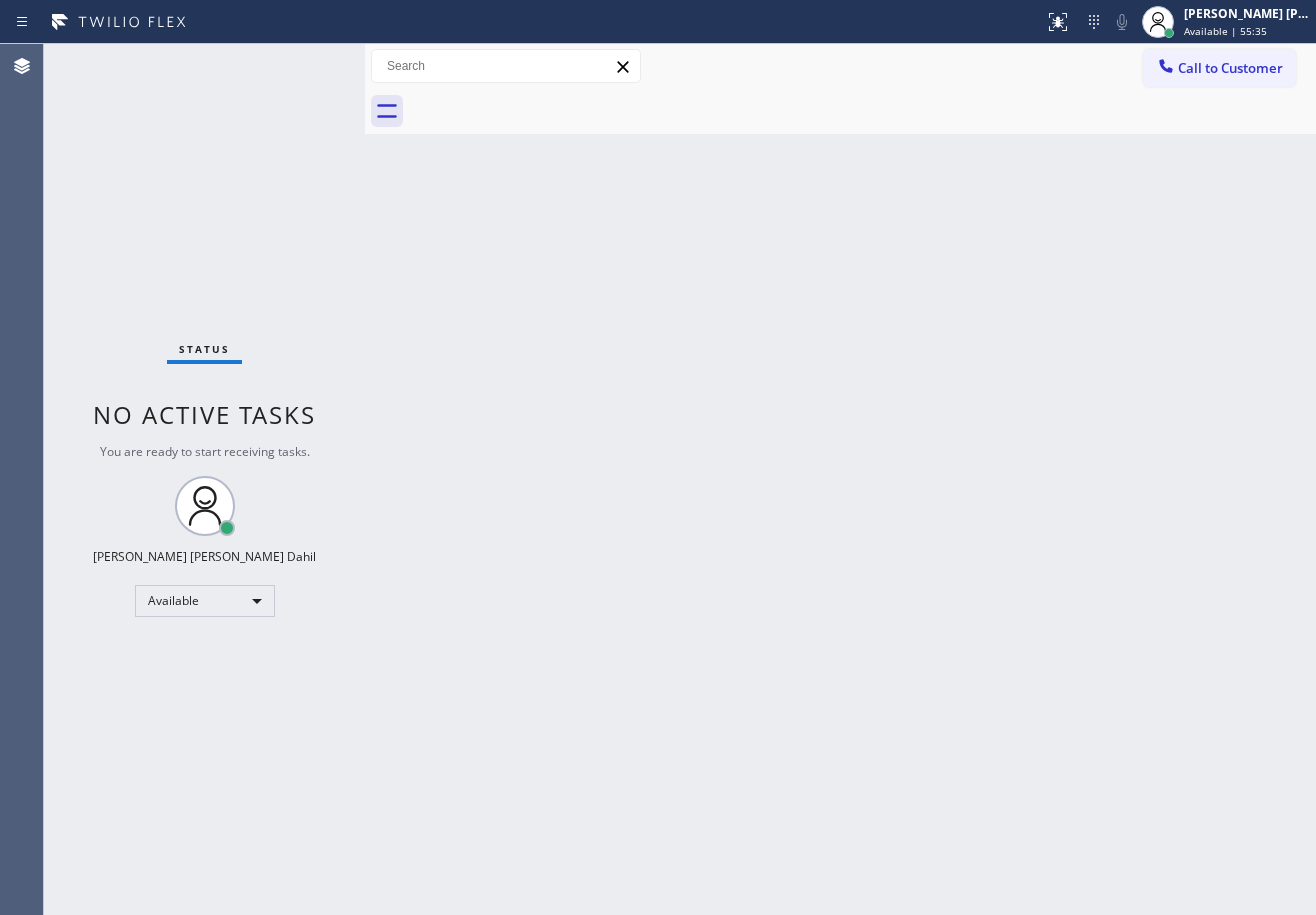 click on "Status   No active tasks     You are ready to start receiving tasks.   [PERSON_NAME] [PERSON_NAME] Dahil Available" at bounding box center [204, 479] 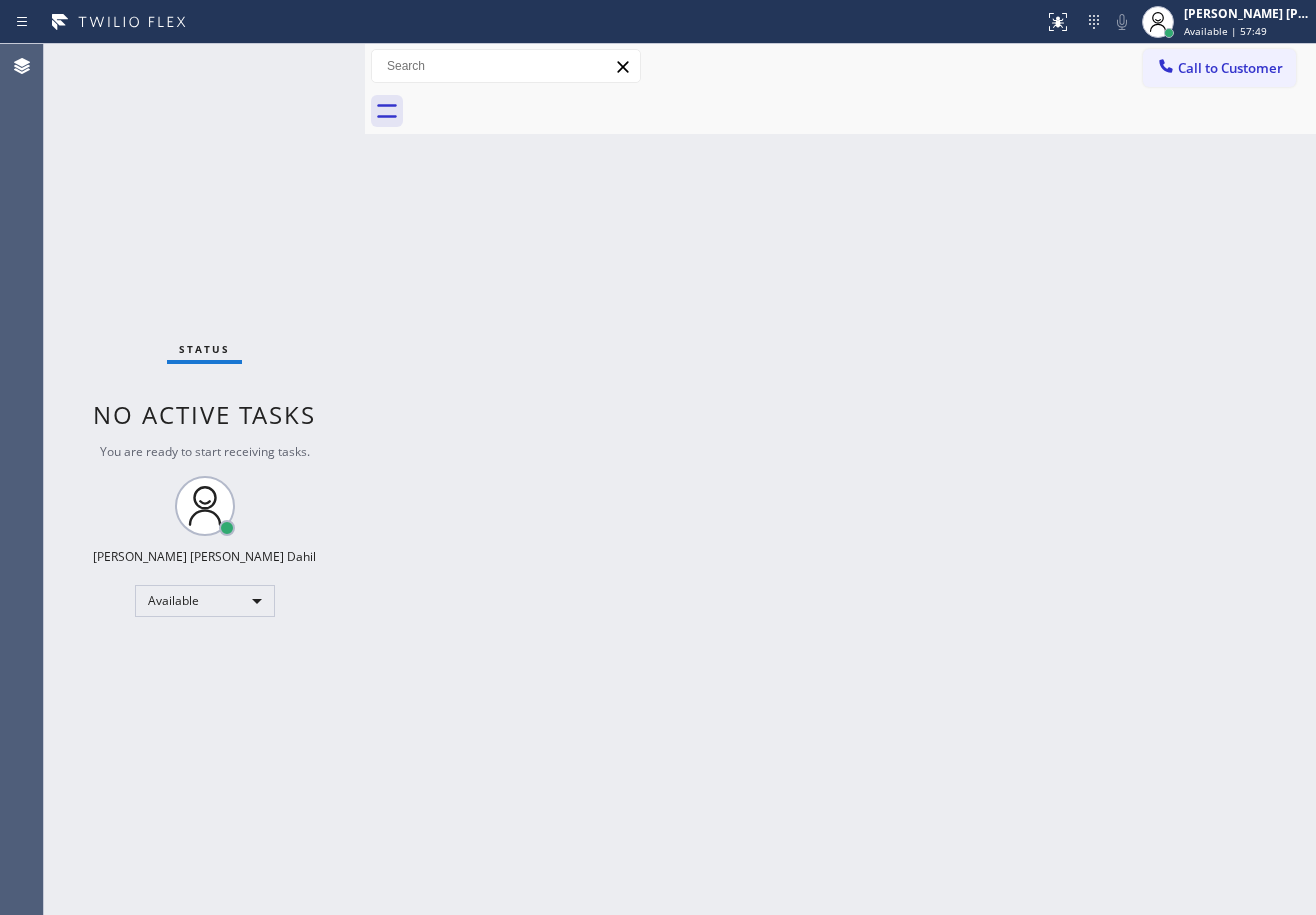 click on "Status   No active tasks     You are ready to start receiving tasks.   [PERSON_NAME] [PERSON_NAME] Dahil Available" at bounding box center (204, 479) 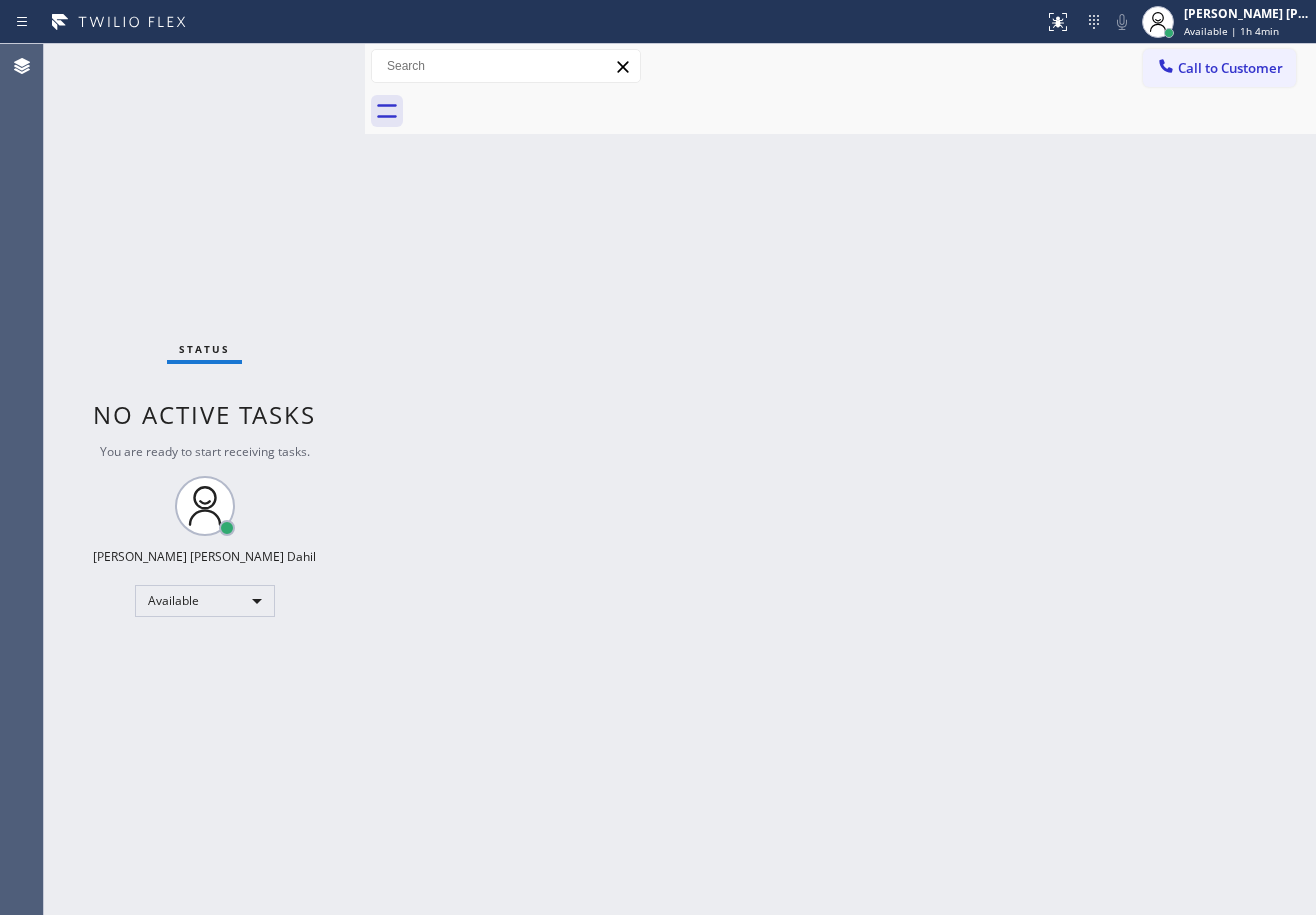 click on "Status   No active tasks     You are ready to start receiving tasks.   [PERSON_NAME] [PERSON_NAME] Dahil Available" at bounding box center (204, 479) 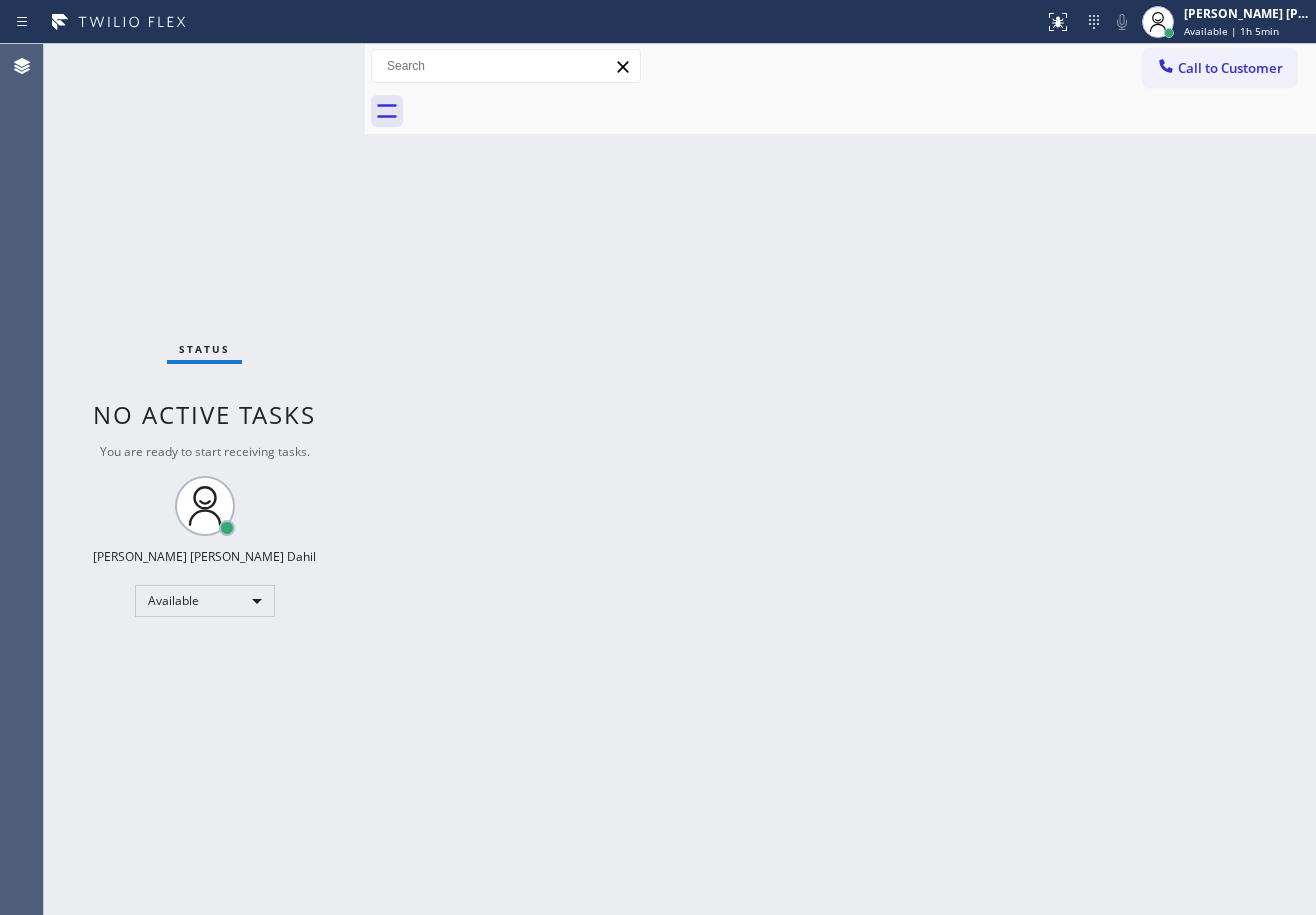 click on "Back to Dashboard Change Sender ID Customers Technicians Select a contact Outbound call Technician Search Technician Your caller id phone number Your caller id phone number Call Technician info Name   Phone none Address none Change Sender ID HVAC +18559994417 5 Star Appliance +18557314952 Appliance Repair +18554611149 Plumbing +18889090120 Air Duct Cleaning +18006865038  Electricians +18005688664 Cancel Change Check personal SMS Reset Change No tabs Call to Customer Outbound call Location Last Minute Appliance Repair Glendale Your caller id phone number (602) 671-0200 Customer number Call Outbound call Technician Search Technician Your caller id phone number Your caller id phone number Call" at bounding box center [840, 479] 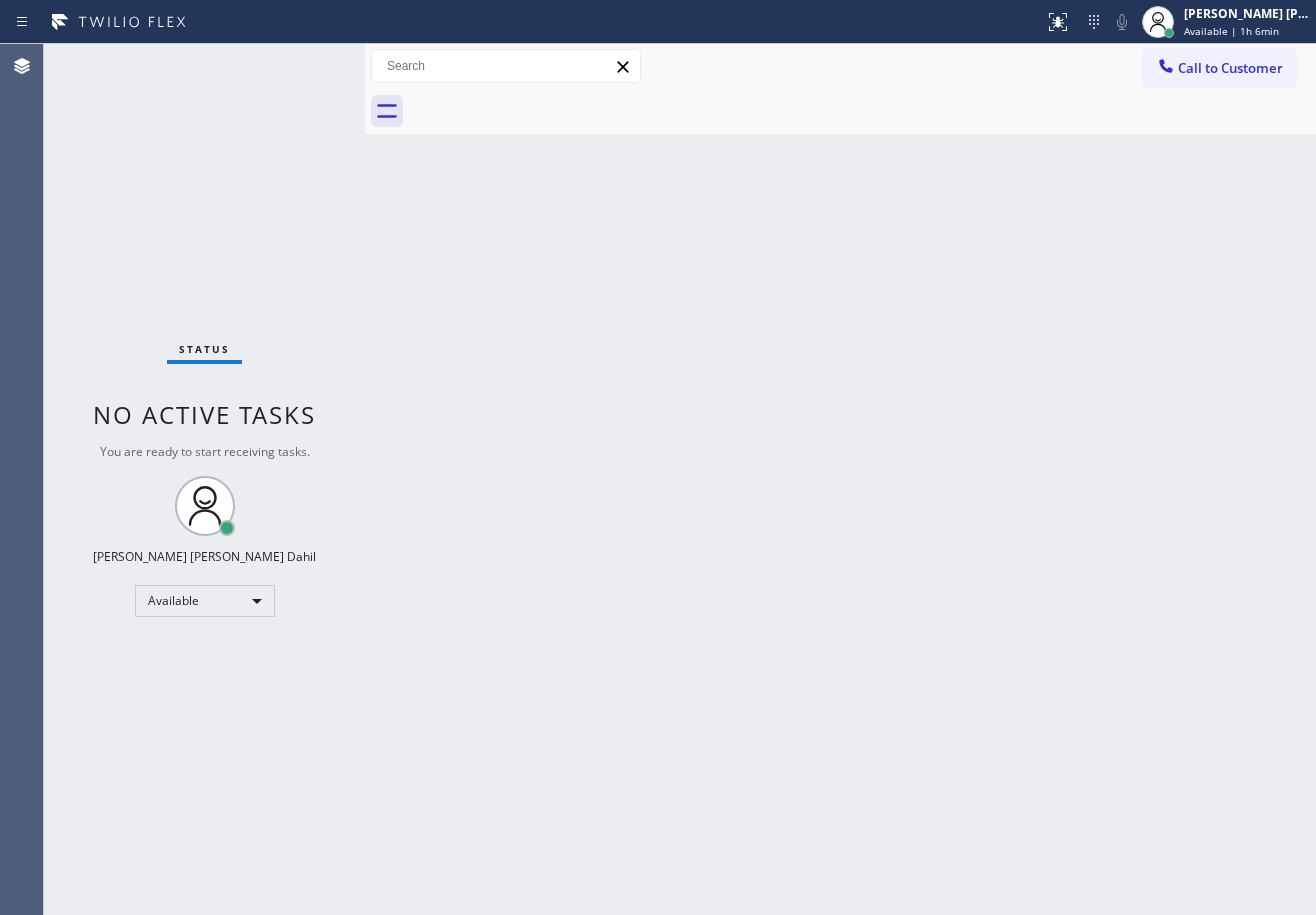 click on "Status   No active tasks     You are ready to start receiving tasks.   [PERSON_NAME] [PERSON_NAME] Dahil Available" at bounding box center (204, 479) 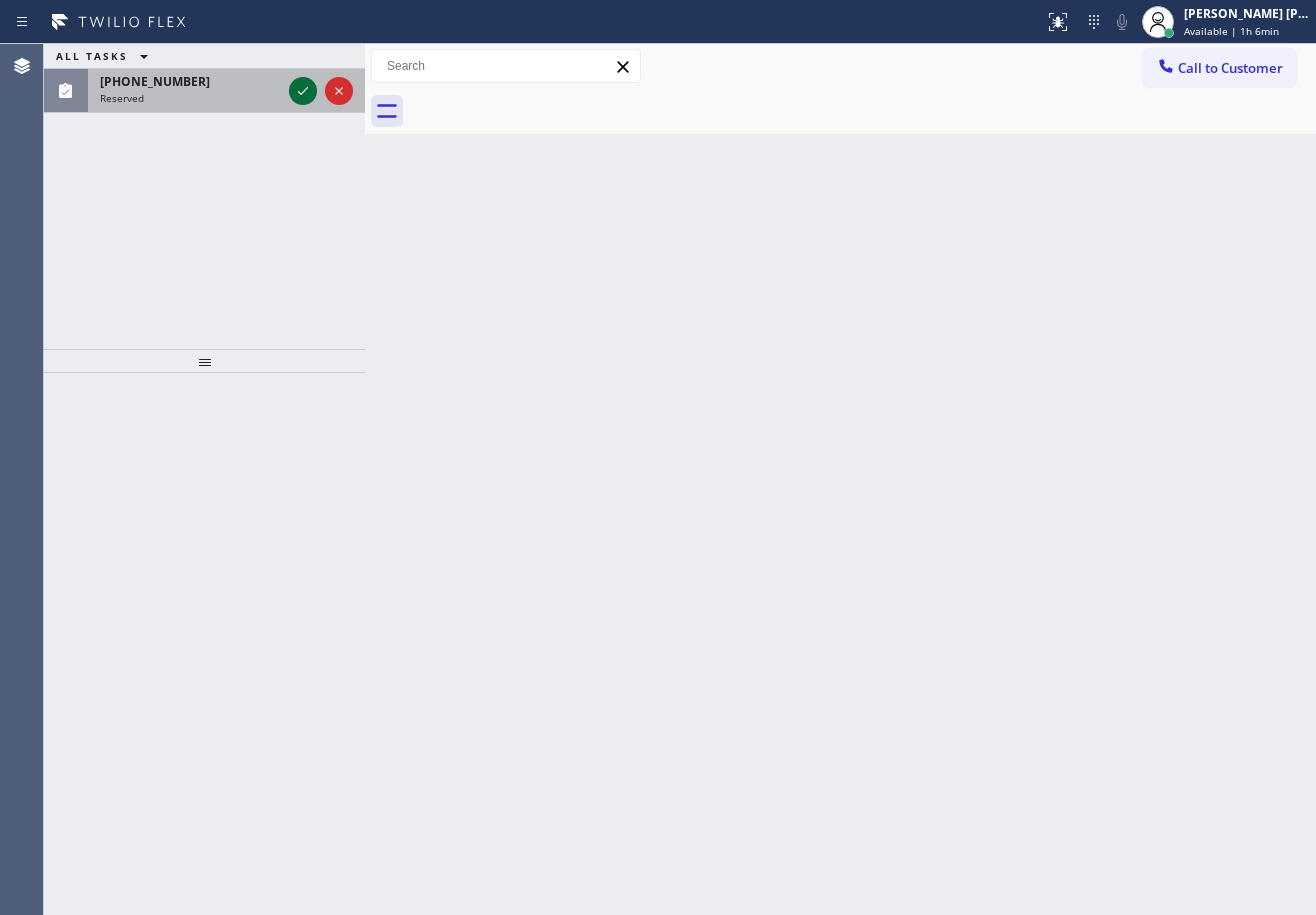 click 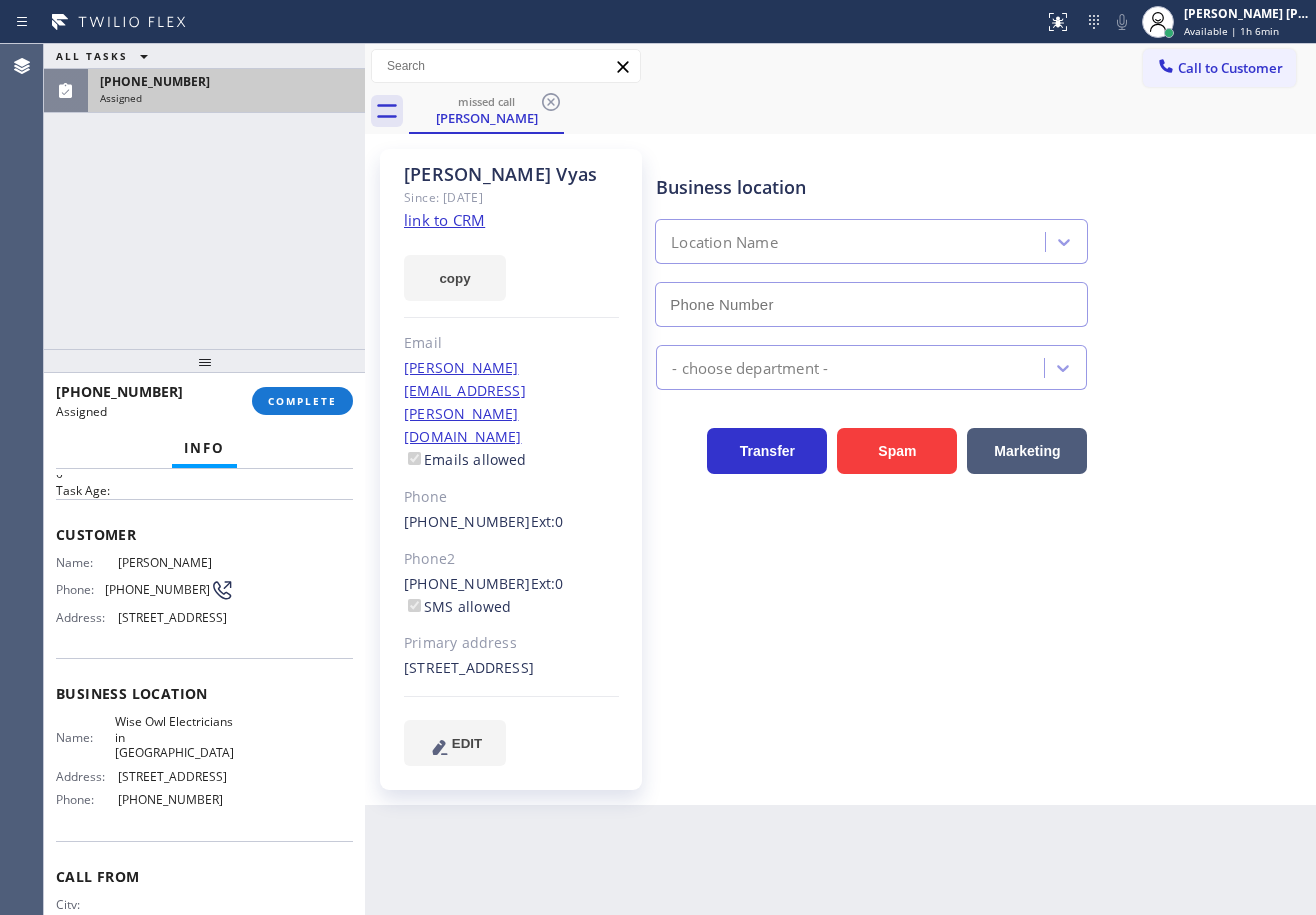 scroll, scrollTop: 100, scrollLeft: 0, axis: vertical 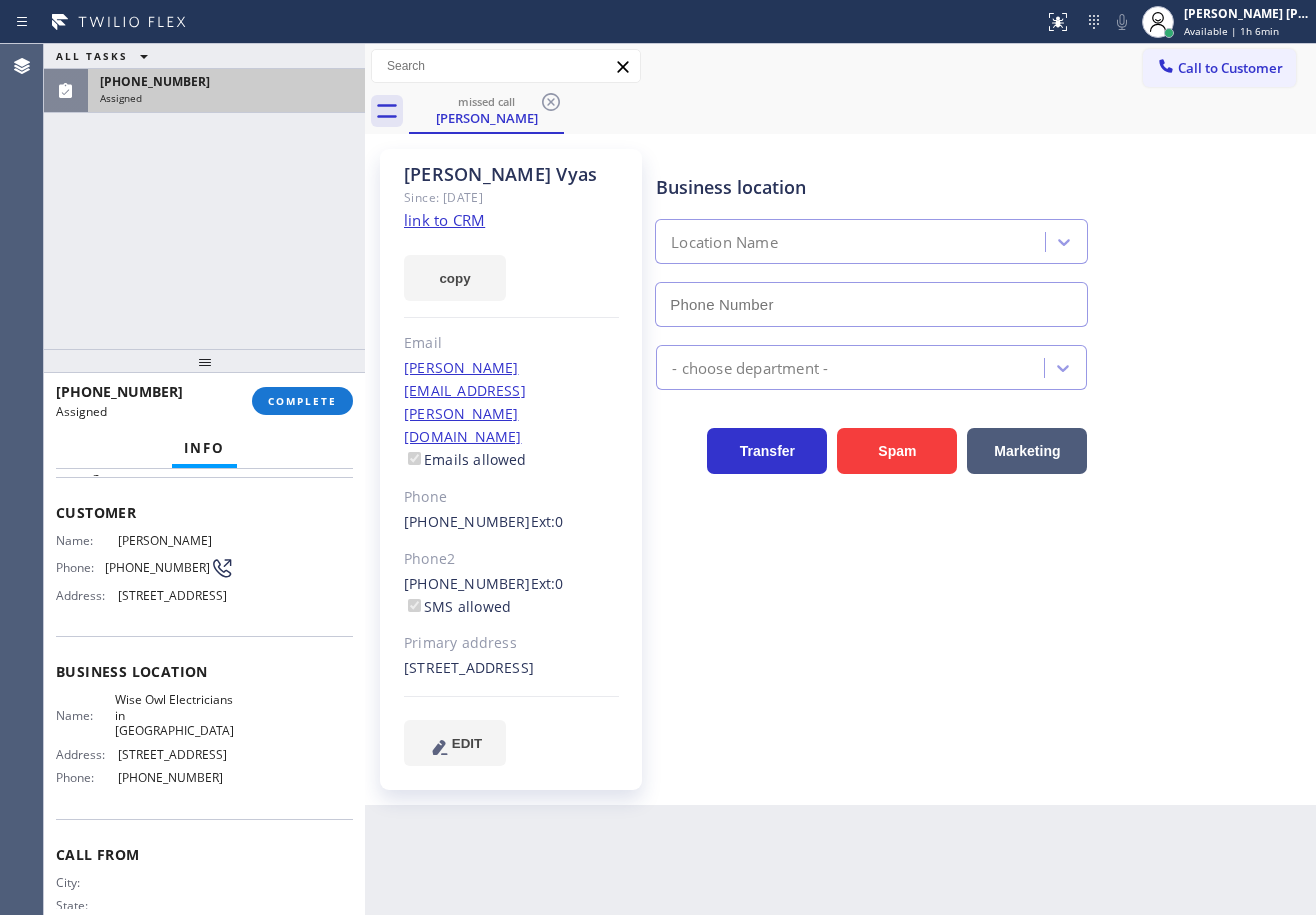 type on "(908) 824-6559" 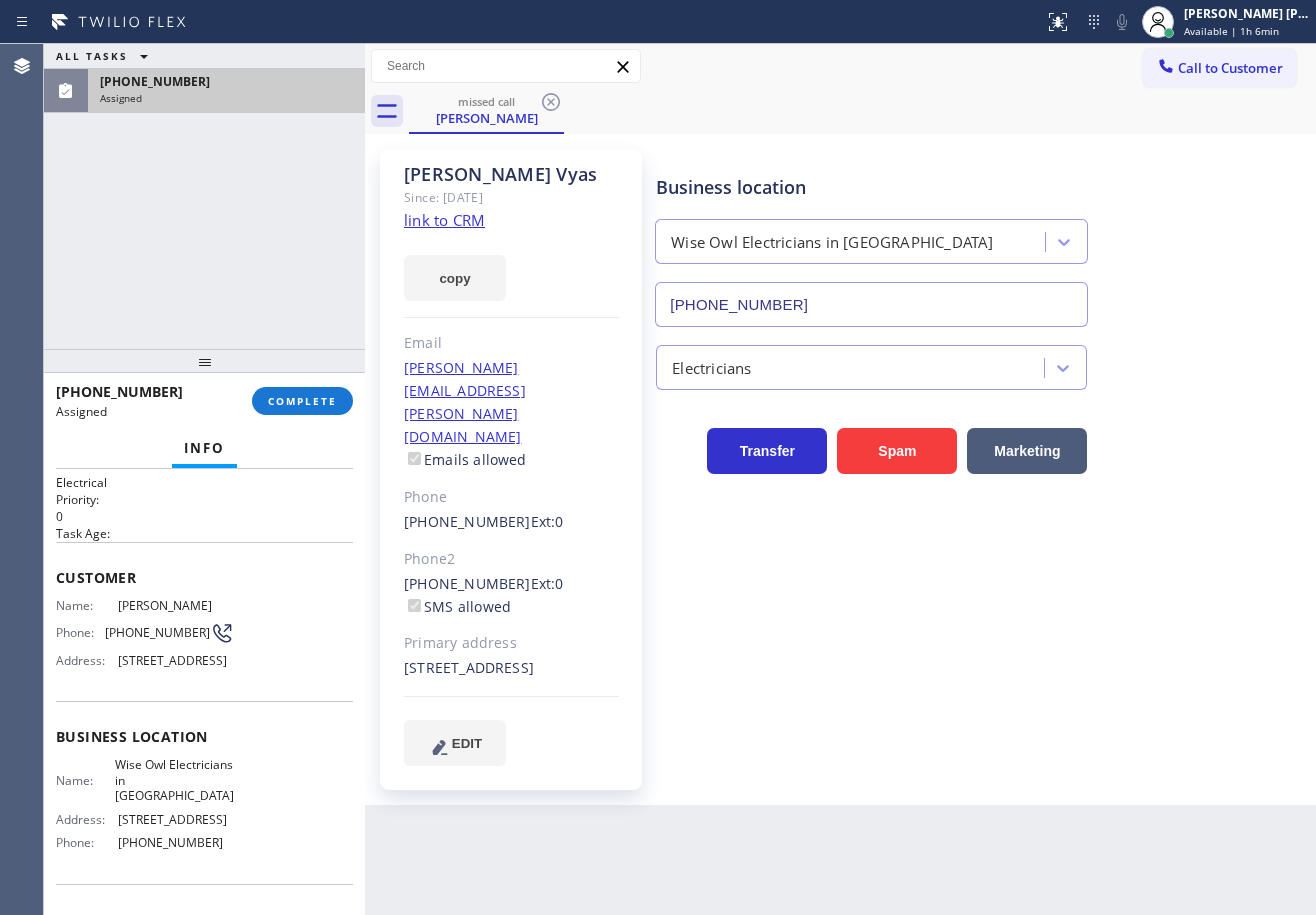 scroll, scrollTop: 0, scrollLeft: 0, axis: both 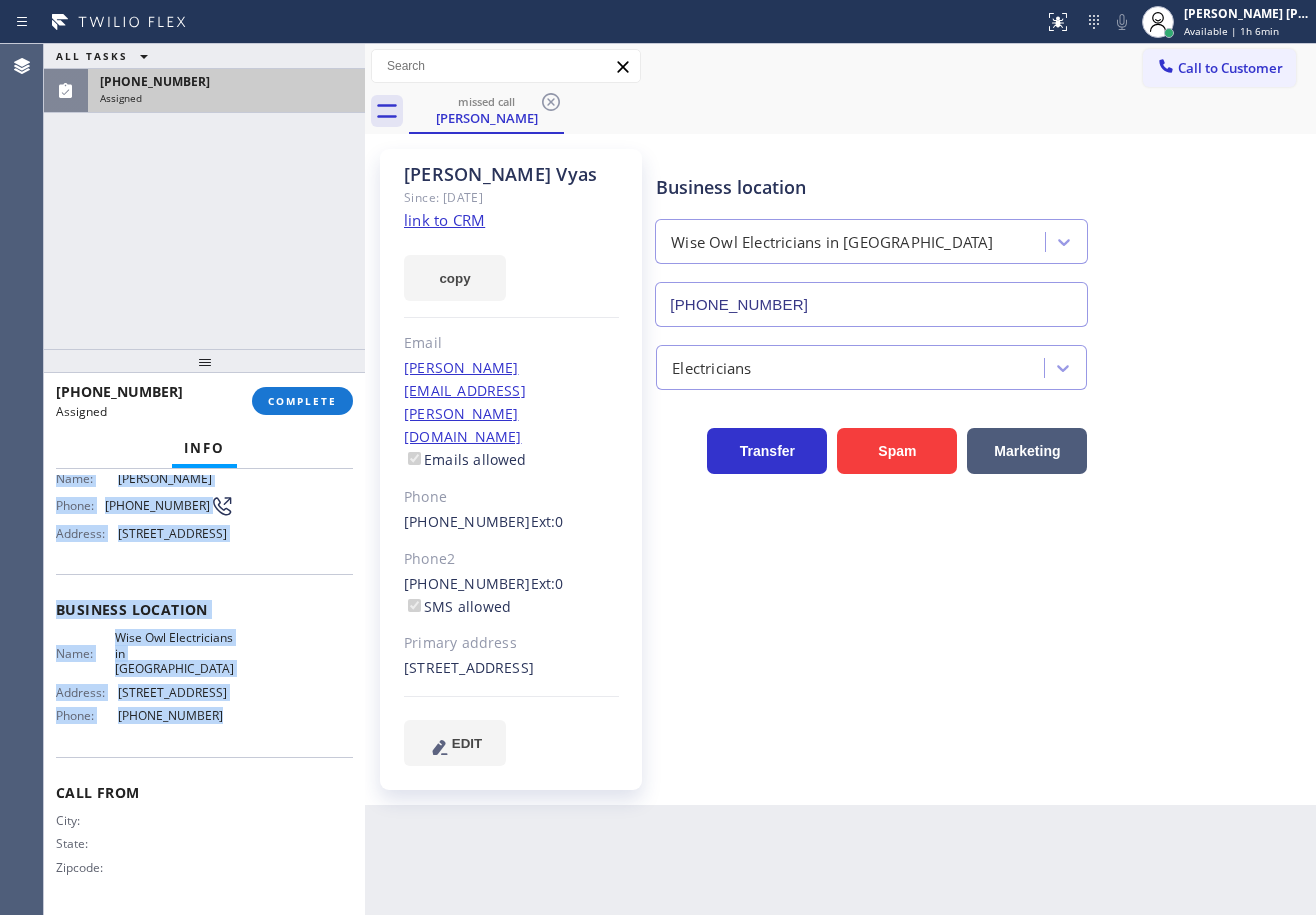 drag, startPoint x: 53, startPoint y: 608, endPoint x: 1249, endPoint y: 476, distance: 1203.2622 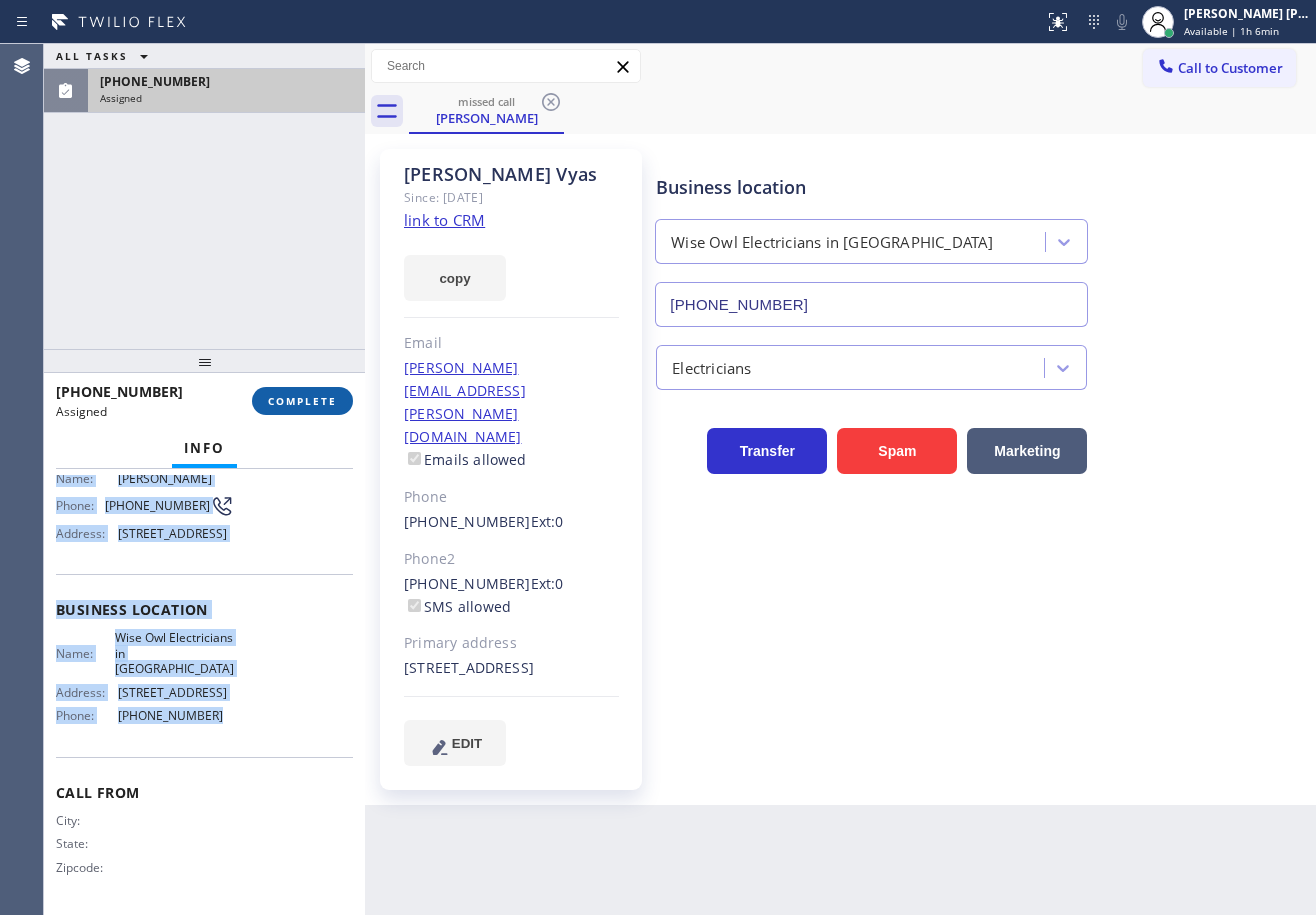 click on "COMPLETE" at bounding box center (302, 401) 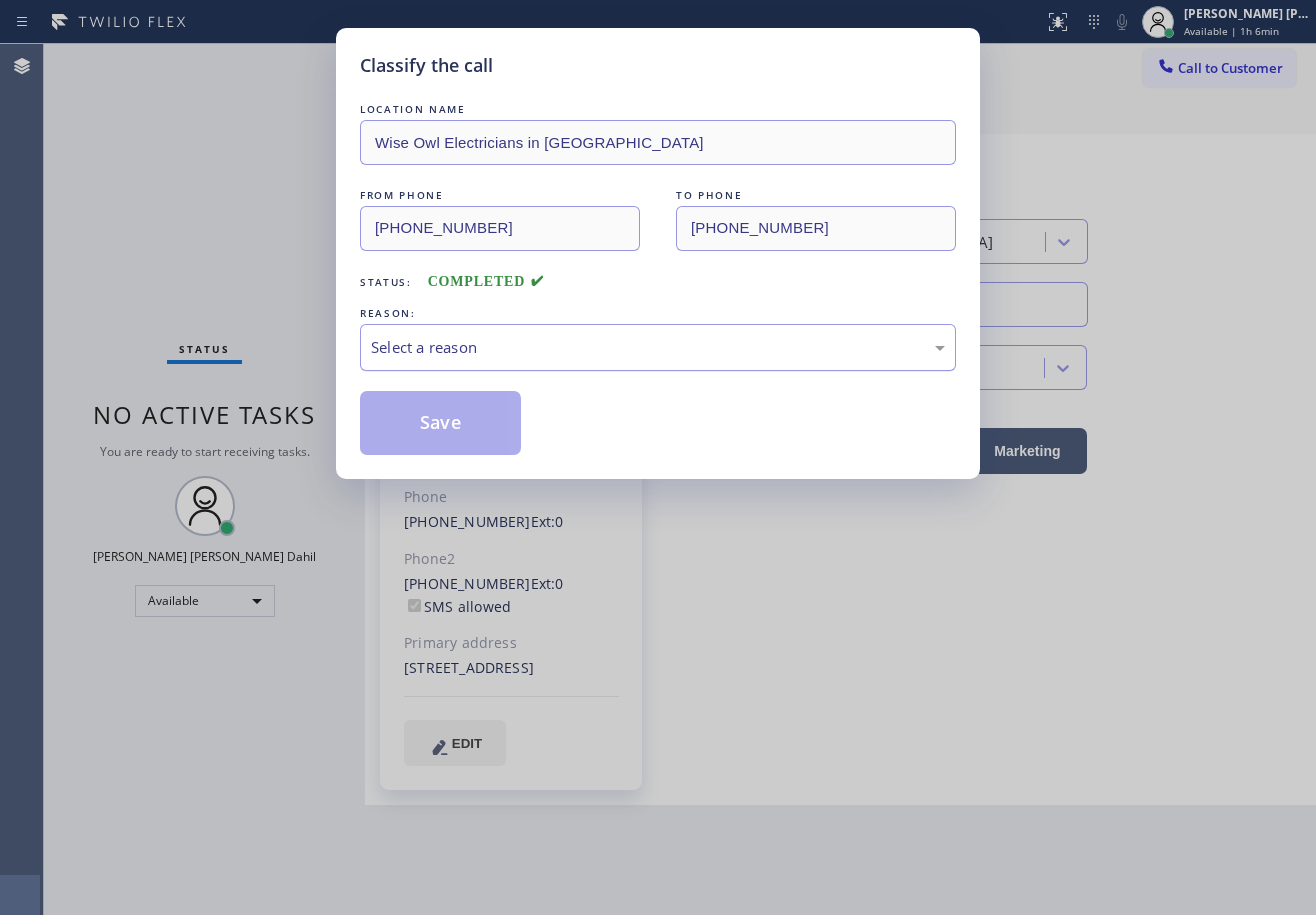 click on "Select a reason" at bounding box center (658, 347) 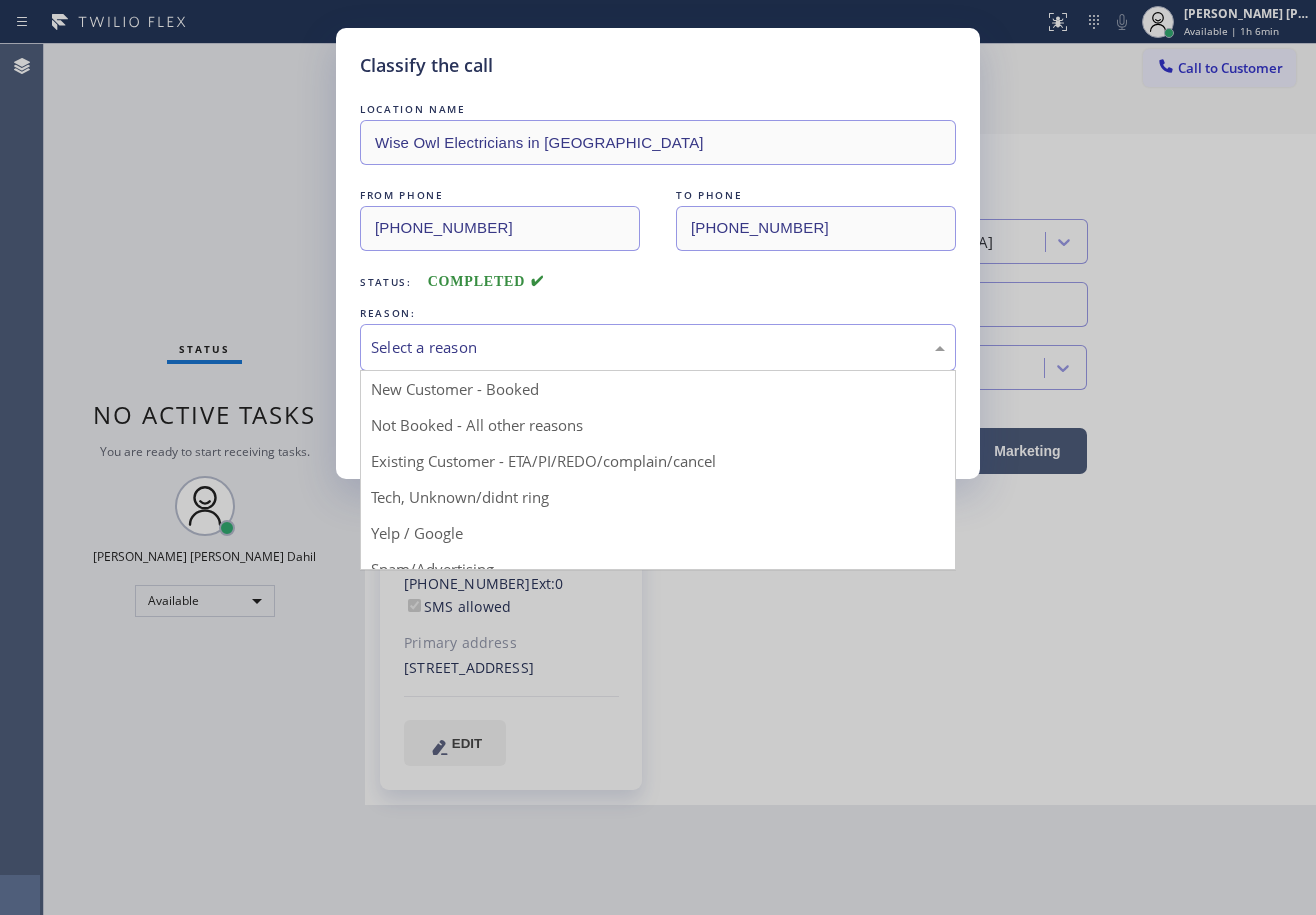 drag, startPoint x: 447, startPoint y: 456, endPoint x: 429, endPoint y: 428, distance: 33.286633 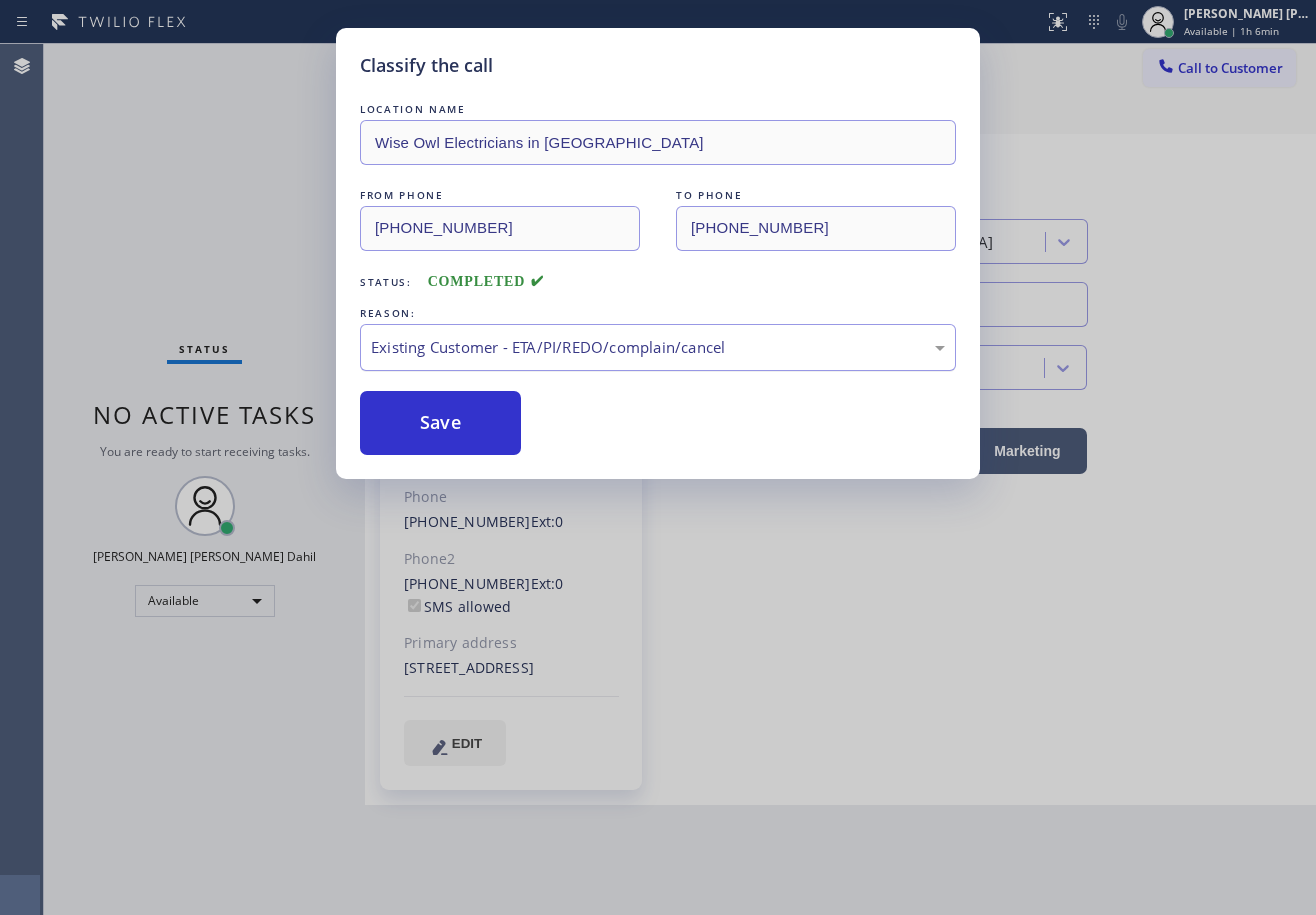 click on "Existing Customer - ETA/PI/REDO/complain/cancel" at bounding box center [658, 347] 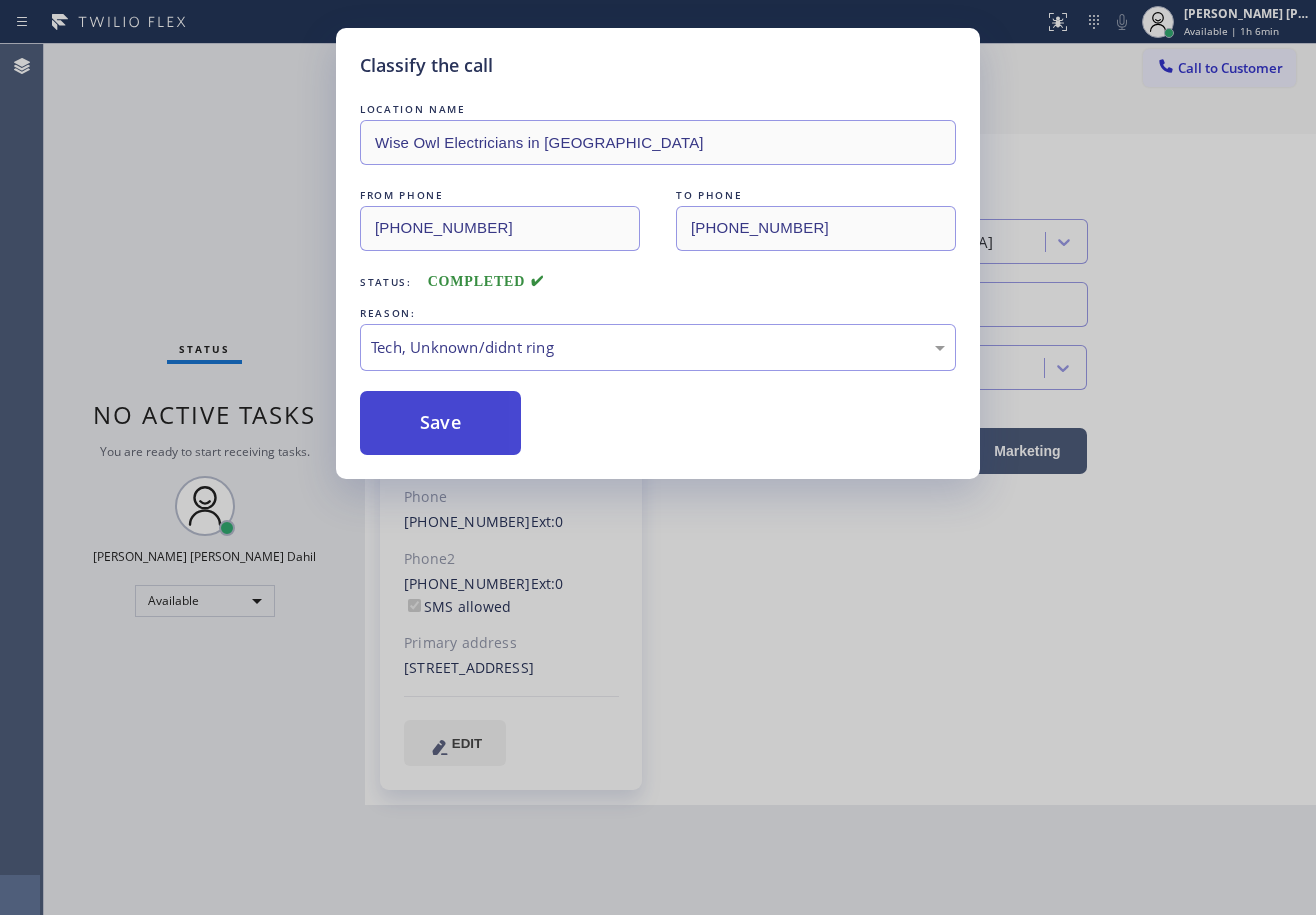 click on "Save" at bounding box center (440, 423) 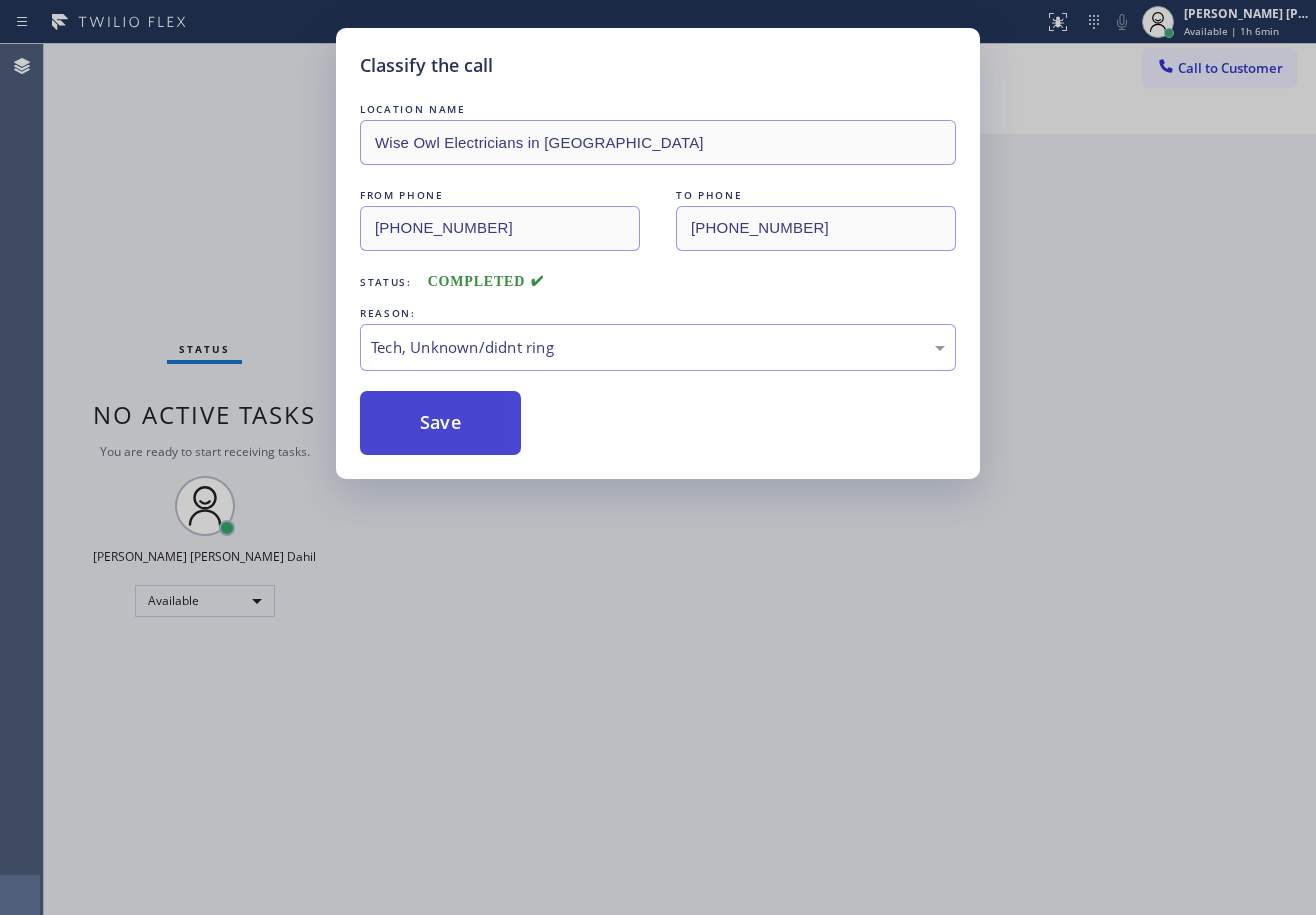click on "Save" at bounding box center [440, 423] 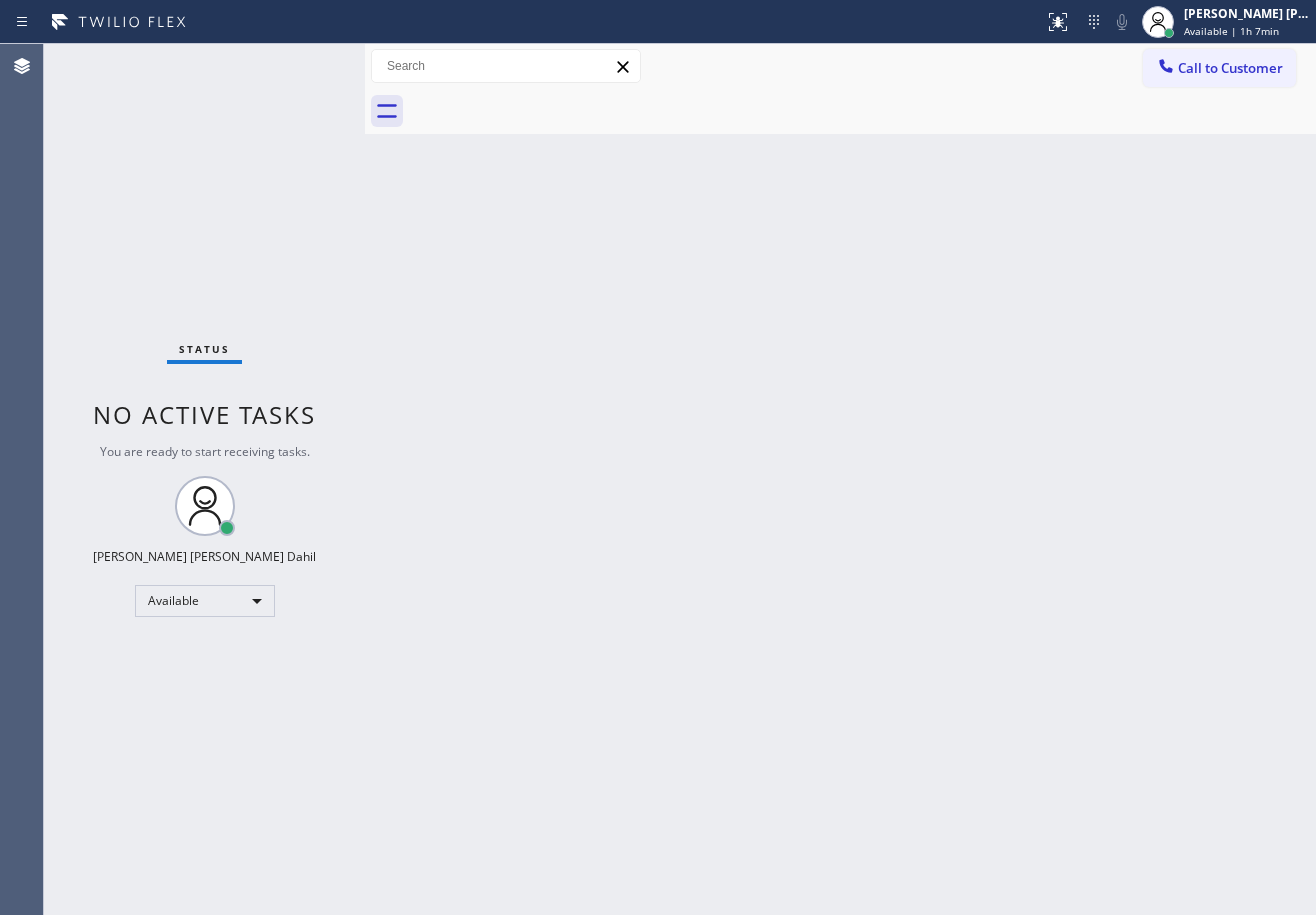 drag, startPoint x: 1200, startPoint y: 62, endPoint x: 1284, endPoint y: 159, distance: 128.31601 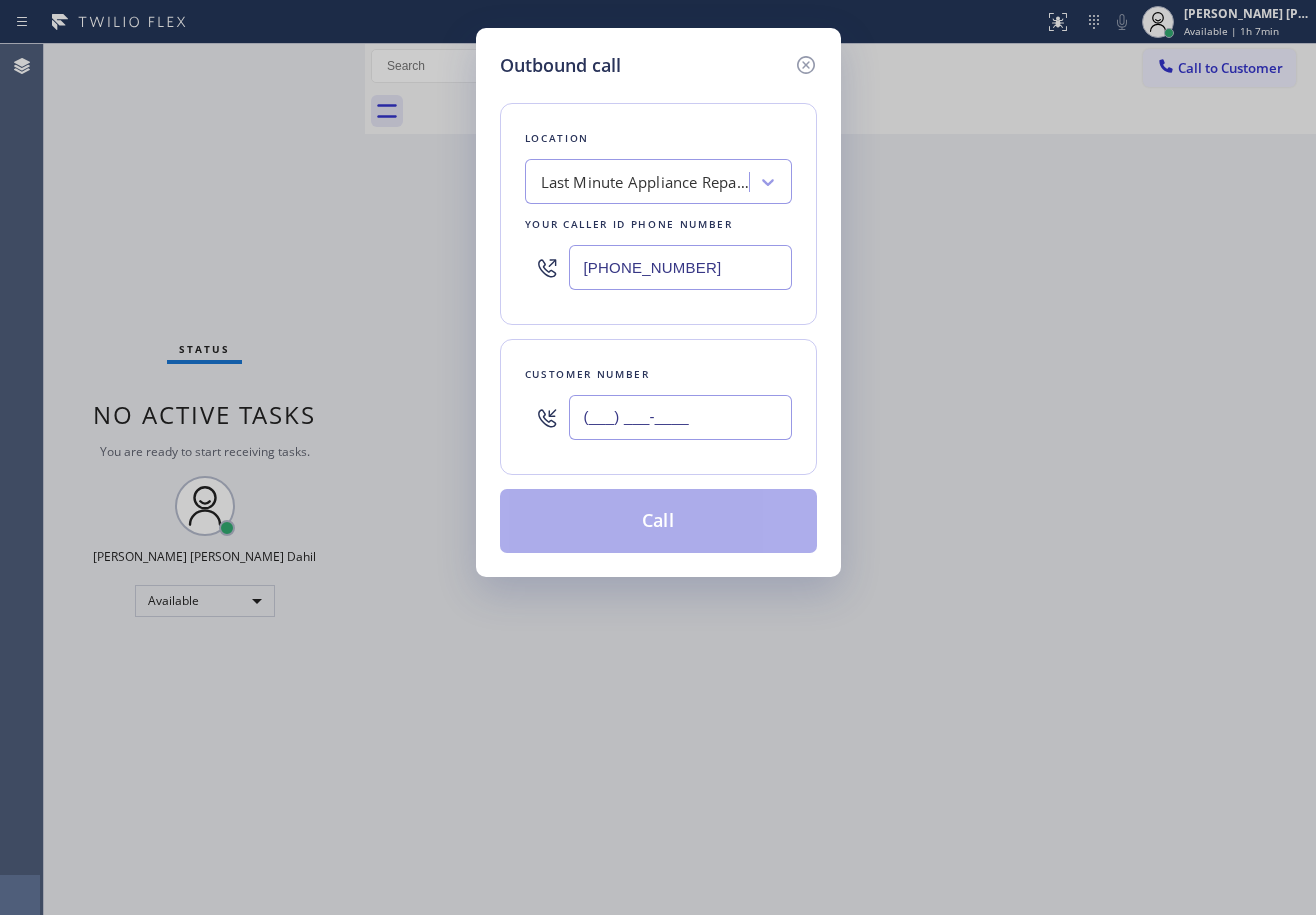 drag, startPoint x: 702, startPoint y: 422, endPoint x: 821, endPoint y: 436, distance: 119.8207 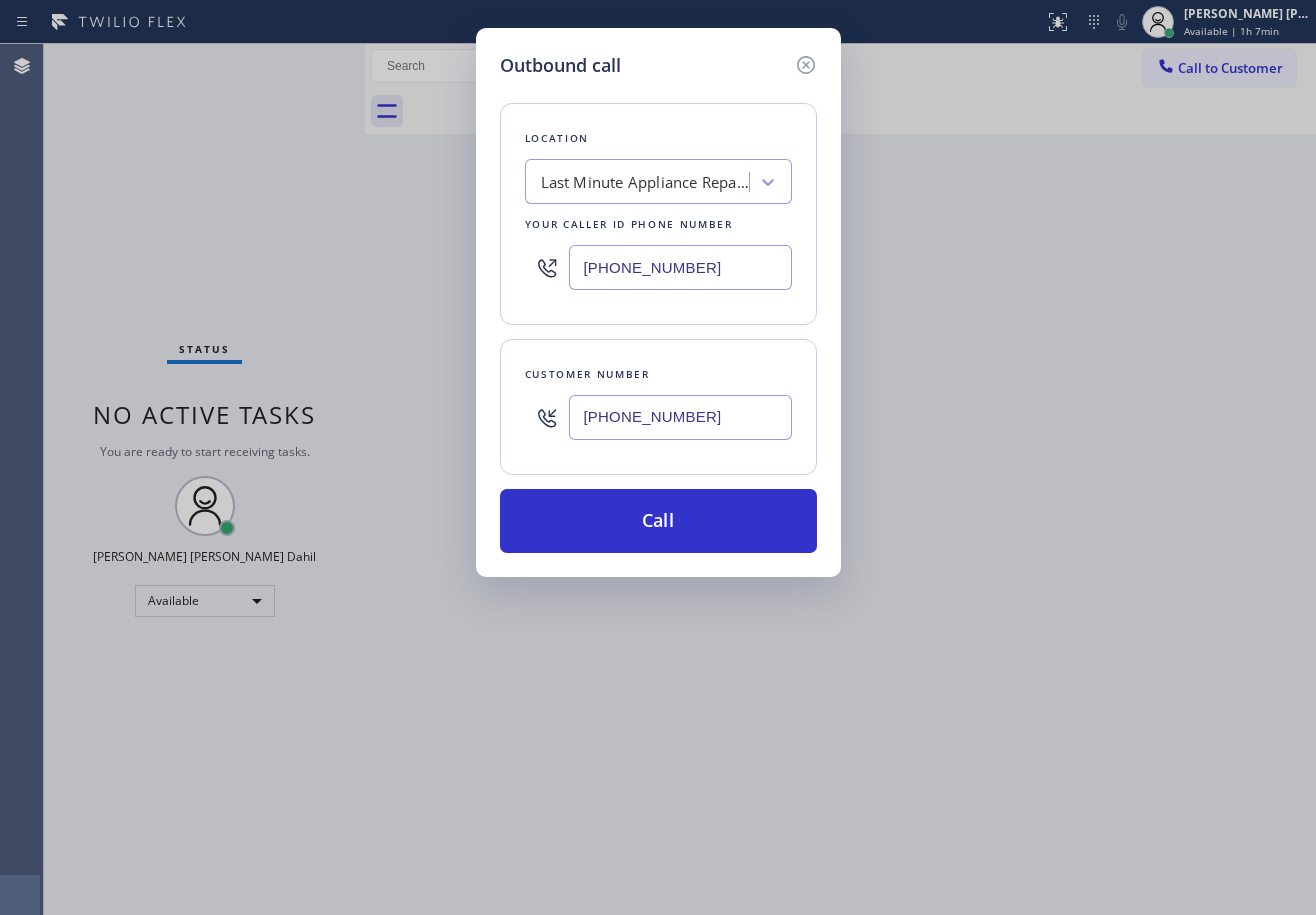 type on "(201) 660-3792" 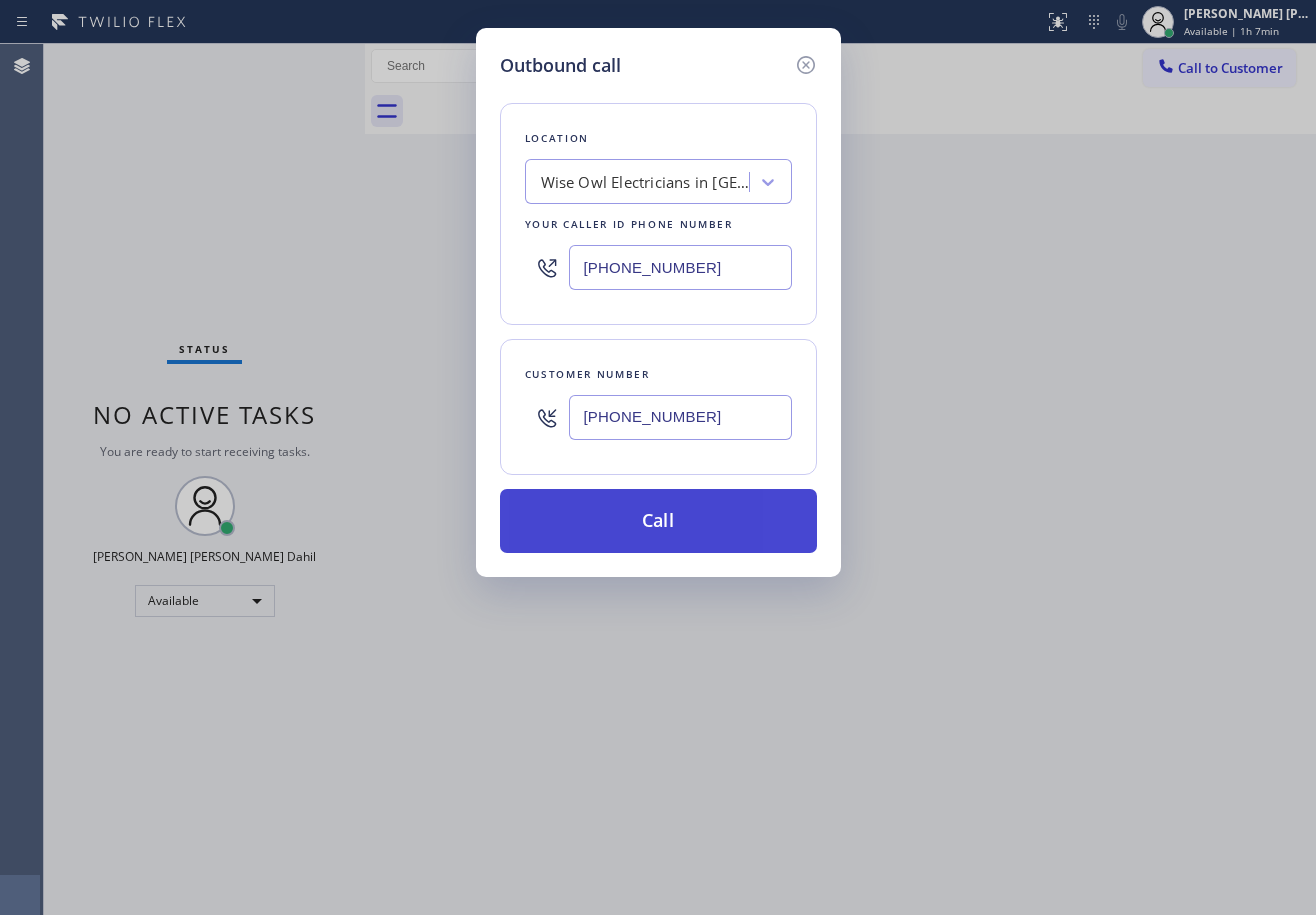 type on "(908) 824-6559" 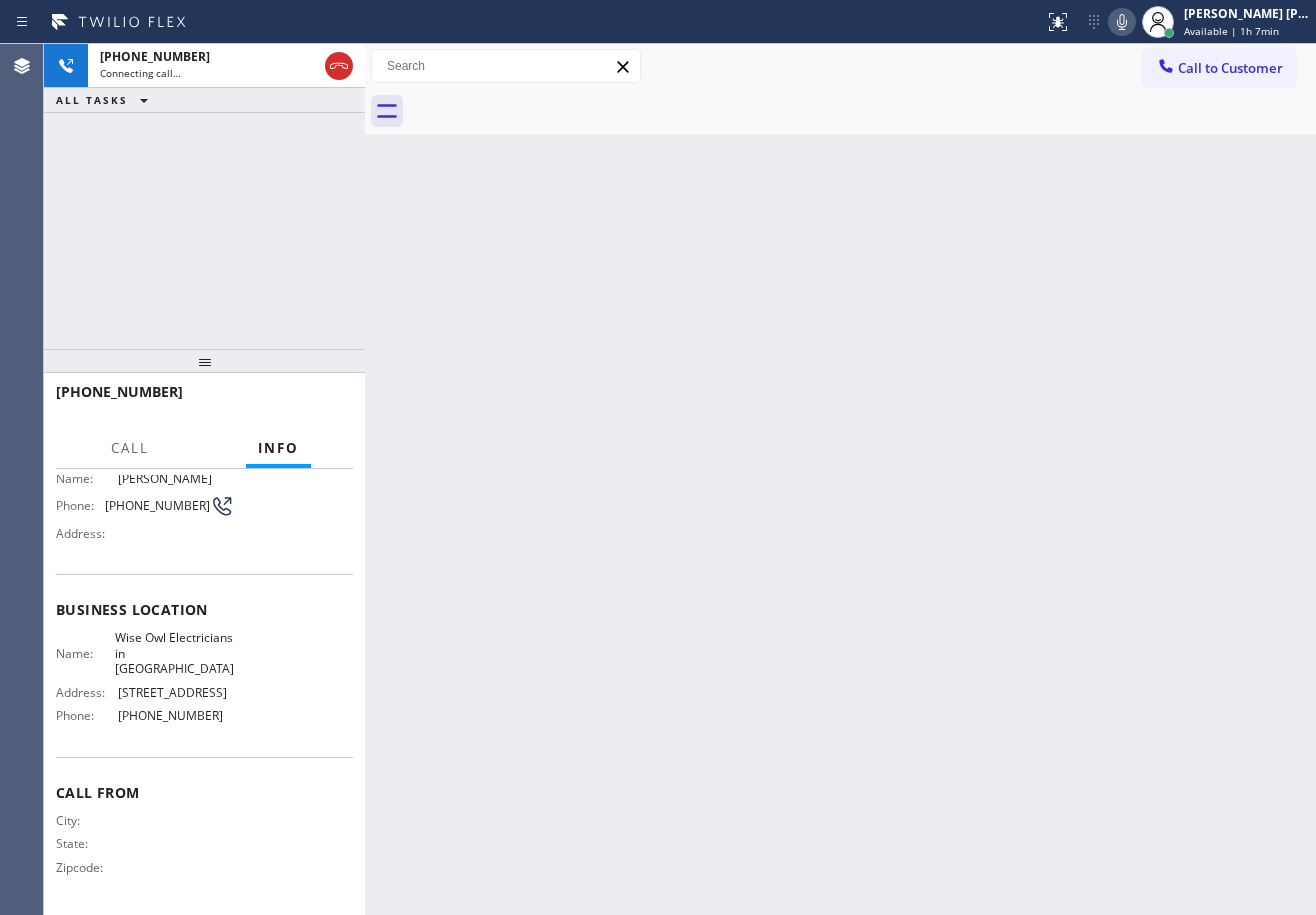 scroll, scrollTop: 175, scrollLeft: 0, axis: vertical 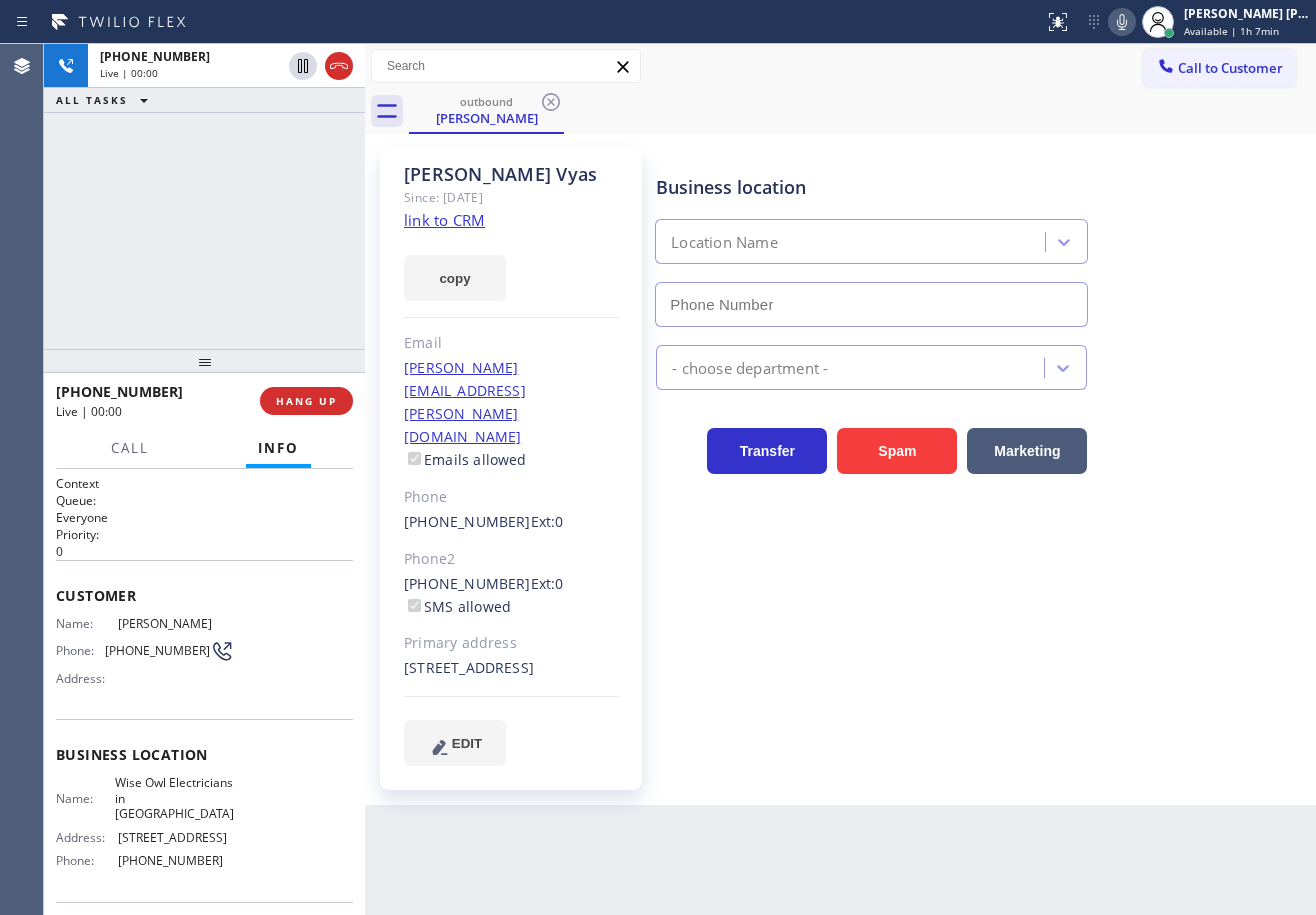 type on "(908) 824-6559" 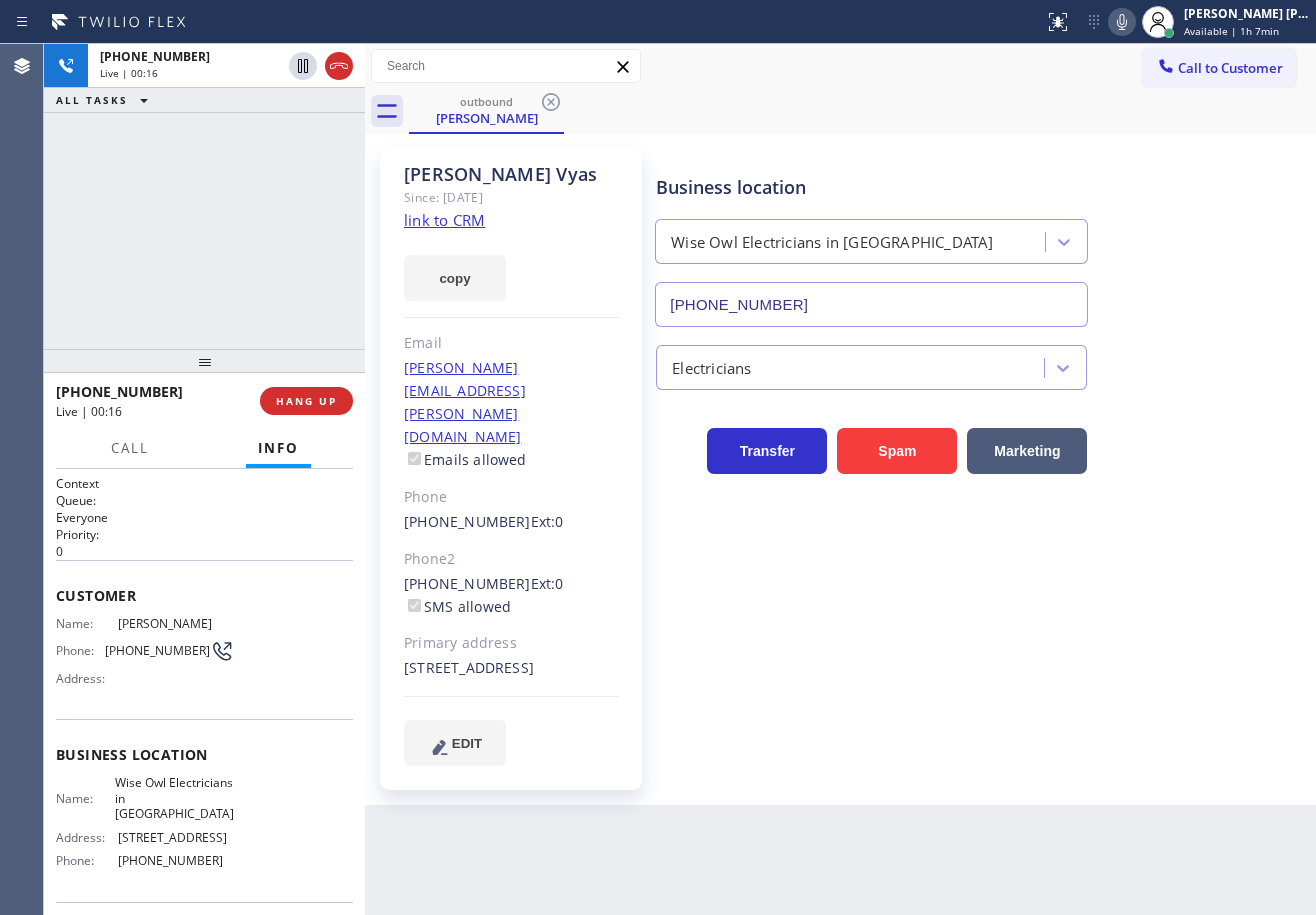 click on "link to CRM" 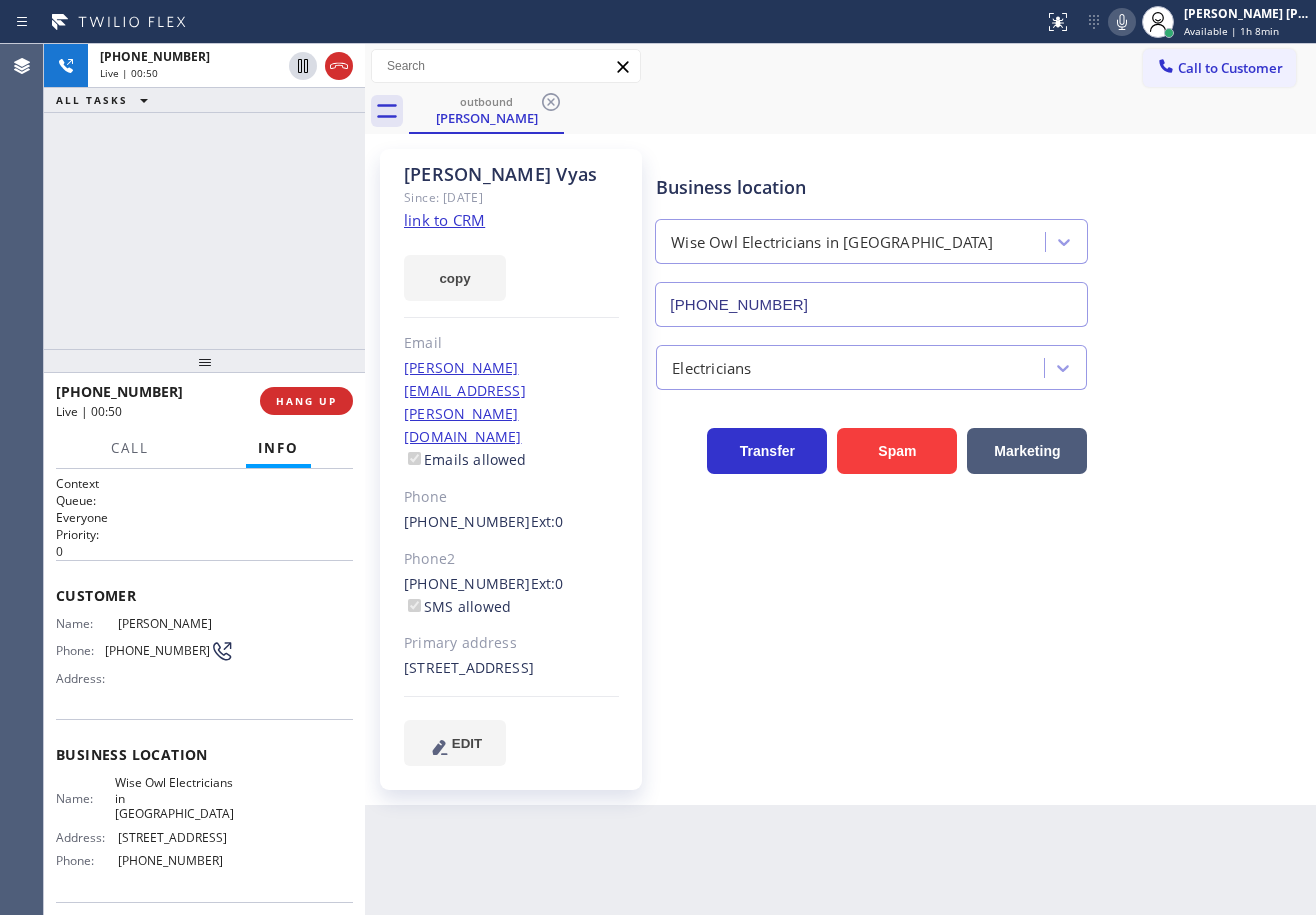 click on "Business location Wise Owl Electricians in Millburn (908) 824-6559 Electricians Transfer Spam Marketing" at bounding box center (981, 477) 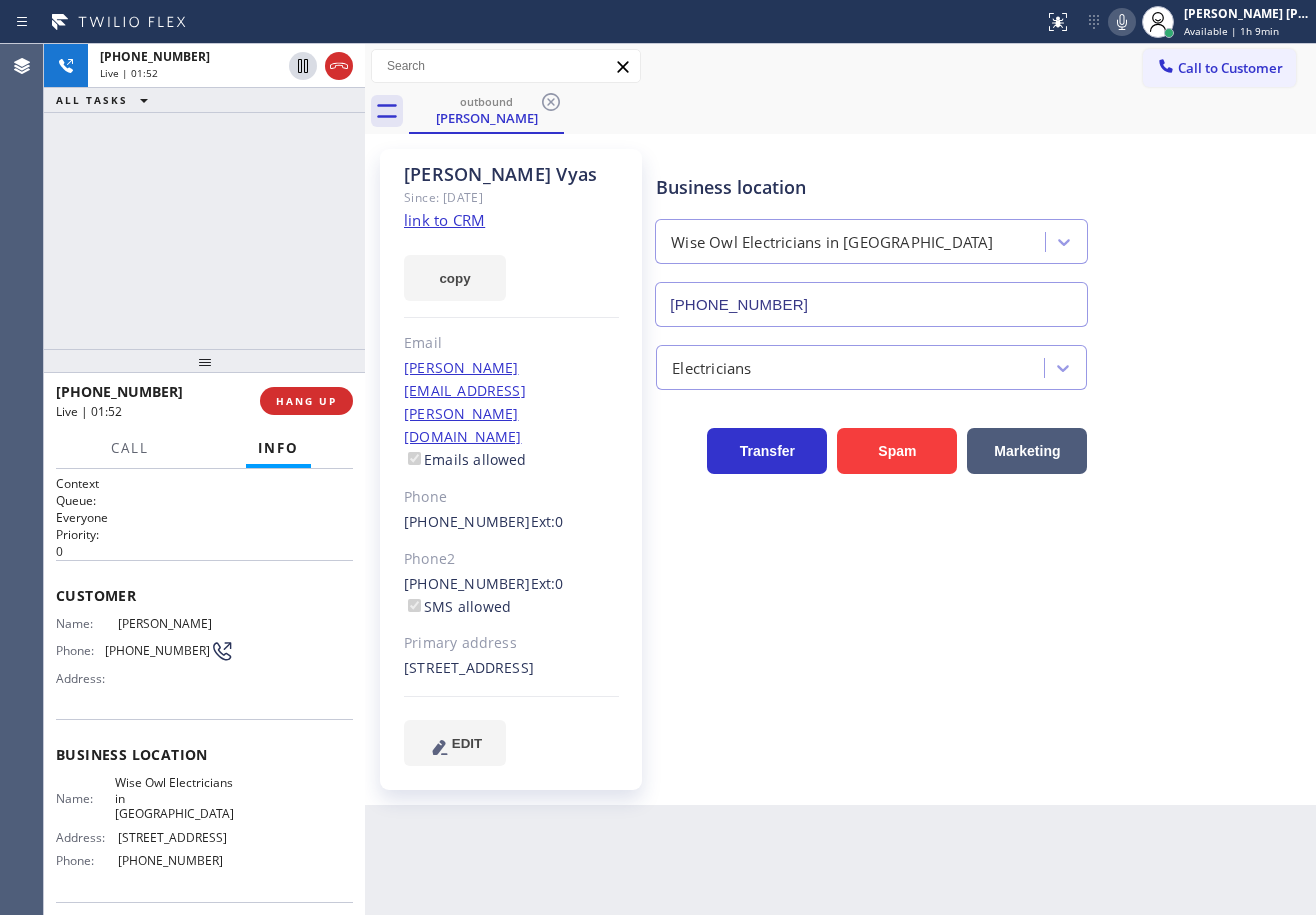 click 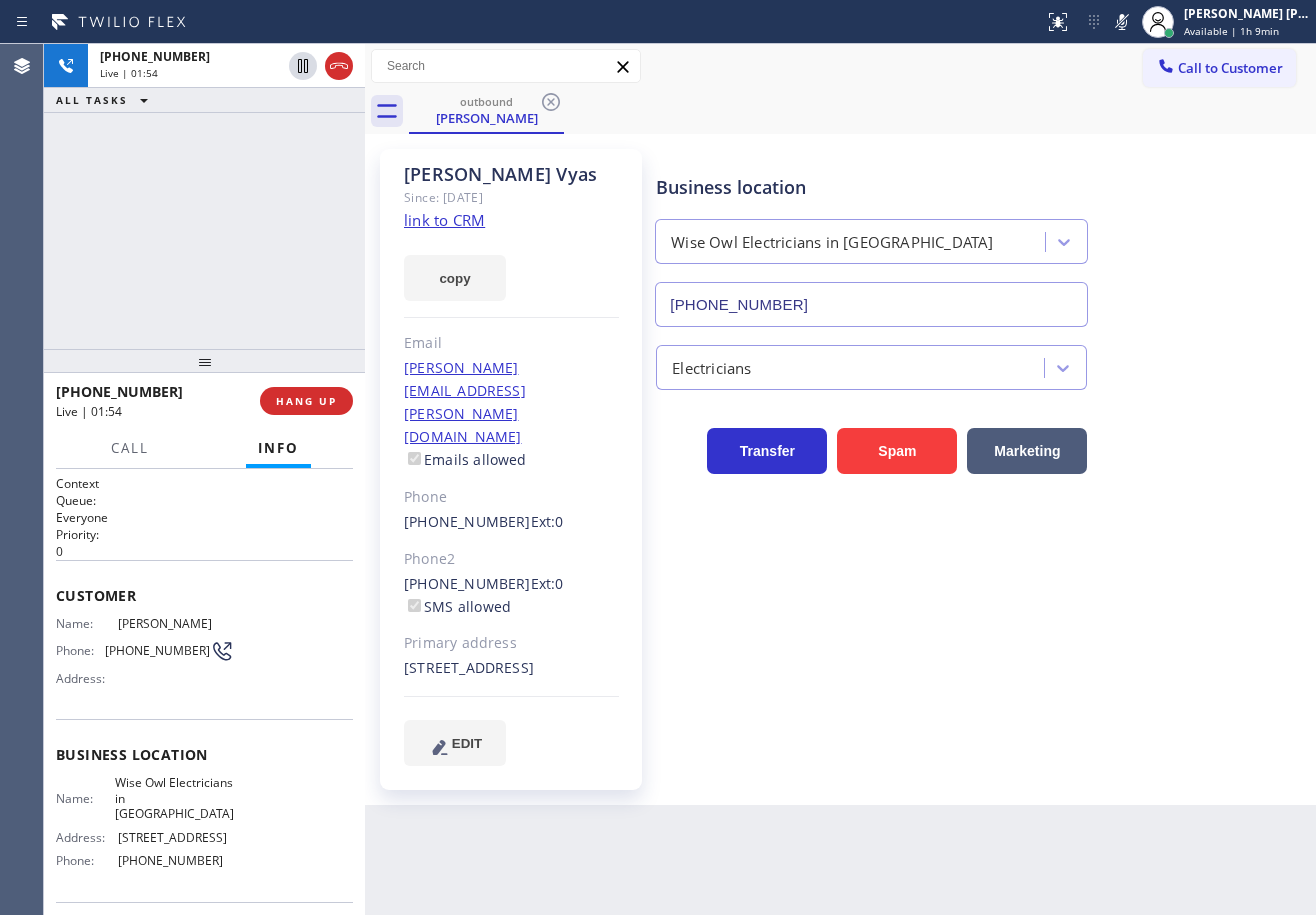 drag, startPoint x: 1143, startPoint y: 20, endPoint x: 1138, endPoint y: 41, distance: 21.587032 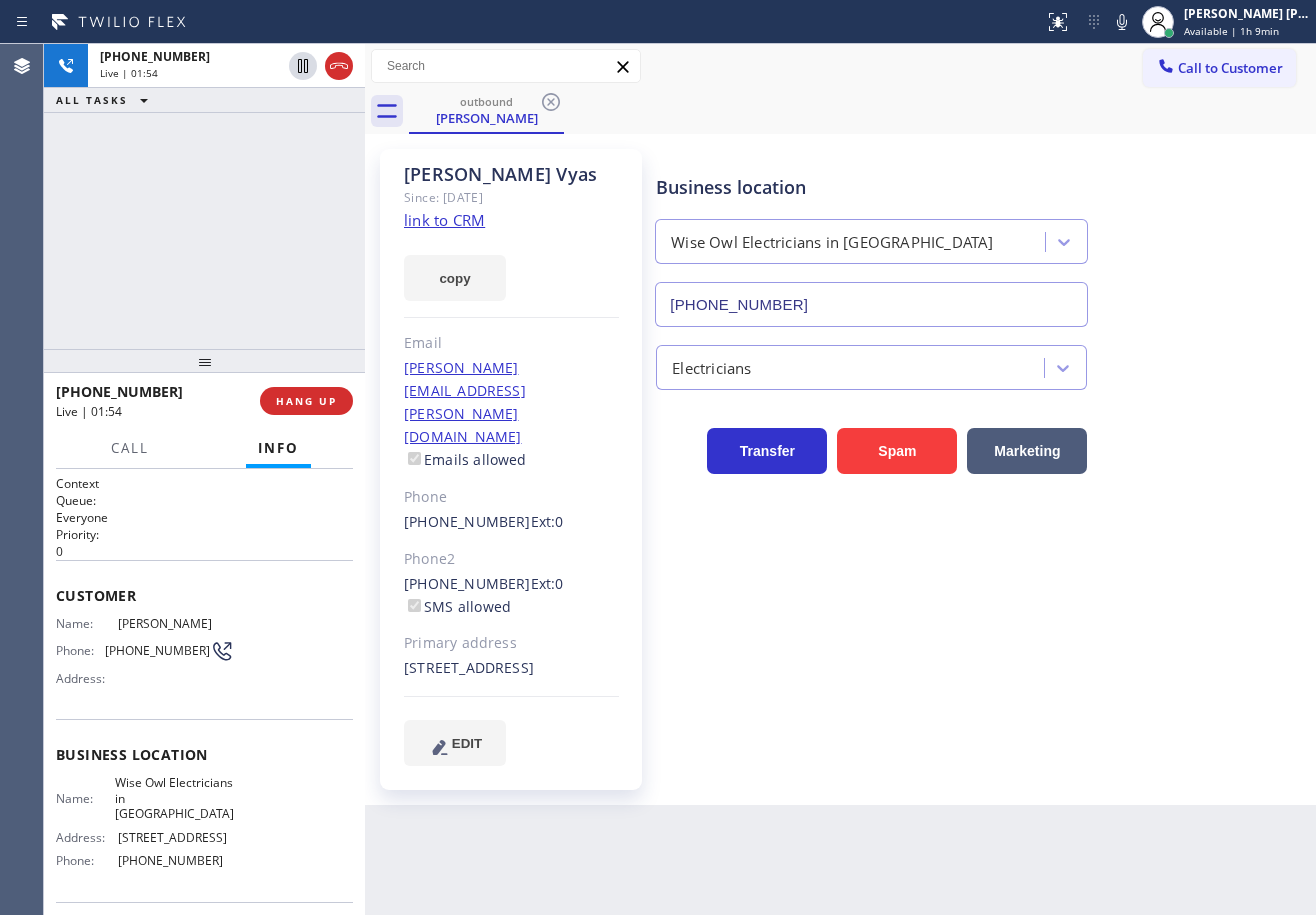 click on "outbound Keyur  Vyas" at bounding box center (862, 111) 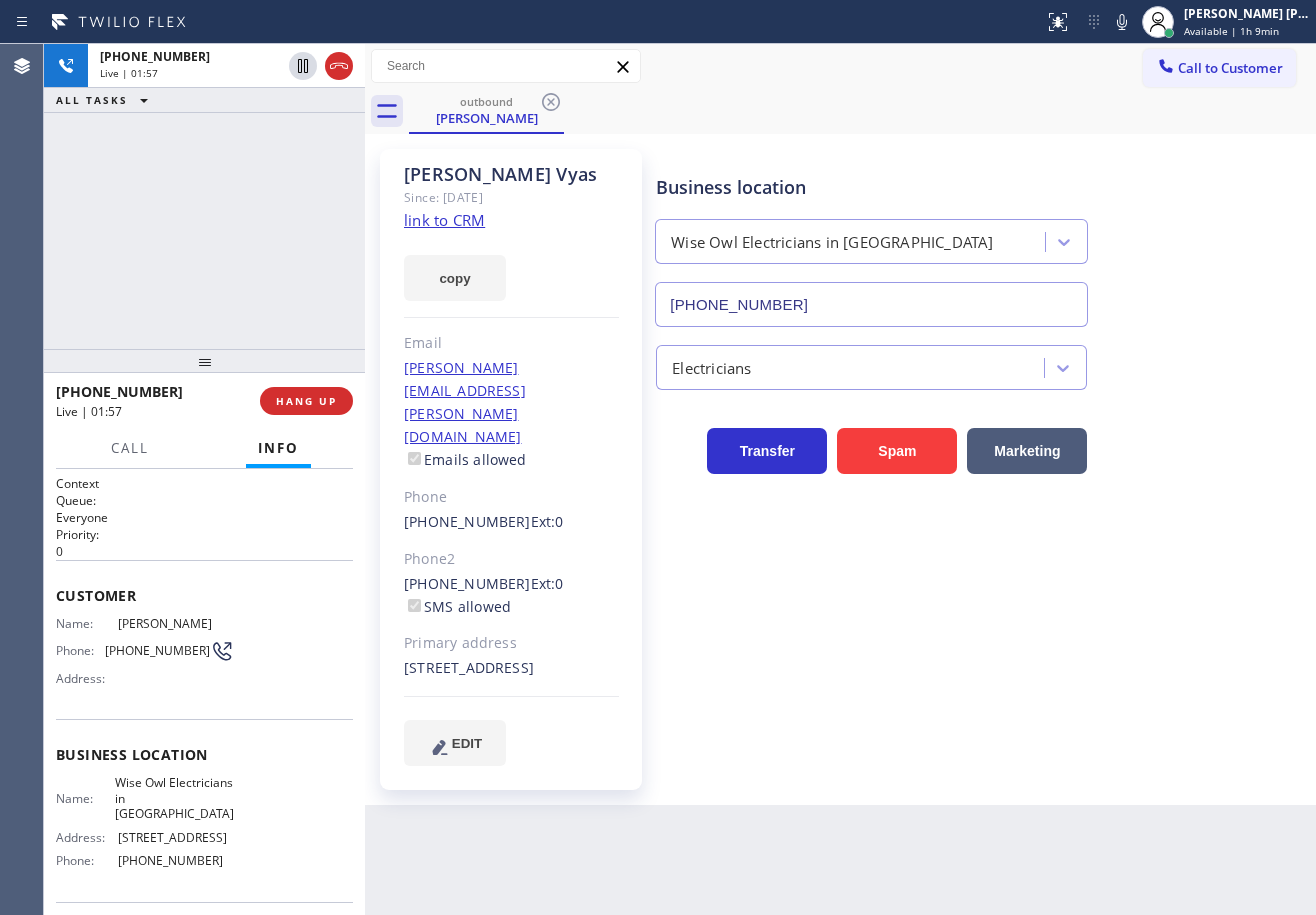click on "Business location Wise Owl Electricians in Millburn (908) 824-6559 Electricians Transfer Spam Marketing" at bounding box center (981, 457) 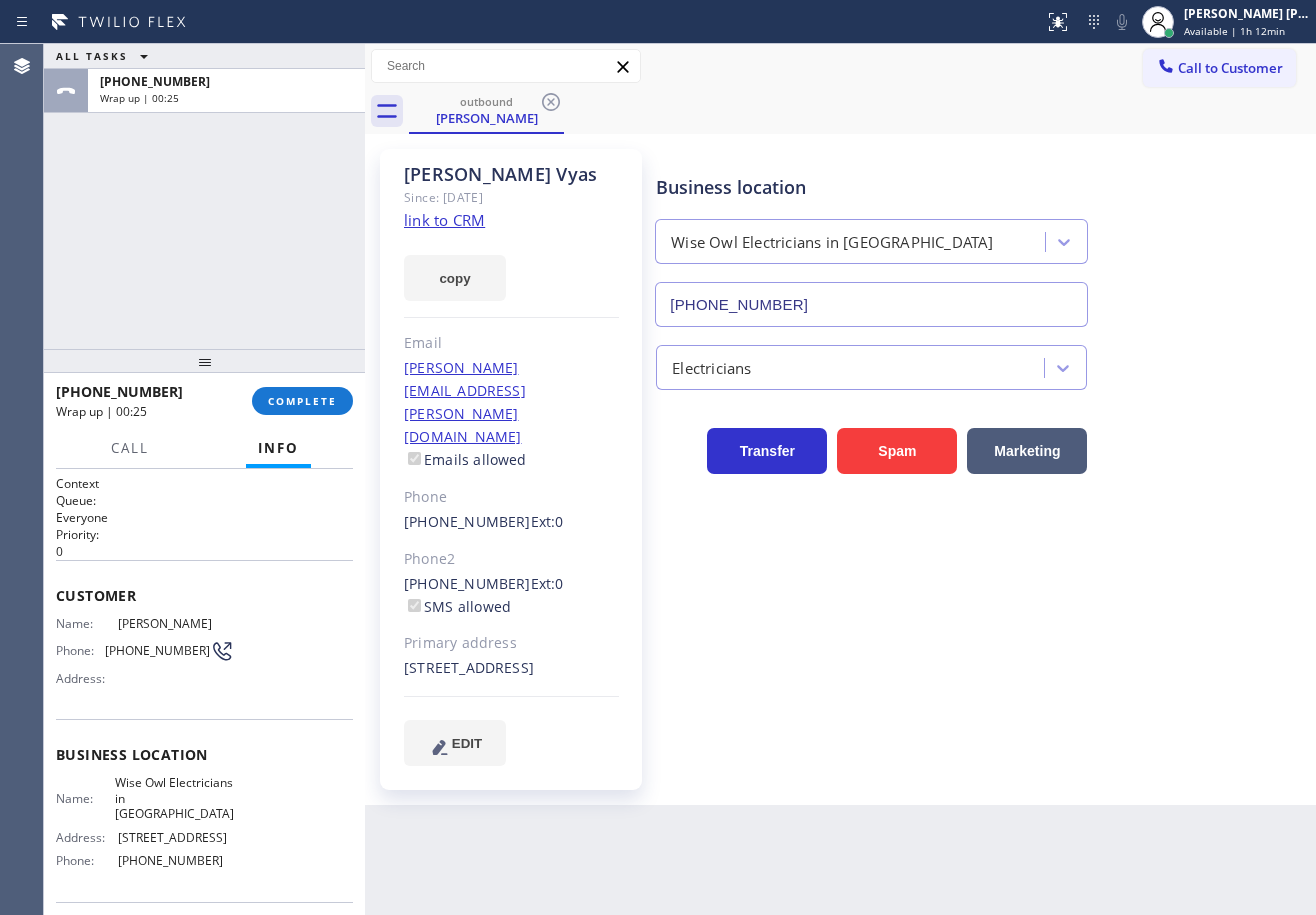click on "ALL TASKS ALL TASKS ACTIVE TASKS TASKS IN WRAP UP +12016603792 Wrap up | 00:25" at bounding box center [204, 196] 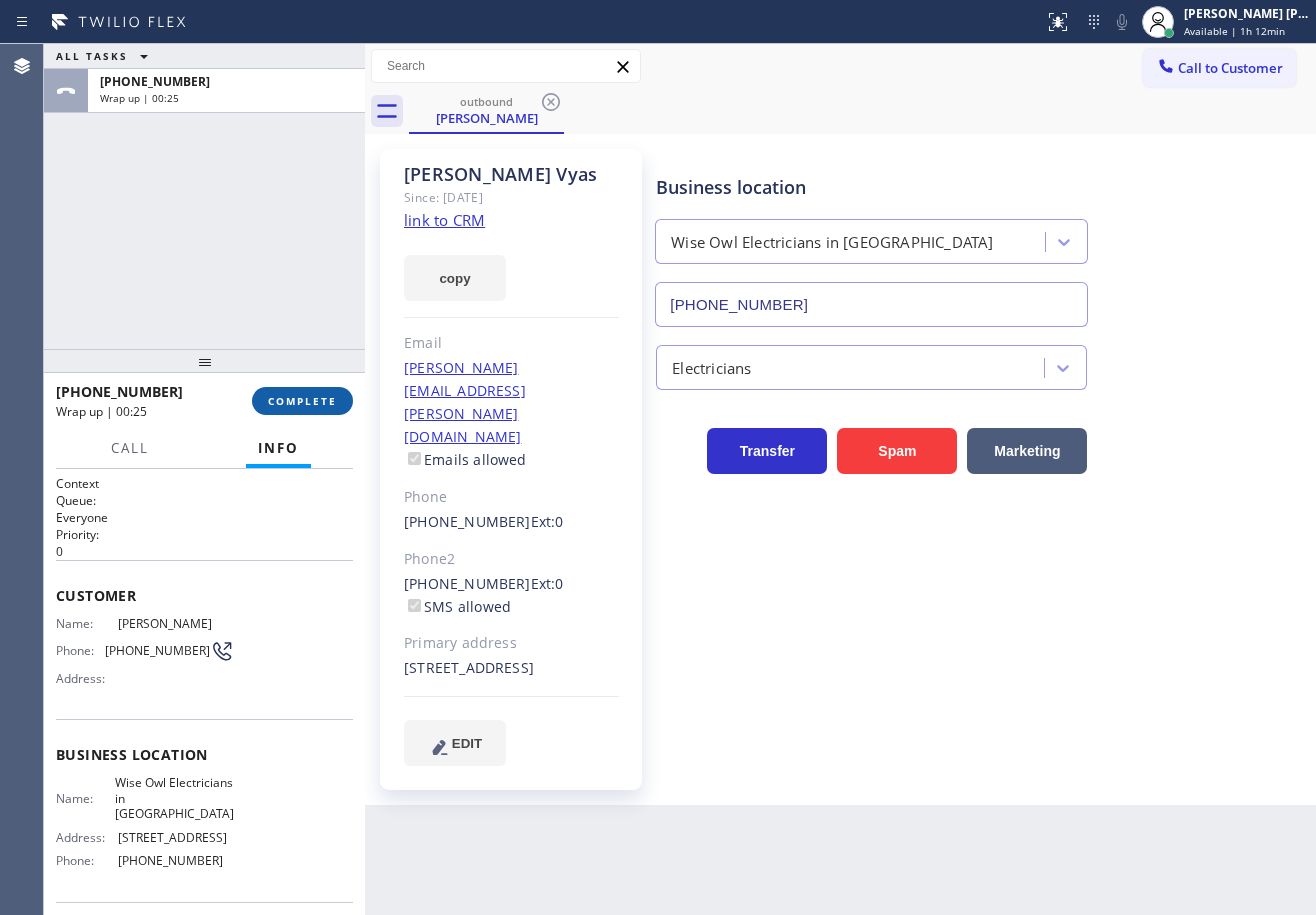 click on "COMPLETE" at bounding box center [302, 401] 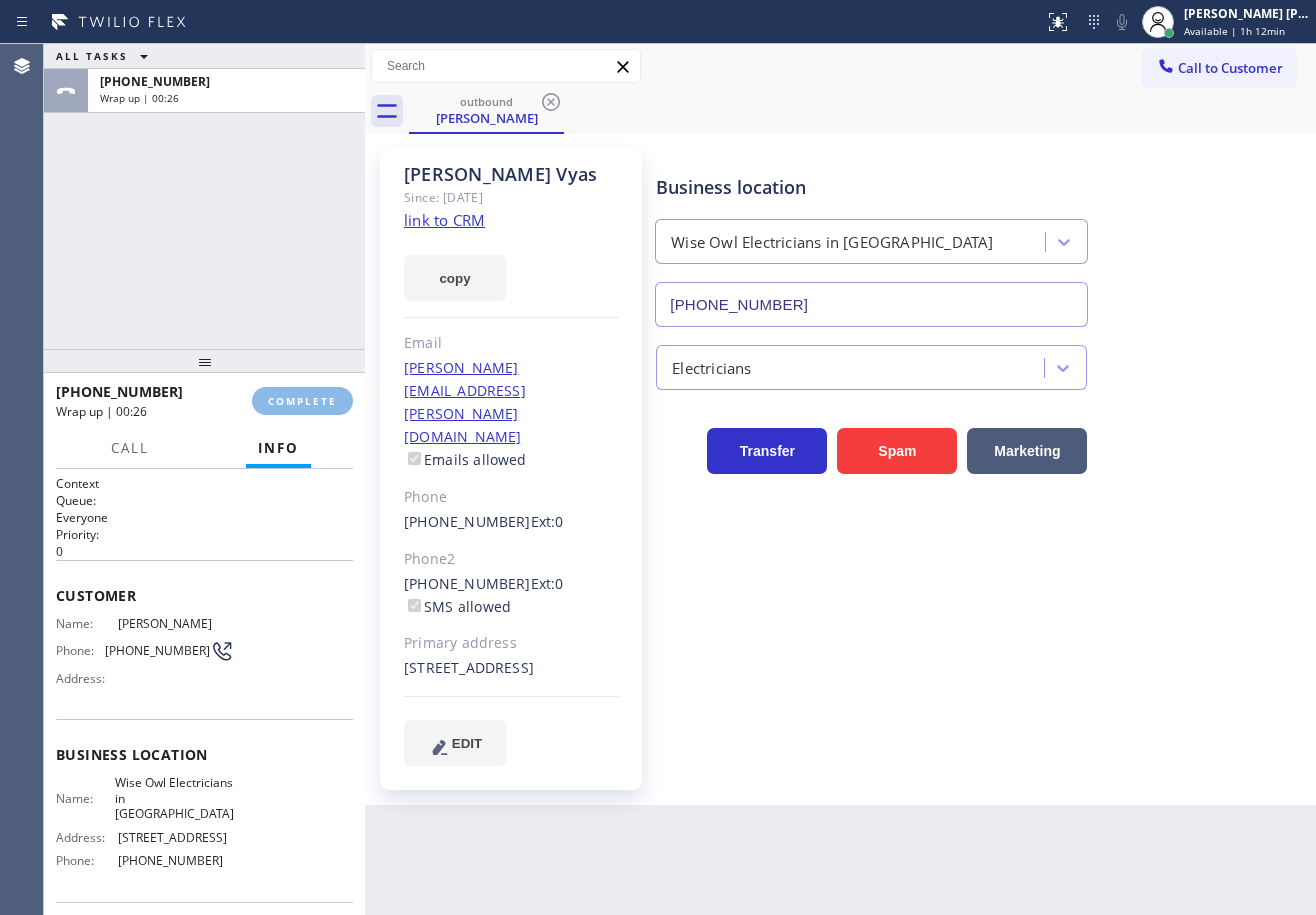 click on "Classify the call LOCATION NAME Local HVAC Expert Palo Alto FROM PHONE (917) 671-8201 TO PHONE (650) 666-0850 Status: COMPLETED REASON: Tech, Unknown/didnt ring Save Classify the call LOCATION NAME Wise Owl Electricians in Millburn FROM PHONE (201) 660-3792 TO PHONE (908) 824-6559 Status: COMPLETED REASON: Not Booked - All other reasons Save Classify the call LOCATION NAME Oak Park Electric Star FROM PHONE (565) 141-9930 TO PHONE (747) 225-8261 Status: COMPLETED REASON: Tech, Unknown/didnt ring Save Classify the call LOCATION NAME Air Duct and Dryer Vent Cleaning La Crescenta Montrose FROM PHONE (525) 651-4199 TO PHONE (747) 225-8259 Status: COMPLETED REASON: Tech, Unknown/didnt ring Save Classify the call LOCATION NAME Blue Moon Electrical Edison(Thomas Electric LLC) FROM PHONE (848) 203-9138 TO PHONE (551) 525-8799 Status: COMPLETED REASON: Not Booked - All other reasons Save Classify the call LOCATION NAME Last Minute Appliance Repair Glendale FROM PHONE (602) 615-8496 TO PHONE (602) 671-0200 Status: Save" at bounding box center (680, 479) 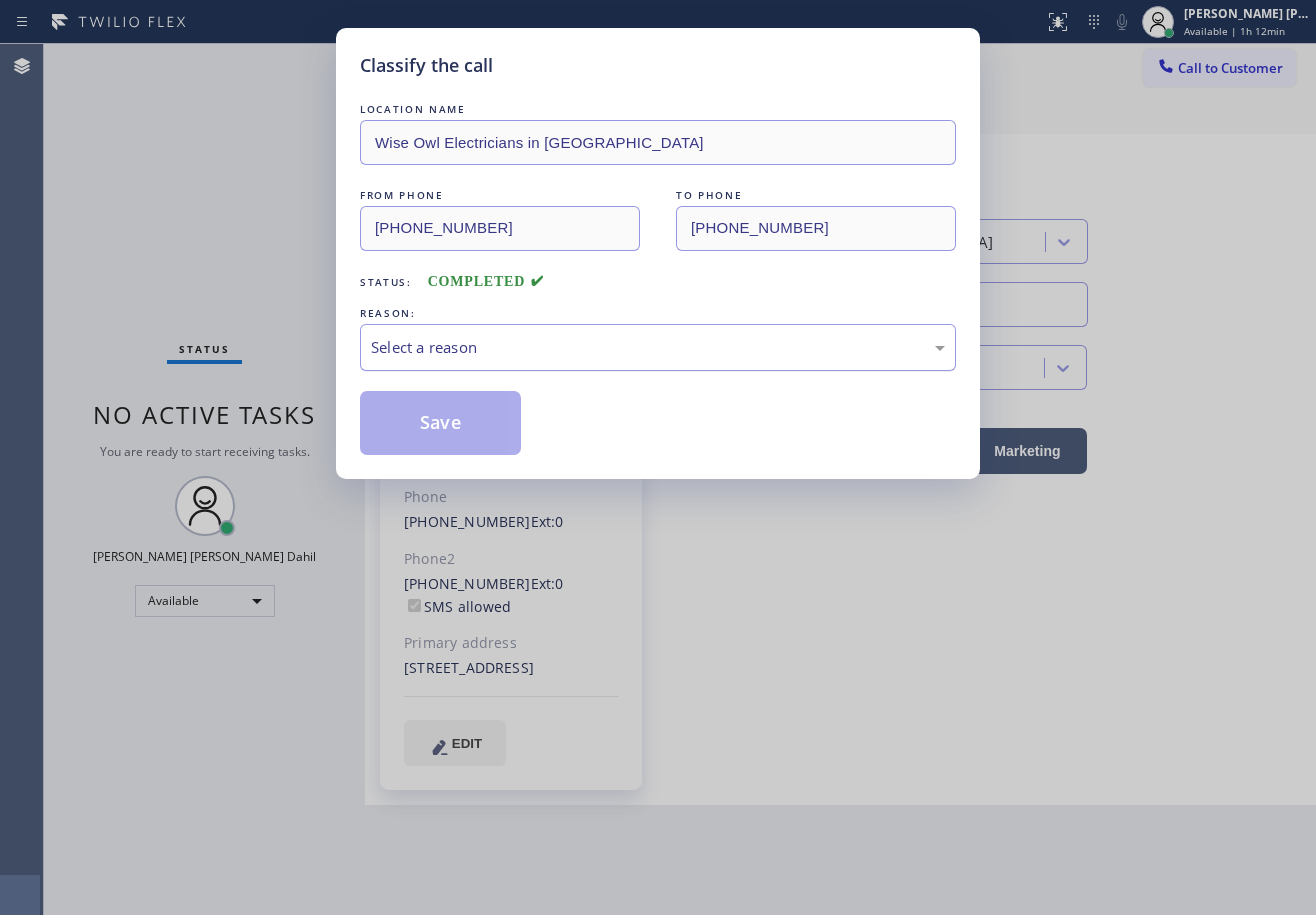 click on "Select a reason" at bounding box center (658, 347) 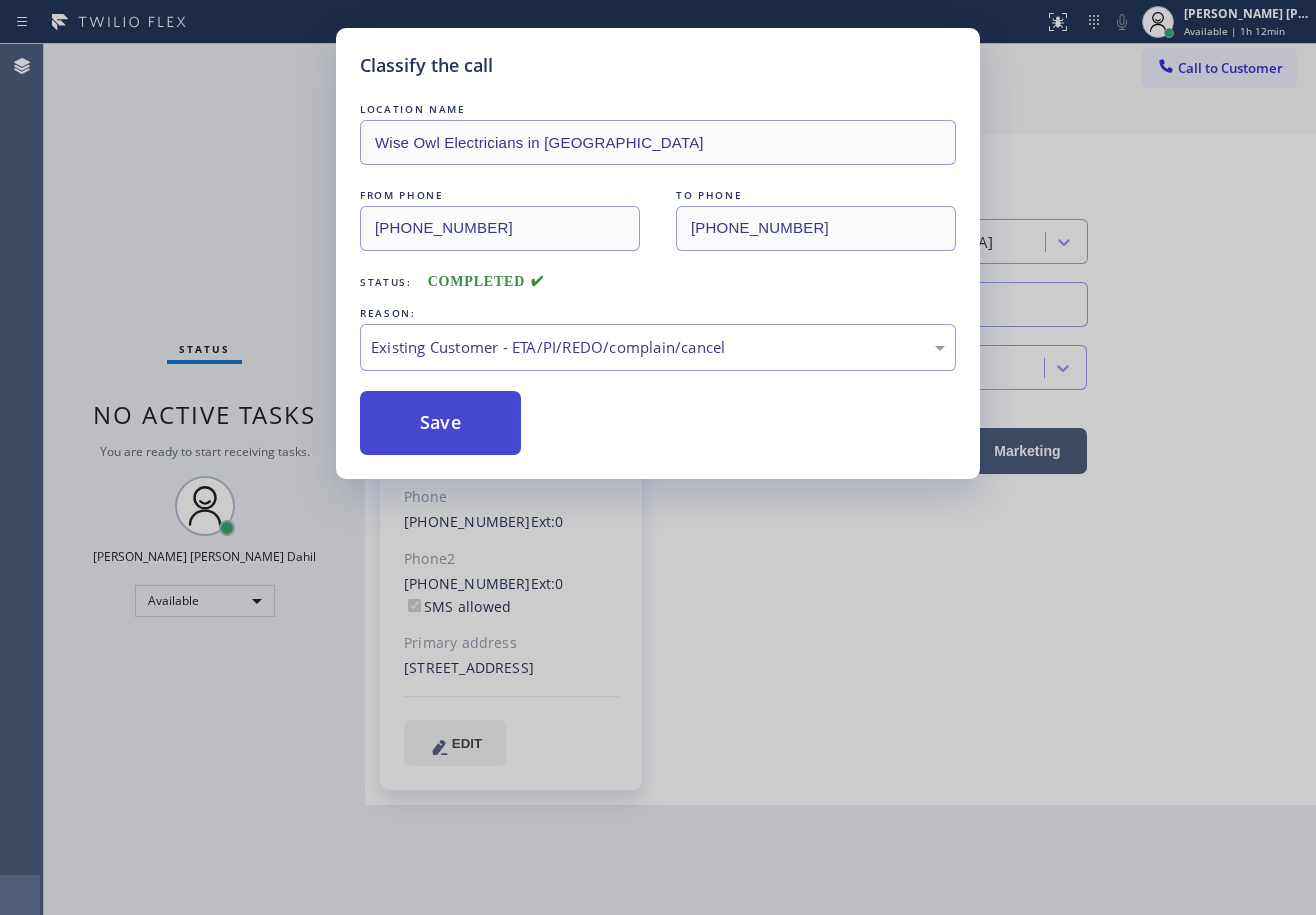 click on "Save" at bounding box center (440, 423) 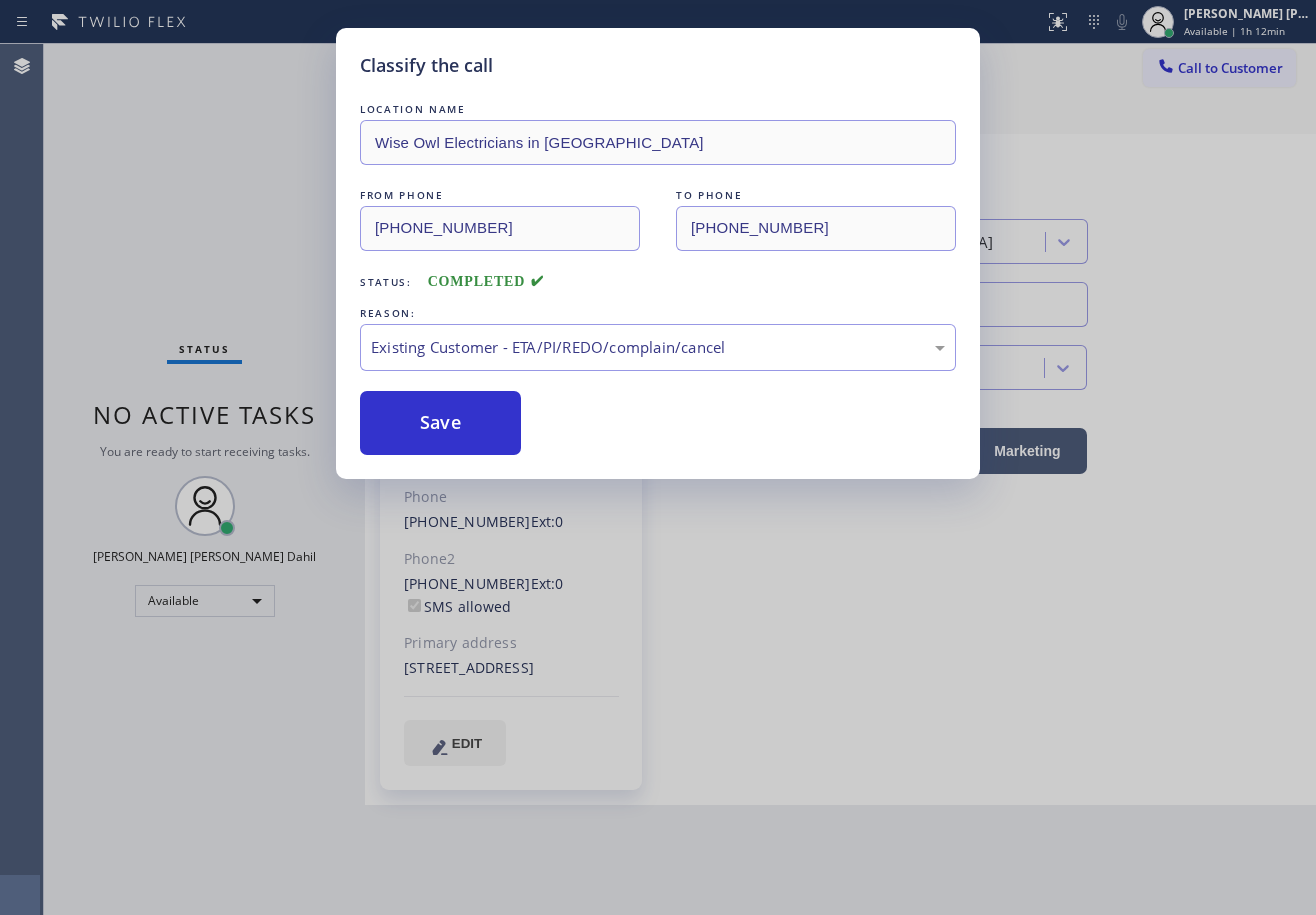drag, startPoint x: 414, startPoint y: 422, endPoint x: 772, endPoint y: 382, distance: 360.2277 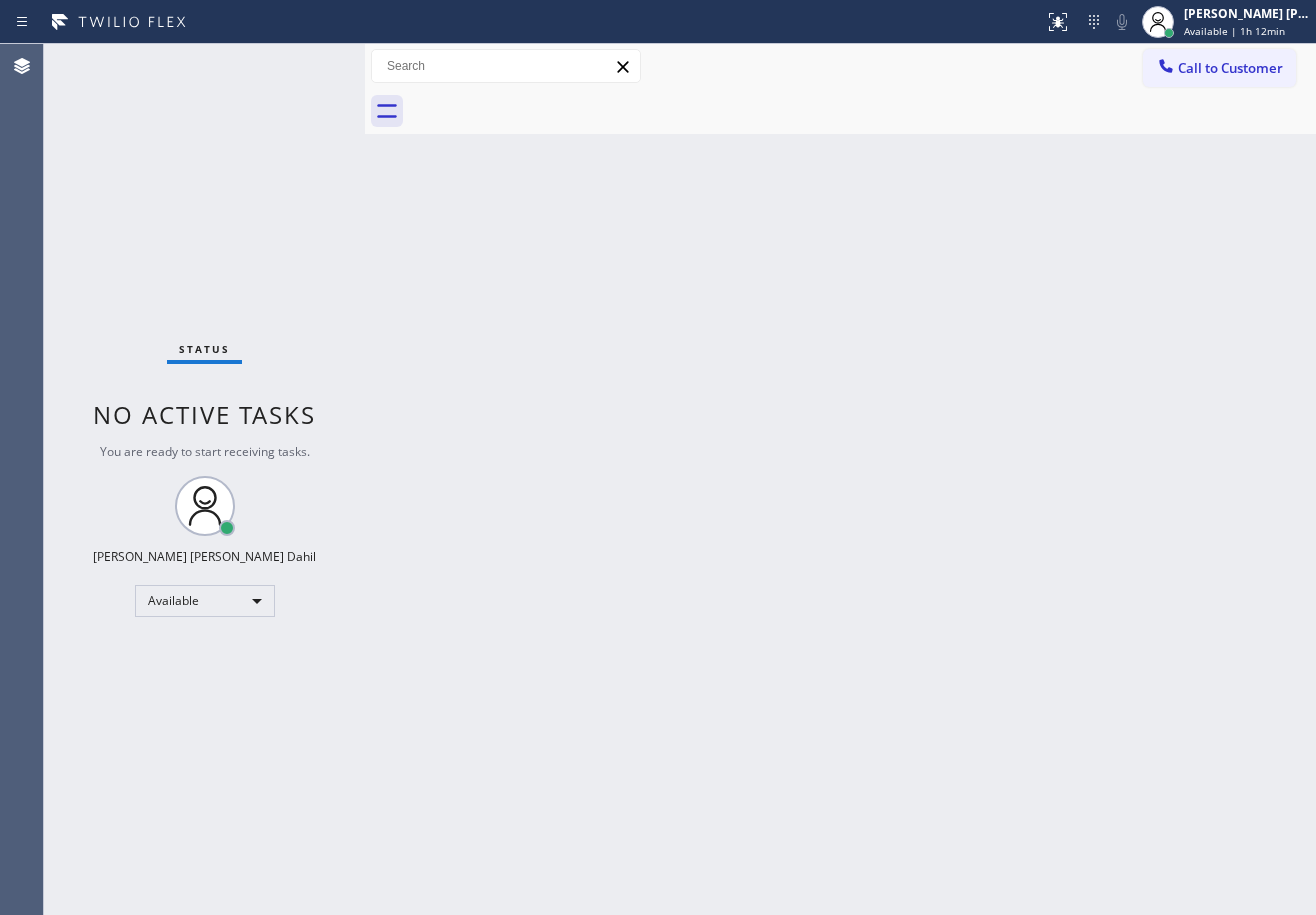 click on "Back to Dashboard Change Sender ID Customers Technicians Select a contact Outbound call Technician Search Technician Your caller id phone number Your caller id phone number Call Technician info Name   Phone none Address none Change Sender ID HVAC +18559994417 5 Star Appliance +18557314952 Appliance Repair +18554611149 Plumbing +18889090120 Air Duct Cleaning +18006865038  Electricians +18005688664 Cancel Change Check personal SMS Reset Change No tabs Call to Customer Outbound call Location Wise Owl Electricians in Millburn Your caller id phone number (908) 824-6559 Customer number Call Outbound call Technician Search Technician Your caller id phone number Your caller id phone number Call" at bounding box center [840, 479] 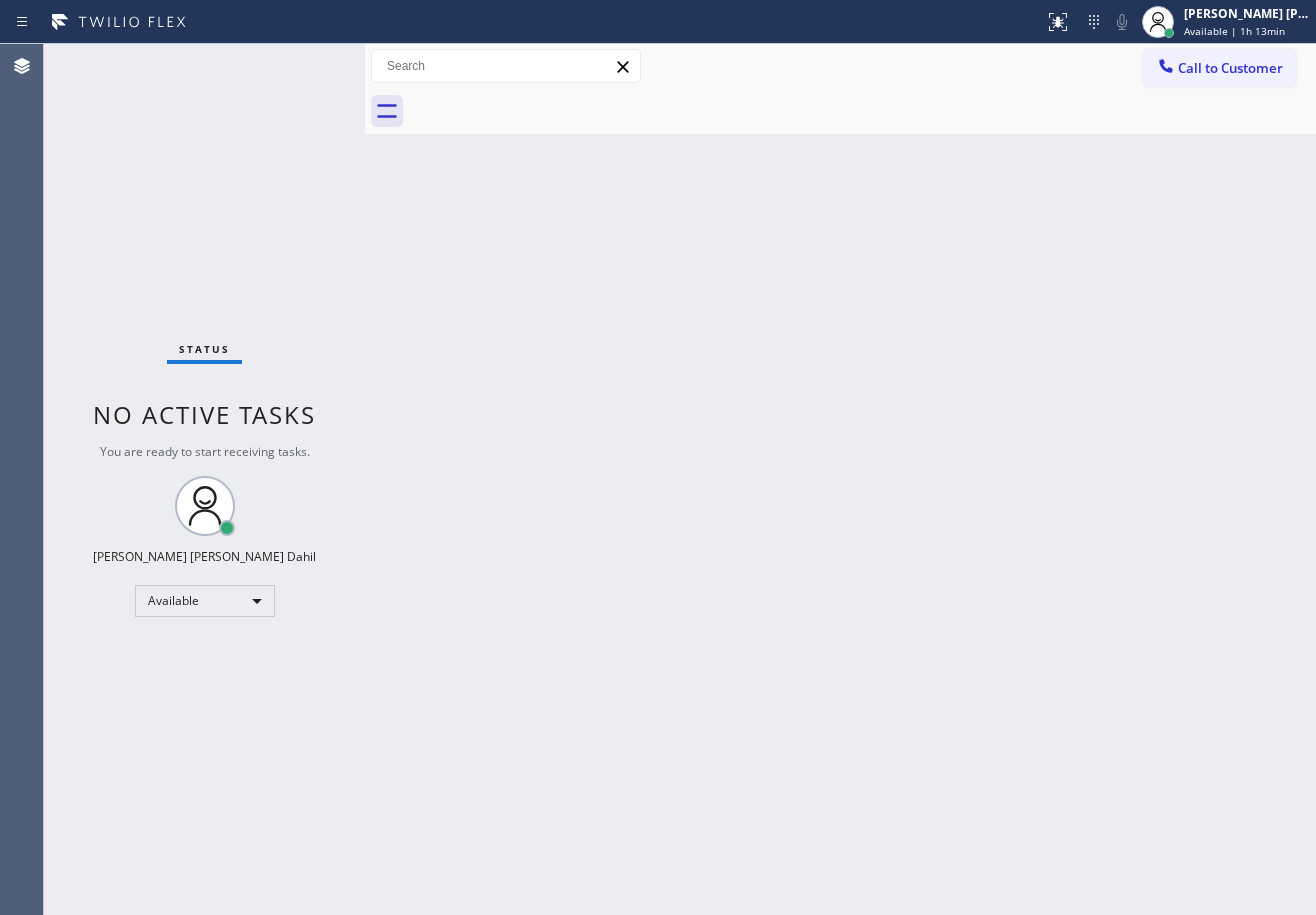 drag, startPoint x: 284, startPoint y: 150, endPoint x: 427, endPoint y: 170, distance: 144.39183 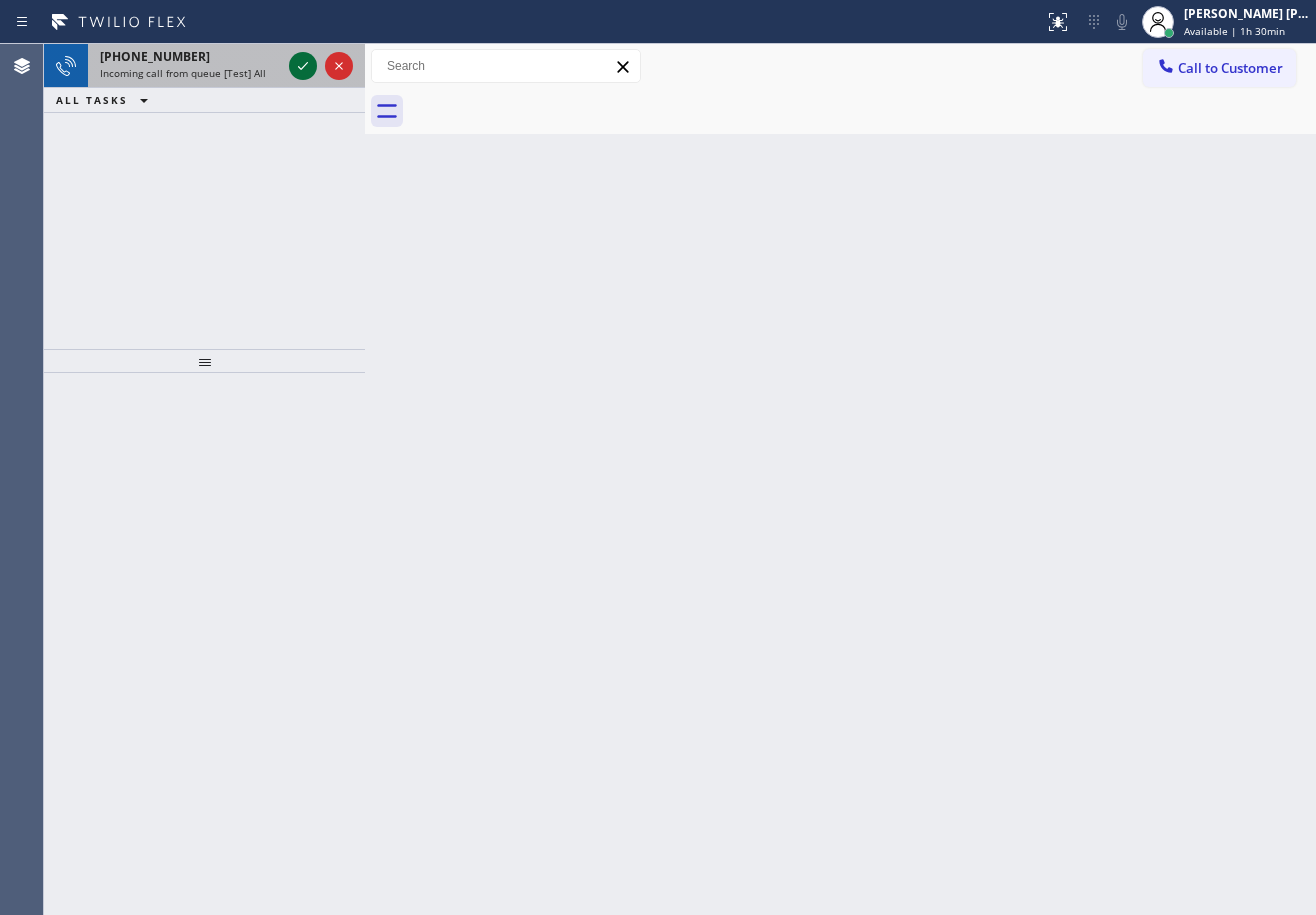 click 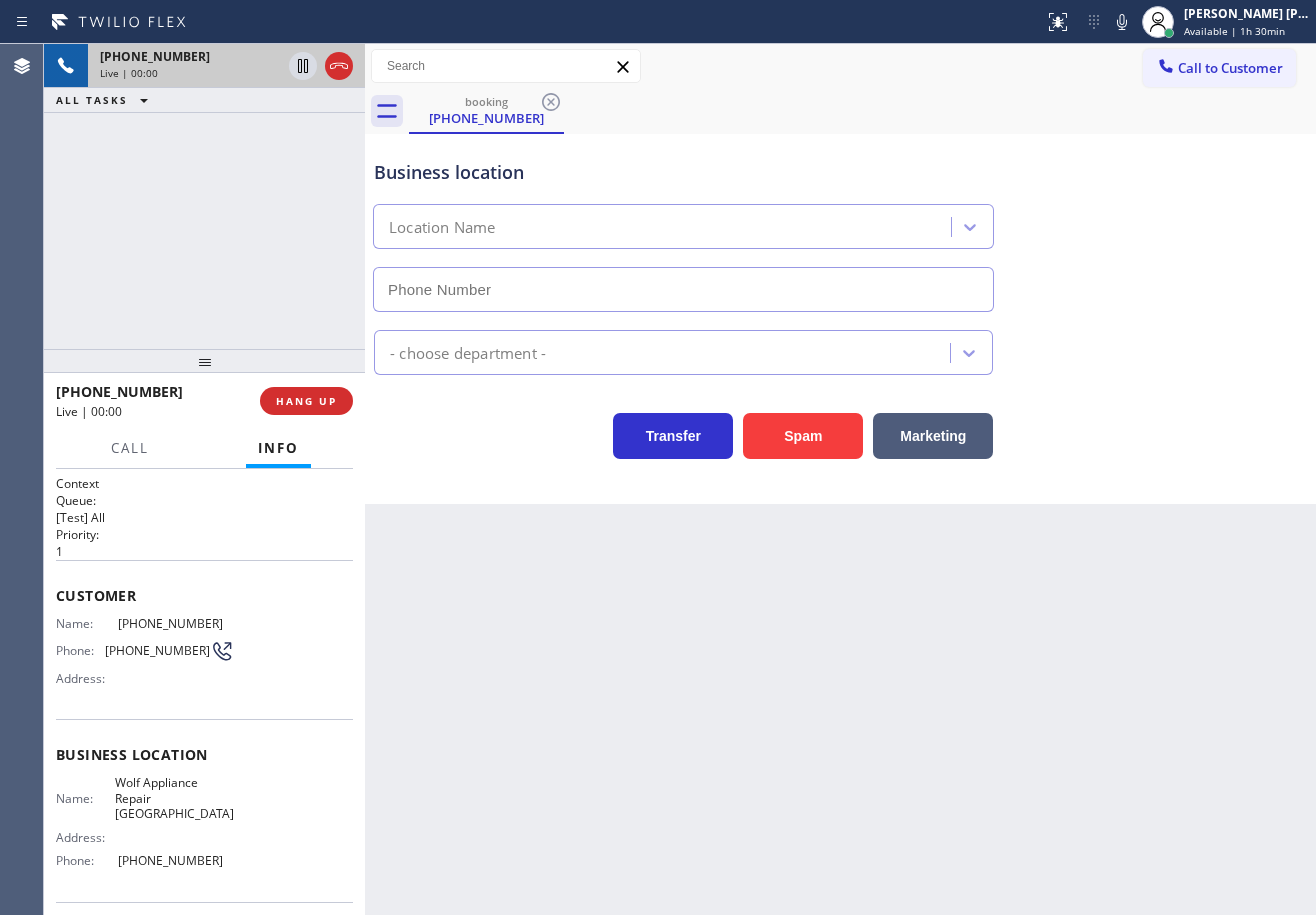 type on "(425) 517-3988" 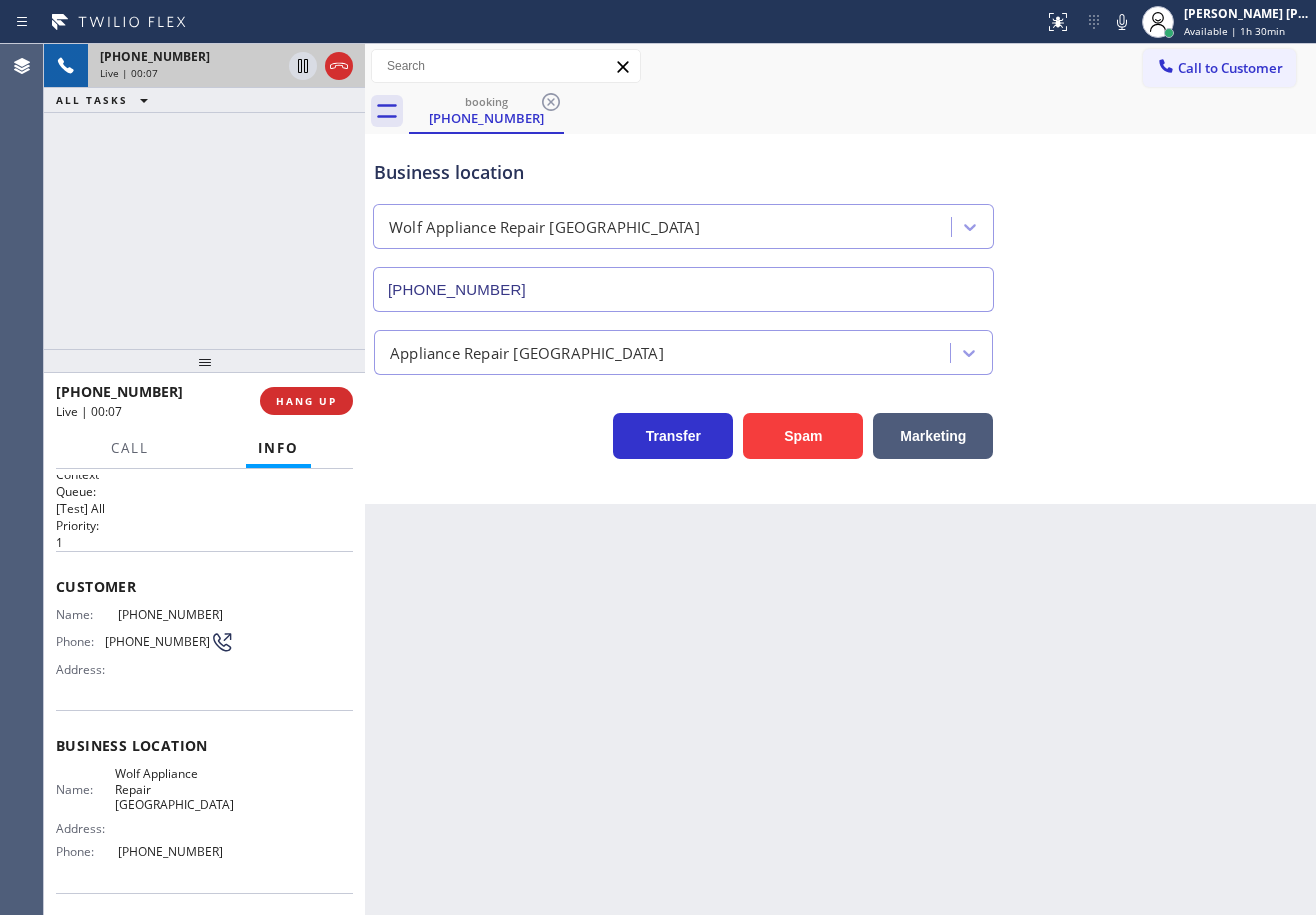 scroll, scrollTop: 0, scrollLeft: 0, axis: both 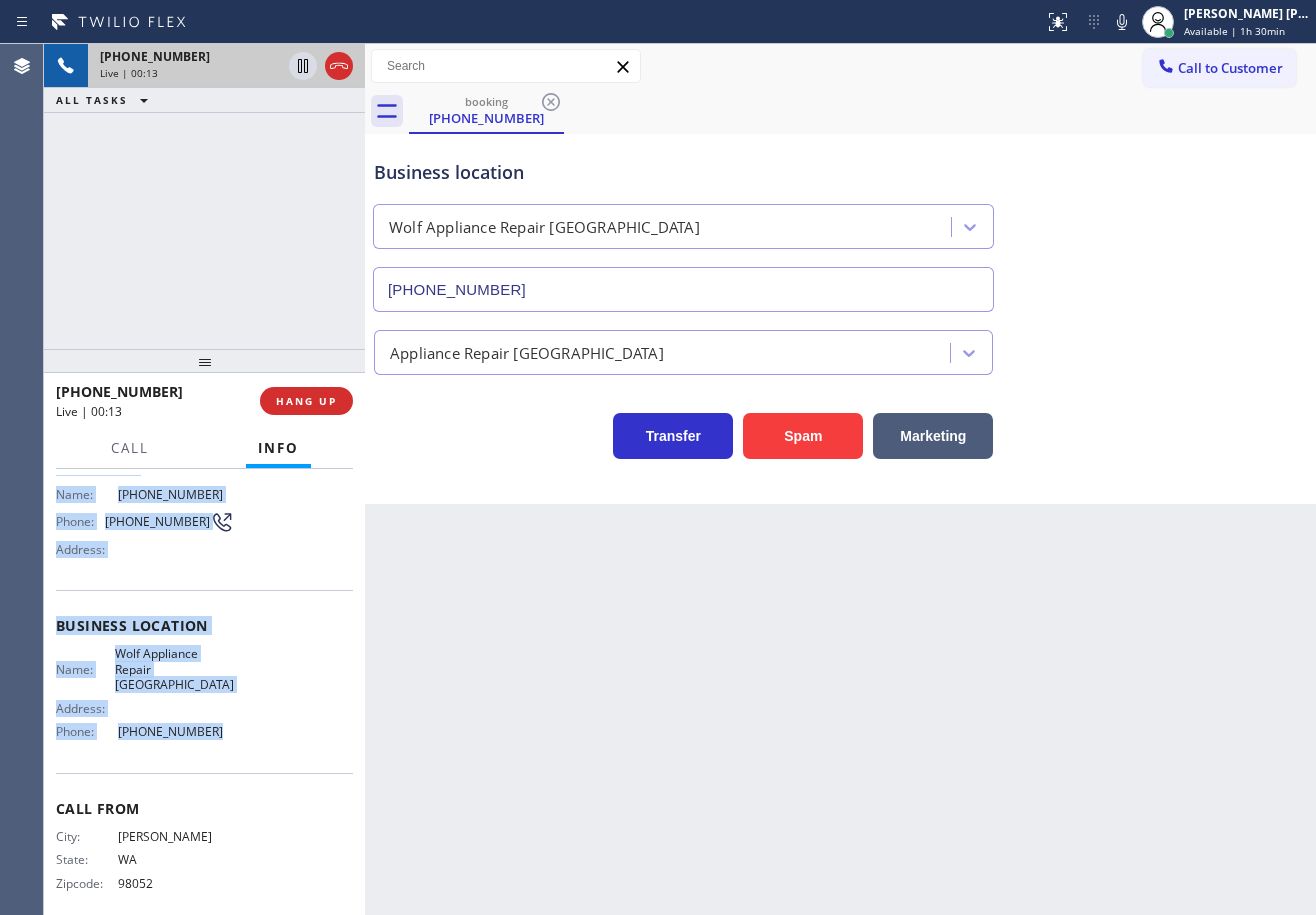 drag, startPoint x: 52, startPoint y: 584, endPoint x: 221, endPoint y: 734, distance: 225.96681 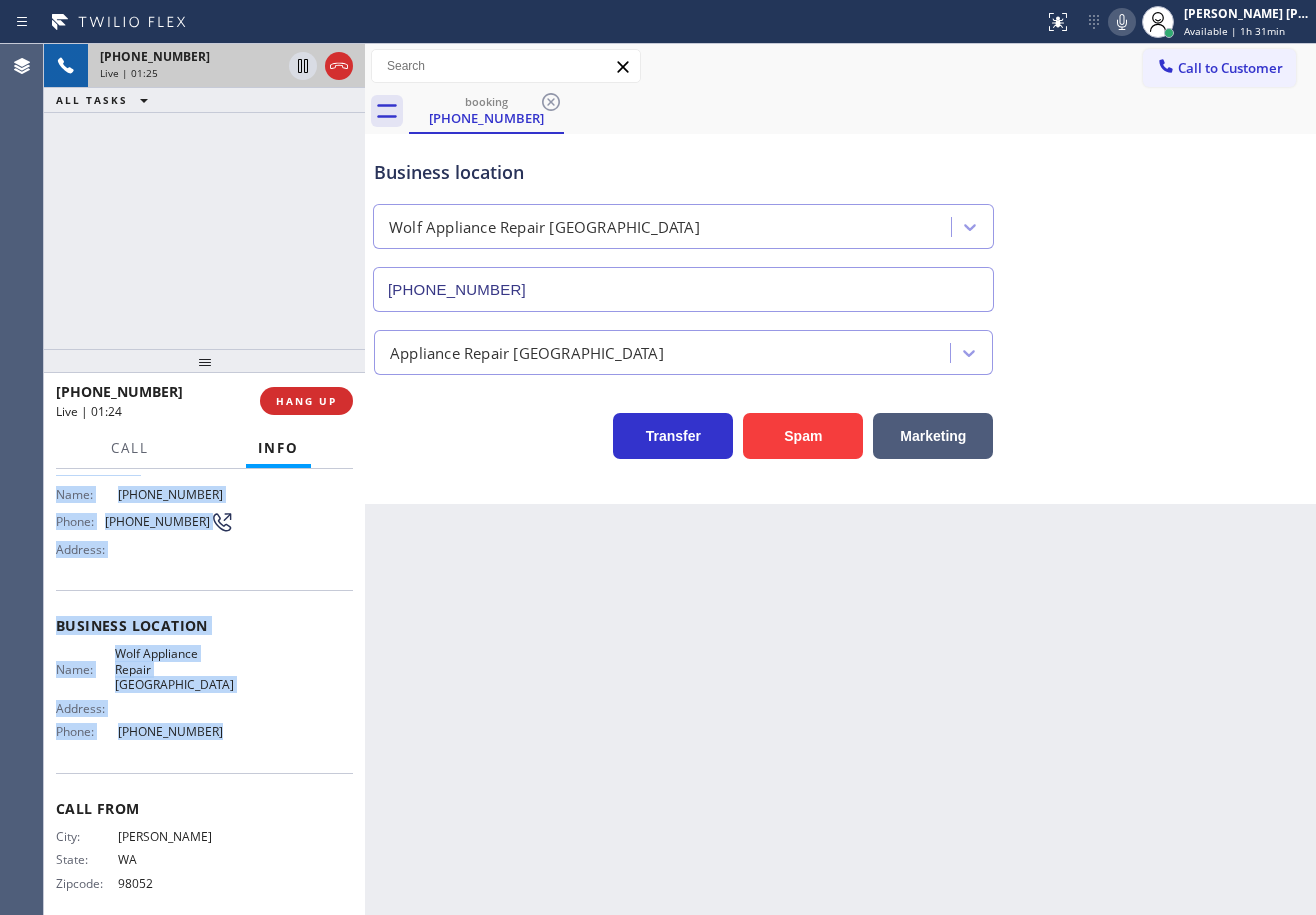 click 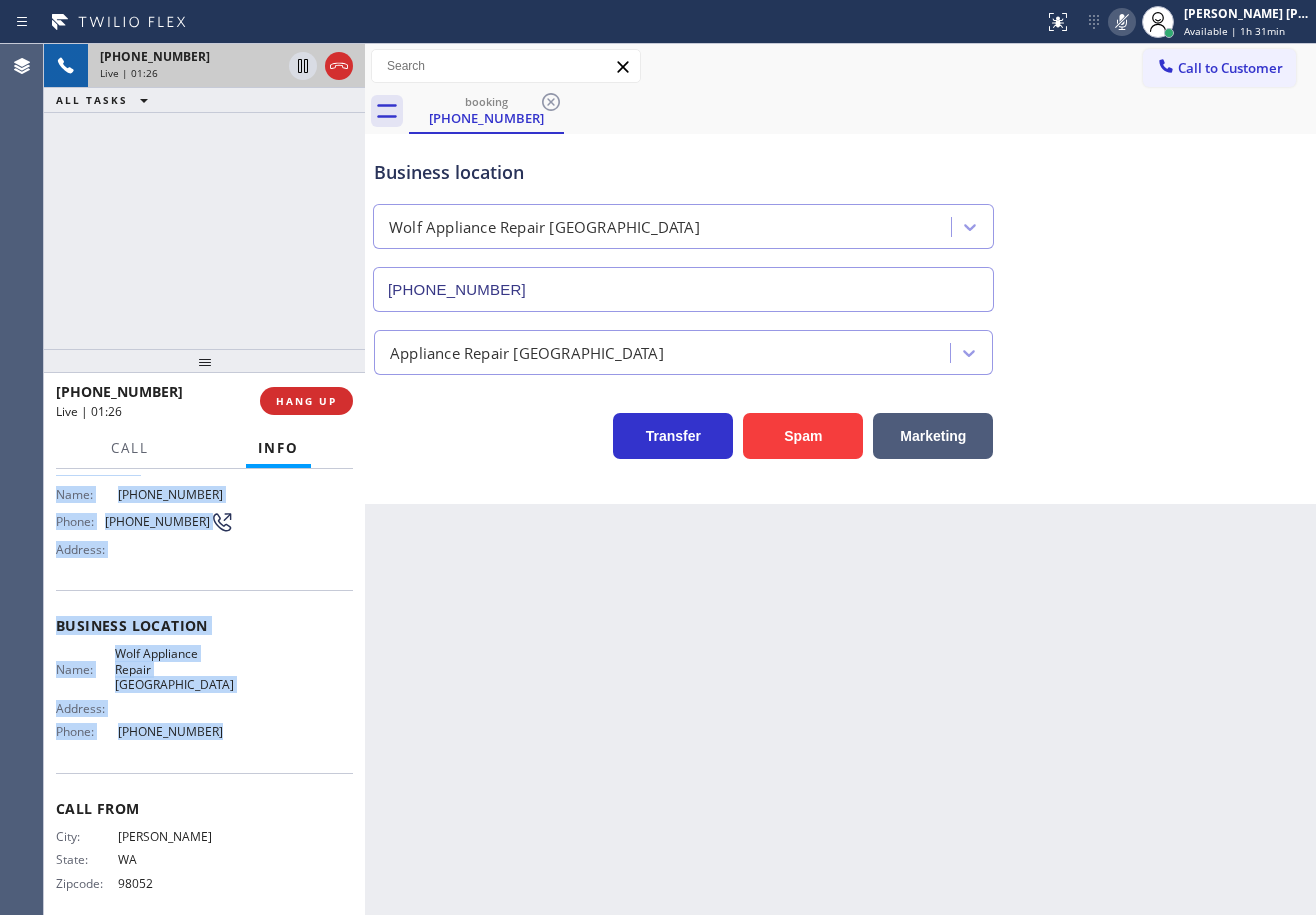 click 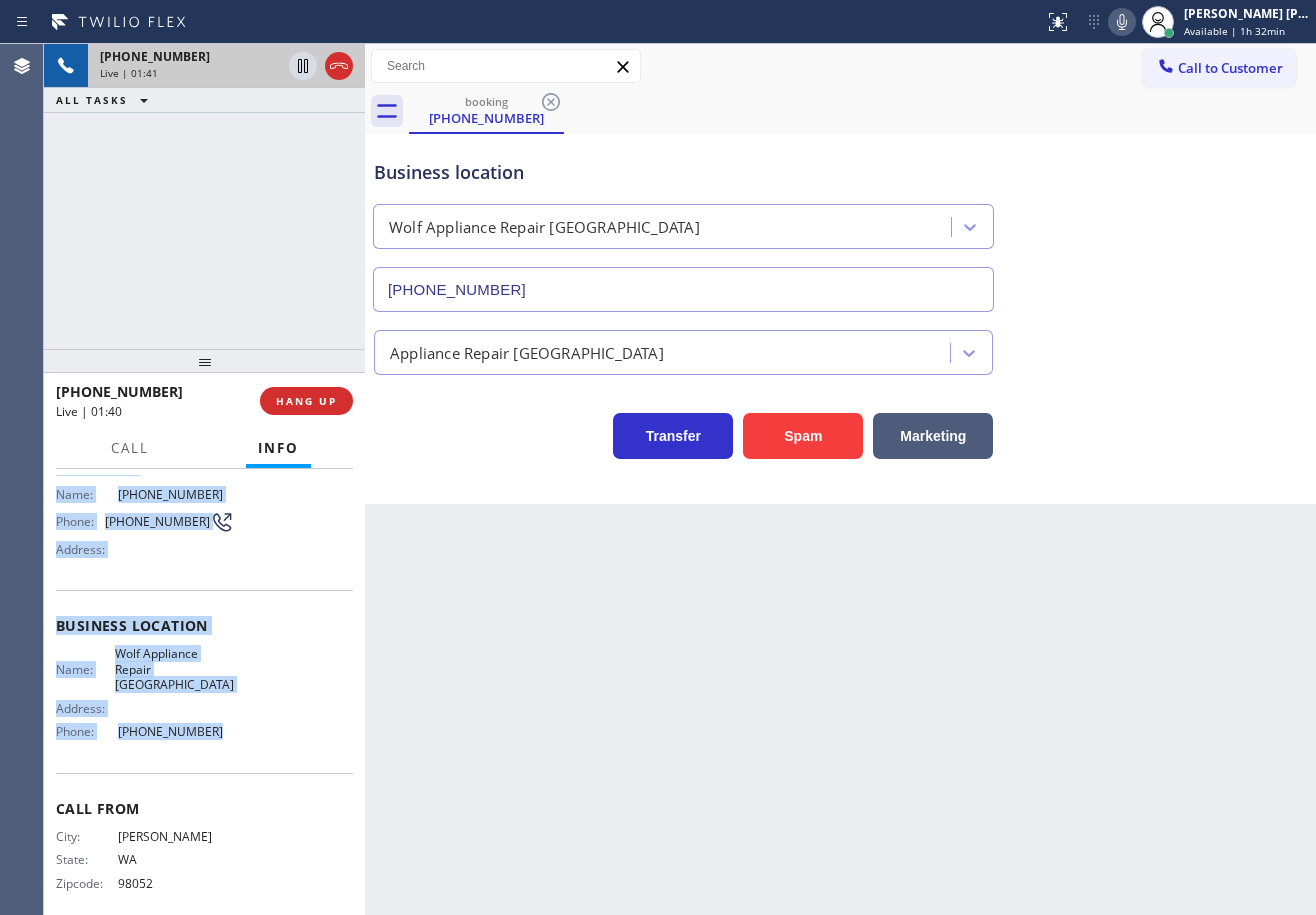 click 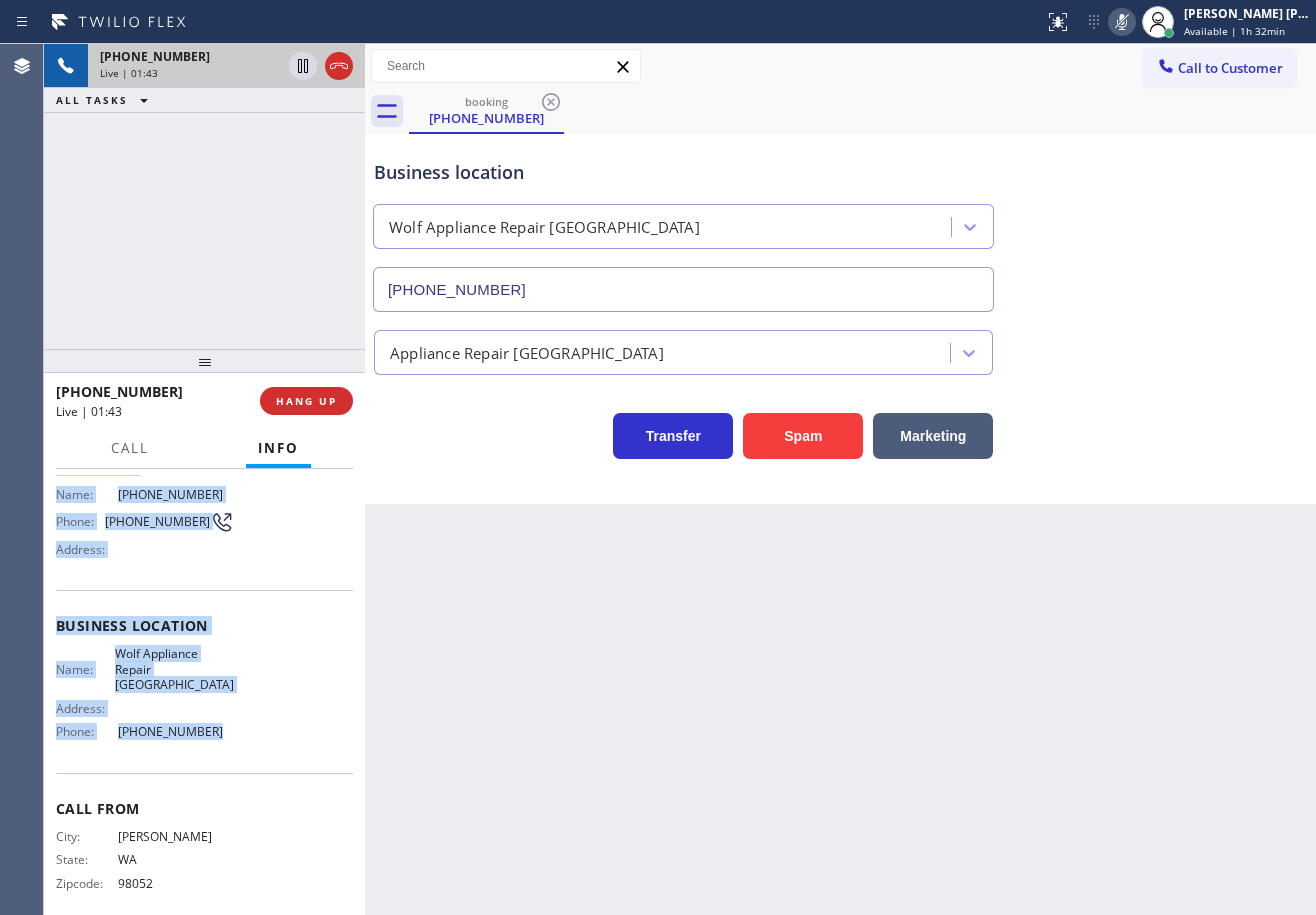 click 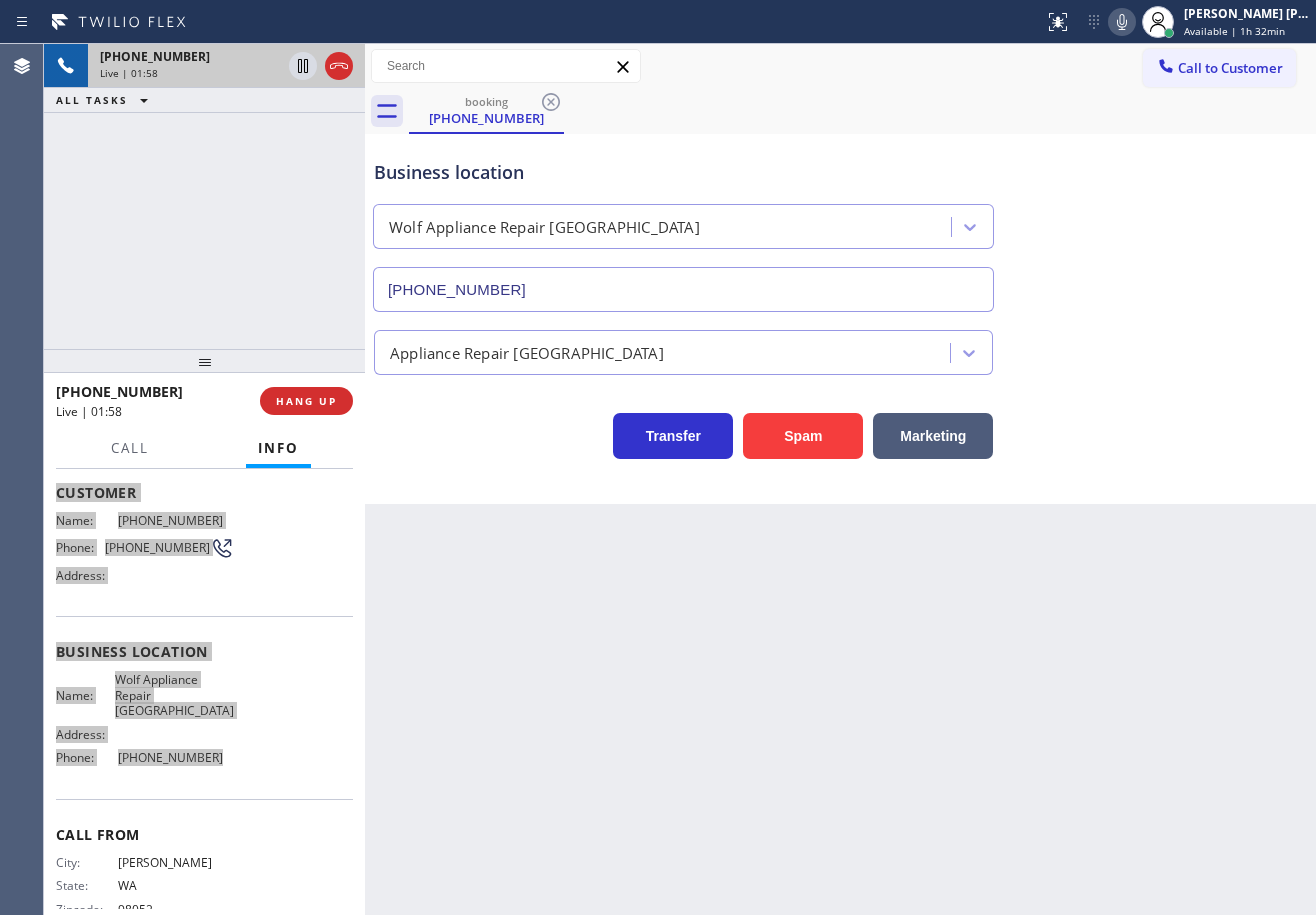 scroll, scrollTop: 129, scrollLeft: 0, axis: vertical 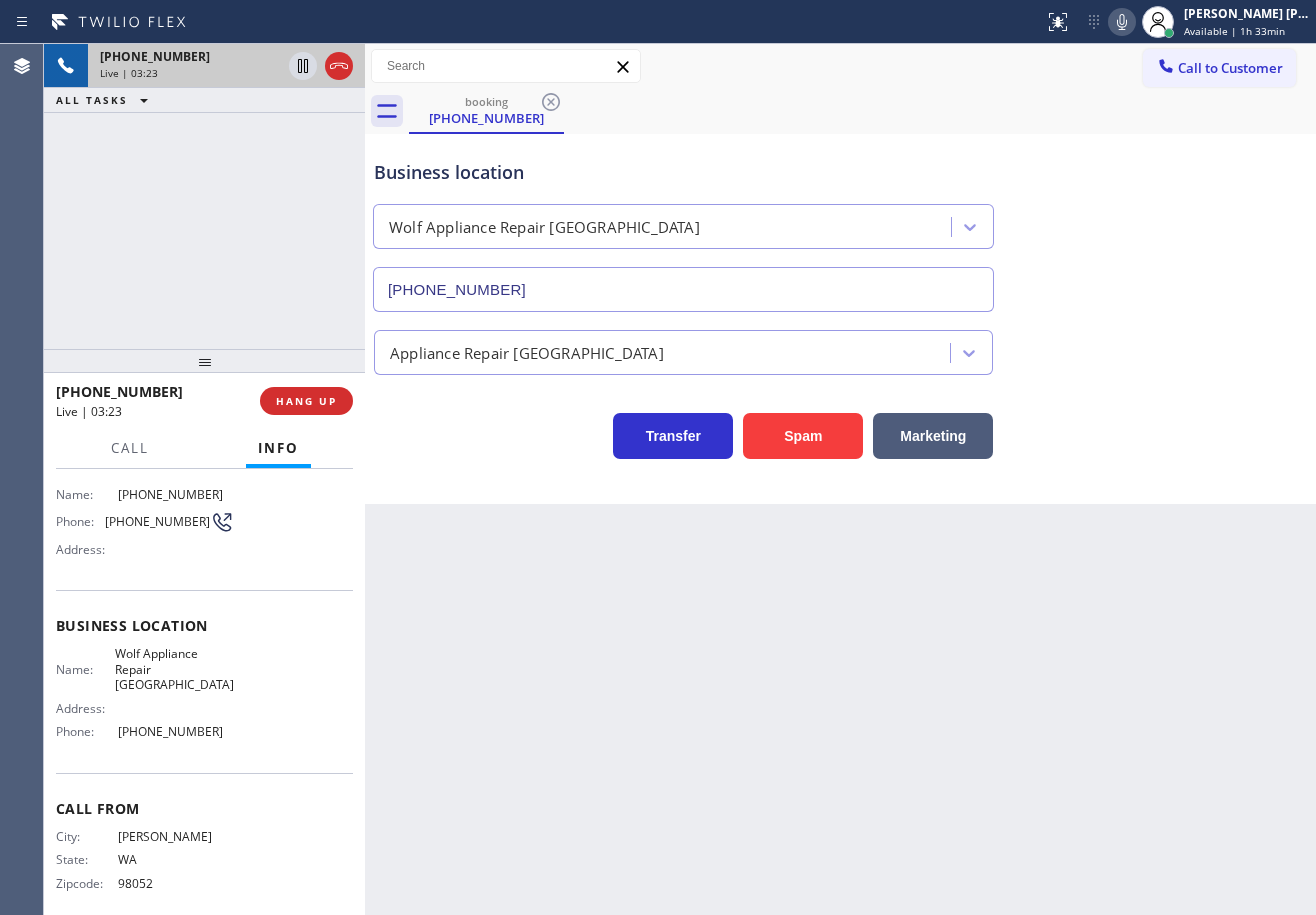 click on "Business location Wolf Appliance Repair Phoenix (425) 517-3988" at bounding box center [840, 221] 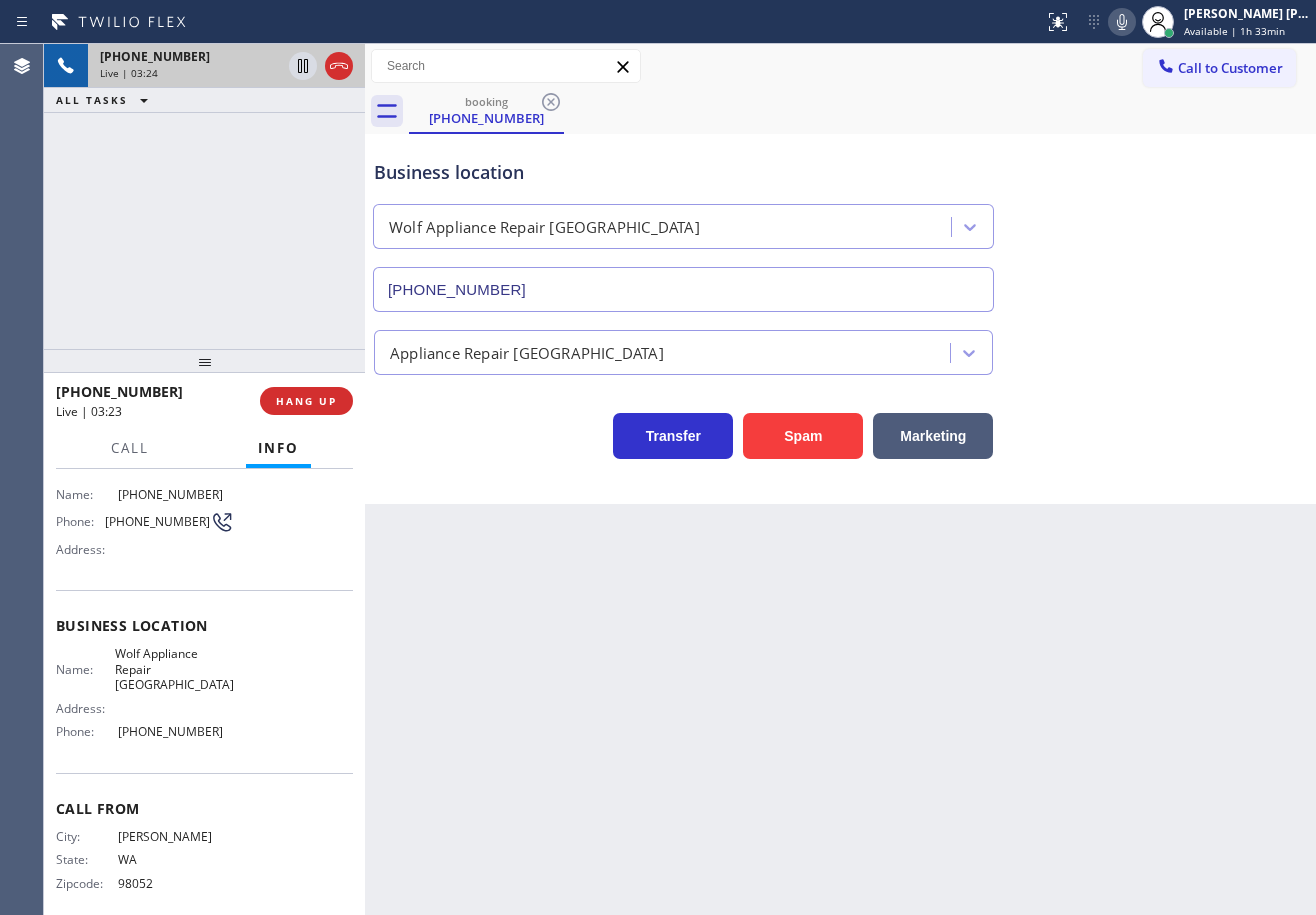 drag, startPoint x: 1152, startPoint y: 357, endPoint x: 1129, endPoint y: 433, distance: 79.40403 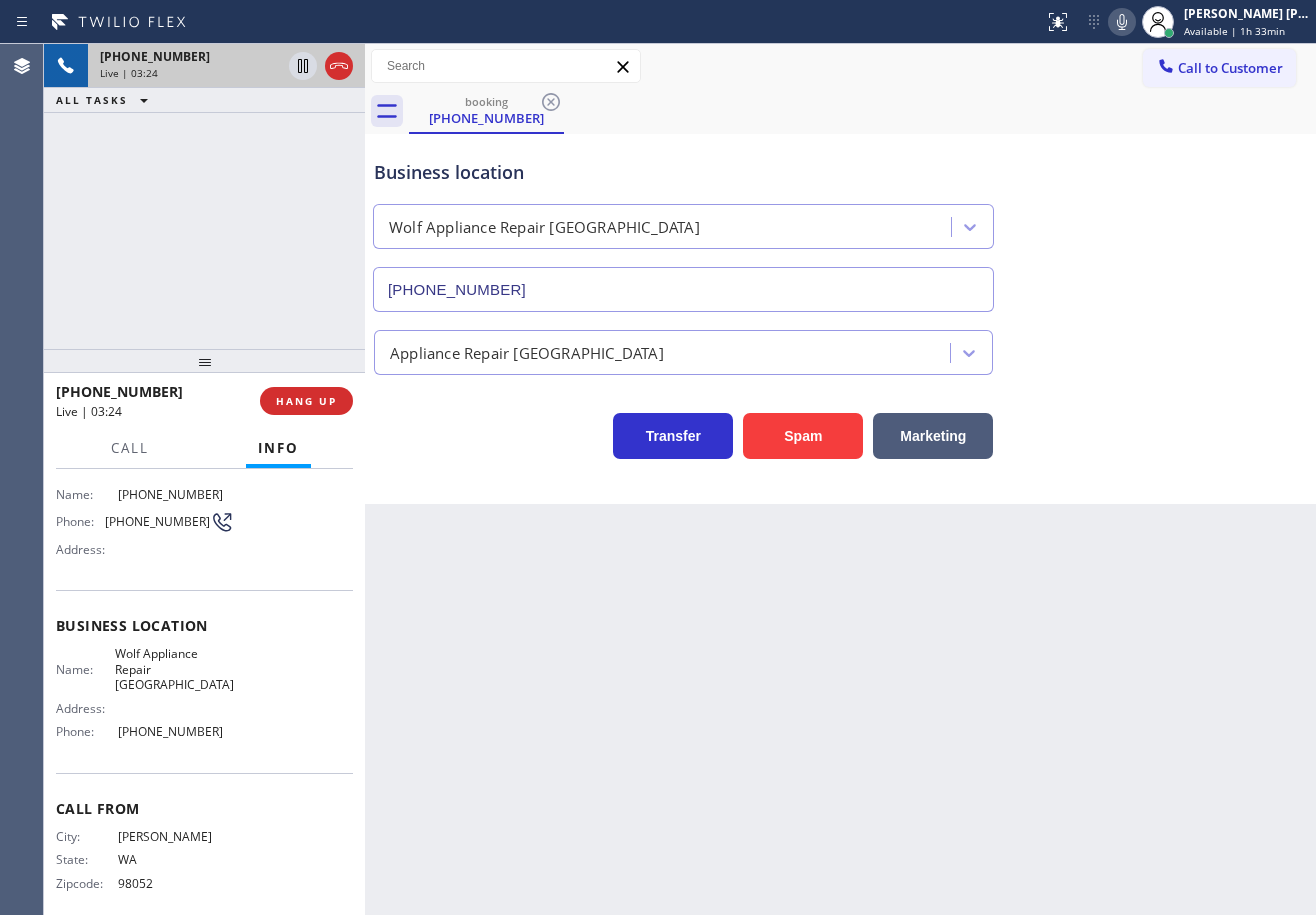 click on "Back to Dashboard Change Sender ID Customers Technicians Select a contact Outbound call Technician Search Technician Your caller id phone number Your caller id phone number Call Technician info Name   Phone none Address none Change Sender ID HVAC +18559994417 5 Star Appliance +18557314952 Appliance Repair +18554611149 Plumbing +18889090120 Air Duct Cleaning +18006865038  Electricians +18005688664 Cancel Change Check personal SMS Reset Change booking (206) 853-4061 Call to Customer Outbound call Location Wise Owl Electricians in Millburn Your caller id phone number (908) 824-6559 Customer number Call Outbound call Technician Search Technician Your caller id phone number Your caller id phone number Call booking (206) 853-4061 Business location Wolf Appliance Repair Phoenix (425) 517-3988 Appliance Repair High End Transfer Spam Marketing" at bounding box center (840, 479) 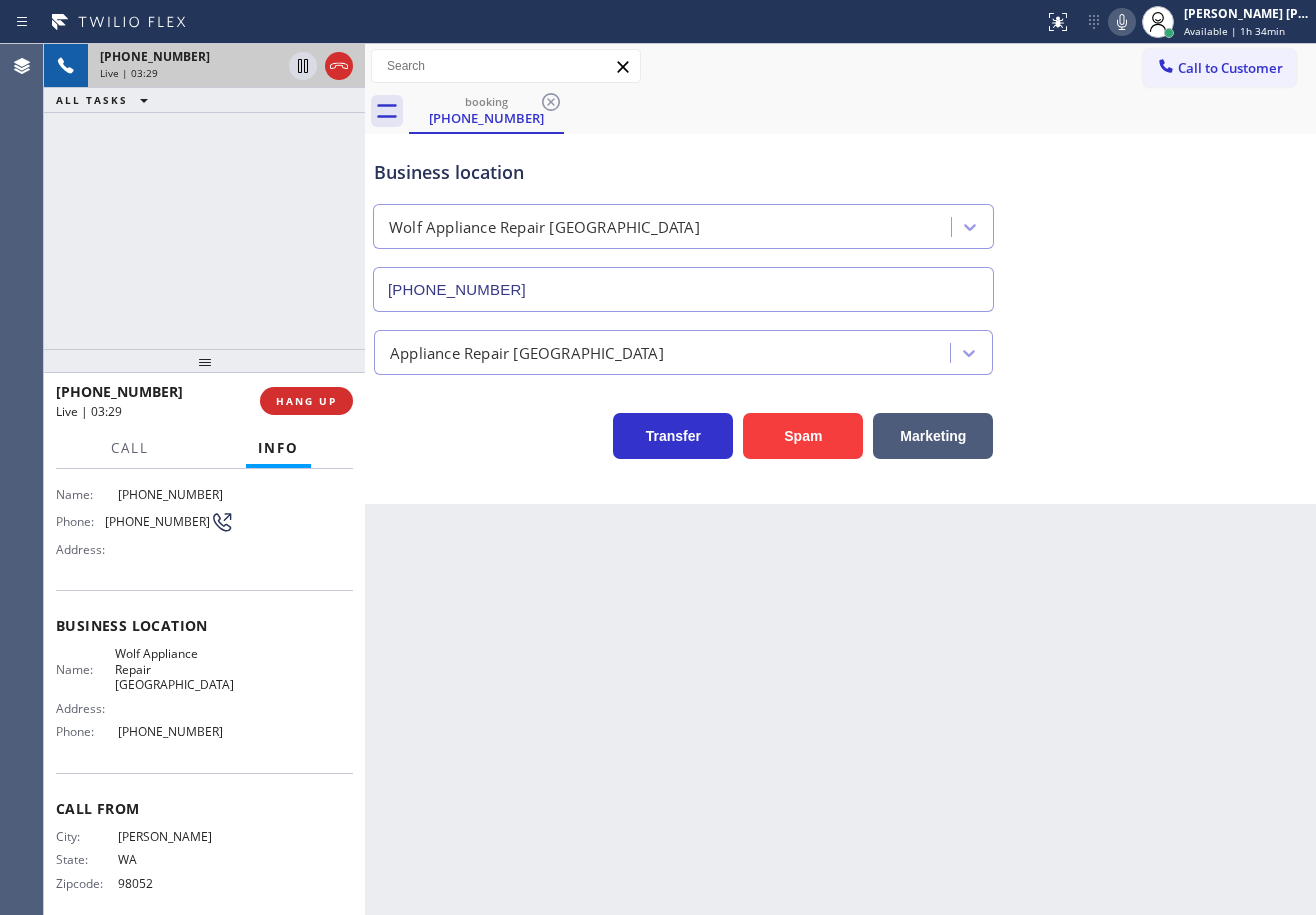 click 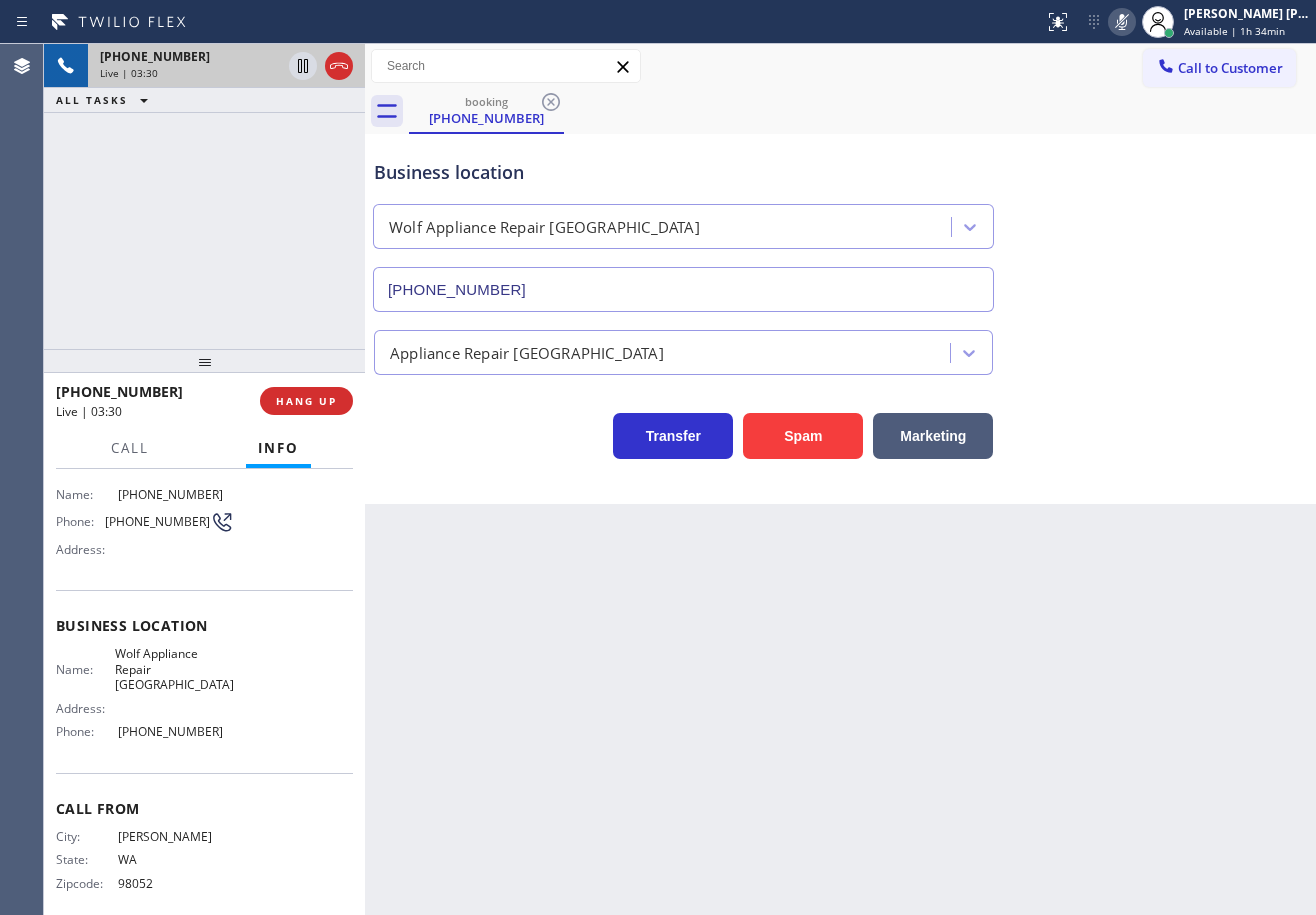 click 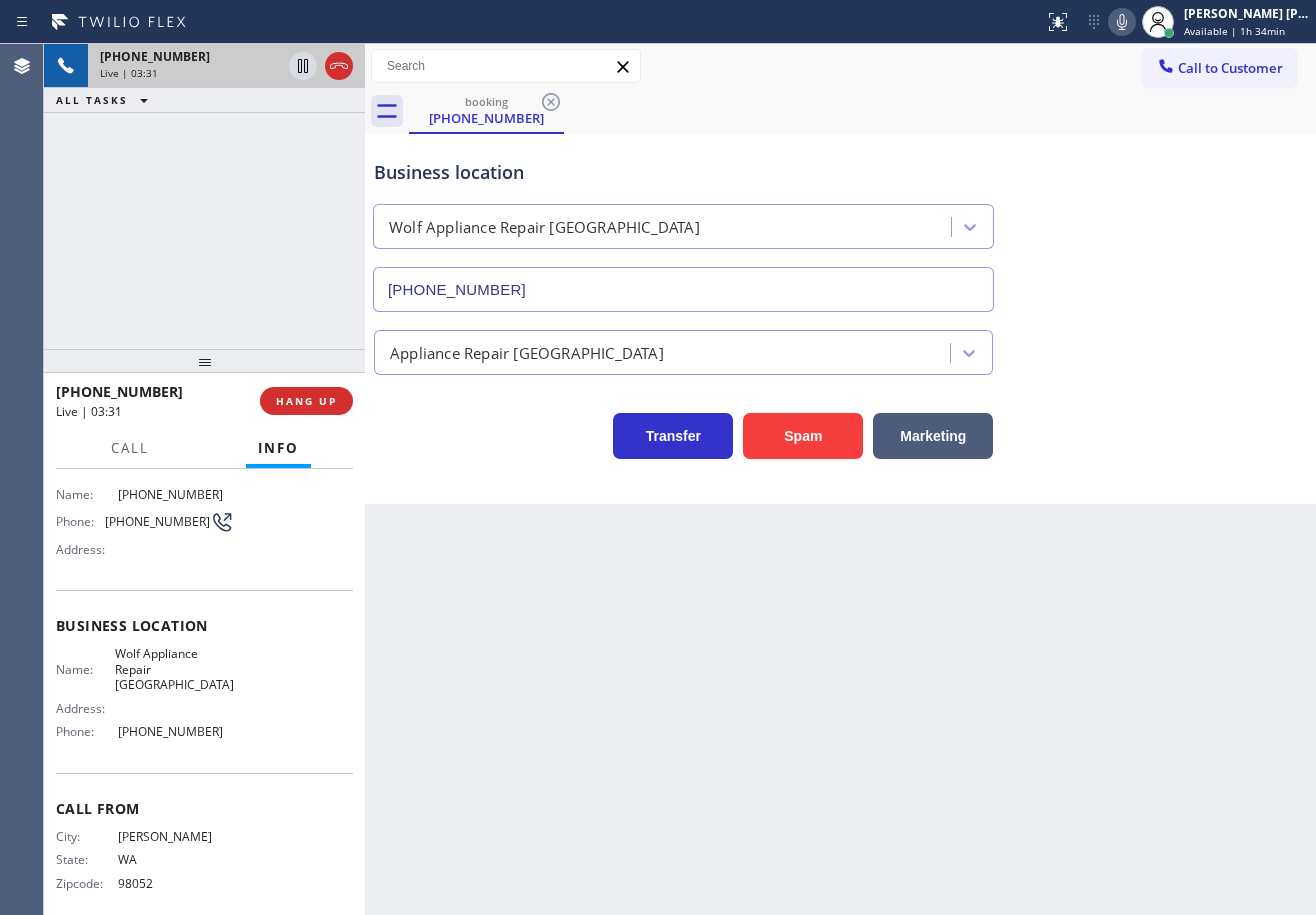 click on "Appliance Repair [GEOGRAPHIC_DATA]" at bounding box center (840, 348) 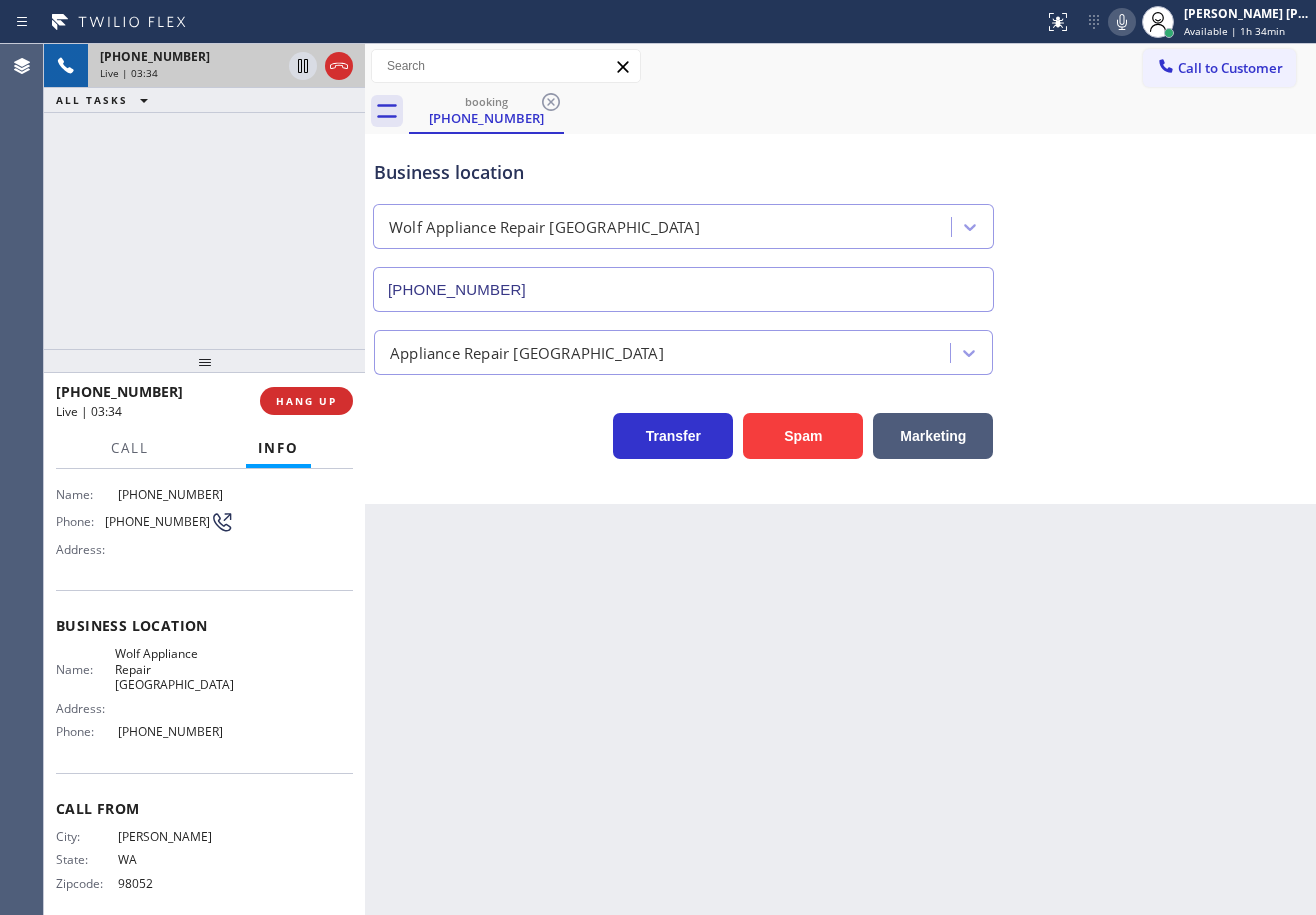 click on "Back to Dashboard Change Sender ID Customers Technicians Select a contact Outbound call Technician Search Technician Your caller id phone number Your caller id phone number Call Technician info Name   Phone none Address none Change Sender ID HVAC +18559994417 5 Star Appliance +18557314952 Appliance Repair +18554611149 Plumbing +18889090120 Air Duct Cleaning +18006865038  Electricians +18005688664 Cancel Change Check personal SMS Reset Change booking (206) 853-4061 Call to Customer Outbound call Location Wise Owl Electricians in Millburn Your caller id phone number (908) 824-6559 Customer number Call Outbound call Technician Search Technician Your caller id phone number Your caller id phone number Call booking (206) 853-4061 Business location Wolf Appliance Repair Phoenix (425) 517-3988 Appliance Repair High End Transfer Spam Marketing" at bounding box center [840, 479] 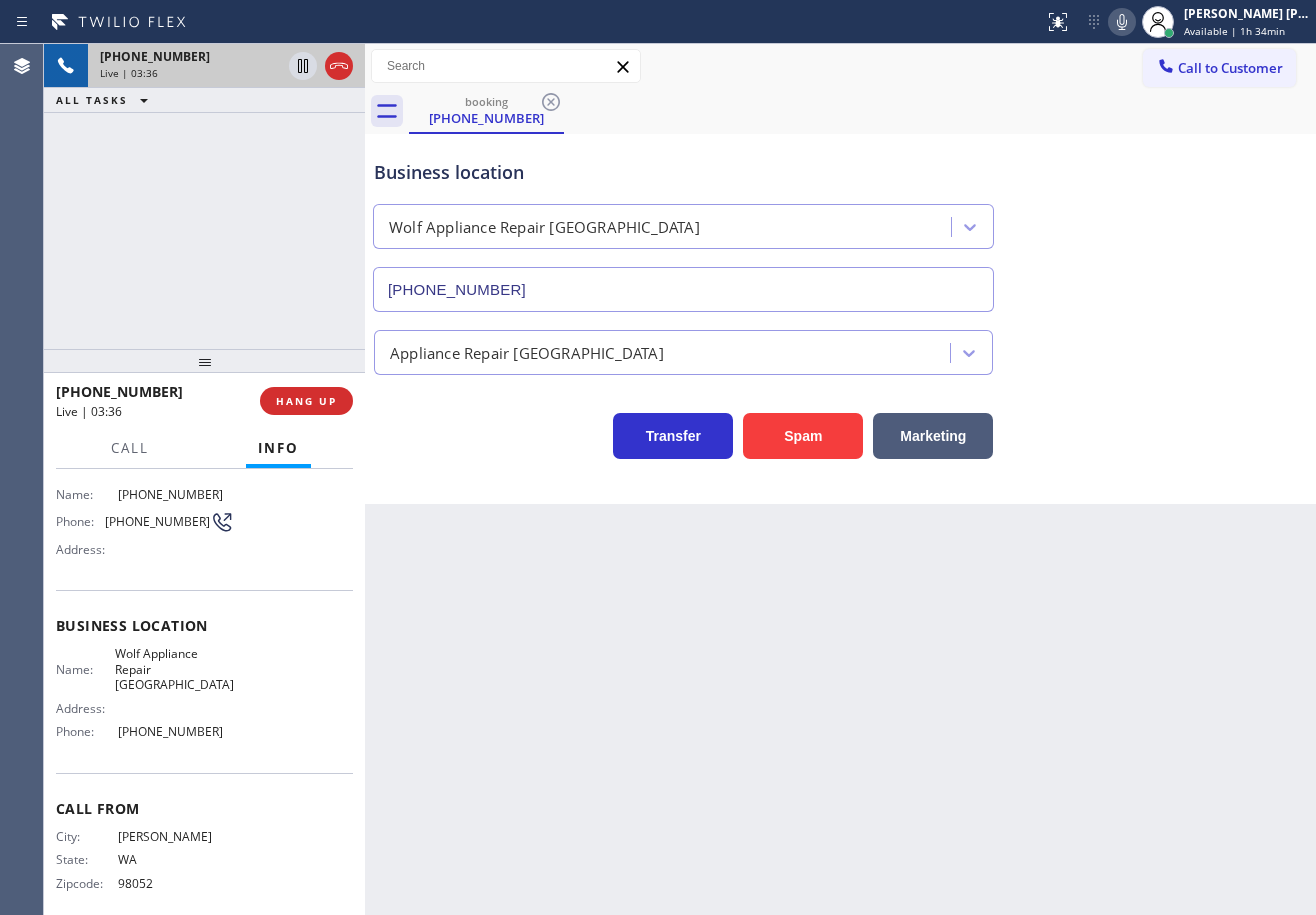 click on "Back to Dashboard Change Sender ID Customers Technicians Select a contact Outbound call Technician Search Technician Your caller id phone number Your caller id phone number Call Technician info Name   Phone none Address none Change Sender ID HVAC +18559994417 5 Star Appliance +18557314952 Appliance Repair +18554611149 Plumbing +18889090120 Air Duct Cleaning +18006865038  Electricians +18005688664 Cancel Change Check personal SMS Reset Change booking (206) 853-4061 Call to Customer Outbound call Location Wise Owl Electricians in Millburn Your caller id phone number (908) 824-6559 Customer number Call Outbound call Technician Search Technician Your caller id phone number Your caller id phone number Call booking (206) 853-4061 Business location Wolf Appliance Repair Phoenix (425) 517-3988 Appliance Repair High End Transfer Spam Marketing" at bounding box center (840, 479) 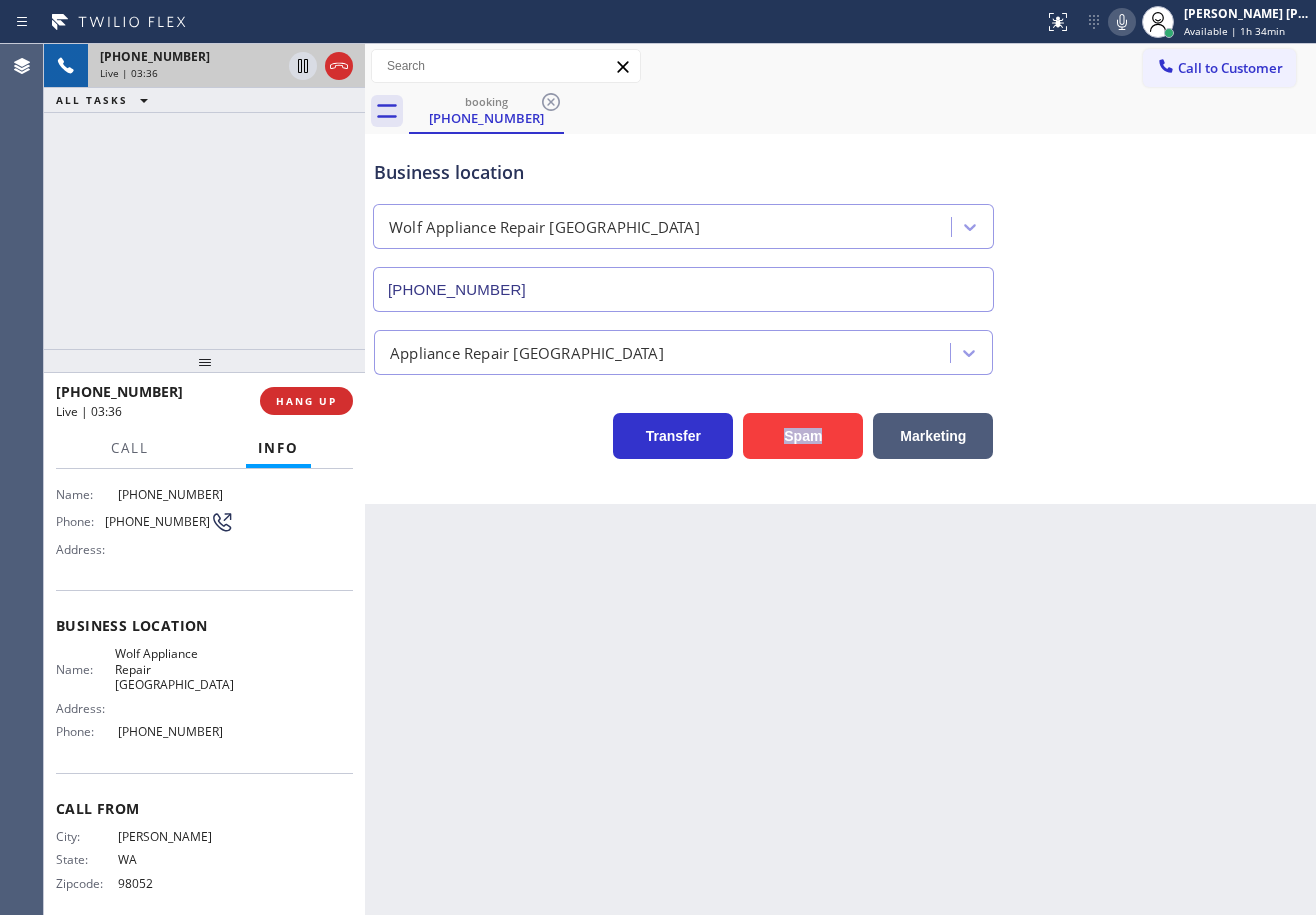 click on "Back to Dashboard Change Sender ID Customers Technicians Select a contact Outbound call Technician Search Technician Your caller id phone number Your caller id phone number Call Technician info Name   Phone none Address none Change Sender ID HVAC +18559994417 5 Star Appliance +18557314952 Appliance Repair +18554611149 Plumbing +18889090120 Air Duct Cleaning +18006865038  Electricians +18005688664 Cancel Change Check personal SMS Reset Change booking (206) 853-4061 Call to Customer Outbound call Location Wise Owl Electricians in Millburn Your caller id phone number (908) 824-6559 Customer number Call Outbound call Technician Search Technician Your caller id phone number Your caller id phone number Call booking (206) 853-4061 Business location Wolf Appliance Repair Phoenix (425) 517-3988 Appliance Repair High End Transfer Spam Marketing" at bounding box center [840, 479] 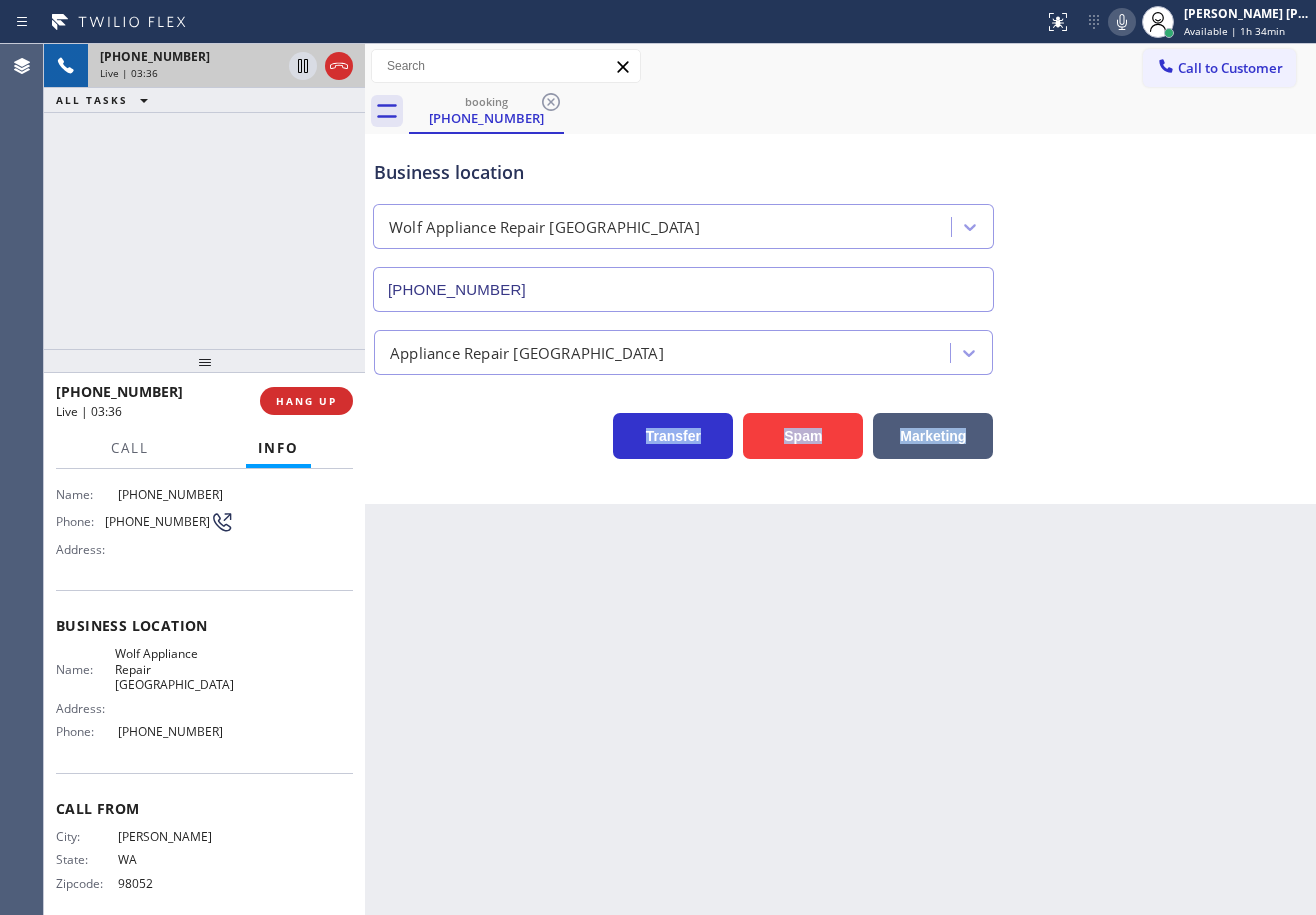 click on "Back to Dashboard Change Sender ID Customers Technicians Select a contact Outbound call Technician Search Technician Your caller id phone number Your caller id phone number Call Technician info Name   Phone none Address none Change Sender ID HVAC +18559994417 5 Star Appliance +18557314952 Appliance Repair +18554611149 Plumbing +18889090120 Air Duct Cleaning +18006865038  Electricians +18005688664 Cancel Change Check personal SMS Reset Change booking (206) 853-4061 Call to Customer Outbound call Location Wise Owl Electricians in Millburn Your caller id phone number (908) 824-6559 Customer number Call Outbound call Technician Search Technician Your caller id phone number Your caller id phone number Call booking (206) 853-4061 Business location Wolf Appliance Repair Phoenix (425) 517-3988 Appliance Repair High End Transfer Spam Marketing" at bounding box center (840, 479) 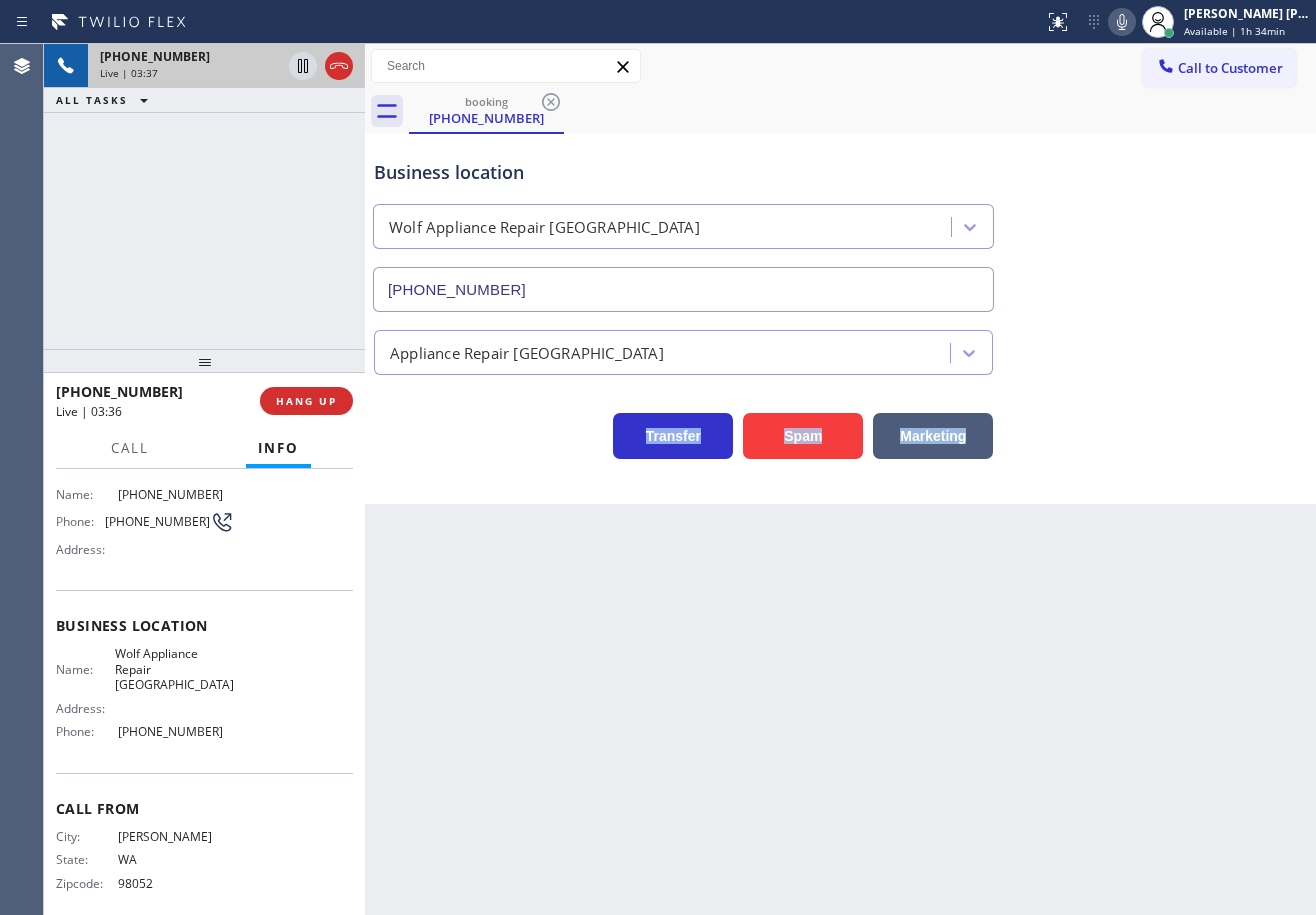 click on "Back to Dashboard Change Sender ID Customers Technicians Select a contact Outbound call Technician Search Technician Your caller id phone number Your caller id phone number Call Technician info Name   Phone none Address none Change Sender ID HVAC +18559994417 5 Star Appliance +18557314952 Appliance Repair +18554611149 Plumbing +18889090120 Air Duct Cleaning +18006865038  Electricians +18005688664 Cancel Change Check personal SMS Reset Change booking (206) 853-4061 Call to Customer Outbound call Location Wise Owl Electricians in Millburn Your caller id phone number (908) 824-6559 Customer number Call Outbound call Technician Search Technician Your caller id phone number Your caller id phone number Call booking (206) 853-4061 Business location Wolf Appliance Repair Phoenix (425) 517-3988 Appliance Repair High End Transfer Spam Marketing" at bounding box center (840, 479) 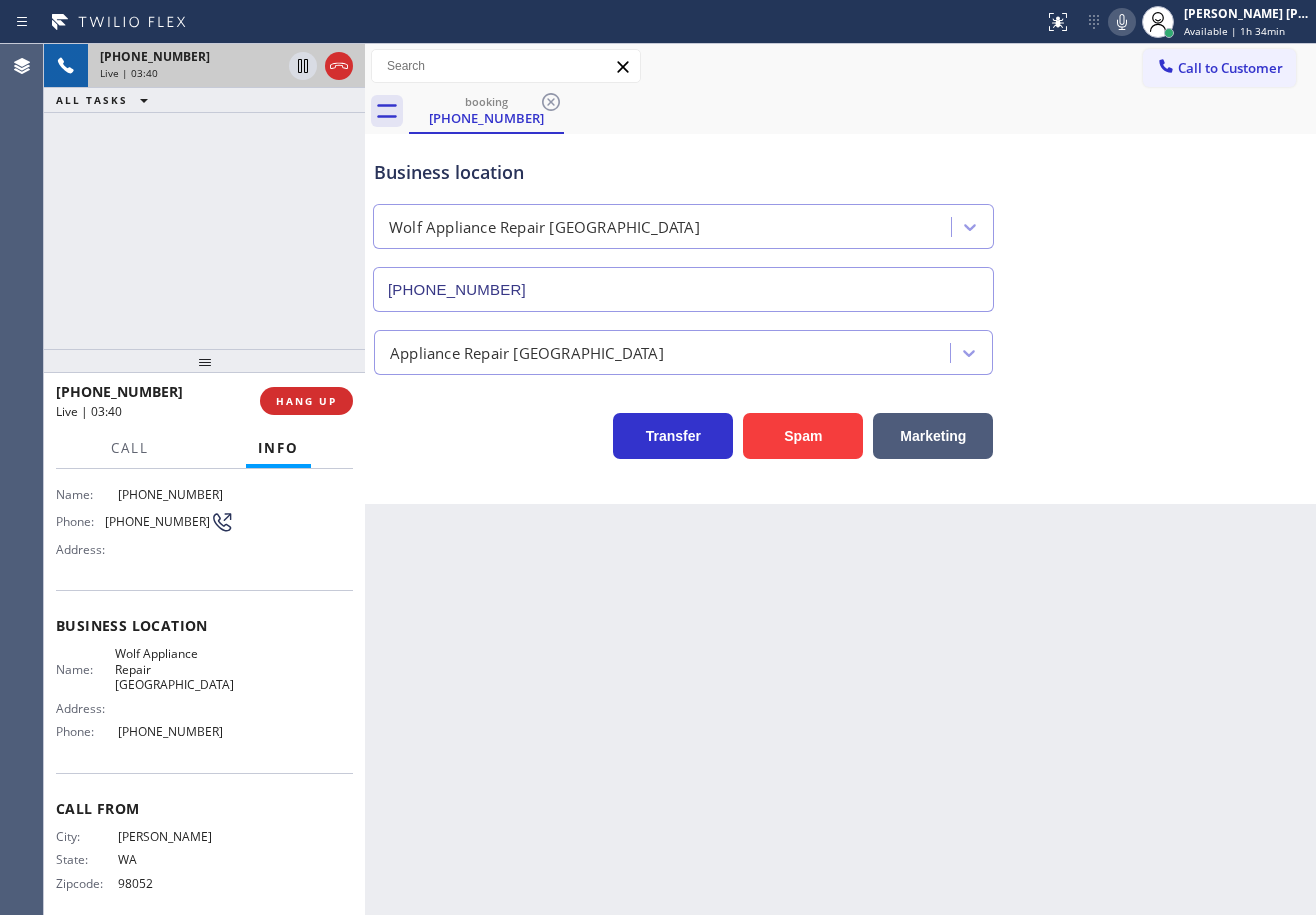 click on "Business location Wolf Appliance Repair Phoenix (425) 517-3988" at bounding box center [840, 221] 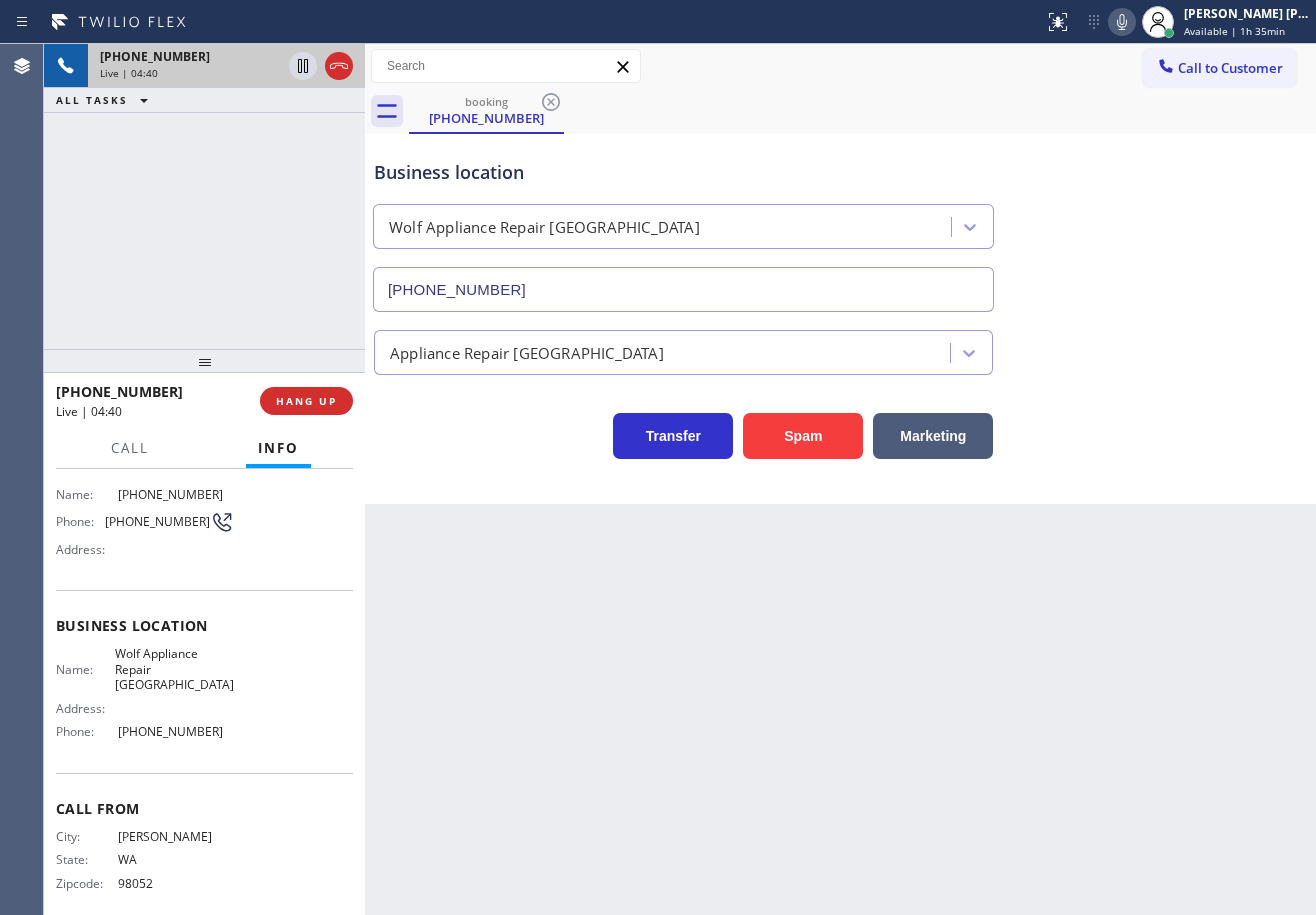 click on "Transfer Spam Marketing" at bounding box center [840, 427] 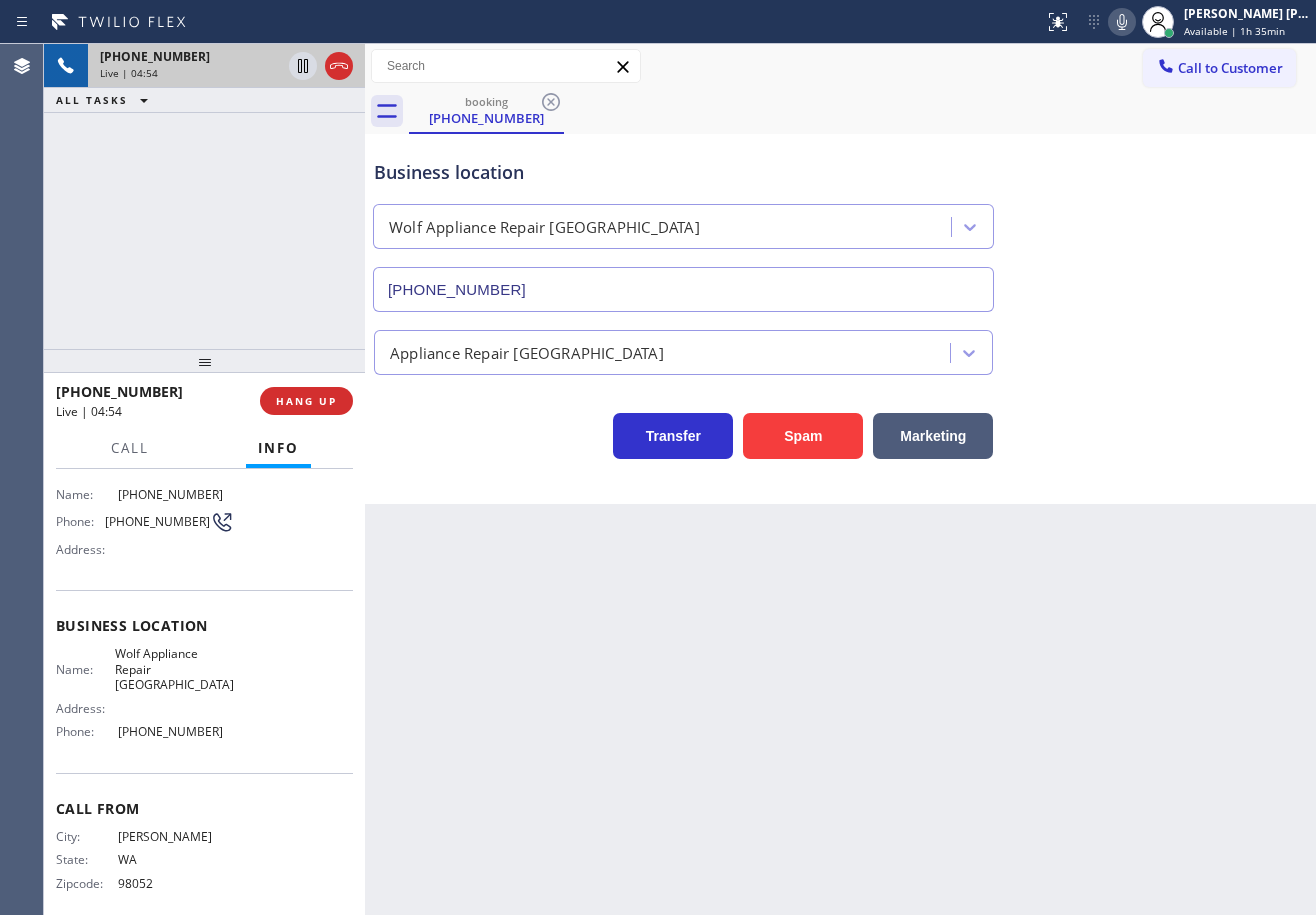click on "booking (206) 853-4061" at bounding box center (862, 111) 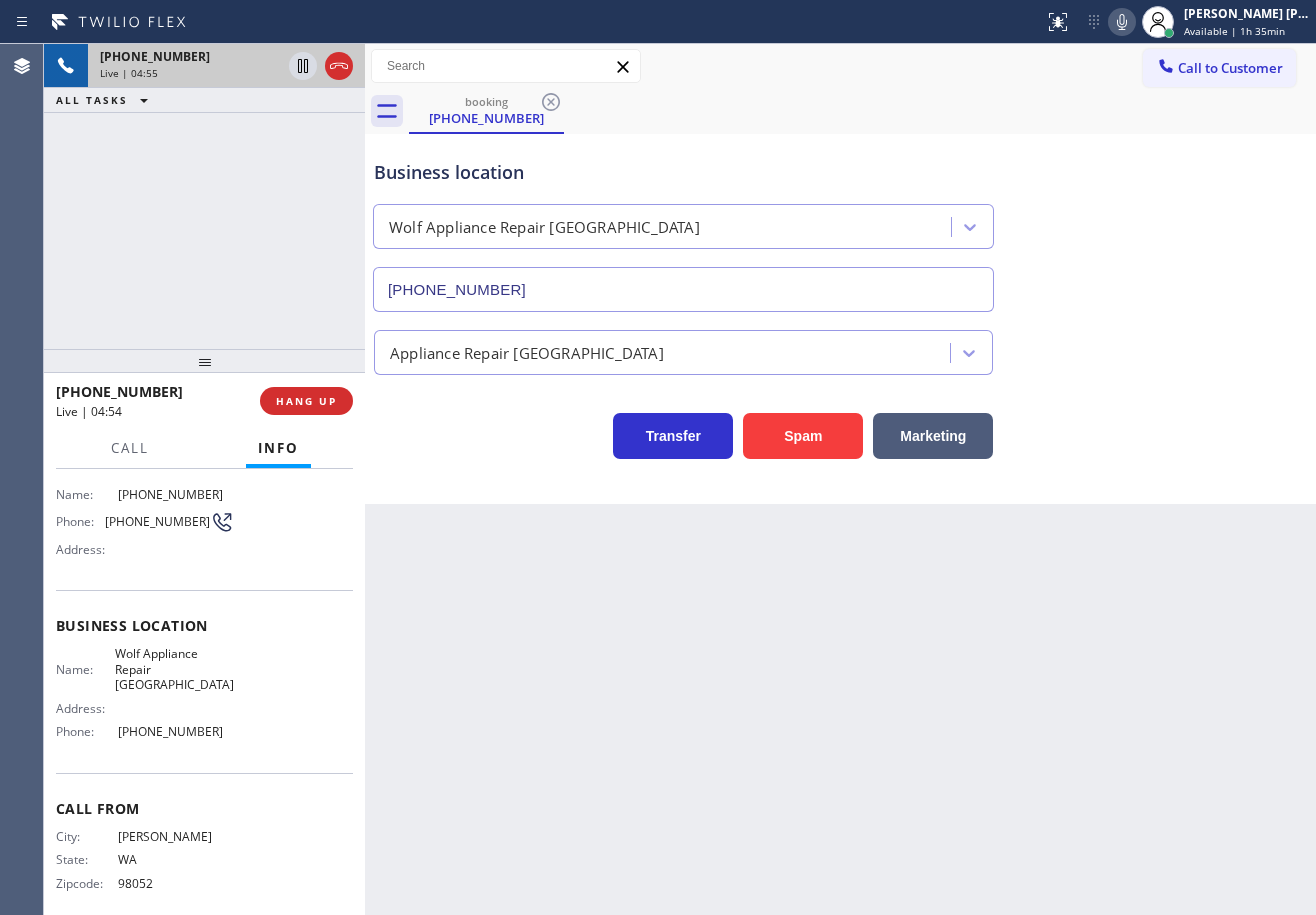 click on "booking (206) 853-4061" at bounding box center [862, 111] 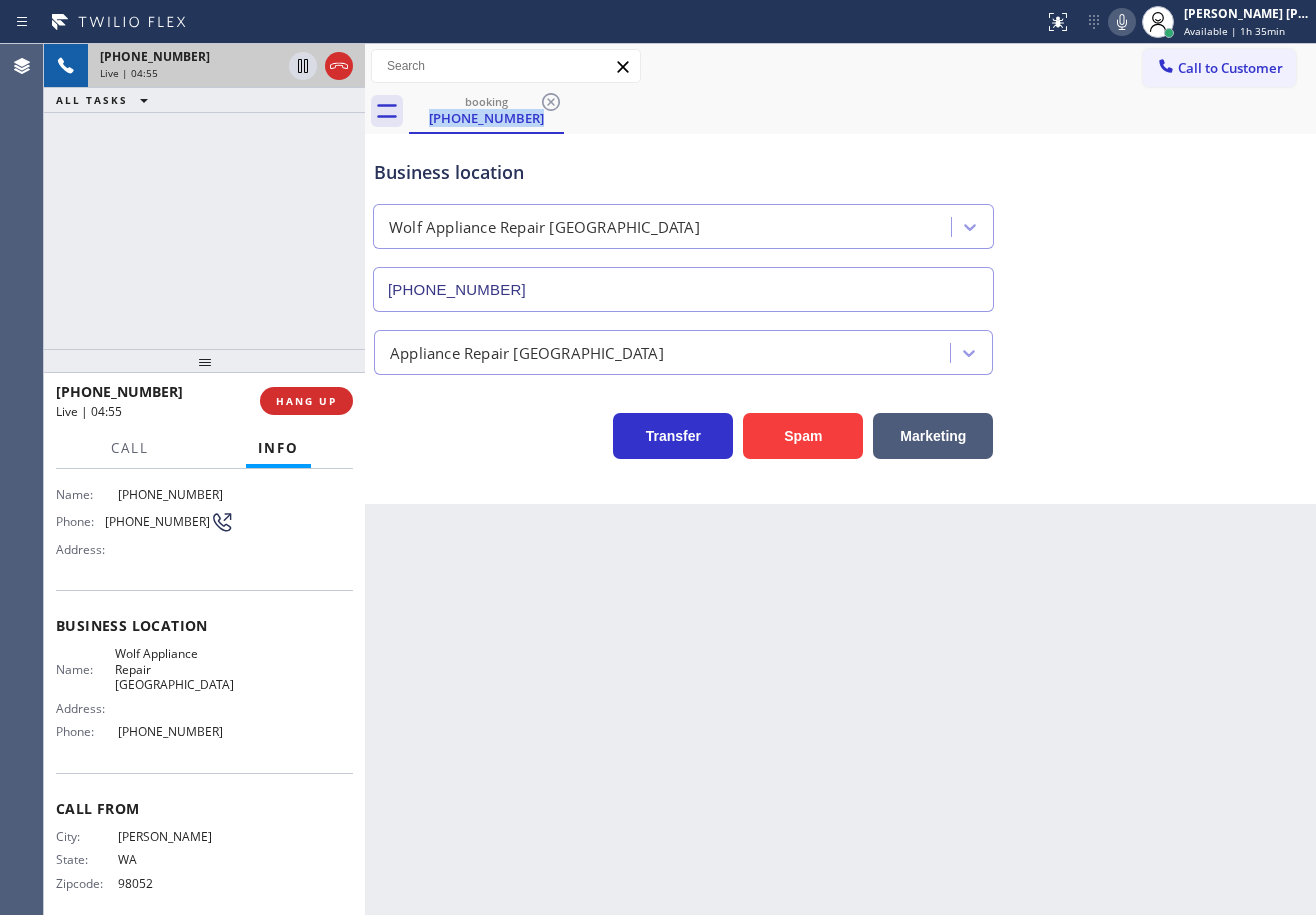 click on "booking (206) 853-4061" at bounding box center [862, 111] 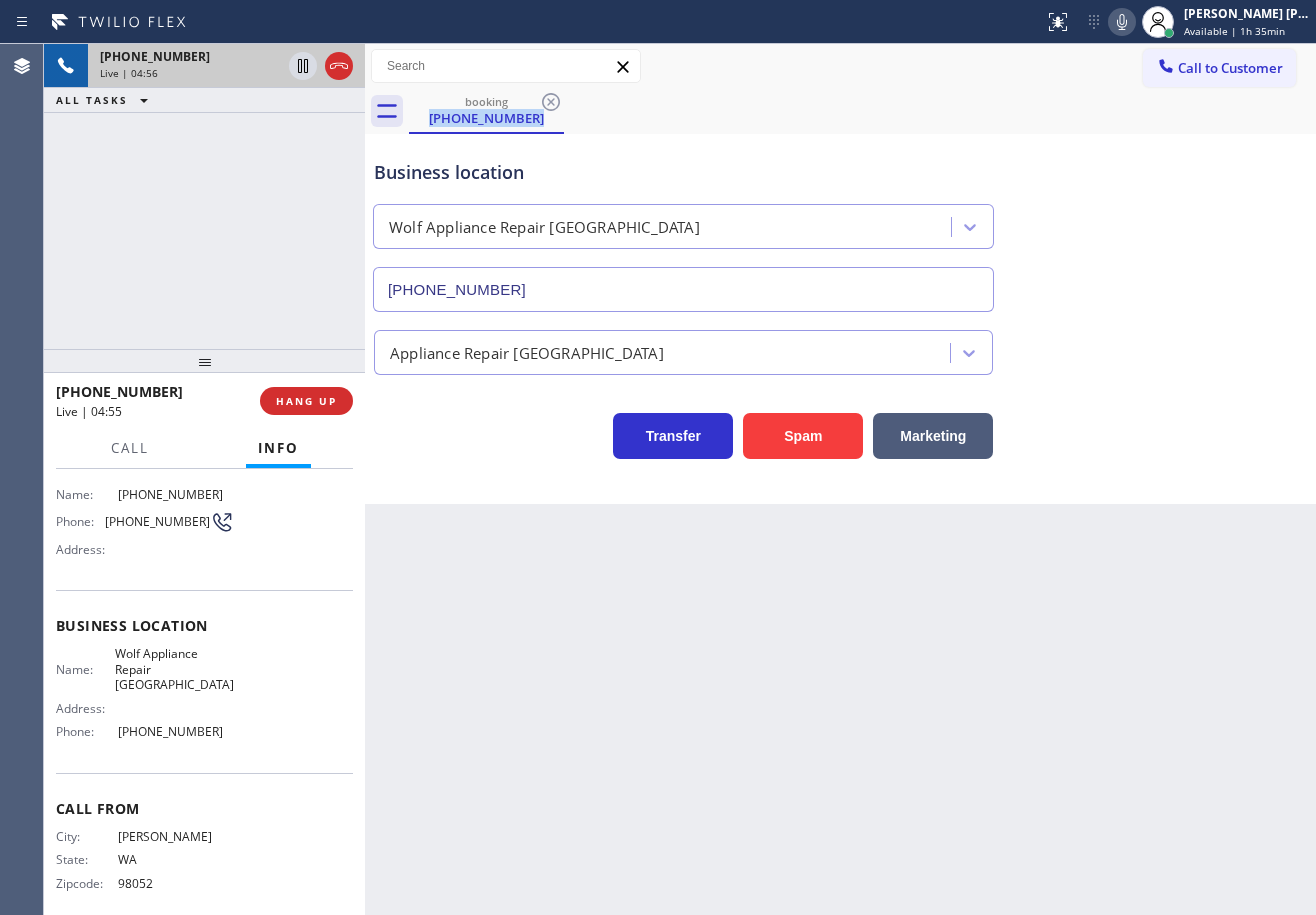 click on "booking (206) 853-4061" at bounding box center [862, 111] 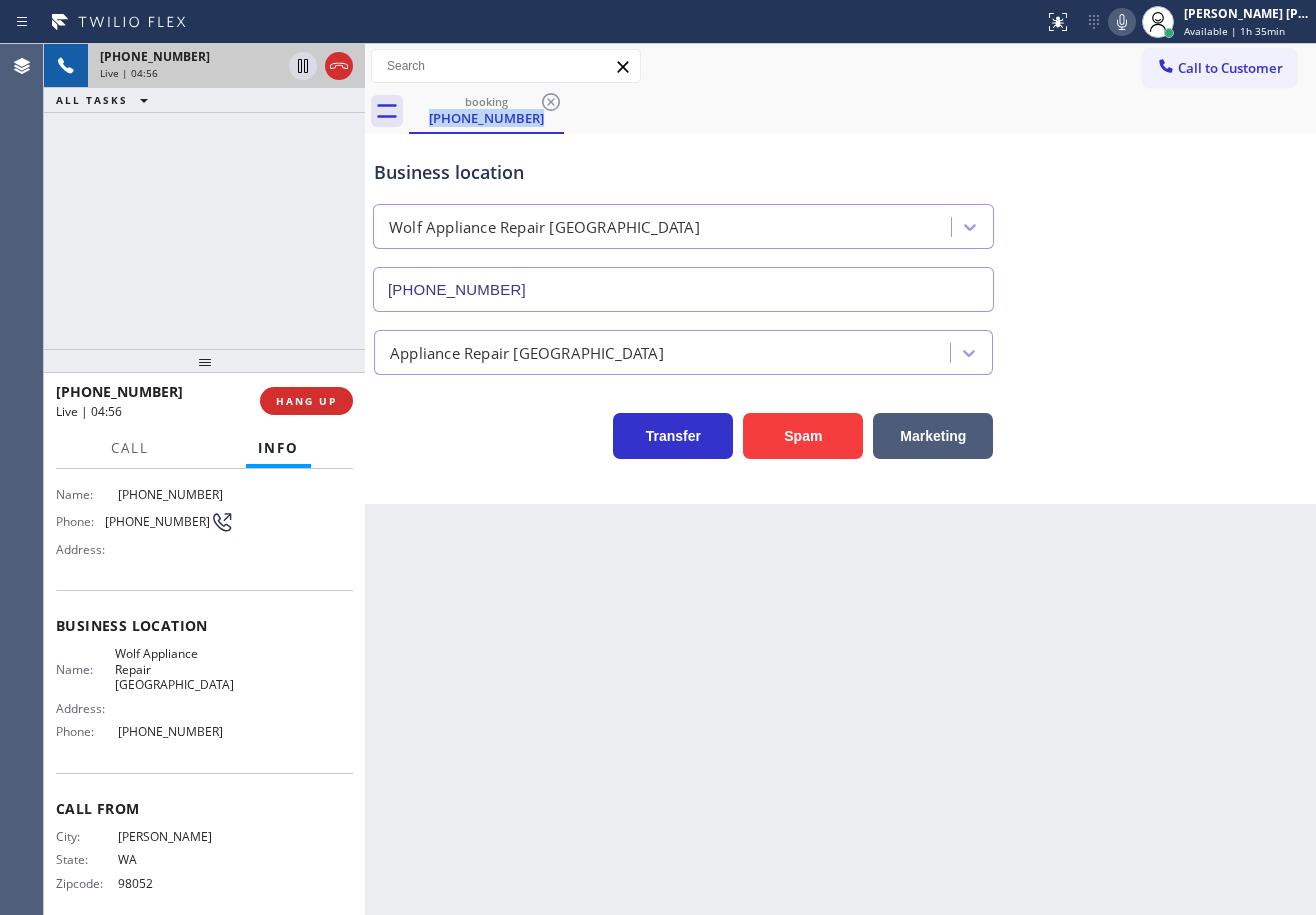 click on "booking (206) 853-4061" at bounding box center (862, 111) 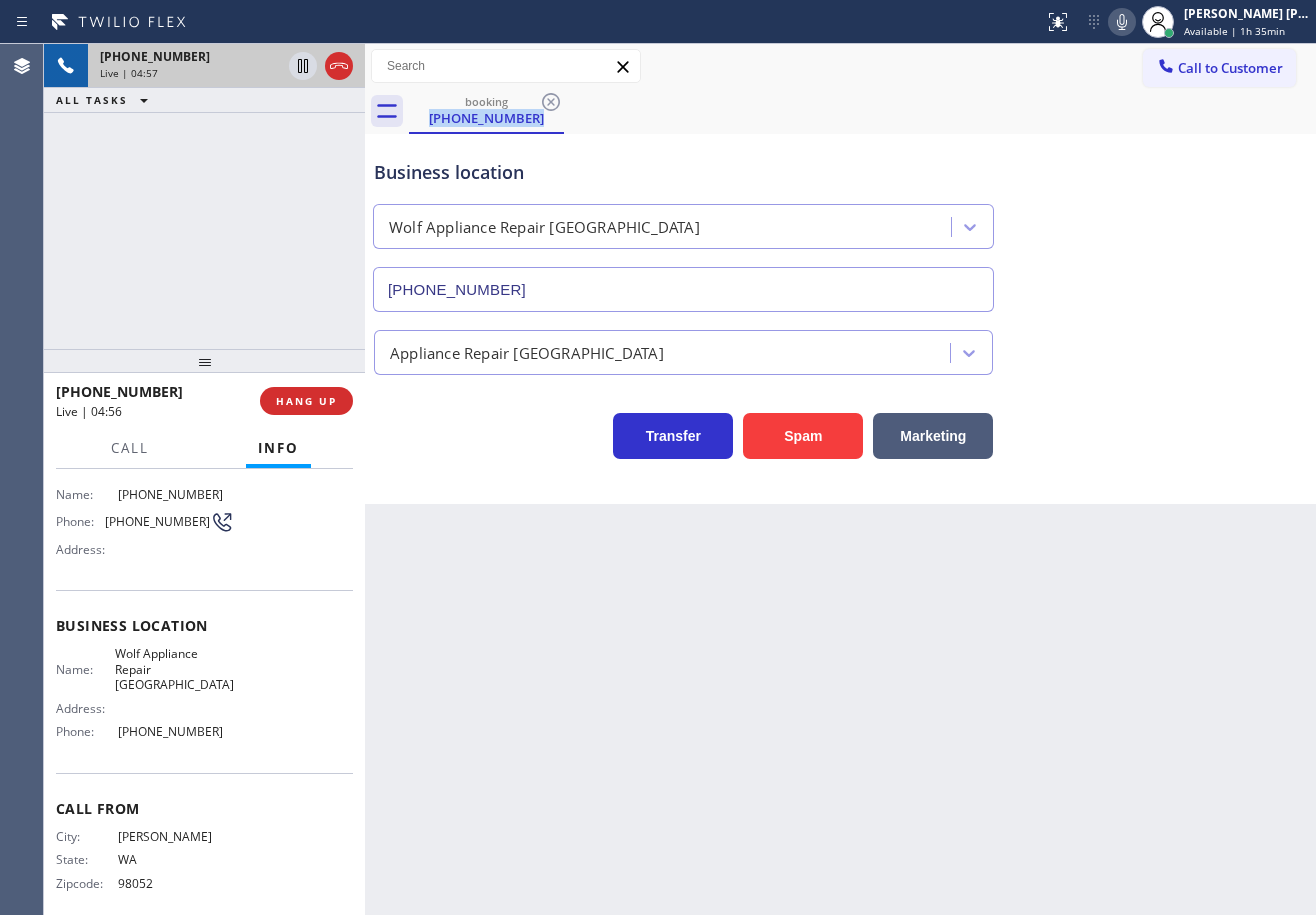 click on "booking (206) 853-4061" at bounding box center (862, 111) 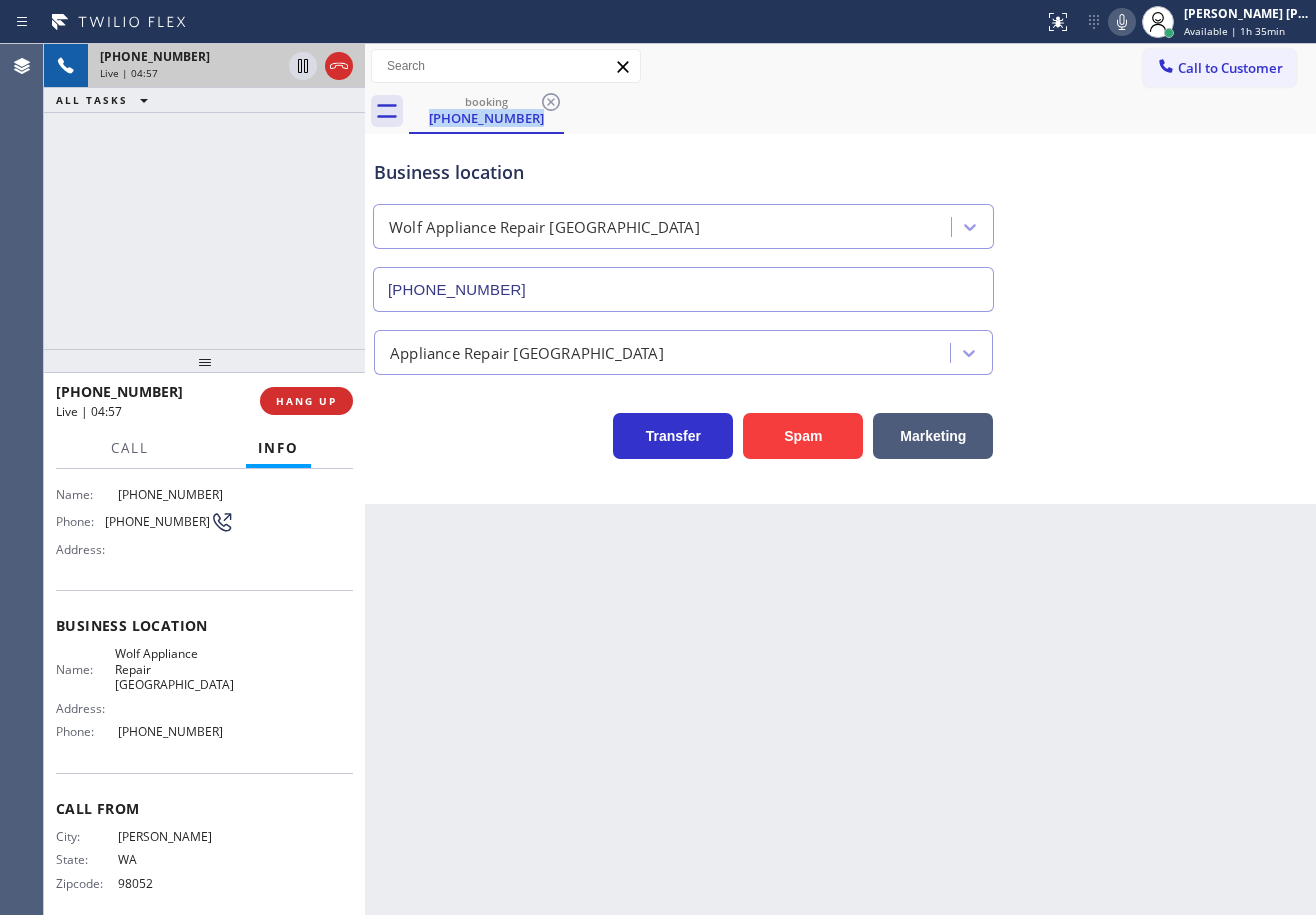 click on "booking (206) 853-4061" at bounding box center (862, 111) 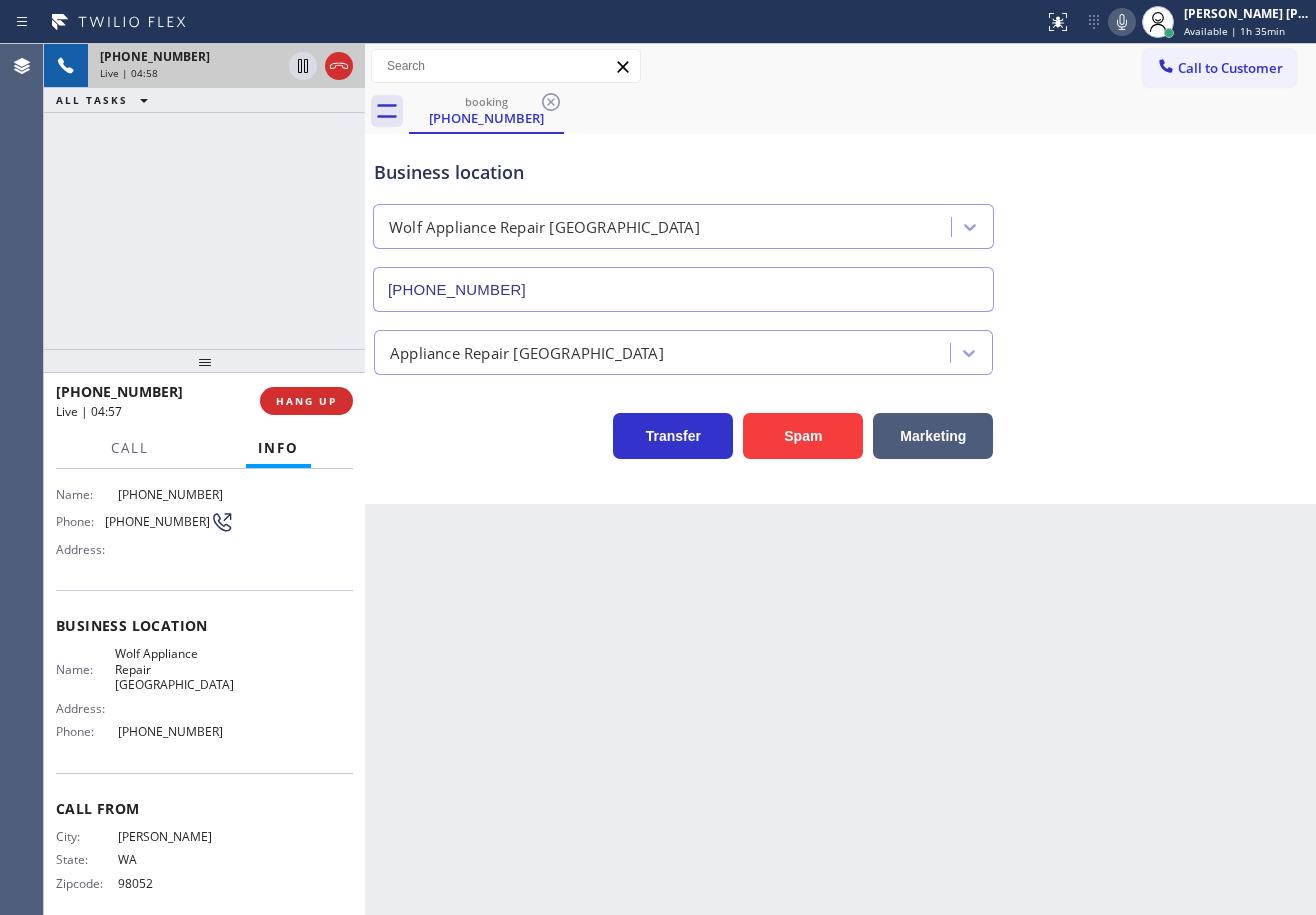 click on "booking (206) 853-4061" at bounding box center [862, 111] 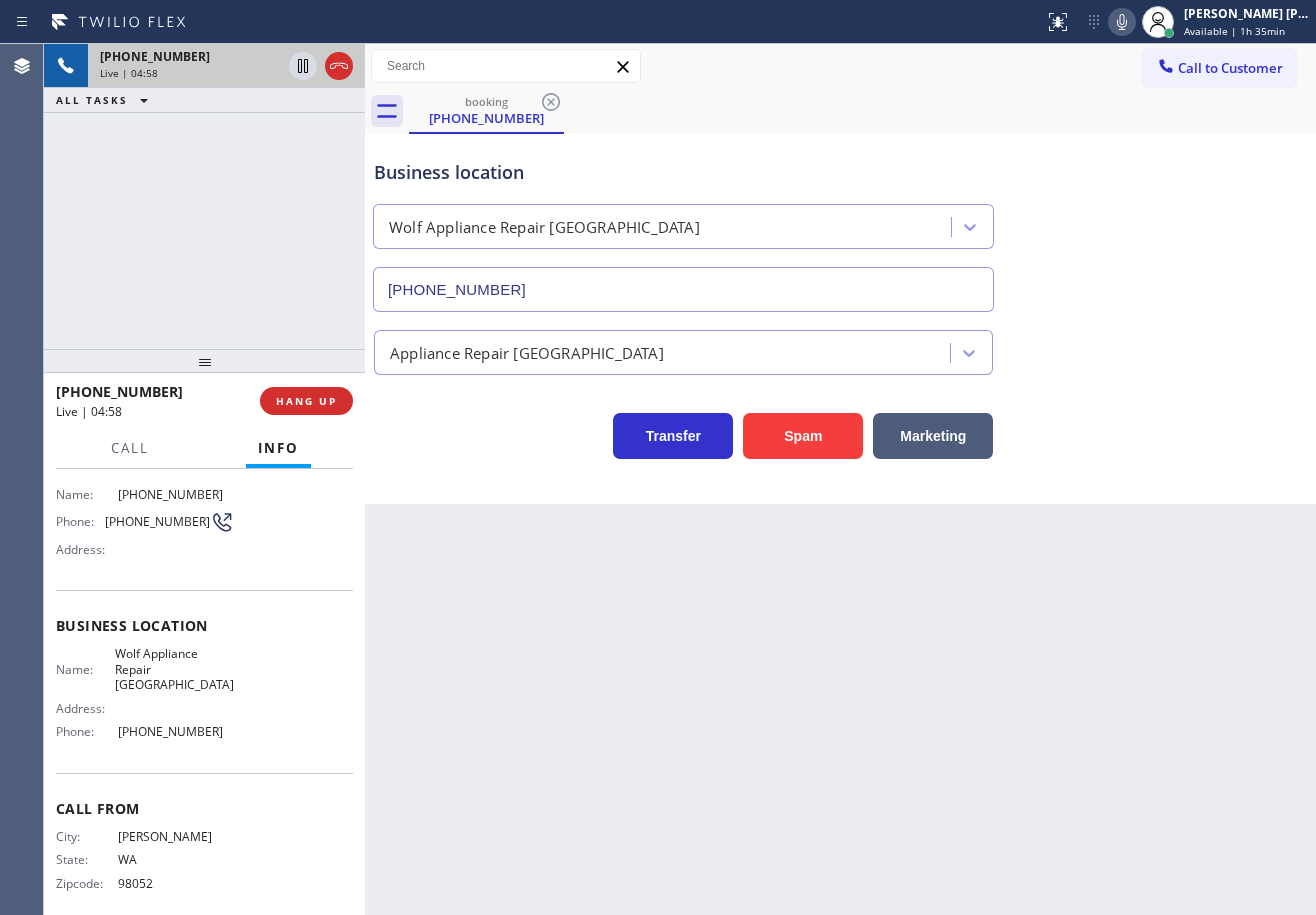 click on "booking (206) 853-4061" at bounding box center (862, 111) 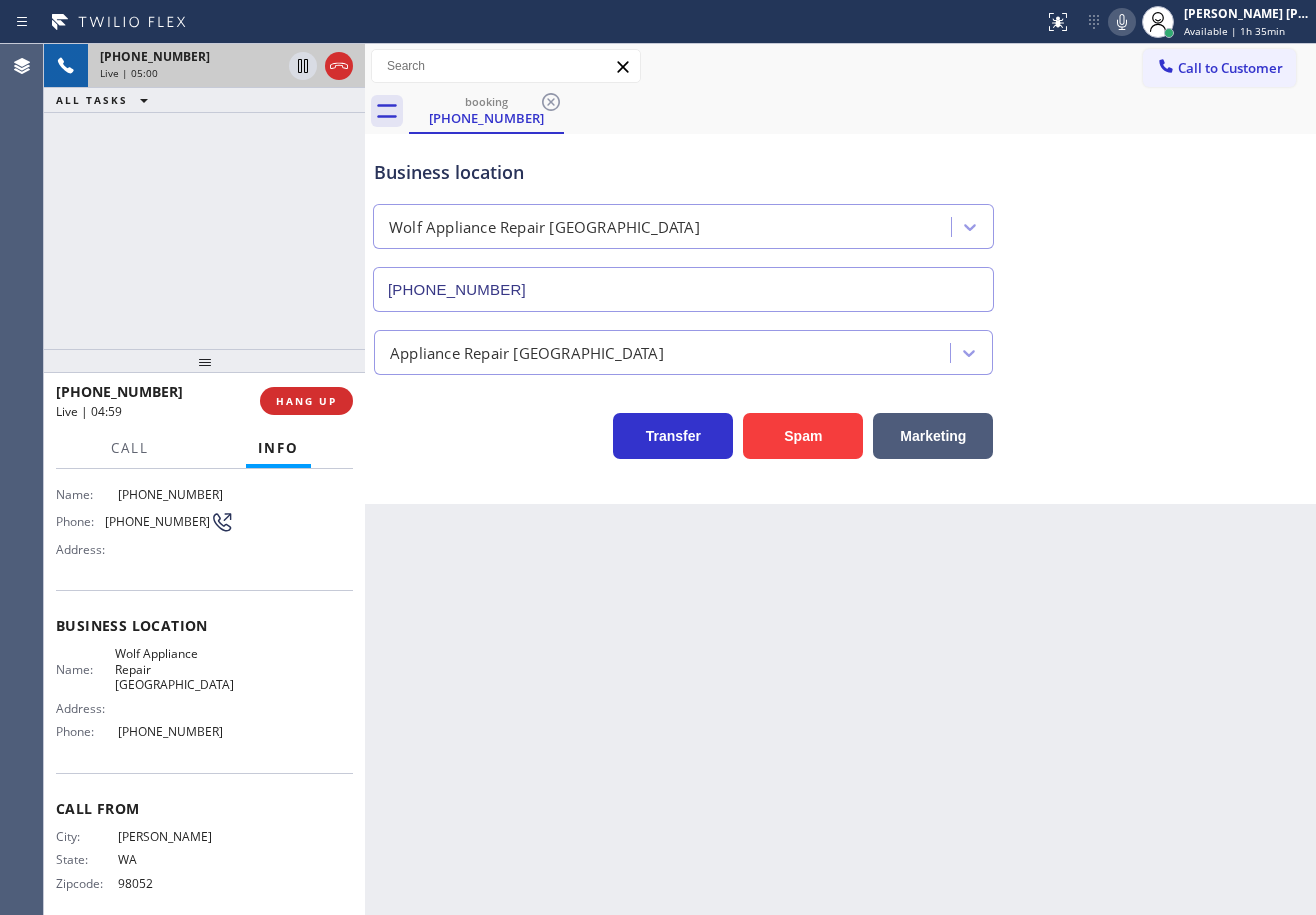 click 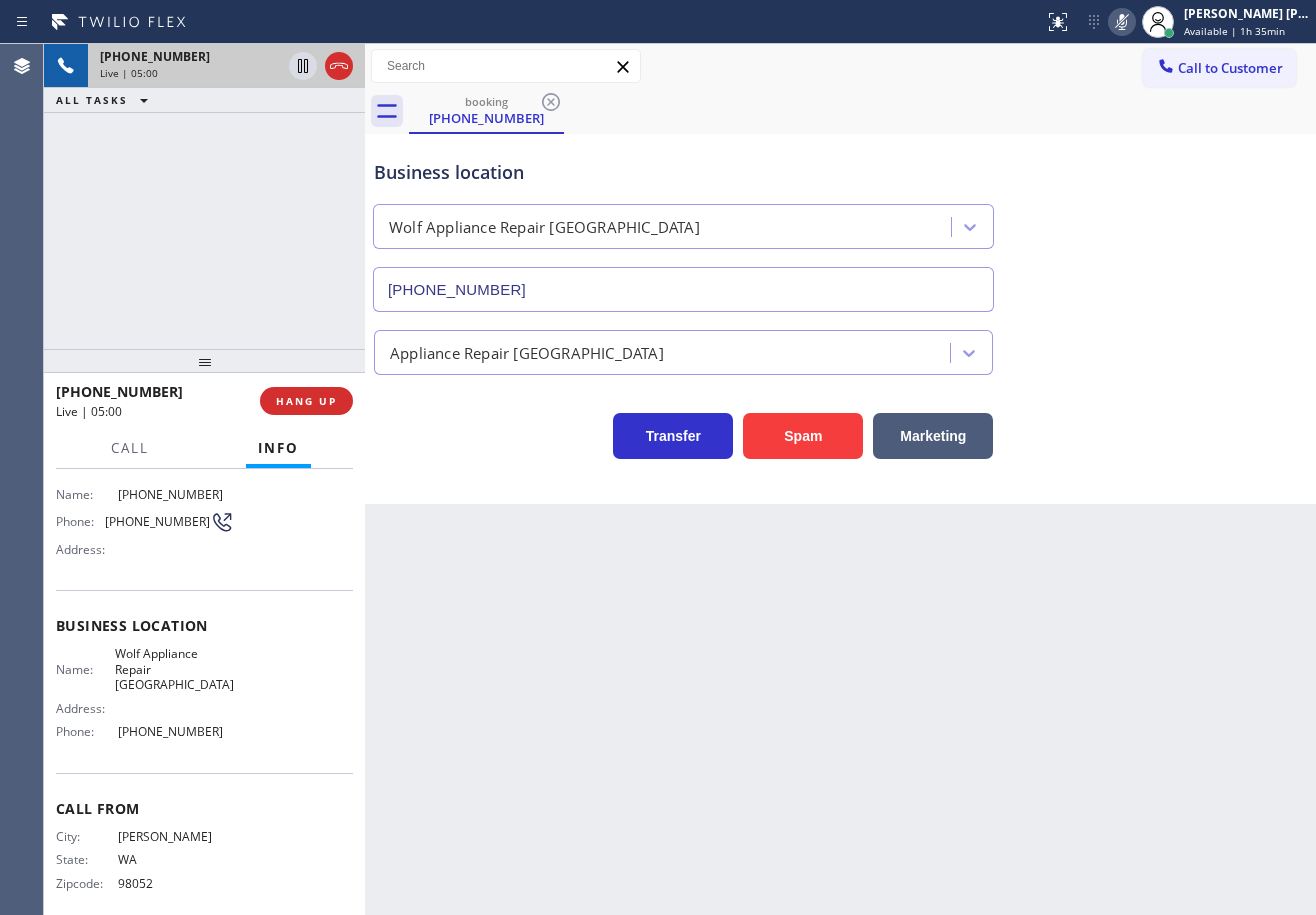drag, startPoint x: 1111, startPoint y: 116, endPoint x: 592, endPoint y: 34, distance: 525.4379 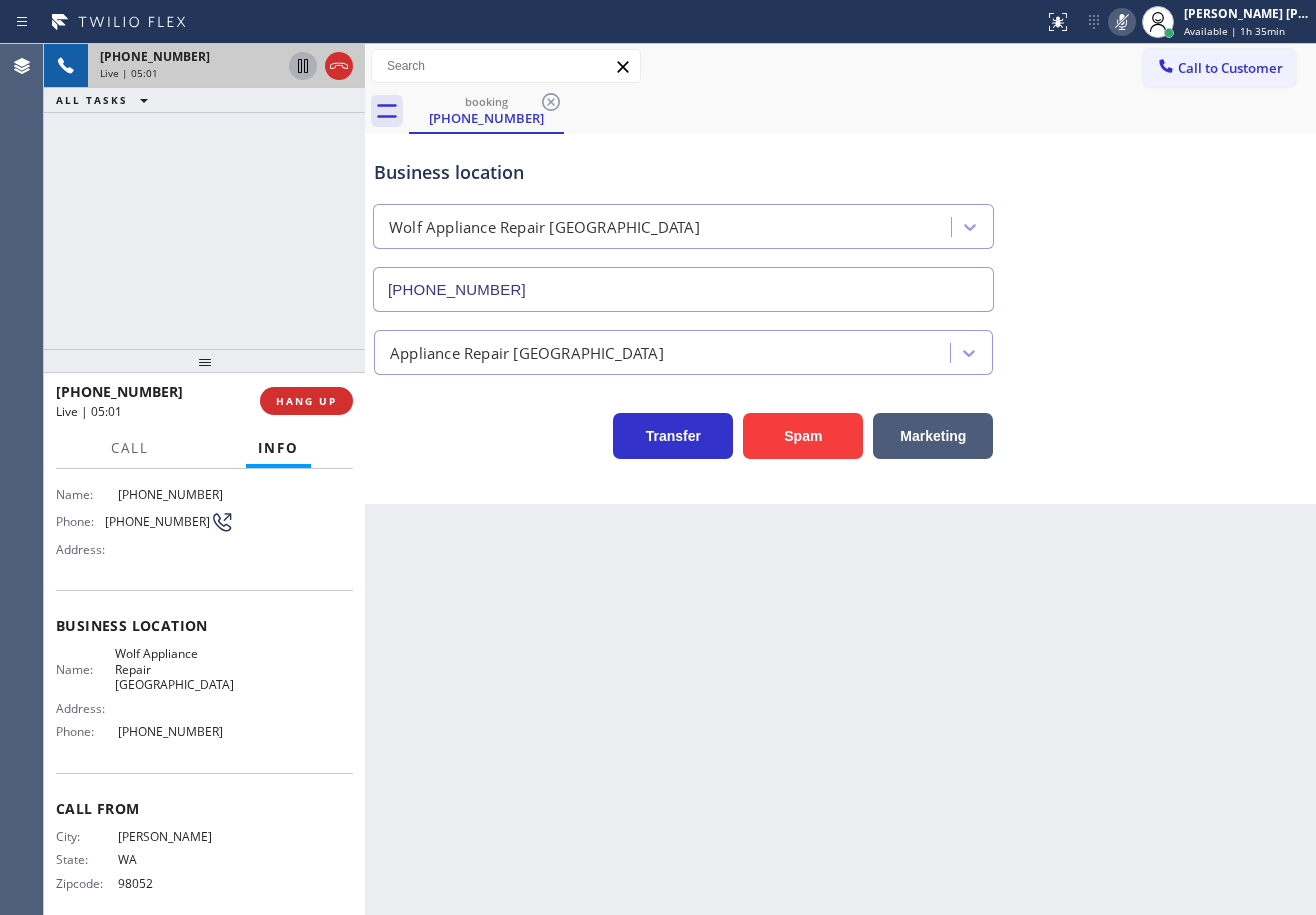 click 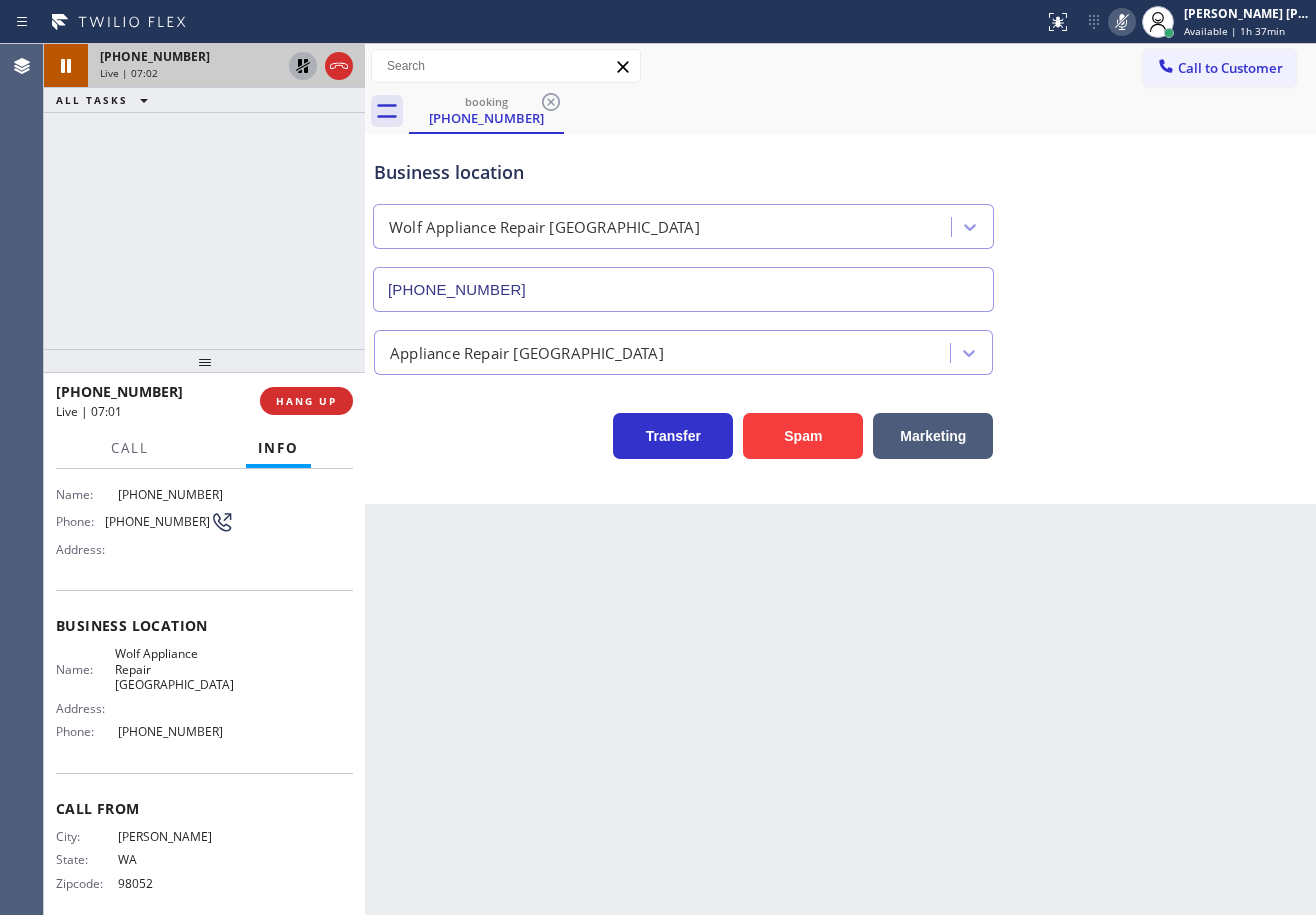 click on "Back to Dashboard Change Sender ID Customers Technicians Select a contact Outbound call Technician Search Technician Your caller id phone number Your caller id phone number Call Technician info Name   Phone none Address none Change Sender ID HVAC +18559994417 5 Star Appliance +18557314952 Appliance Repair +18554611149 Plumbing +18889090120 Air Duct Cleaning +18006865038  Electricians +18005688664 Cancel Change Check personal SMS Reset Change booking (206) 853-4061 Call to Customer Outbound call Location Wise Owl Electricians in Millburn Your caller id phone number (908) 824-6559 Customer number Call Outbound call Technician Search Technician Your caller id phone number Your caller id phone number Call booking (206) 853-4061 Business location Wolf Appliance Repair Phoenix (425) 517-3988 Appliance Repair High End Transfer Spam Marketing" at bounding box center [840, 479] 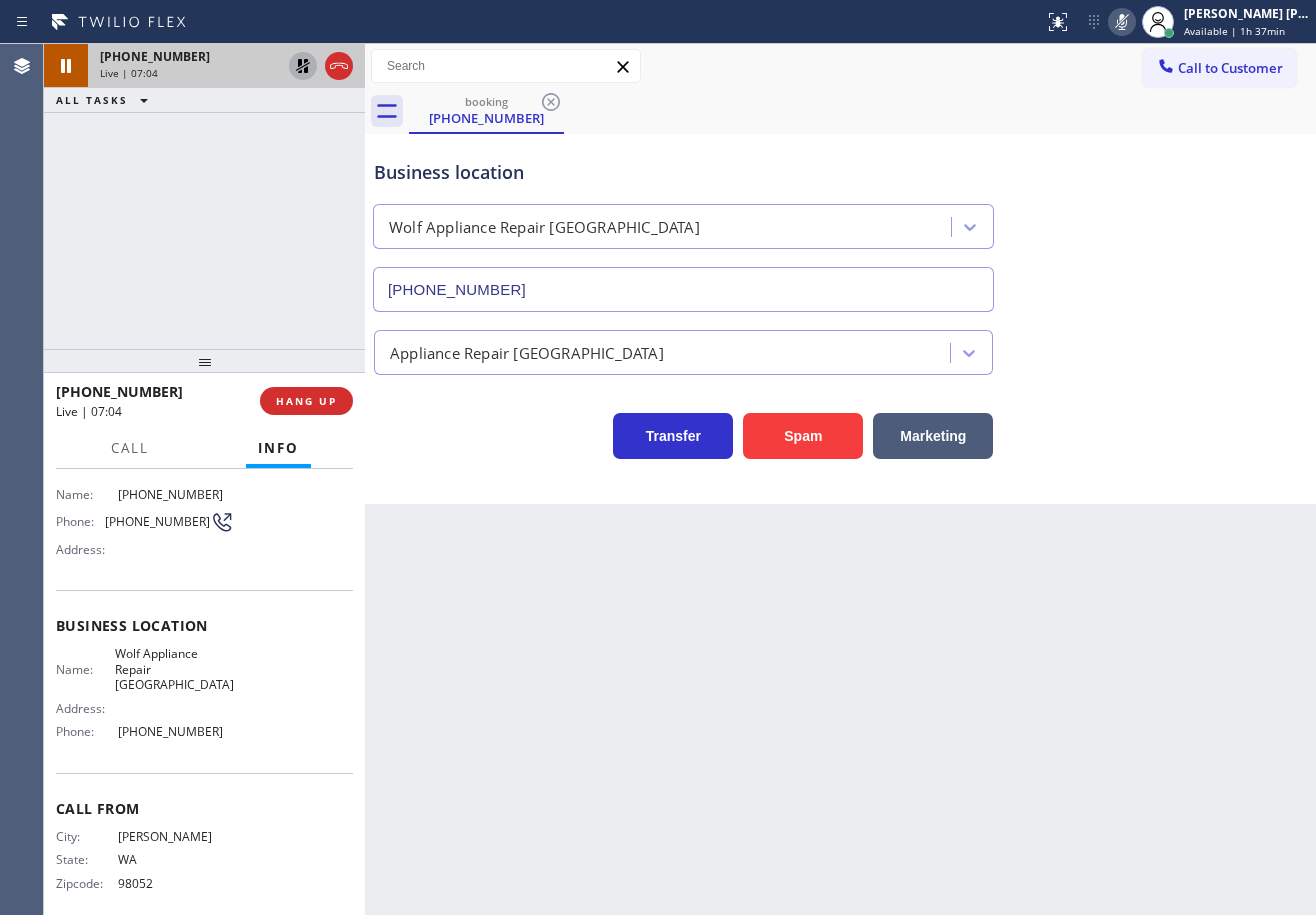 click at bounding box center [303, 66] 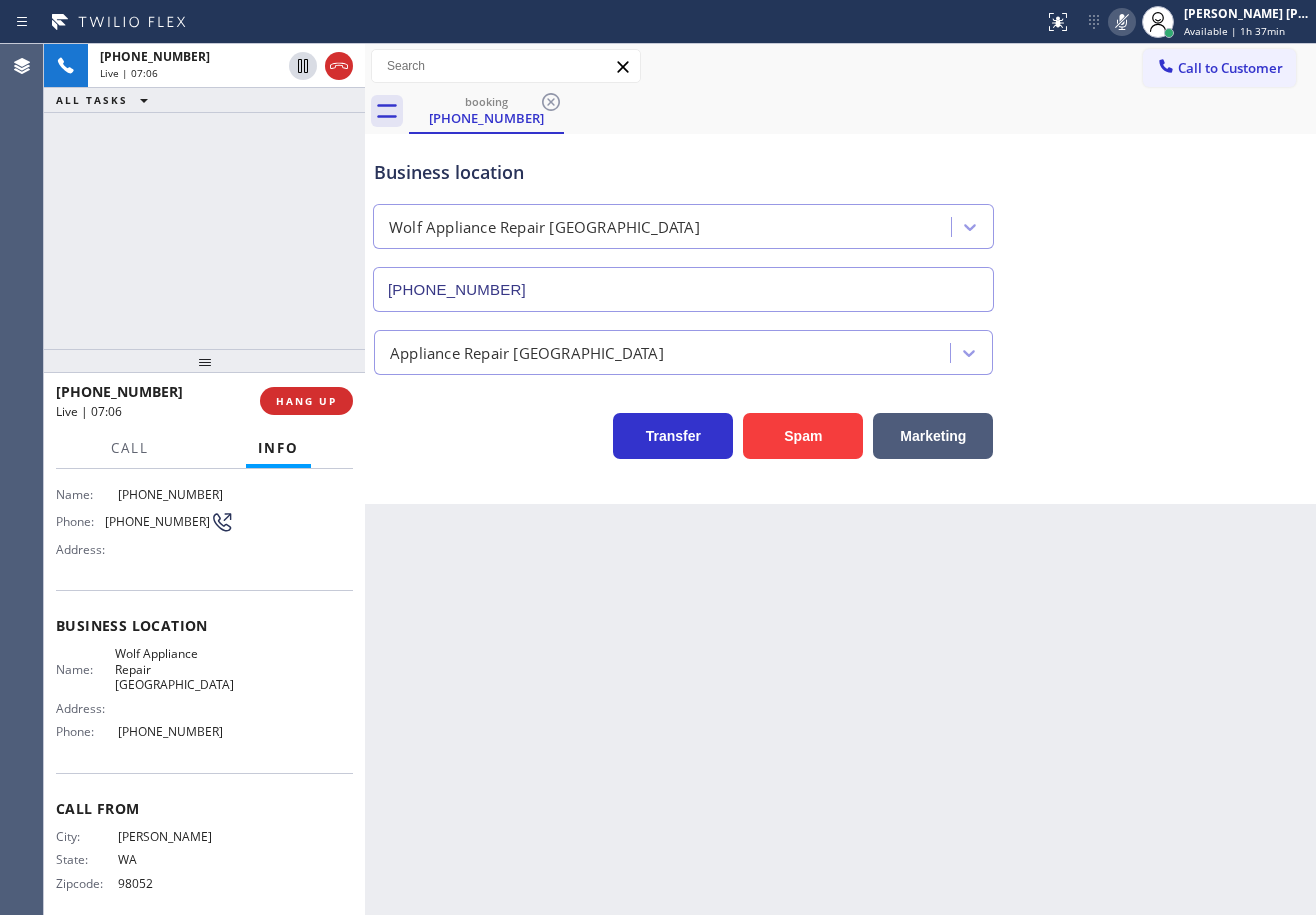 click 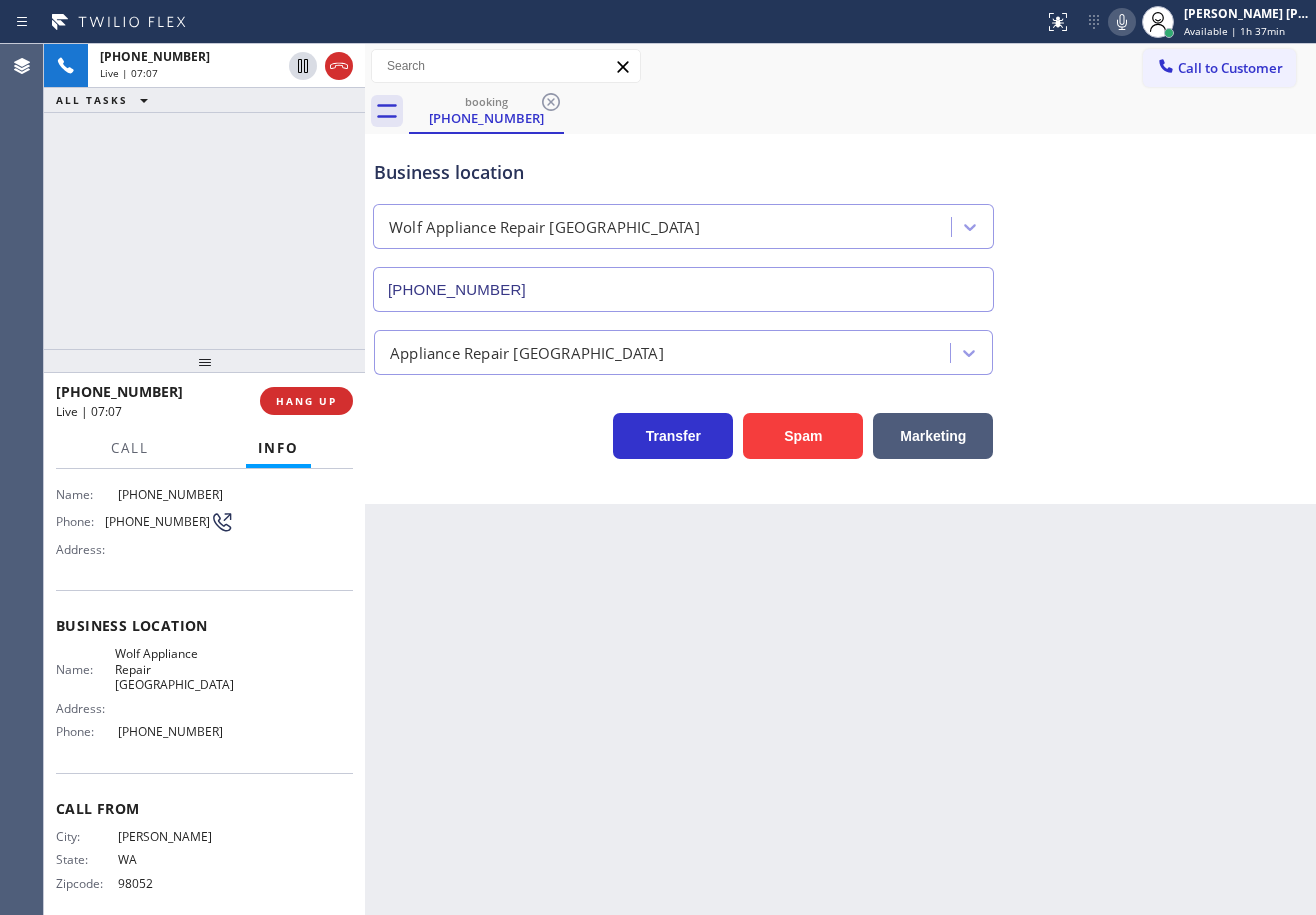 click on "Business location Wolf Appliance Repair Phoenix (425) 517-3988" at bounding box center (840, 221) 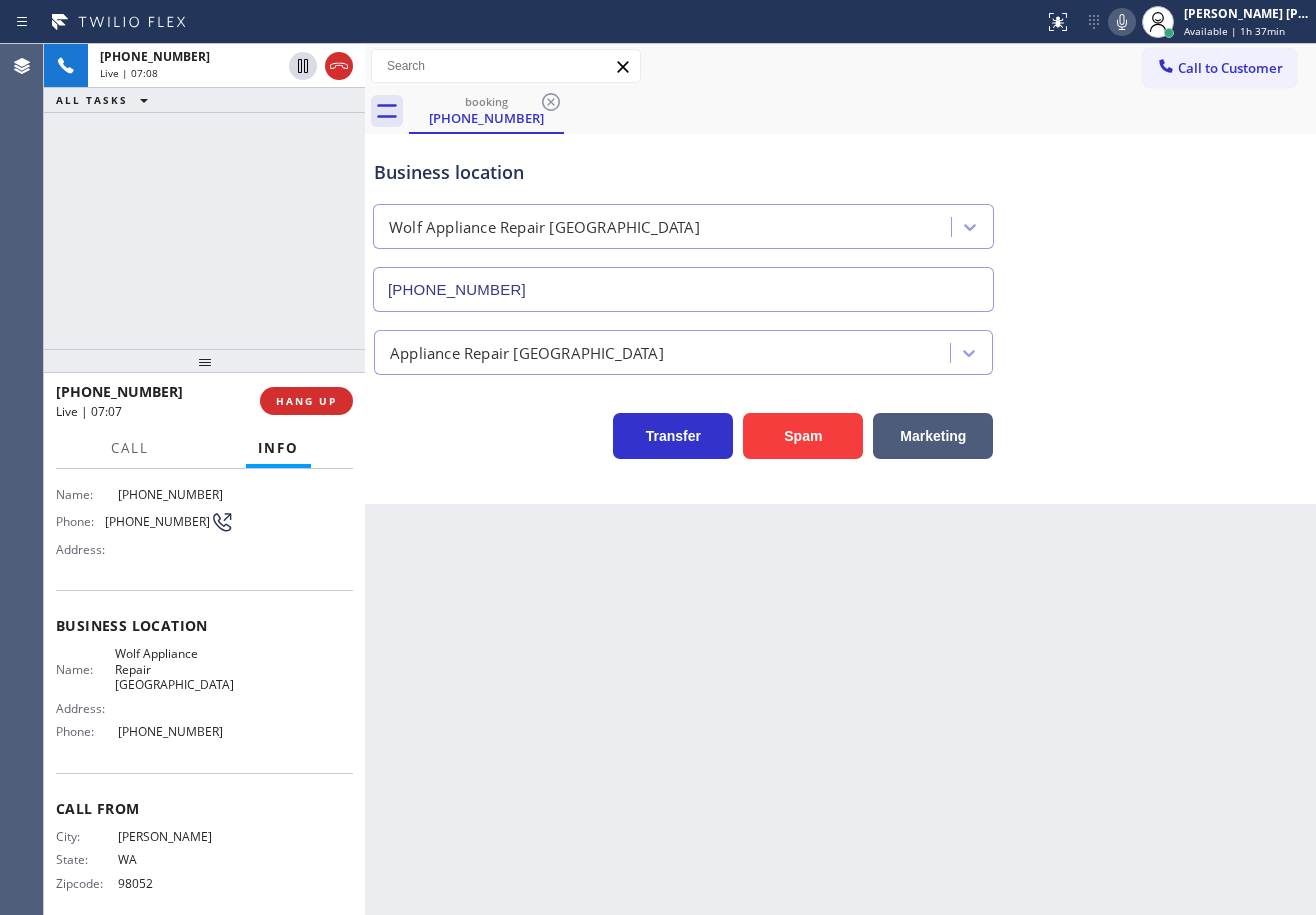 click on "Appliance Repair [GEOGRAPHIC_DATA]" at bounding box center (840, 348) 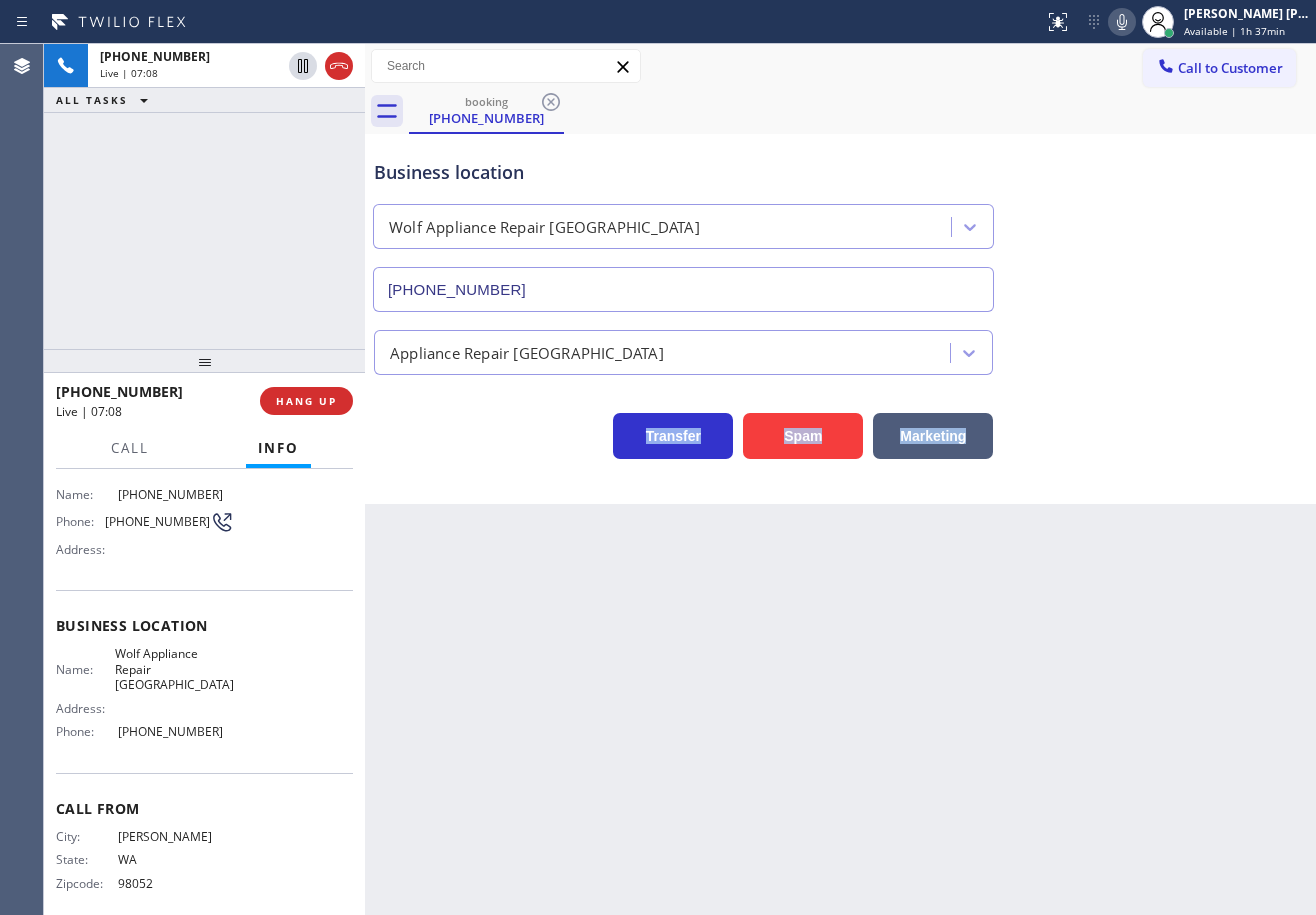 drag, startPoint x: 1184, startPoint y: 402, endPoint x: 1162, endPoint y: 433, distance: 38.013157 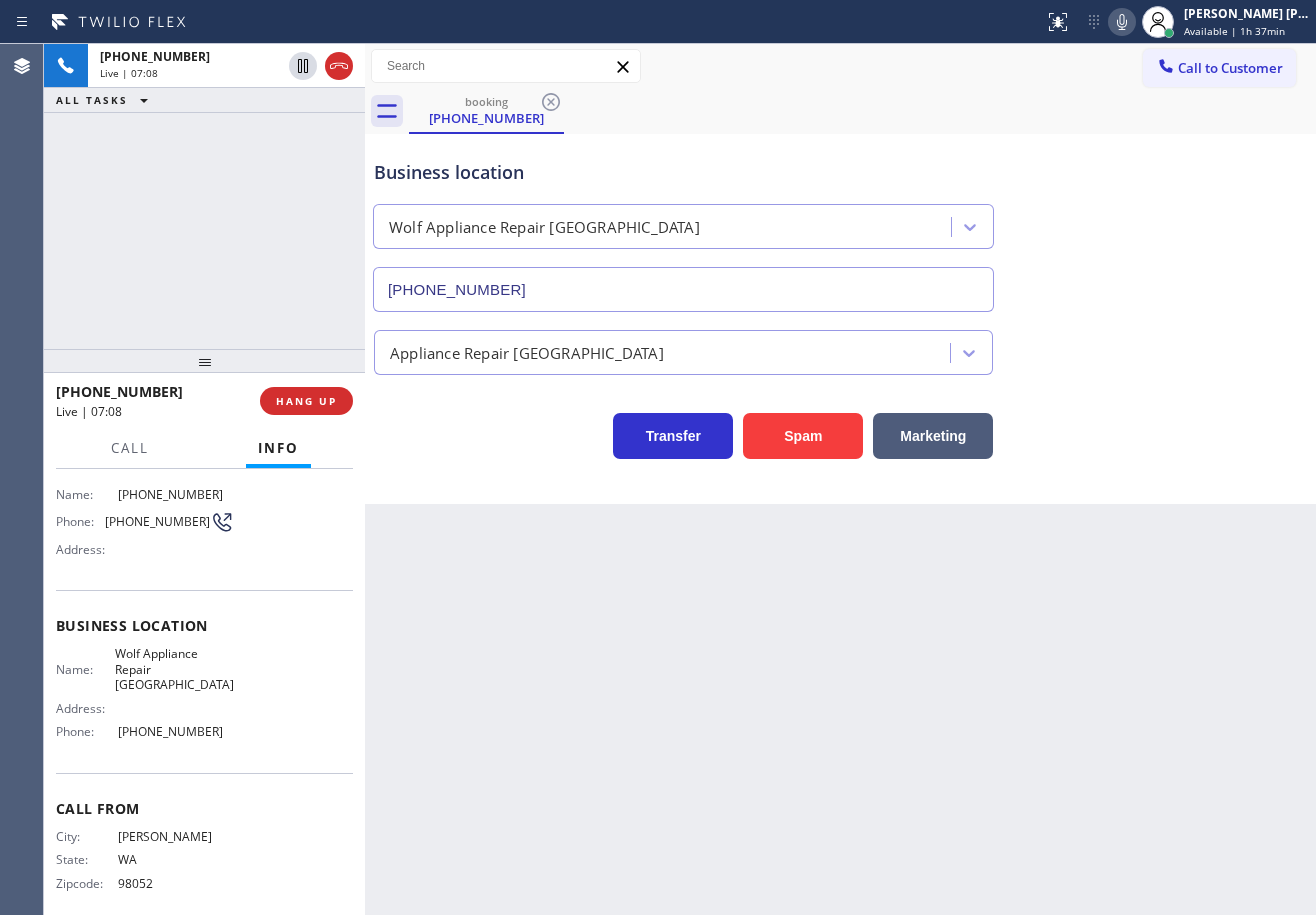 click on "Business location Wolf Appliance Repair Phoenix (425) 517-3988 Appliance Repair High End Transfer Spam Marketing" at bounding box center [840, 319] 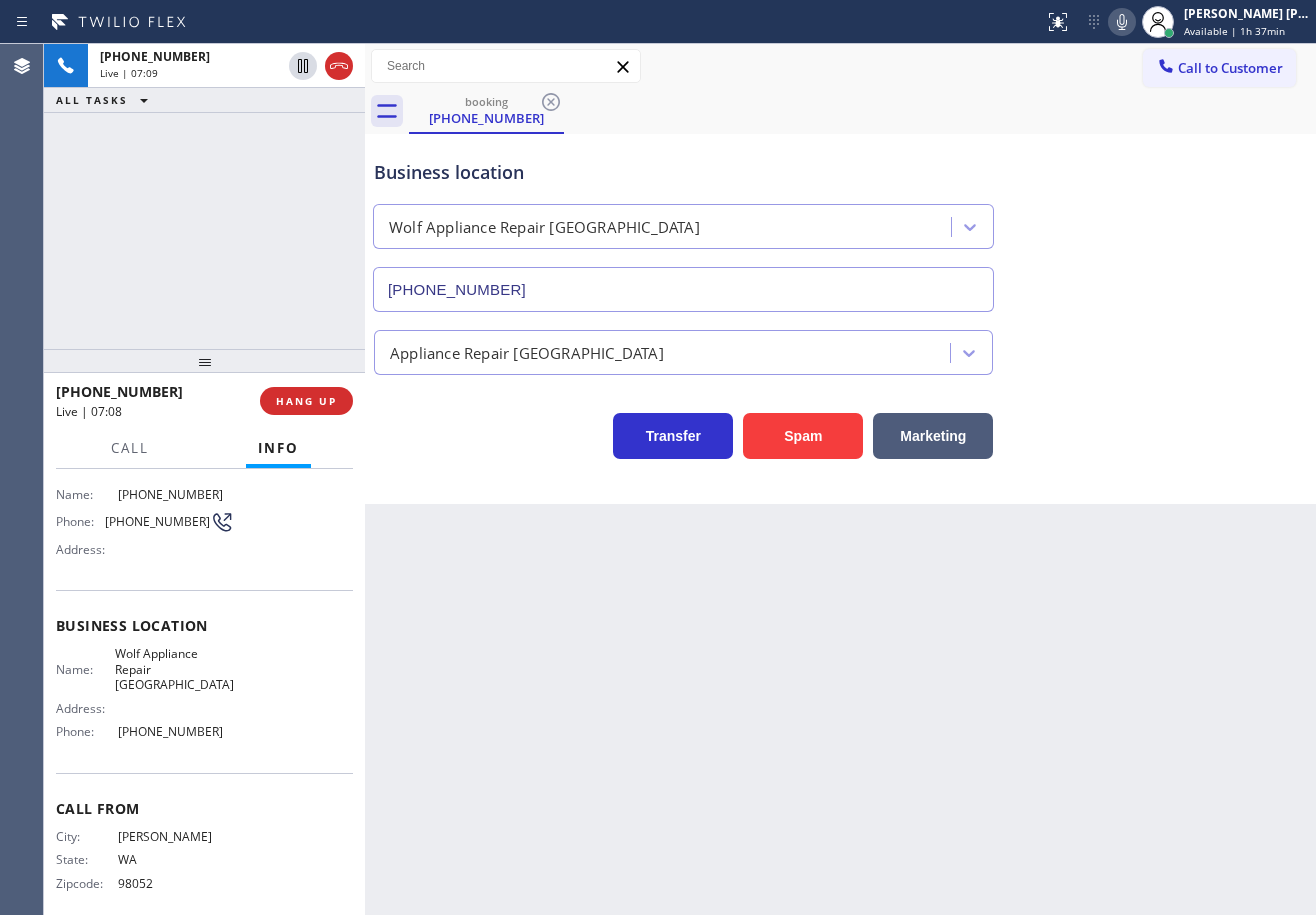click on "Appliance Repair [GEOGRAPHIC_DATA]" at bounding box center (840, 348) 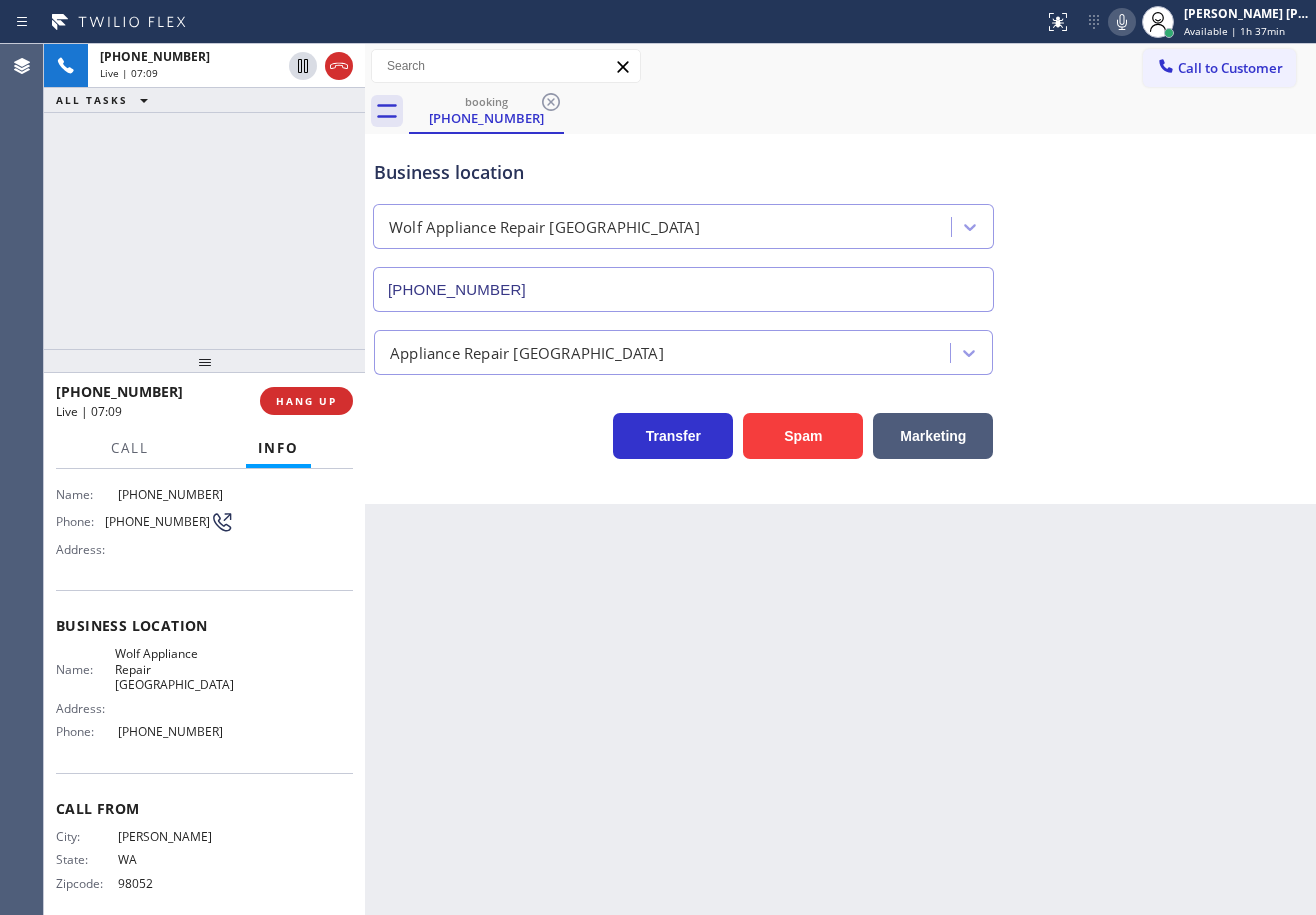 drag, startPoint x: 1197, startPoint y: 379, endPoint x: 1176, endPoint y: 481, distance: 104.13933 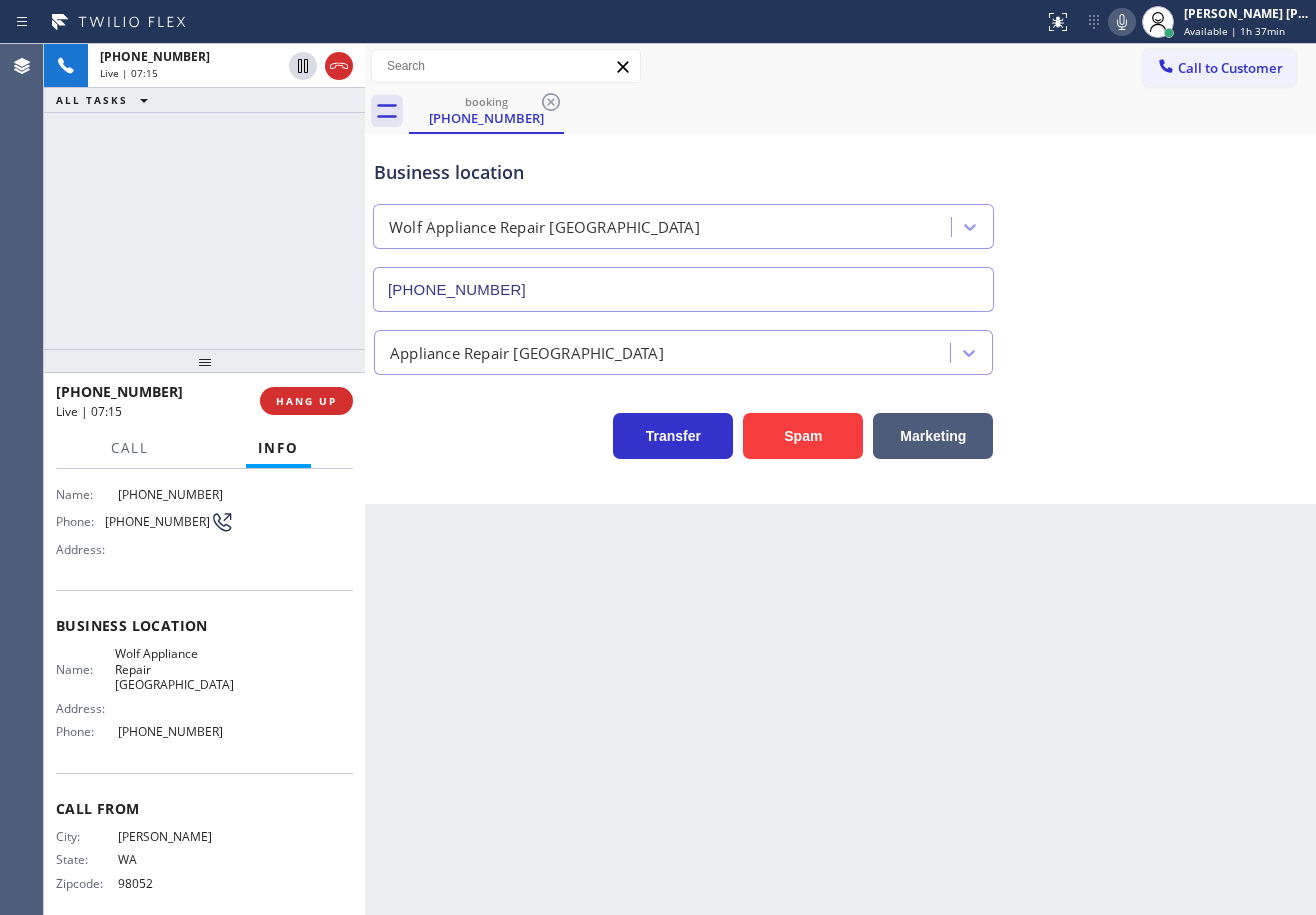 click on "Transfer Spam Marketing" at bounding box center (840, 417) 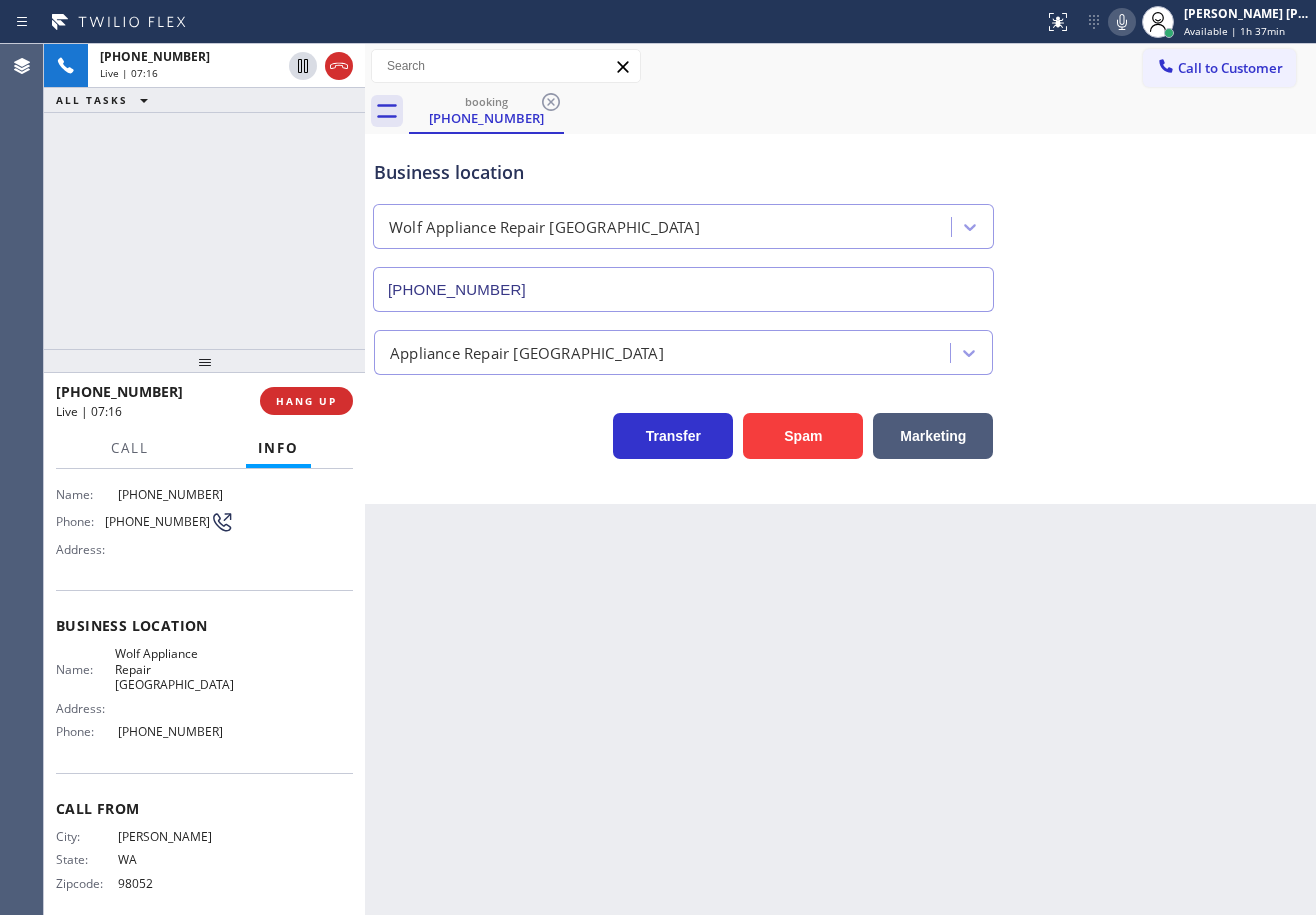 drag, startPoint x: 1150, startPoint y: 19, endPoint x: 1205, endPoint y: 242, distance: 229.68239 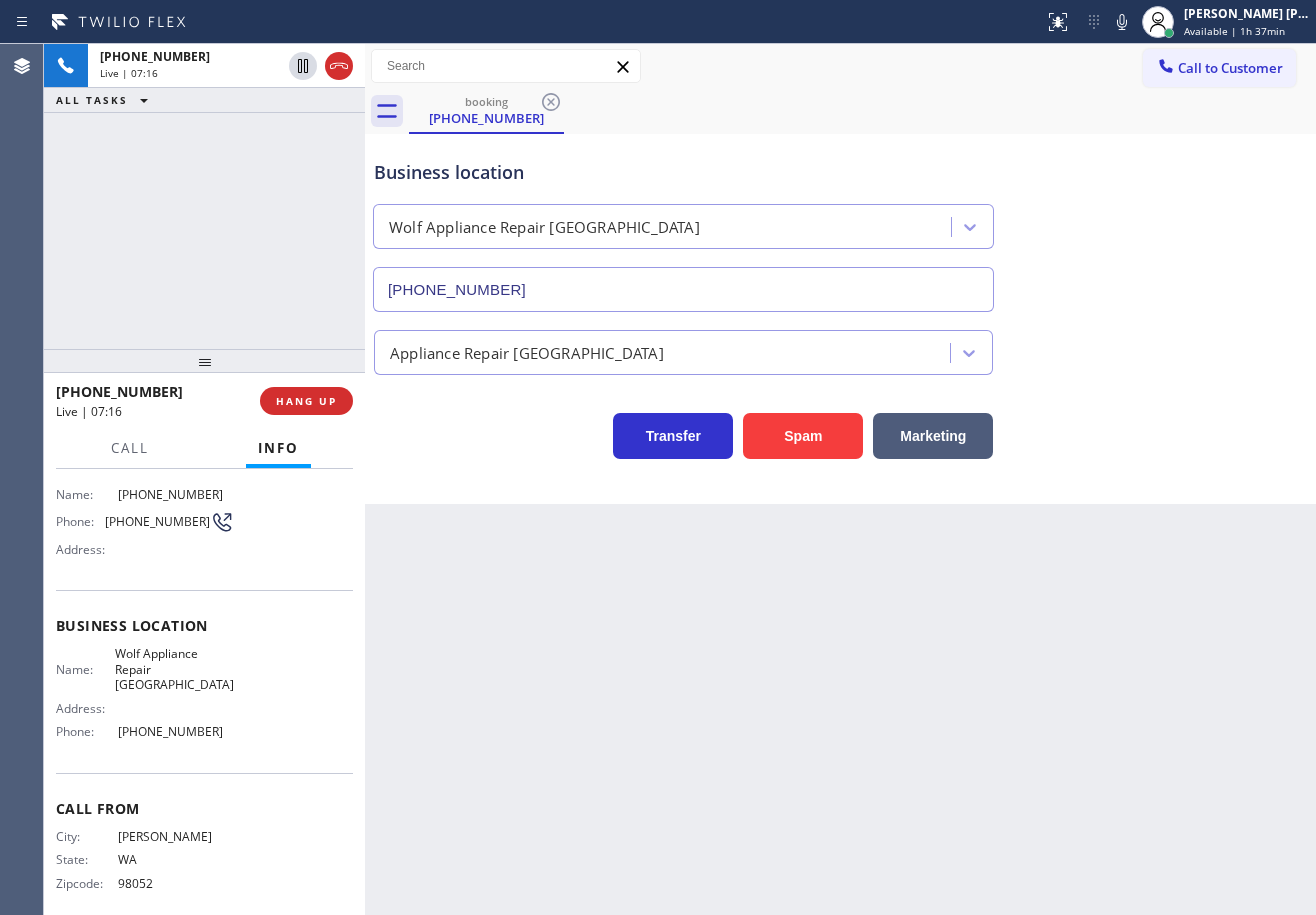 click 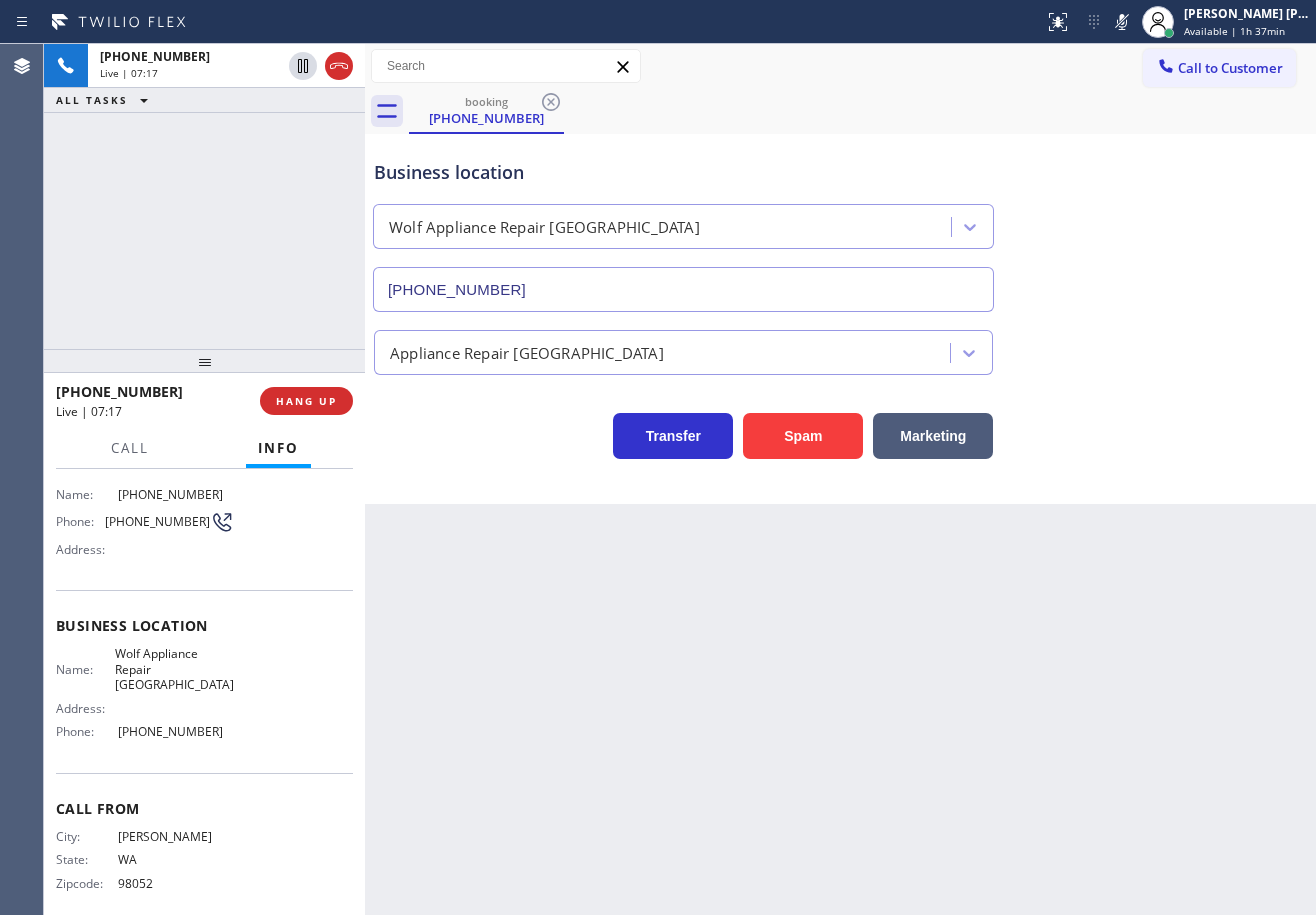 click on "Business location Wolf Appliance Repair Phoenix (425) 517-3988" at bounding box center (840, 221) 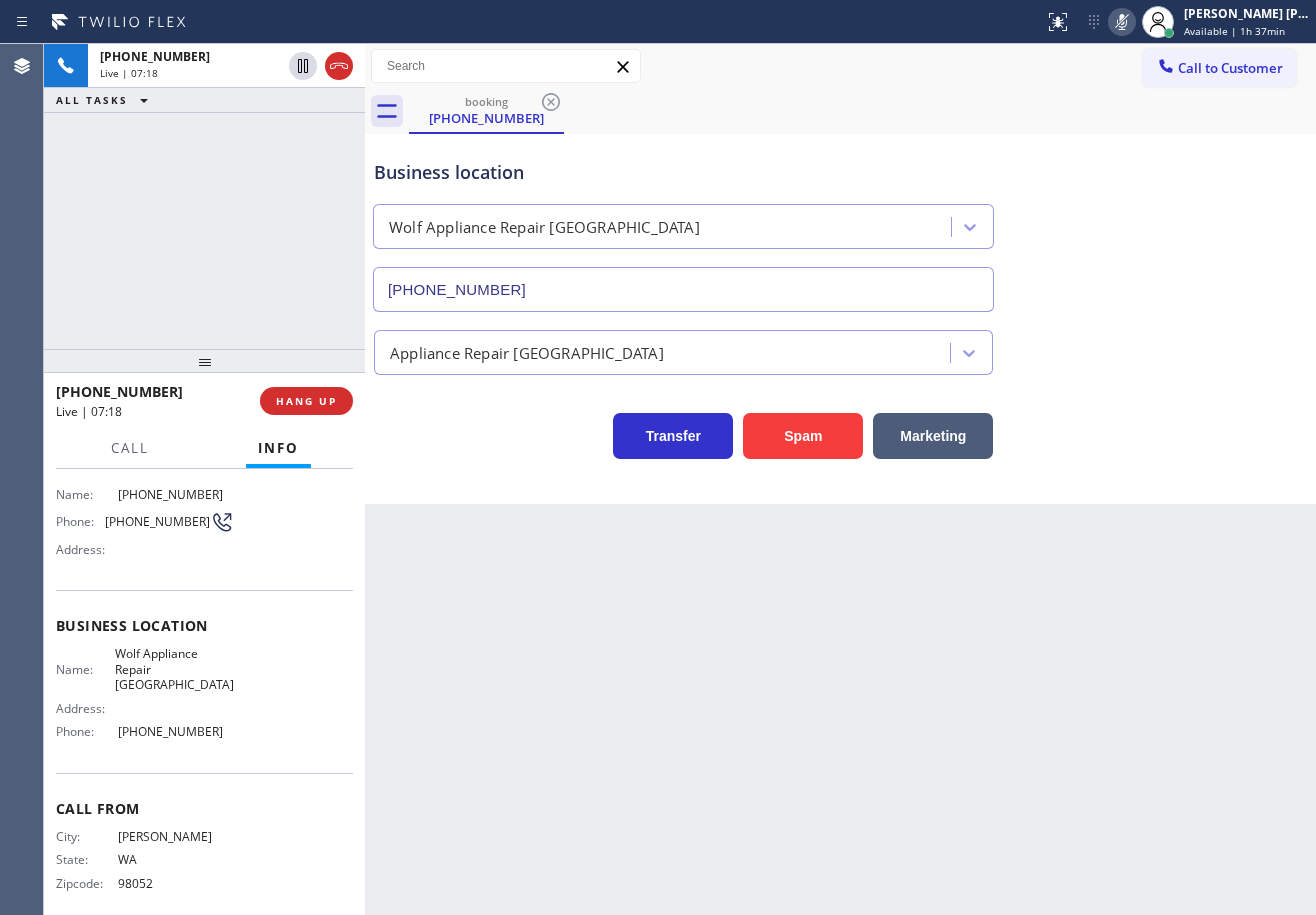 click 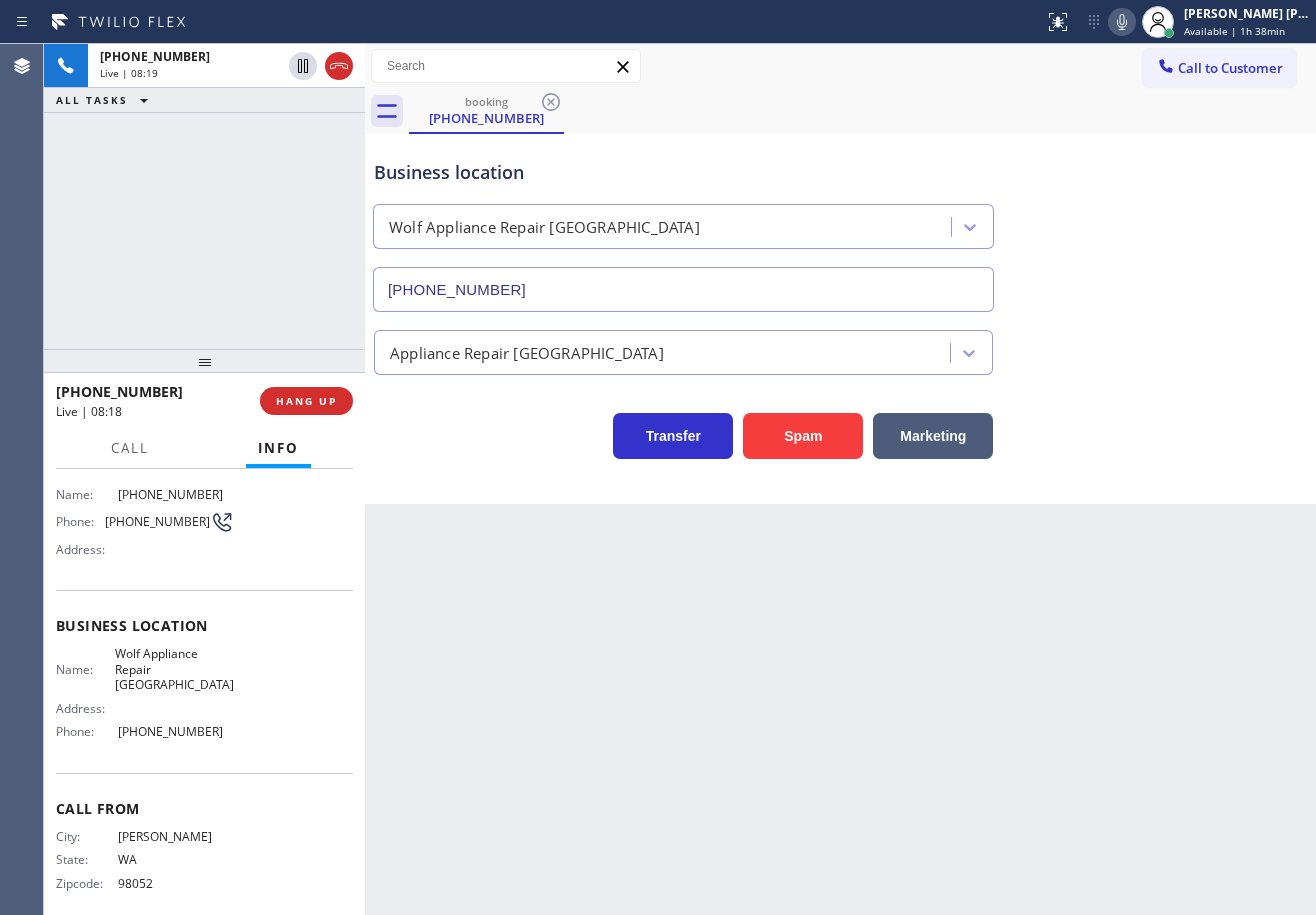click 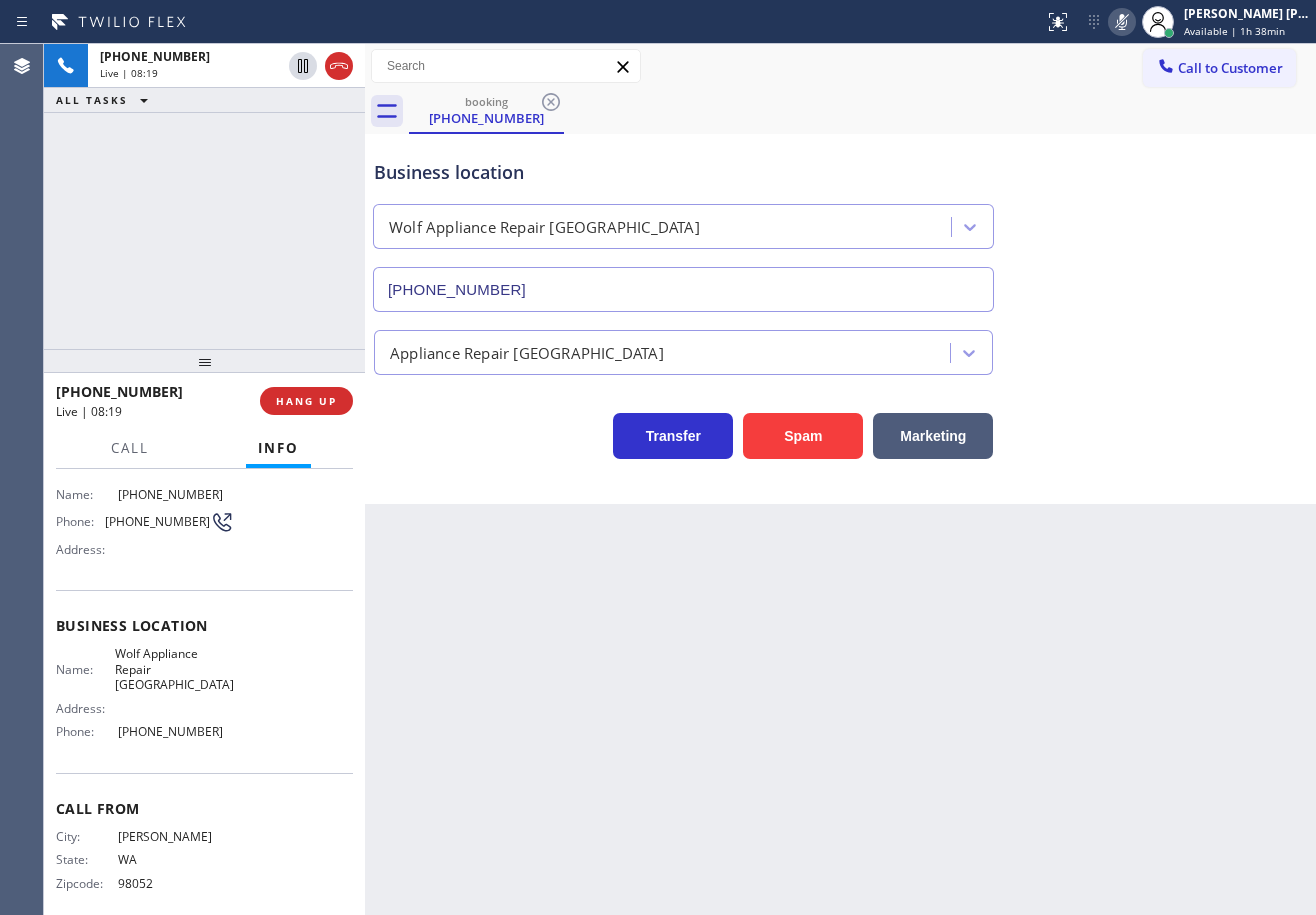 click 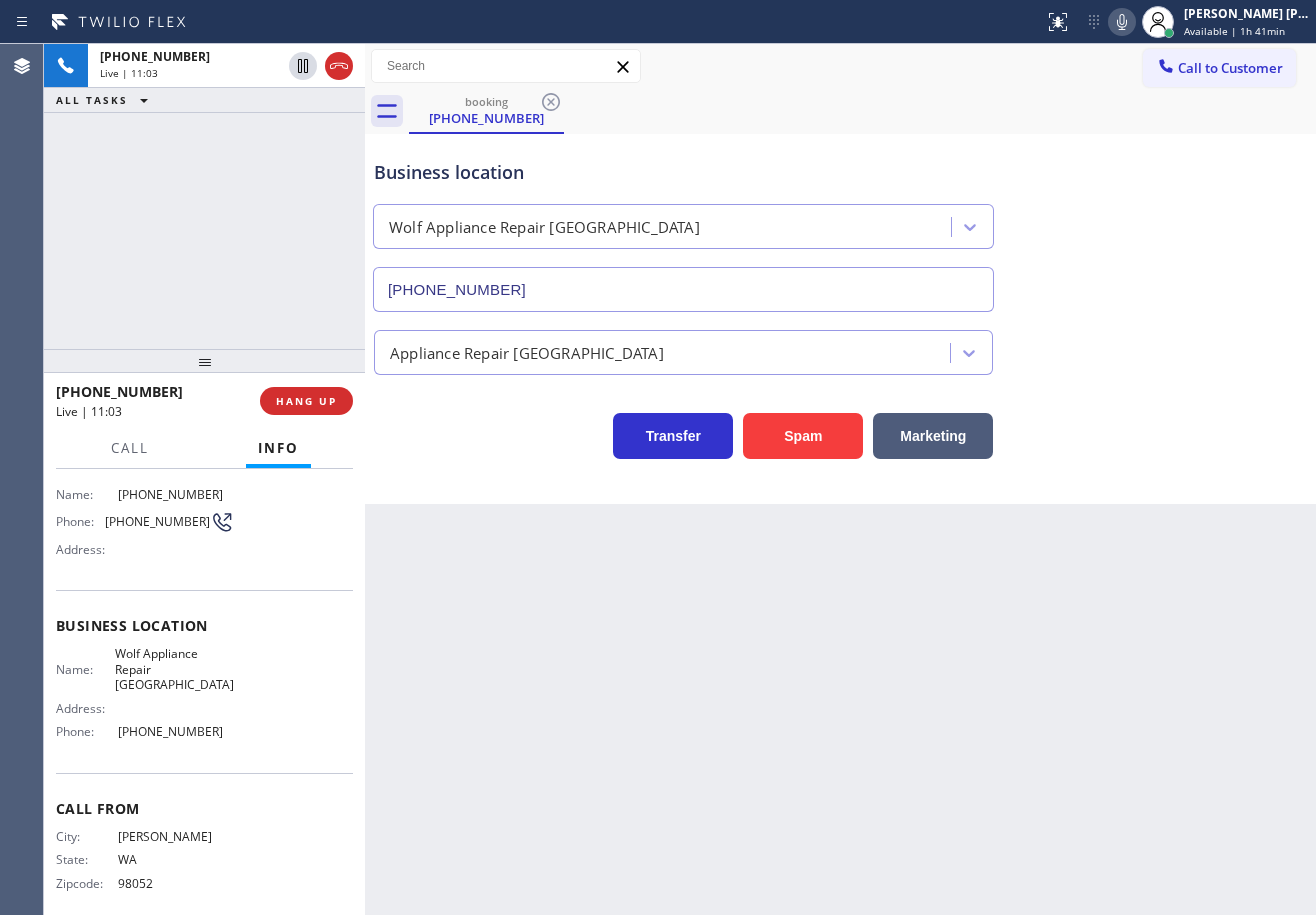 click 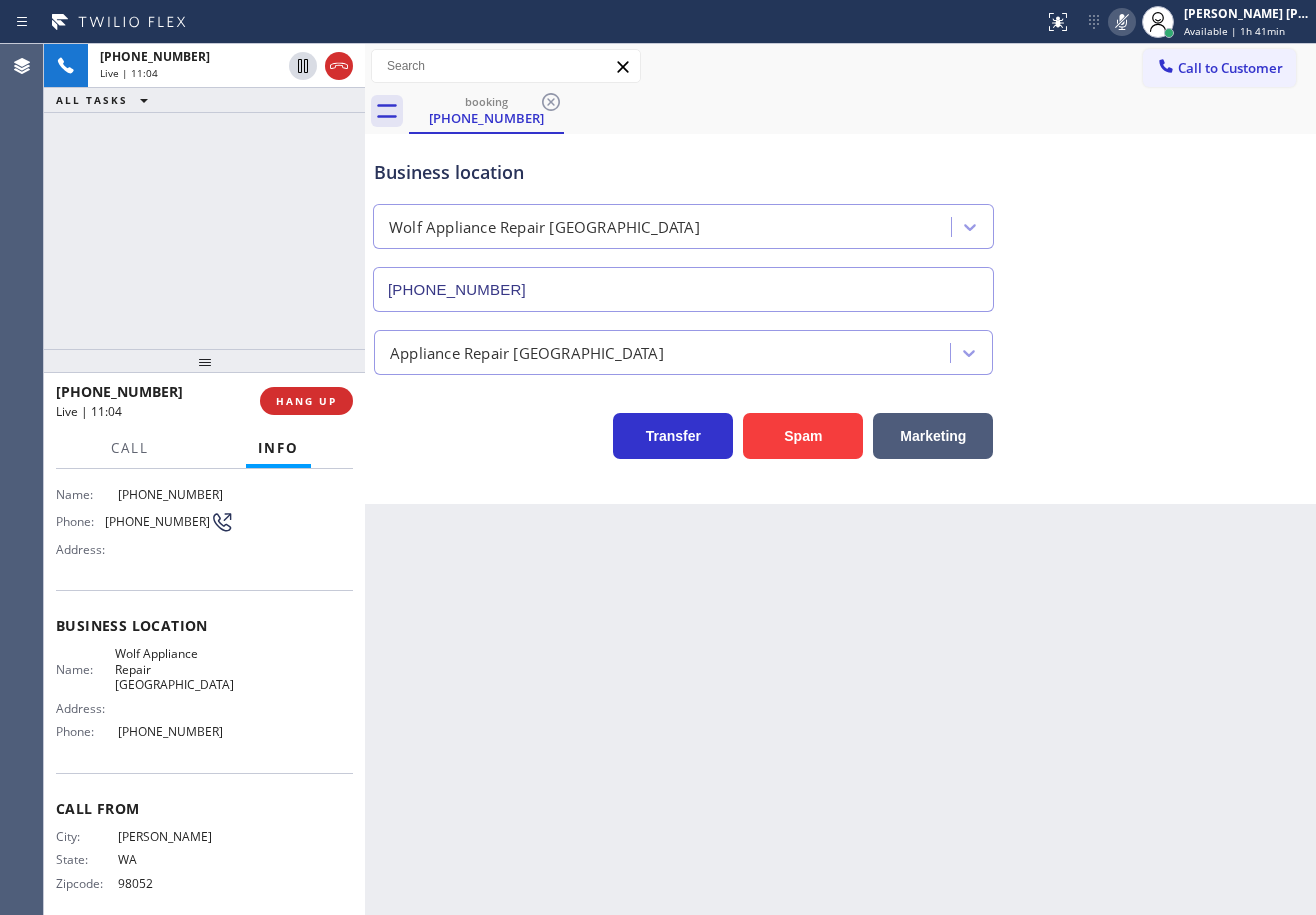 click 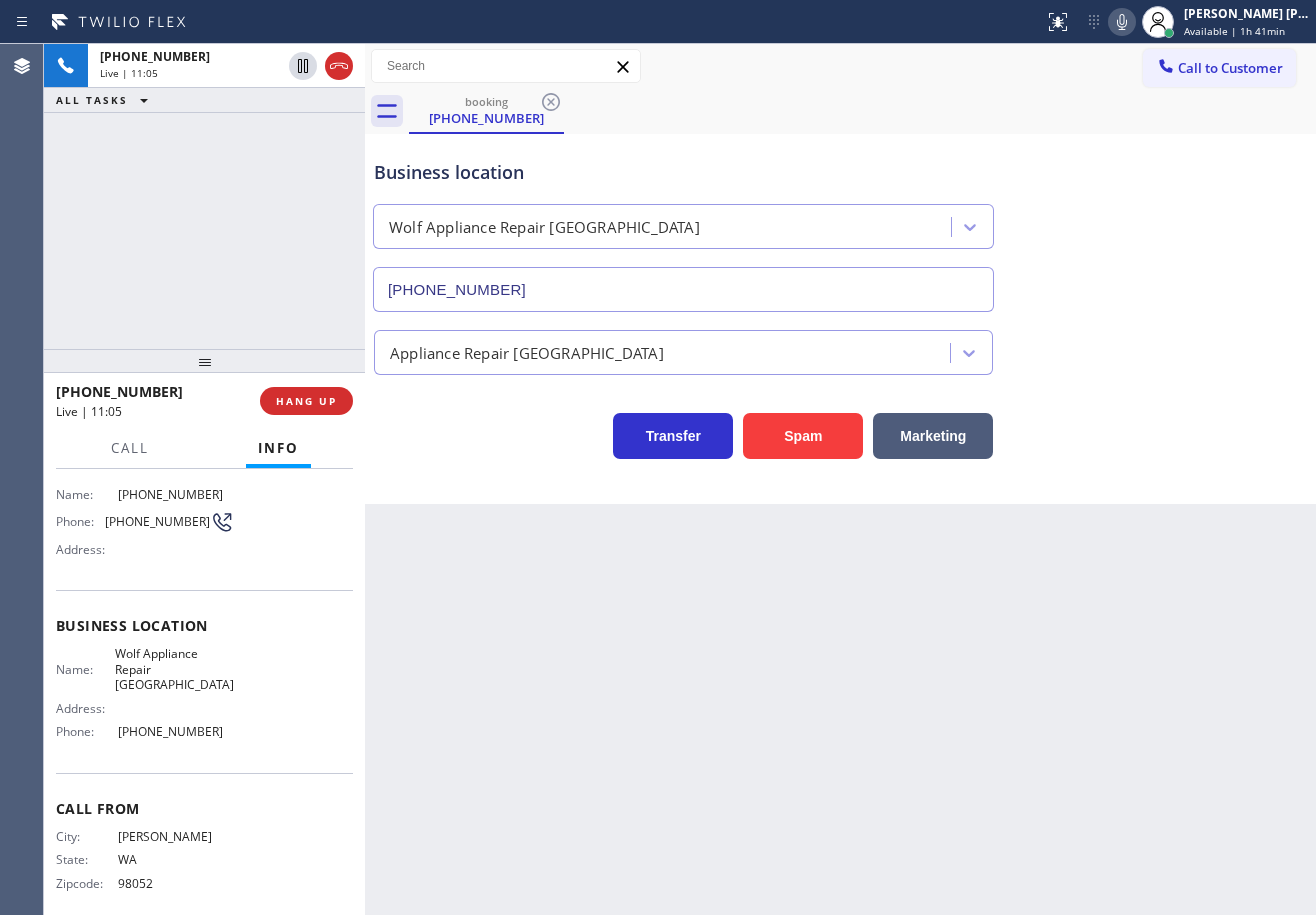click on "Business location Wolf Appliance Repair Phoenix (425) 517-3988" at bounding box center [840, 221] 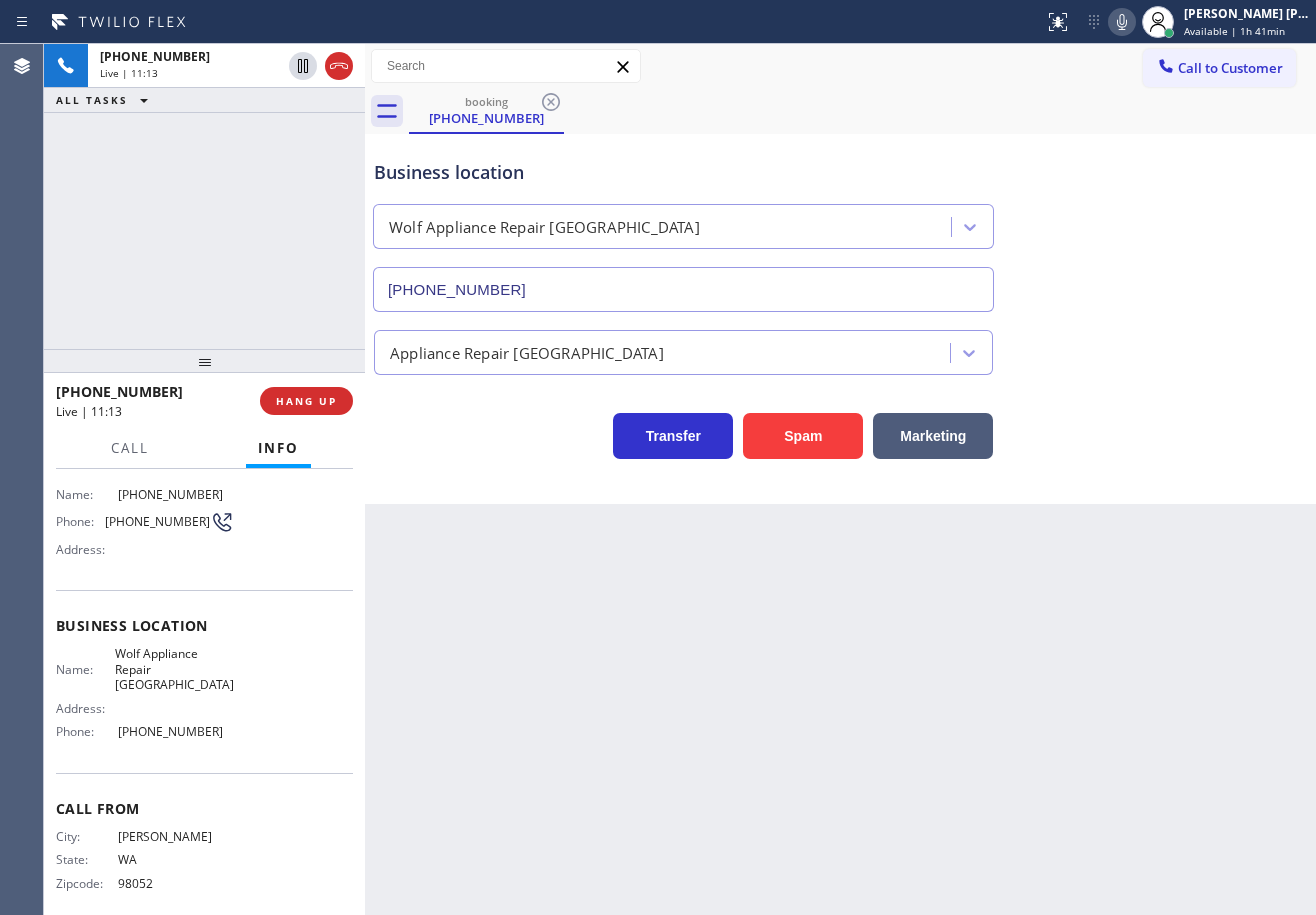 click 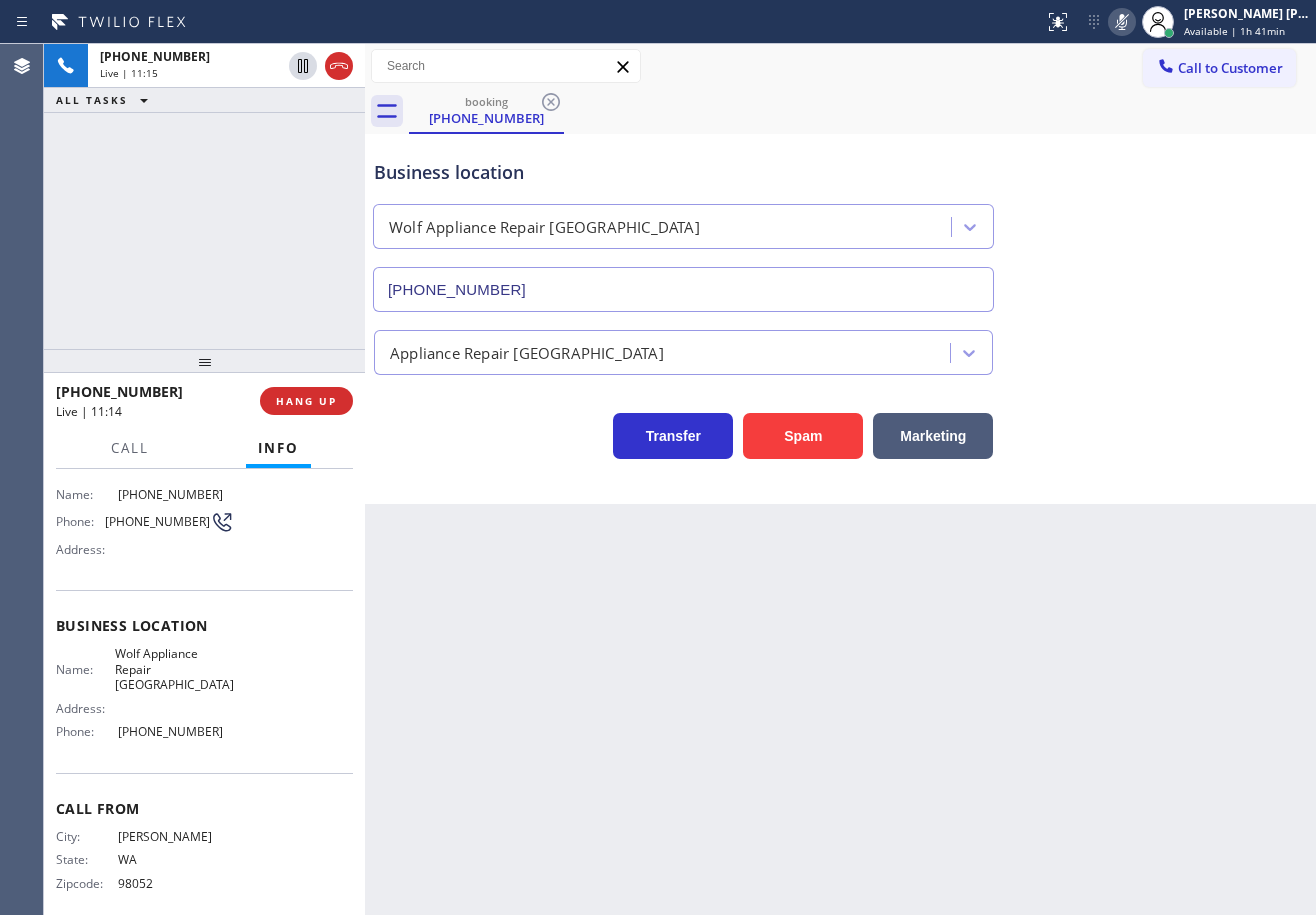 click 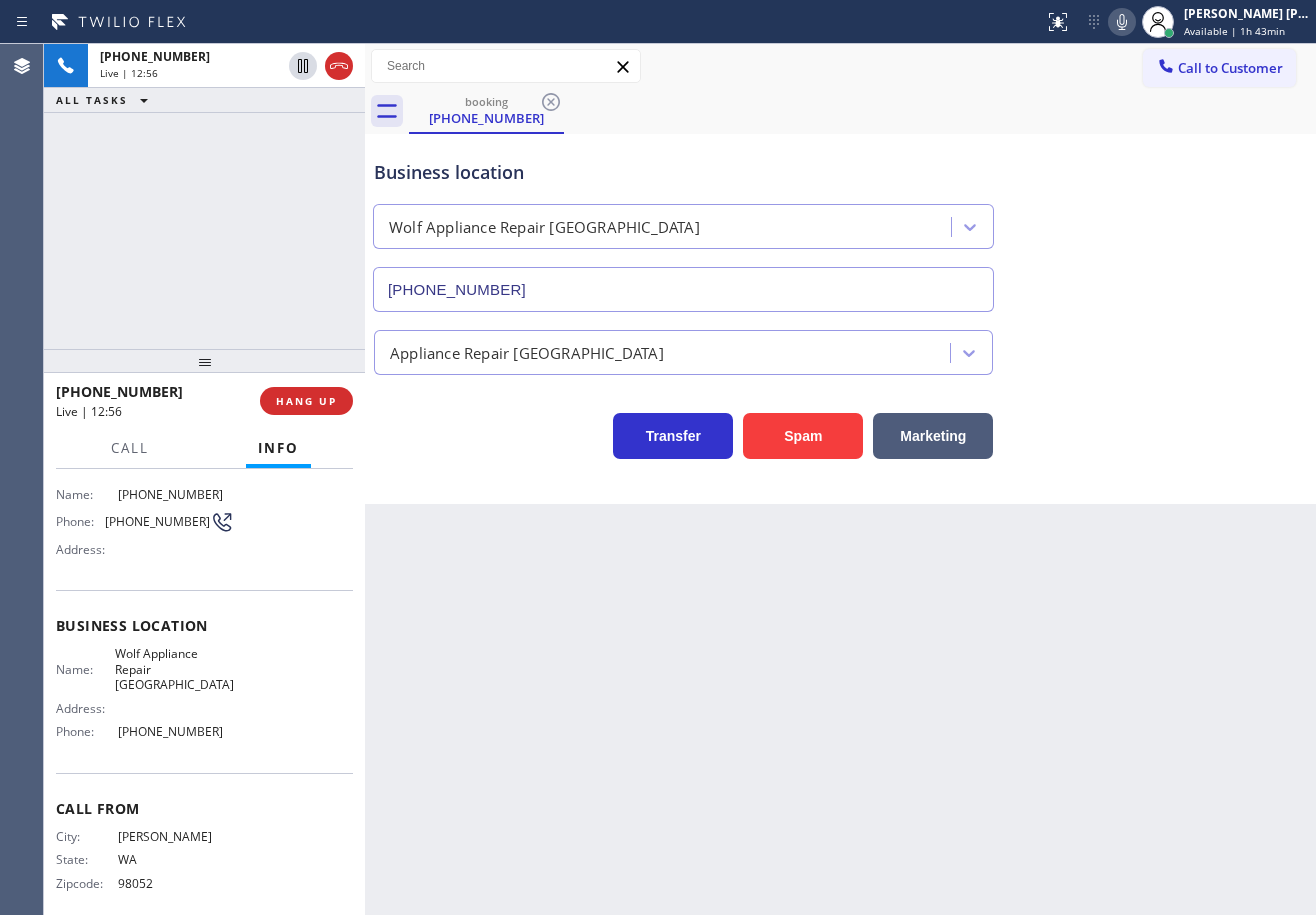 click on "+12068534061 Live | 12:56 ALL TASKS ALL TASKS ACTIVE TASKS TASKS IN WRAP UP" at bounding box center [204, 196] 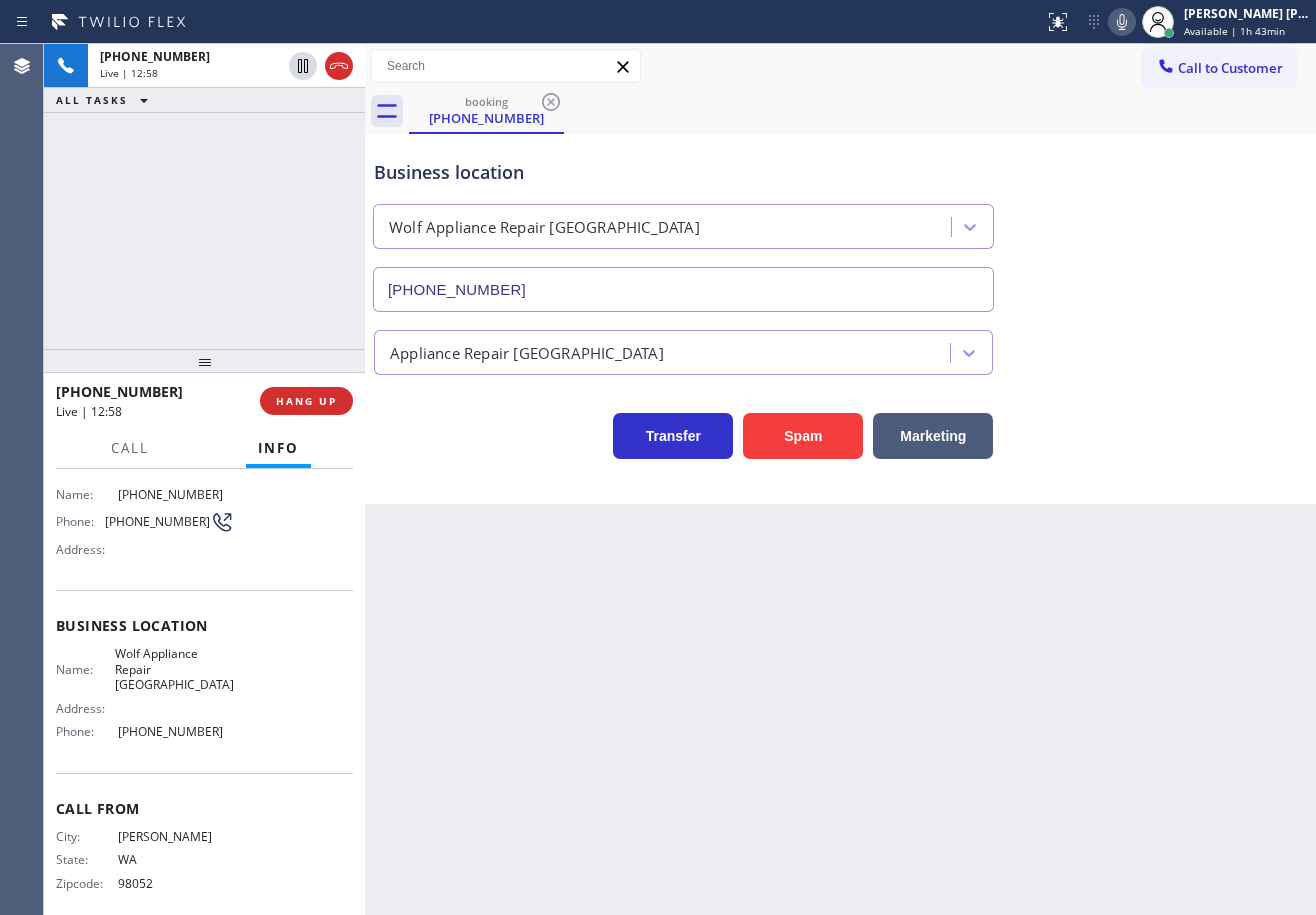 click 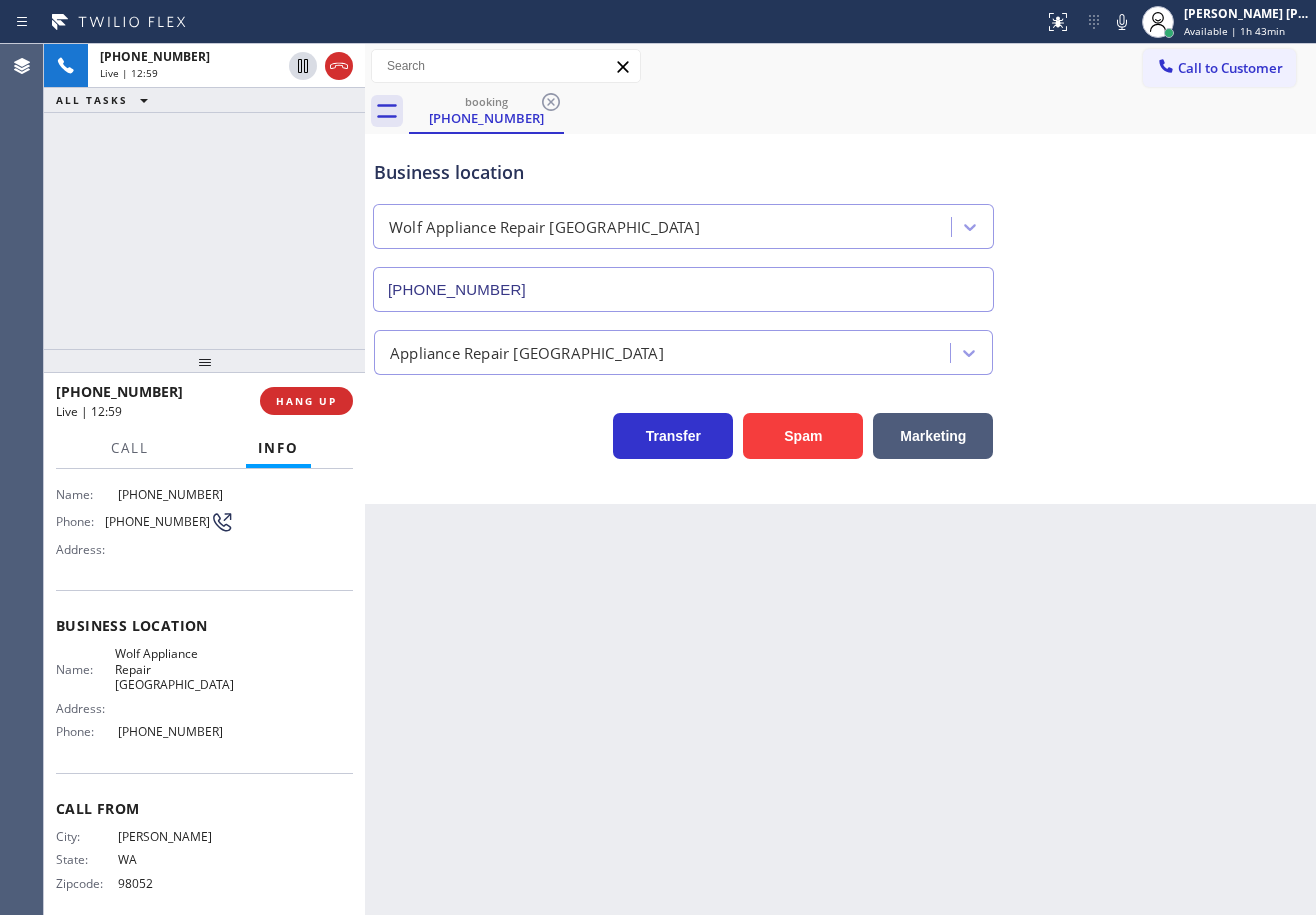 drag, startPoint x: 1146, startPoint y: 22, endPoint x: 1218, endPoint y: 143, distance: 140.80128 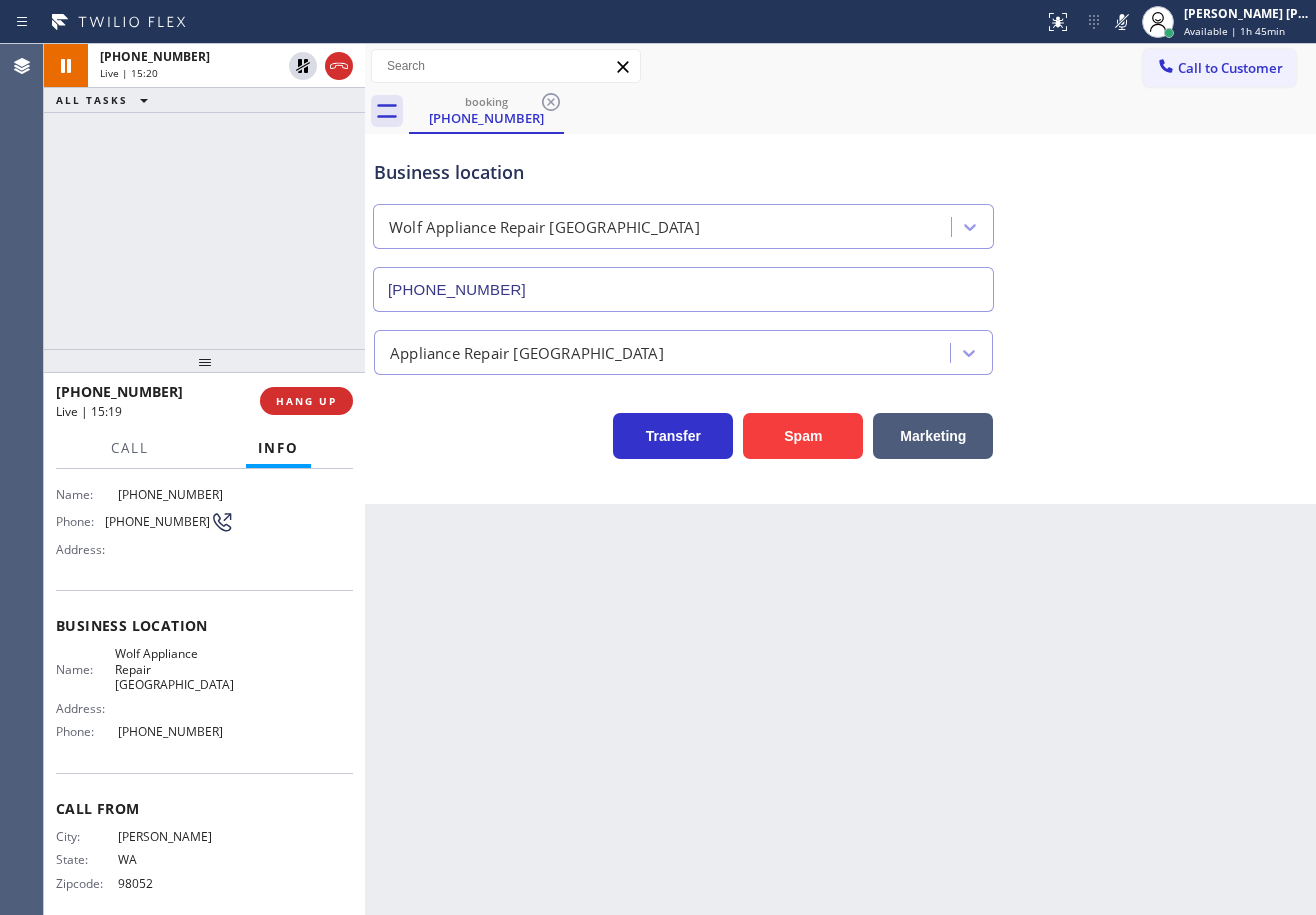 click on "+12068534061 Live | 15:20 ALL TASKS ALL TASKS ACTIVE TASKS TASKS IN WRAP UP" at bounding box center (204, 196) 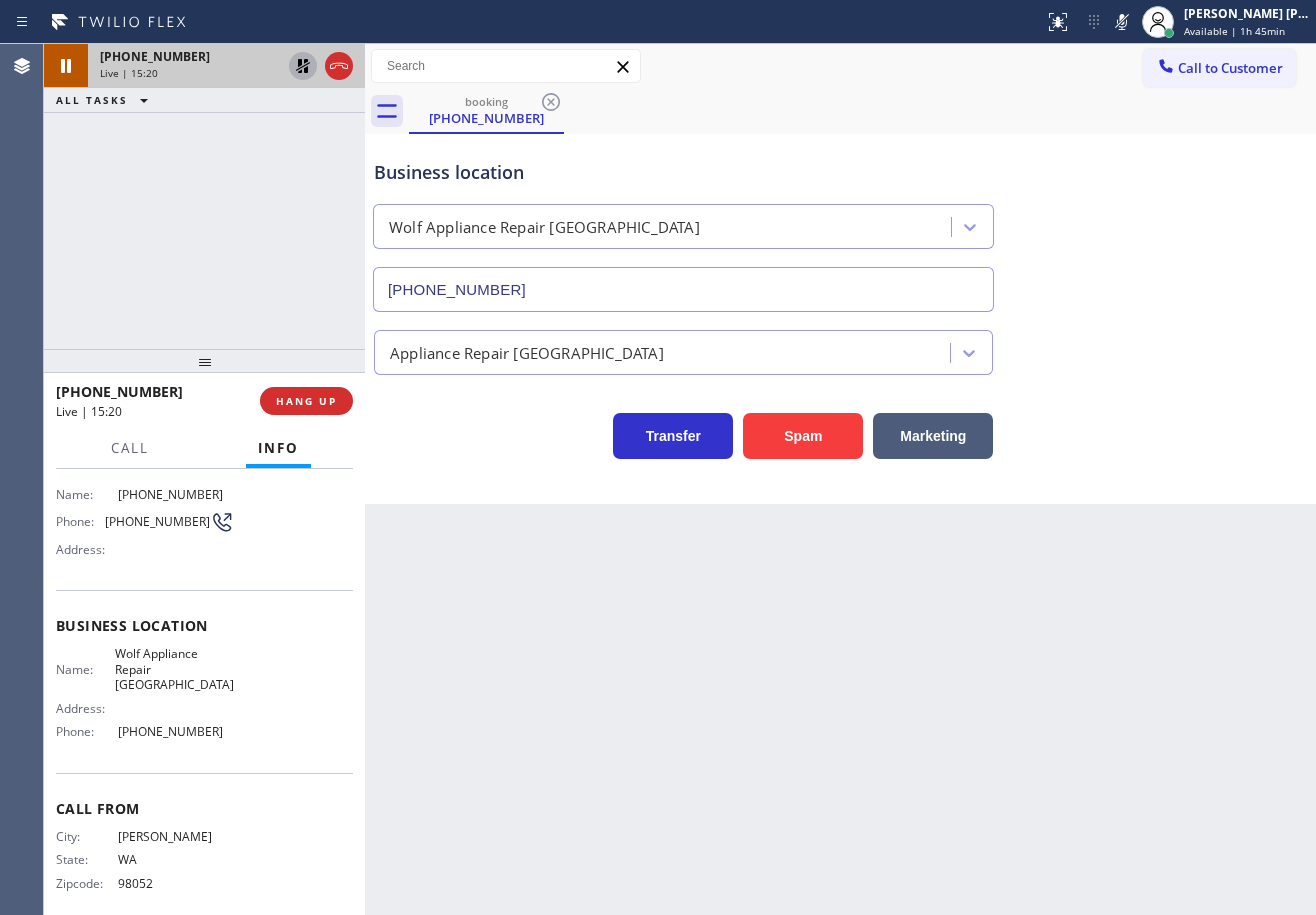 click 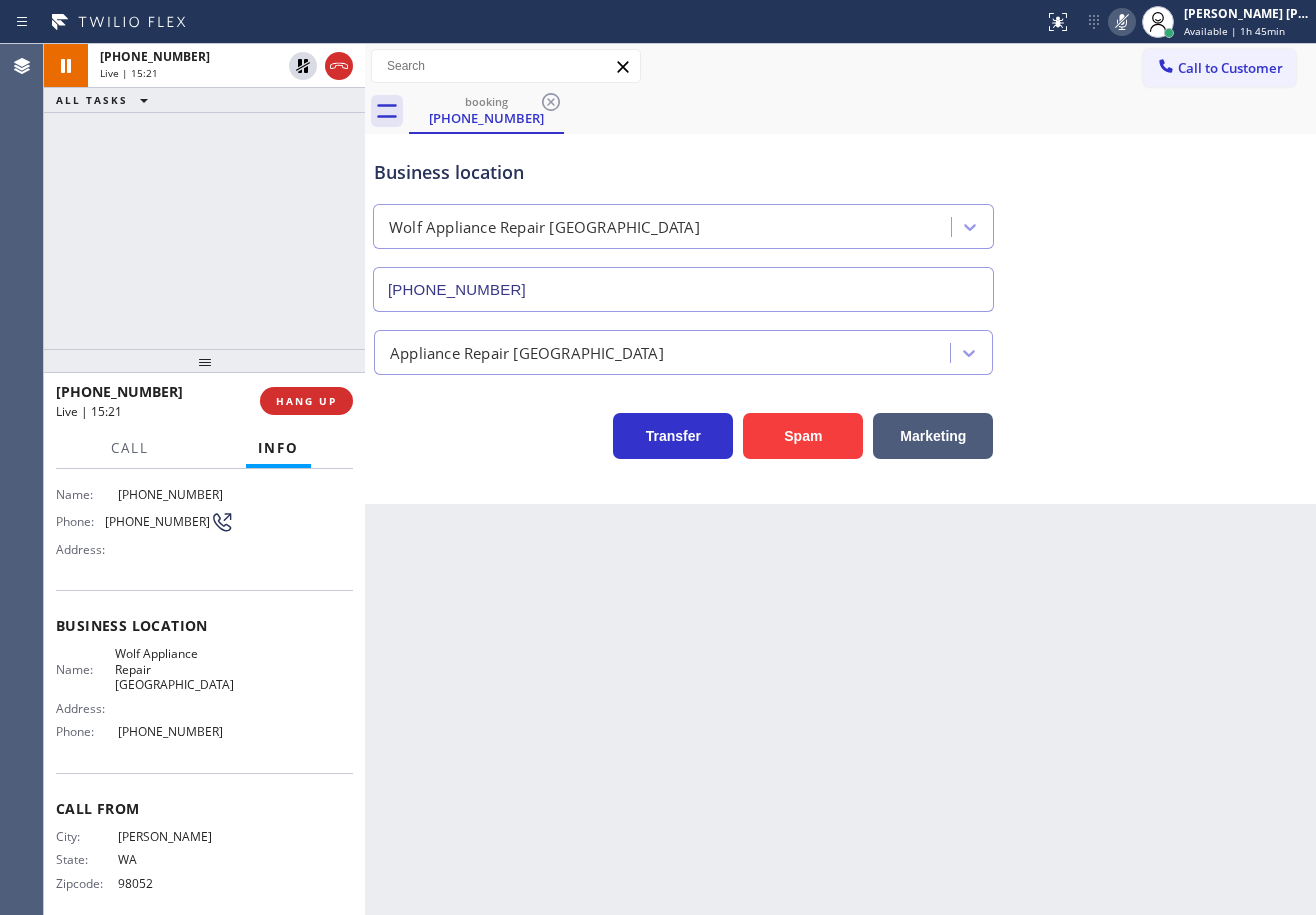 click 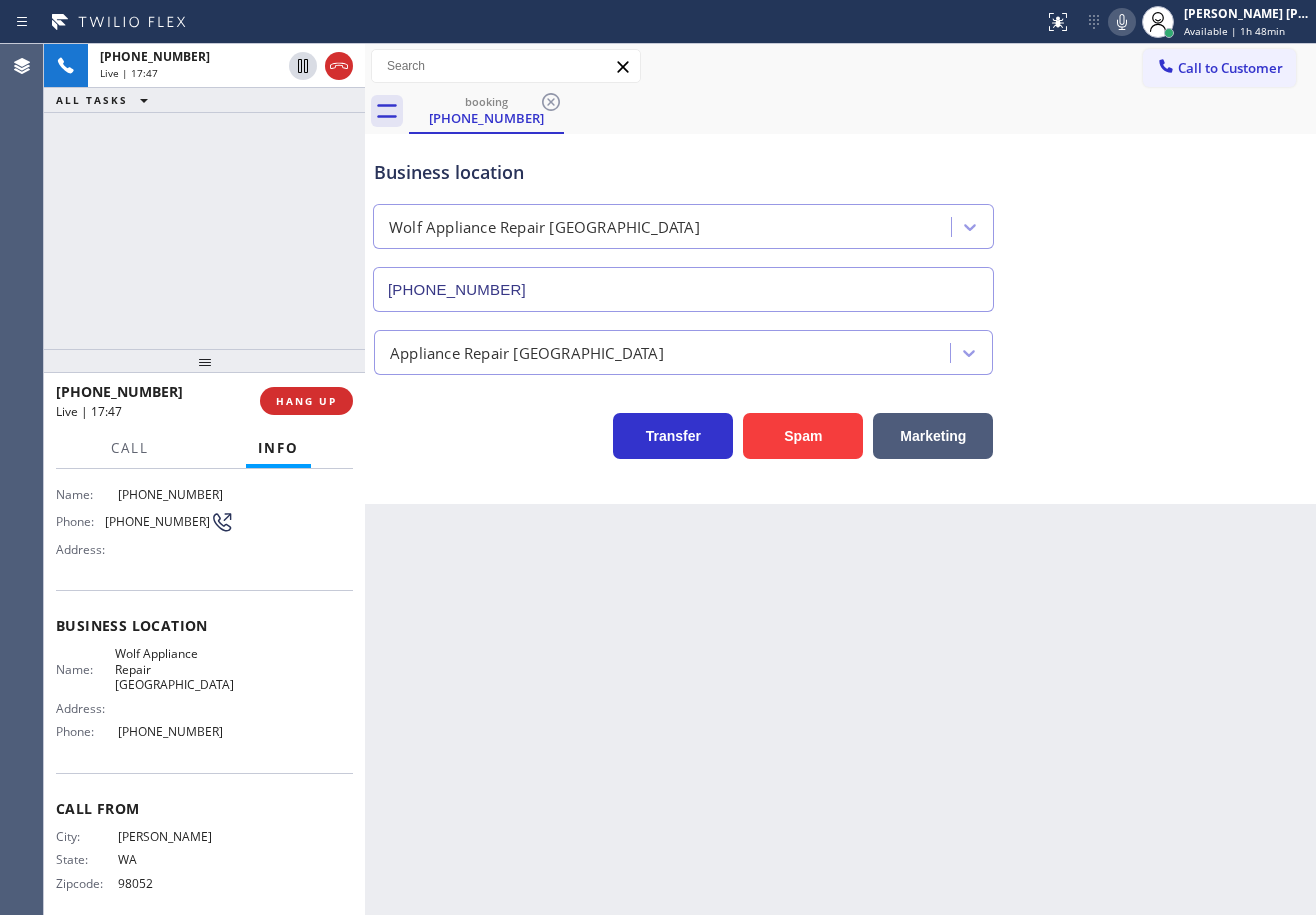 click on "booking (206) 853-4061" at bounding box center (862, 111) 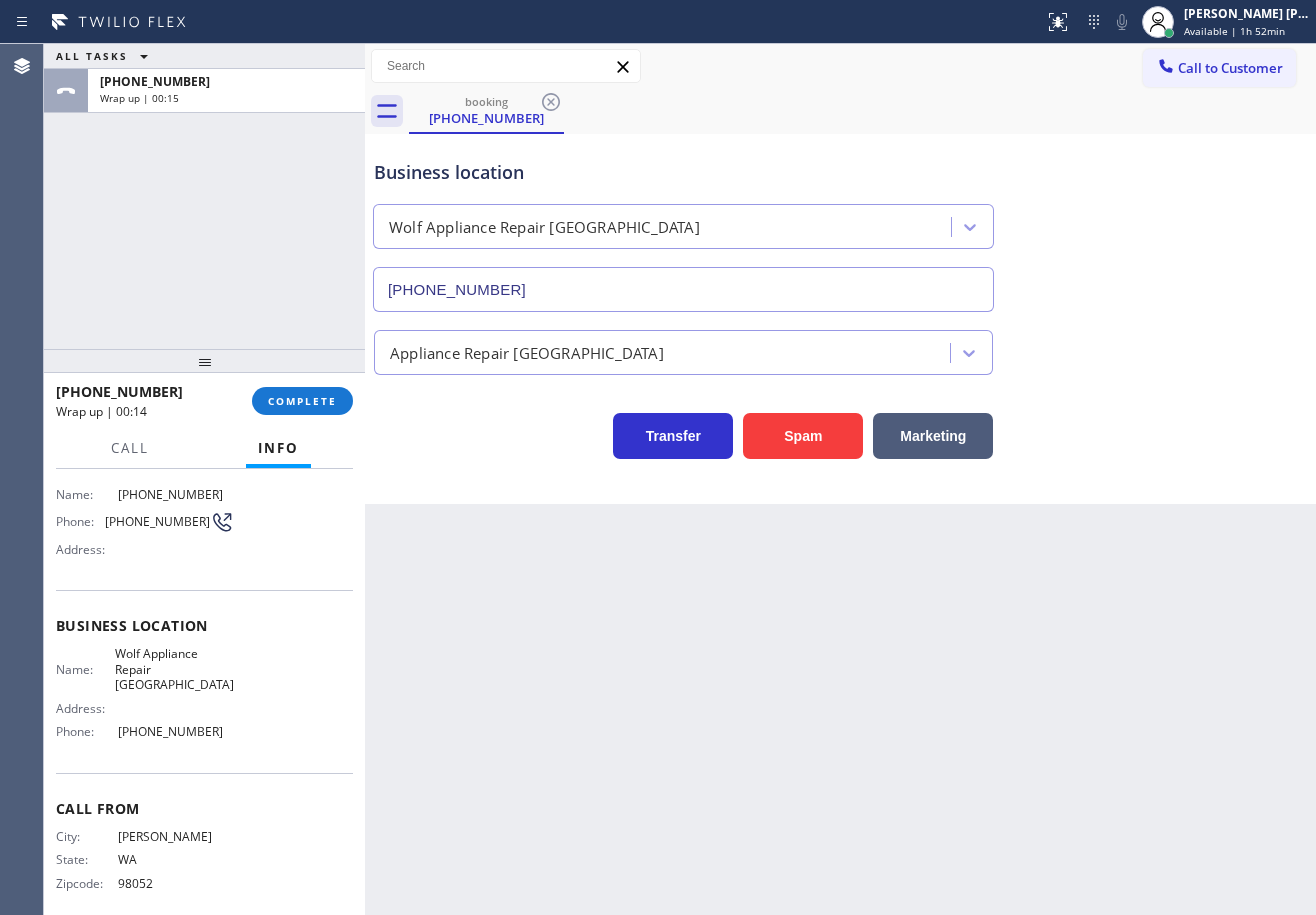 drag, startPoint x: 273, startPoint y: 190, endPoint x: 281, endPoint y: 143, distance: 47.67599 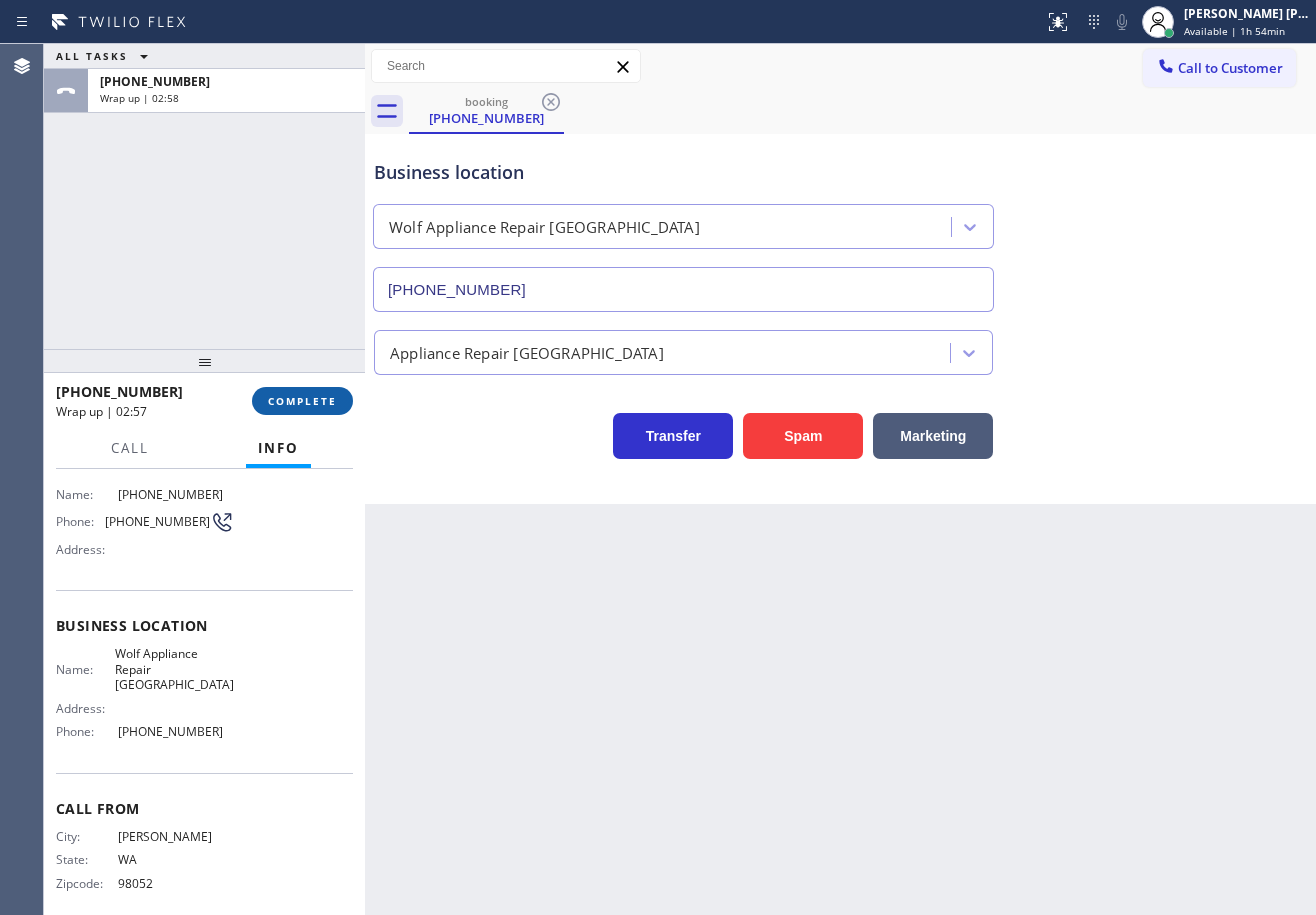 click on "COMPLETE" at bounding box center [302, 401] 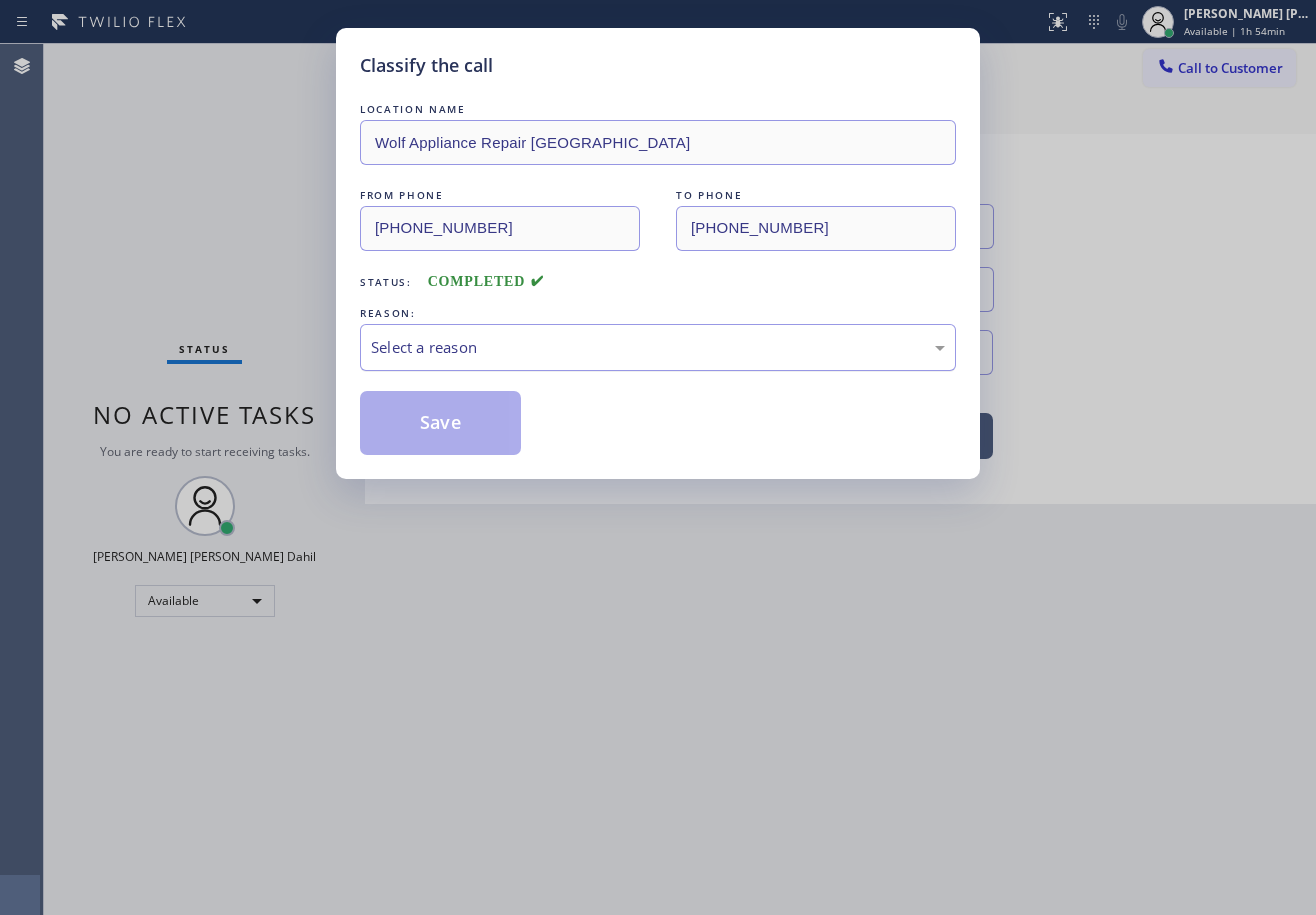 click on "Select a reason" at bounding box center [658, 347] 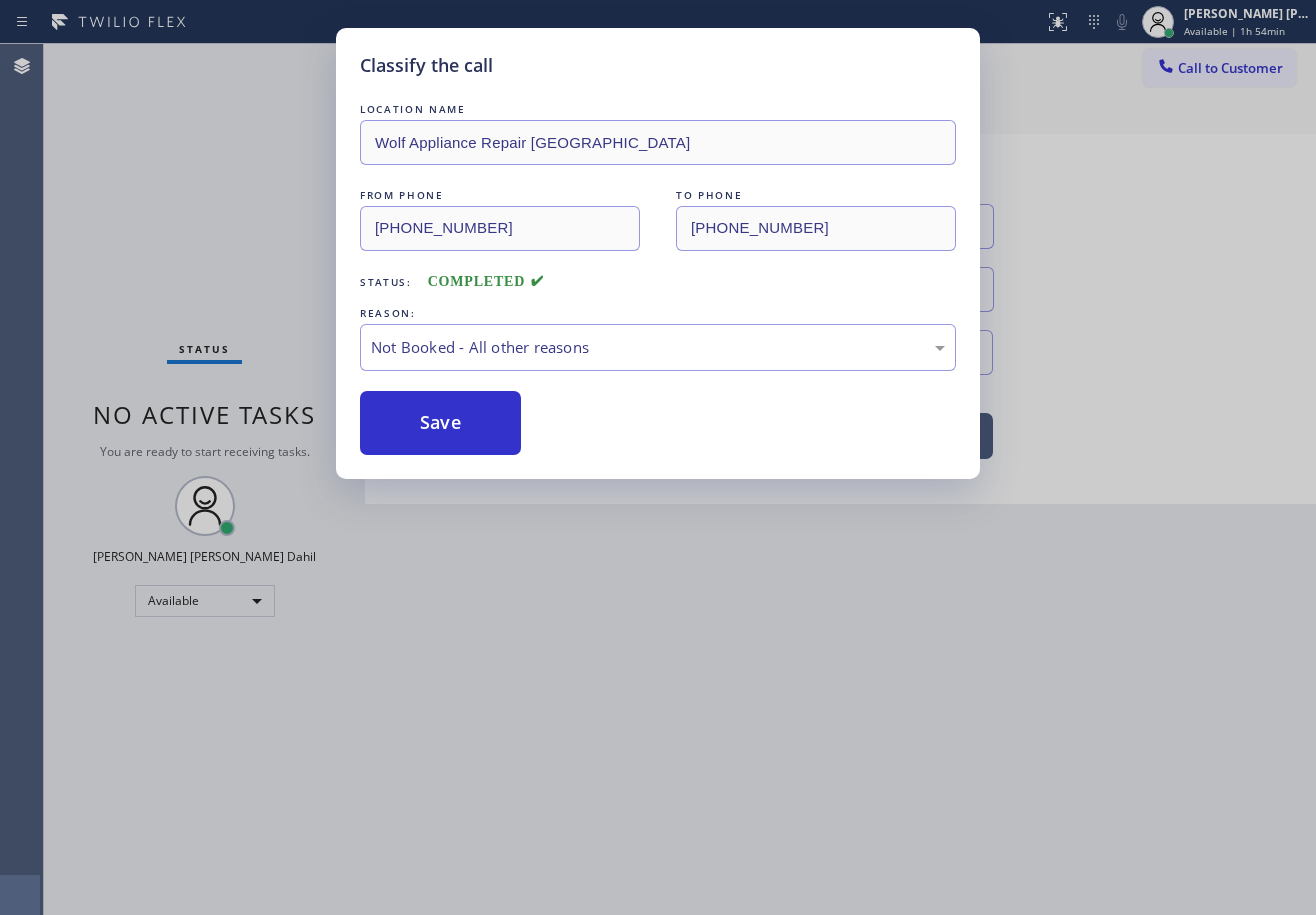 click on "Save" at bounding box center [440, 423] 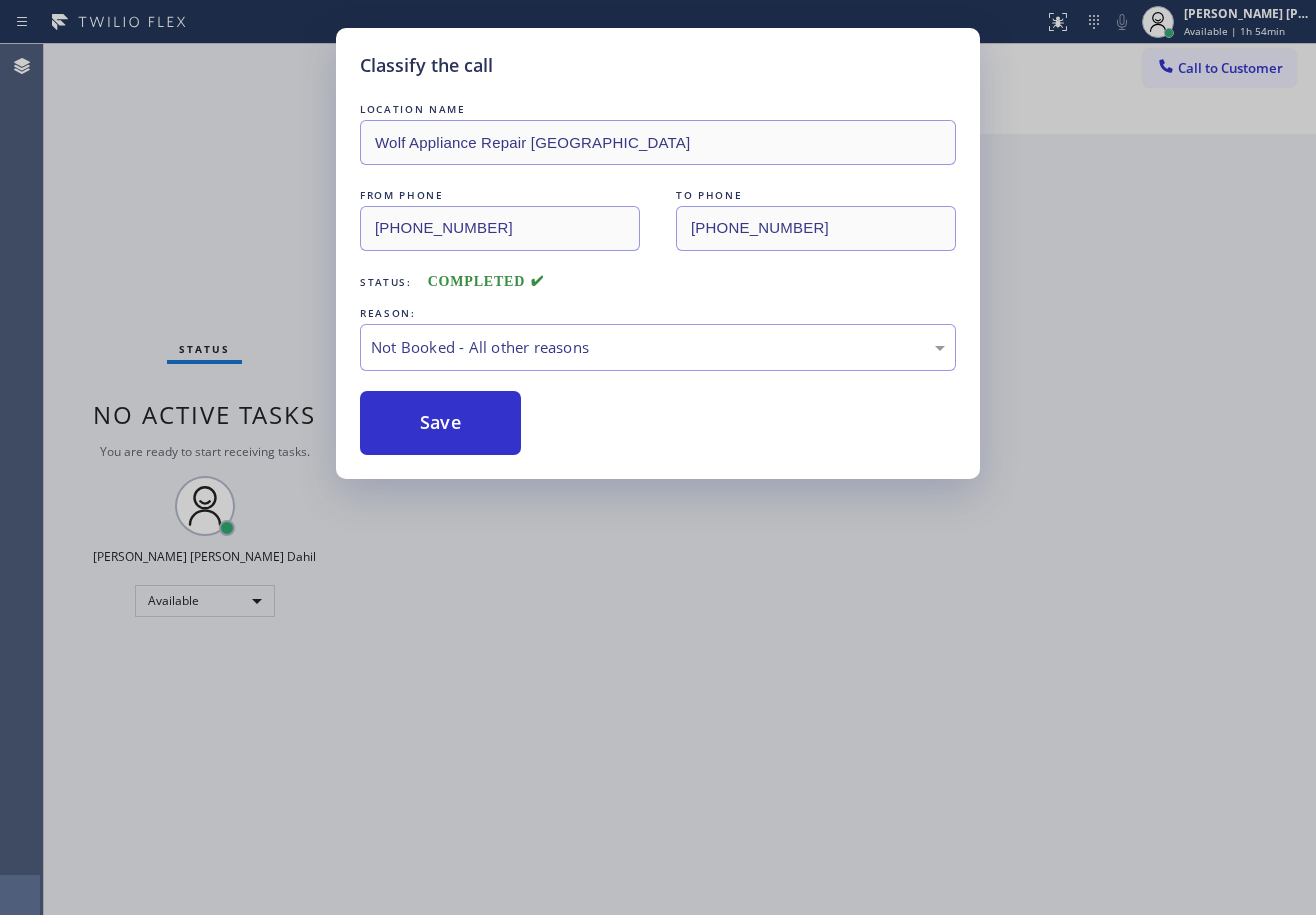 drag, startPoint x: 452, startPoint y: 419, endPoint x: 1032, endPoint y: 419, distance: 580 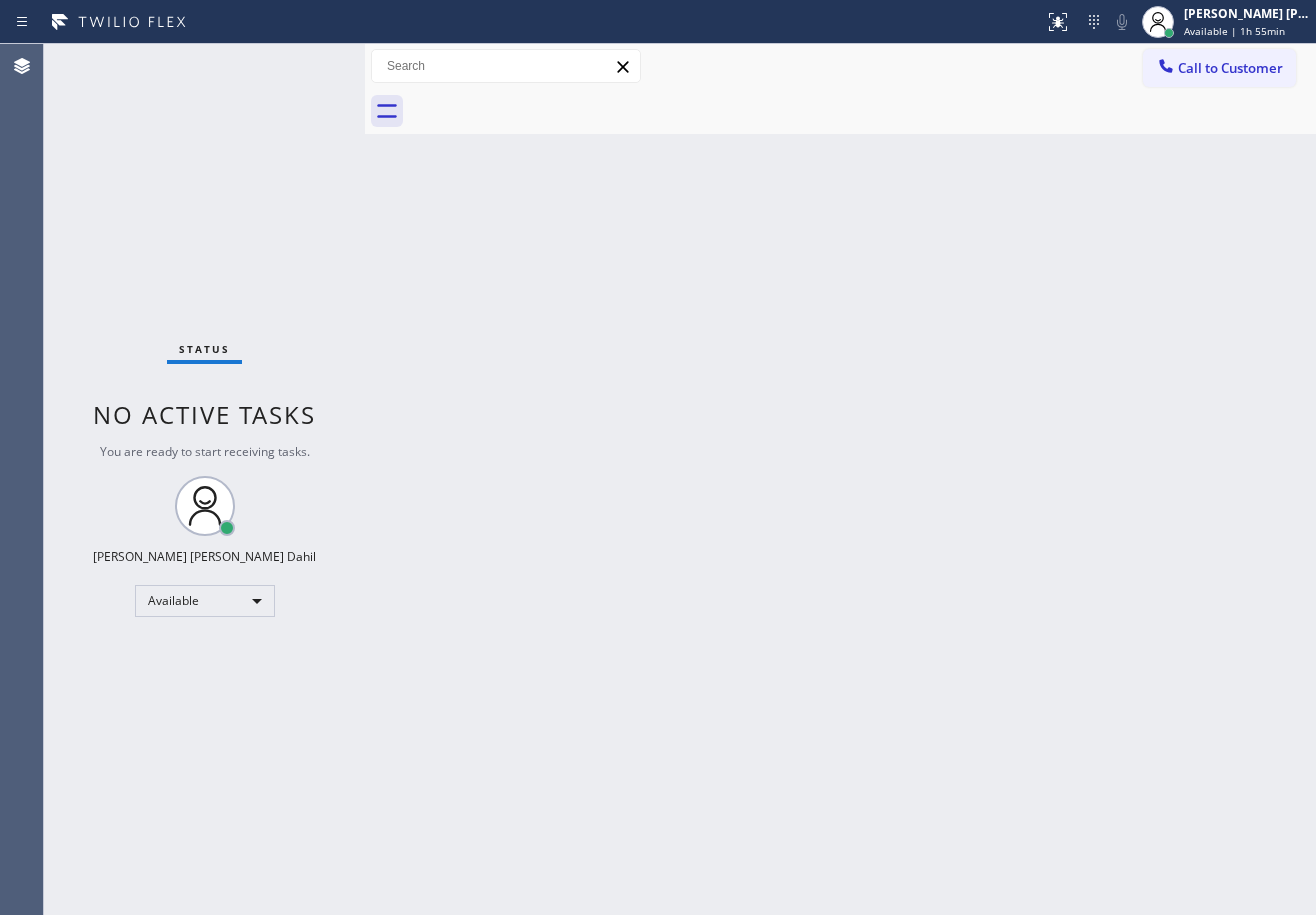 drag, startPoint x: 867, startPoint y: 726, endPoint x: 1224, endPoint y: 904, distance: 398.91476 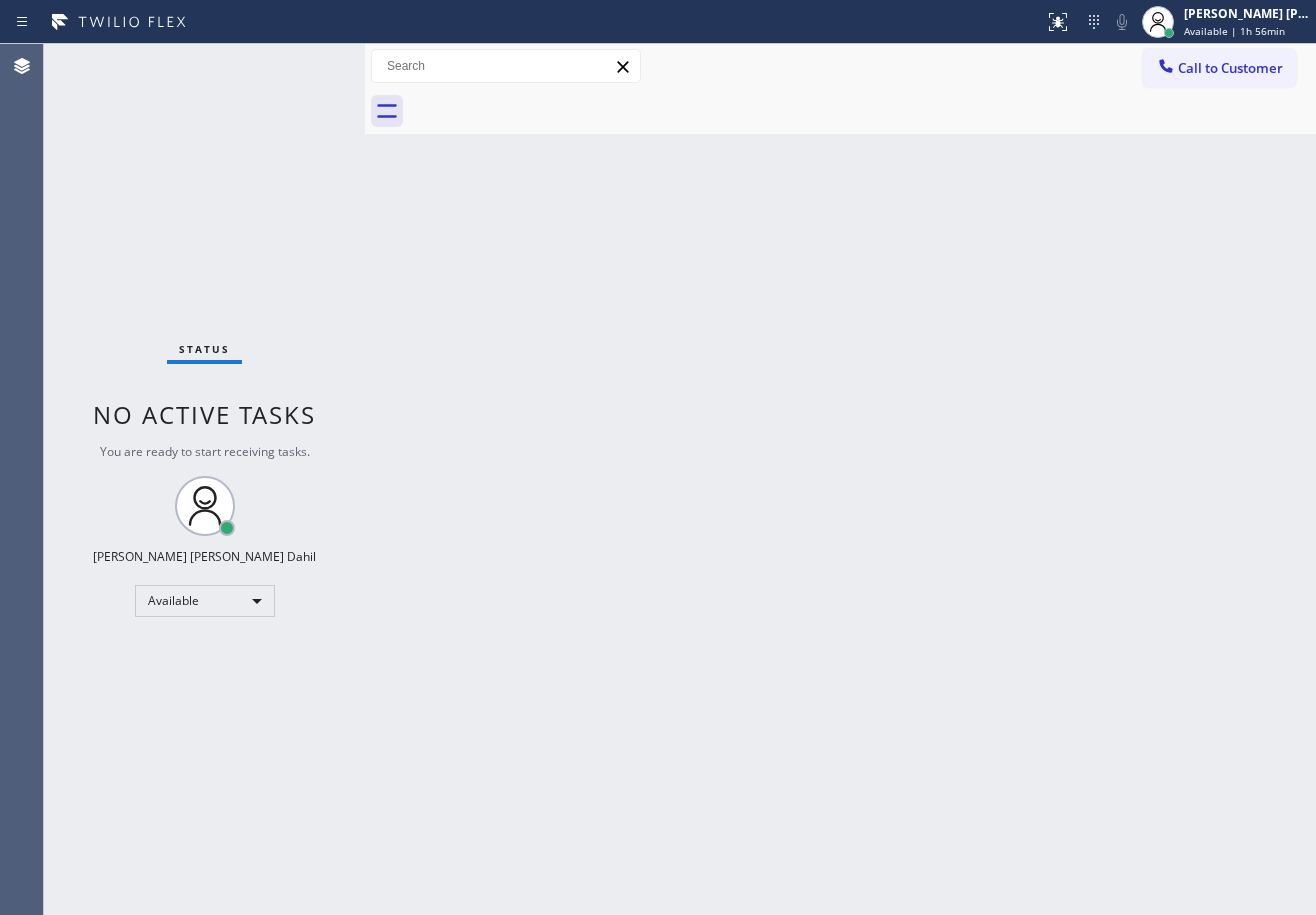 click on "Back to Dashboard Change Sender ID Customers Technicians Select a contact Outbound call Technician Search Technician Your caller id phone number Your caller id phone number Call Technician info Name   Phone none Address none Change Sender ID HVAC +18559994417 5 Star Appliance +18557314952 Appliance Repair +18554611149 Plumbing +18889090120 Air Duct Cleaning +18006865038  Electricians +18005688664 Cancel Change Check personal SMS Reset Change No tabs Call to Customer Outbound call Location Wise Owl Electricians in Millburn Your caller id phone number (908) 824-6559 Customer number Call Outbound call Technician Search Technician Your caller id phone number Your caller id phone number Call" at bounding box center [840, 479] 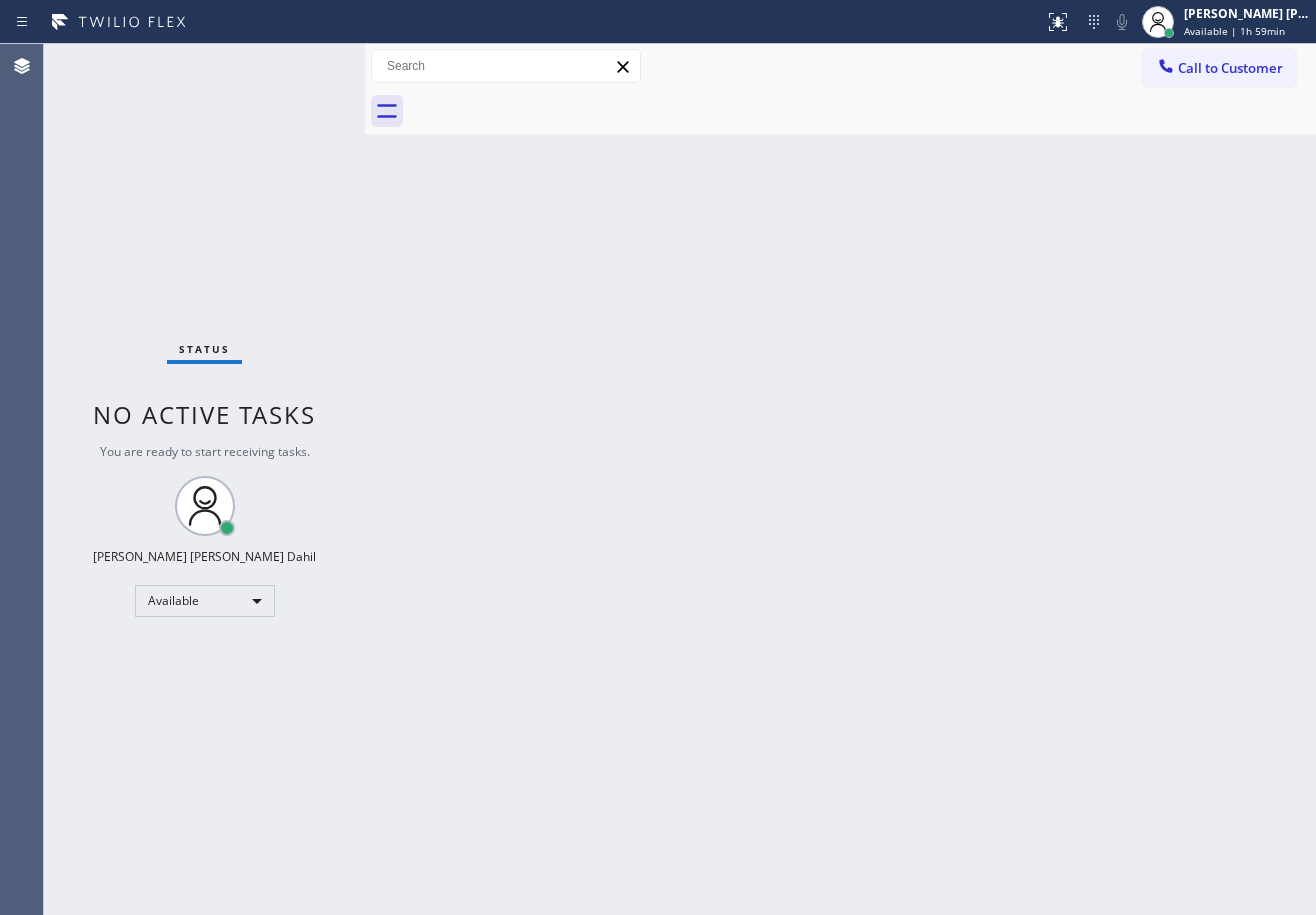 drag, startPoint x: 1217, startPoint y: 19, endPoint x: 1204, endPoint y: 80, distance: 62.369865 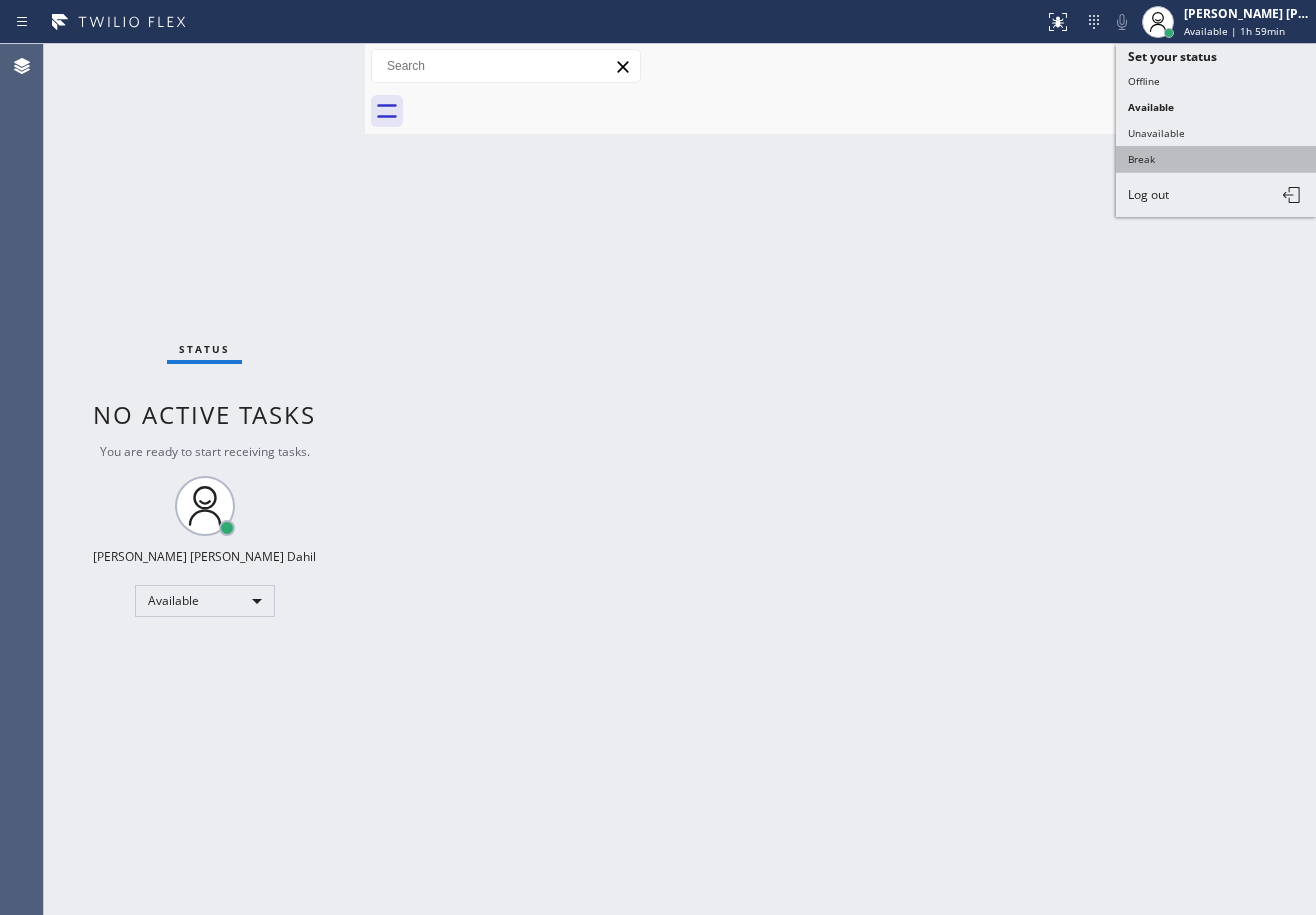 click on "Break" at bounding box center [1216, 159] 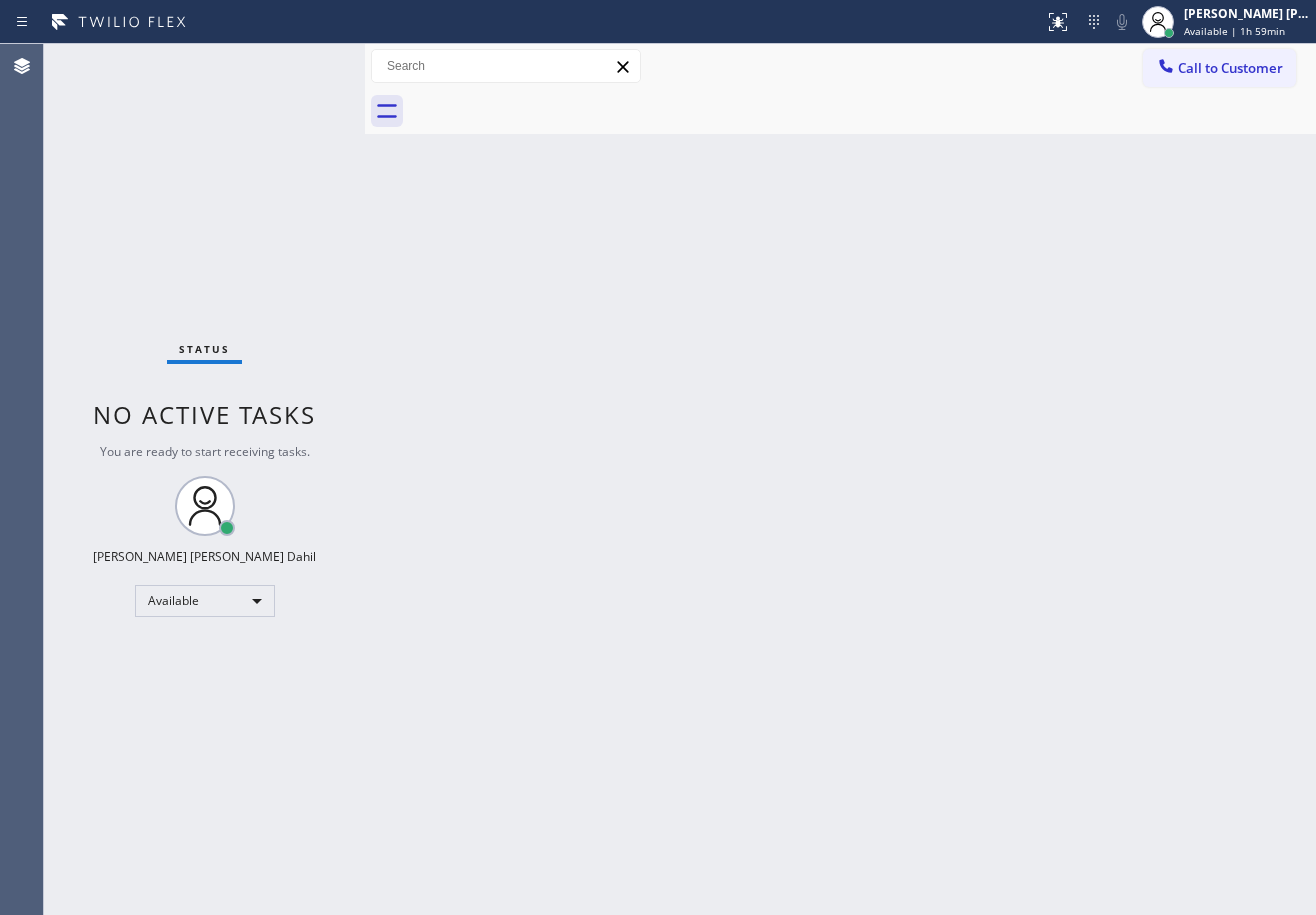 click on "Back to Dashboard Change Sender ID Customers Technicians Select a contact Outbound call Technician Search Technician Your caller id phone number Your caller id phone number Call Technician info Name   Phone none Address none Change Sender ID HVAC +18559994417 5 Star Appliance +18557314952 Appliance Repair +18554611149 Plumbing +18889090120 Air Duct Cleaning +18006865038  Electricians +18005688664 Cancel Change Check personal SMS Reset Change No tabs Call to Customer Outbound call Location Wise Owl Electricians in Millburn Your caller id phone number (908) 824-6559 Customer number Call Outbound call Technician Search Technician Your caller id phone number Your caller id phone number Call" at bounding box center [840, 479] 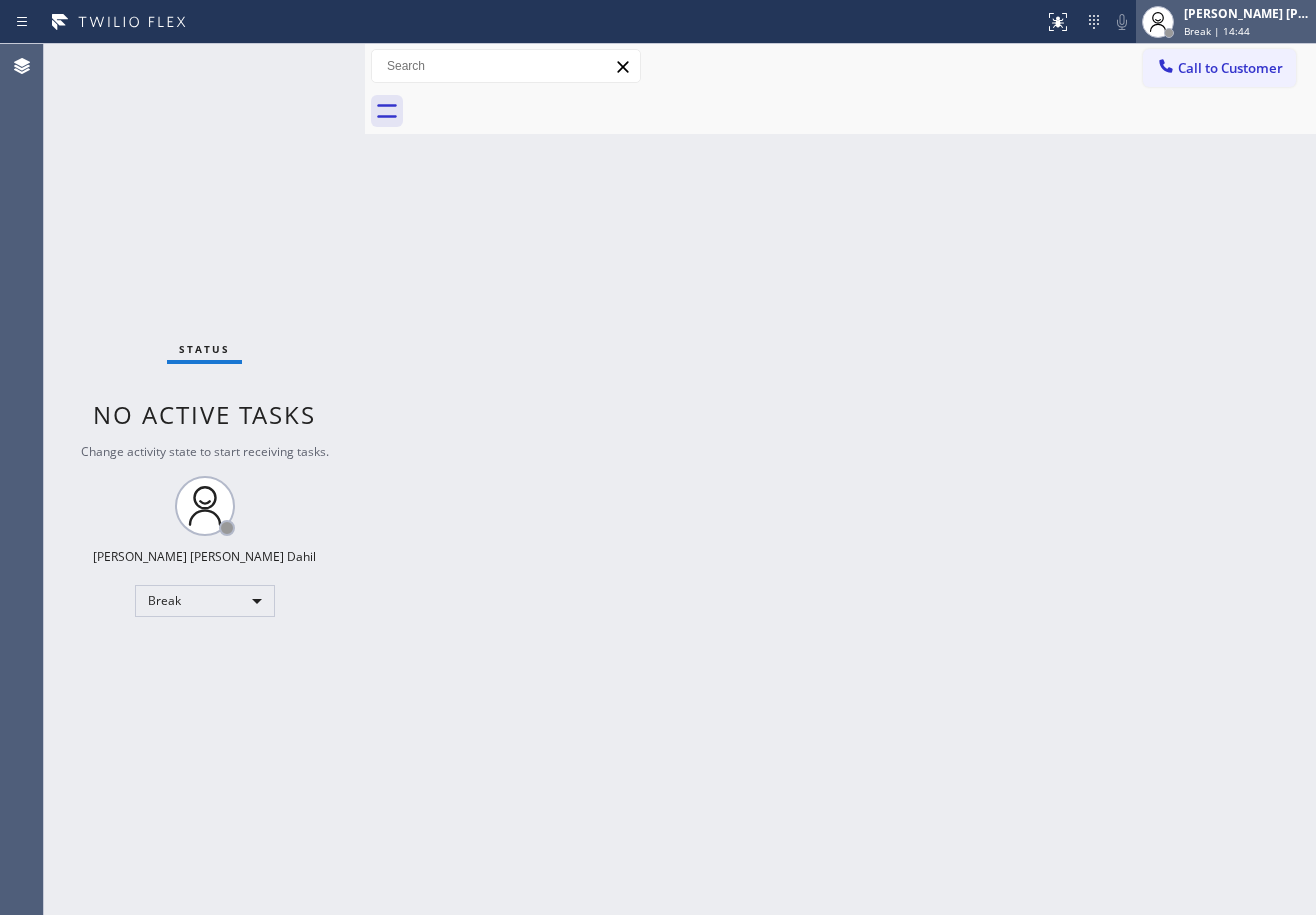 click on "Break | 14:44" at bounding box center (1217, 31) 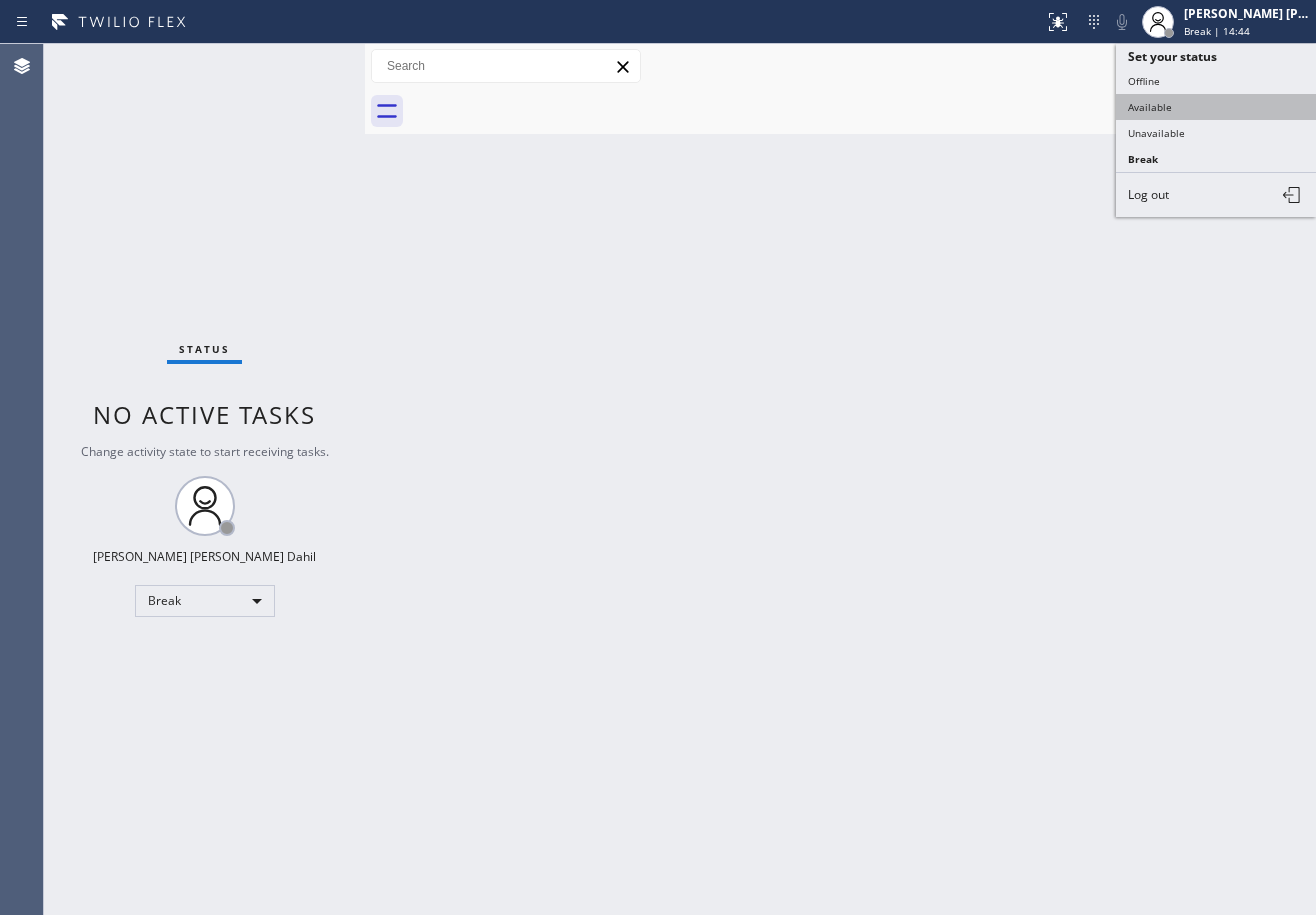 click on "Available" at bounding box center (1216, 107) 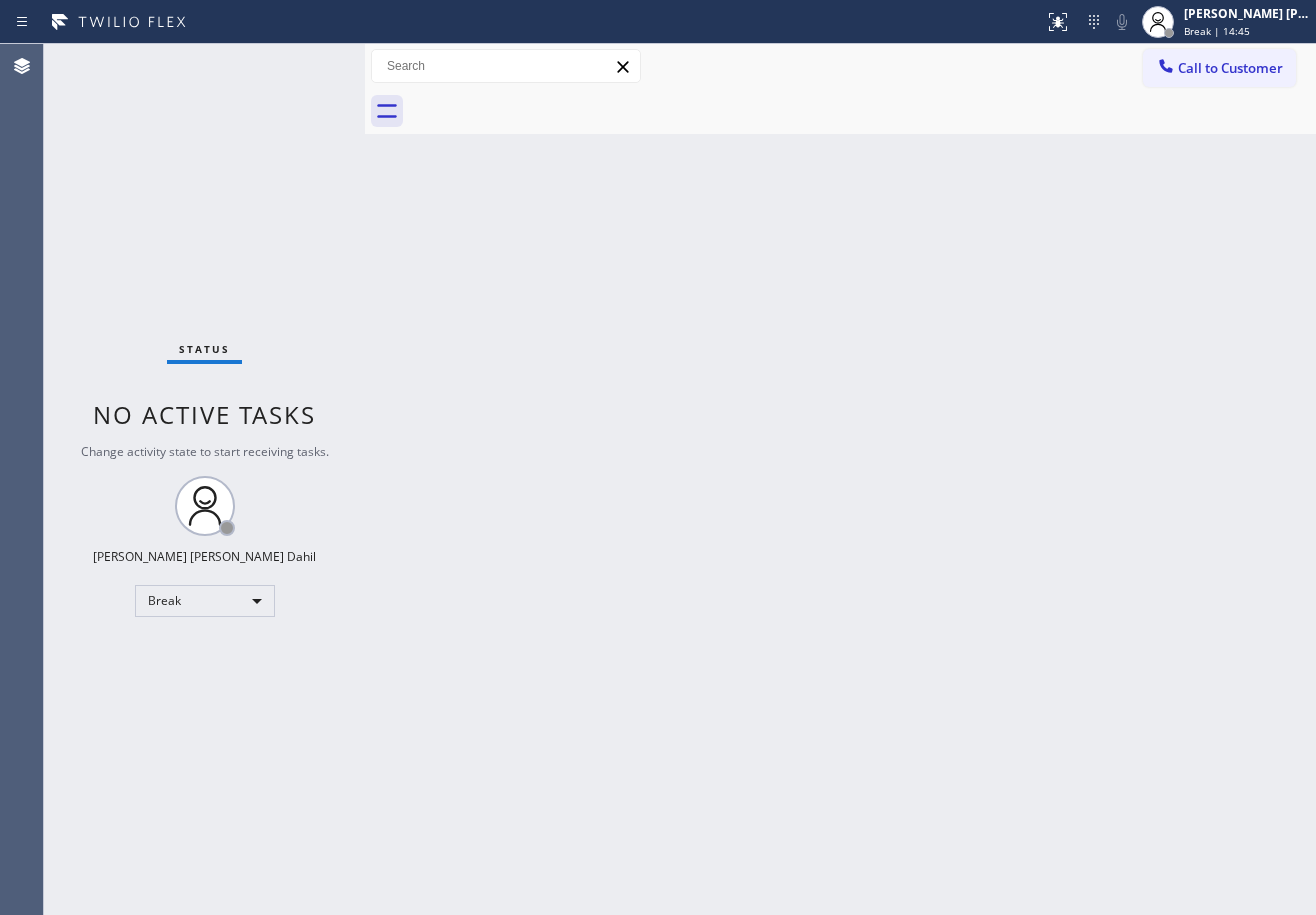 click on "Back to Dashboard Change Sender ID Customers Technicians Select a contact Outbound call Technician Search Technician Your caller id phone number Your caller id phone number Call Technician info Name   Phone none Address none Change Sender ID HVAC +18559994417 5 Star Appliance +18557314952 Appliance Repair +18554611149 Plumbing +18889090120 Air Duct Cleaning +18006865038  Electricians +18005688664 Cancel Change Check personal SMS Reset Change No tabs Call to Customer Outbound call Location Wise Owl Electricians in Millburn Your caller id phone number (908) 824-6559 Customer number Call Outbound call Technician Search Technician Your caller id phone number Your caller id phone number Call" at bounding box center [840, 479] 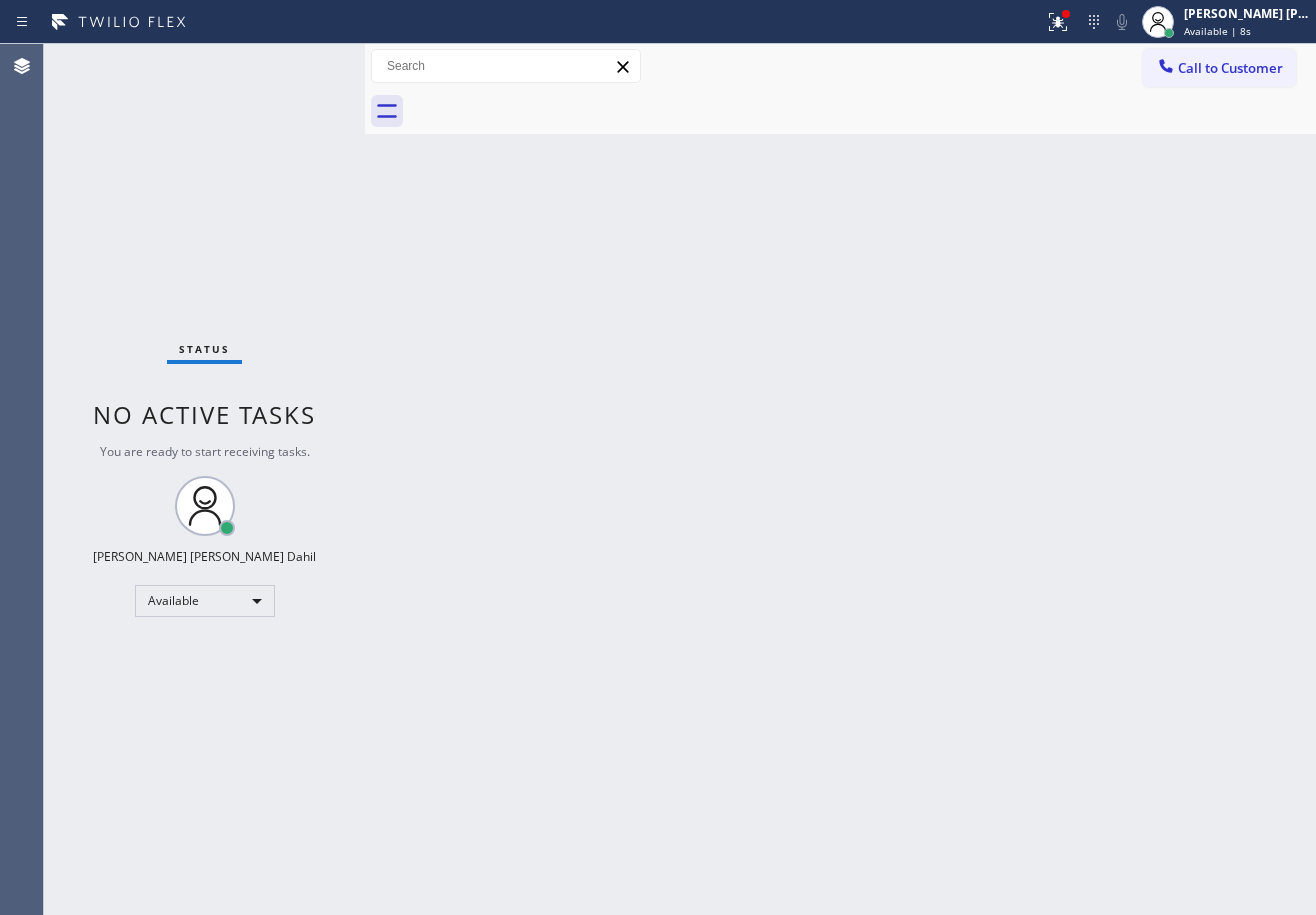 click on "Back to Dashboard Change Sender ID Customers Technicians Select a contact Outbound call Technician Search Technician Your caller id phone number Your caller id phone number Call Technician info Name   Phone none Address none Change Sender ID HVAC +18559994417 5 Star Appliance +18557314952 Appliance Repair +18554611149 Plumbing +18889090120 Air Duct Cleaning +18006865038  Electricians +18005688664 Cancel Change Check personal SMS Reset Change No tabs Call to Customer Outbound call Location Wise Owl Electricians in Millburn Your caller id phone number (908) 824-6559 Customer number Call Outbound call Technician Search Technician Your caller id phone number Your caller id phone number Call" at bounding box center (840, 479) 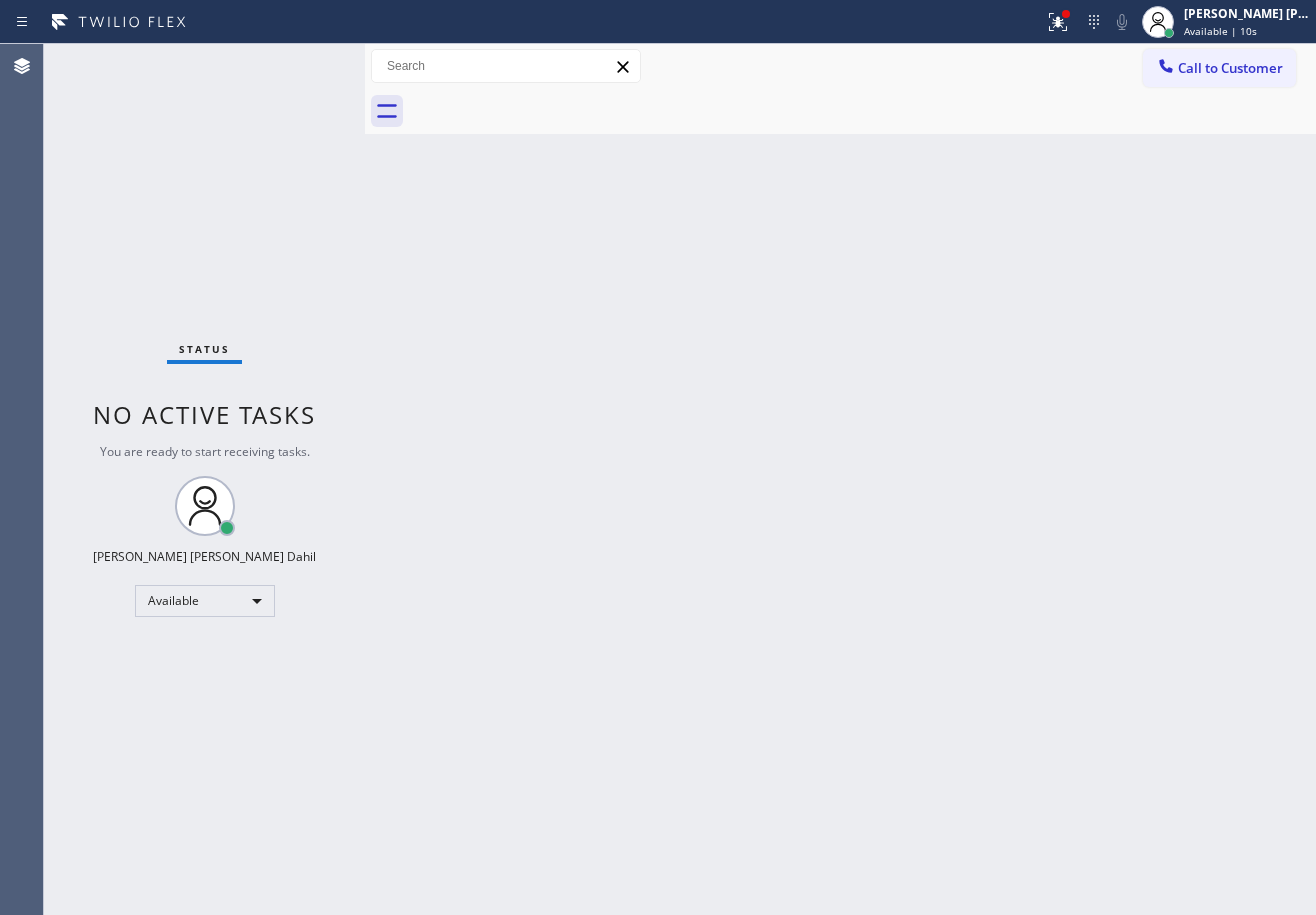 drag, startPoint x: 307, startPoint y: 78, endPoint x: 308, endPoint y: 68, distance: 10.049875 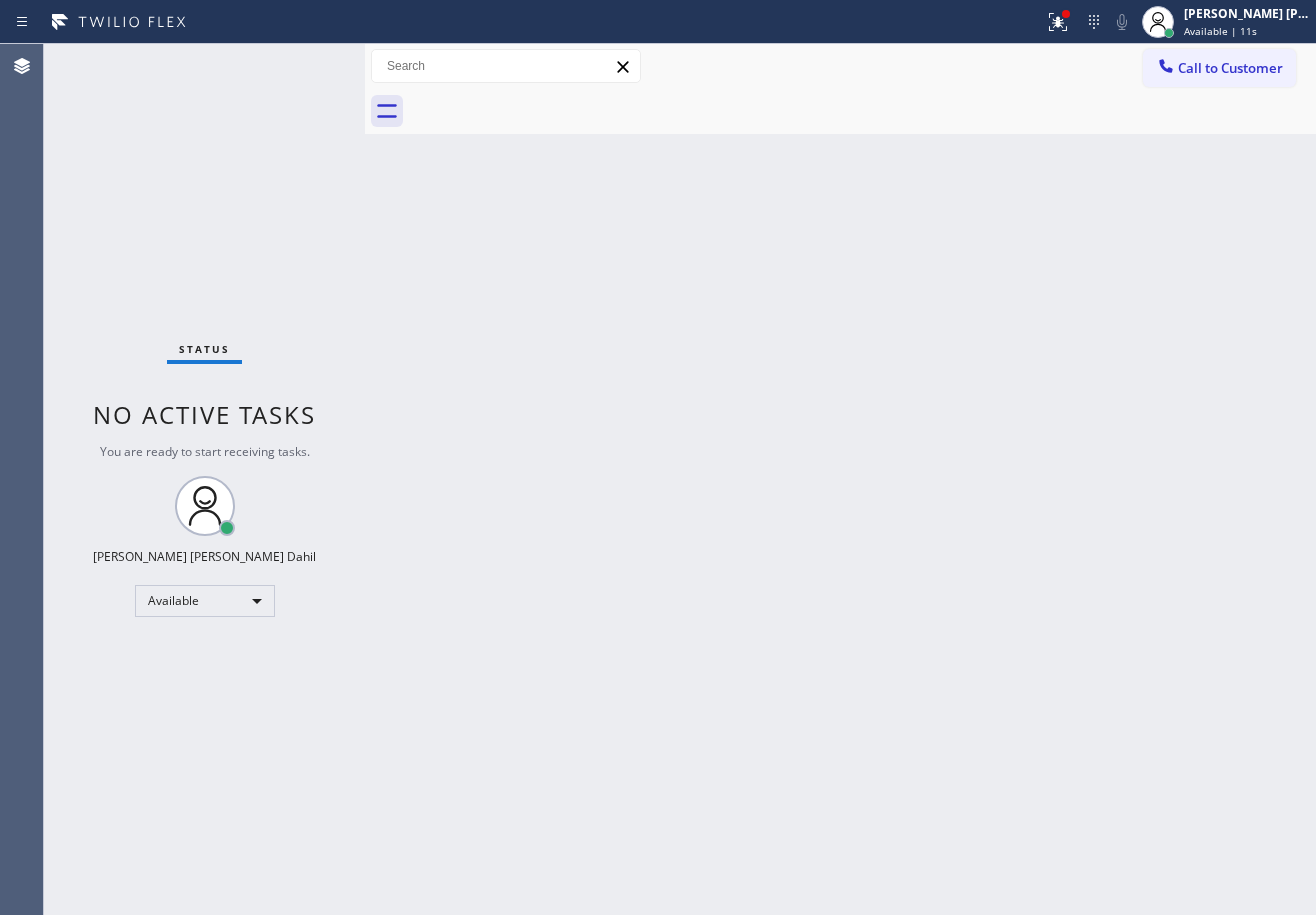 click on "Status   No active tasks     You are ready to start receiving tasks.   [PERSON_NAME] [PERSON_NAME] Dahil Available" at bounding box center (204, 479) 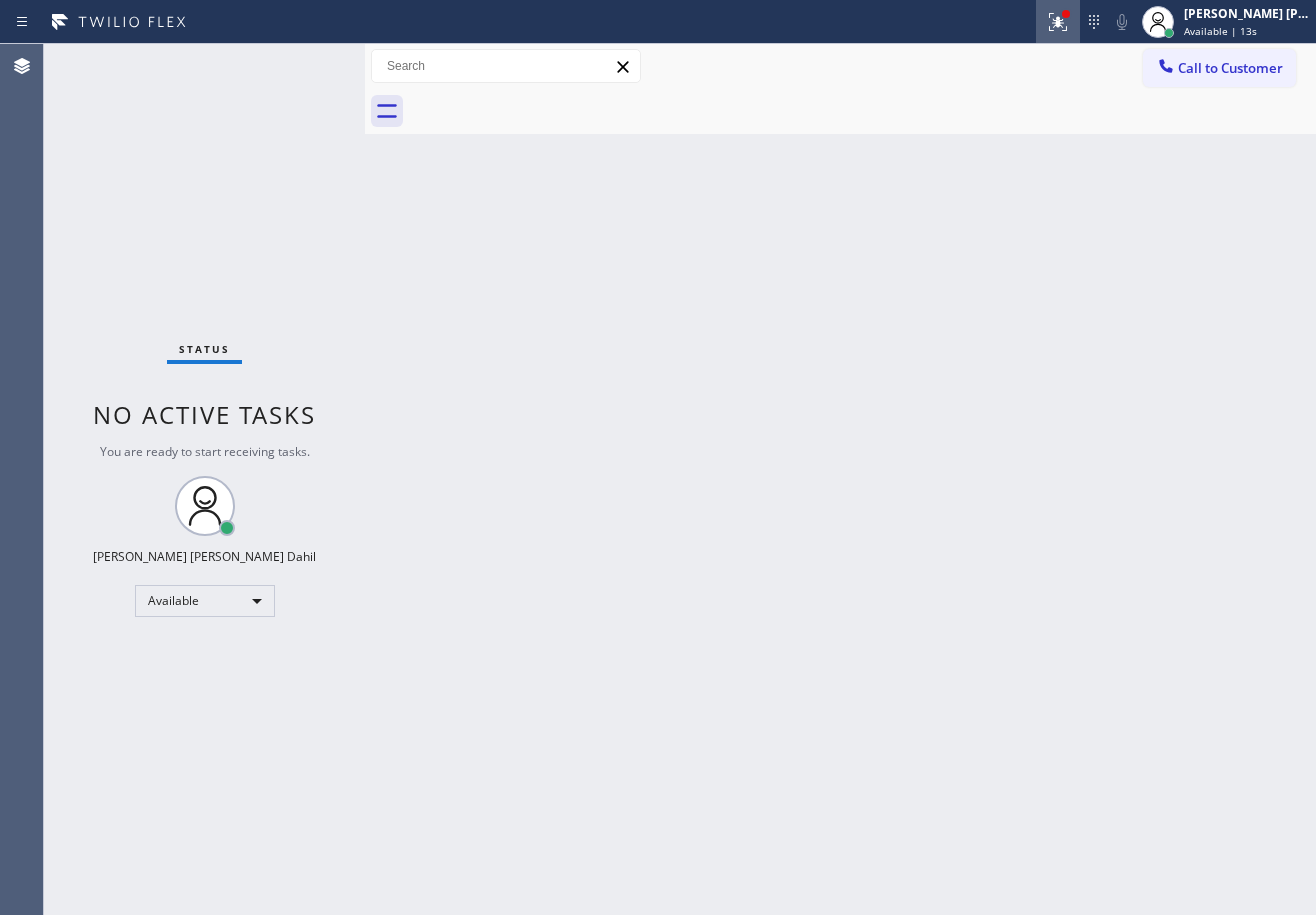 click 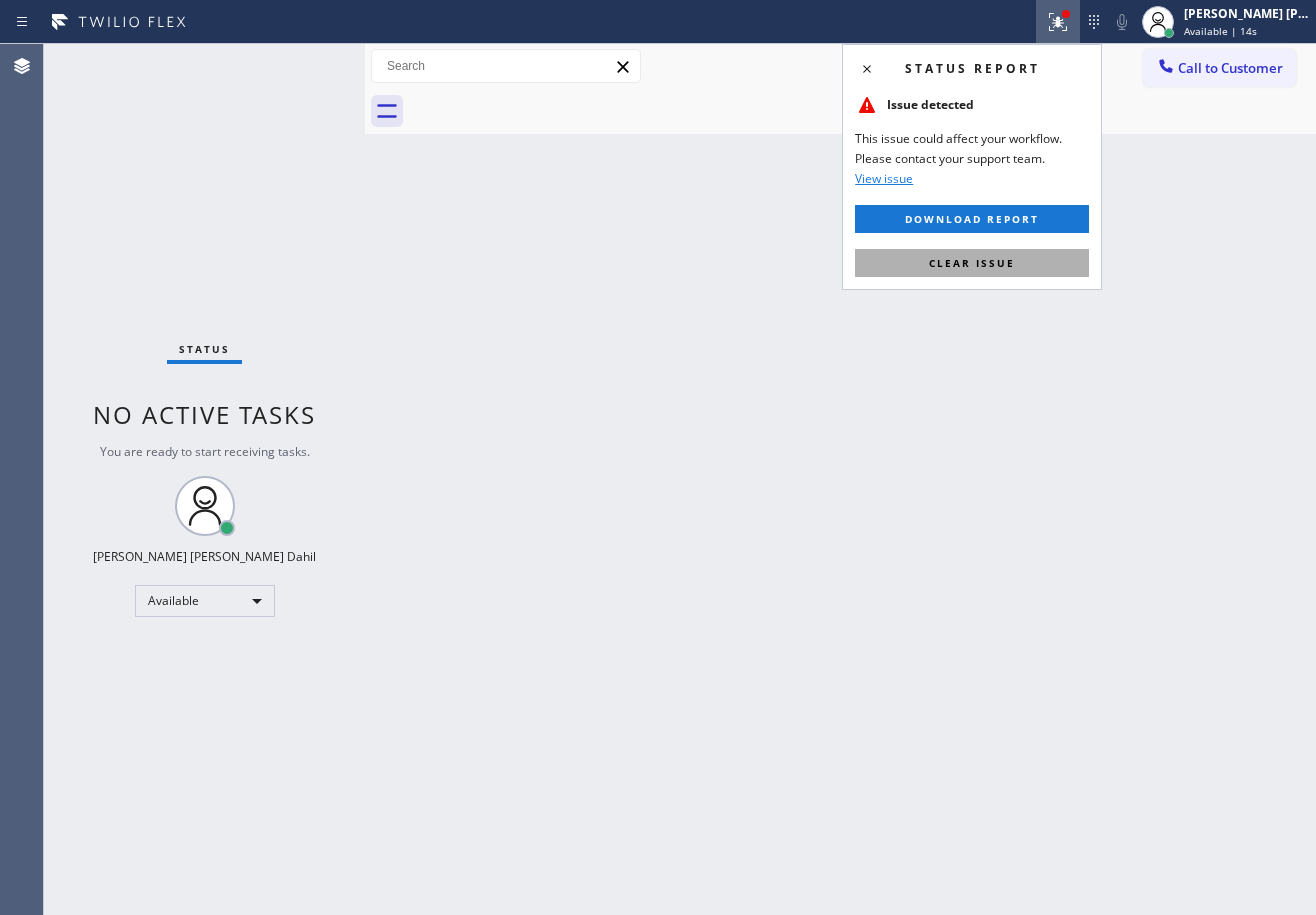 click on "Clear issue" at bounding box center (972, 263) 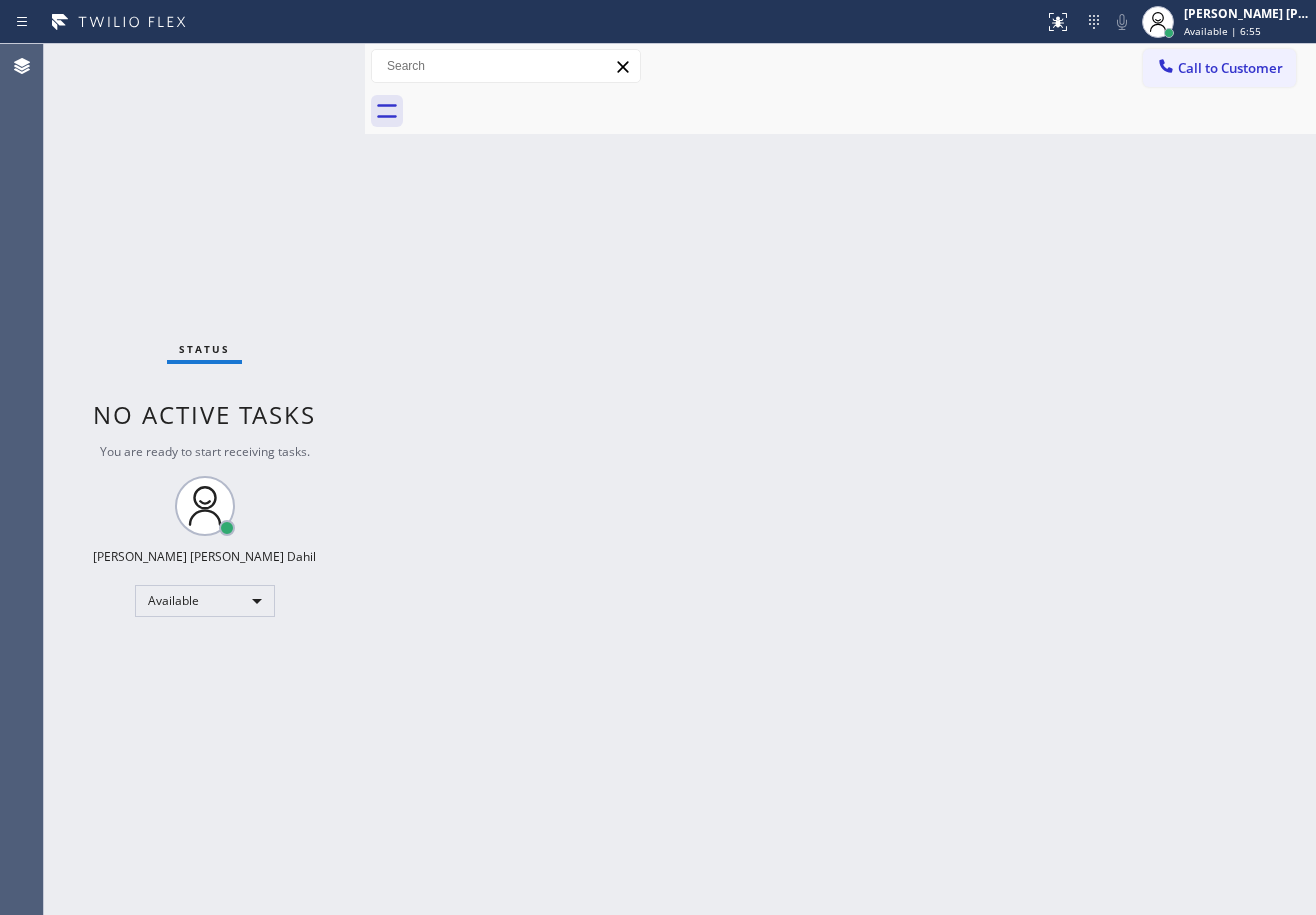 click on "Status   No active tasks     You are ready to start receiving tasks.   [PERSON_NAME] [PERSON_NAME] Dahil Available" at bounding box center [204, 479] 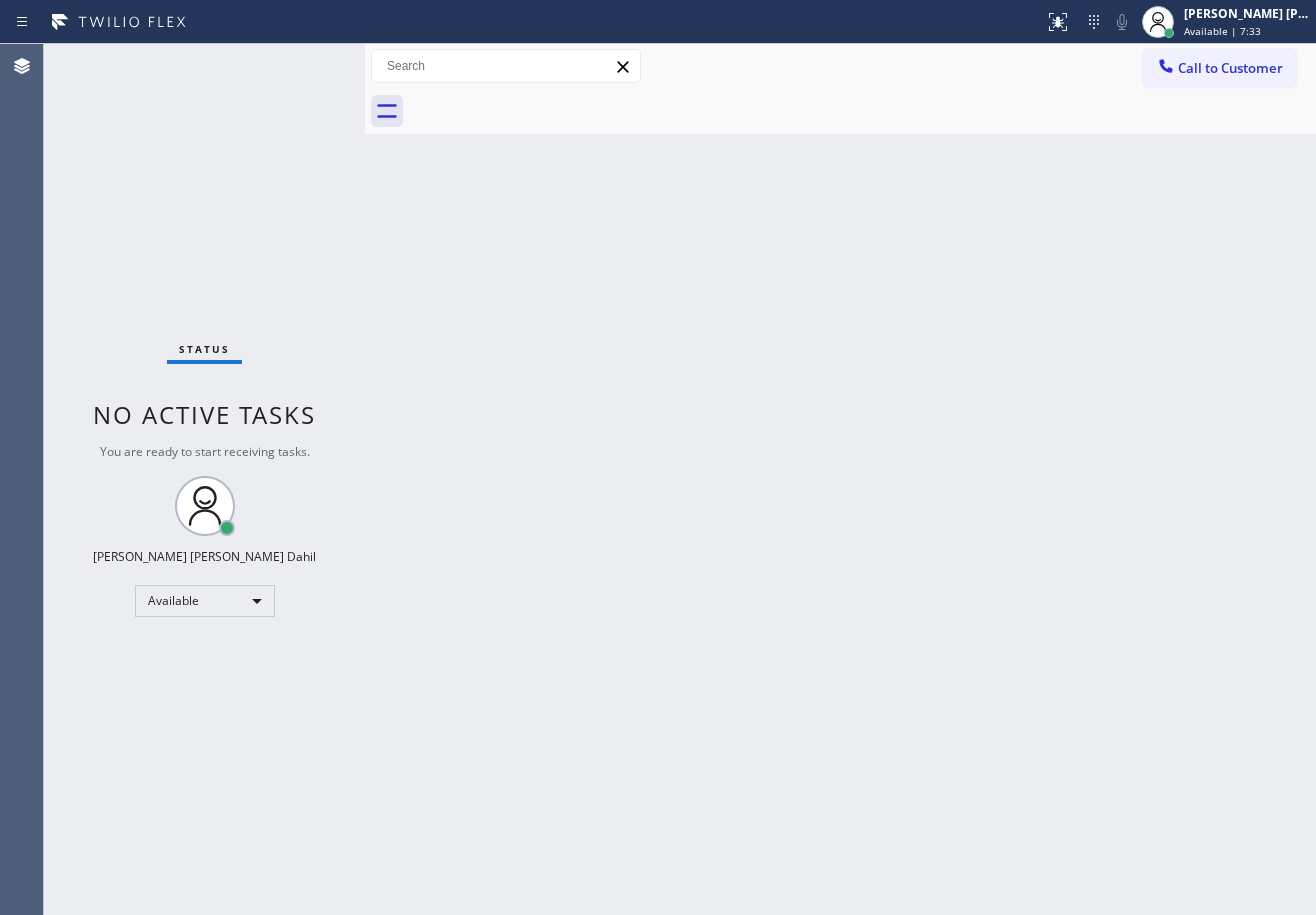 click on "Status   No active tasks     You are ready to start receiving tasks.   [PERSON_NAME] [PERSON_NAME] Dahil Available" at bounding box center [204, 479] 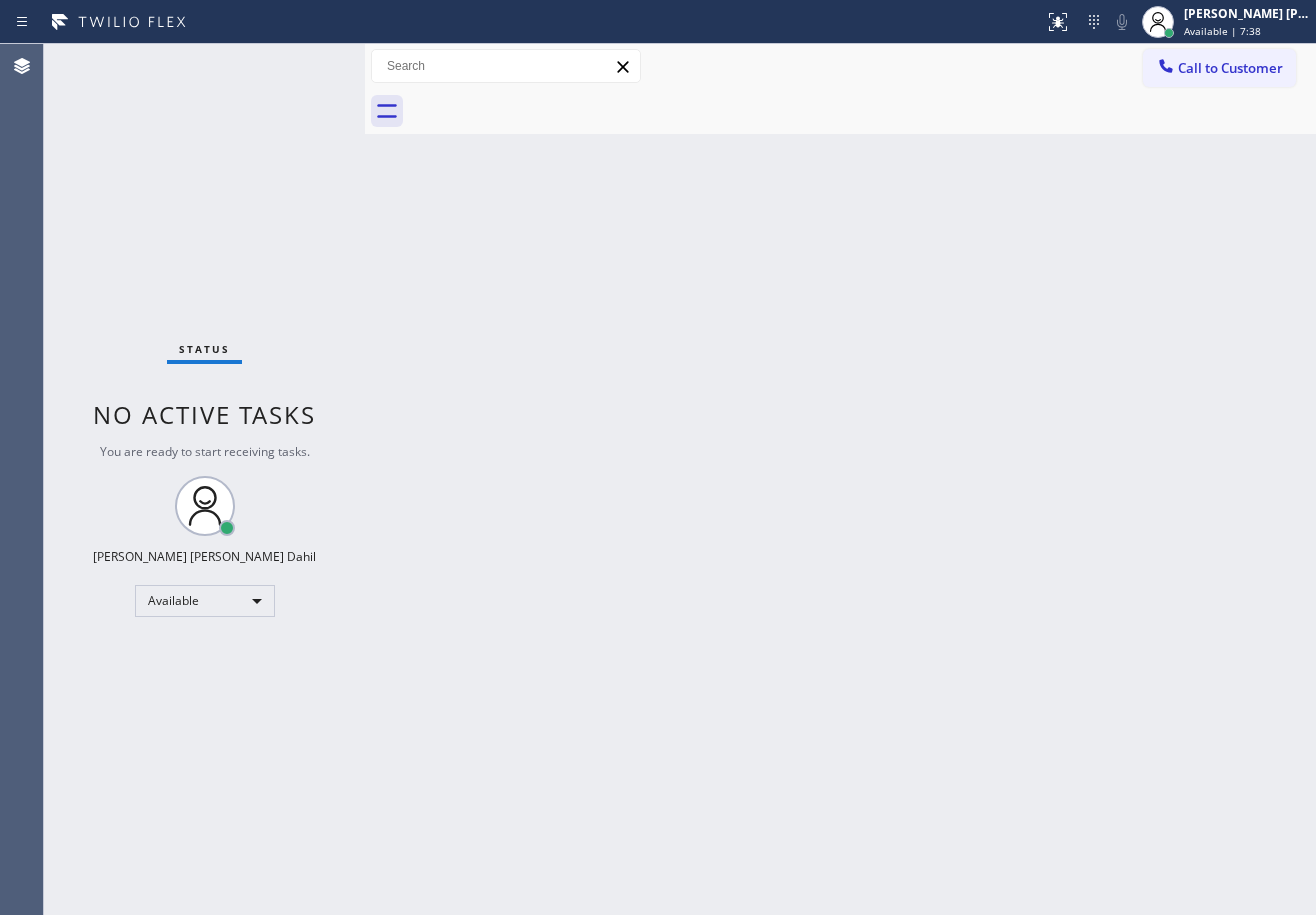 click on "Status   No active tasks     You are ready to start receiving tasks.   [PERSON_NAME] [PERSON_NAME] Dahil Available" at bounding box center (204, 479) 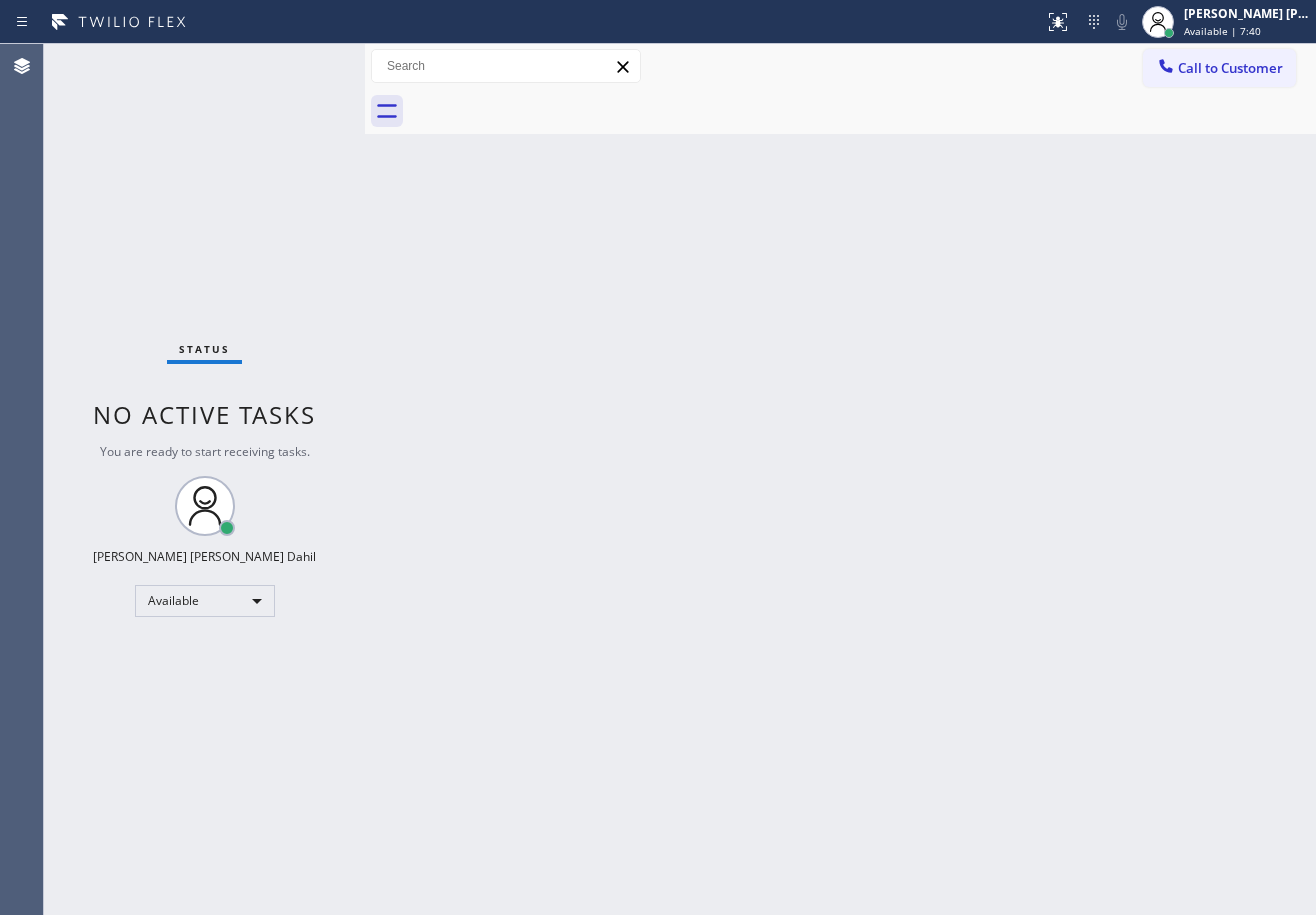 click on "Status   No active tasks     You are ready to start receiving tasks.   [PERSON_NAME] [PERSON_NAME] Dahil Available" at bounding box center (204, 479) 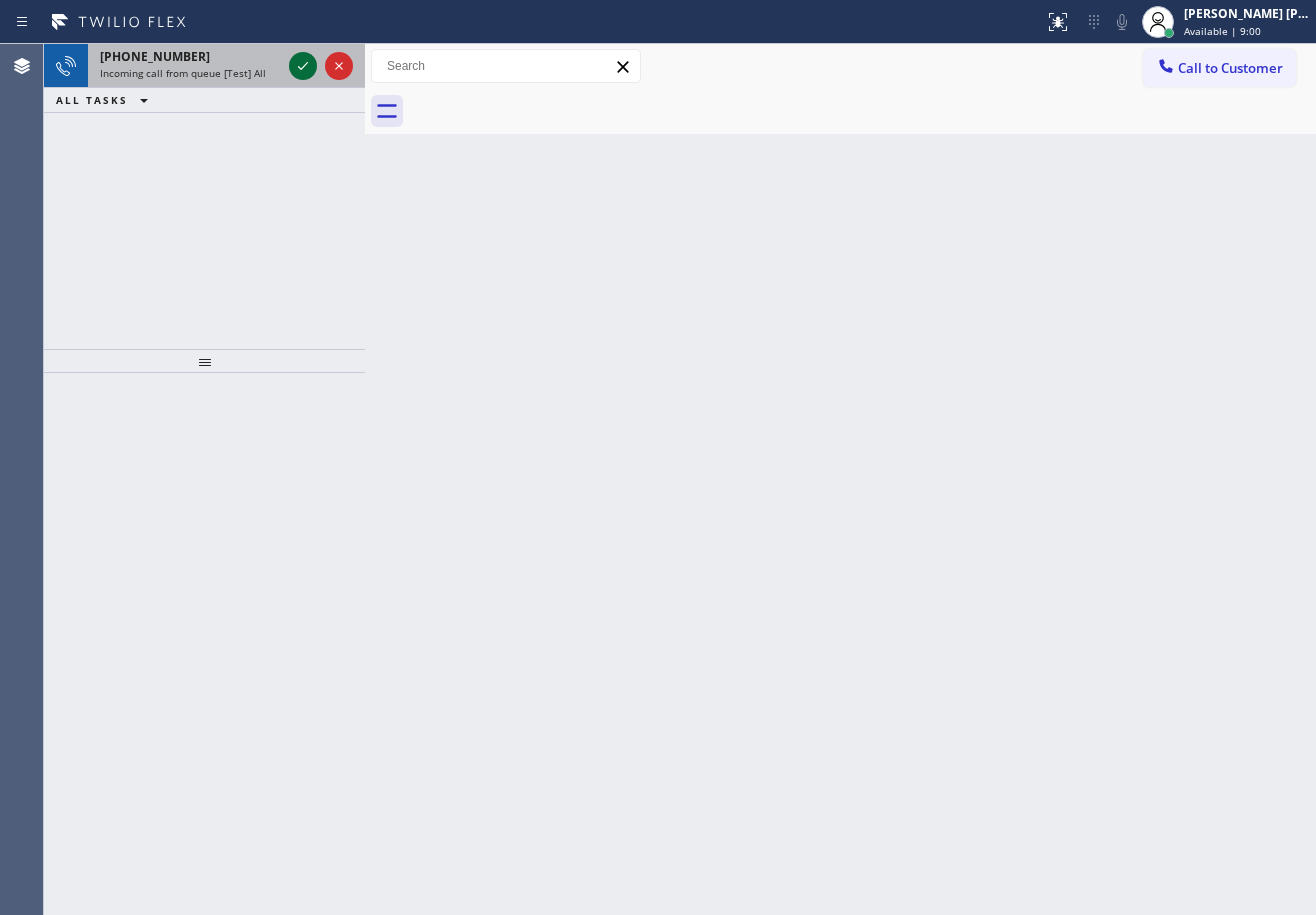click 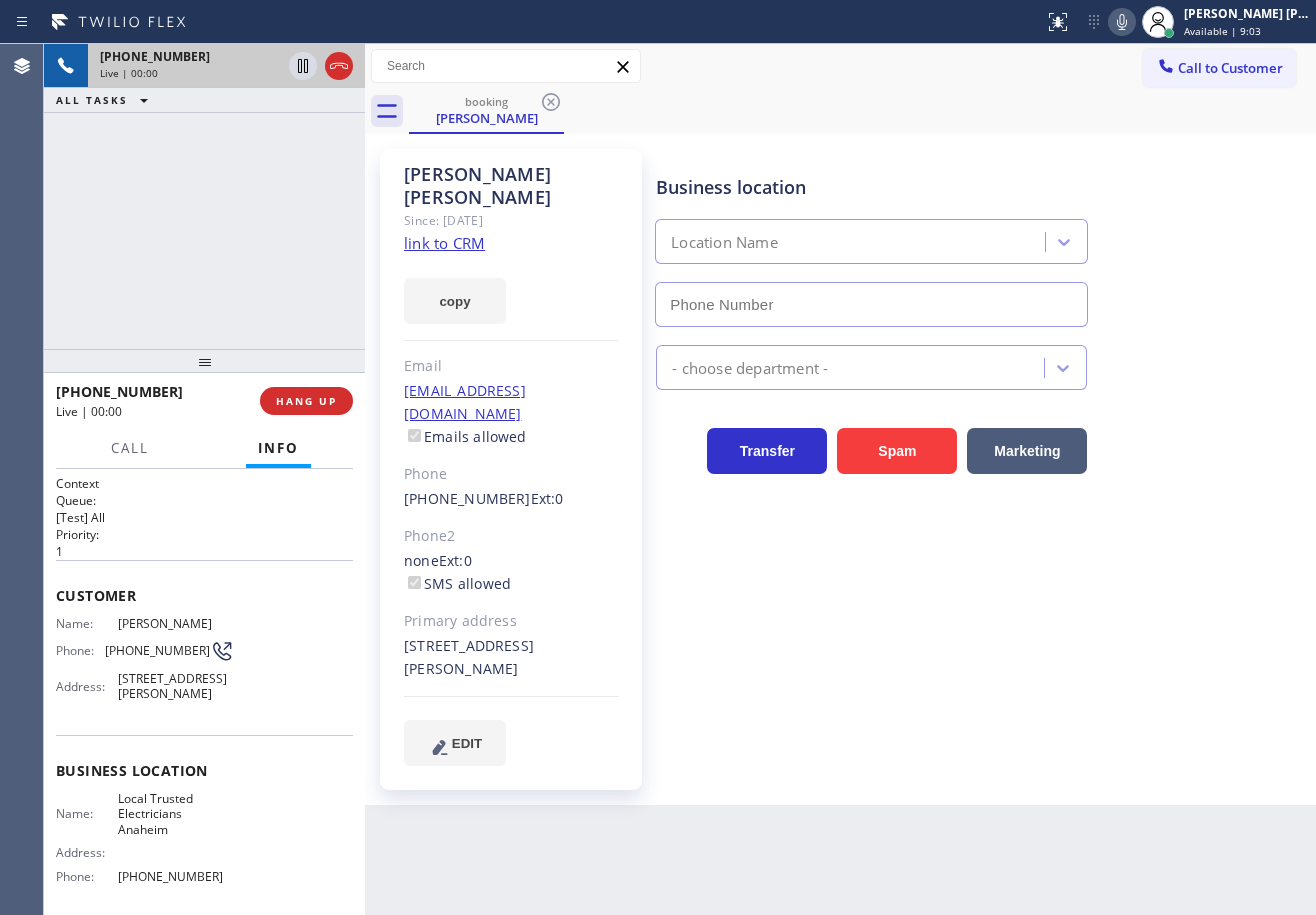type on "(714) 517-1513" 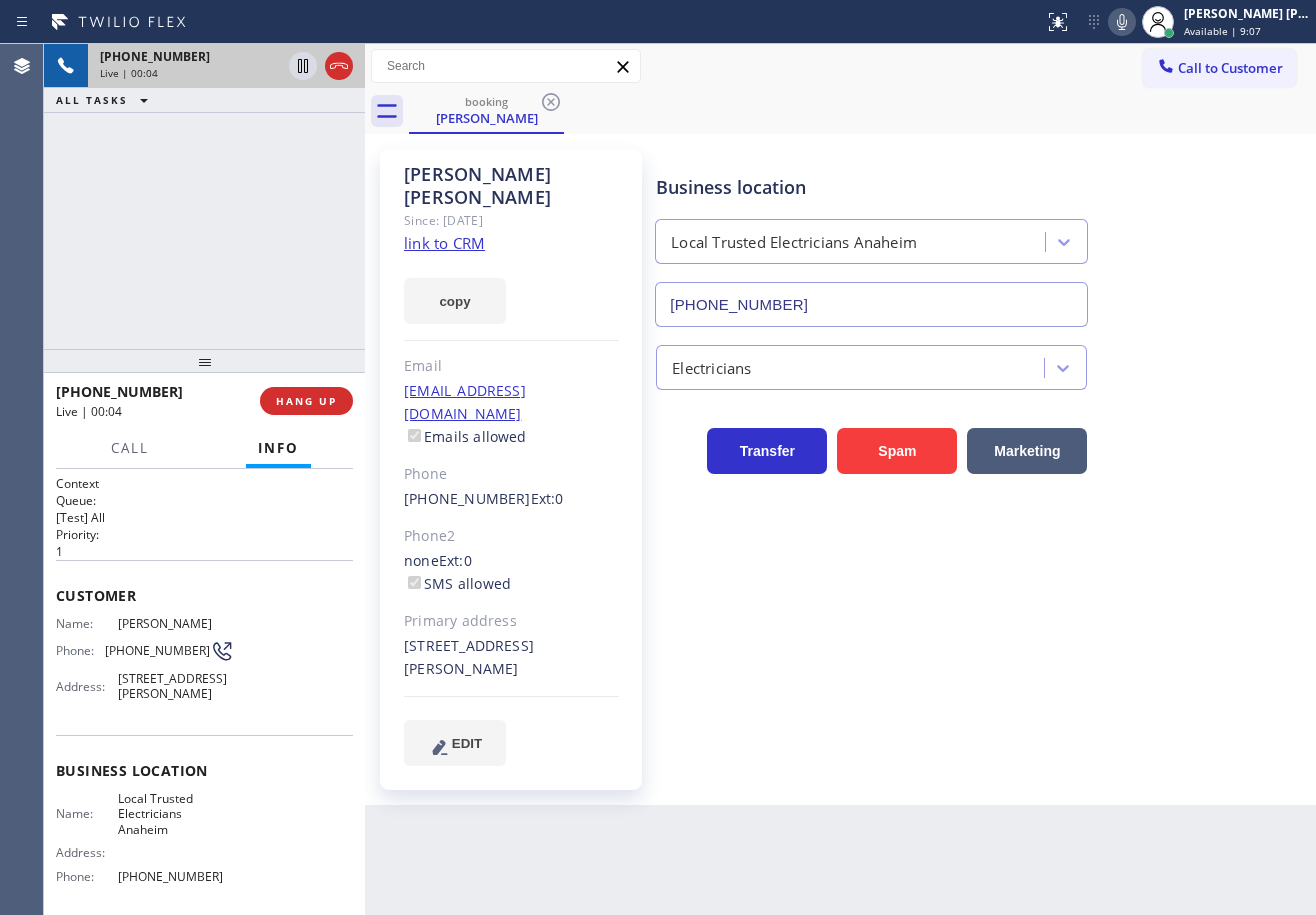 click on "+15625226943 Live | 00:04 ALL TASKS ALL TASKS ACTIVE TASKS TASKS IN WRAP UP" at bounding box center [204, 196] 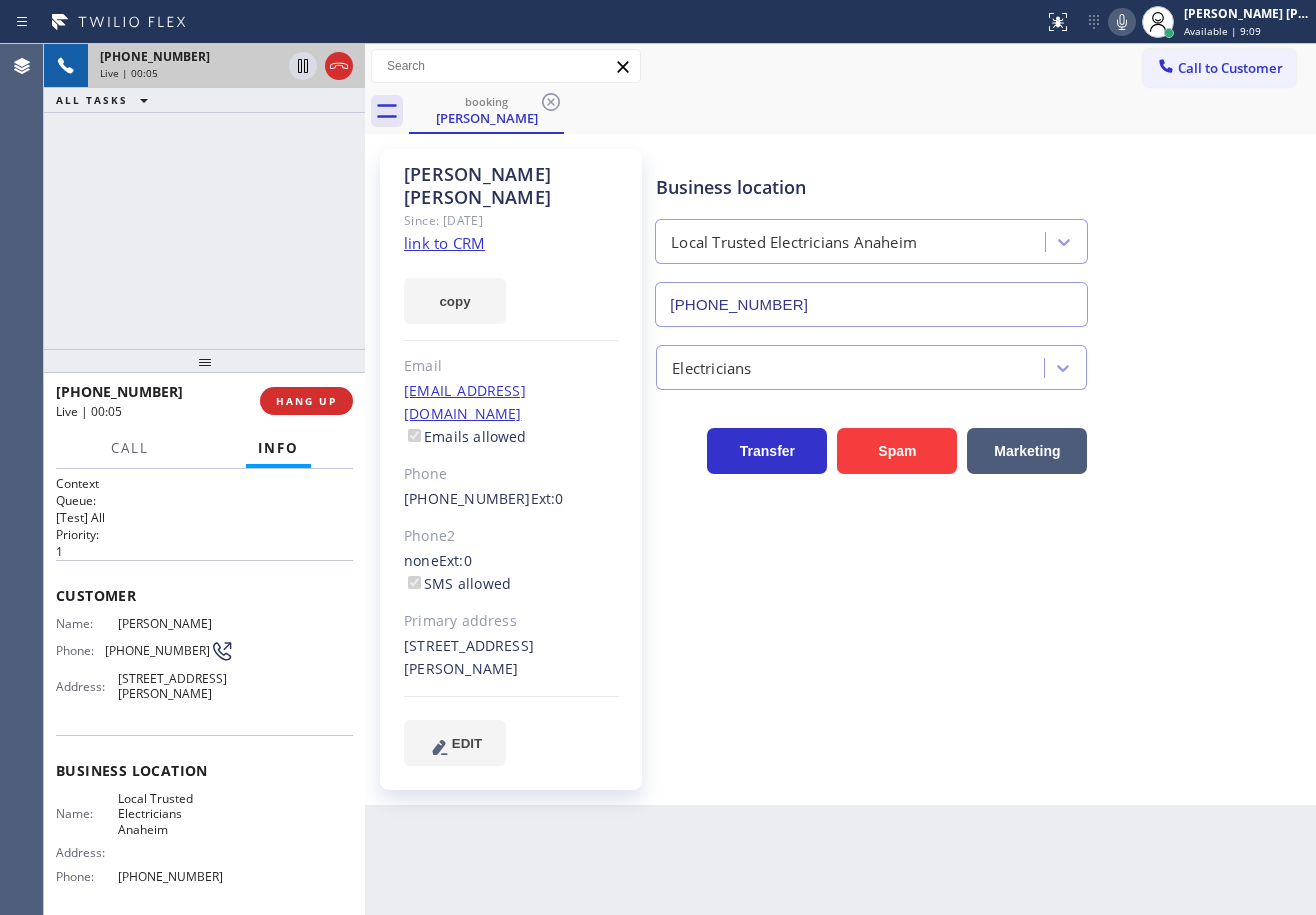 click on "link to CRM" 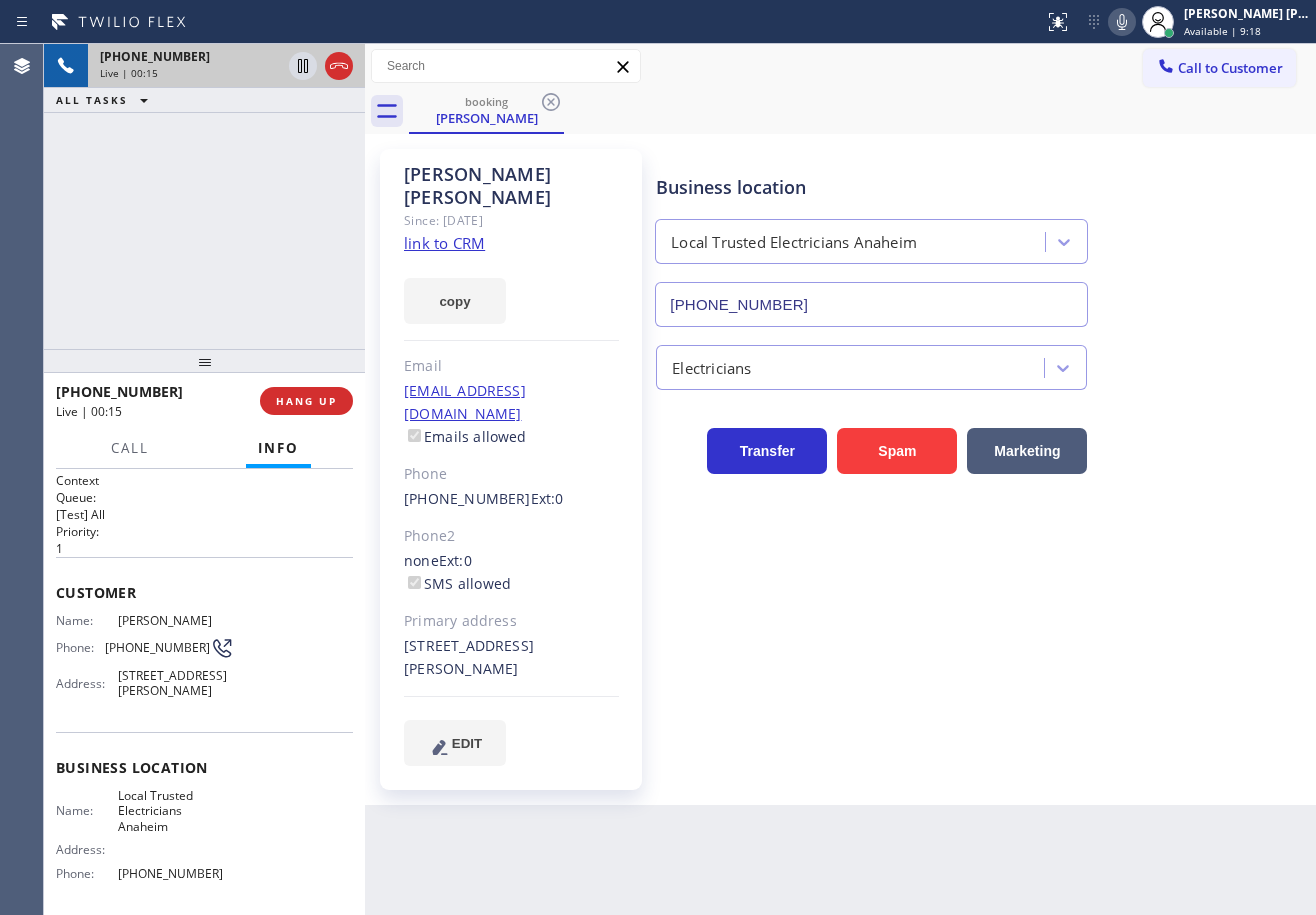 scroll, scrollTop: 0, scrollLeft: 0, axis: both 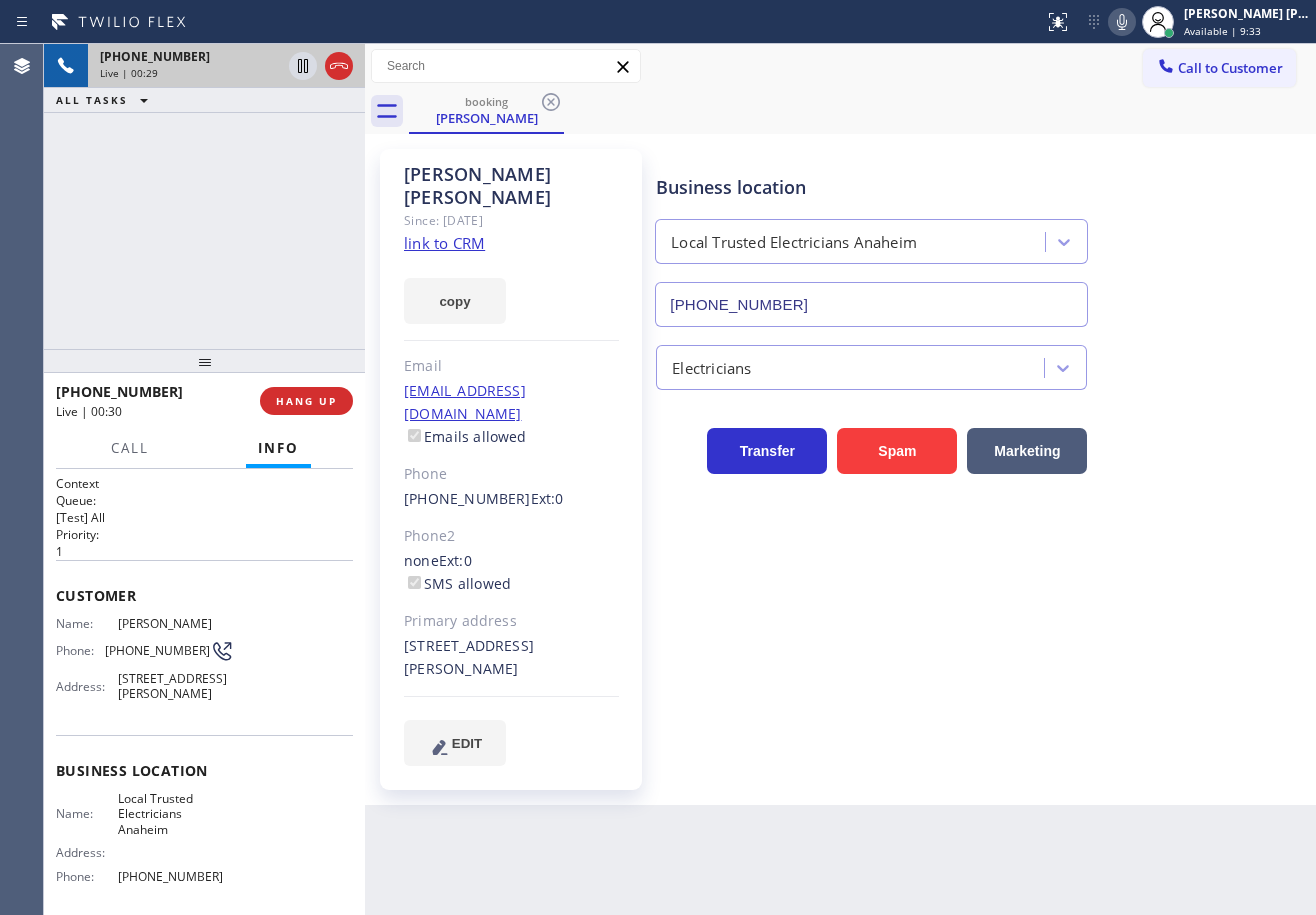 click 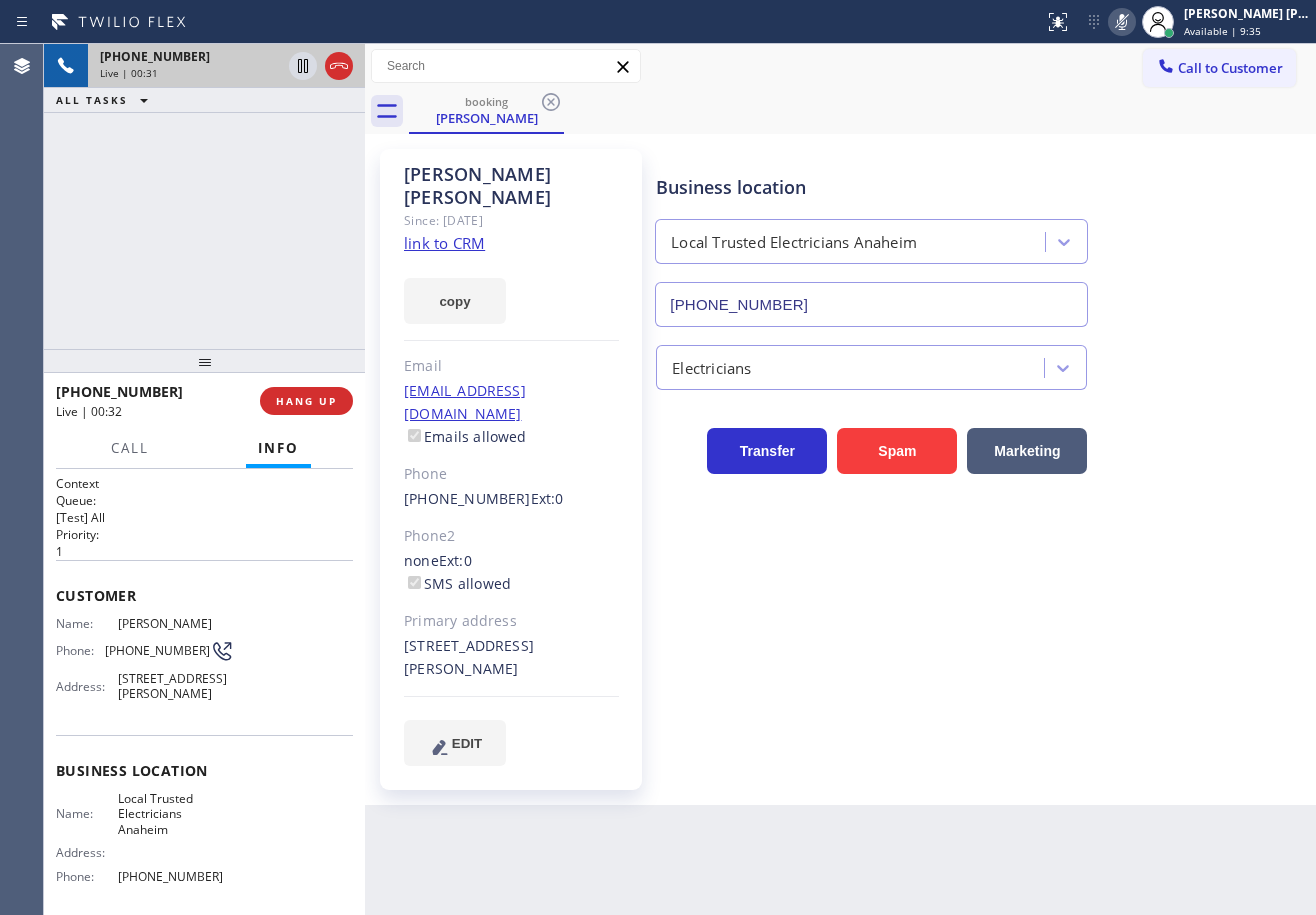 click 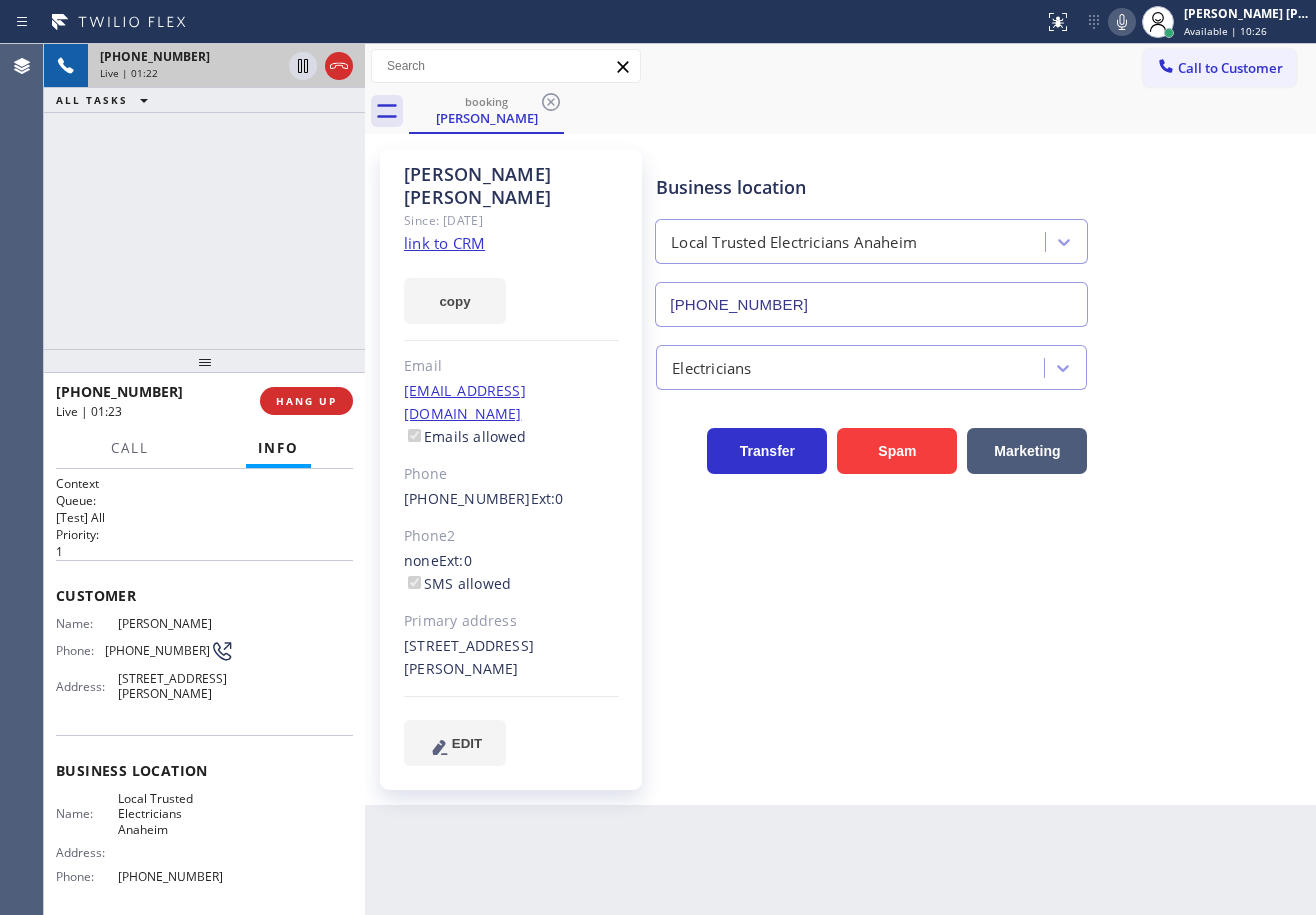 click on "+15625226943 Live | 01:22 ALL TASKS ALL TASKS ACTIVE TASKS TASKS IN WRAP UP" at bounding box center (204, 196) 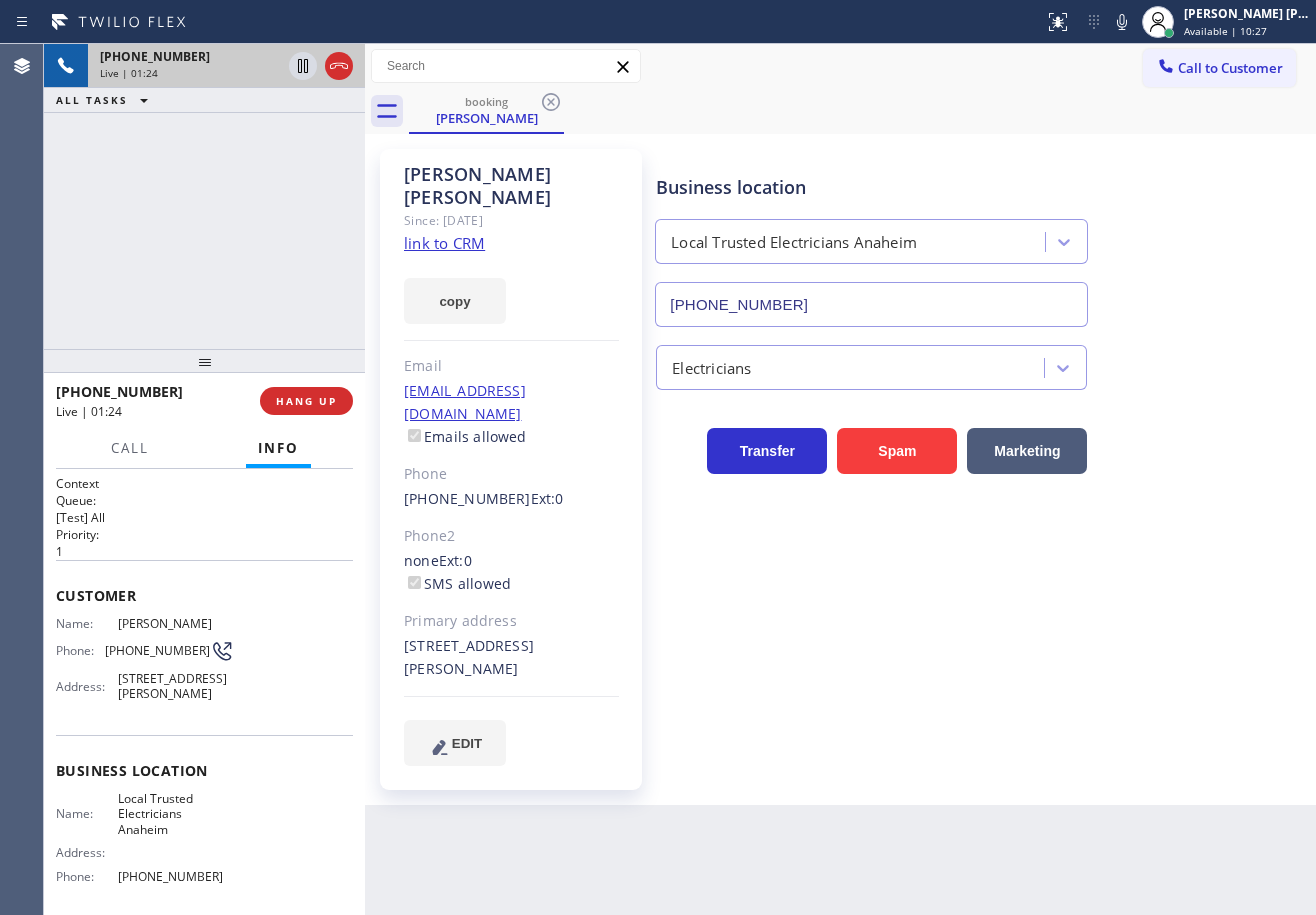 drag, startPoint x: 1143, startPoint y: 25, endPoint x: 1092, endPoint y: 116, distance: 104.316826 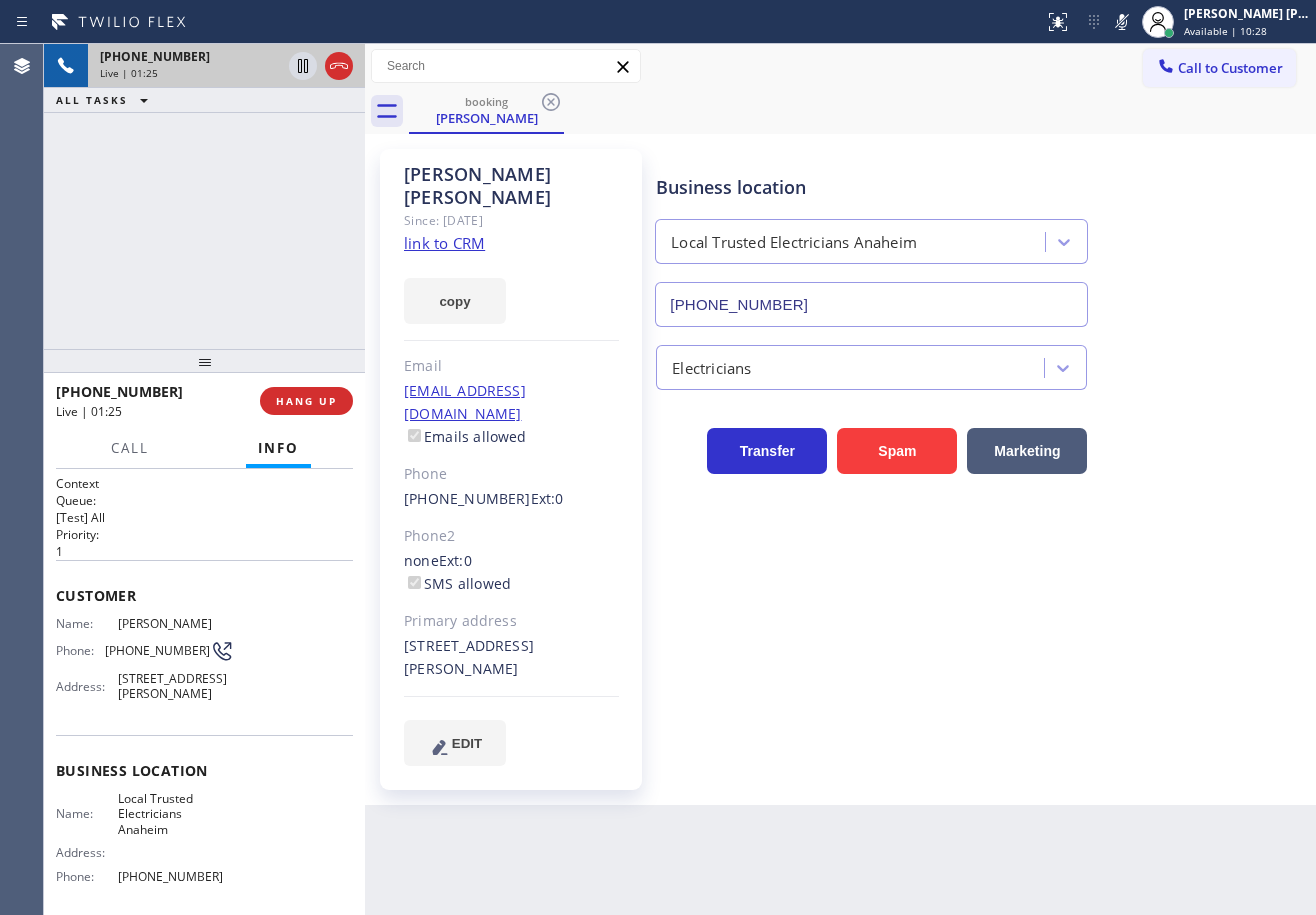 click on "booking Alan Gutierrez" at bounding box center (862, 111) 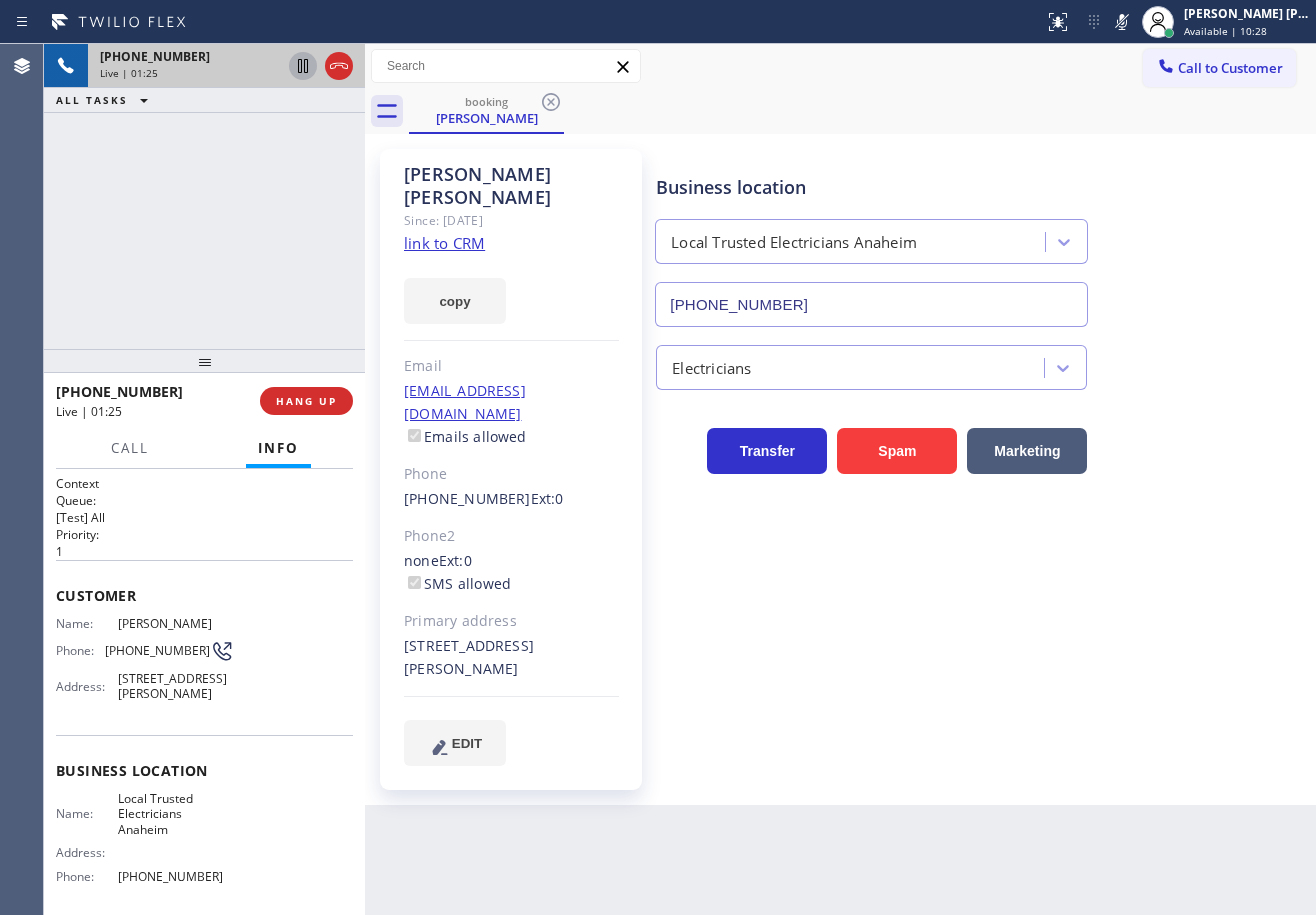 click 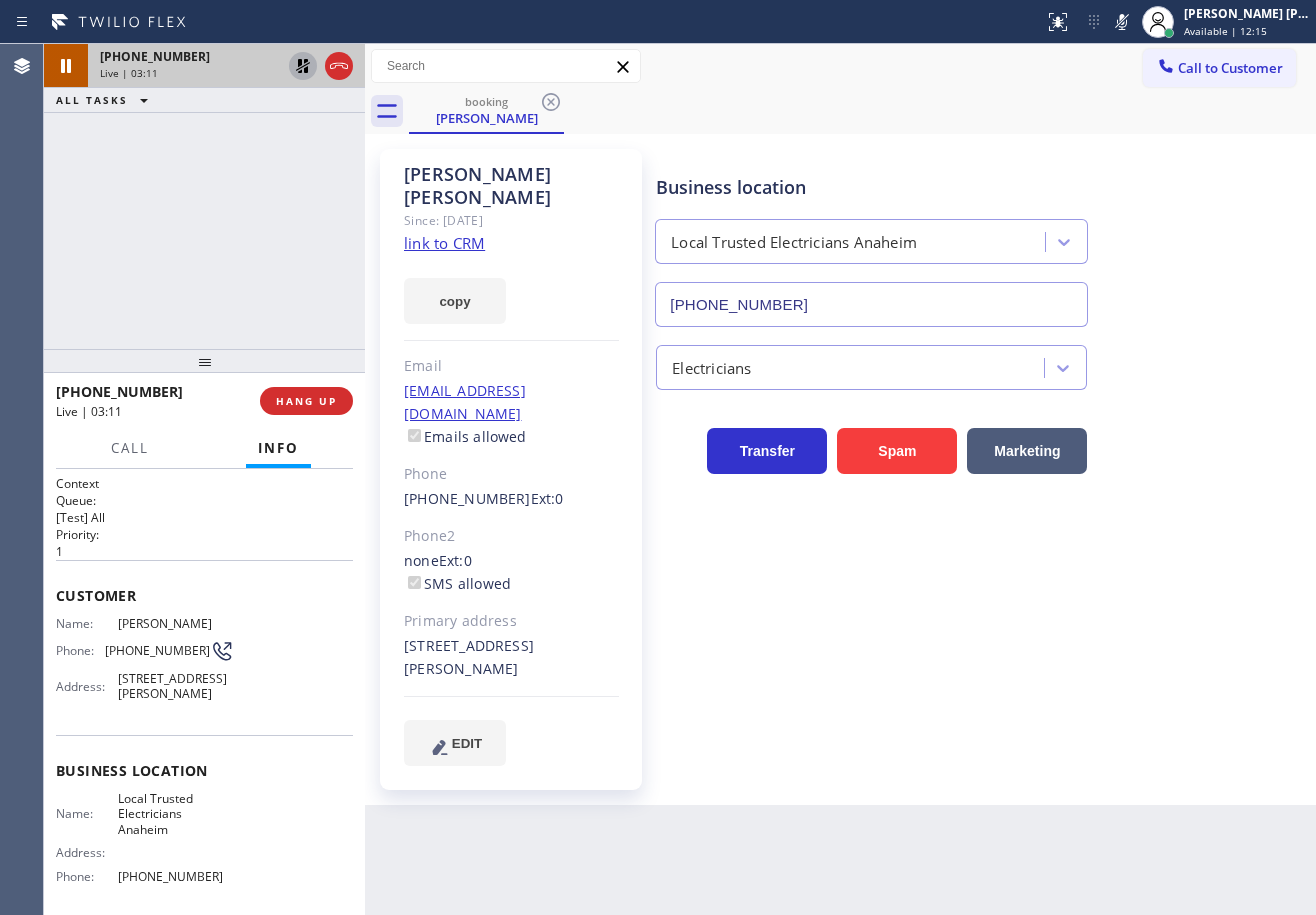 click 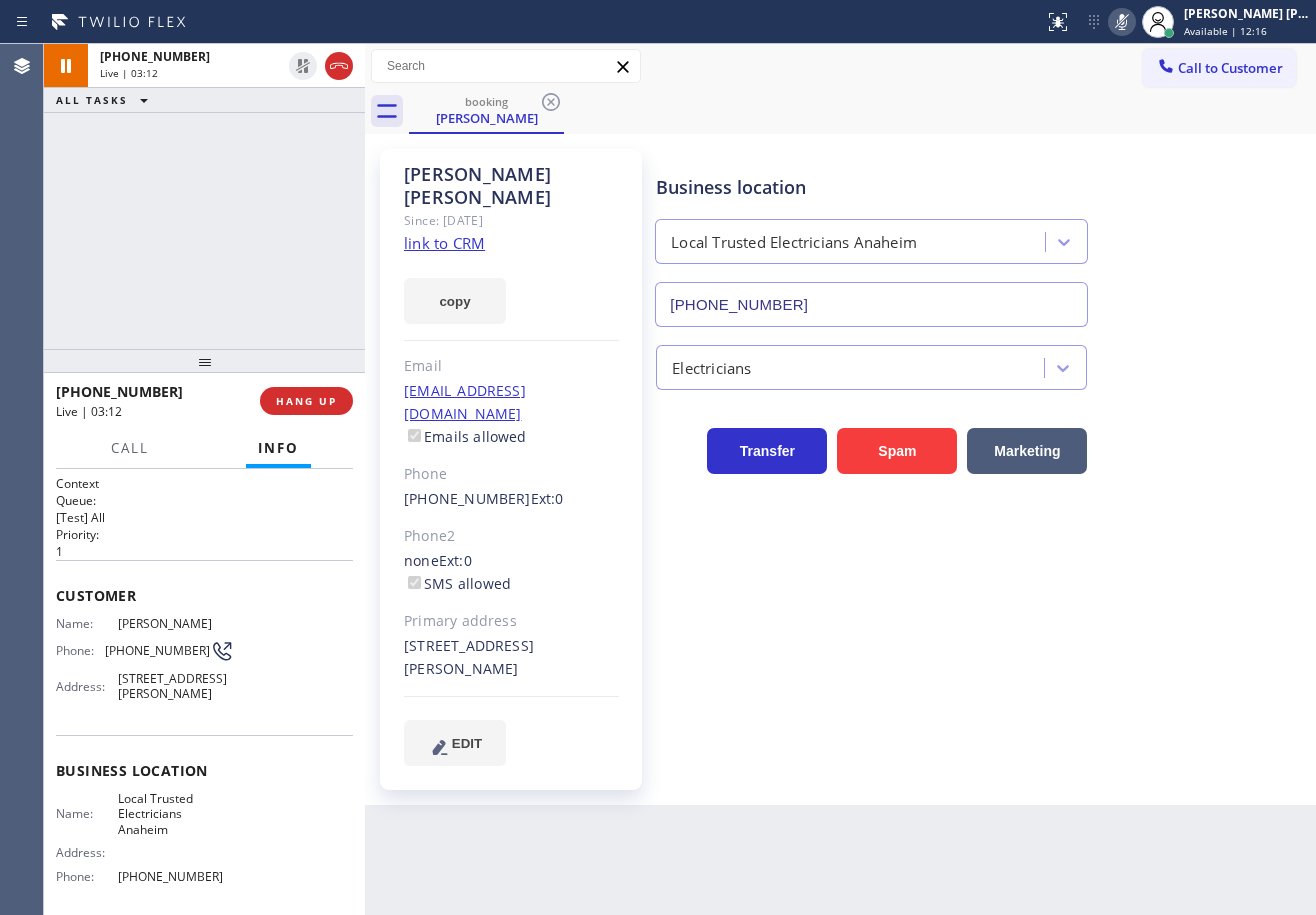 click 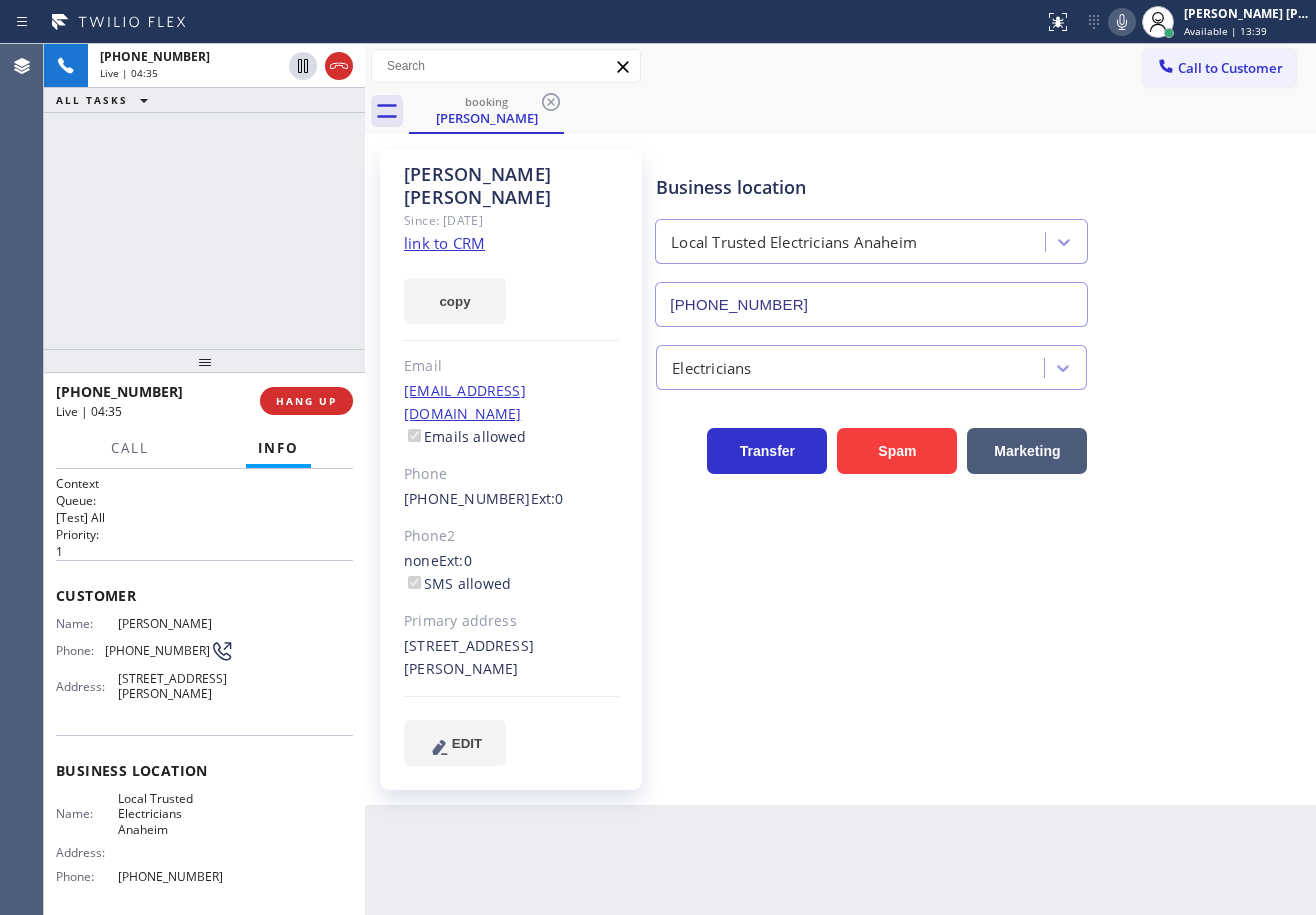 click 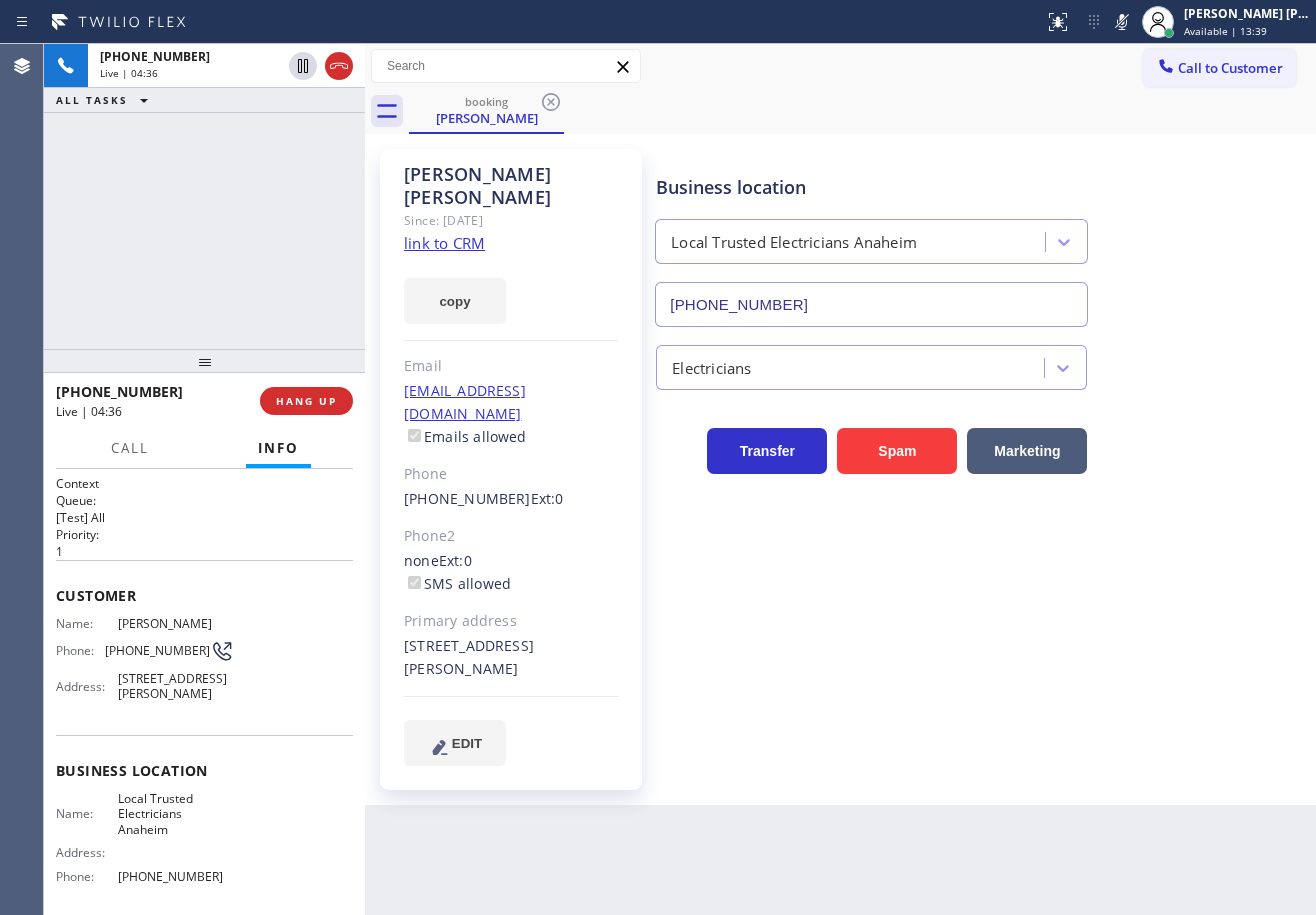 drag, startPoint x: 1163, startPoint y: 155, endPoint x: 1171, endPoint y: 319, distance: 164.195 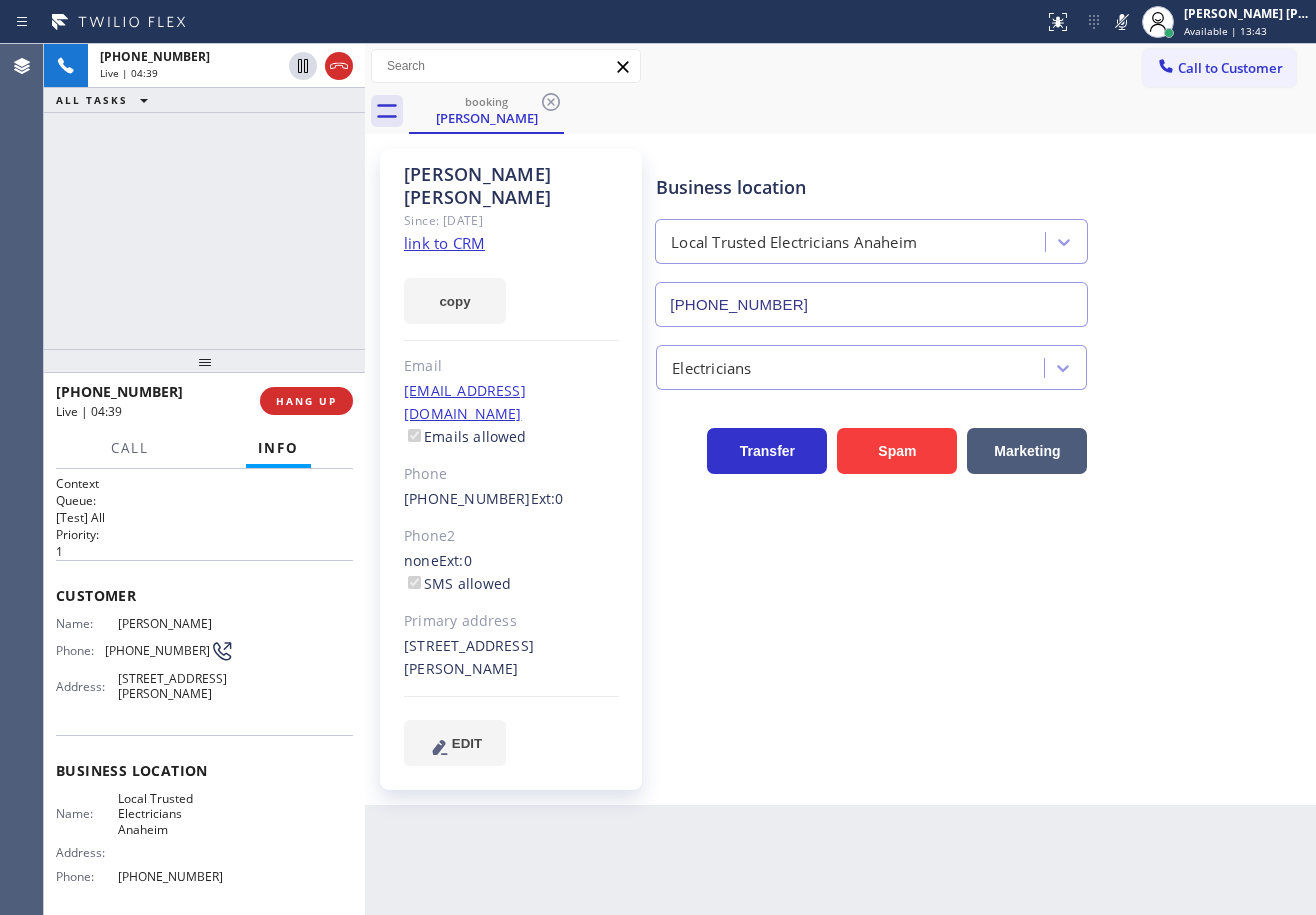 drag, startPoint x: 1137, startPoint y: 28, endPoint x: 1137, endPoint y: 100, distance: 72 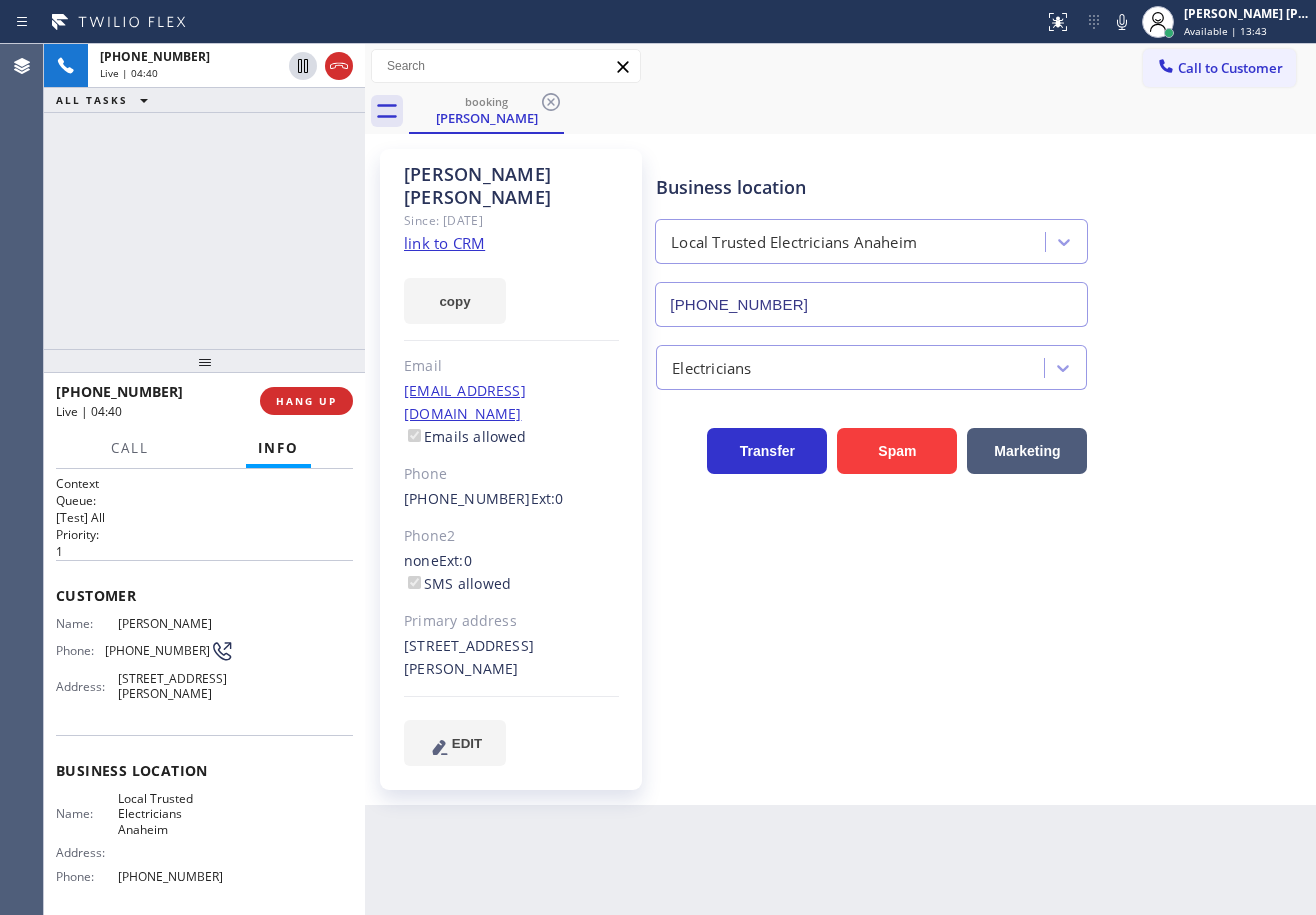 drag, startPoint x: 1142, startPoint y: 122, endPoint x: 1130, endPoint y: 172, distance: 51.41984 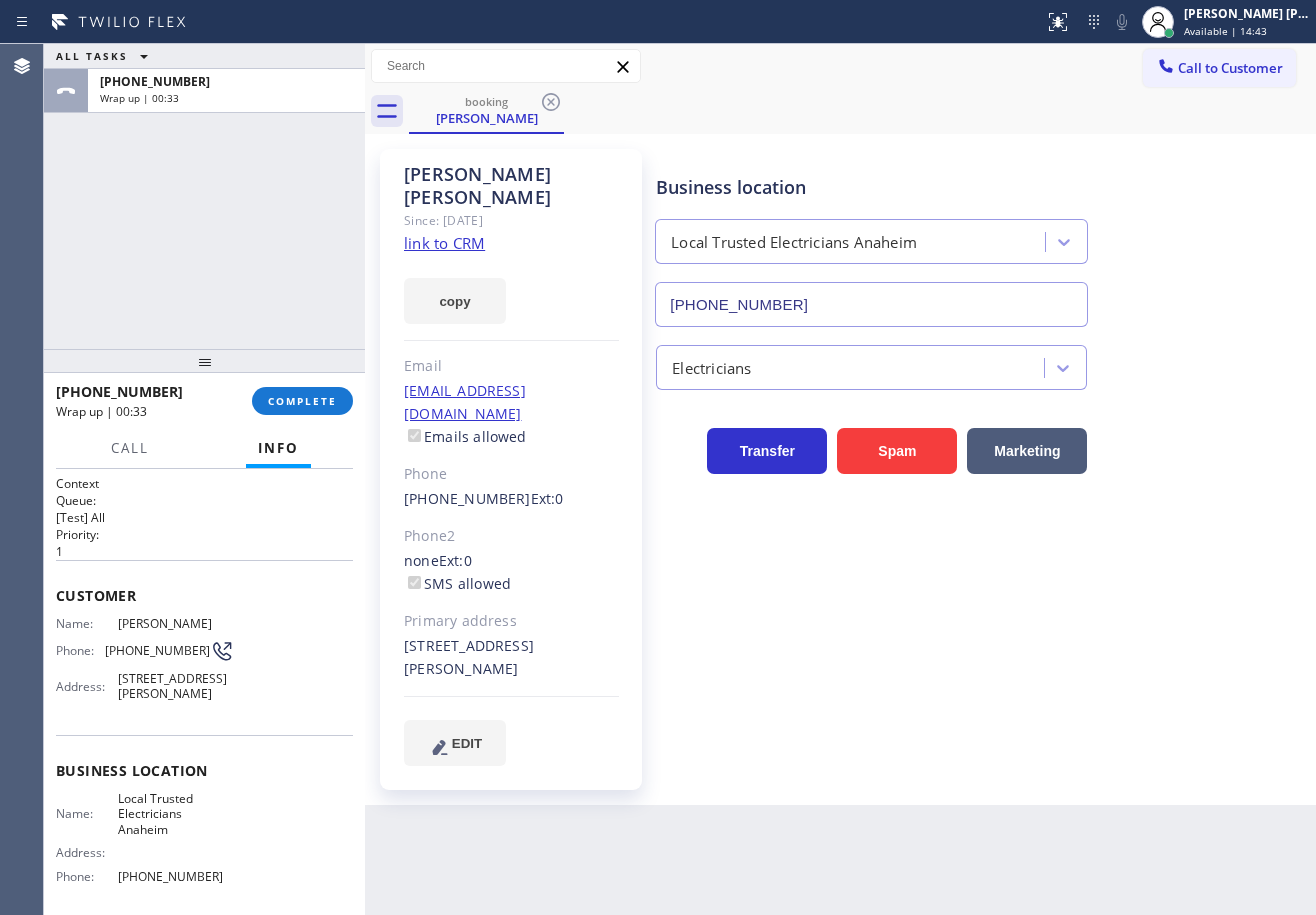 drag, startPoint x: 239, startPoint y: 291, endPoint x: 247, endPoint y: 308, distance: 18.788294 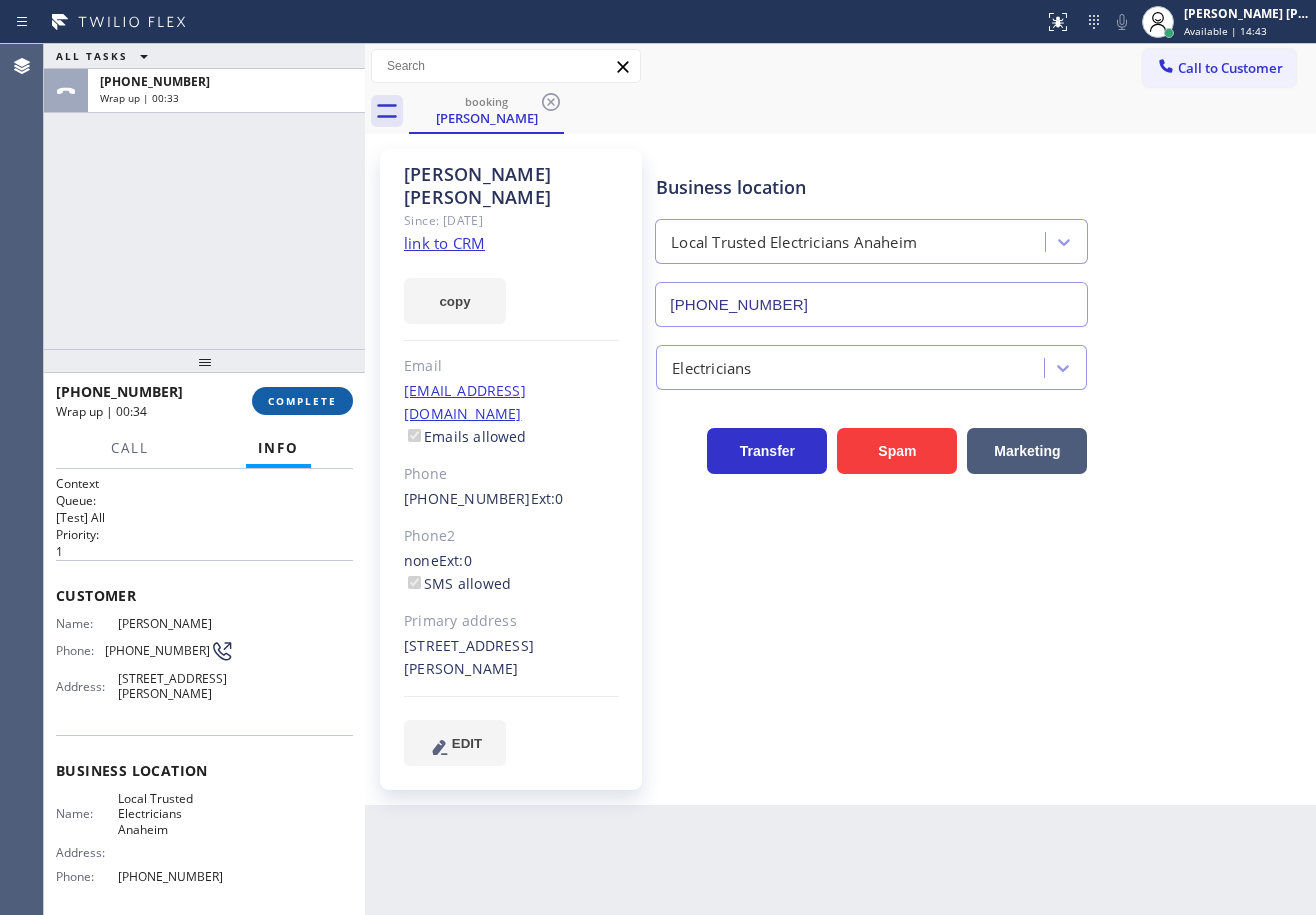 click on "COMPLETE" at bounding box center [302, 401] 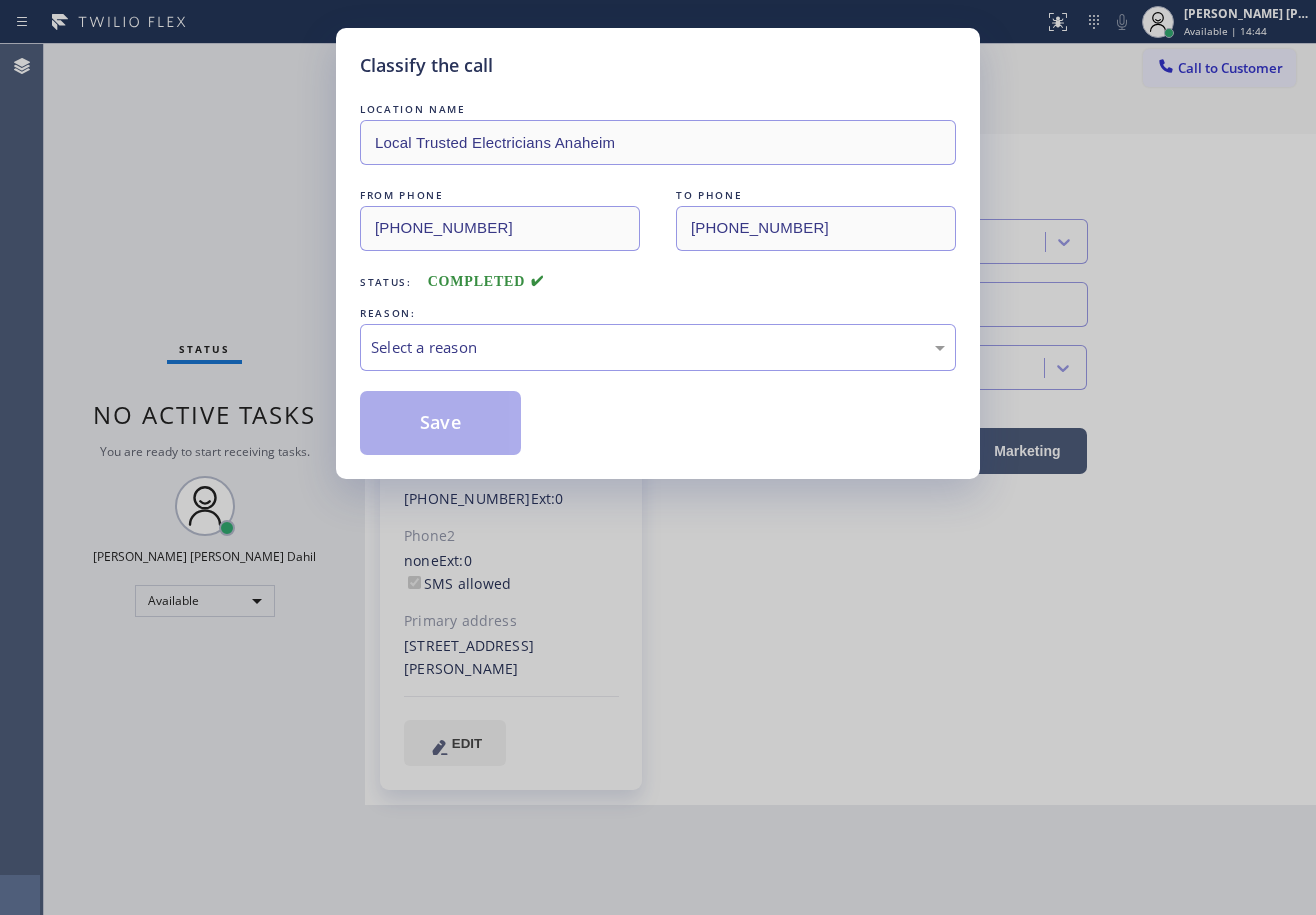 click on "Select a reason" at bounding box center [658, 347] 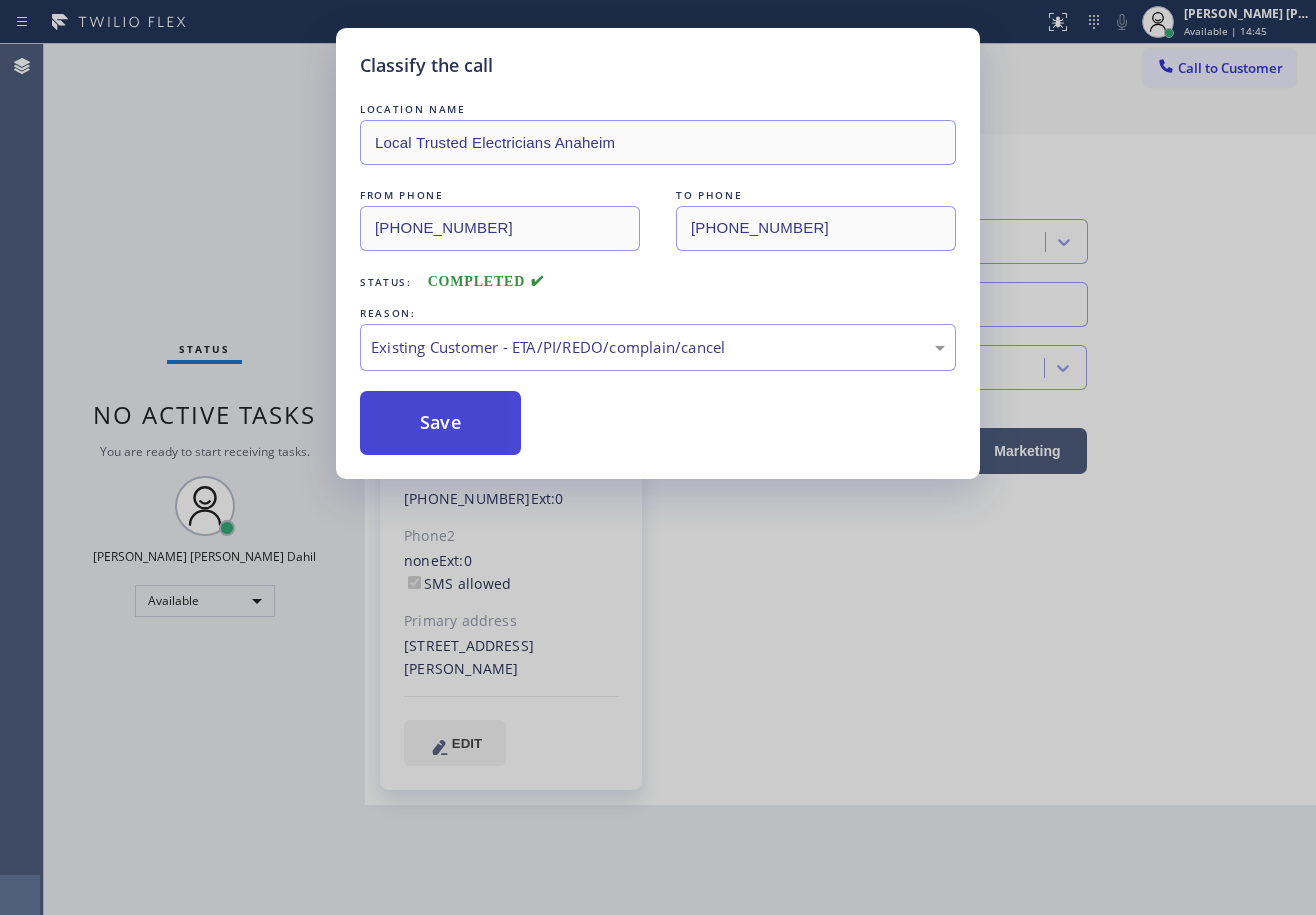 click on "Save" at bounding box center [440, 423] 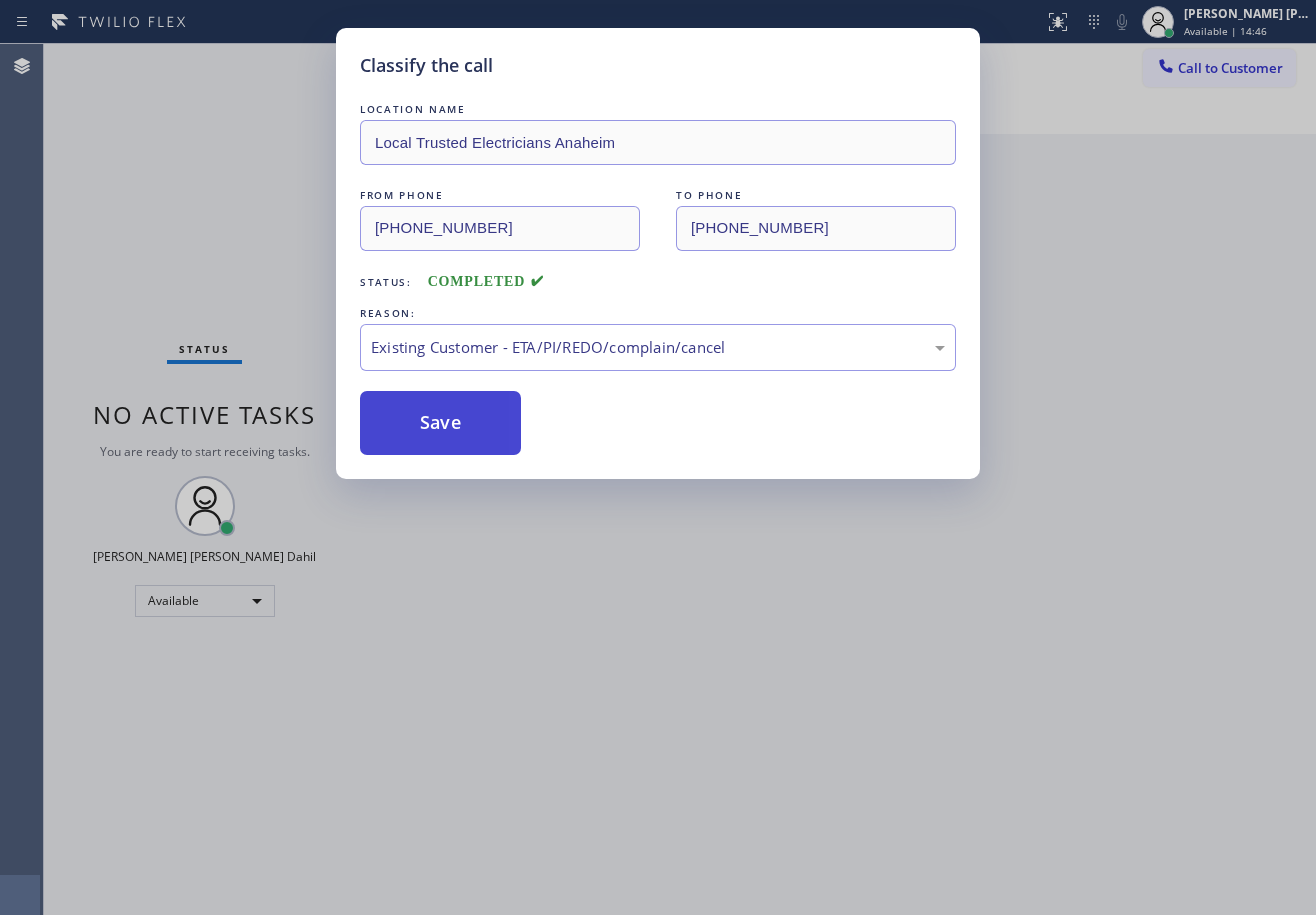 click on "Save" at bounding box center (440, 423) 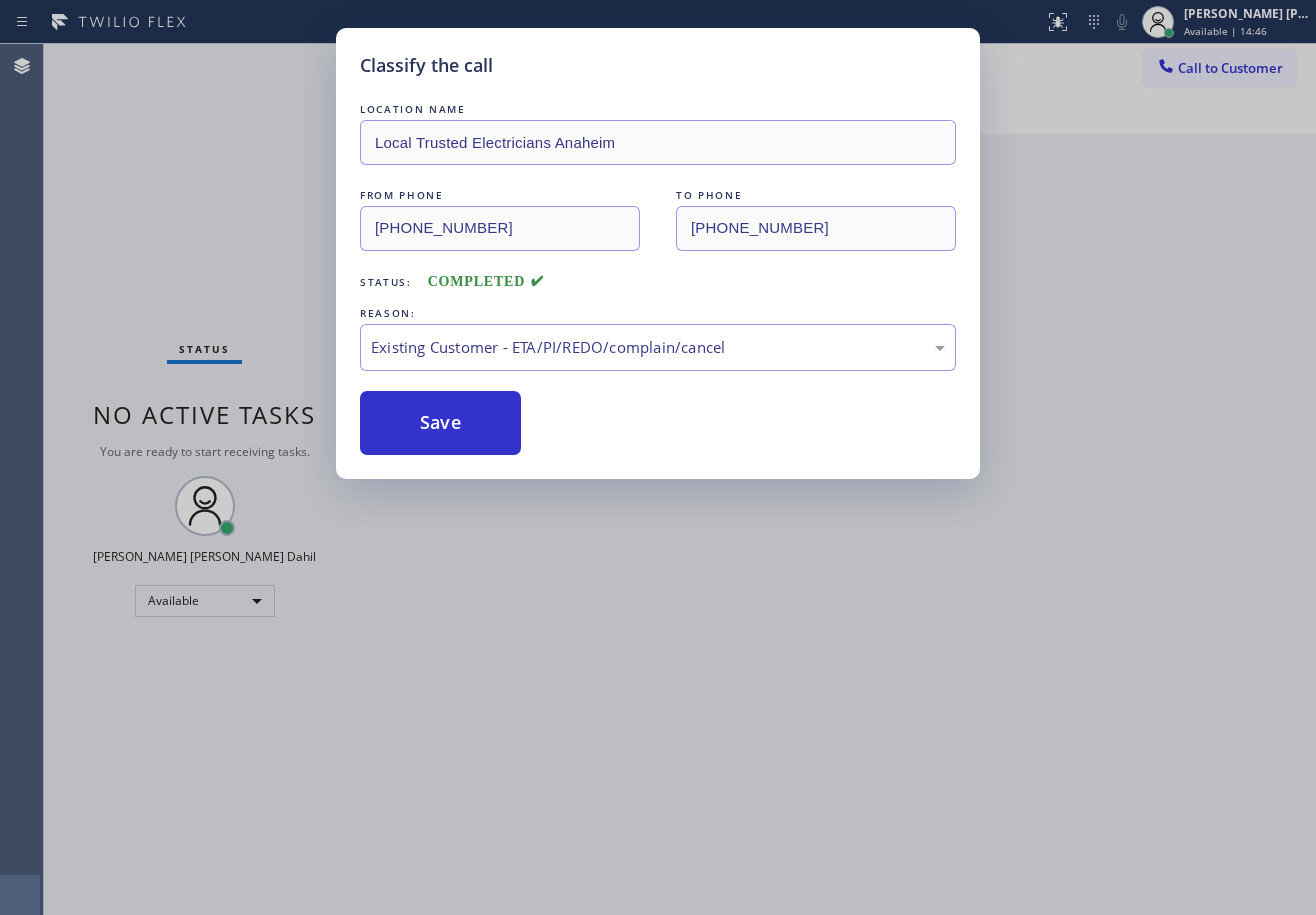 click on "Classify the call LOCATION NAME Local Trusted Electricians Anaheim FROM PHONE (562) 522-6943 TO PHONE (714) 517-1513 Status: COMPLETED REASON: Existing Customer - ETA/PI/REDO/complain/cancel Save" at bounding box center (658, 457) 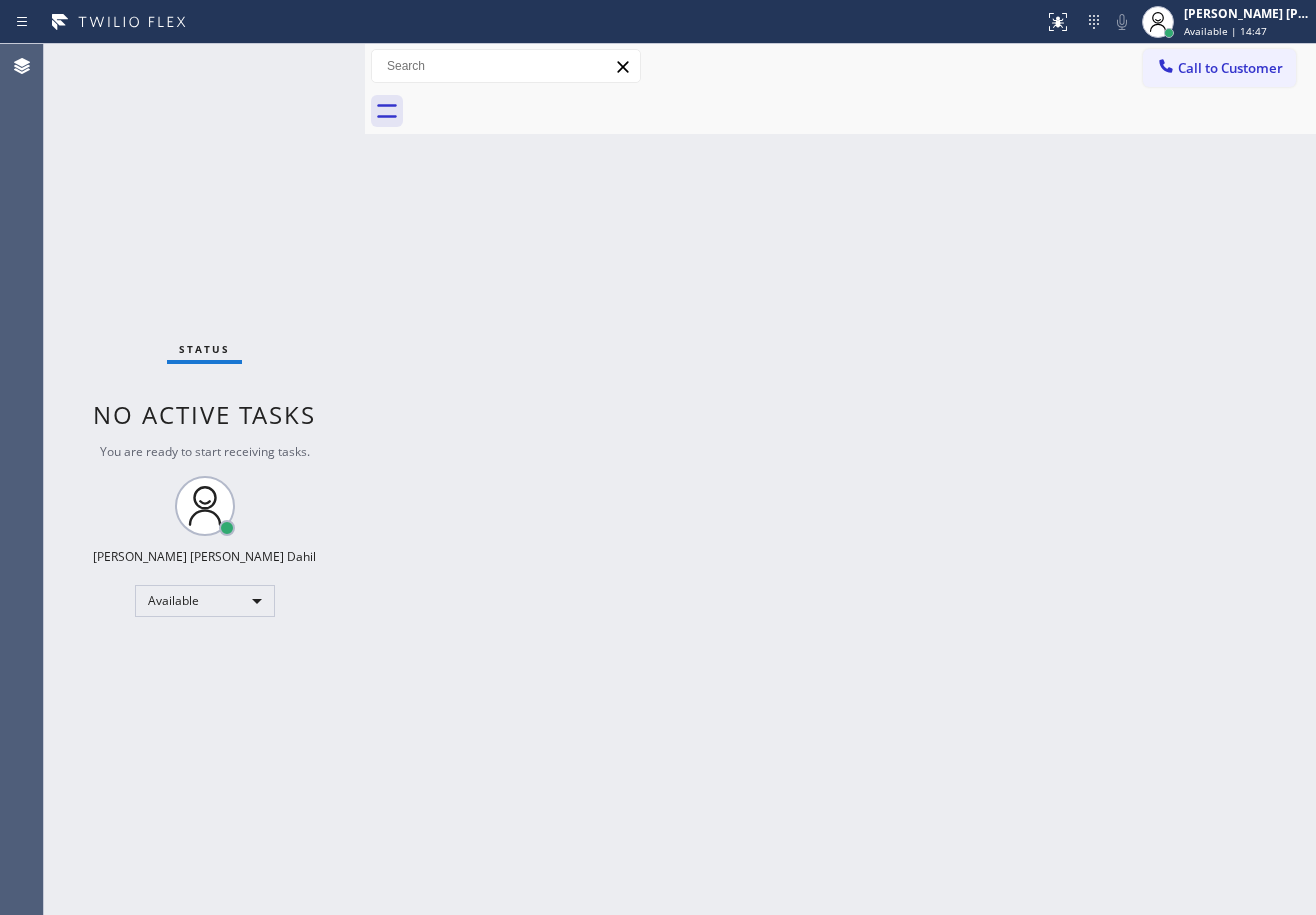 click on "Status   No active tasks     You are ready to start receiving tasks.   [PERSON_NAME] [PERSON_NAME] Dahil Available" at bounding box center [204, 479] 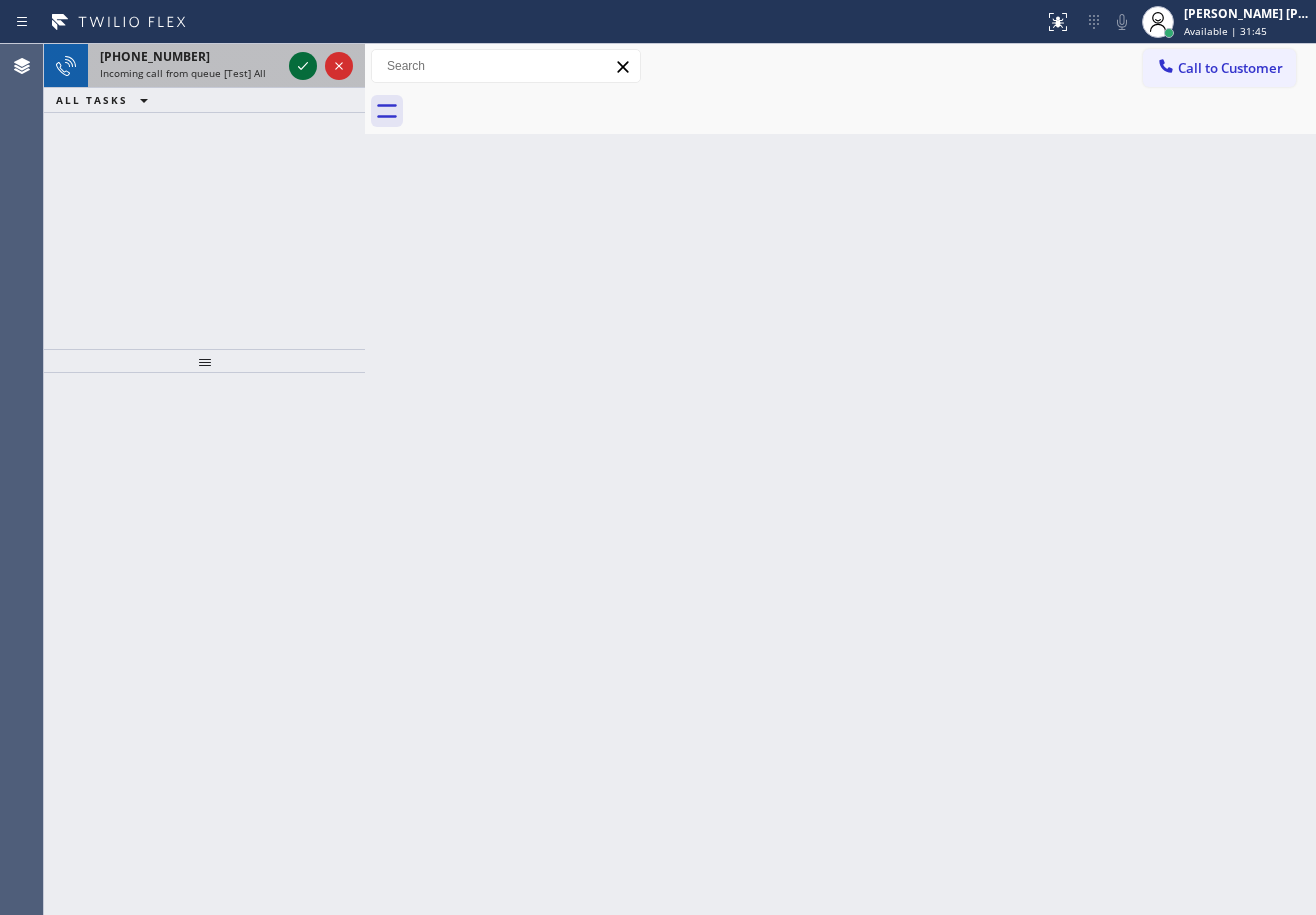 click 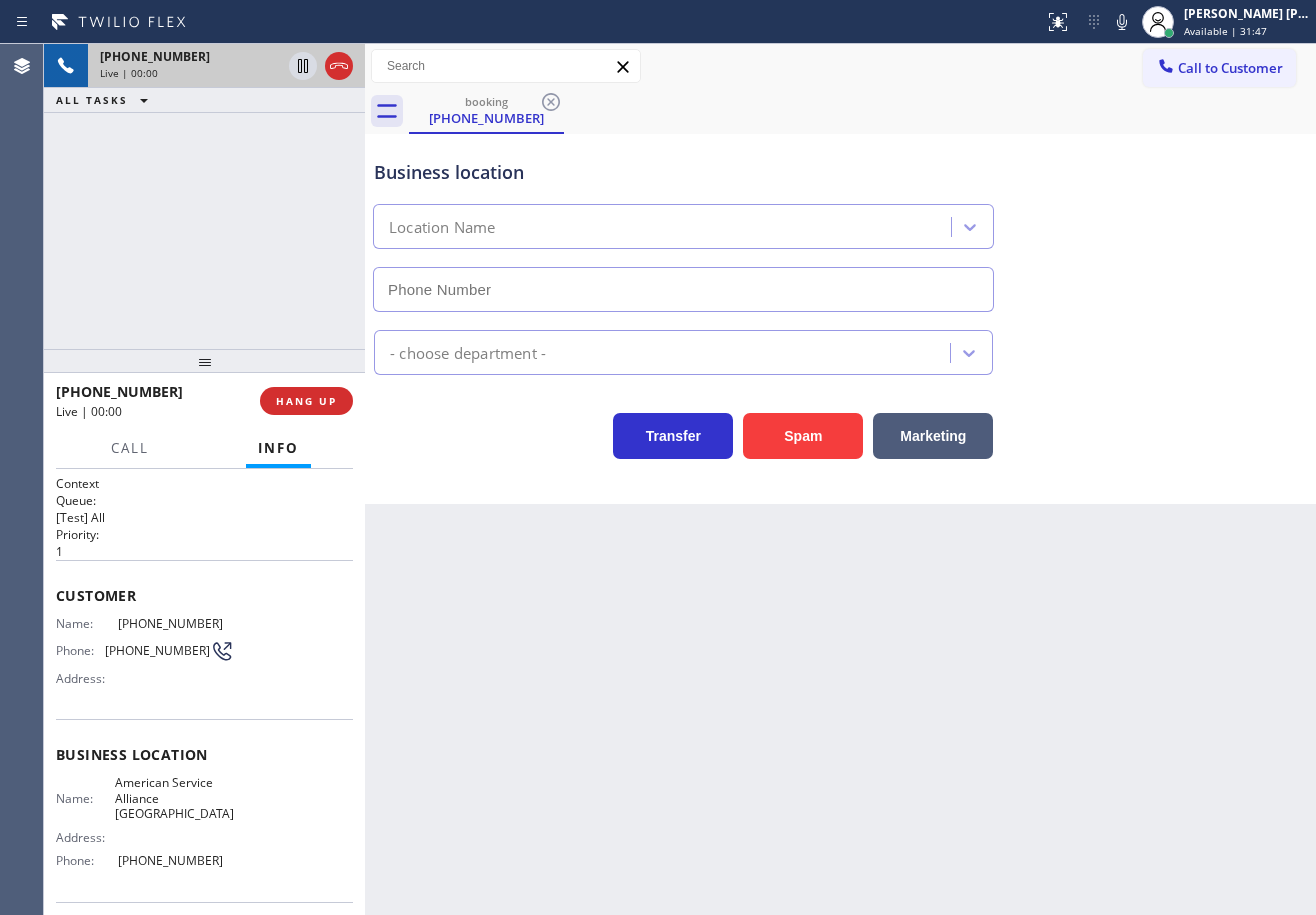 type on "(708) 272-1363" 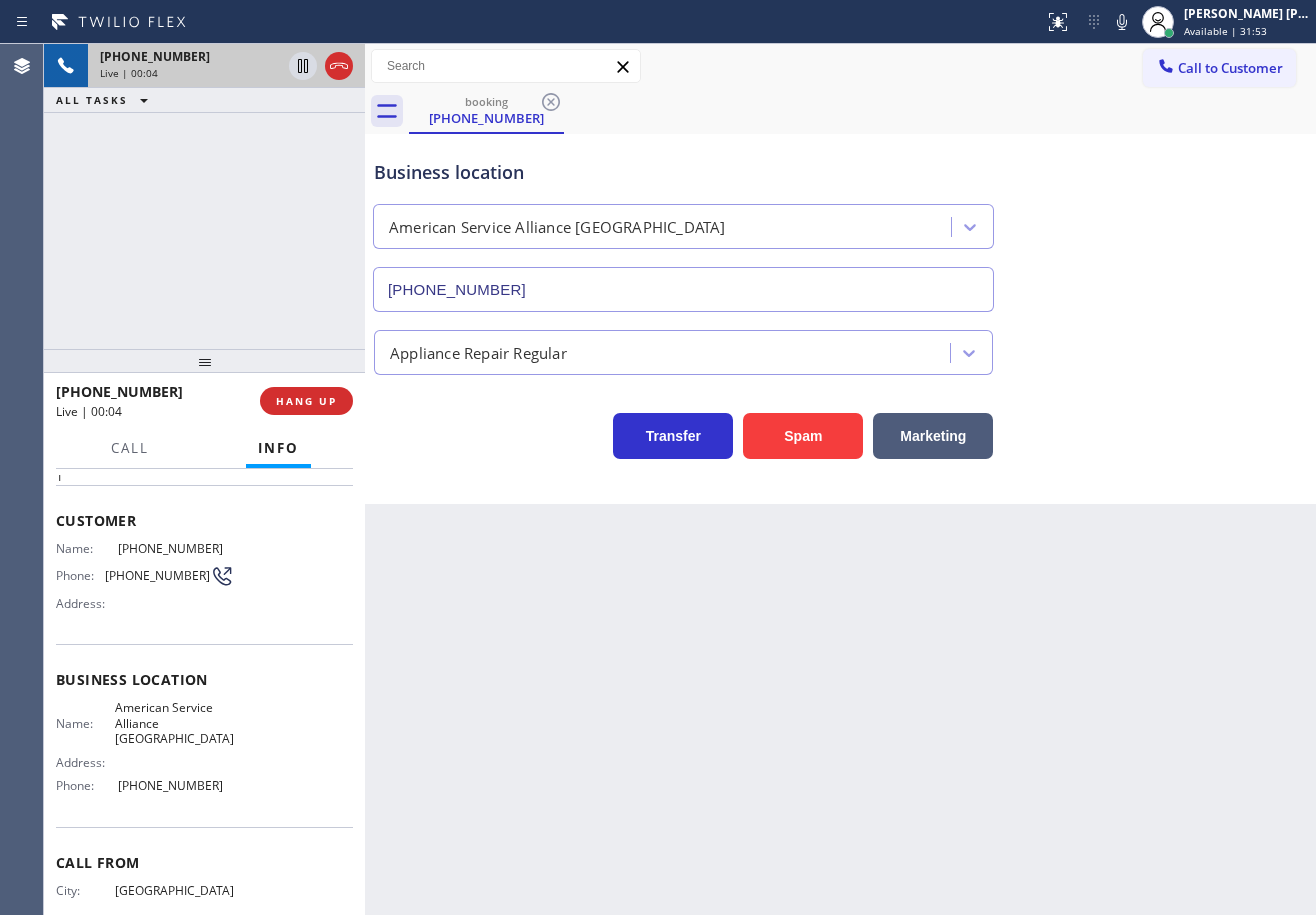 scroll, scrollTop: 0, scrollLeft: 0, axis: both 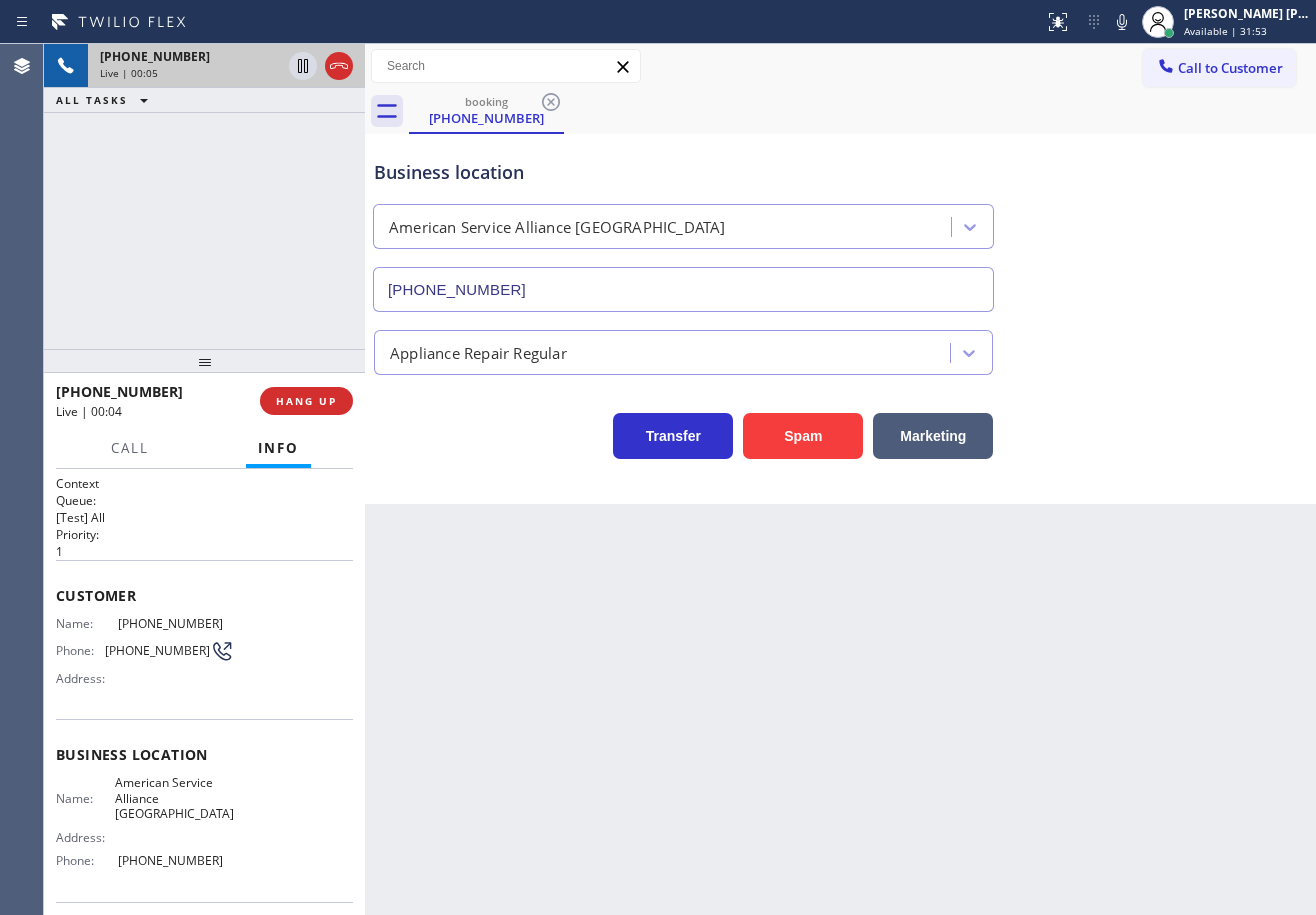 drag, startPoint x: 801, startPoint y: 748, endPoint x: 500, endPoint y: 719, distance: 302.39377 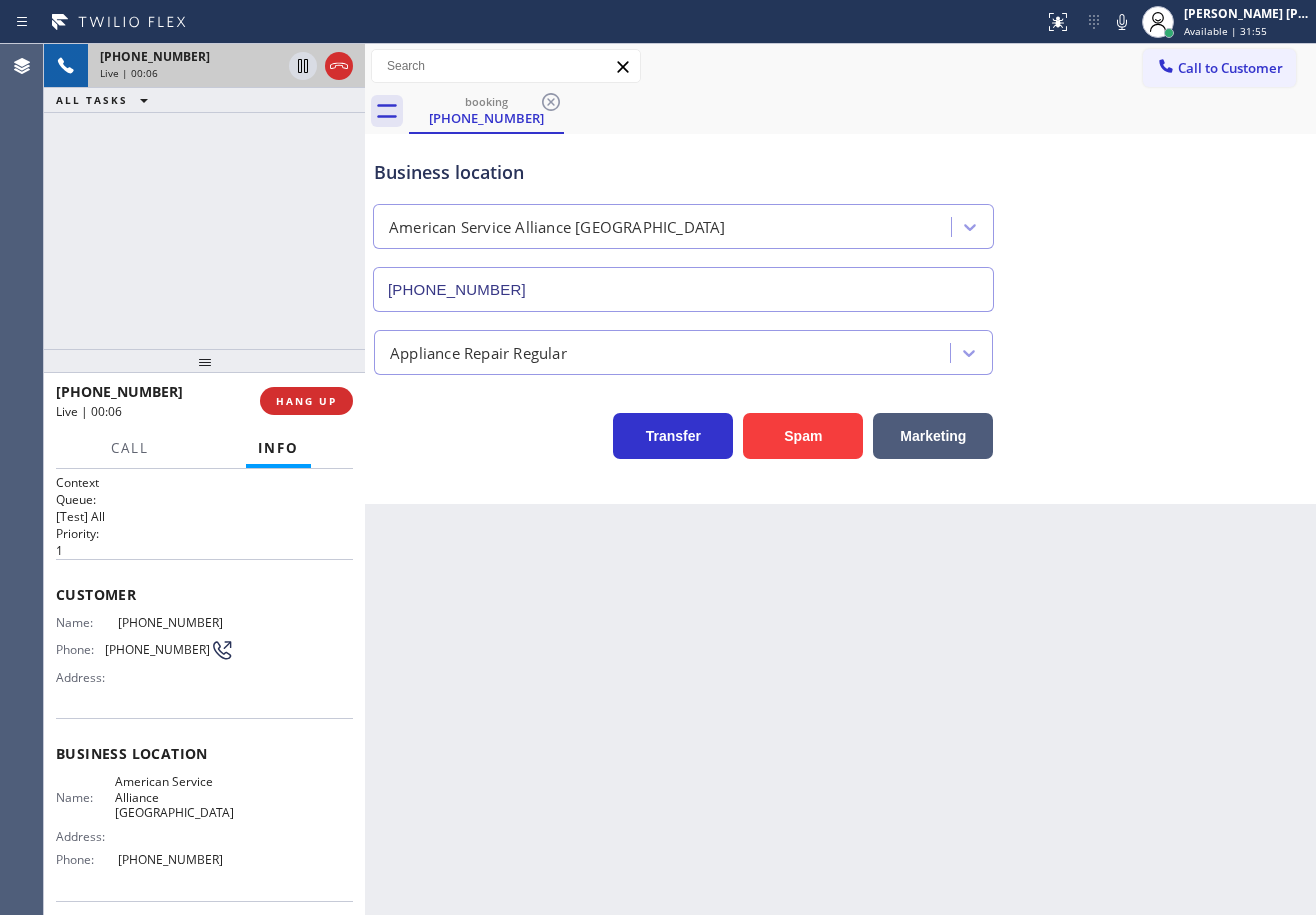 scroll, scrollTop: 0, scrollLeft: 0, axis: both 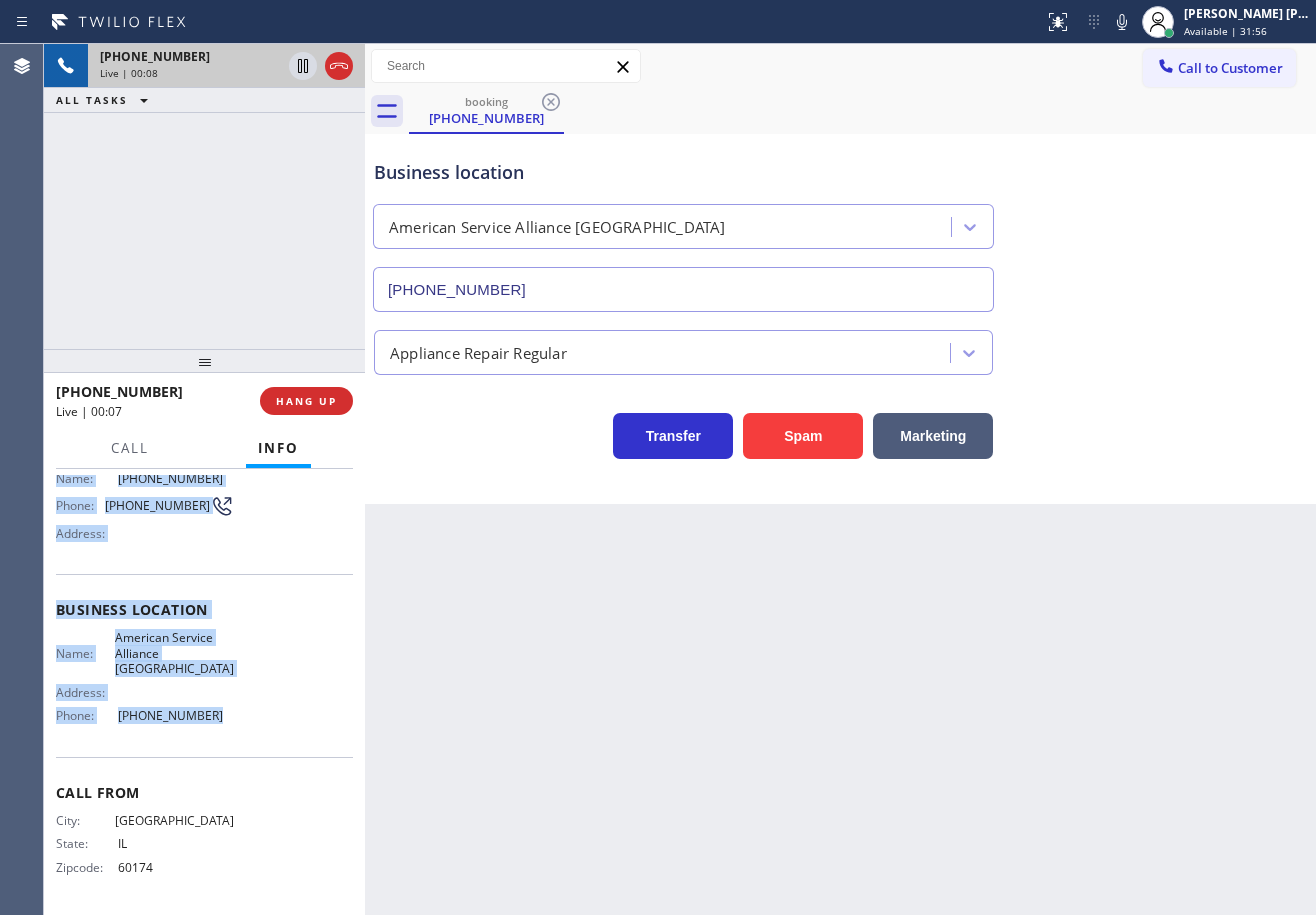 drag, startPoint x: 128, startPoint y: 854, endPoint x: 249, endPoint y: 715, distance: 184.28781 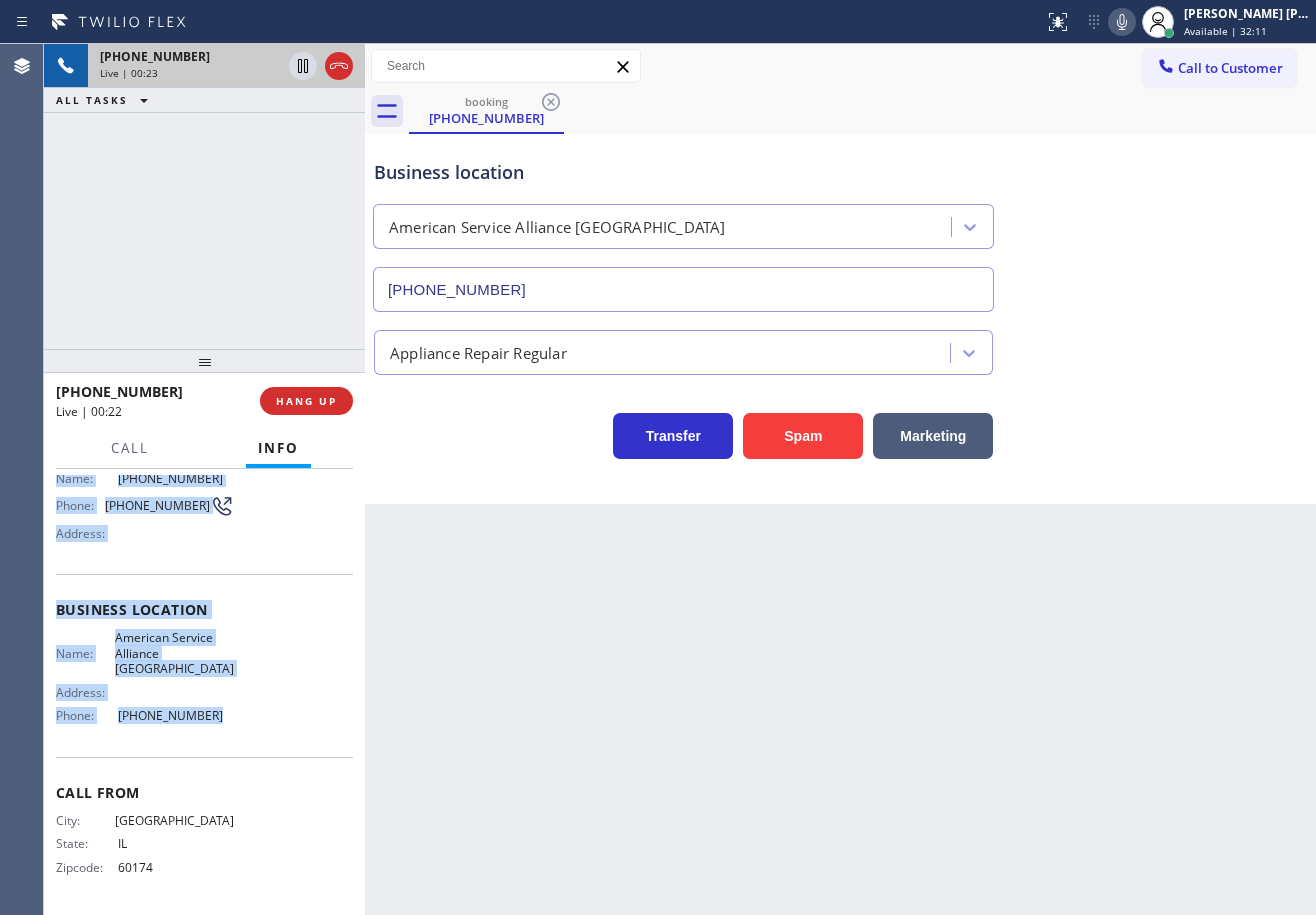 click 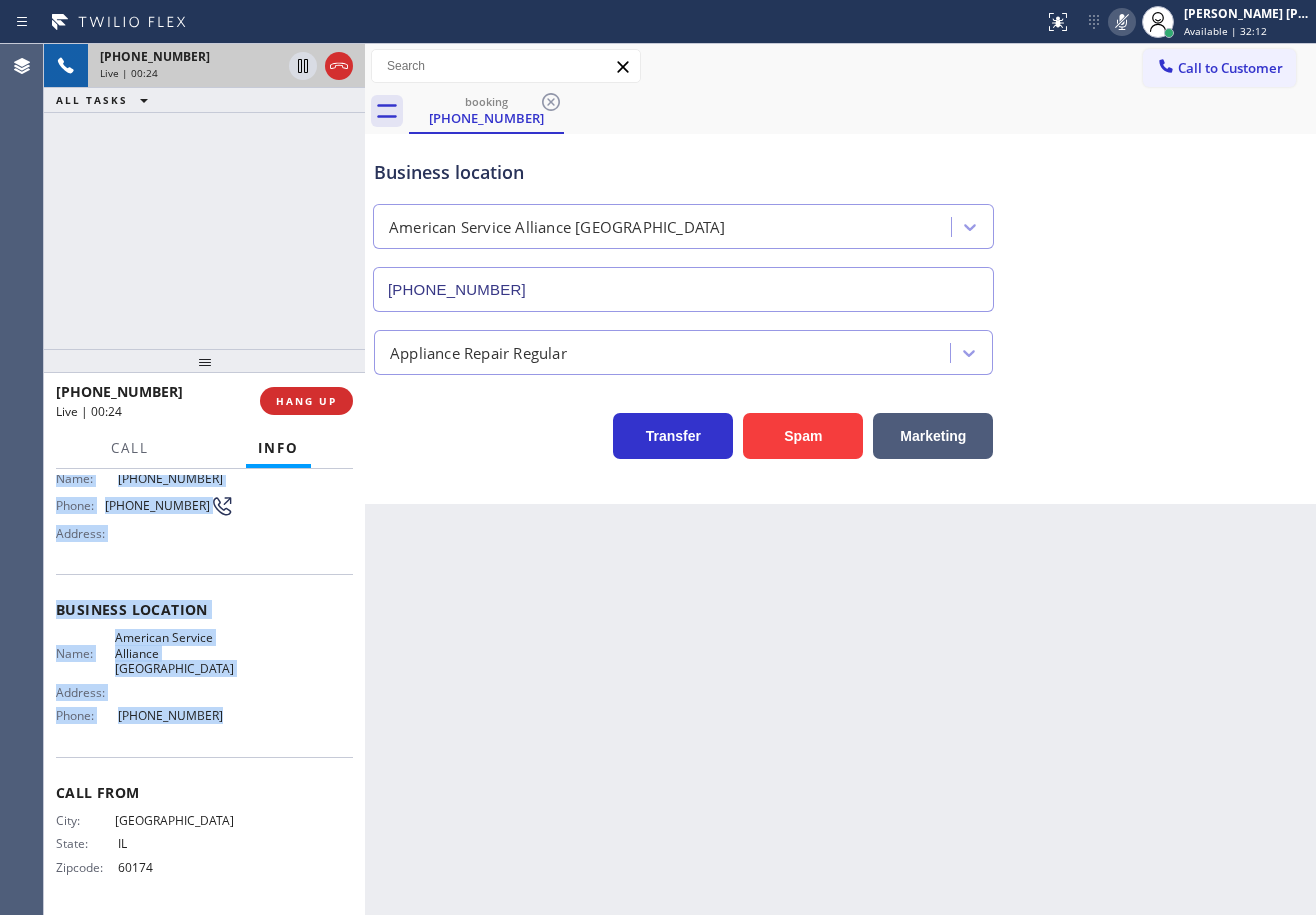 click 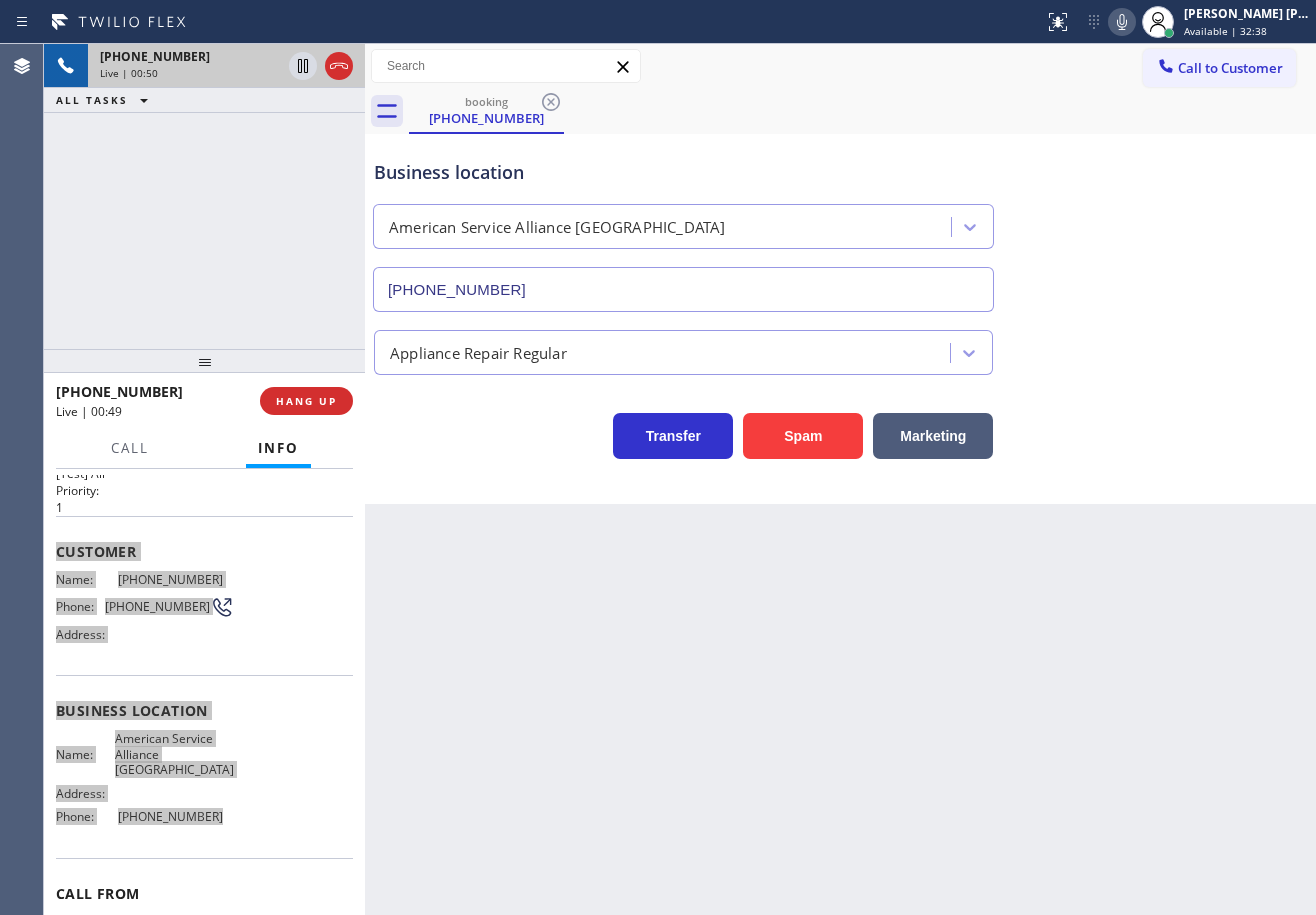 scroll, scrollTop: 0, scrollLeft: 0, axis: both 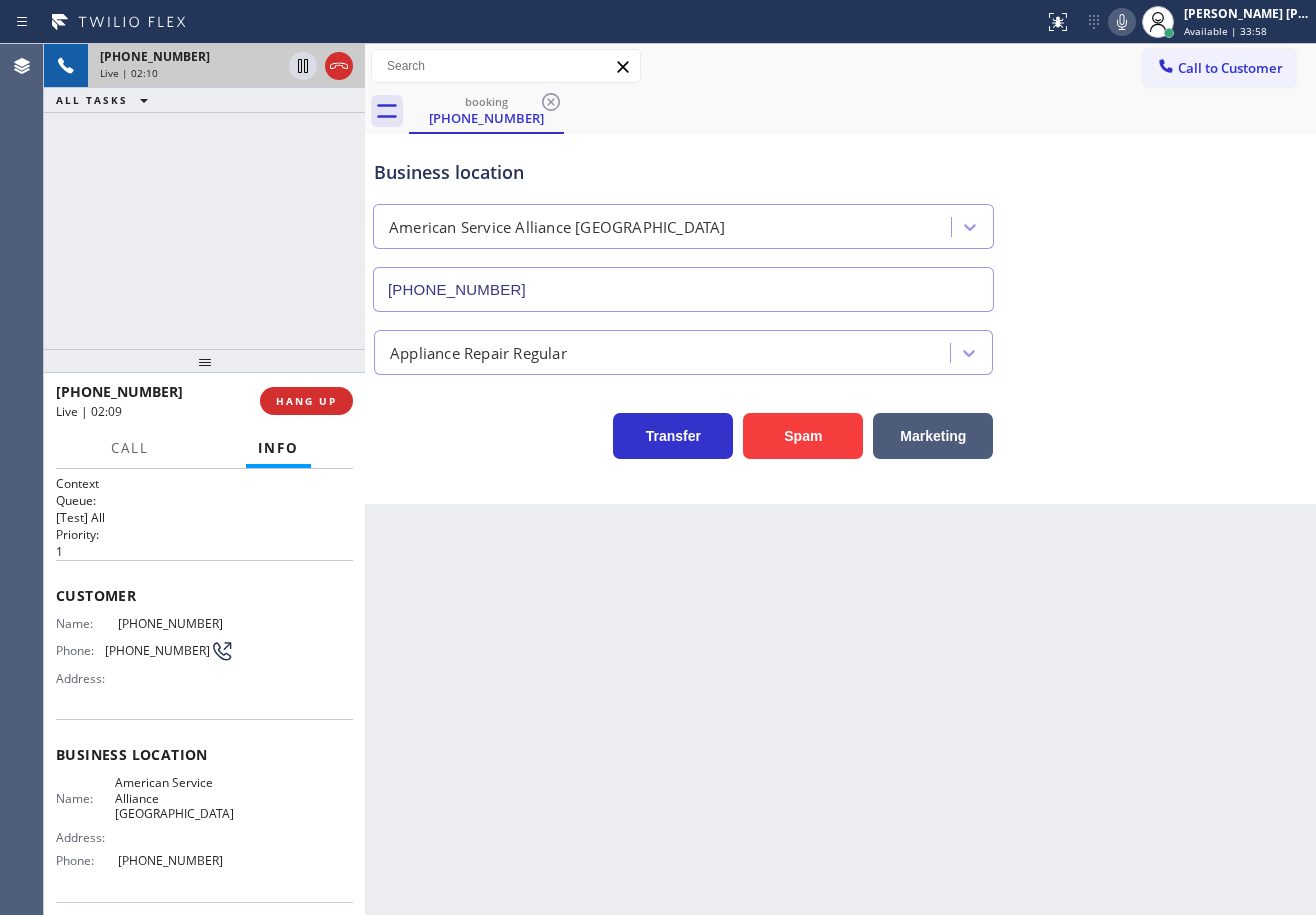 click on "Business location American Service Alliance Schaumburg (708) 272-1363" at bounding box center [840, 221] 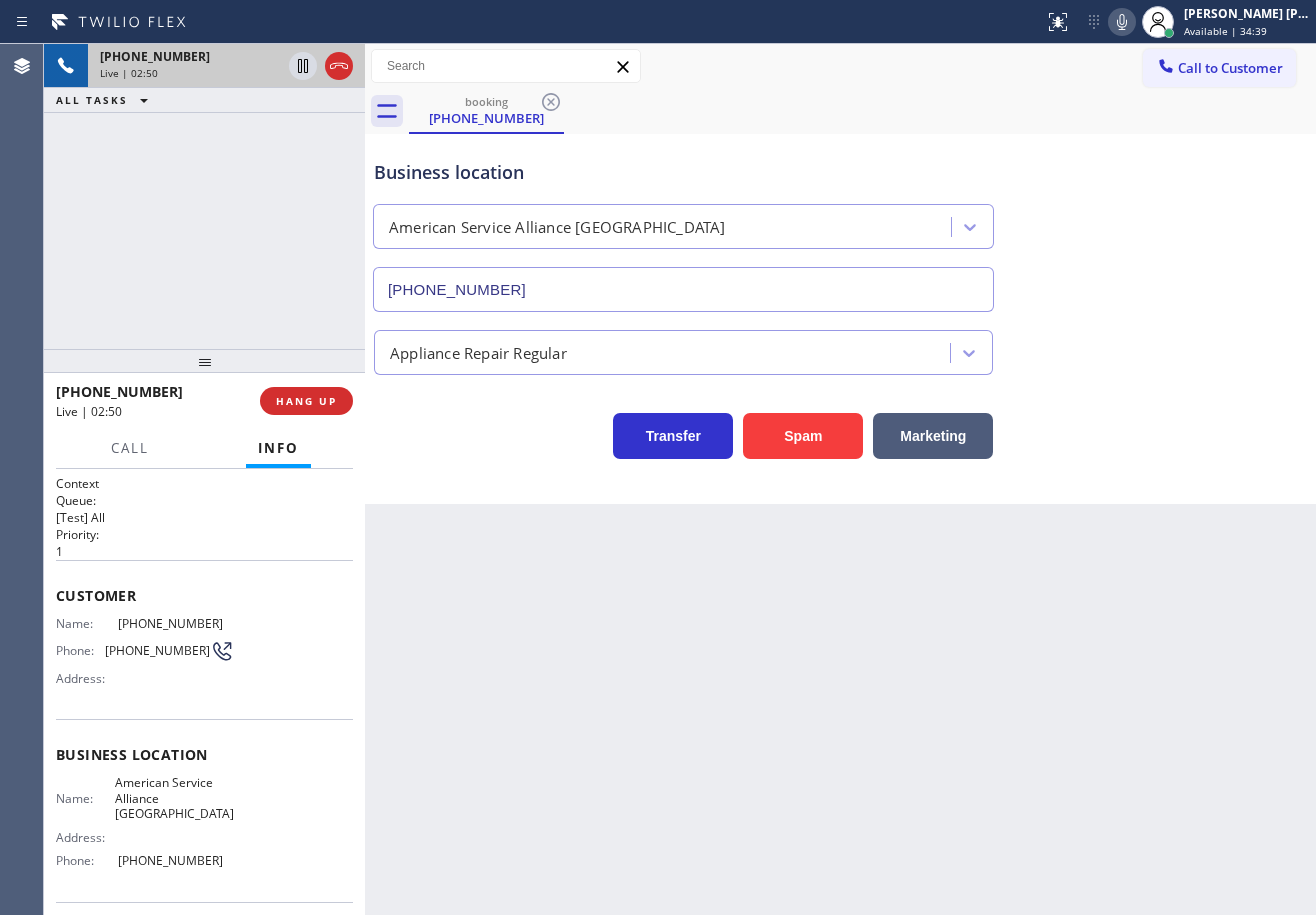 click on "Appliance Repair Regular" at bounding box center [840, 348] 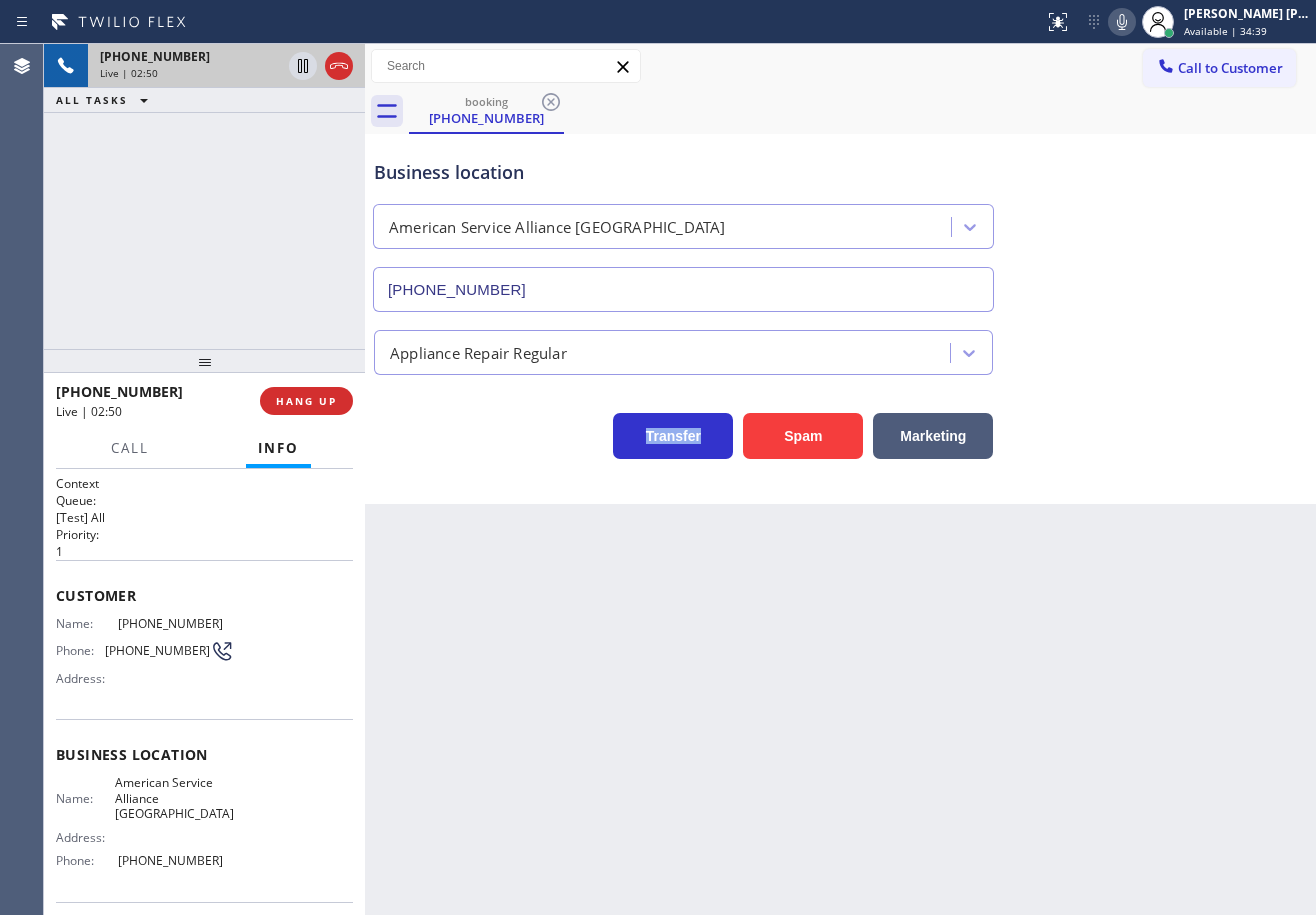 click on "Appliance Repair Regular" at bounding box center (840, 348) 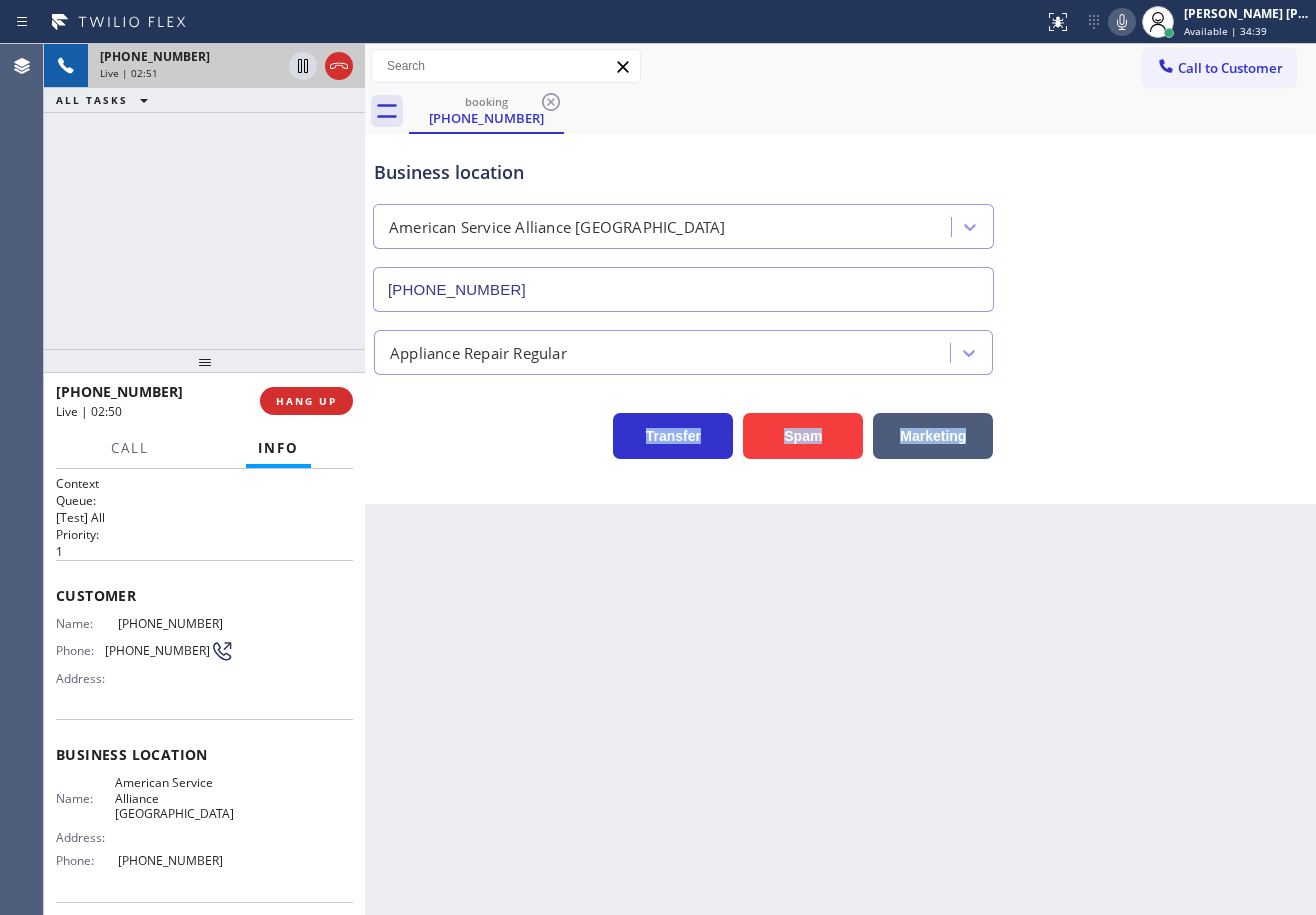 click on "Appliance Repair Regular" at bounding box center (840, 348) 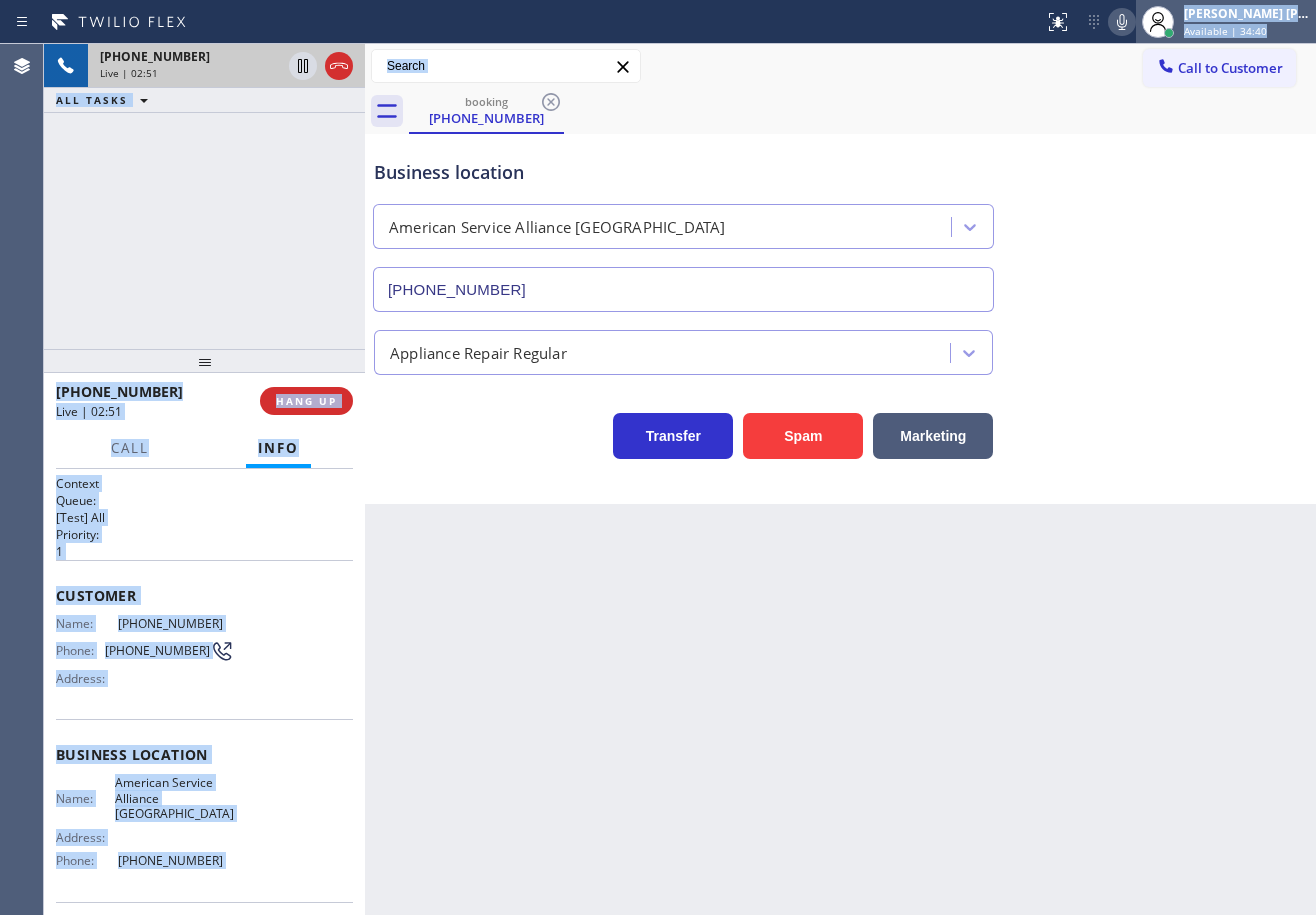 drag, startPoint x: 1127, startPoint y: 67, endPoint x: 1162, endPoint y: 2, distance: 73.82411 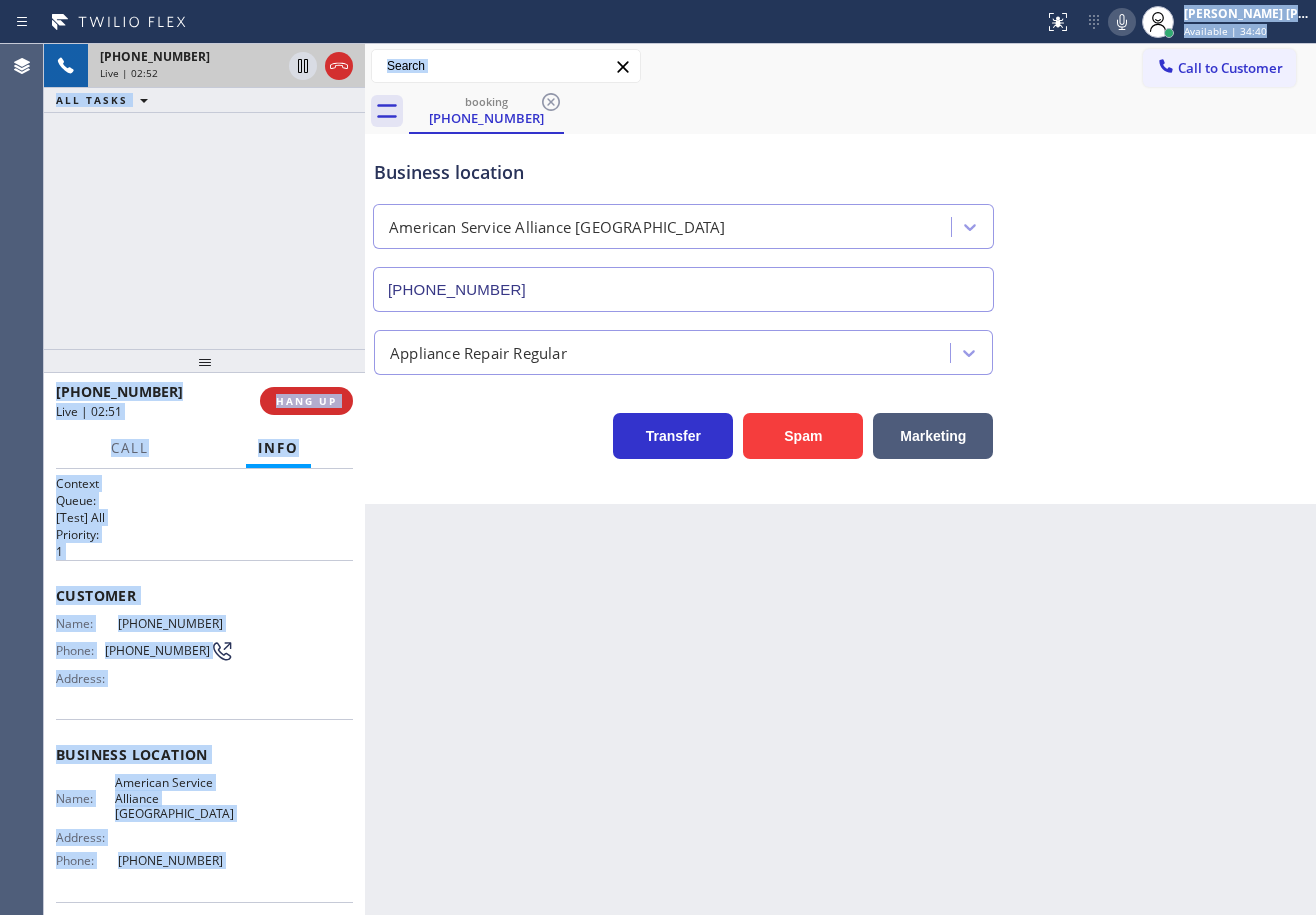 click 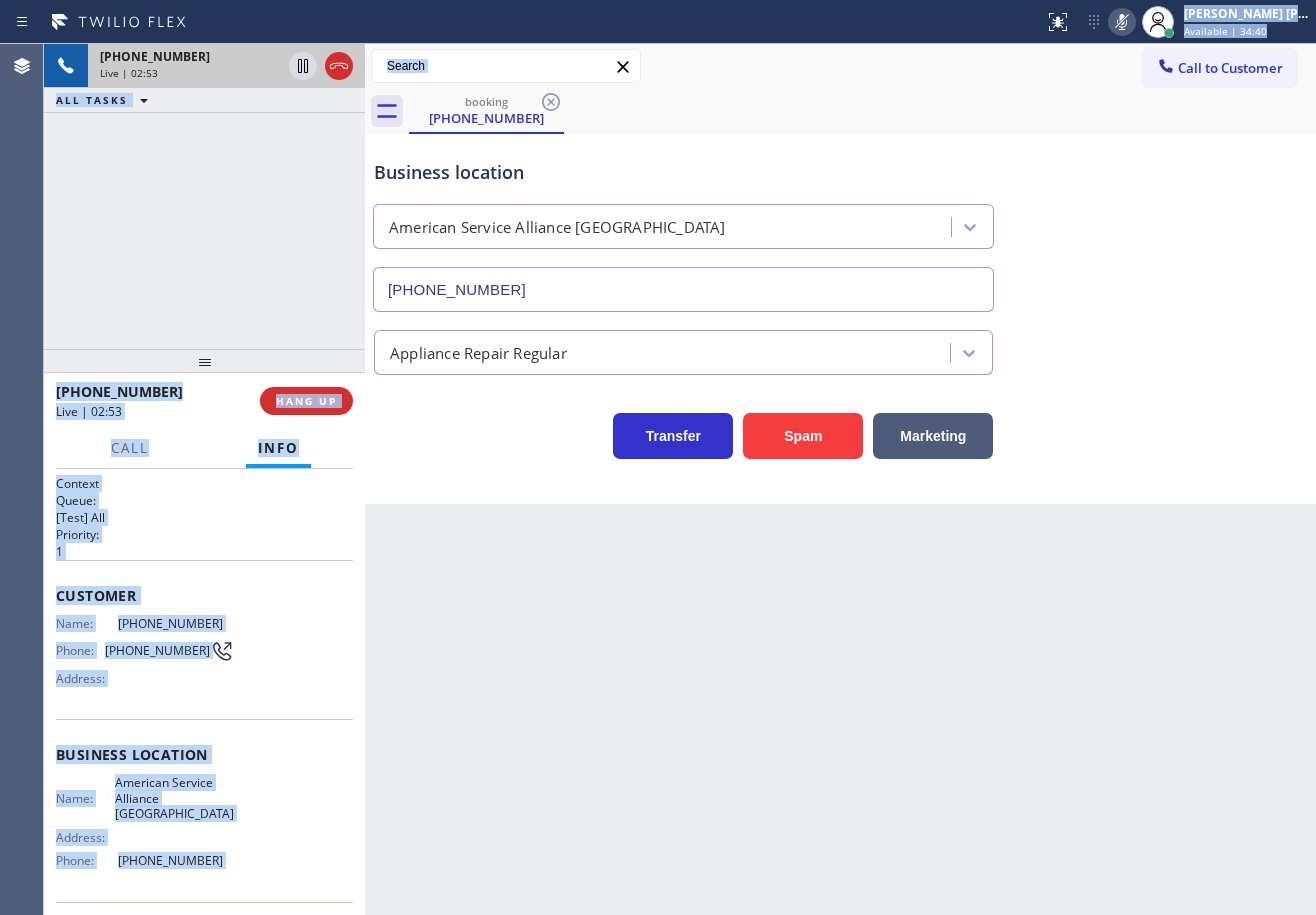 click on "booking (847) 638-0693" at bounding box center [862, 111] 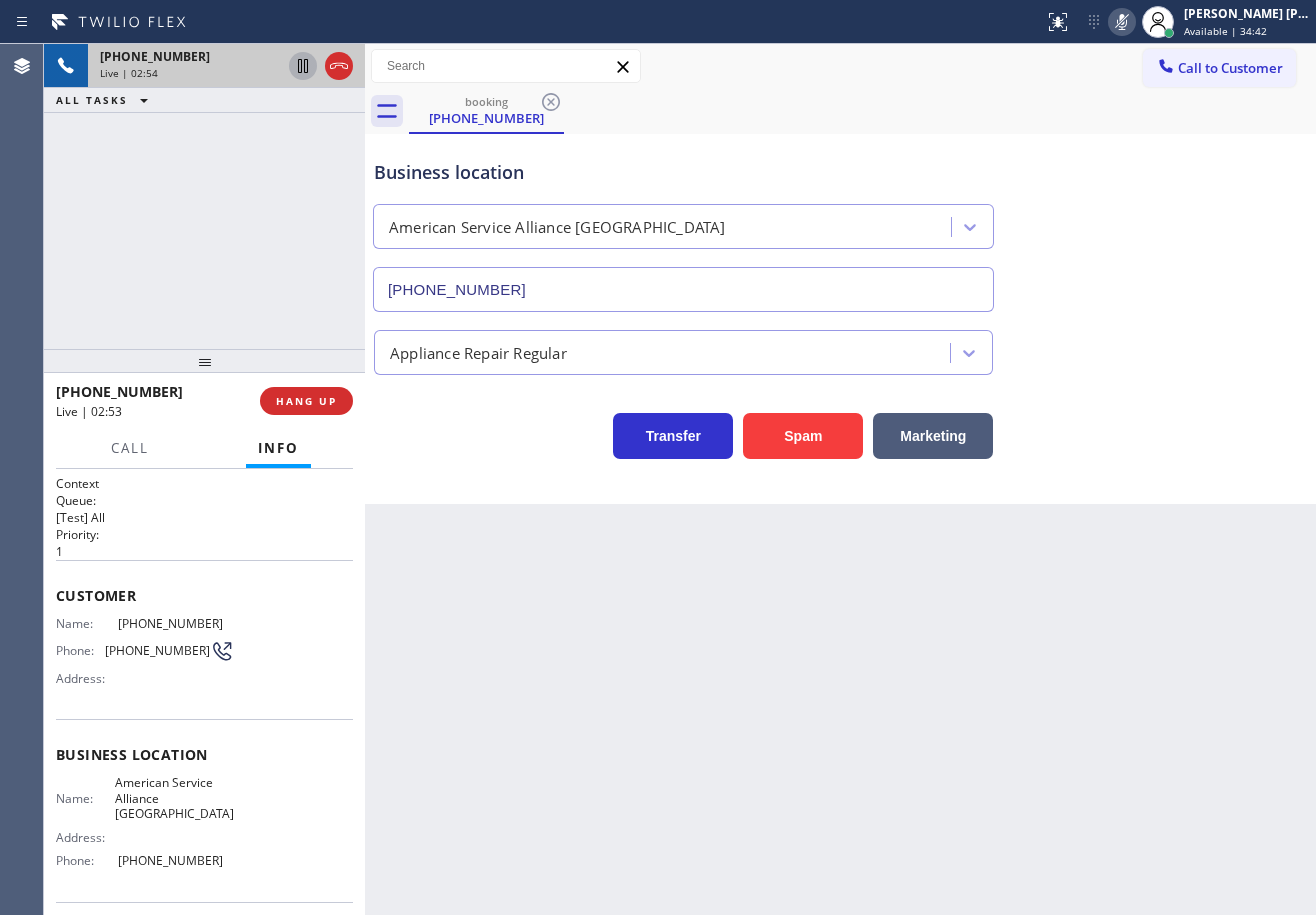 click 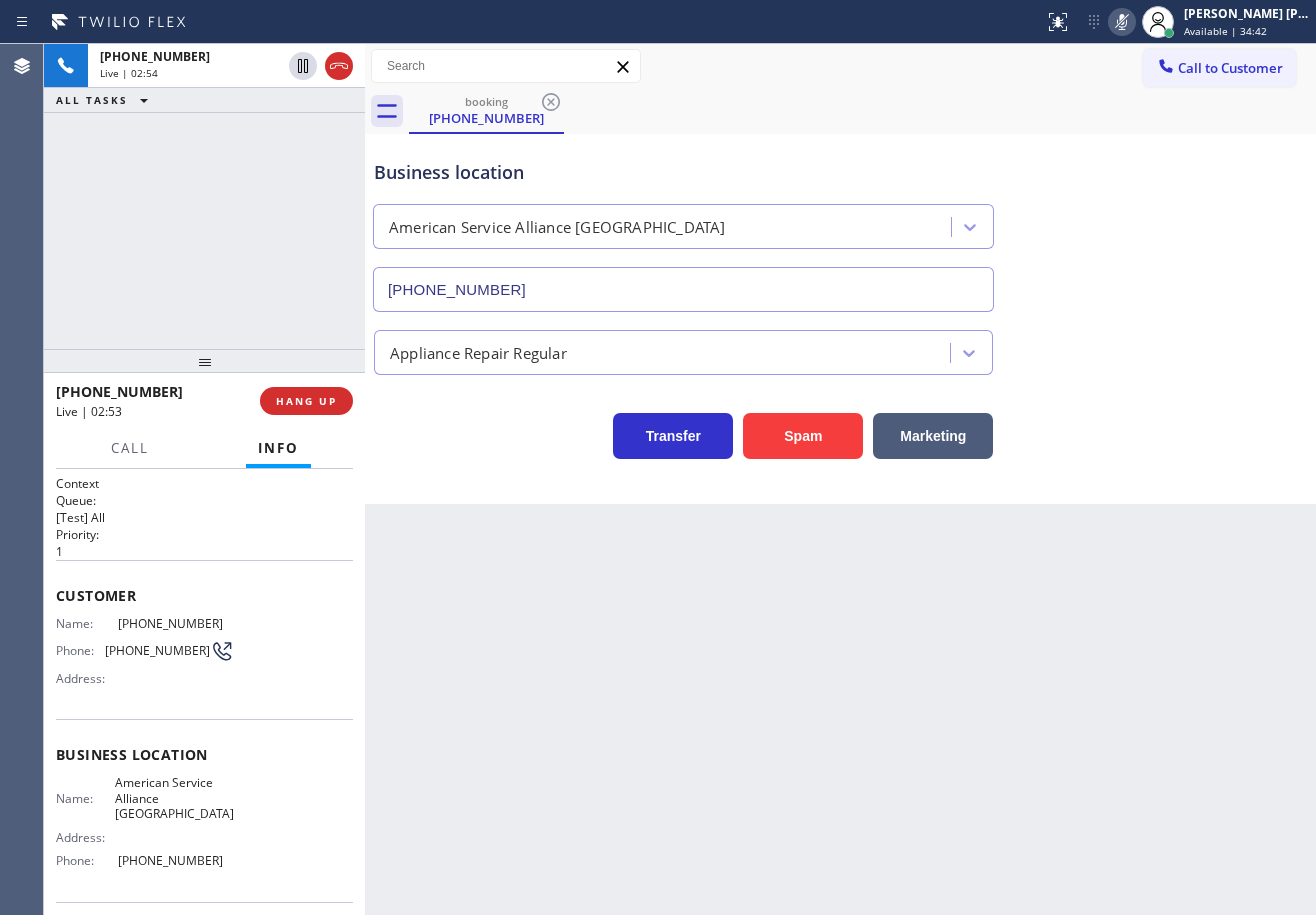 drag, startPoint x: 267, startPoint y: 158, endPoint x: 522, endPoint y: 231, distance: 265.2433 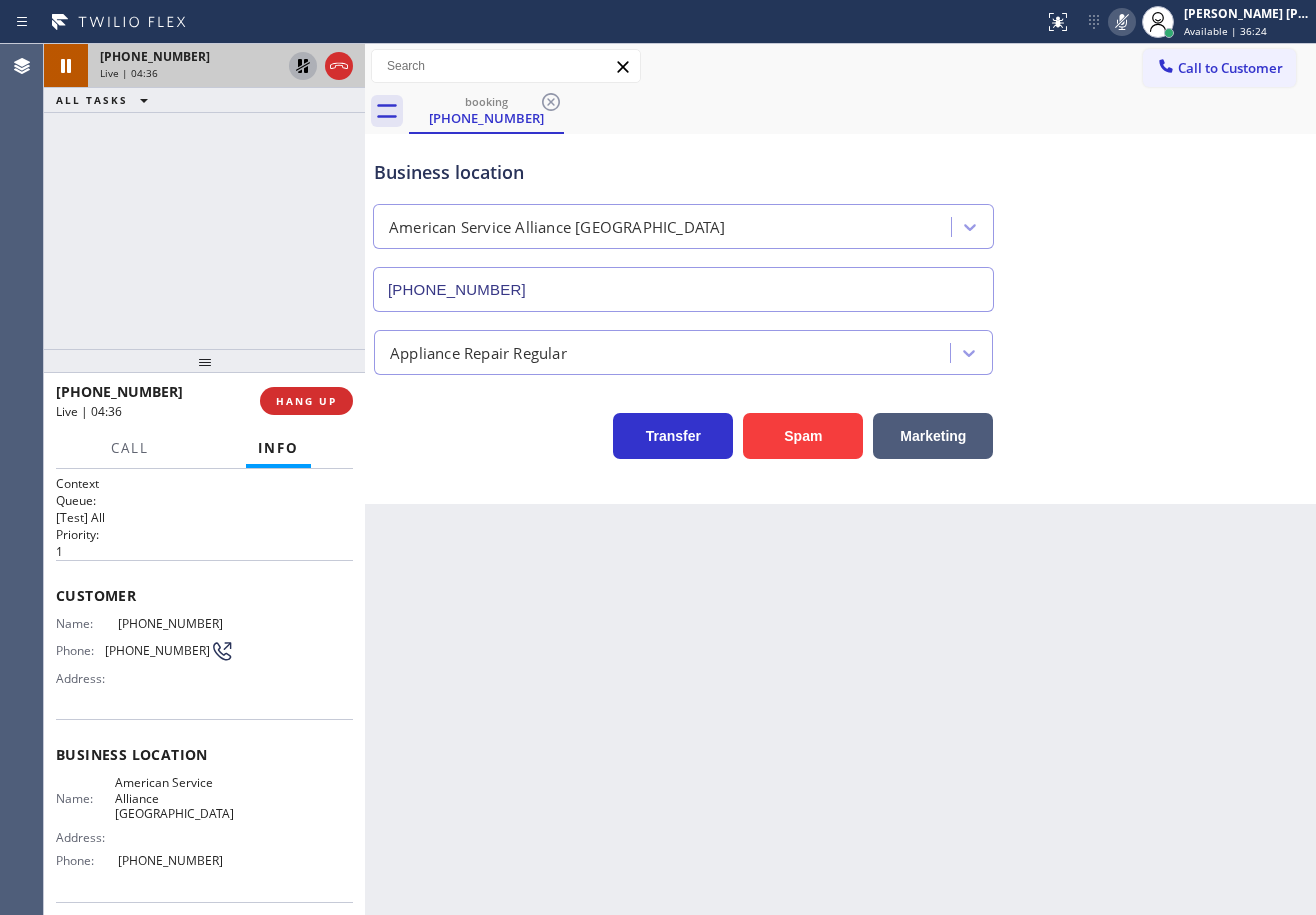 click 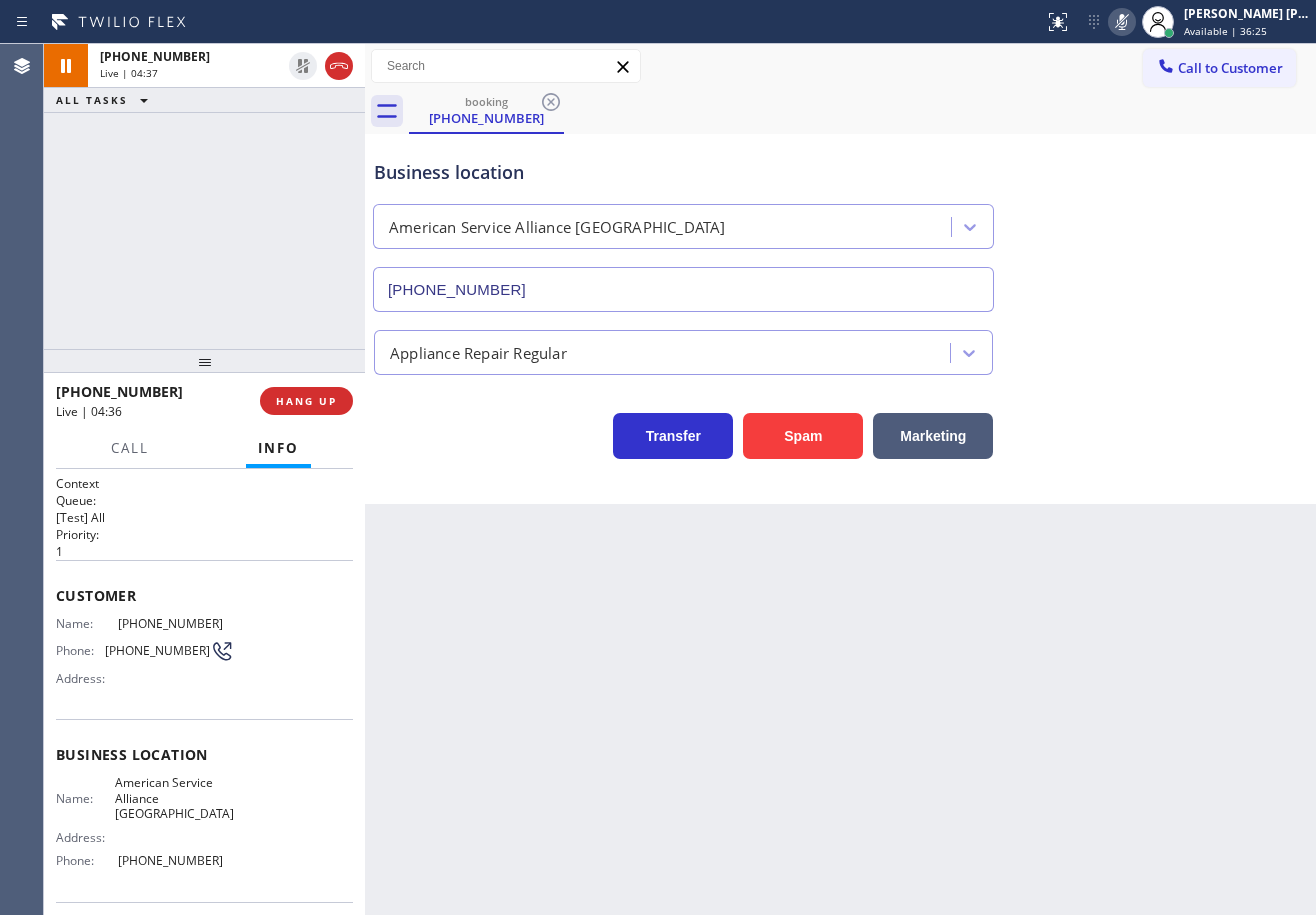 drag, startPoint x: 1147, startPoint y: 15, endPoint x: 1124, endPoint y: 199, distance: 185.43193 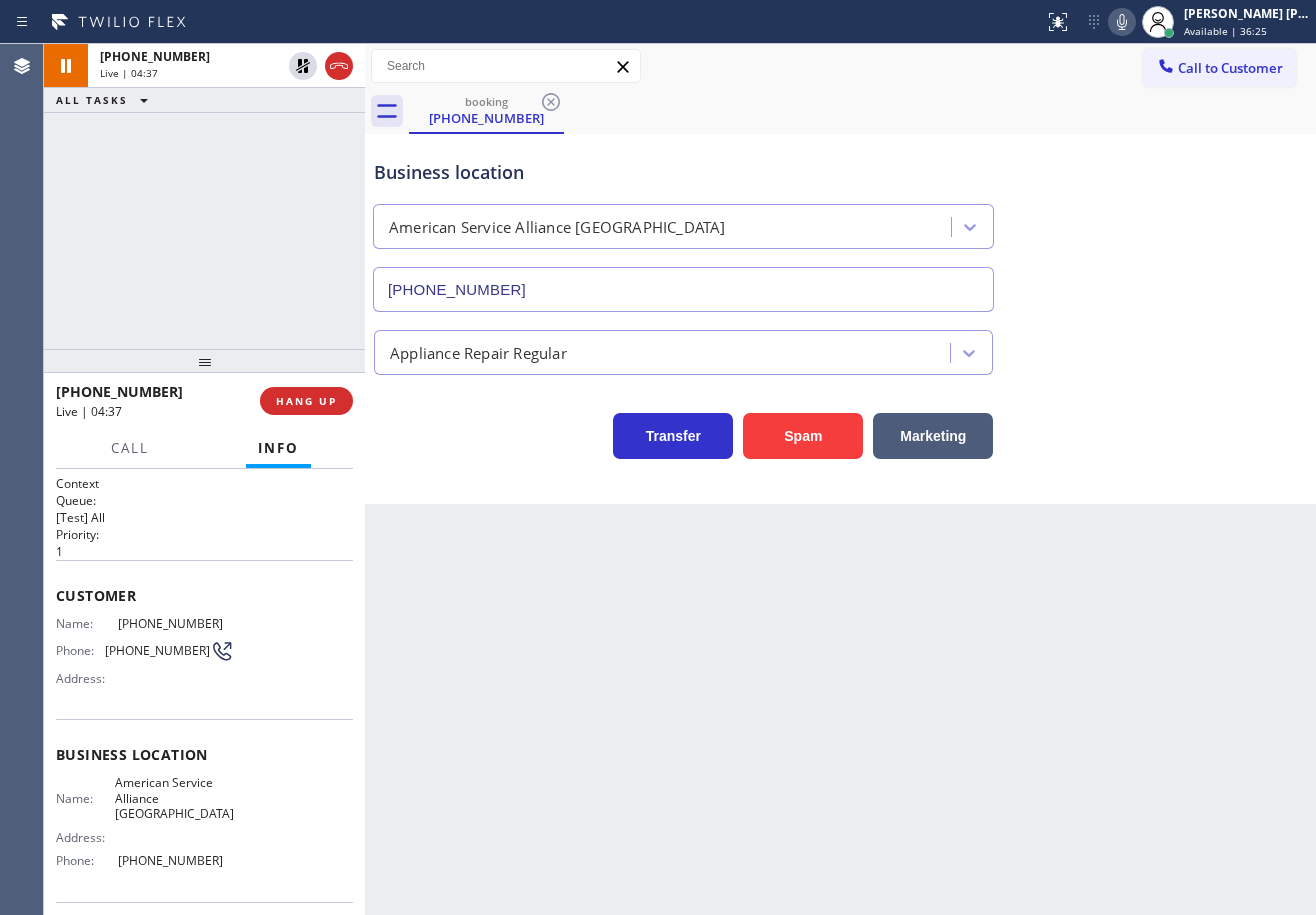 click on "Business location American Service Alliance Schaumburg (708) 272-1363" at bounding box center (840, 221) 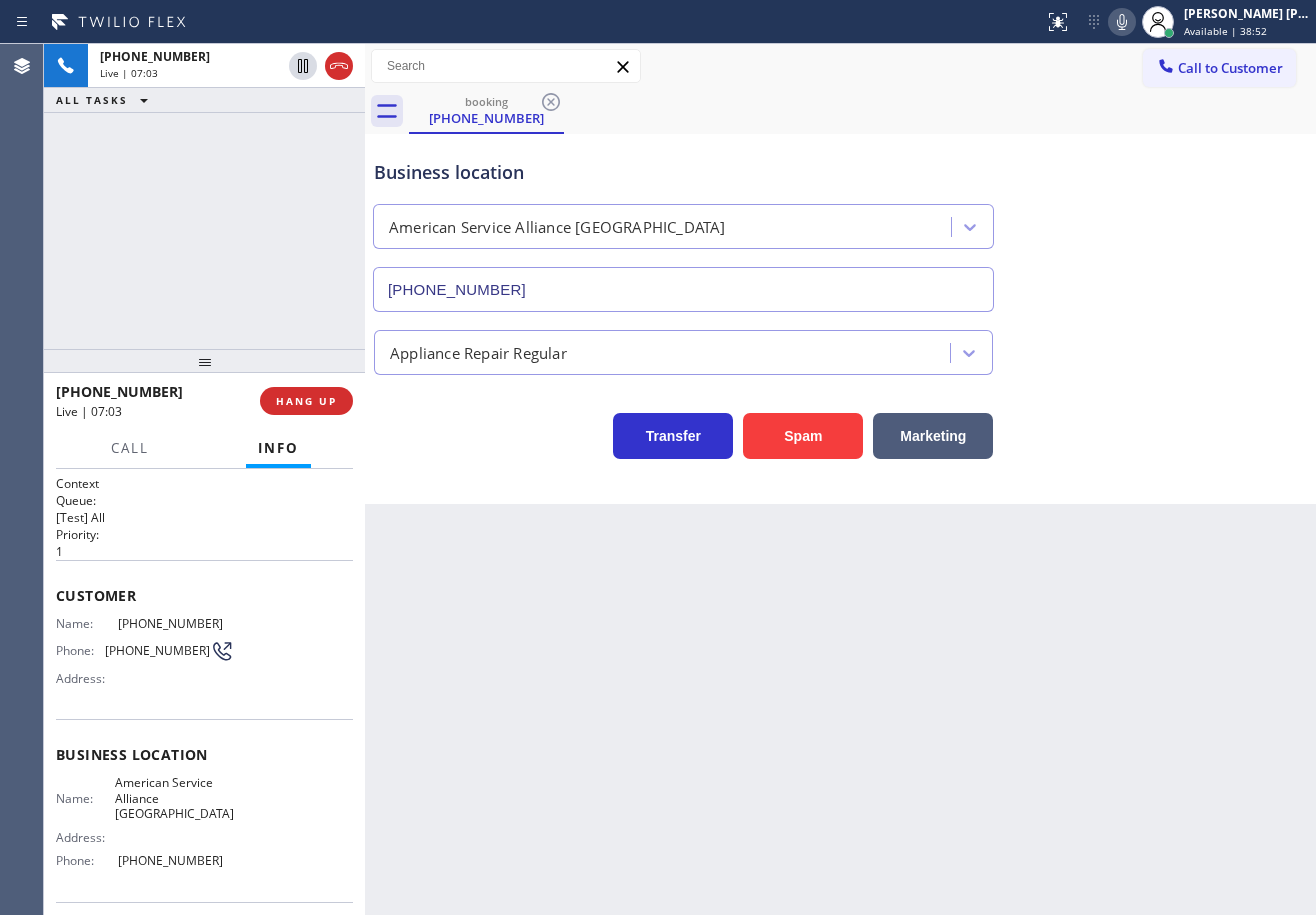 click 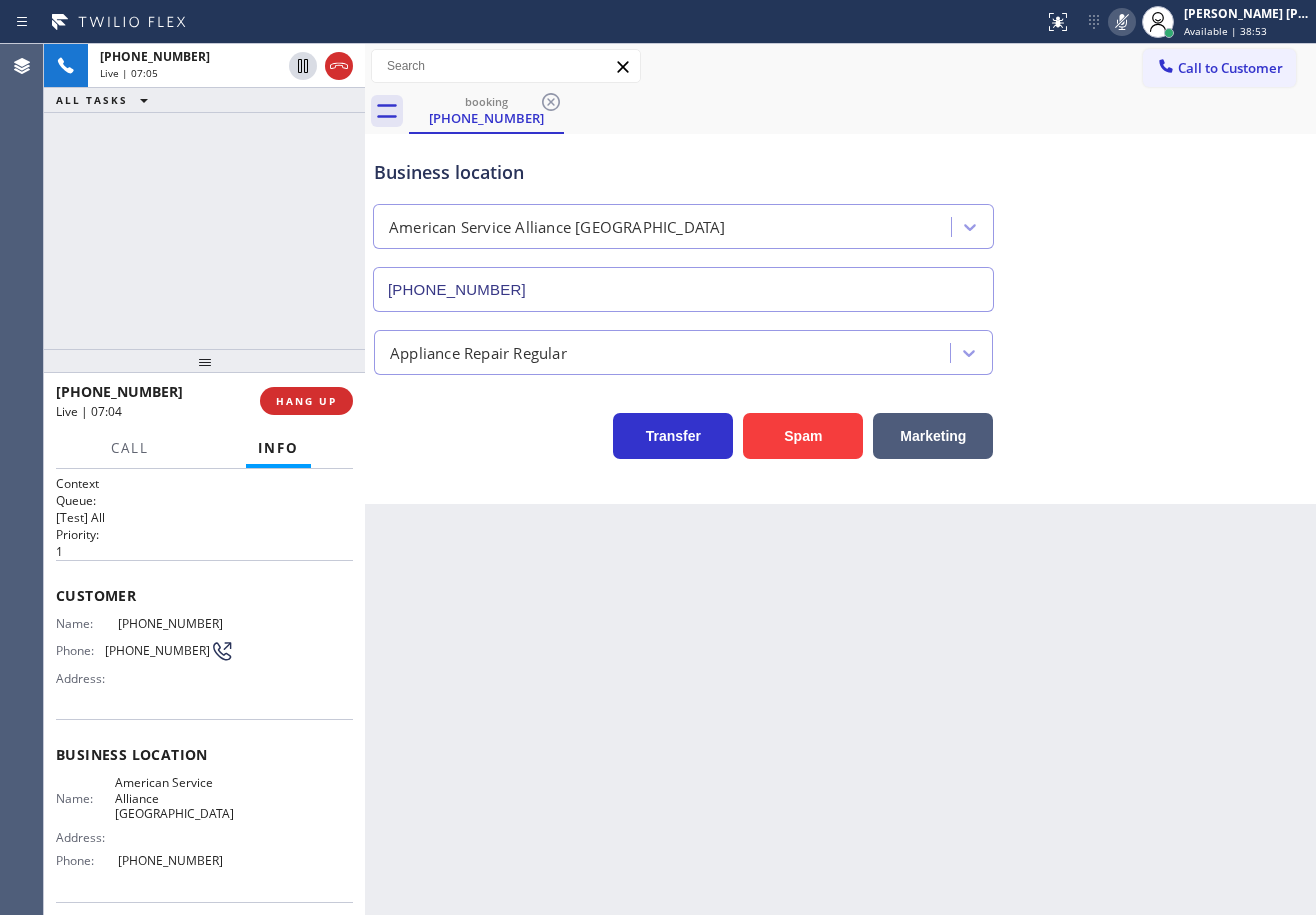 click 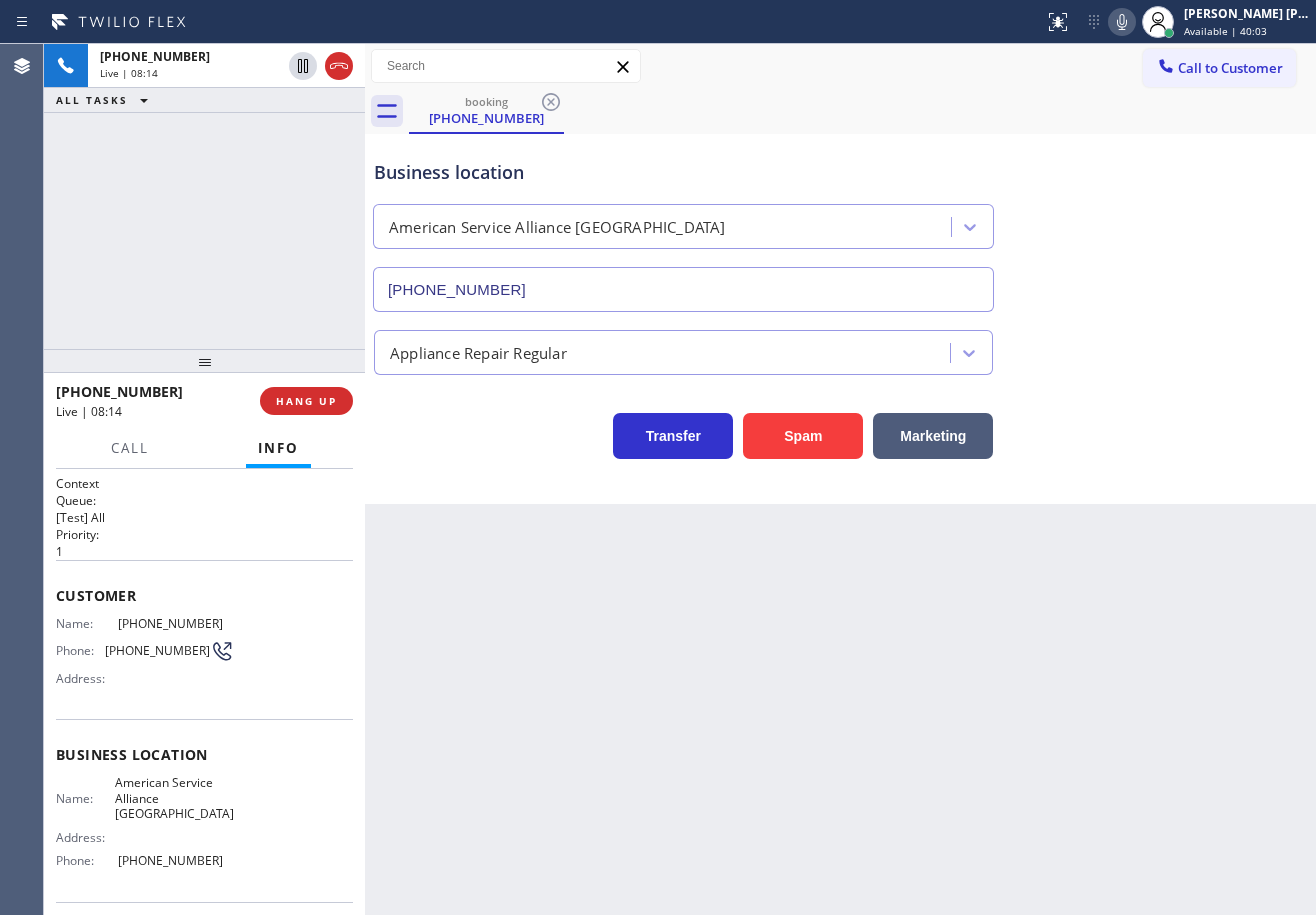 click 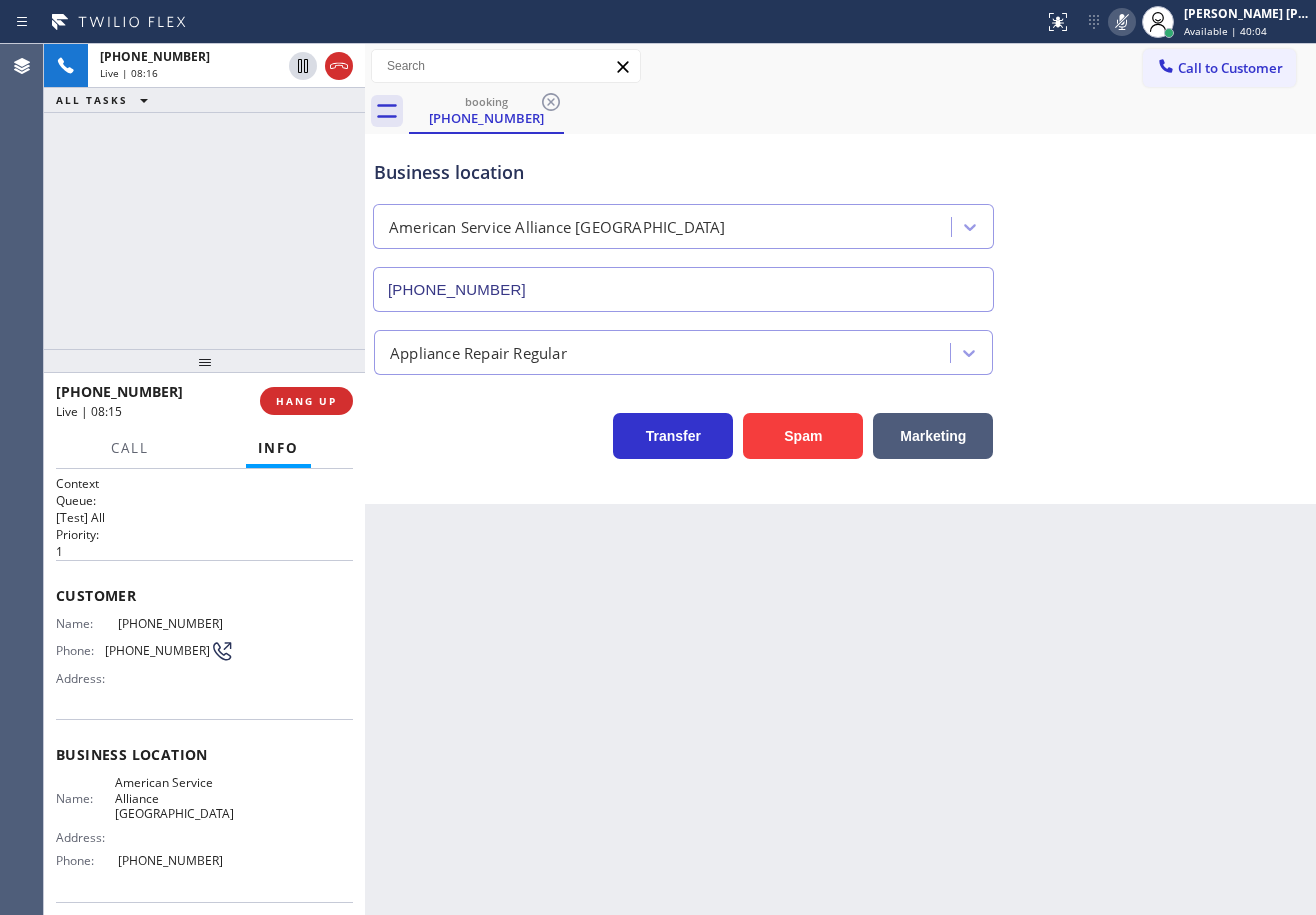 click 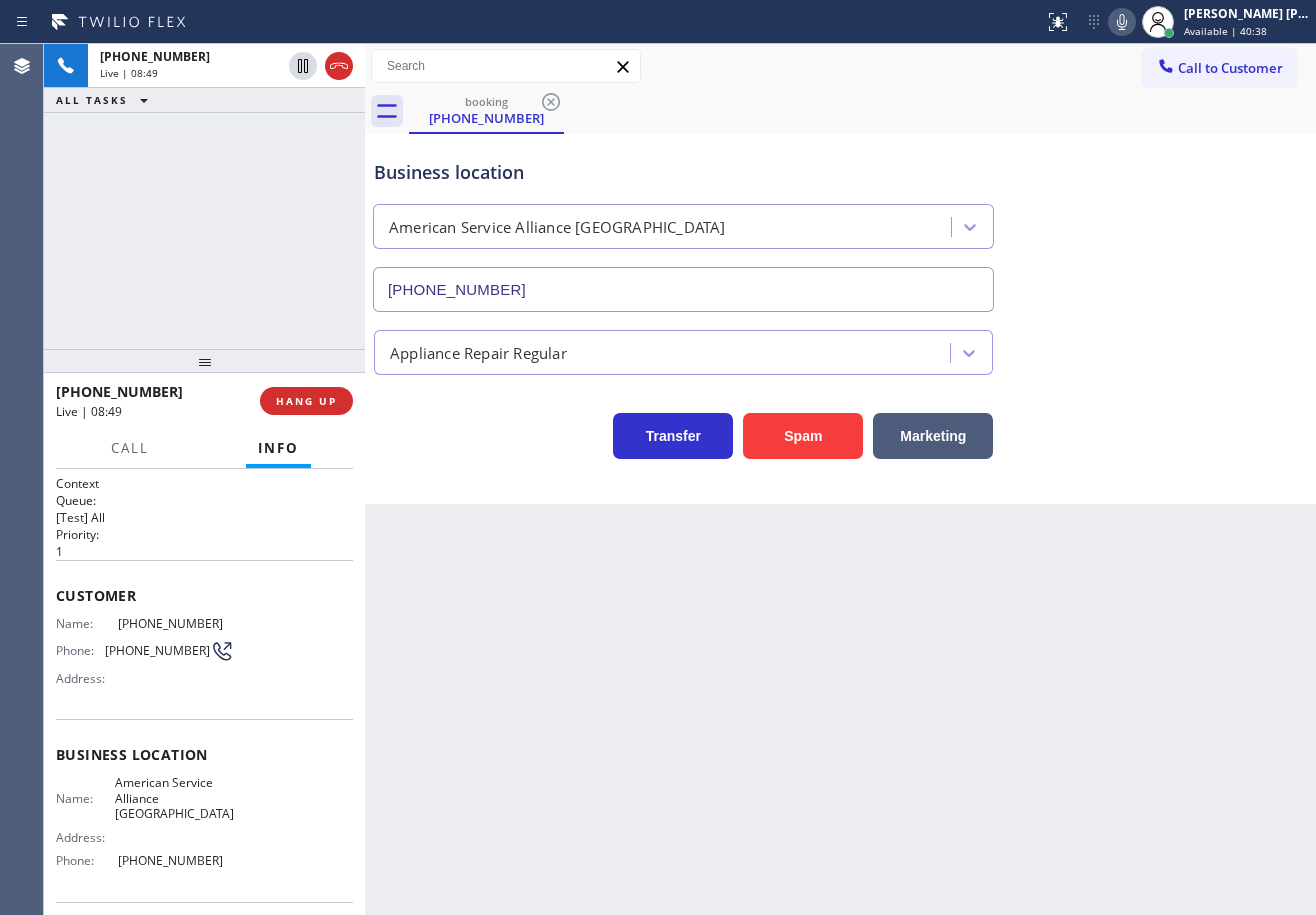drag, startPoint x: 1243, startPoint y: 547, endPoint x: 1234, endPoint y: 539, distance: 12.0415945 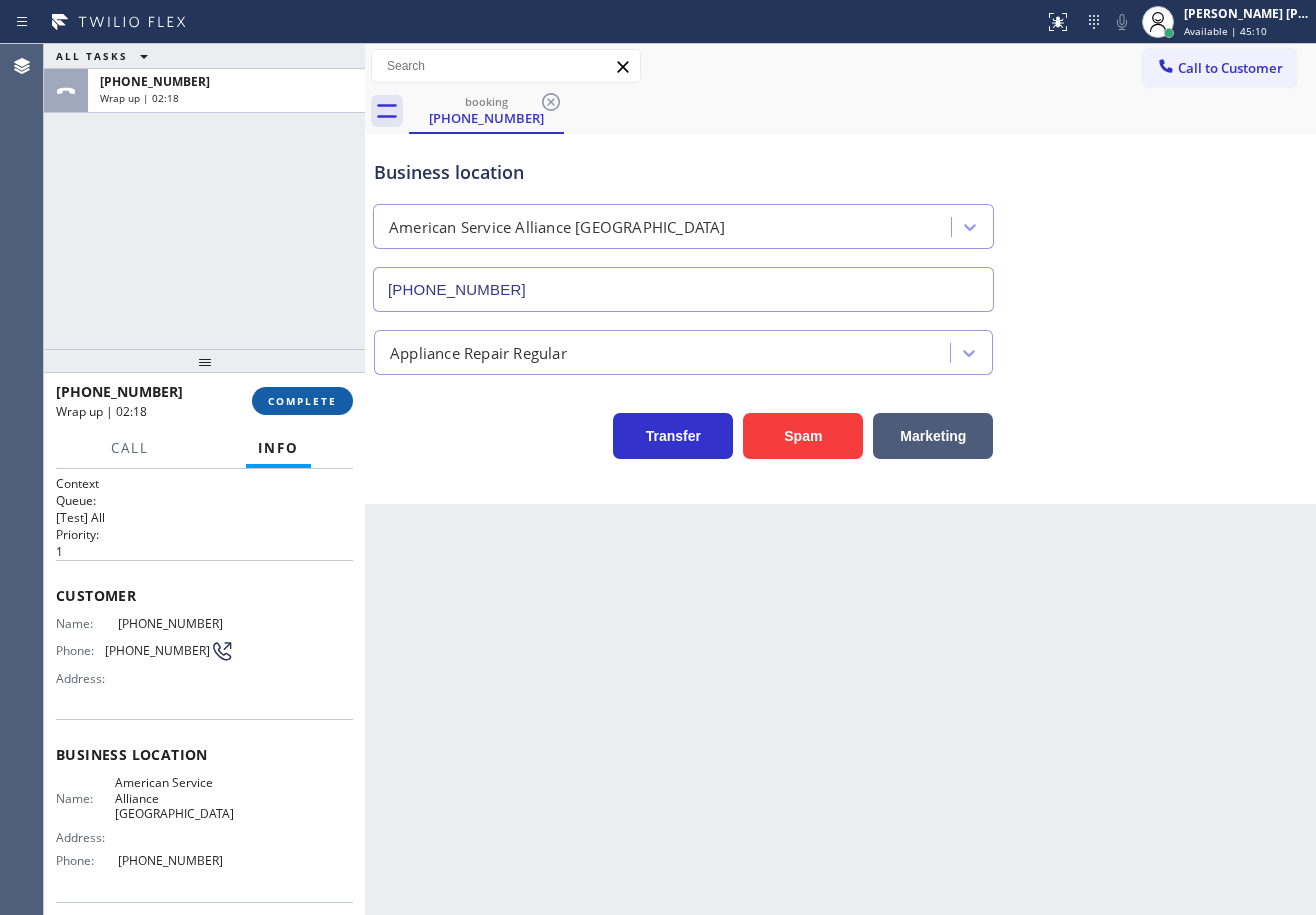 click on "+18476380693 Wrap up | 02:18 COMPLETE" at bounding box center [204, 401] 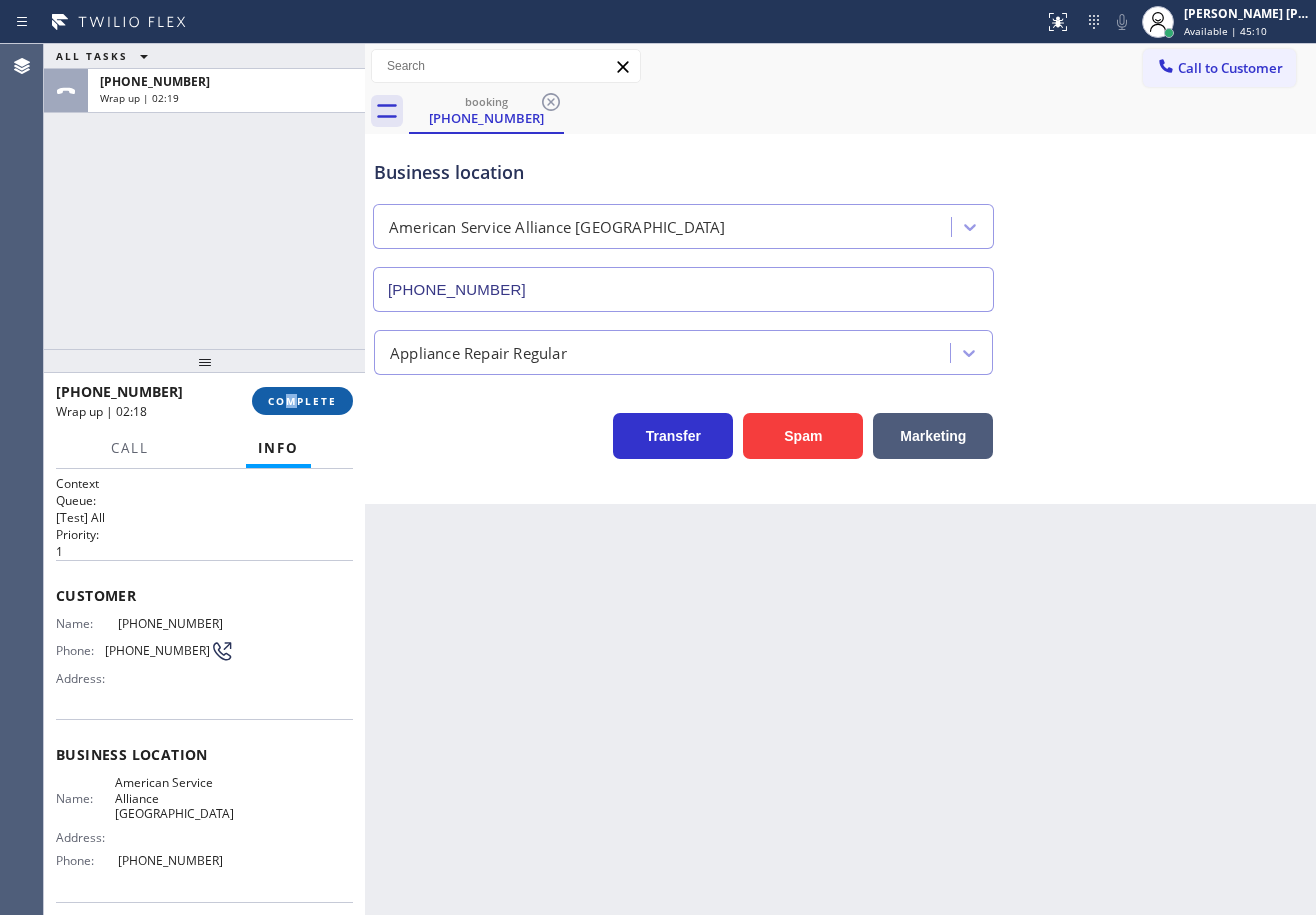 click on "COMPLETE" at bounding box center (302, 401) 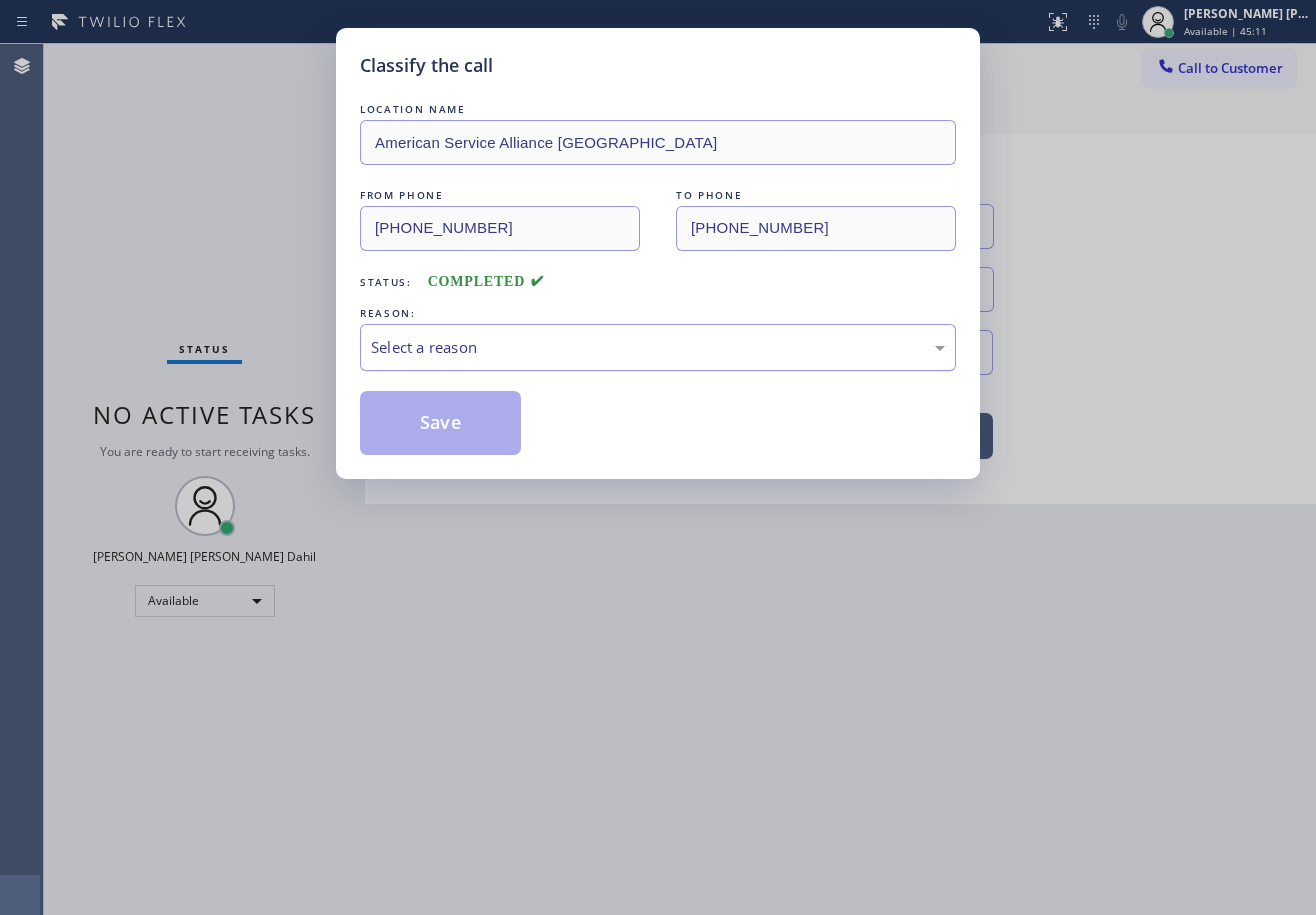 click on "Select a reason" at bounding box center [658, 347] 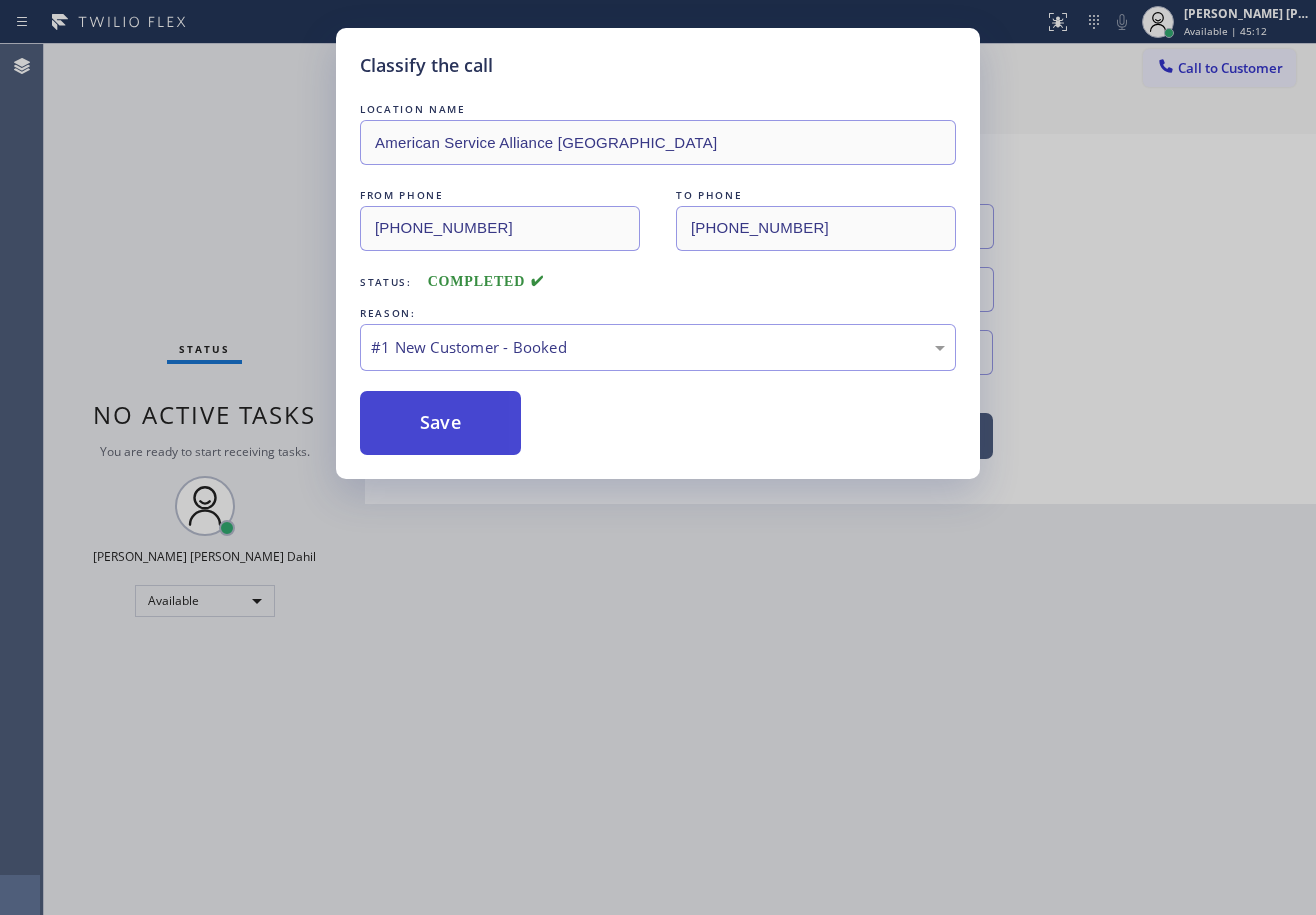 click on "Save" at bounding box center (440, 423) 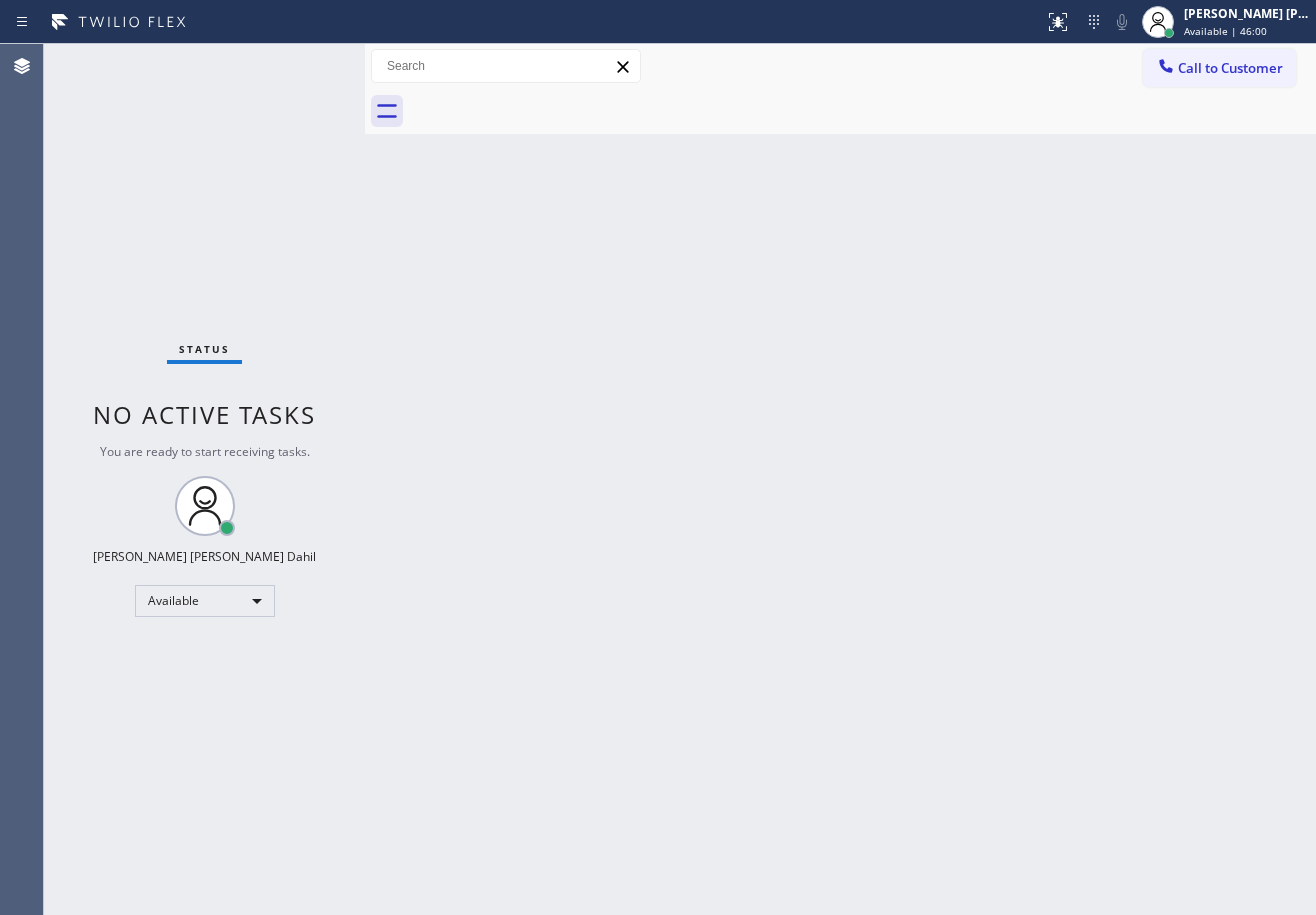 click on "Back to Dashboard Change Sender ID Customers Technicians Select a contact Outbound call Technician Search Technician Your caller id phone number Your caller id phone number Call Technician info Name   Phone none Address none Change Sender ID HVAC +18559994417 5 Star Appliance +18557314952 Appliance Repair +18554611149 Plumbing +18889090120 Air Duct Cleaning +18006865038  Electricians +18005688664 Cancel Change Check personal SMS Reset Change No tabs Call to Customer Outbound call Location Wise Owl Electricians in Millburn Your caller id phone number (908) 824-6559 Customer number Call Outbound call Technician Search Technician Your caller id phone number Your caller id phone number Call" at bounding box center [840, 479] 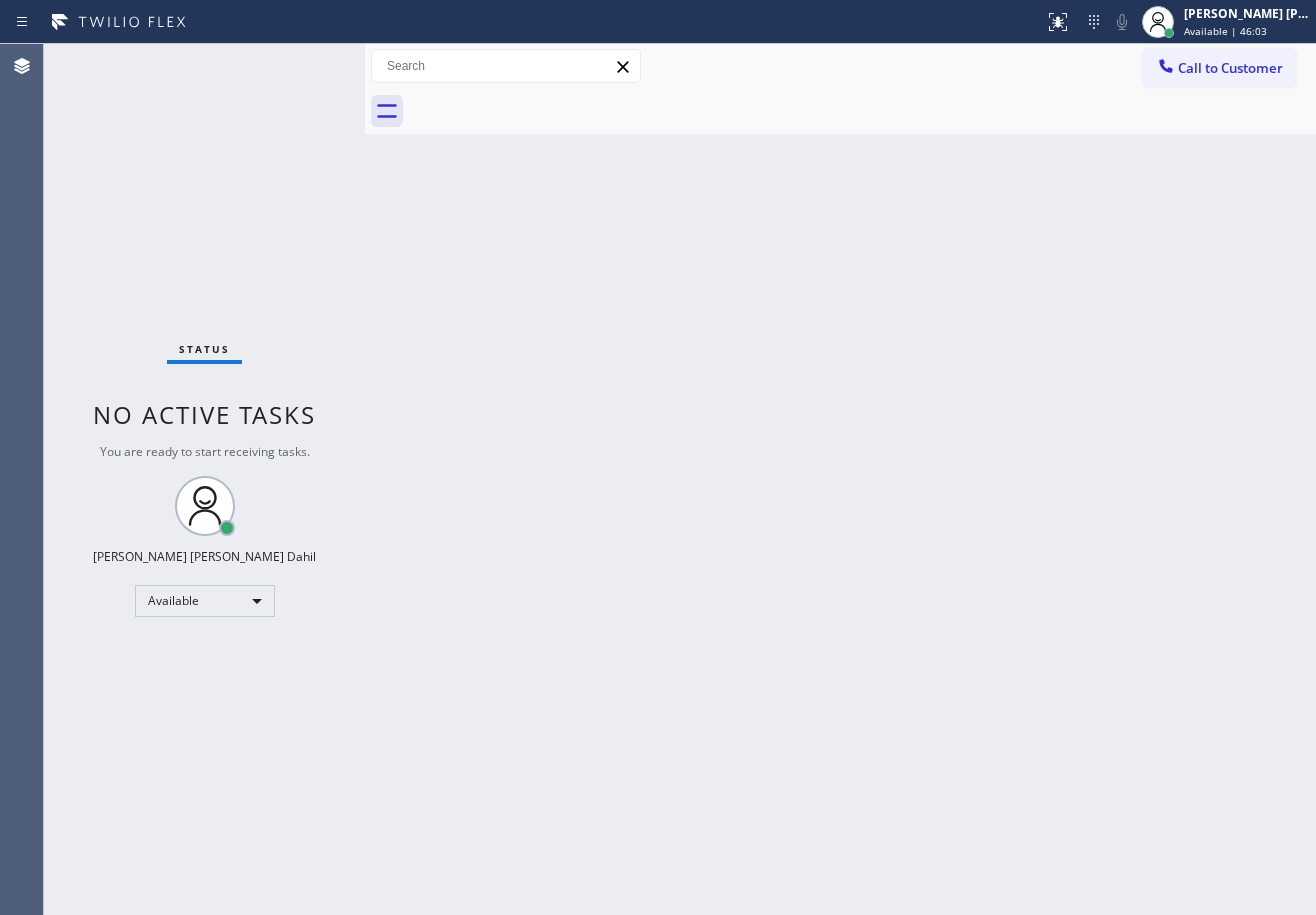 click on "Back to Dashboard Change Sender ID Customers Technicians Select a contact Outbound call Technician Search Technician Your caller id phone number Your caller id phone number Call Technician info Name   Phone none Address none Change Sender ID HVAC +18559994417 5 Star Appliance +18557314952 Appliance Repair +18554611149 Plumbing +18889090120 Air Duct Cleaning +18006865038  Electricians +18005688664 Cancel Change Check personal SMS Reset Change No tabs Call to Customer Outbound call Location Wise Owl Electricians in Millburn Your caller id phone number (908) 824-6559 Customer number Call Outbound call Technician Search Technician Your caller id phone number Your caller id phone number Call" at bounding box center [840, 479] 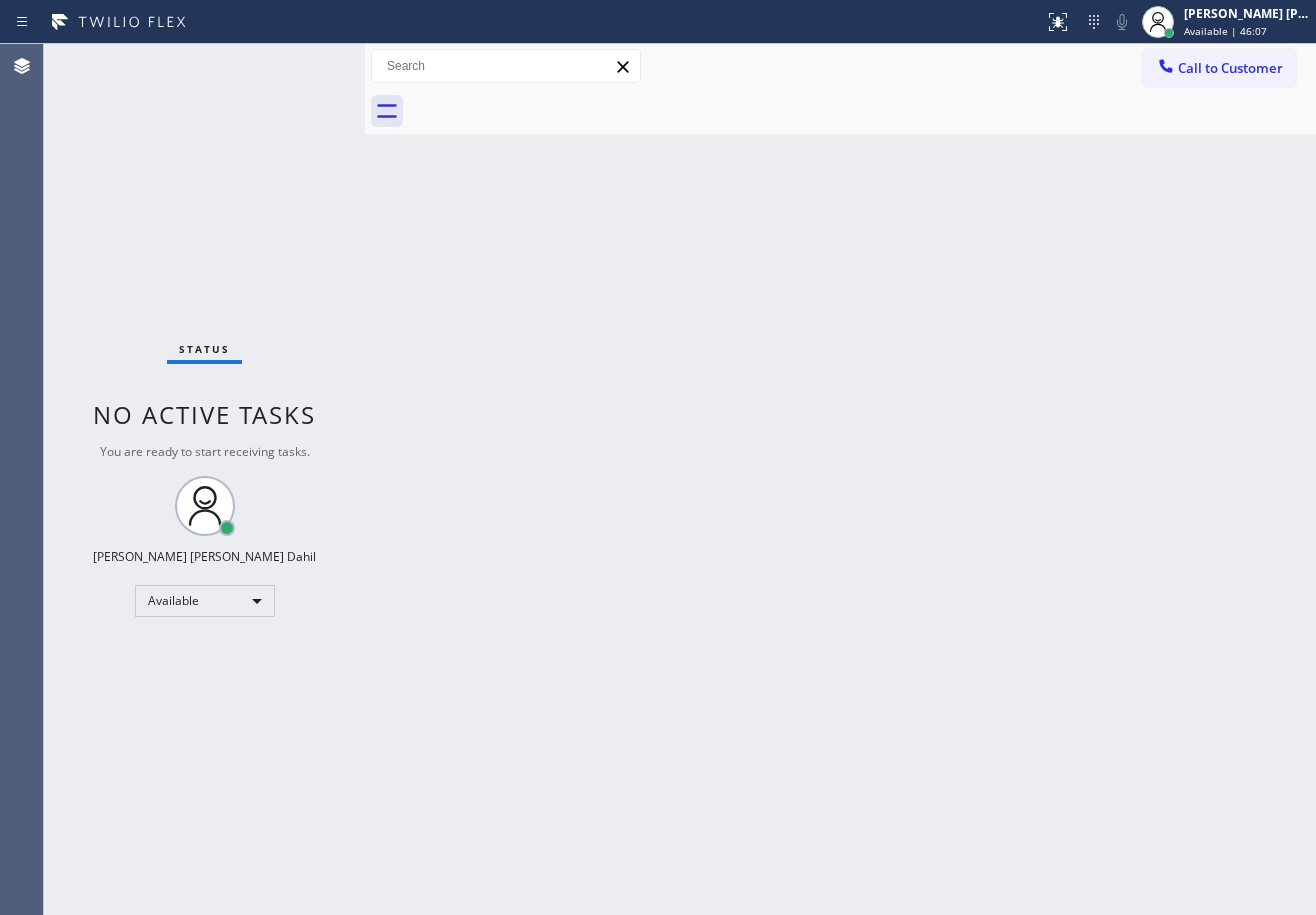 click on "Status   No active tasks     You are ready to start receiving tasks.   [PERSON_NAME] [PERSON_NAME] Dahil Available" at bounding box center [204, 479] 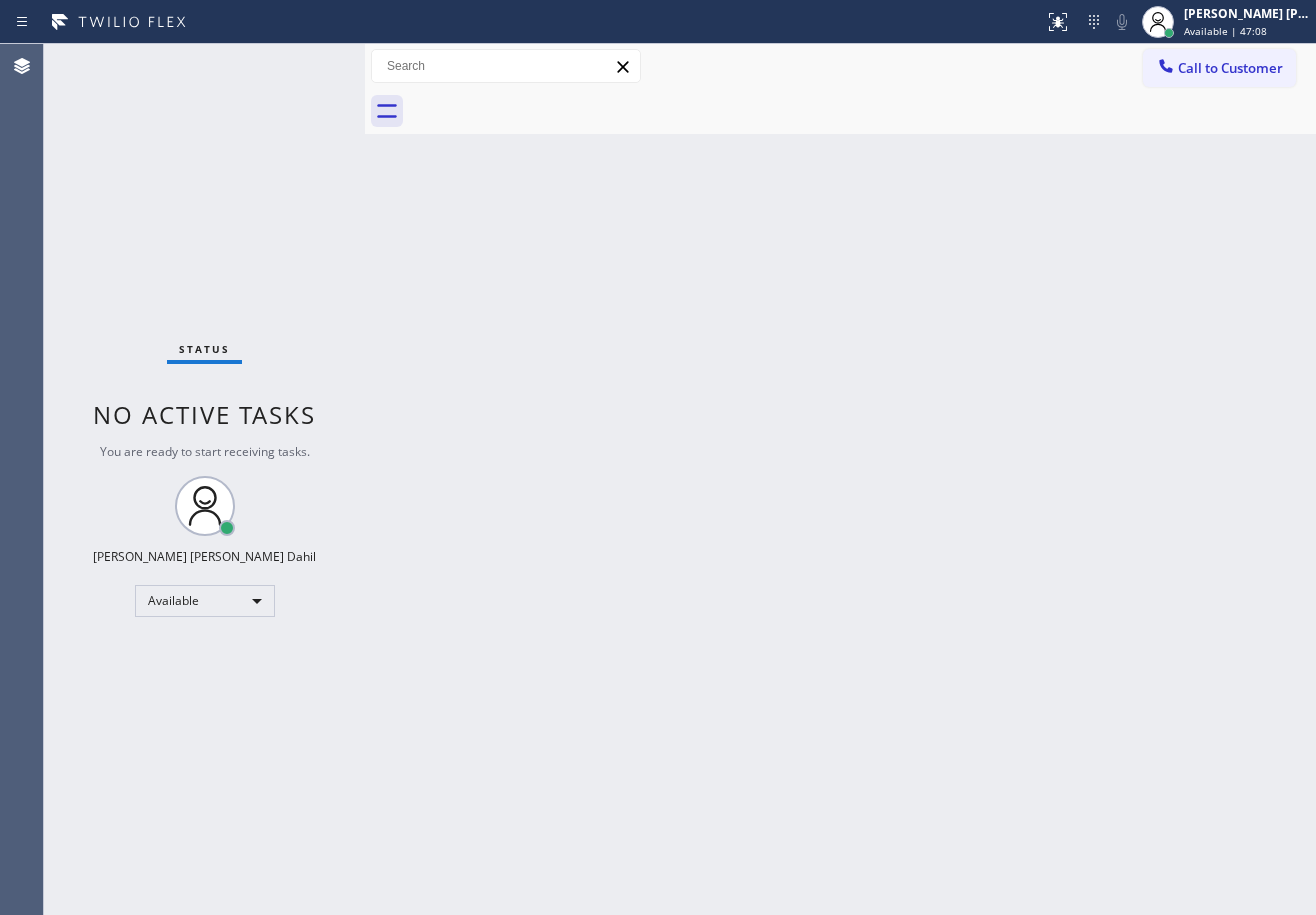 click on "Status   No active tasks     You are ready to start receiving tasks.   [PERSON_NAME] [PERSON_NAME] Dahil Available" at bounding box center [204, 479] 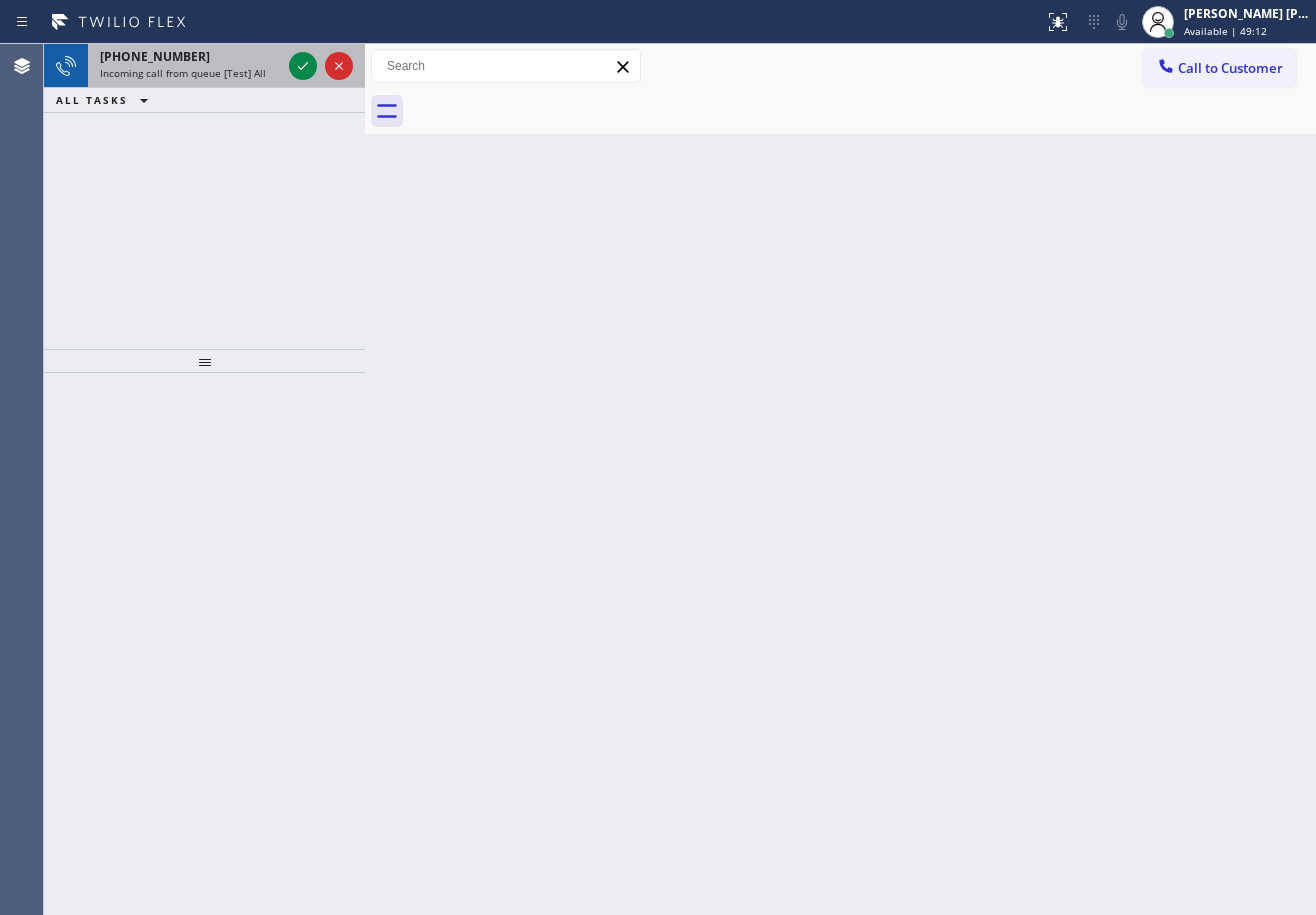 click on "+19084473651" at bounding box center [190, 56] 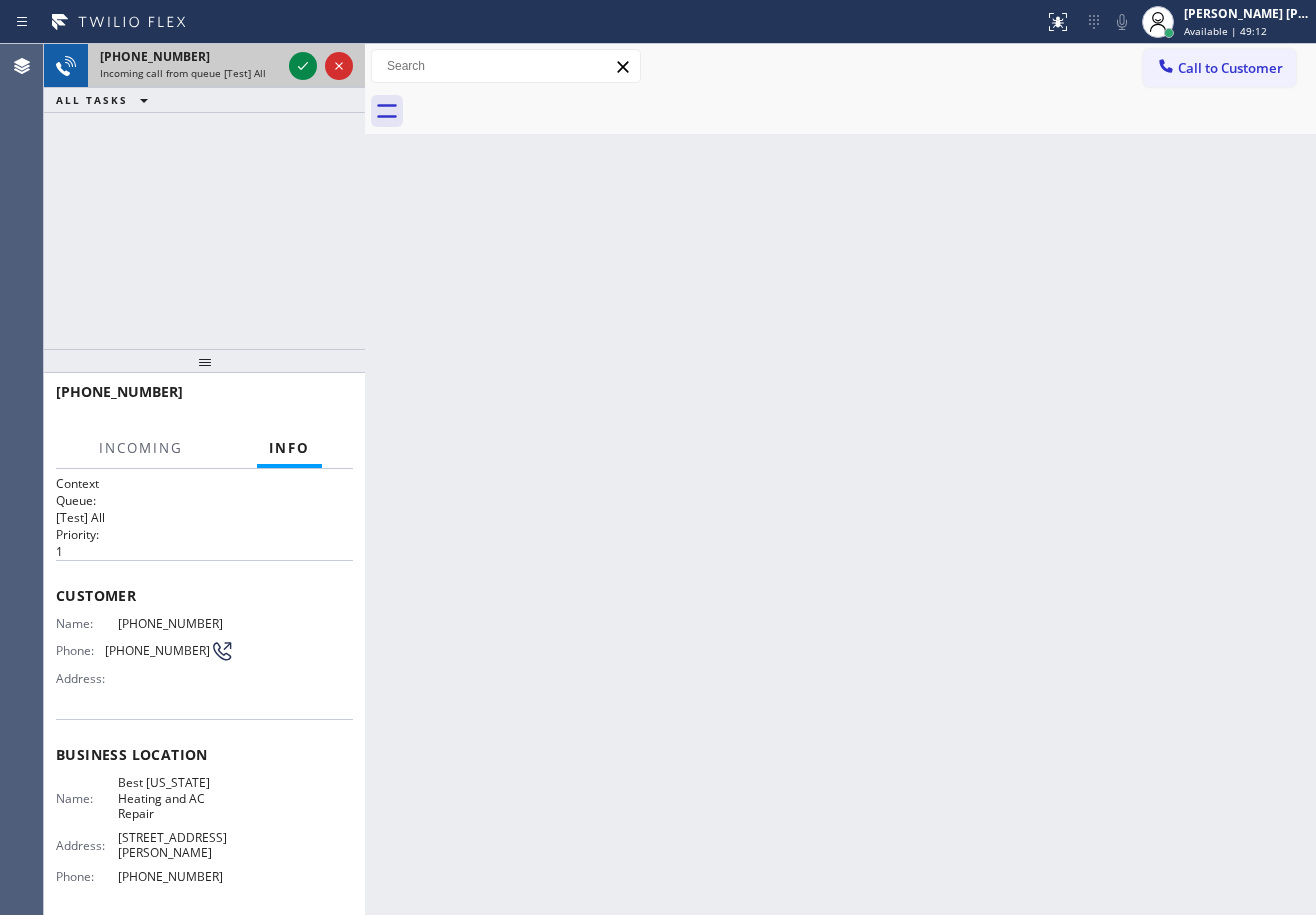click on "+19084473651" at bounding box center [190, 56] 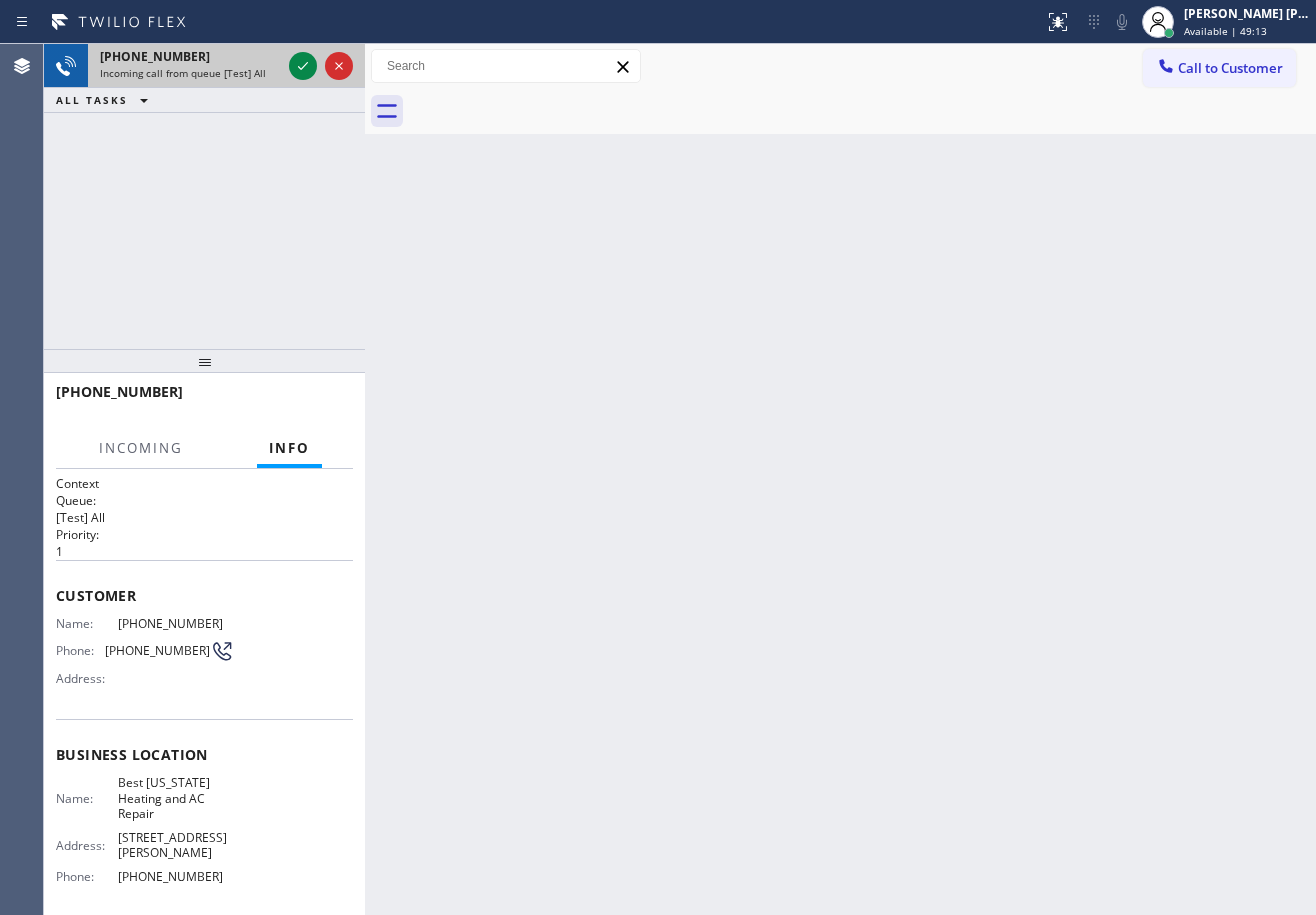 click on "+19084473651" at bounding box center (190, 56) 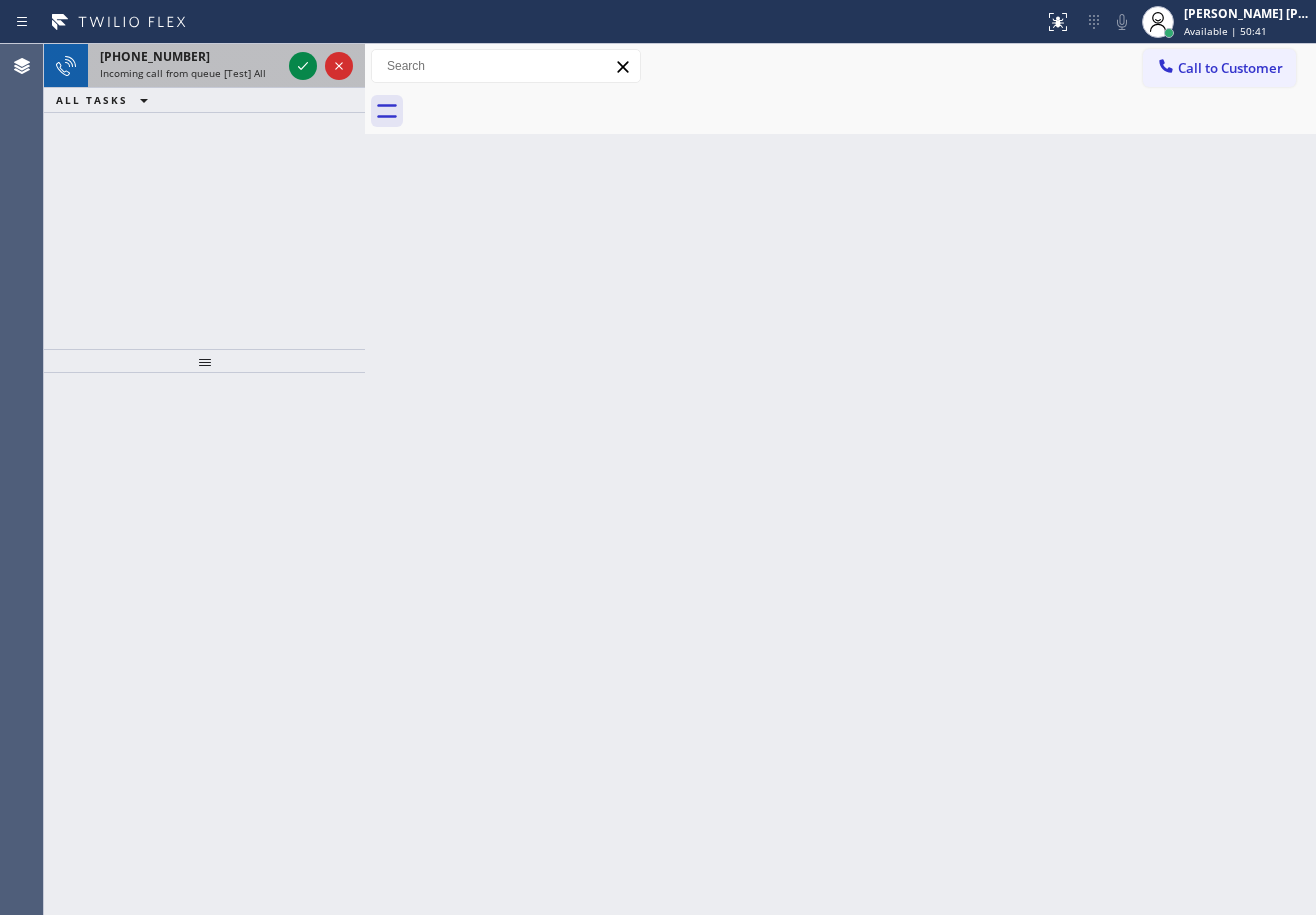click on "+12013159469" at bounding box center [190, 56] 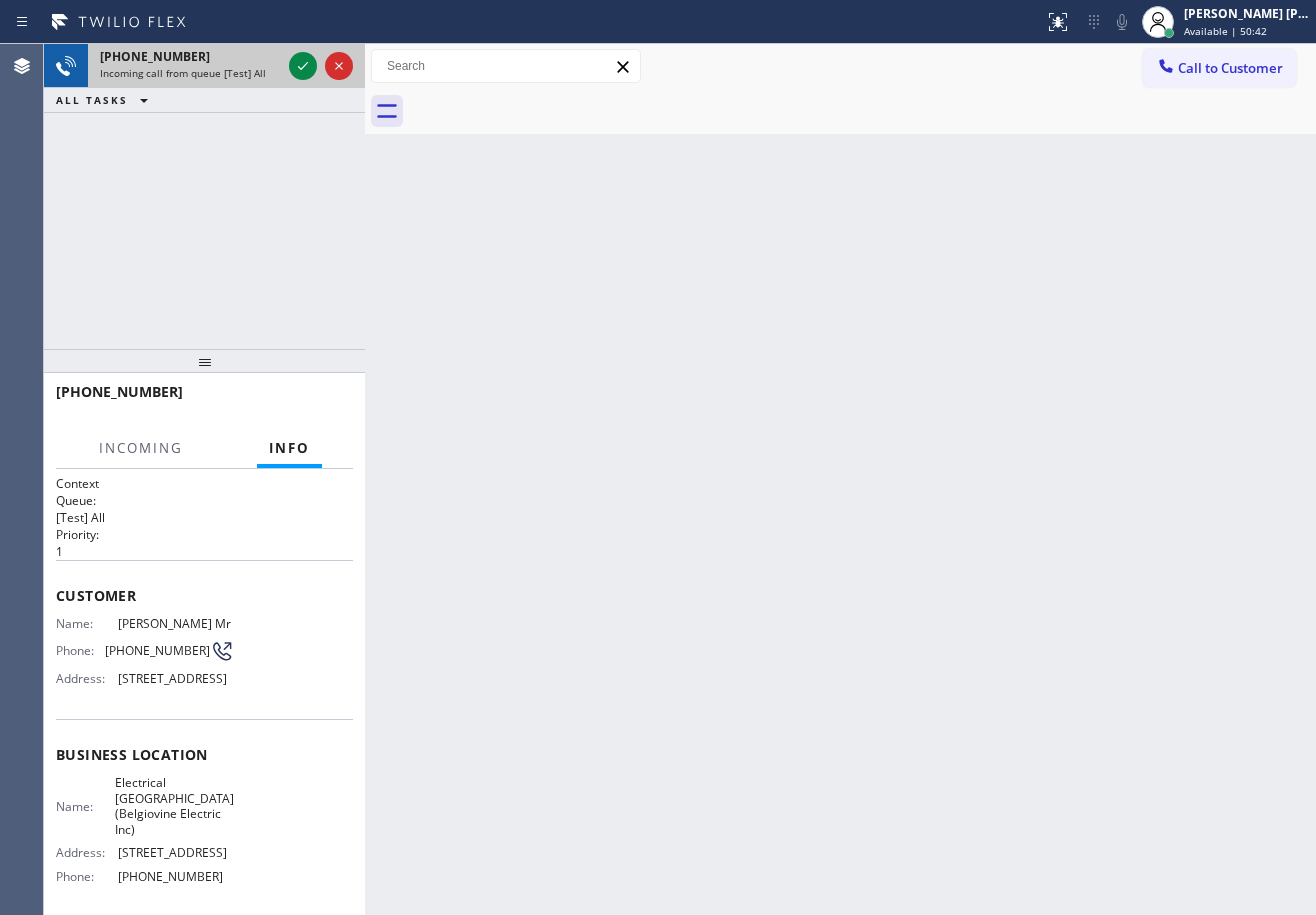 click on "+12013159469" at bounding box center (190, 56) 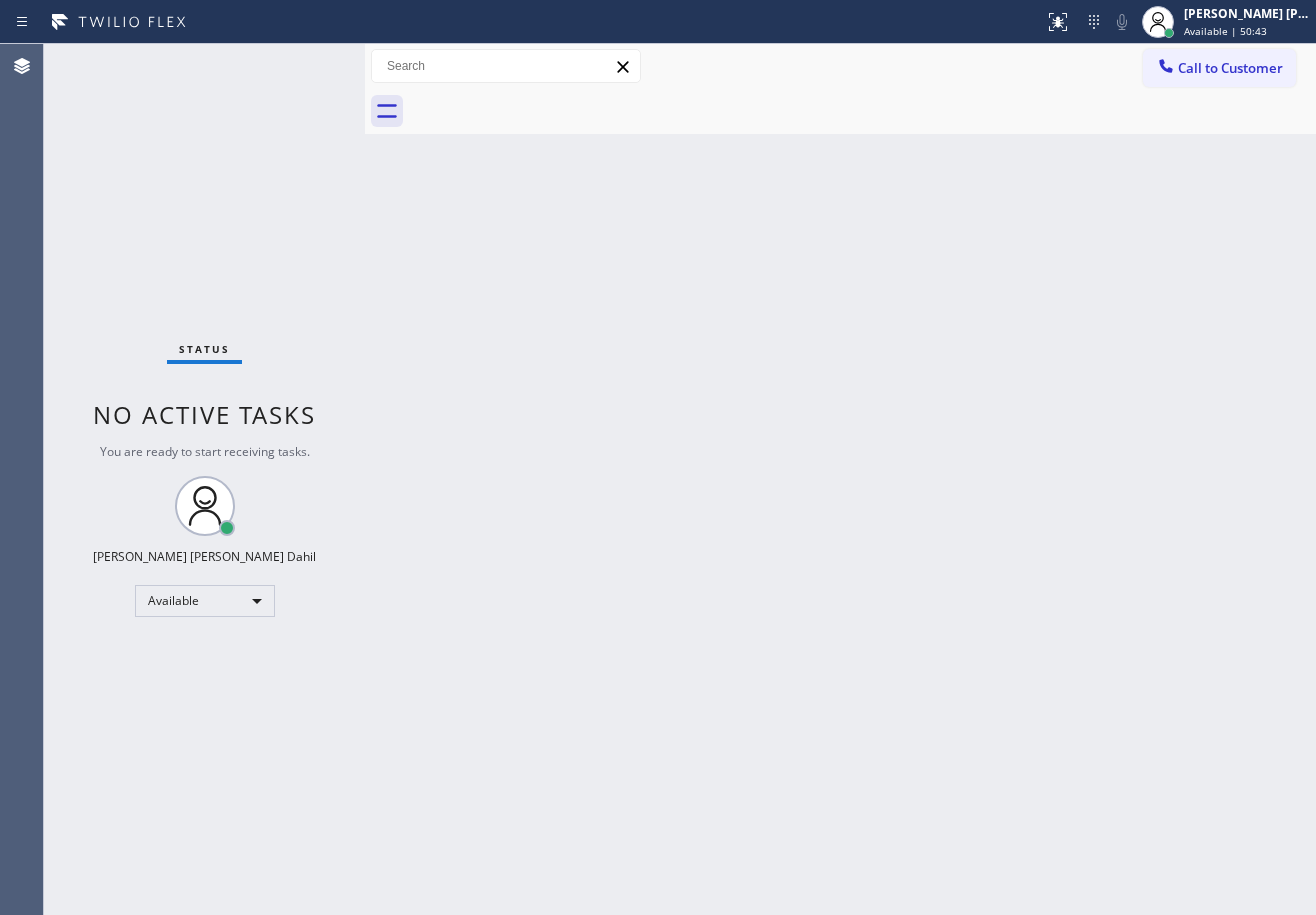 click on "Status   No active tasks     You are ready to start receiving tasks.   [PERSON_NAME] [PERSON_NAME] Dahil Available" at bounding box center (204, 479) 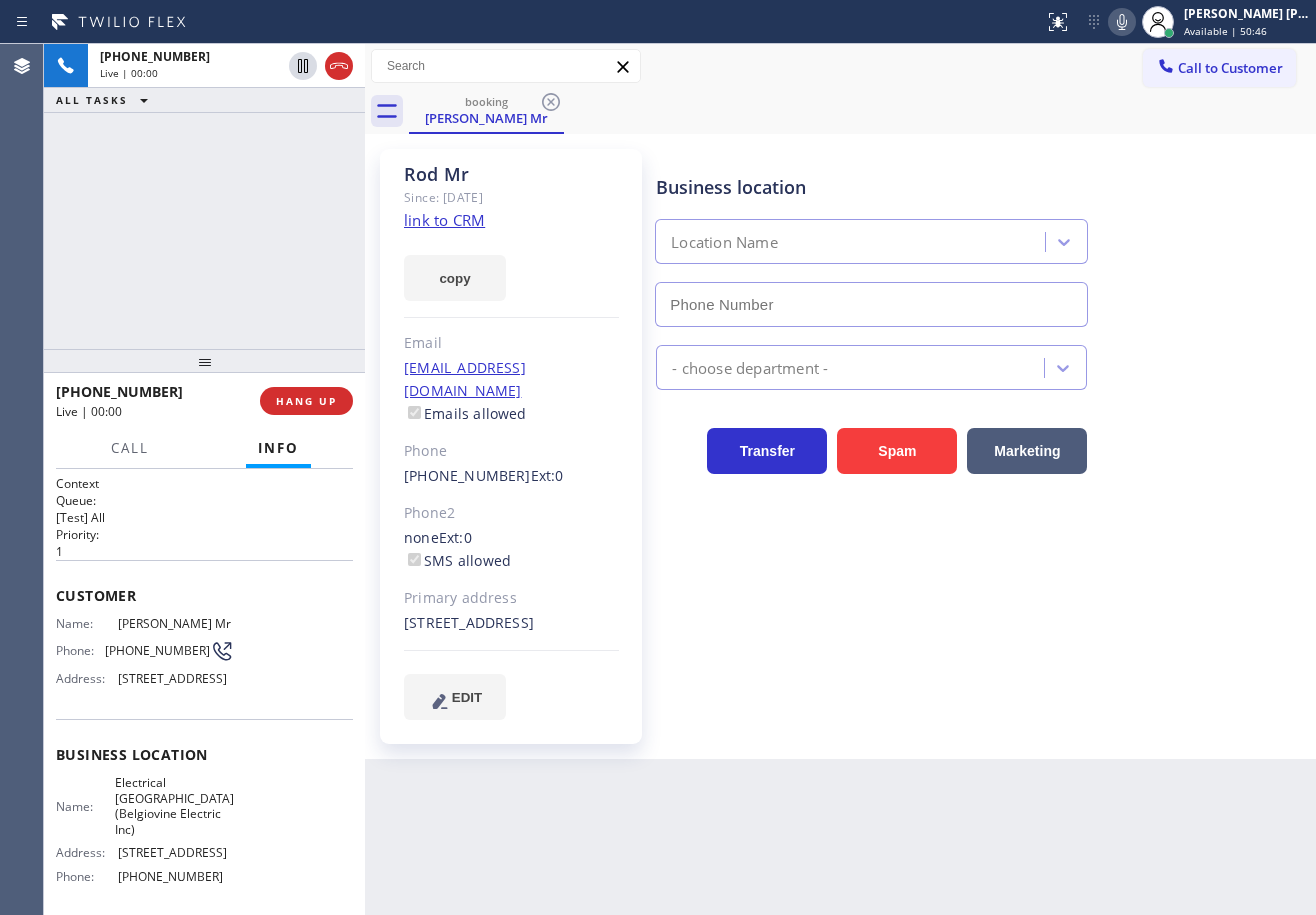 type on "(551) 550-9365" 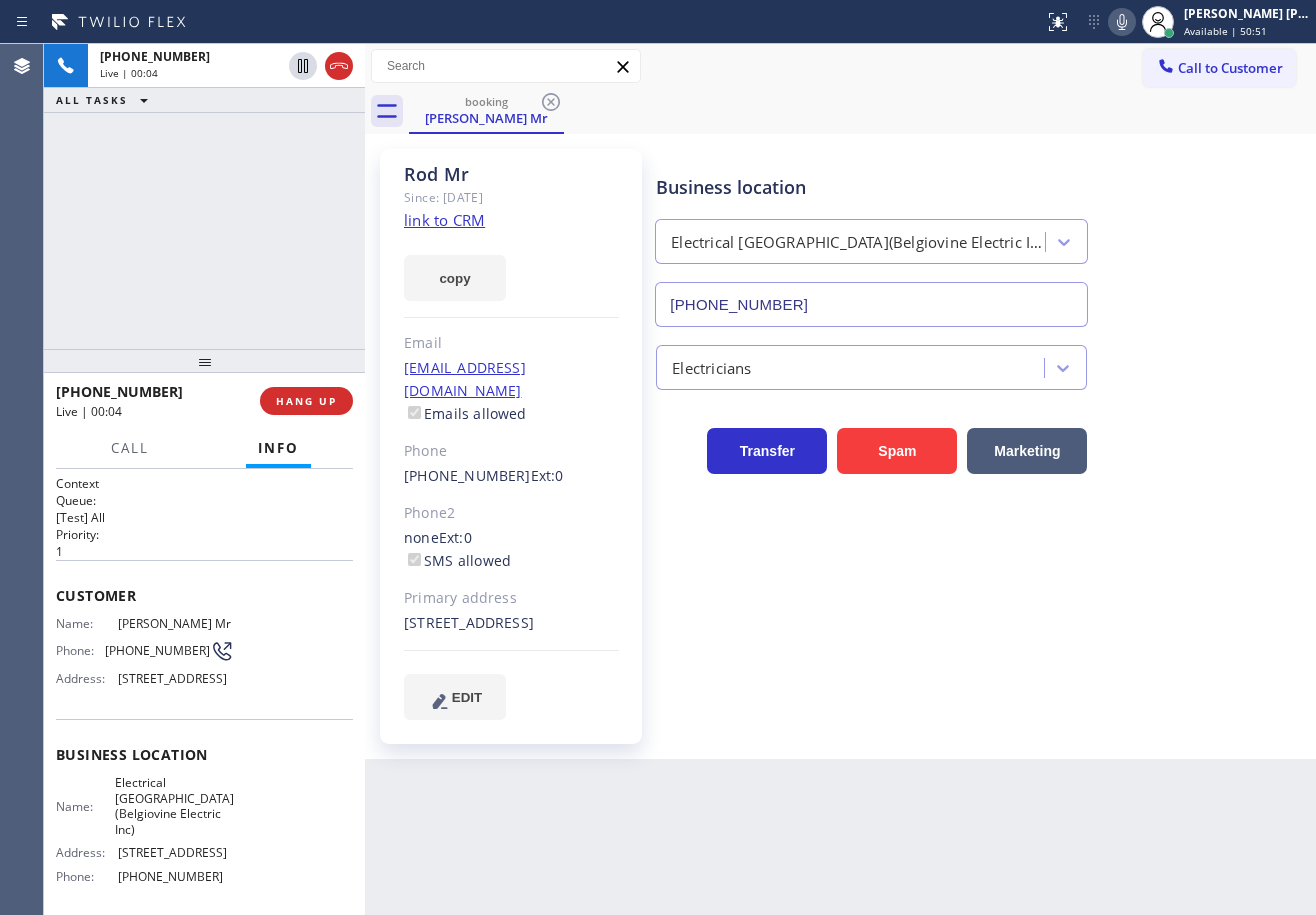 click on "link to CRM" 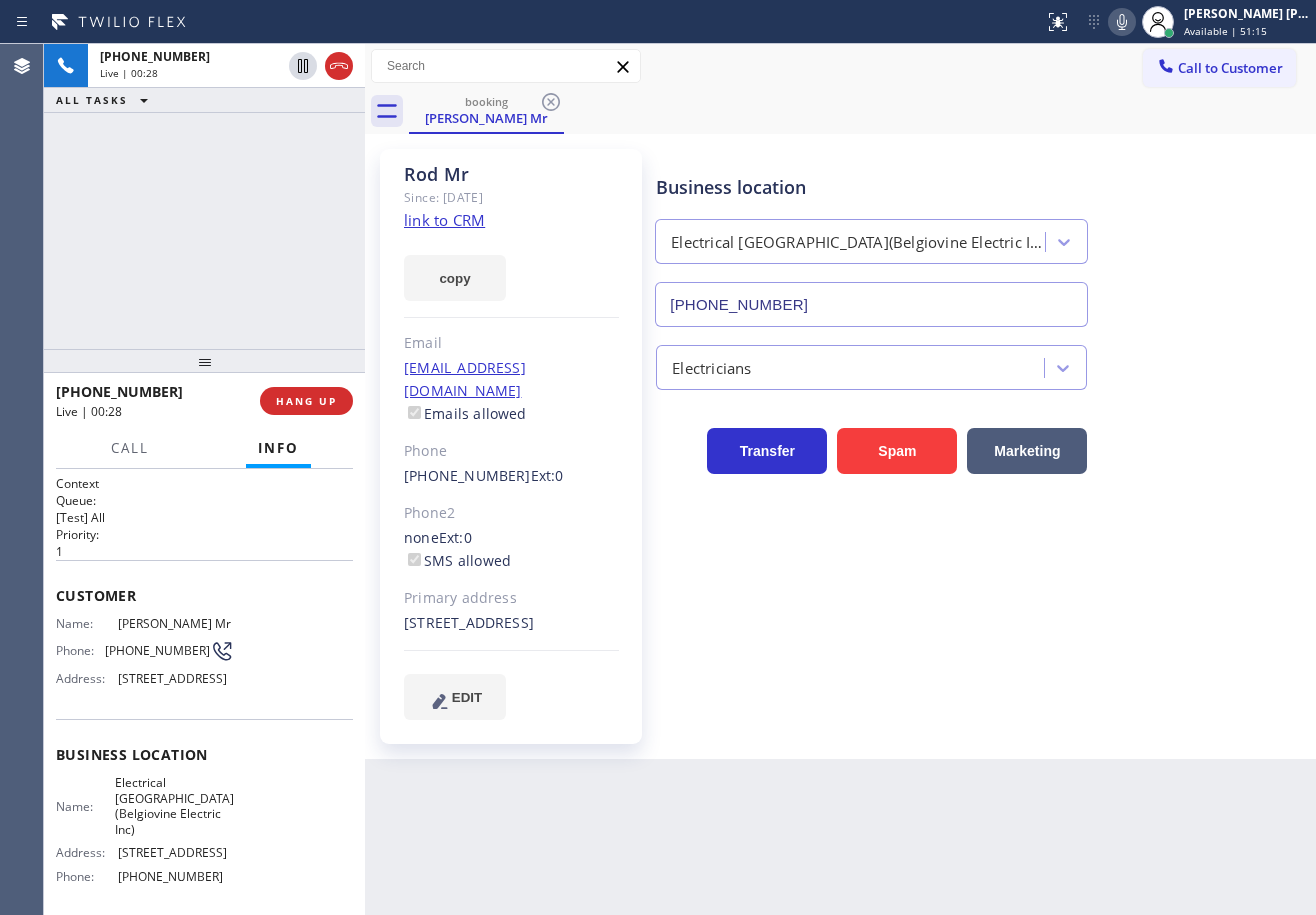 click on "+12013159469 Live | 00:28 ALL TASKS ALL TASKS ACTIVE TASKS TASKS IN WRAP UP" at bounding box center (204, 196) 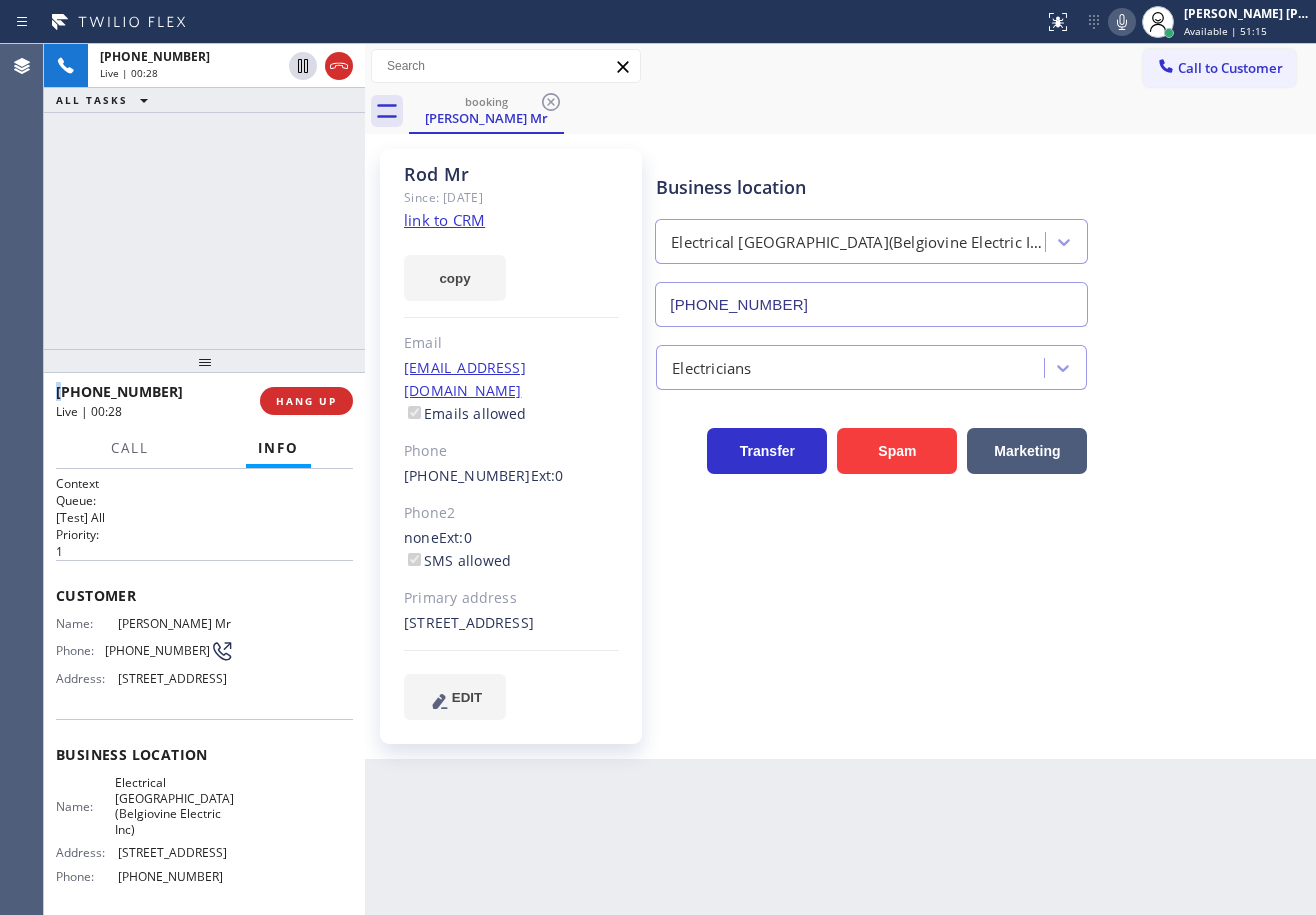 click on "+12013159469 Live | 00:28 ALL TASKS ALL TASKS ACTIVE TASKS TASKS IN WRAP UP" at bounding box center (204, 196) 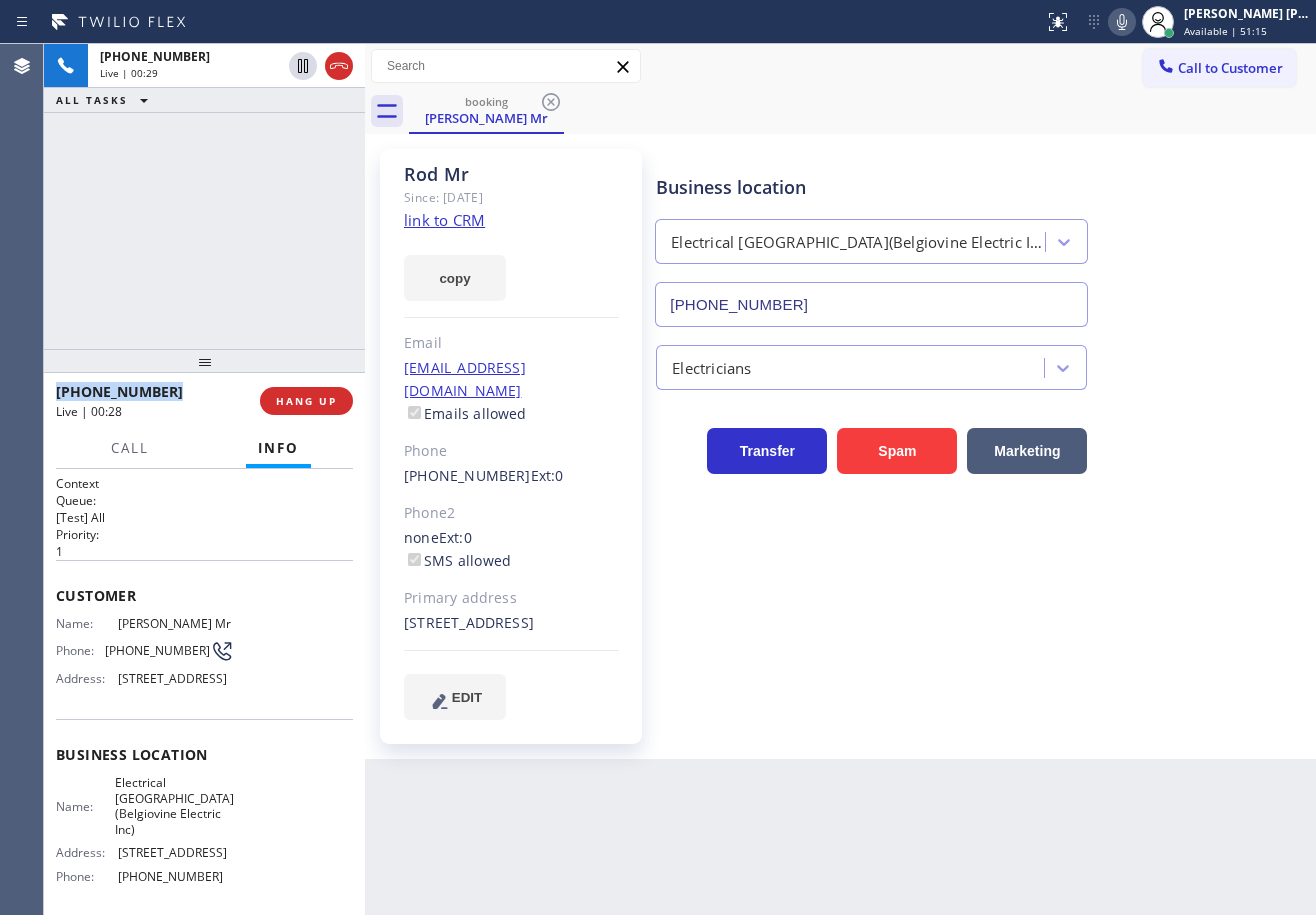 click on "+12013159469 Live | 00:29 ALL TASKS ALL TASKS ACTIVE TASKS TASKS IN WRAP UP" at bounding box center [204, 196] 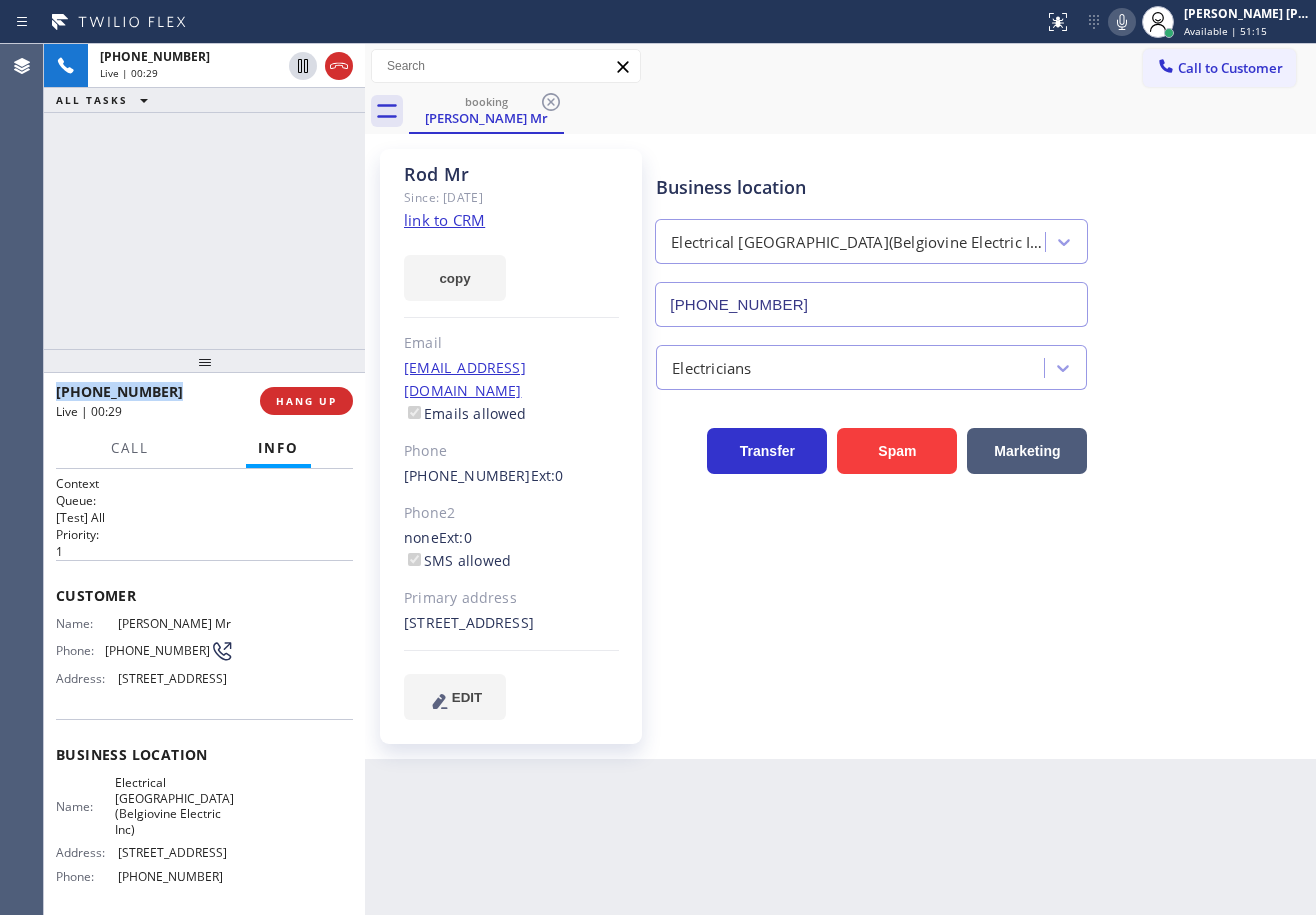 click on "+12013159469 Live | 00:29 ALL TASKS ALL TASKS ACTIVE TASKS TASKS IN WRAP UP" at bounding box center [204, 196] 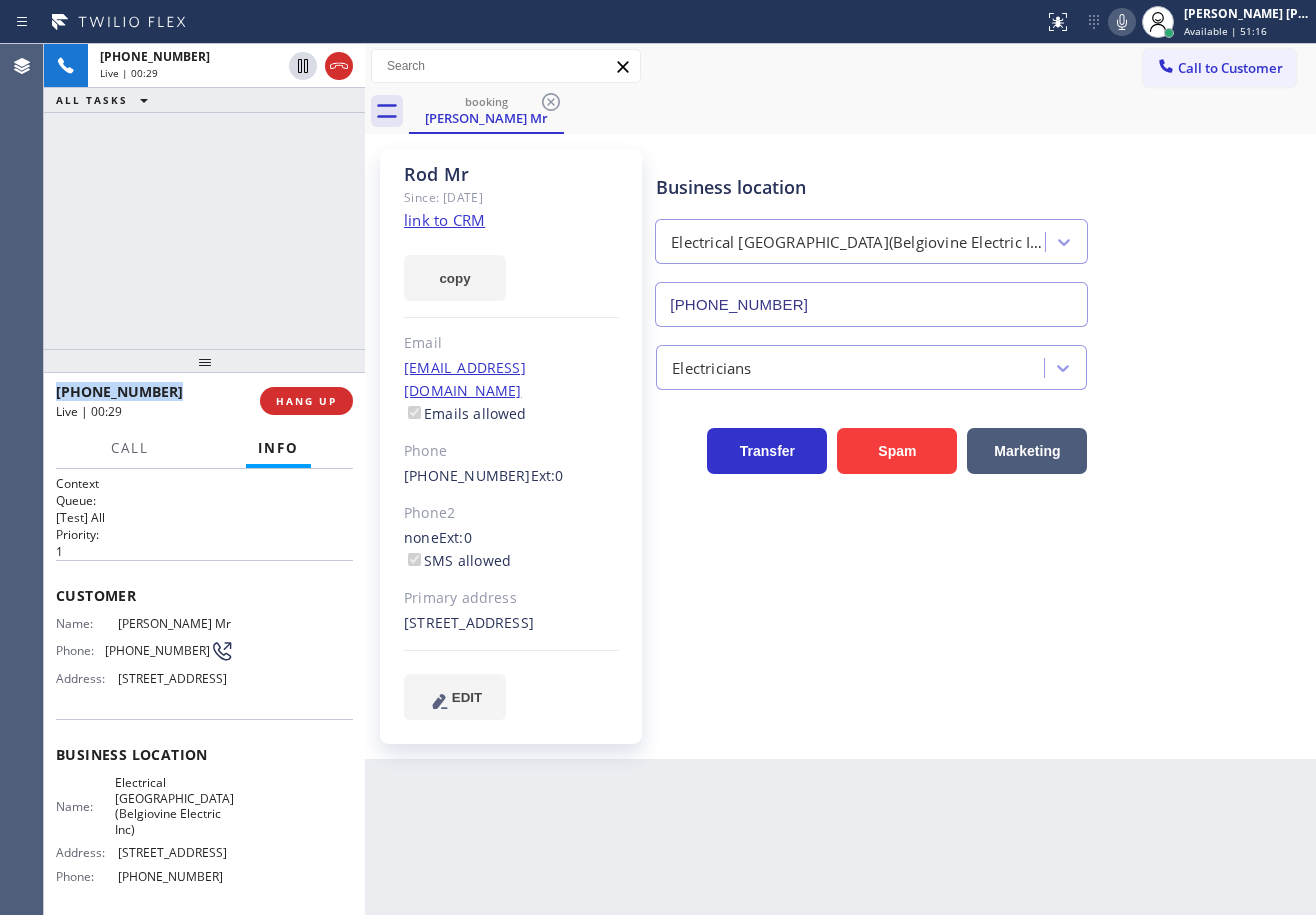 click on "+12013159469 Live | 00:29 ALL TASKS ALL TASKS ACTIVE TASKS TASKS IN WRAP UP" at bounding box center [204, 196] 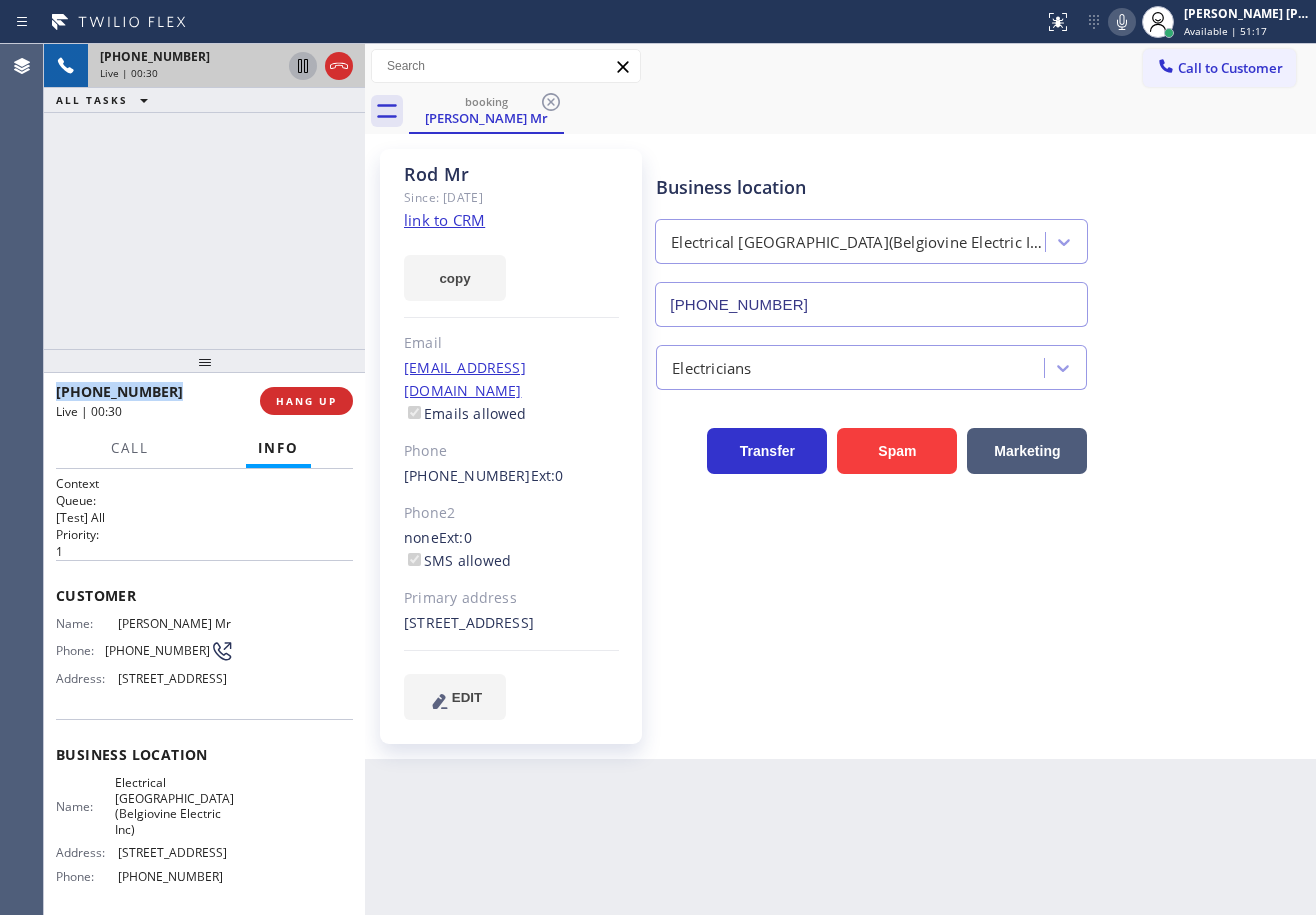 click 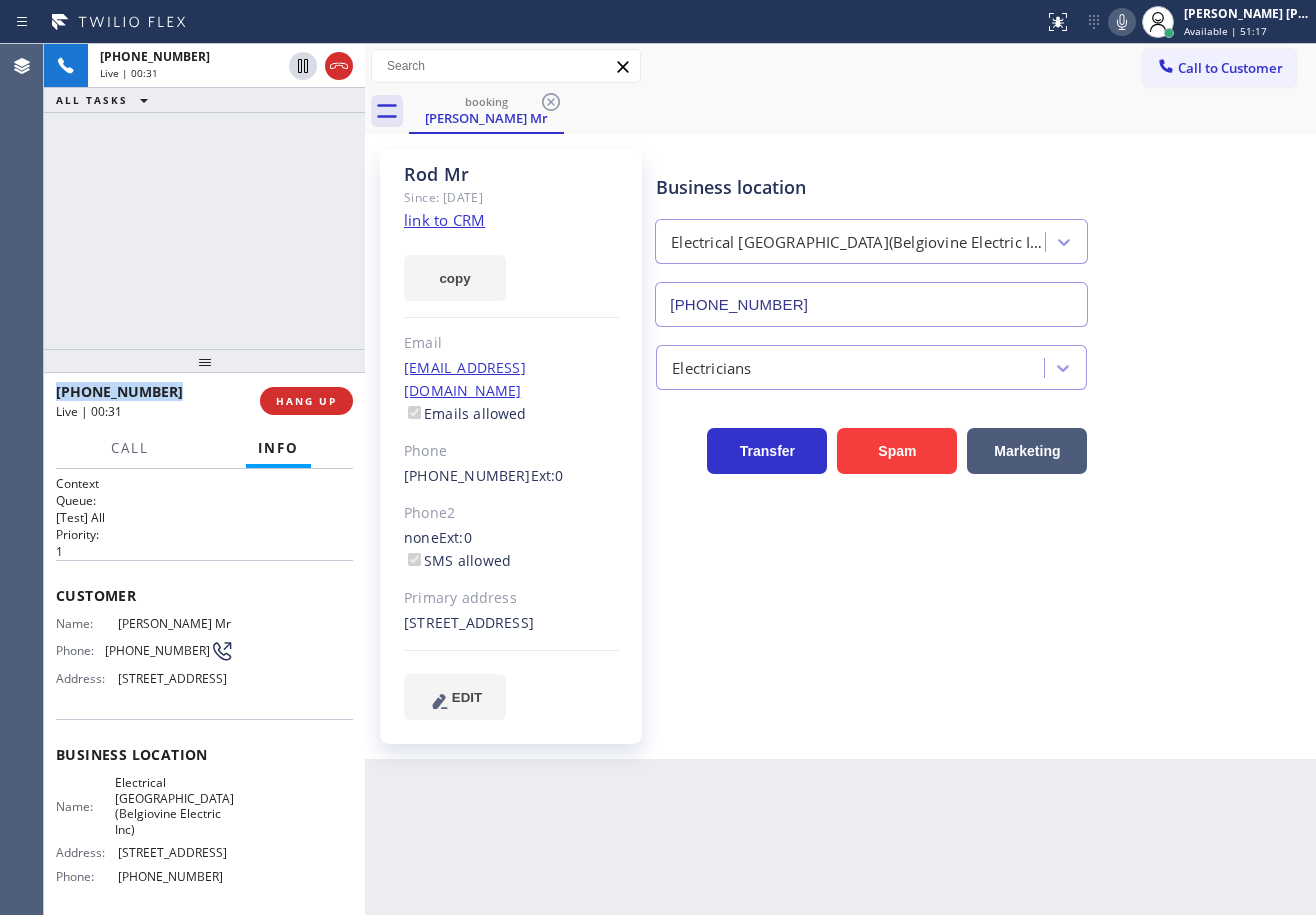 click 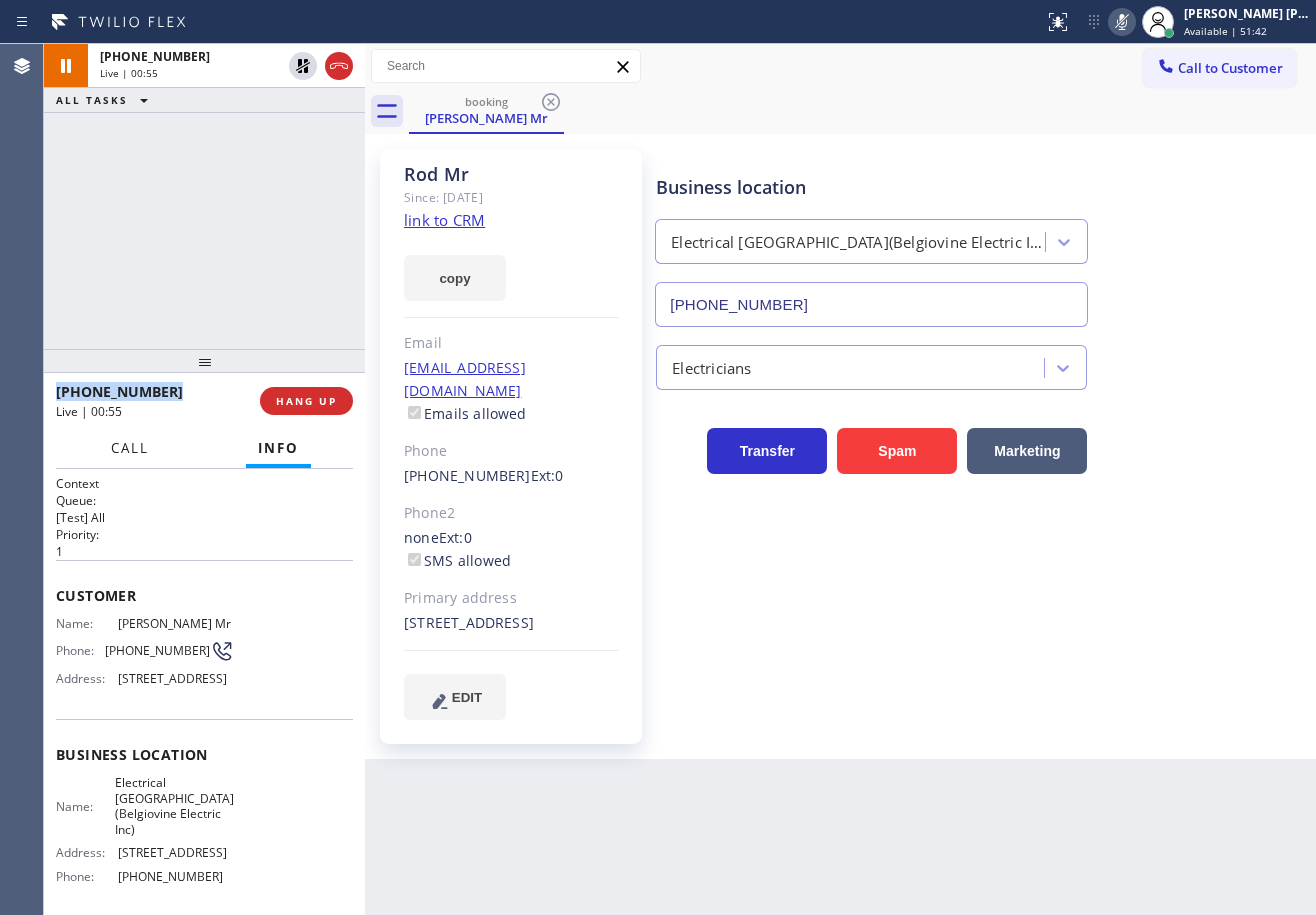 click on "Call" at bounding box center (130, 448) 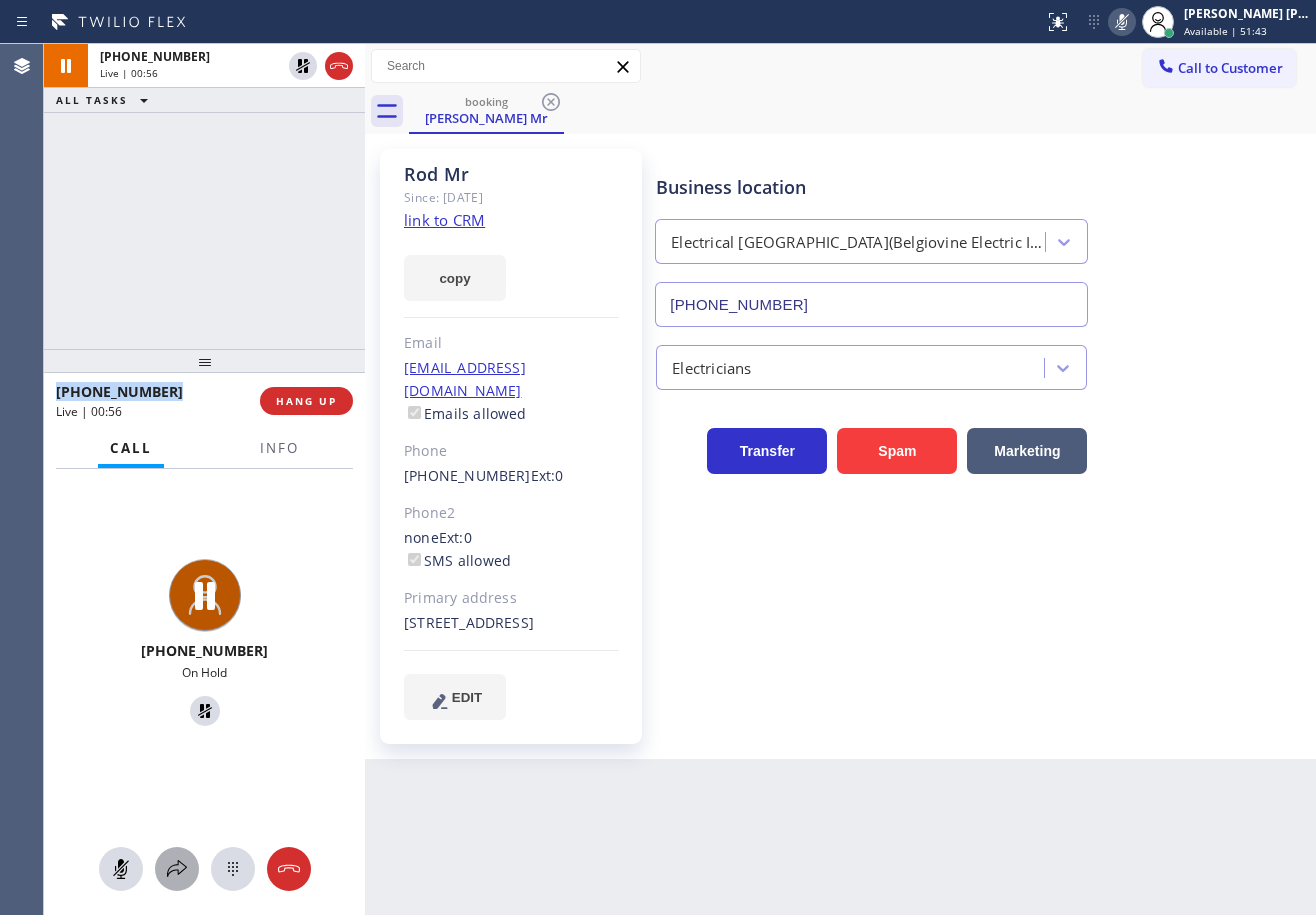 click 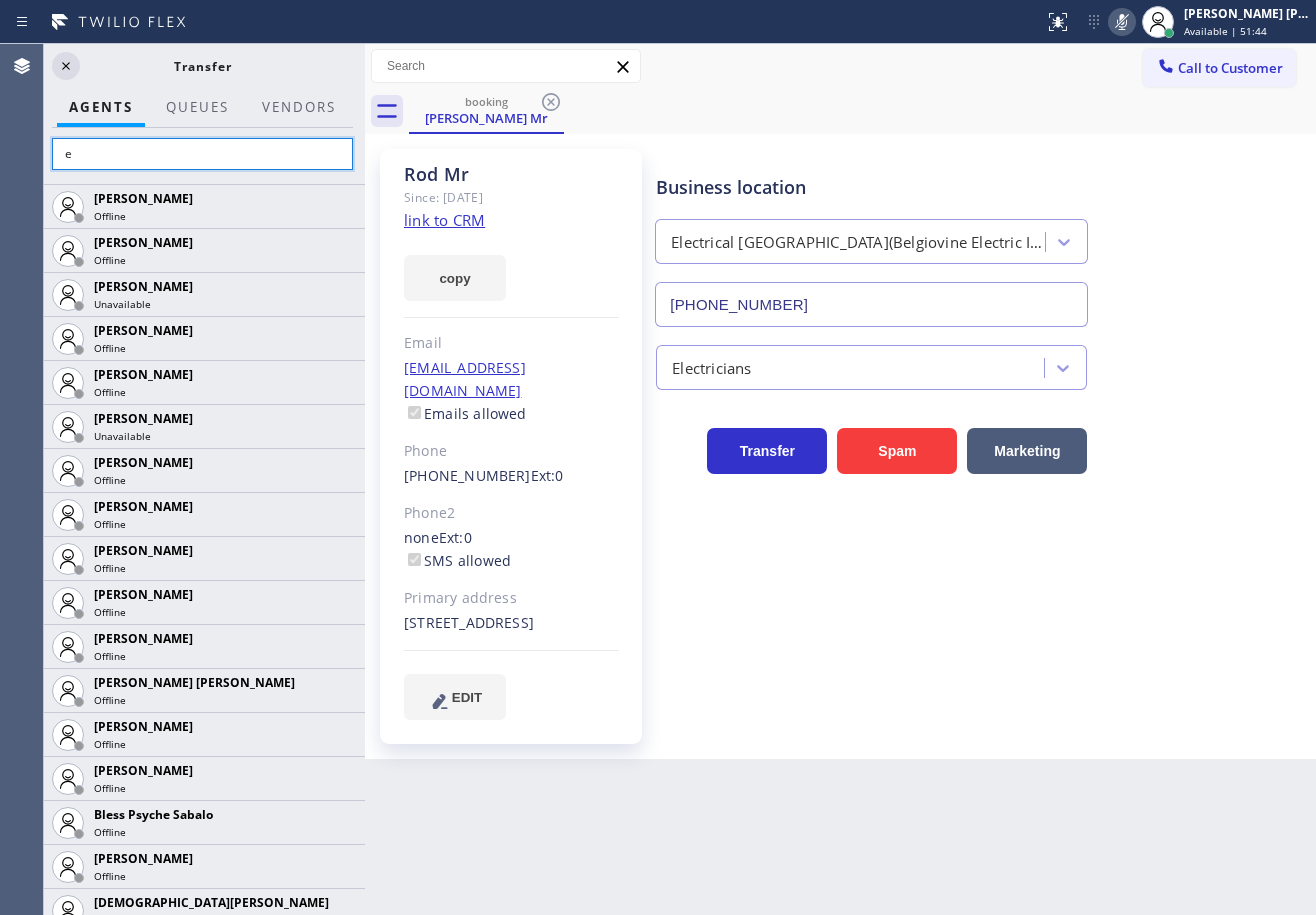 click on "e" at bounding box center (202, 154) 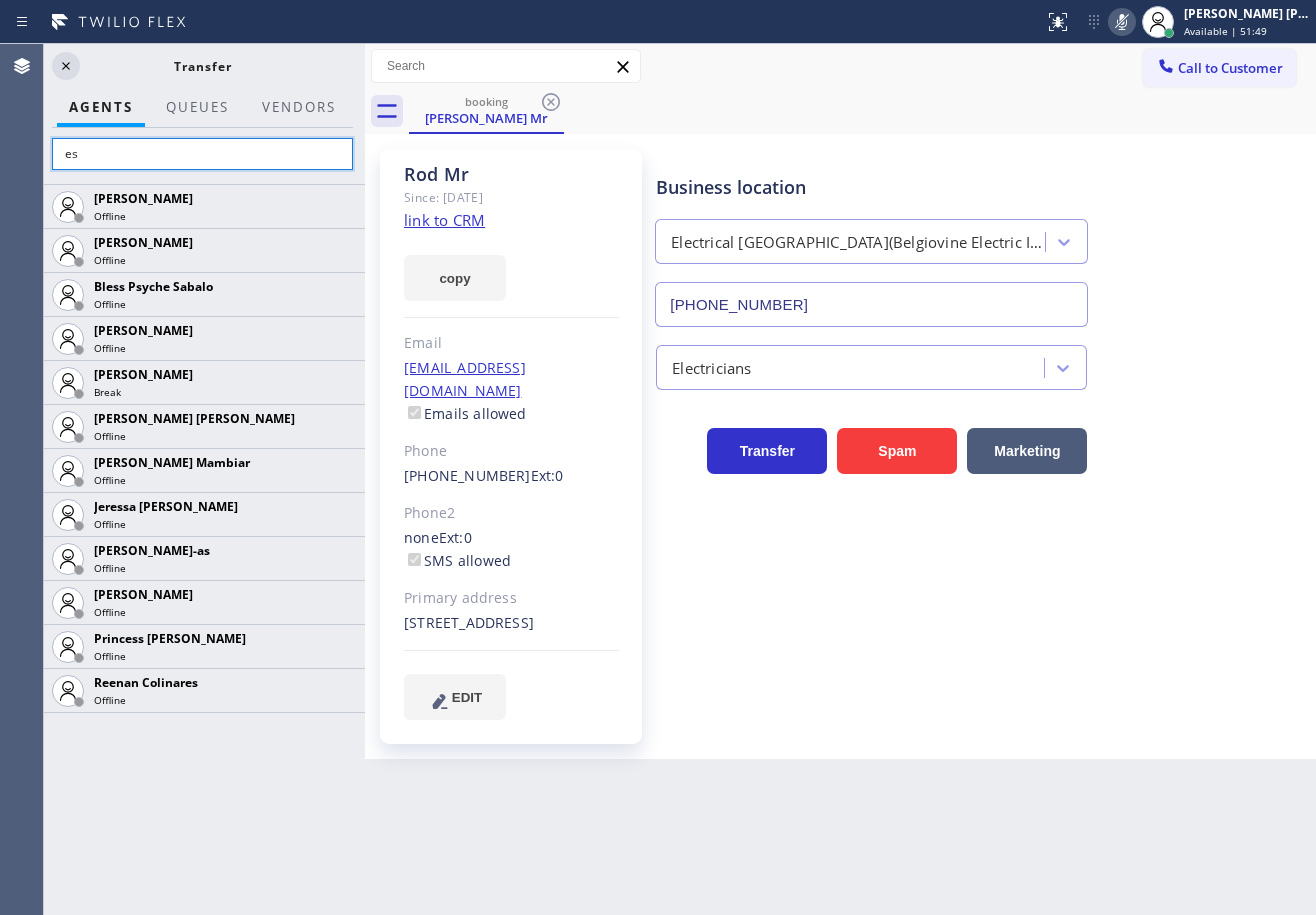 type on "es" 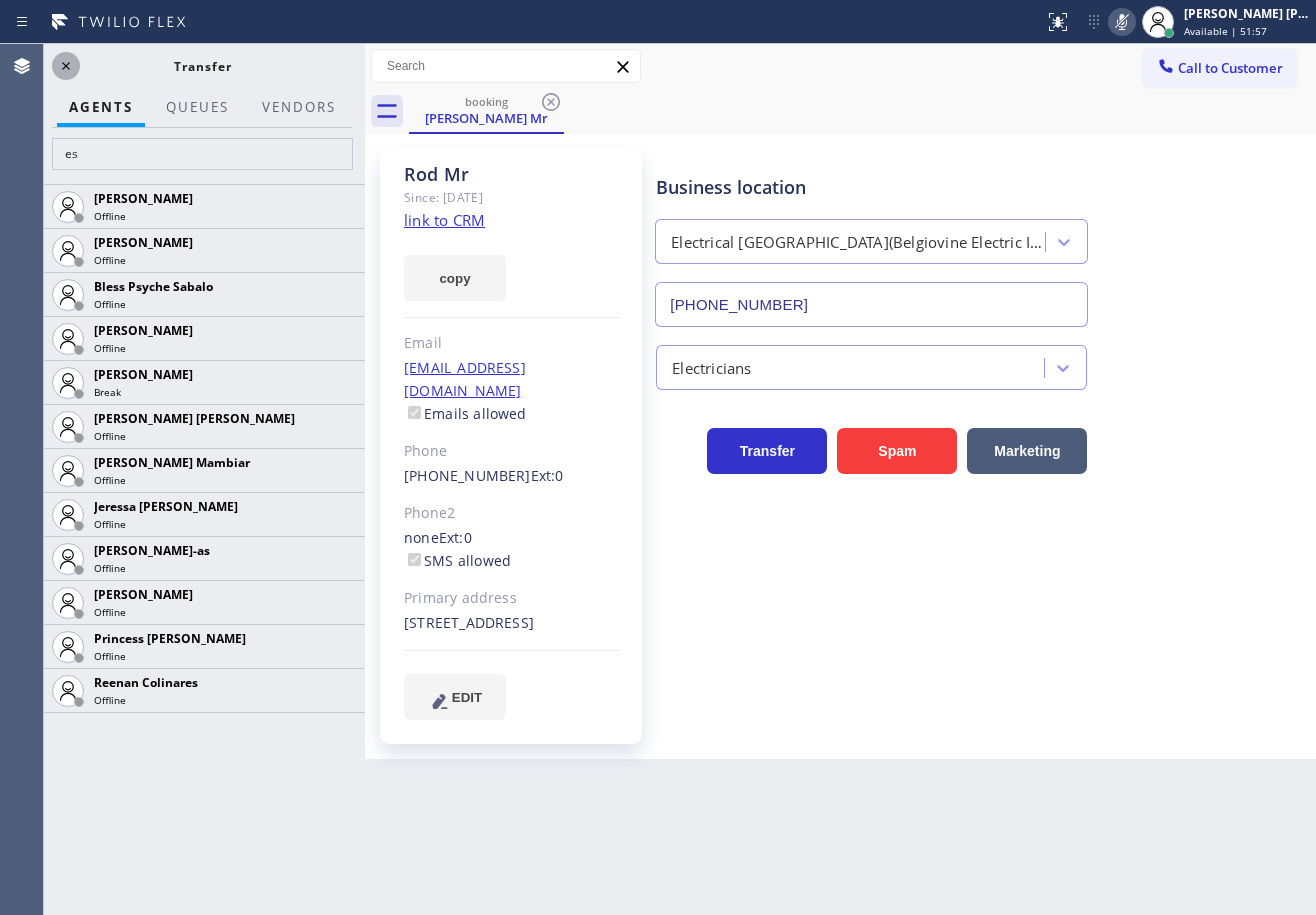 click 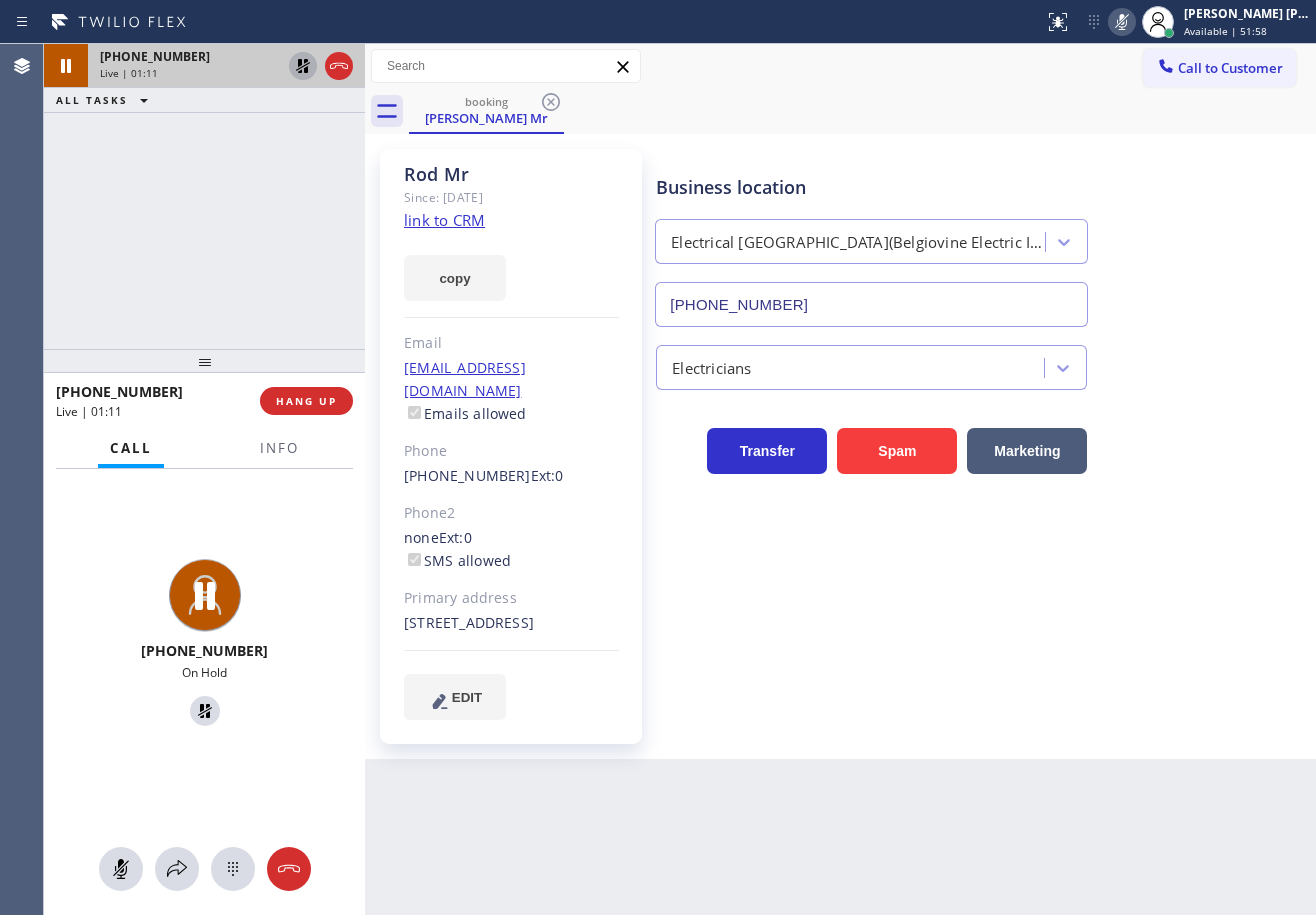 click 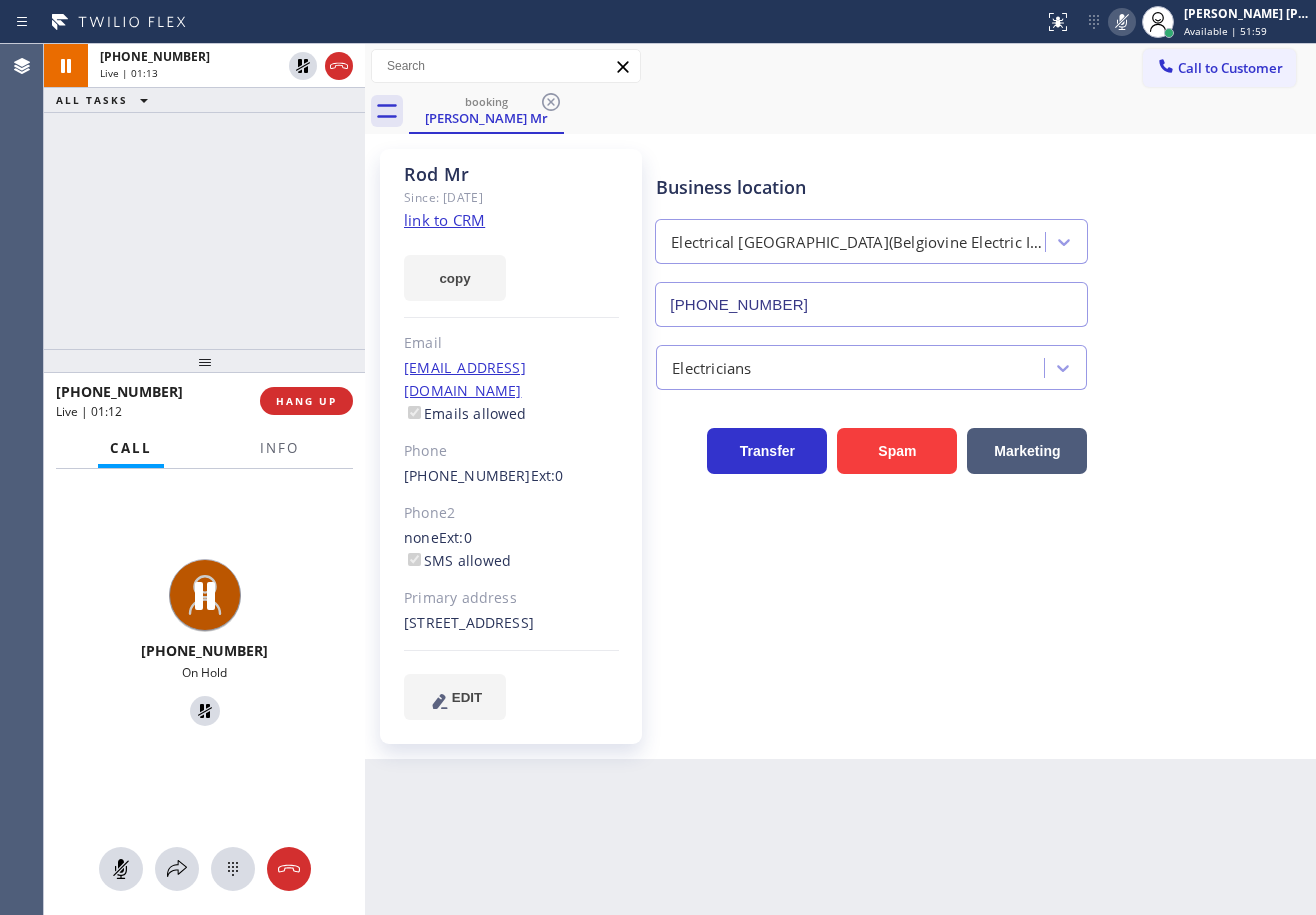 click 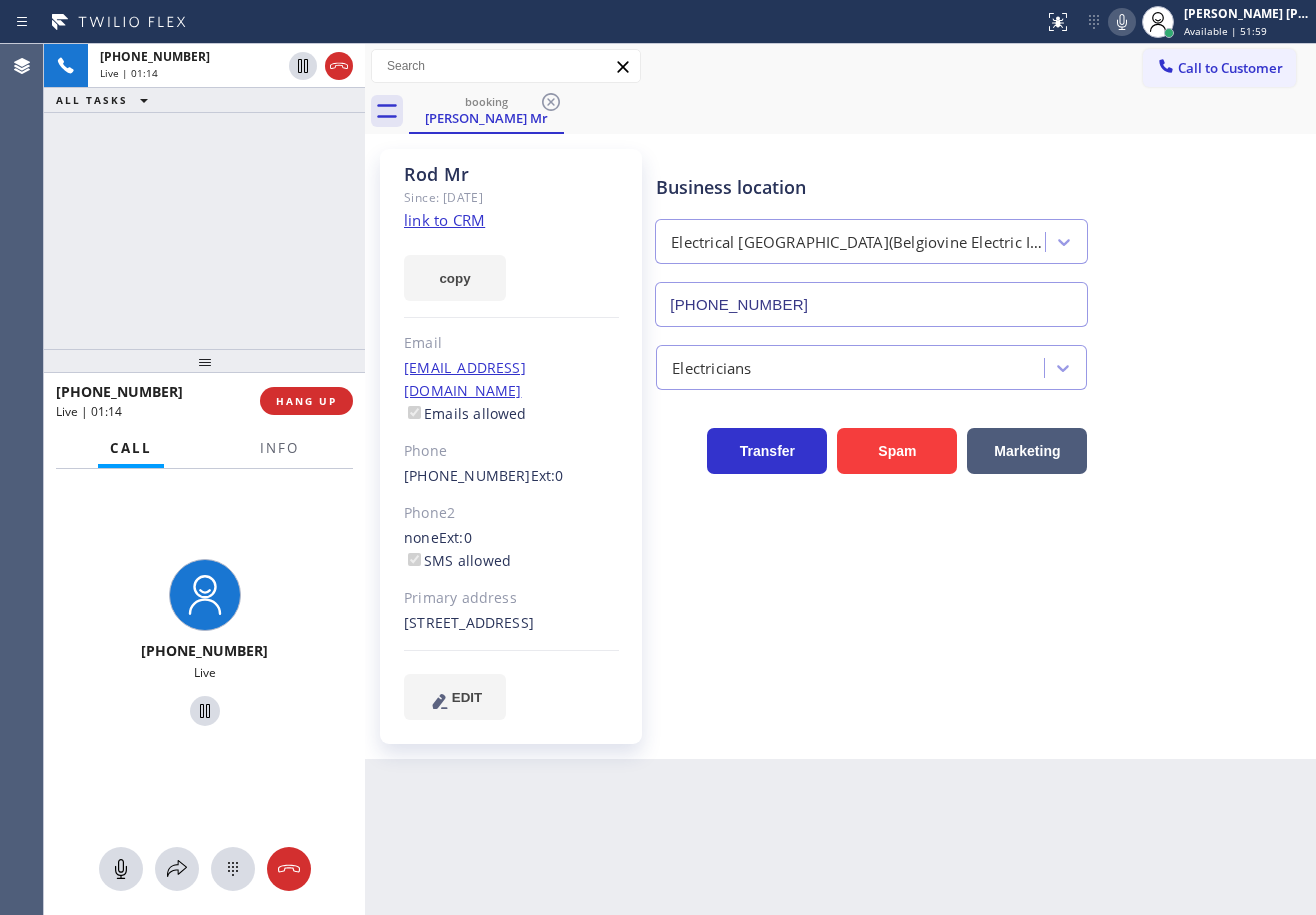 click on "booking Rod Mr" at bounding box center [862, 111] 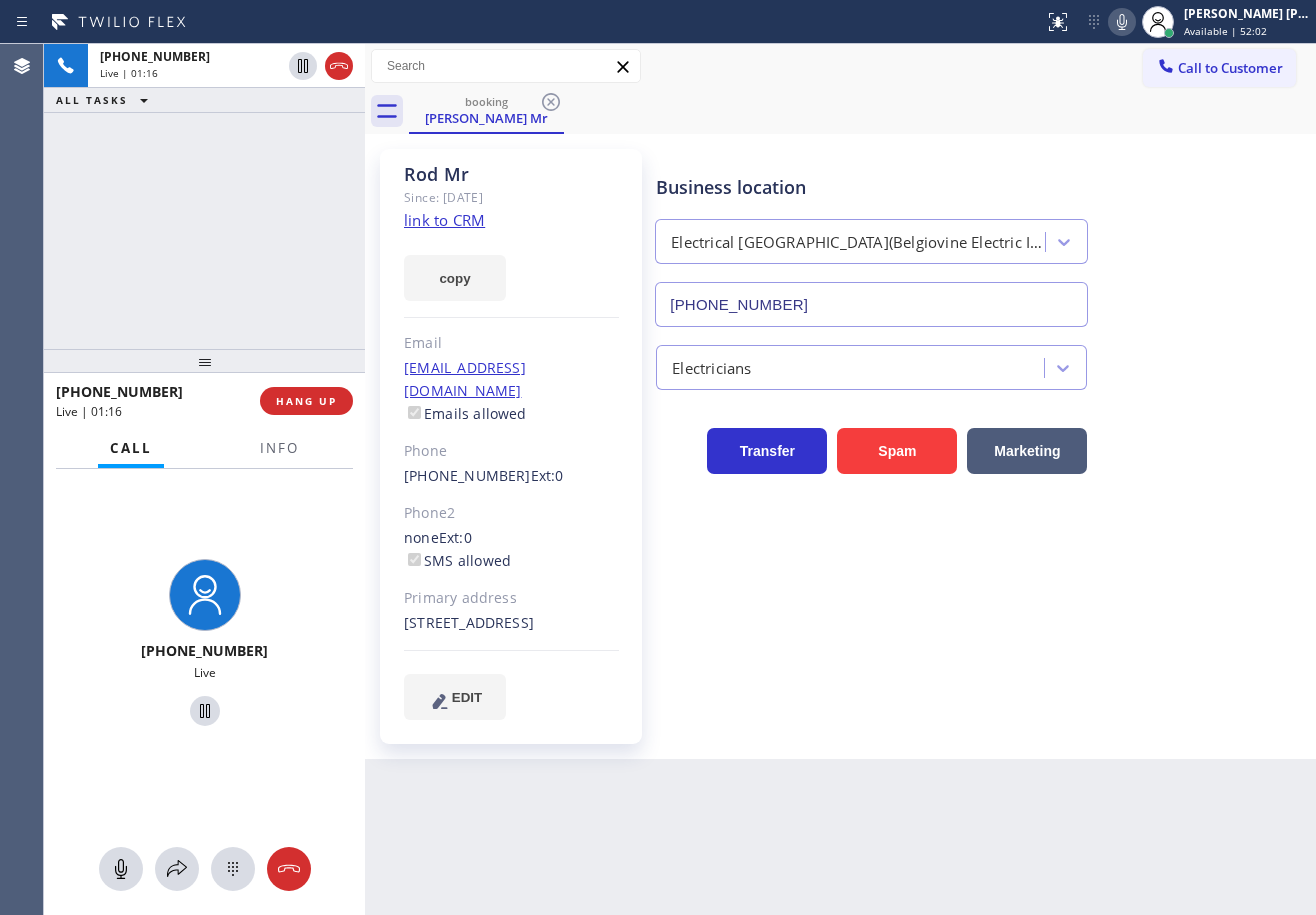 click on "+12013159469 Live | 01:16 ALL TASKS ALL TASKS ACTIVE TASKS TASKS IN WRAP UP" at bounding box center [204, 196] 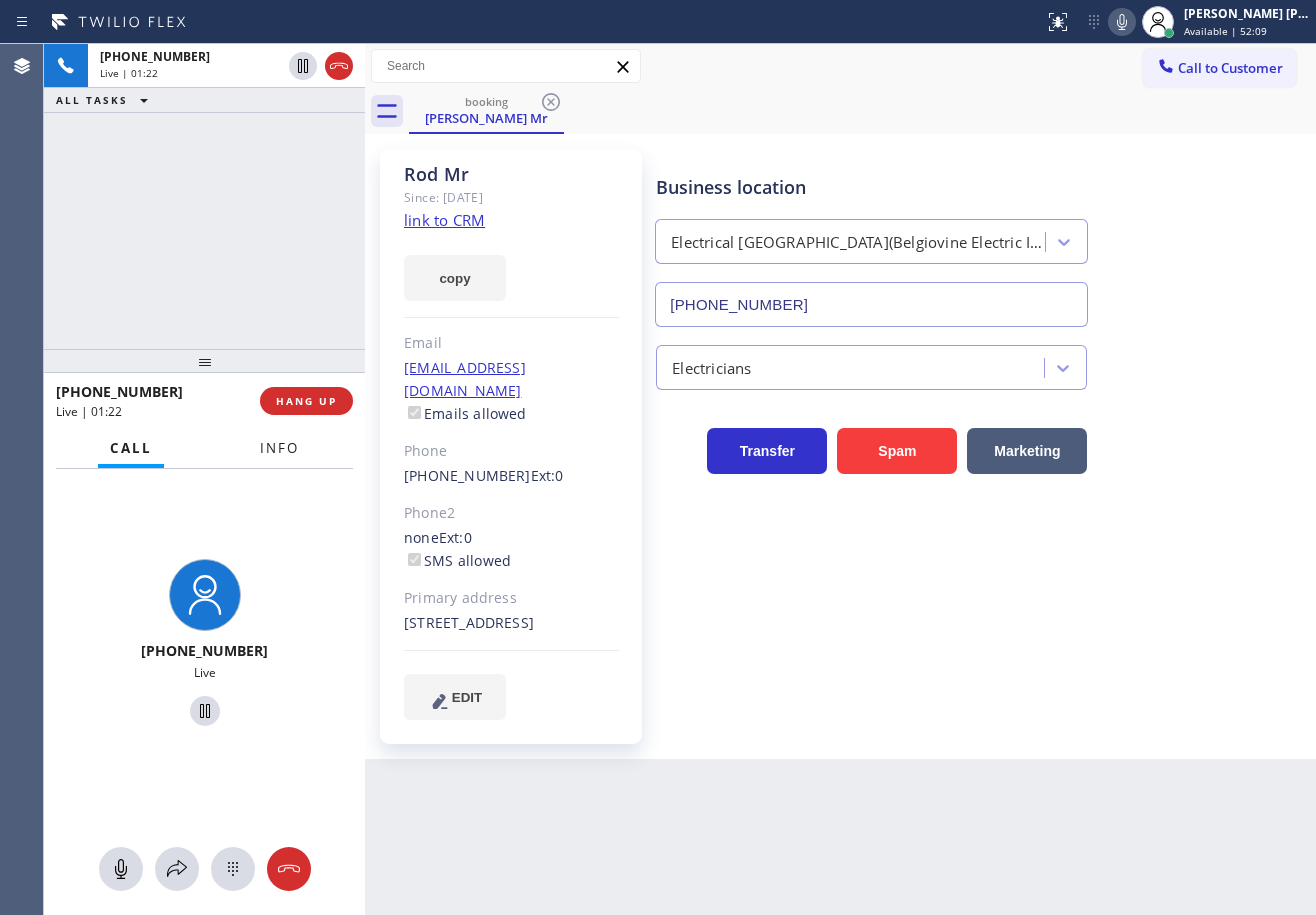 click on "Info" at bounding box center (279, 448) 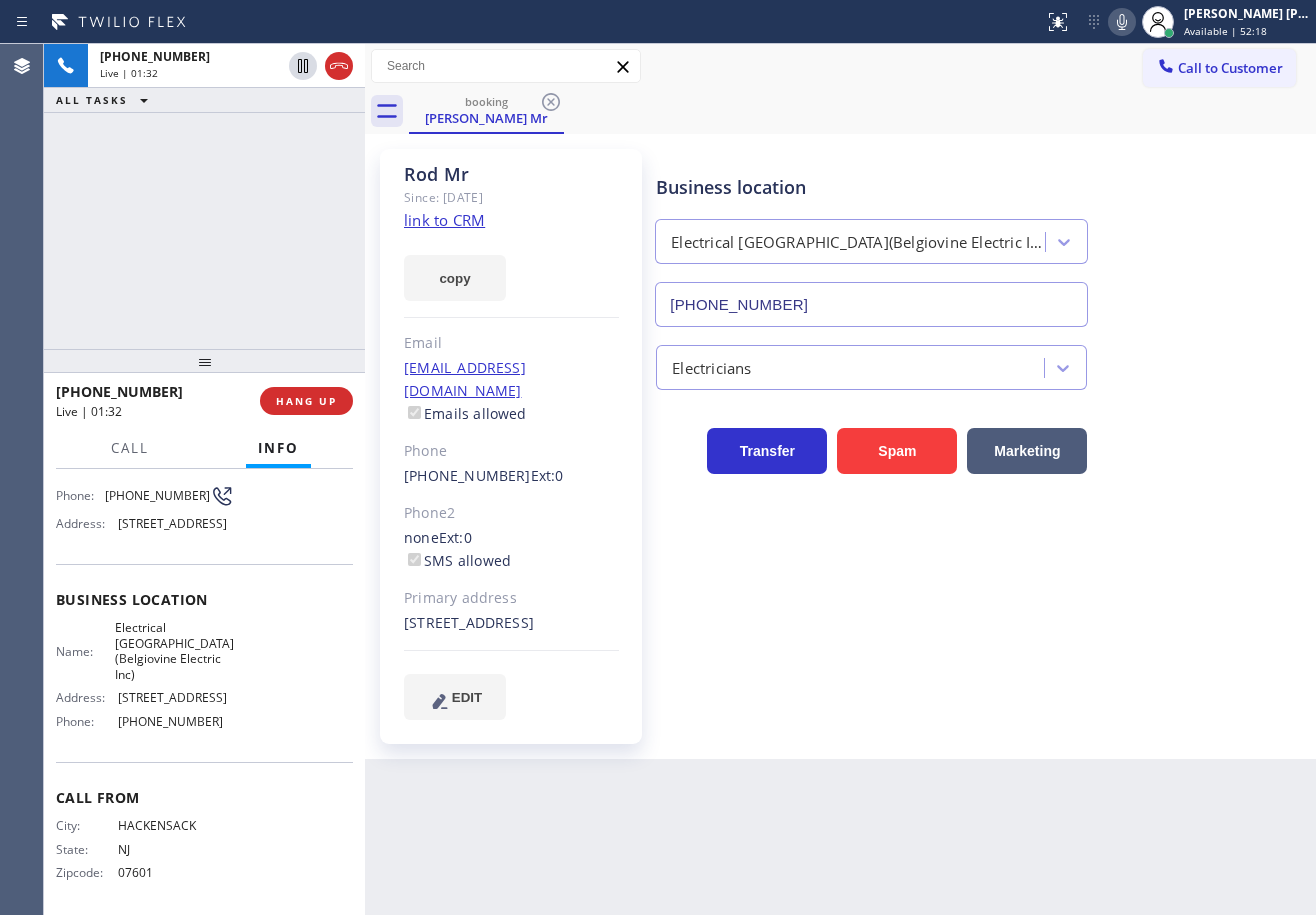 scroll, scrollTop: 200, scrollLeft: 0, axis: vertical 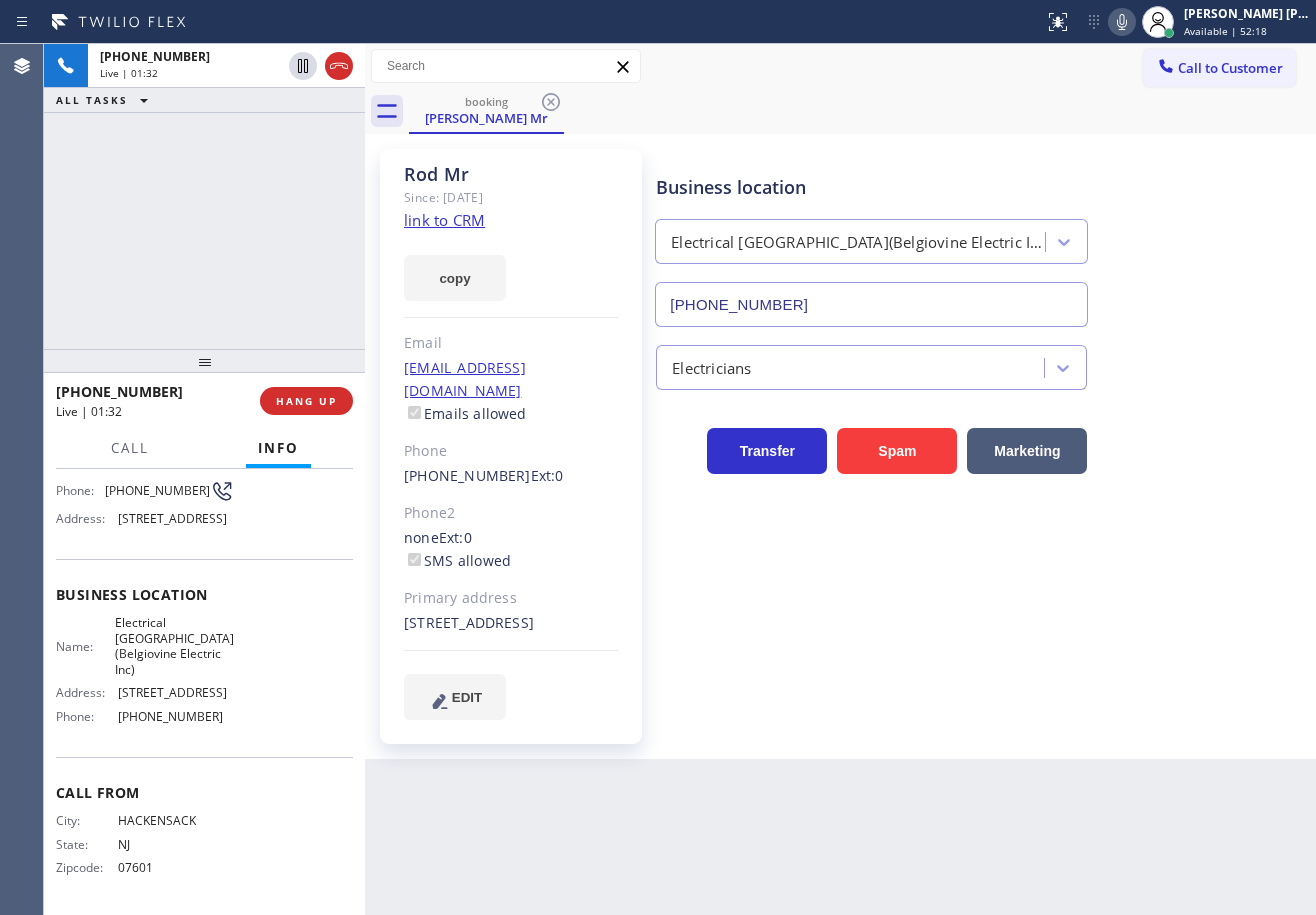 click on "Business location Electrical Empire Saddle Brook(Belgiovine Electric Inc) (551) 550-9365 Electricians Transfer Spam Marketing" at bounding box center [981, 454] 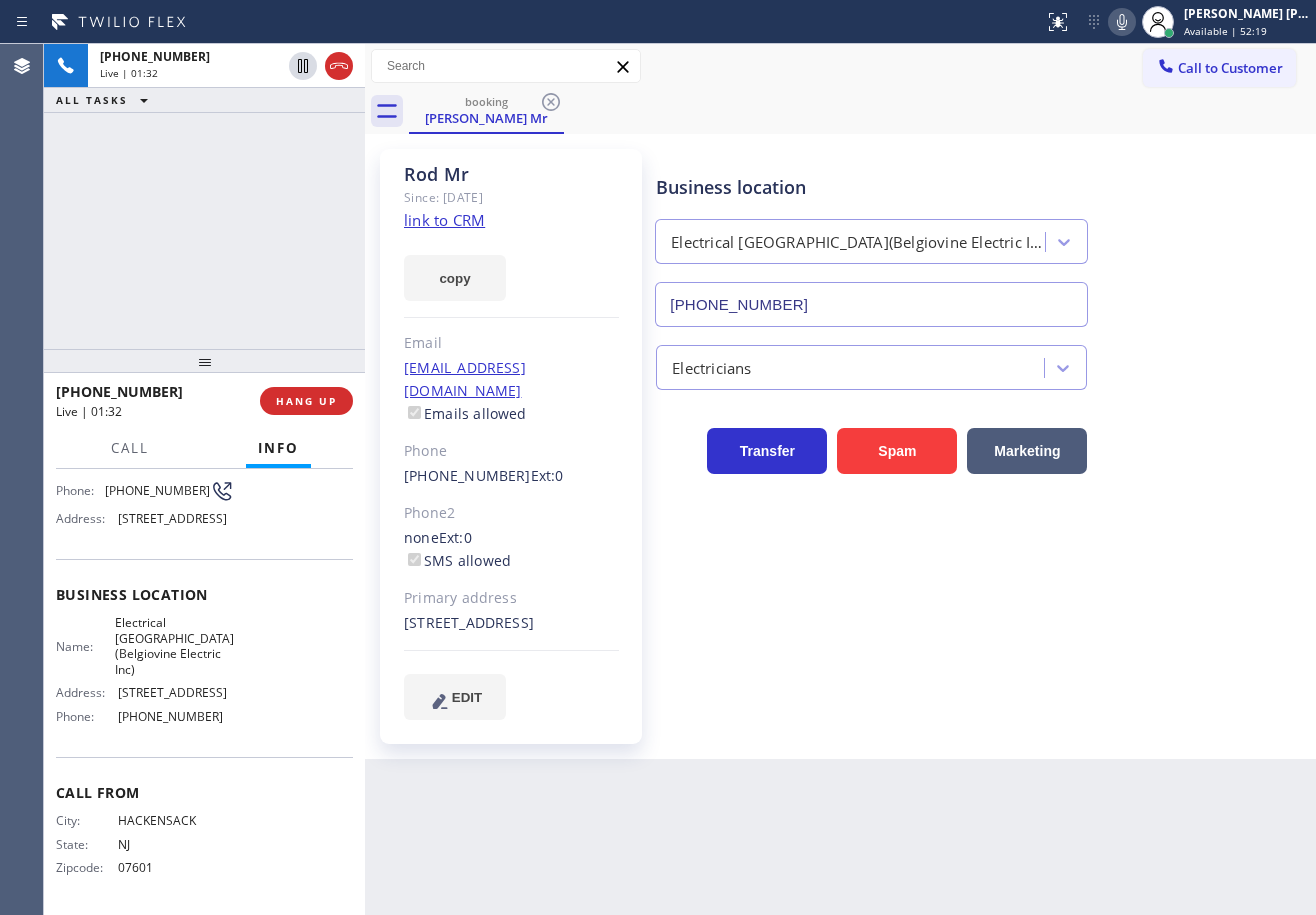 click on "Business location Electrical Empire Saddle Brook(Belgiovine Electric Inc) (551) 550-9365 Electricians Transfer Spam Marketing" at bounding box center [981, 454] 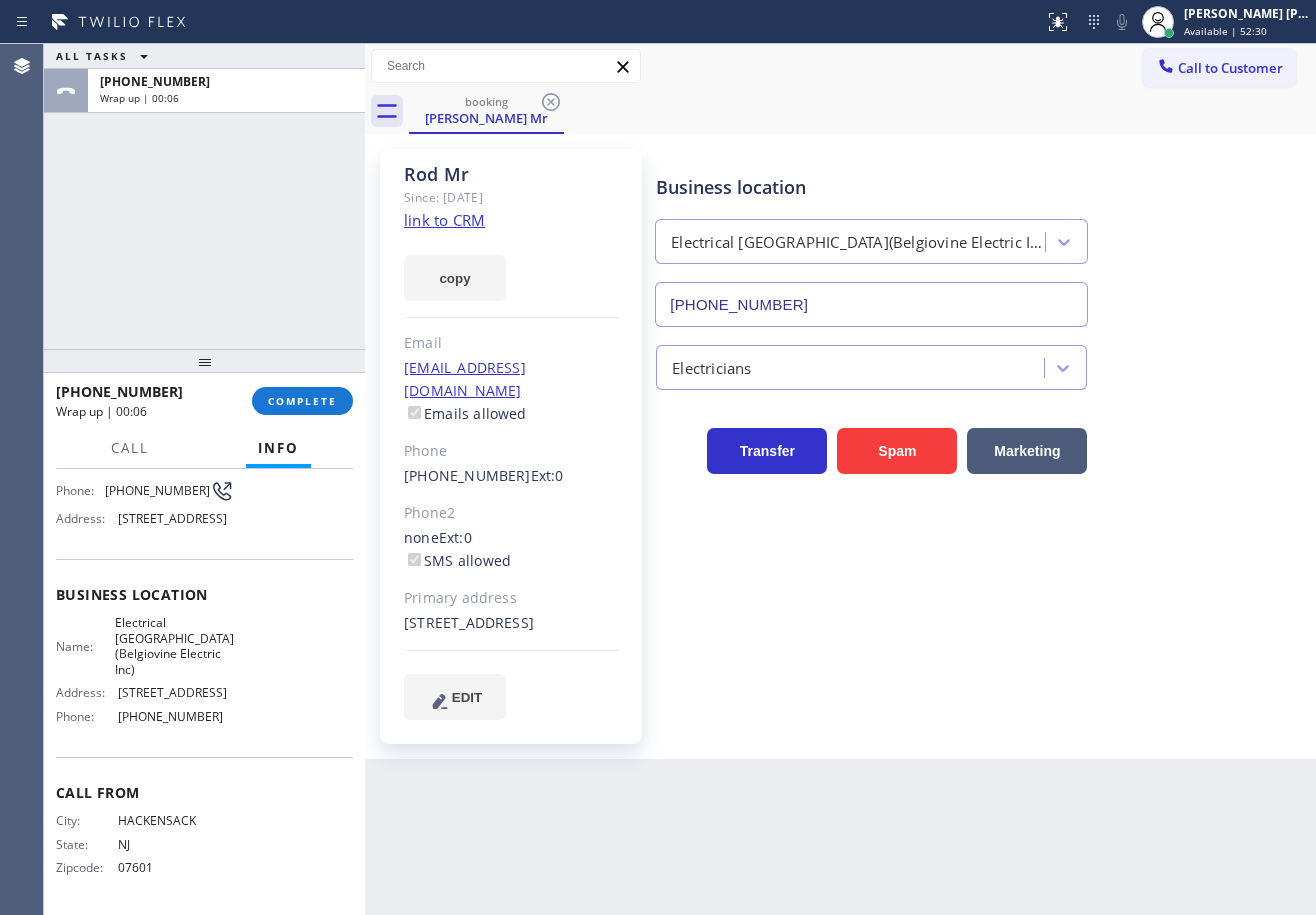 drag, startPoint x: 278, startPoint y: 257, endPoint x: 306, endPoint y: 418, distance: 163.41664 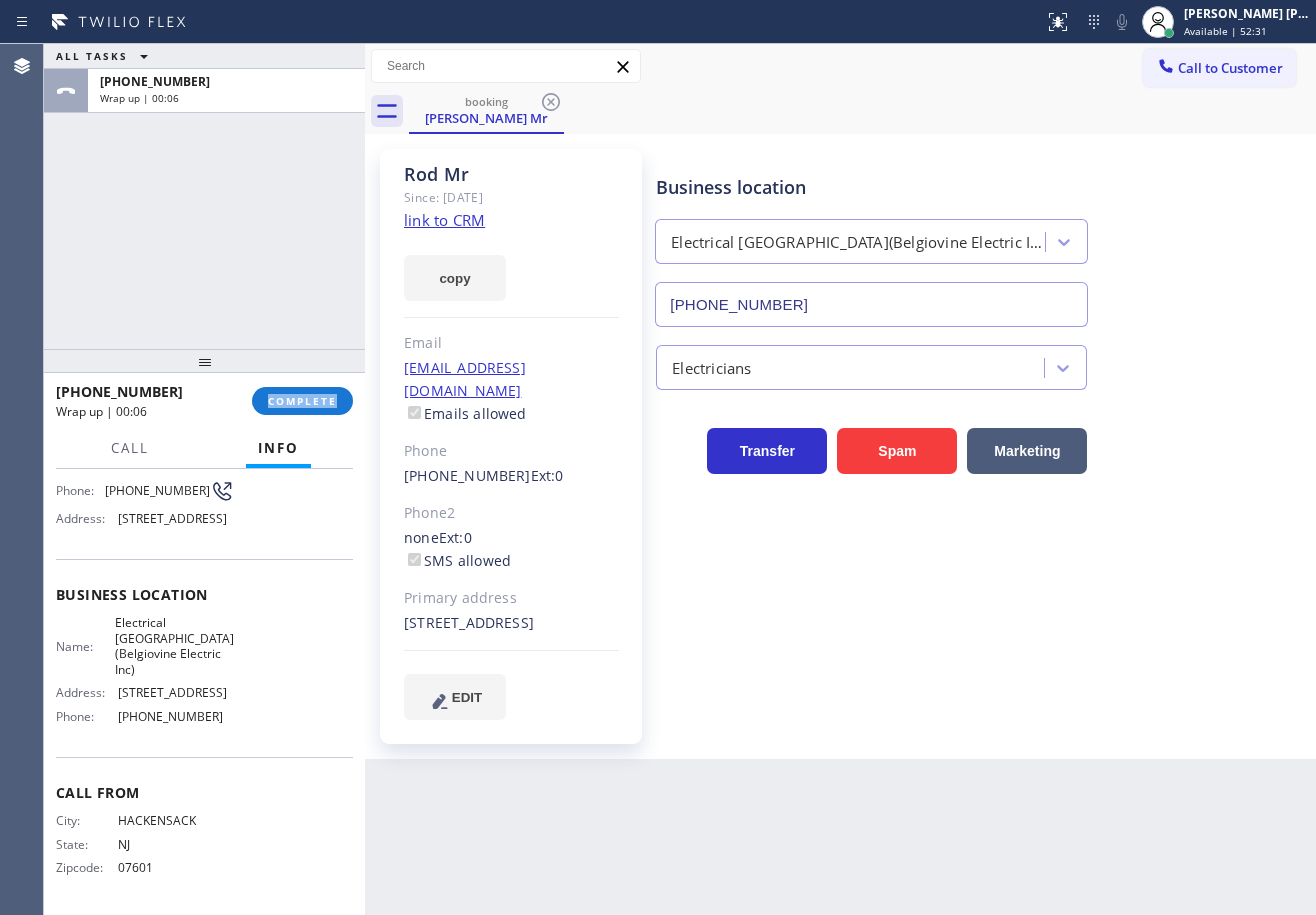 click on "+12013159469 Wrap up | 00:06 COMPLETE" at bounding box center [204, 401] 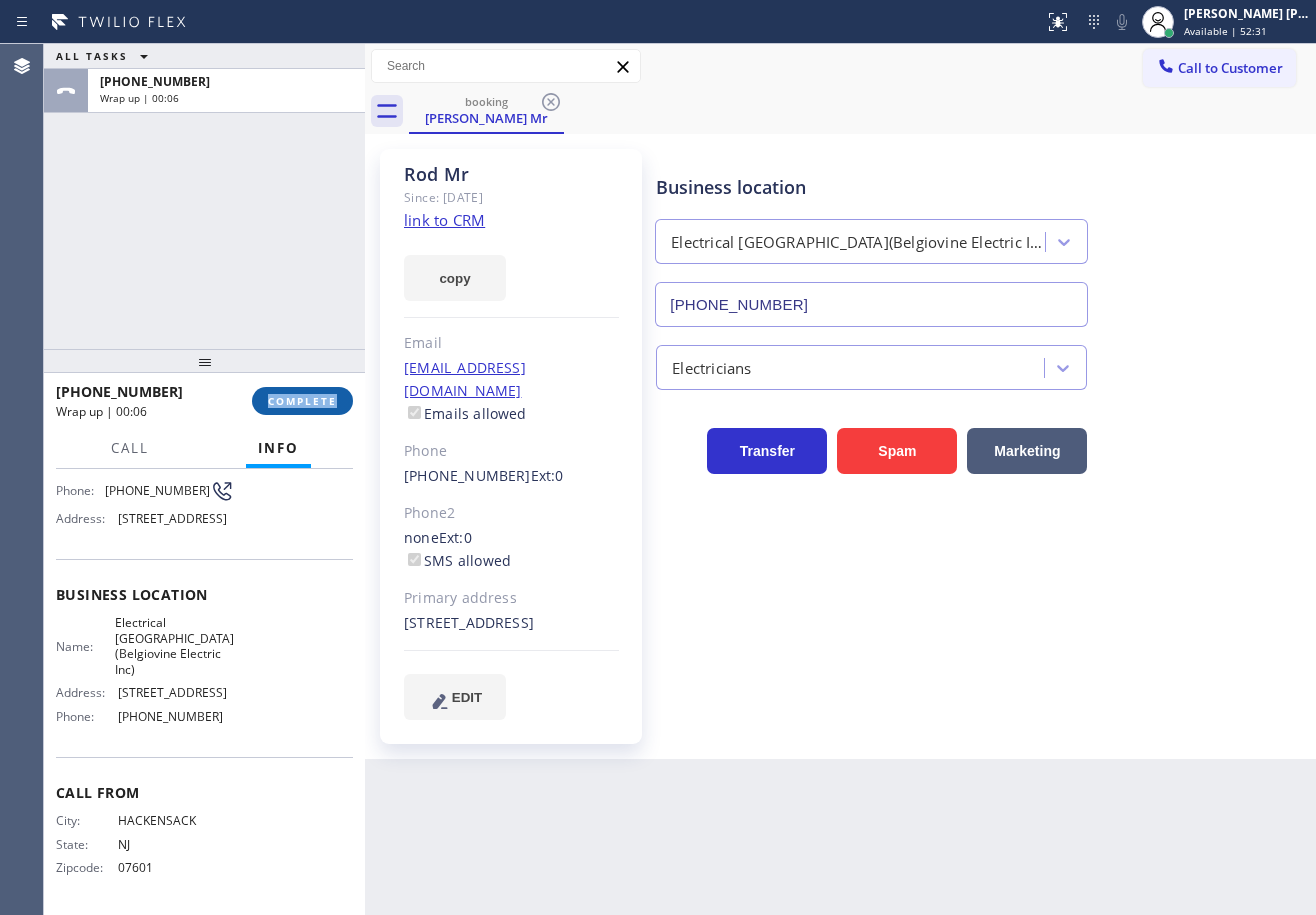 click on "COMPLETE" at bounding box center (302, 401) 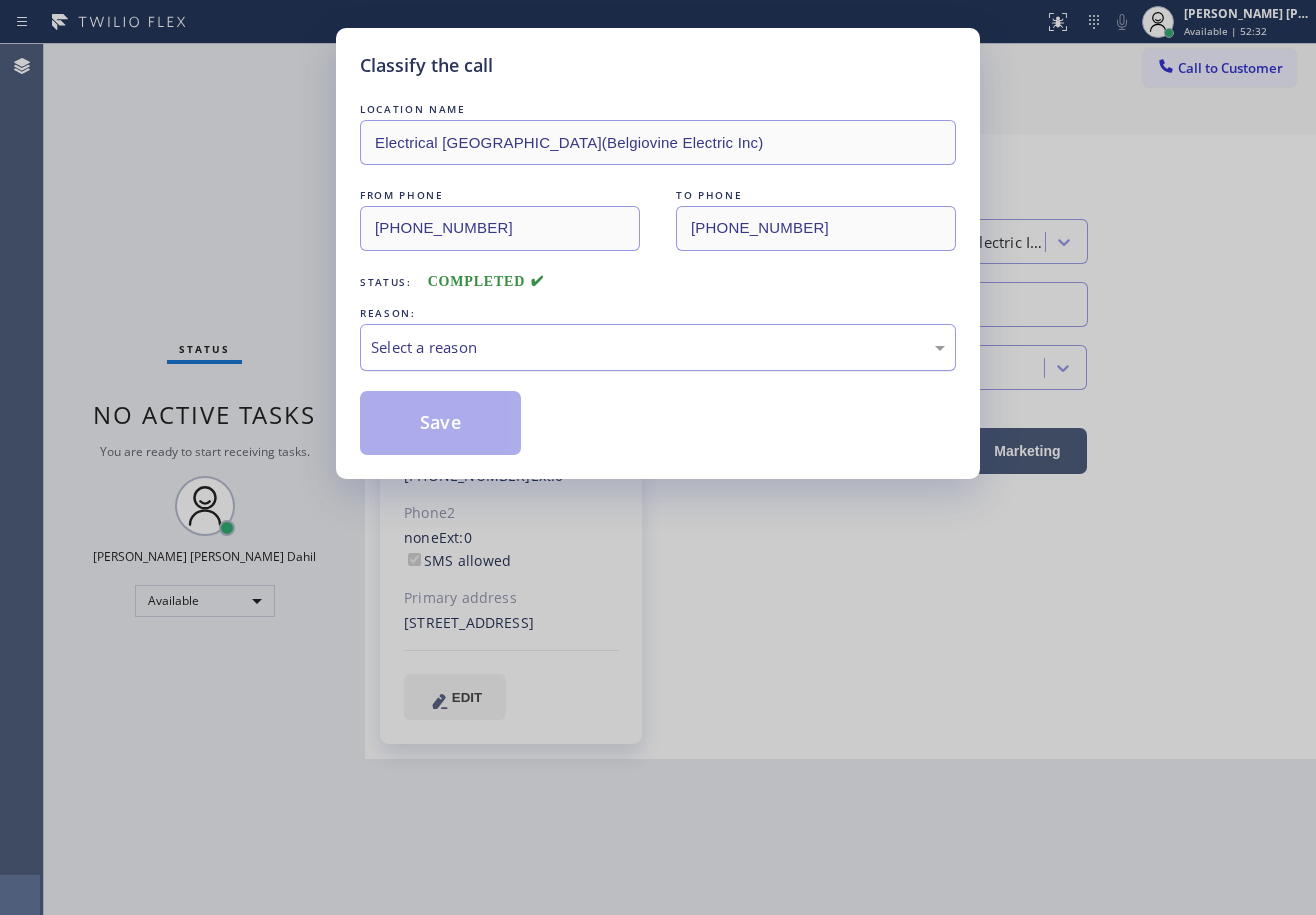 click on "Select a reason" at bounding box center [658, 347] 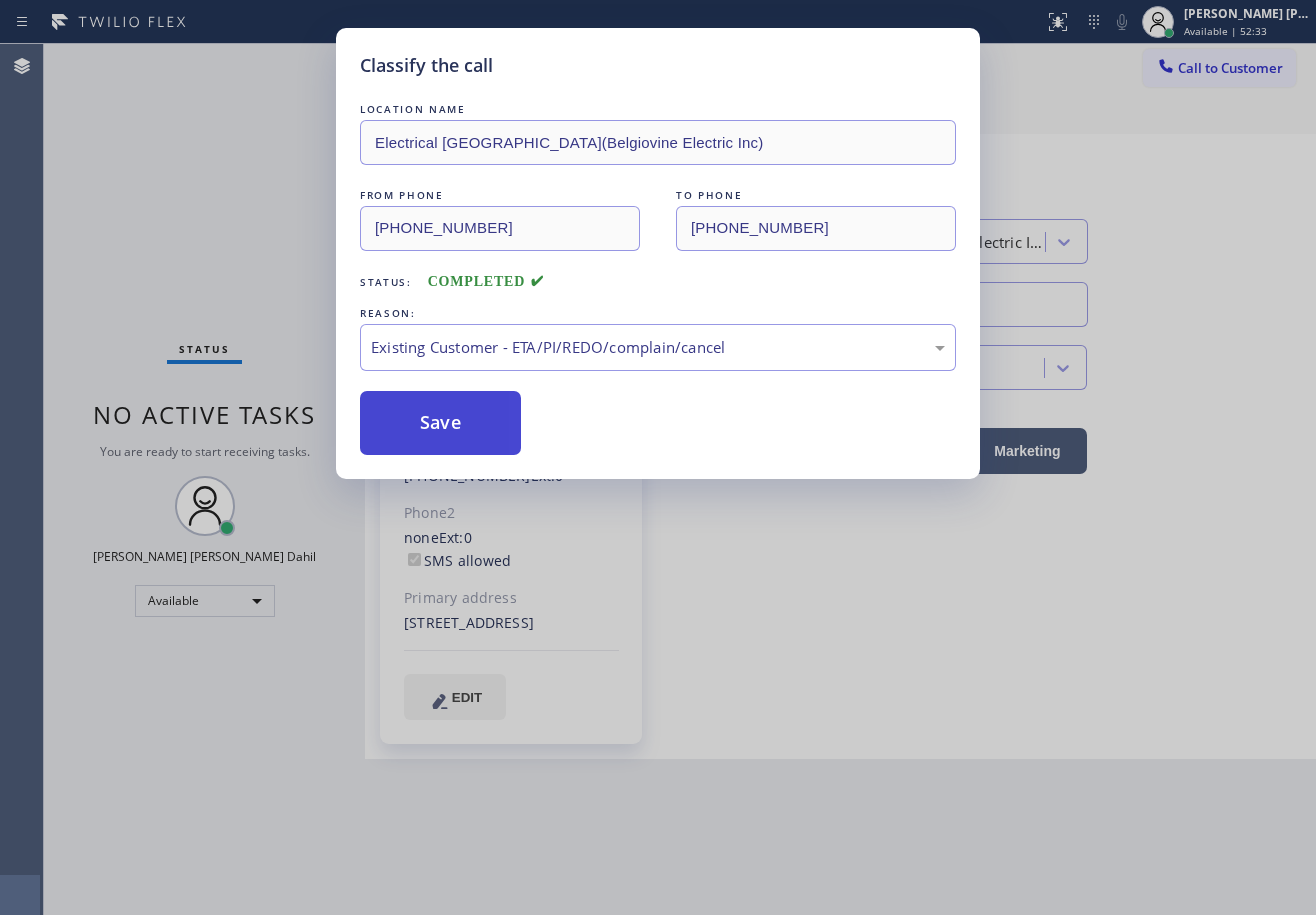 click on "Save" at bounding box center [440, 423] 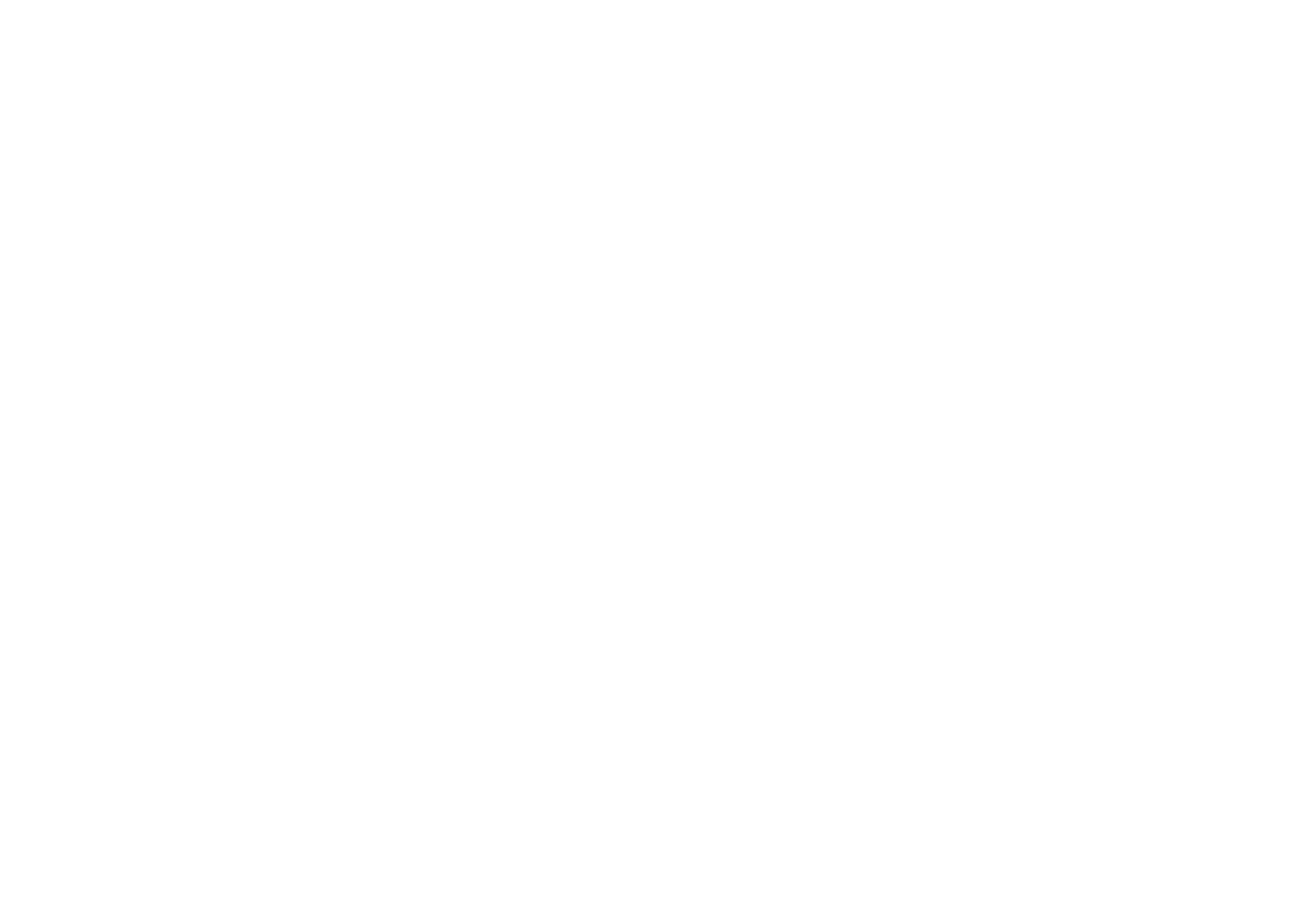scroll, scrollTop: 0, scrollLeft: 0, axis: both 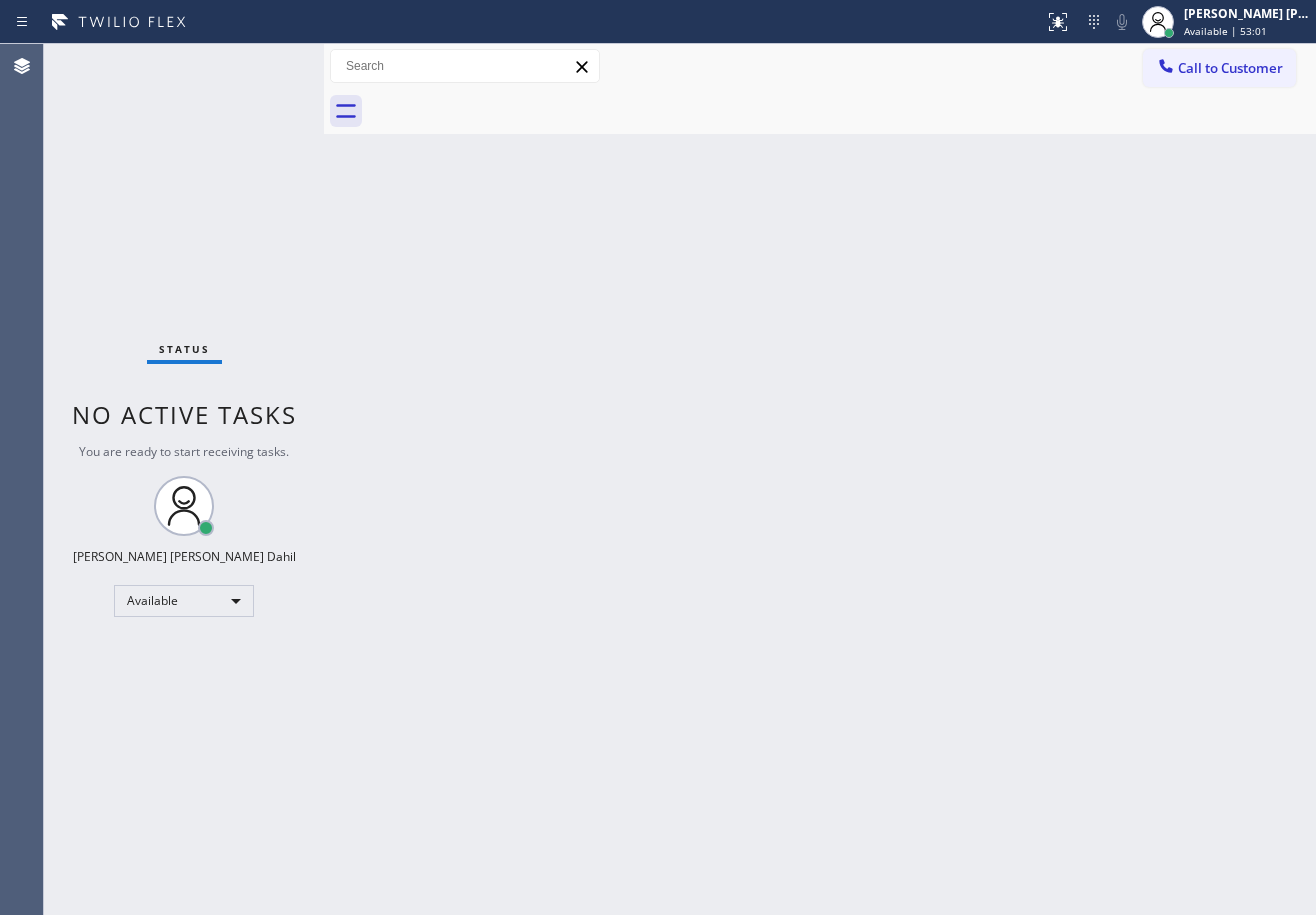 click on "Back to Dashboard Change Sender ID Customers Technicians Select a contact Outbound call Technician Search Technician Your caller id phone number Your caller id phone number Call Technician info Name   Phone none Address none Change Sender ID HVAC [PHONE_NUMBER] 5 Star Appliance [PHONE_NUMBER] Appliance Repair [PHONE_NUMBER] Plumbing [PHONE_NUMBER] Air Duct Cleaning [PHONE_NUMBER]  Electricians [PHONE_NUMBER] Cancel Change Check personal SMS Reset Change No tabs Call to Customer Outbound call Location Search location Your caller id phone number Customer number Call Outbound call Technician Search Technician Your caller id phone number Your caller id phone number Call" at bounding box center [820, 479] 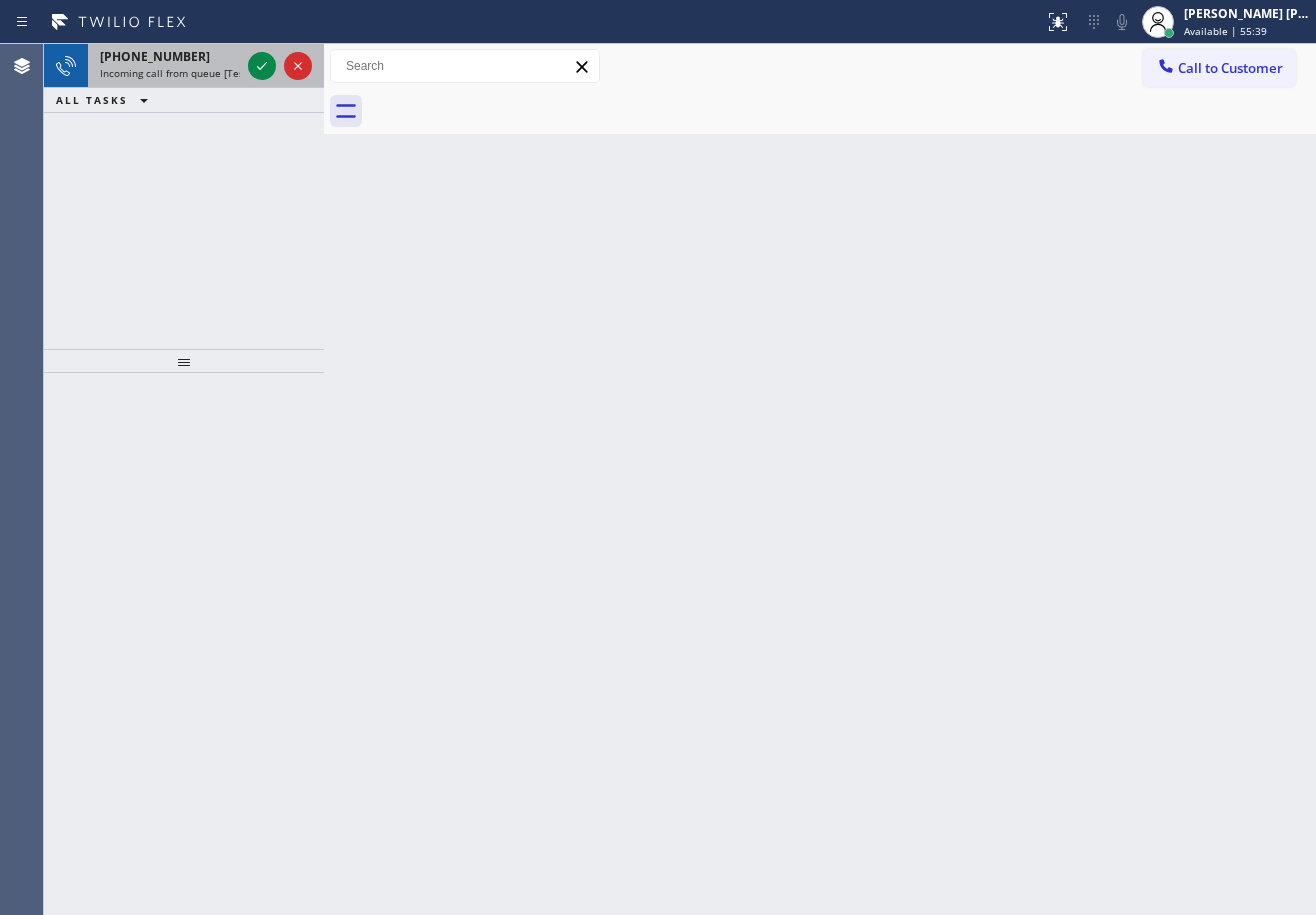 click on "[PHONE_NUMBER]" at bounding box center (170, 56) 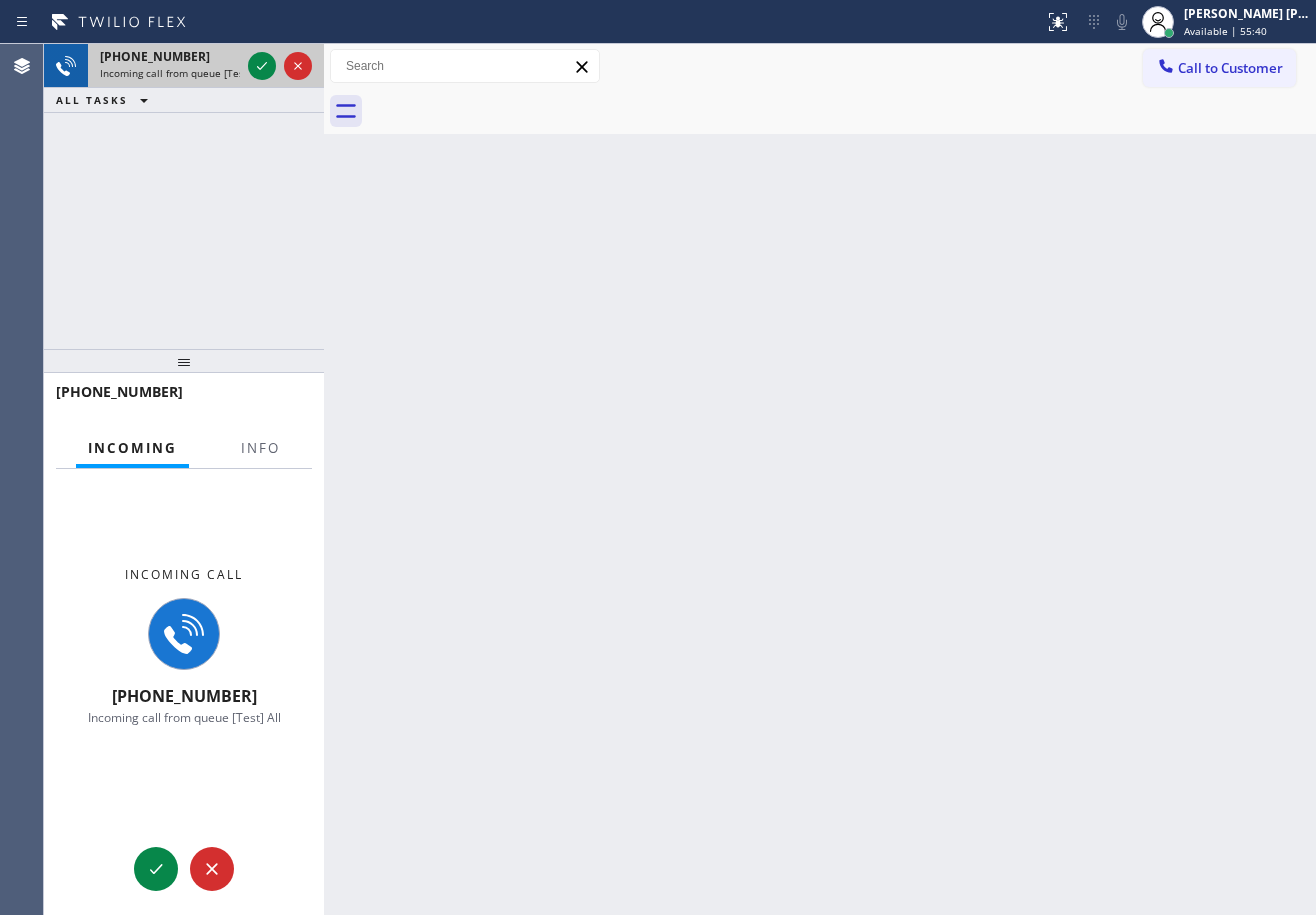 click on "[PHONE_NUMBER]" at bounding box center (170, 56) 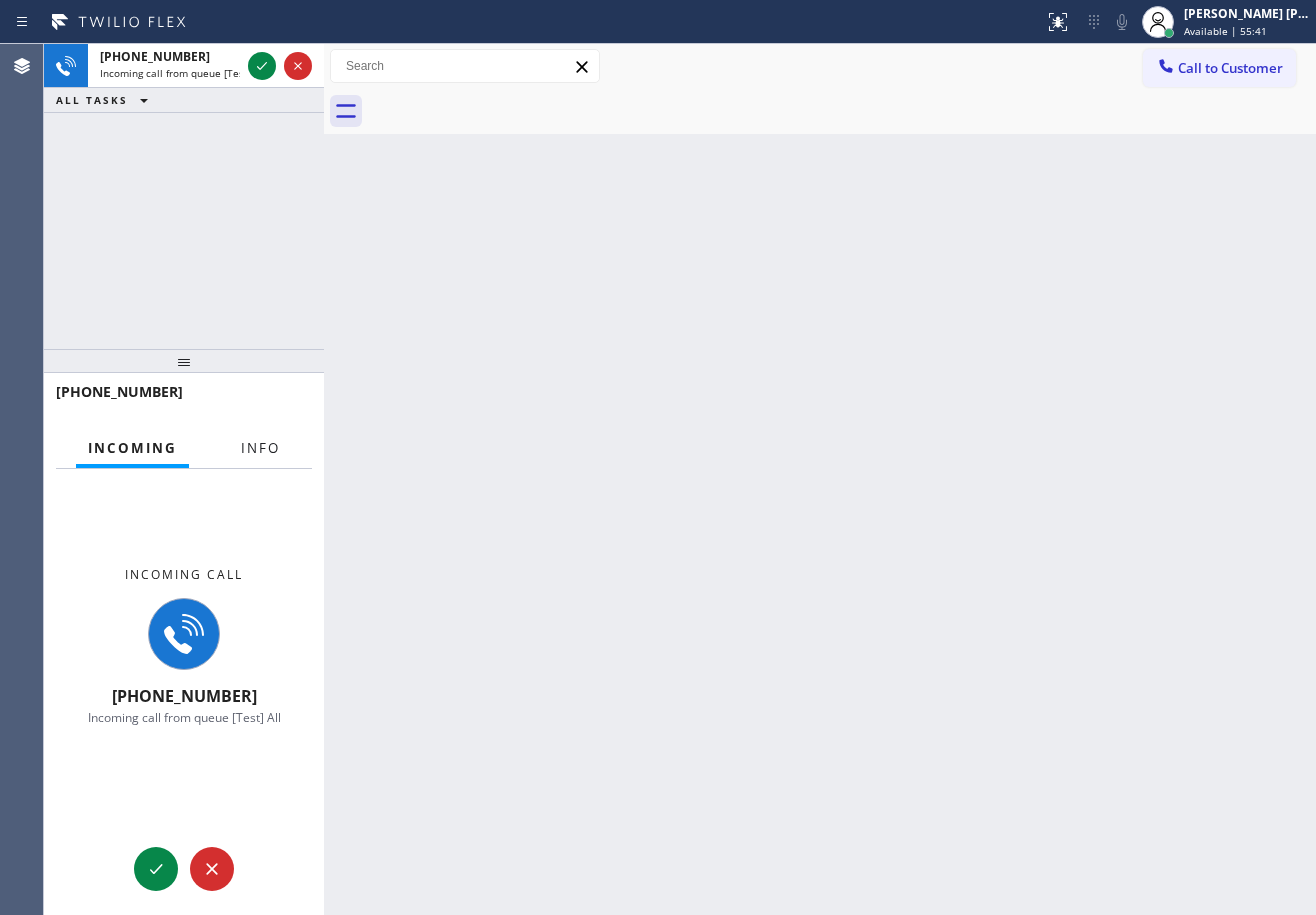 click on "Info" at bounding box center (260, 448) 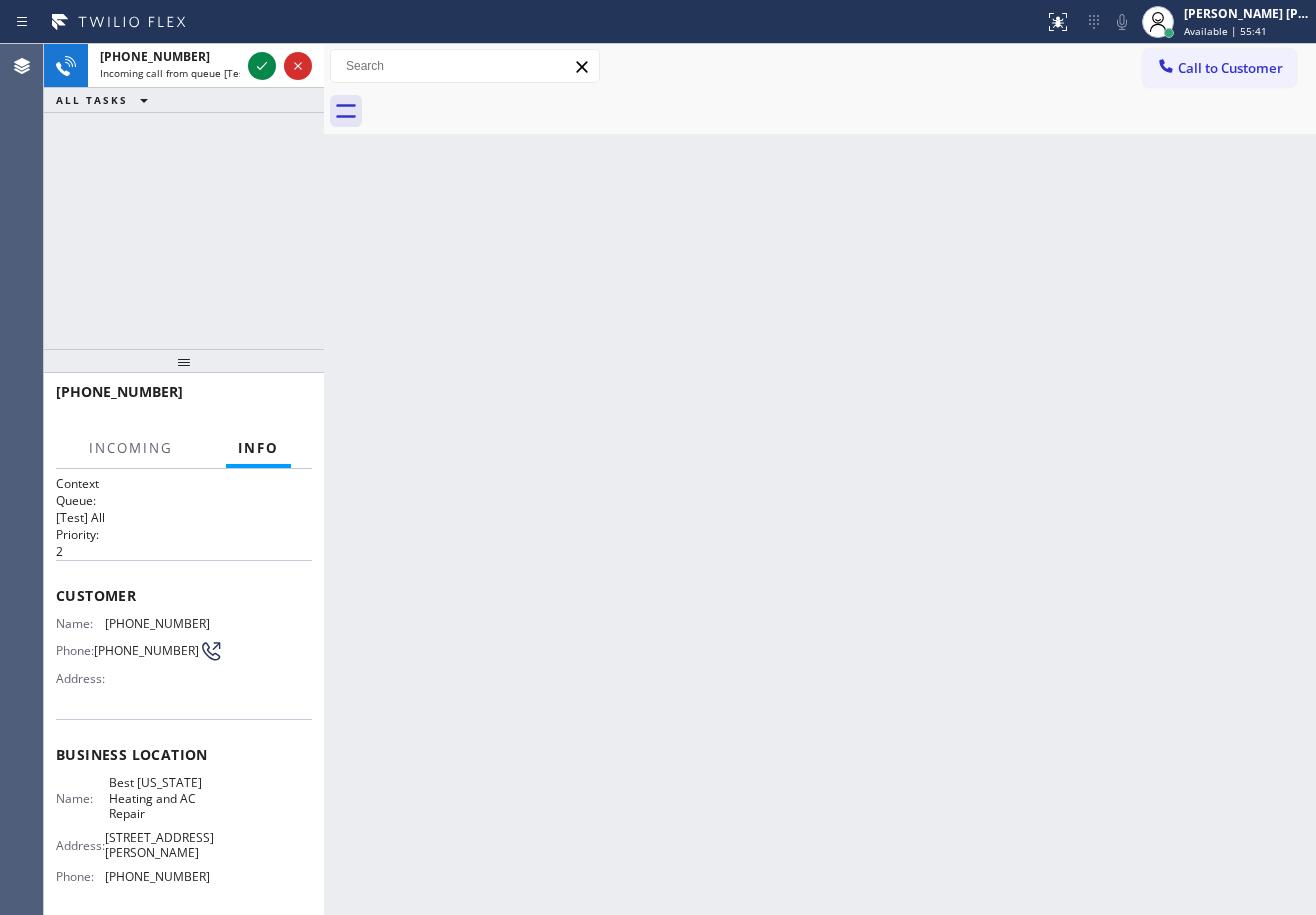click on "Info" at bounding box center (258, 448) 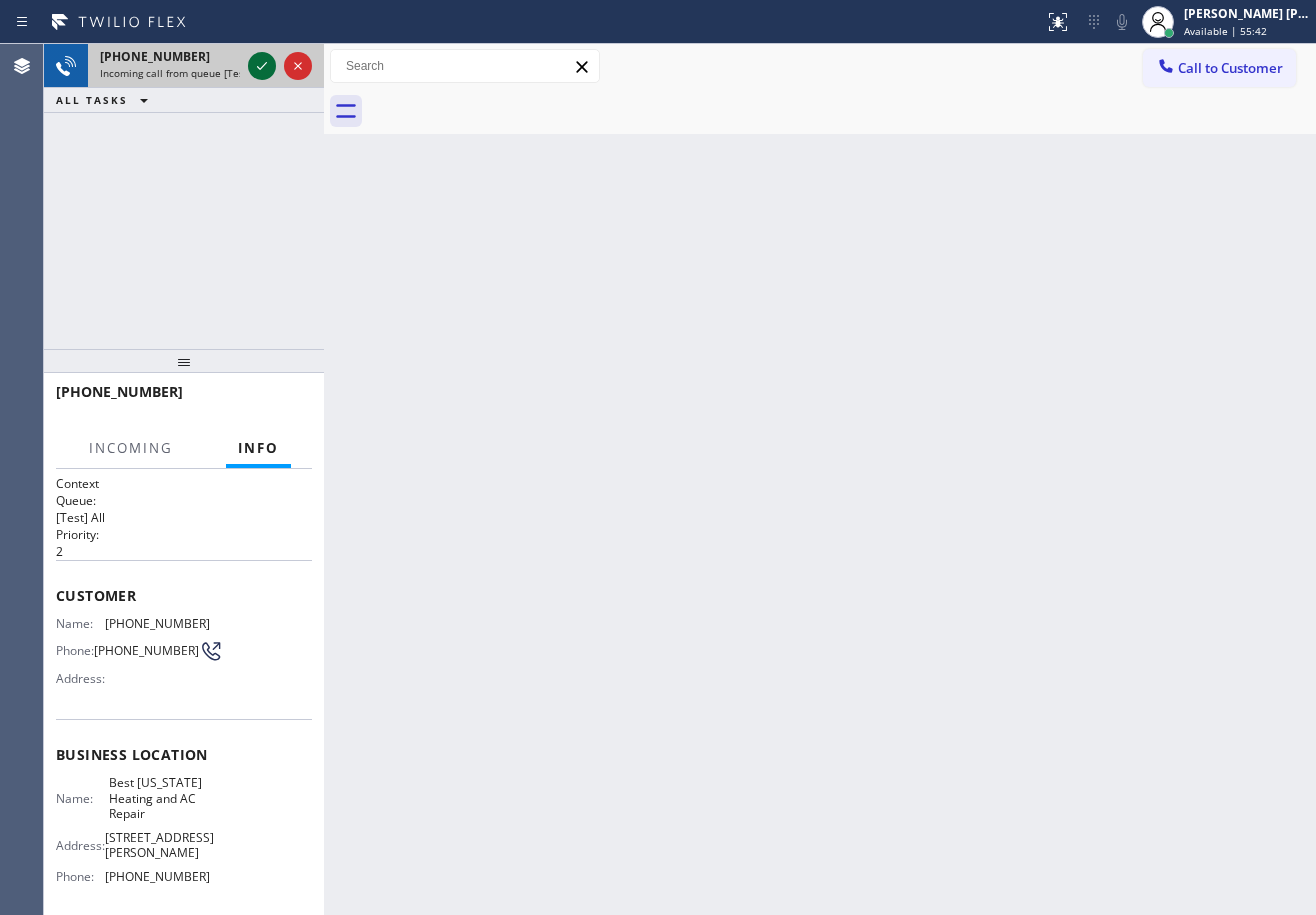 click 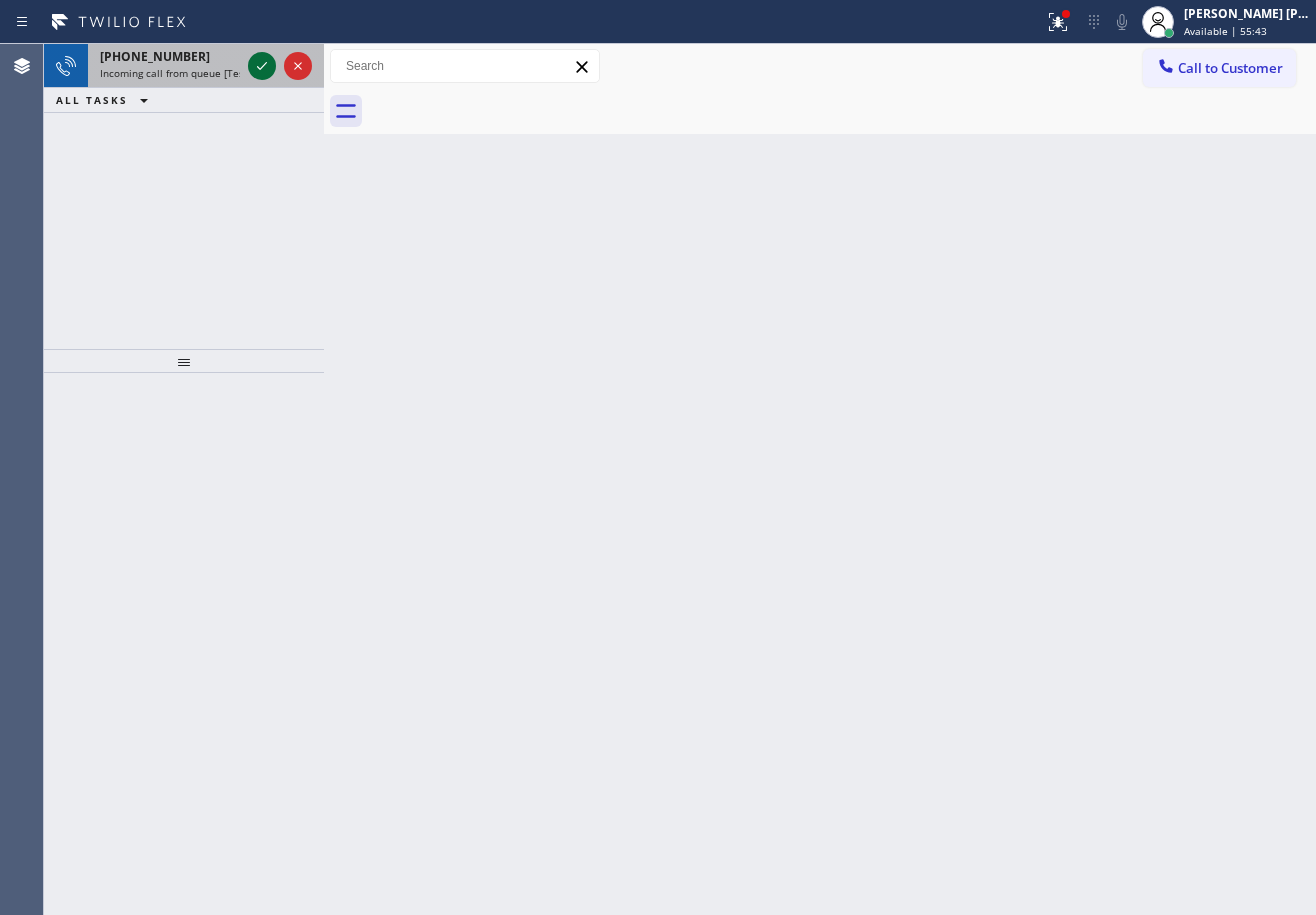 click 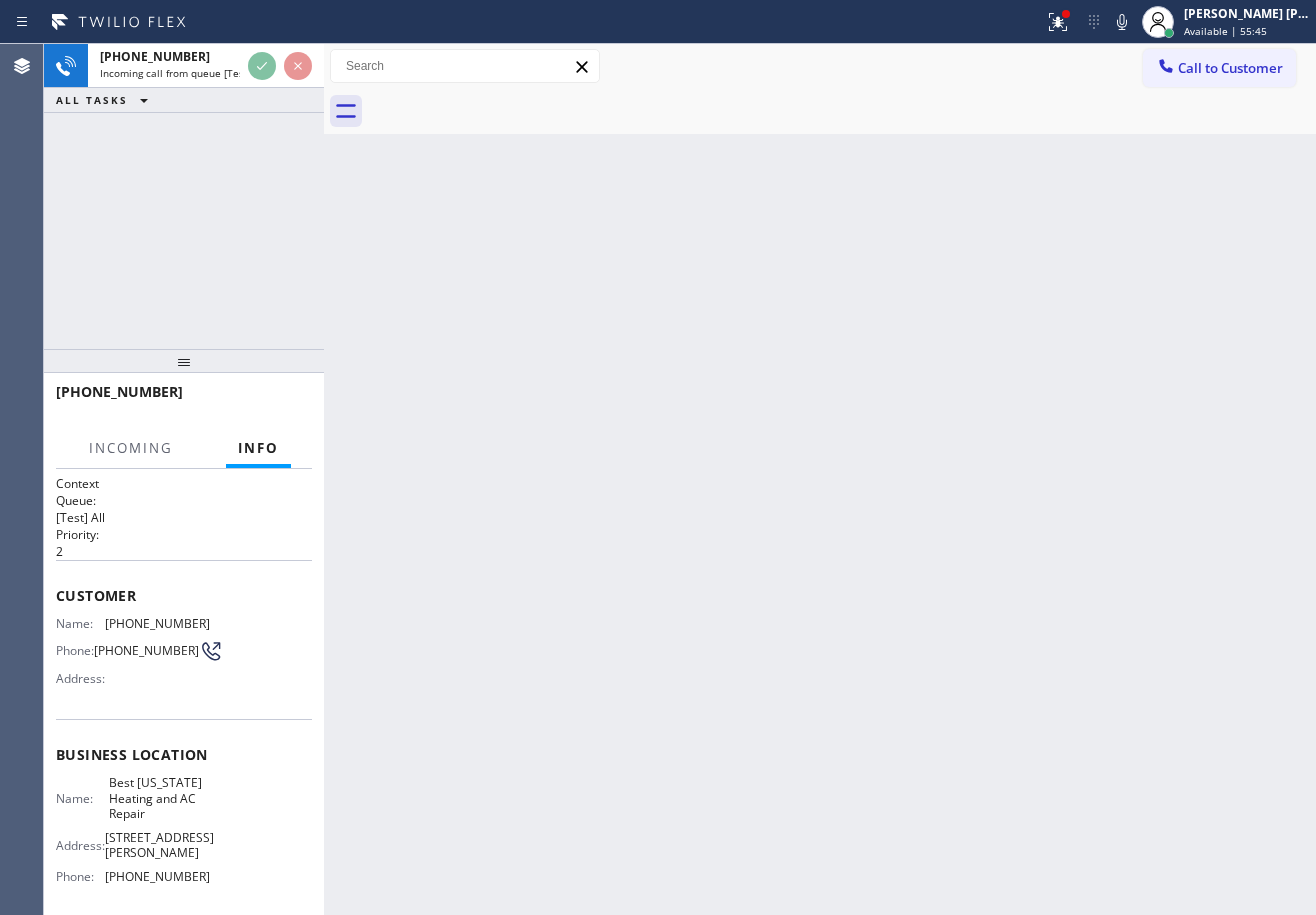 drag, startPoint x: 333, startPoint y: 86, endPoint x: 348, endPoint y: 86, distance: 15 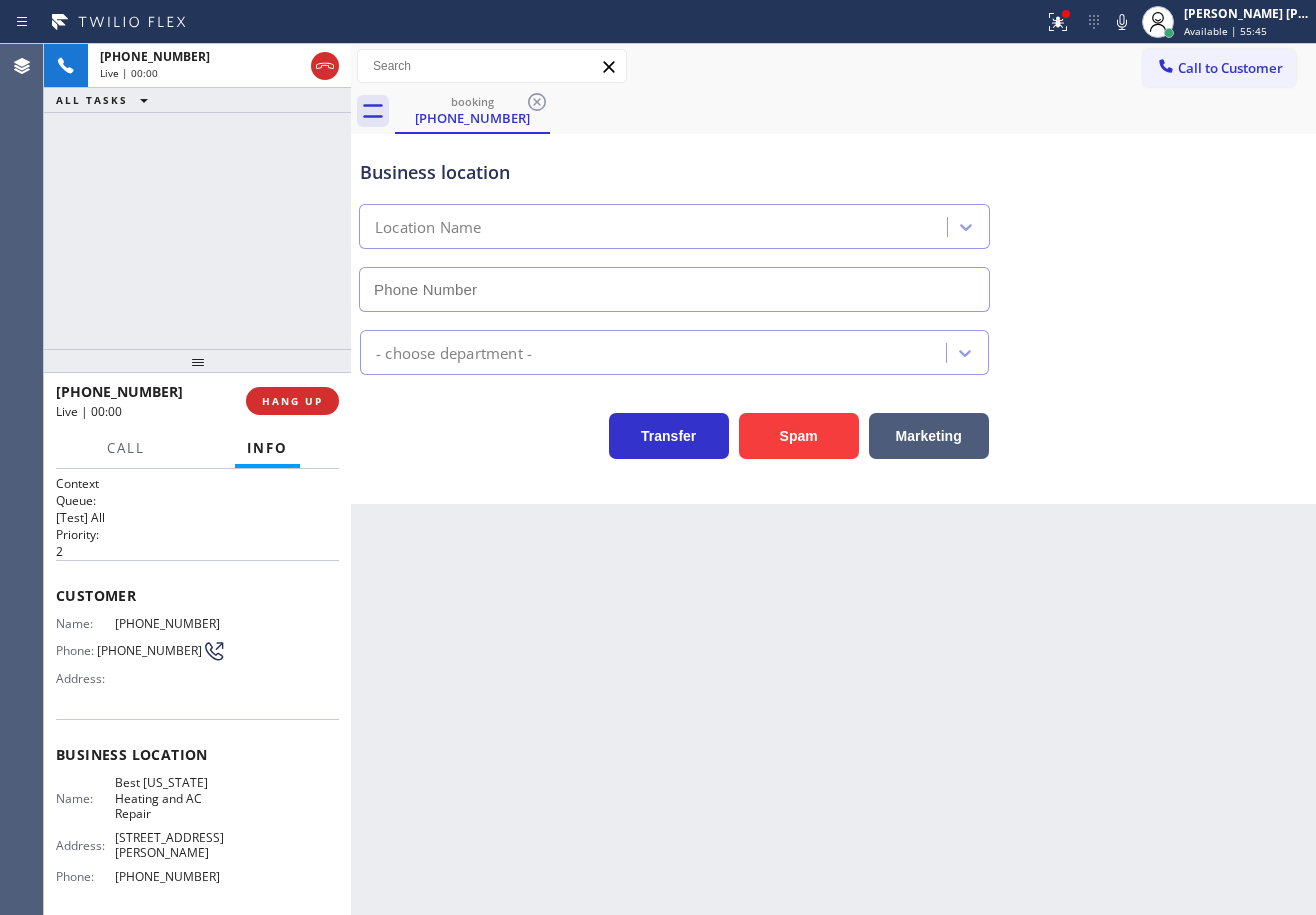 type on "[PHONE_NUMBER]" 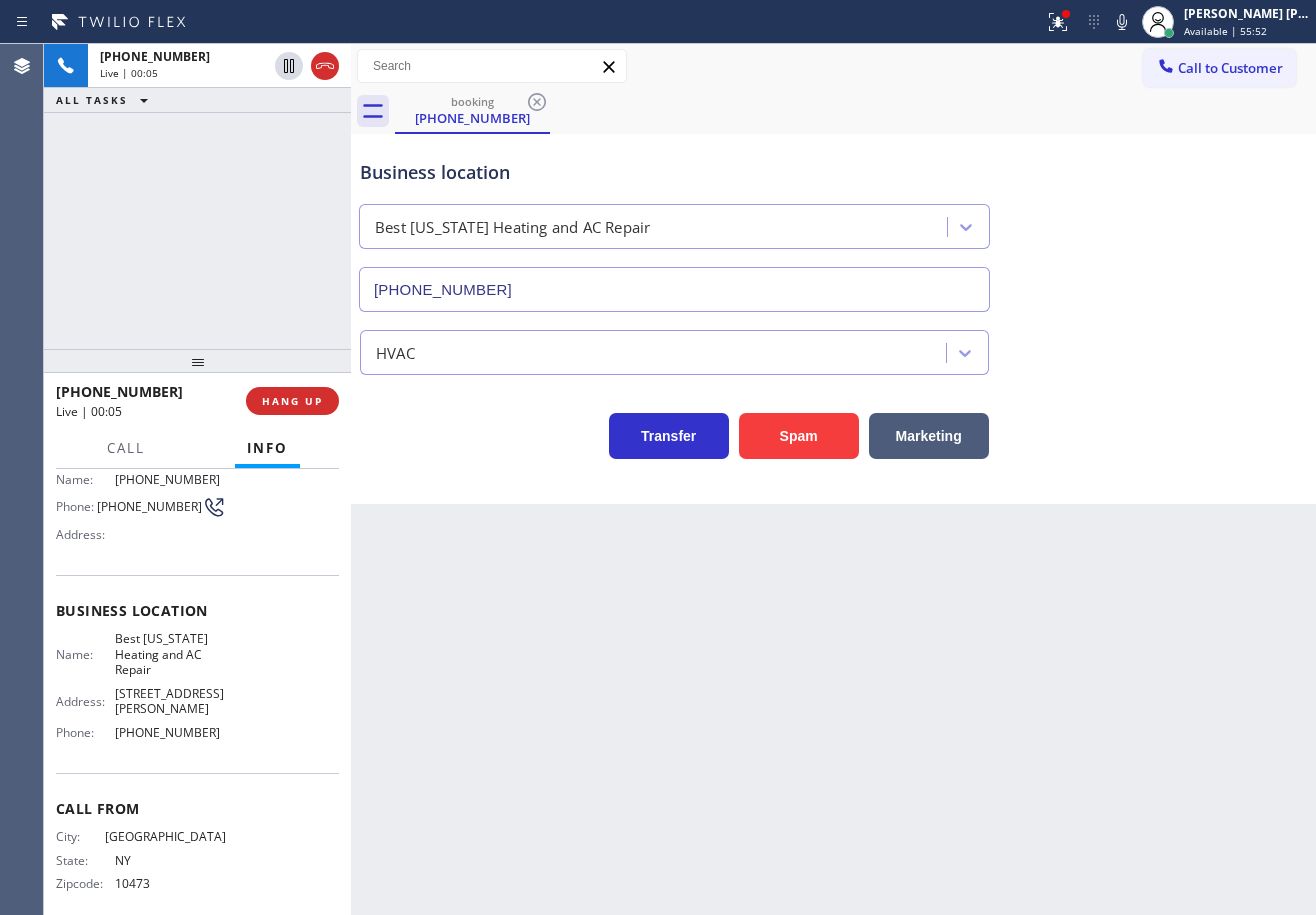 drag, startPoint x: 534, startPoint y: 678, endPoint x: 288, endPoint y: 680, distance: 246.00813 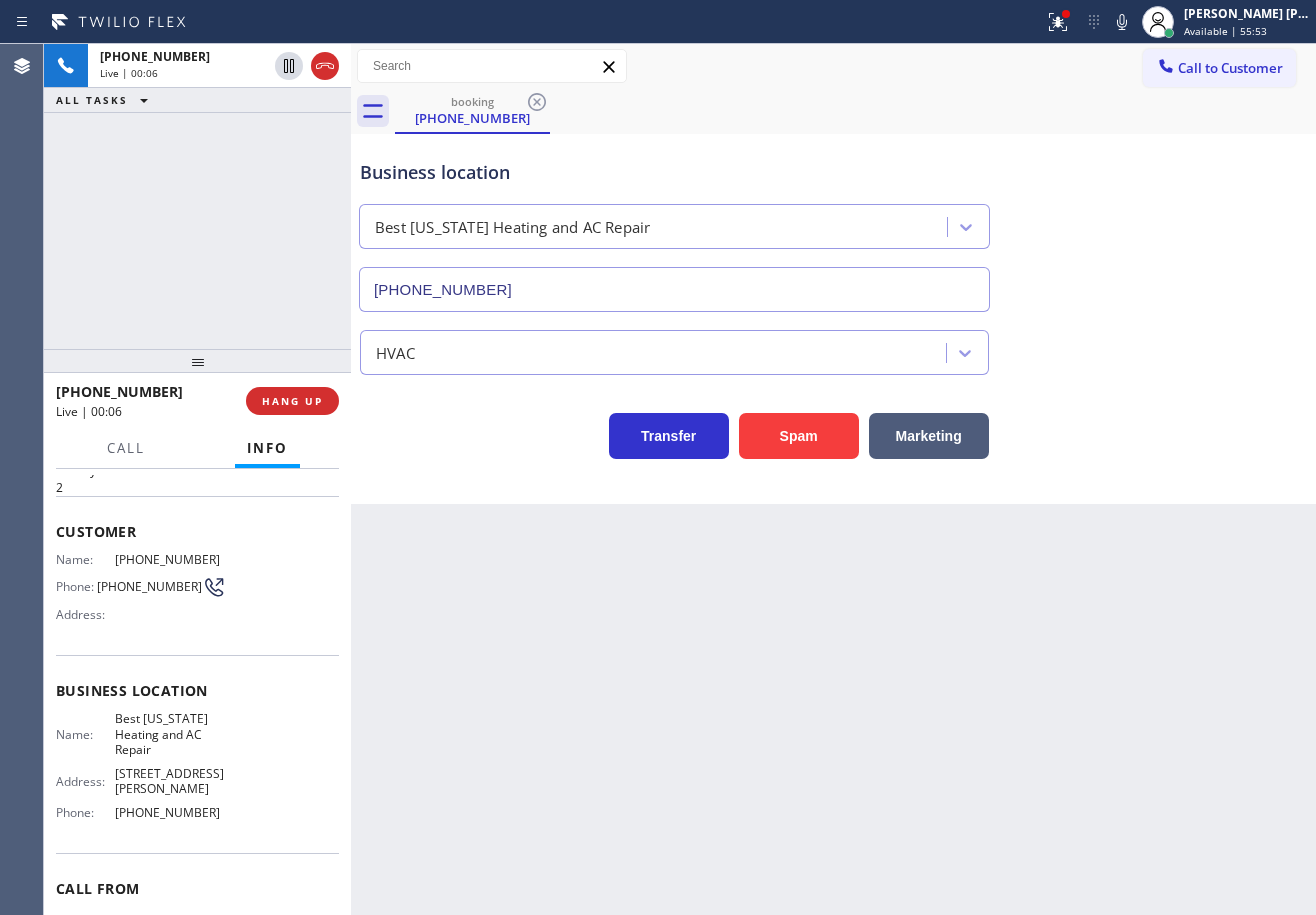 scroll, scrollTop: 0, scrollLeft: 0, axis: both 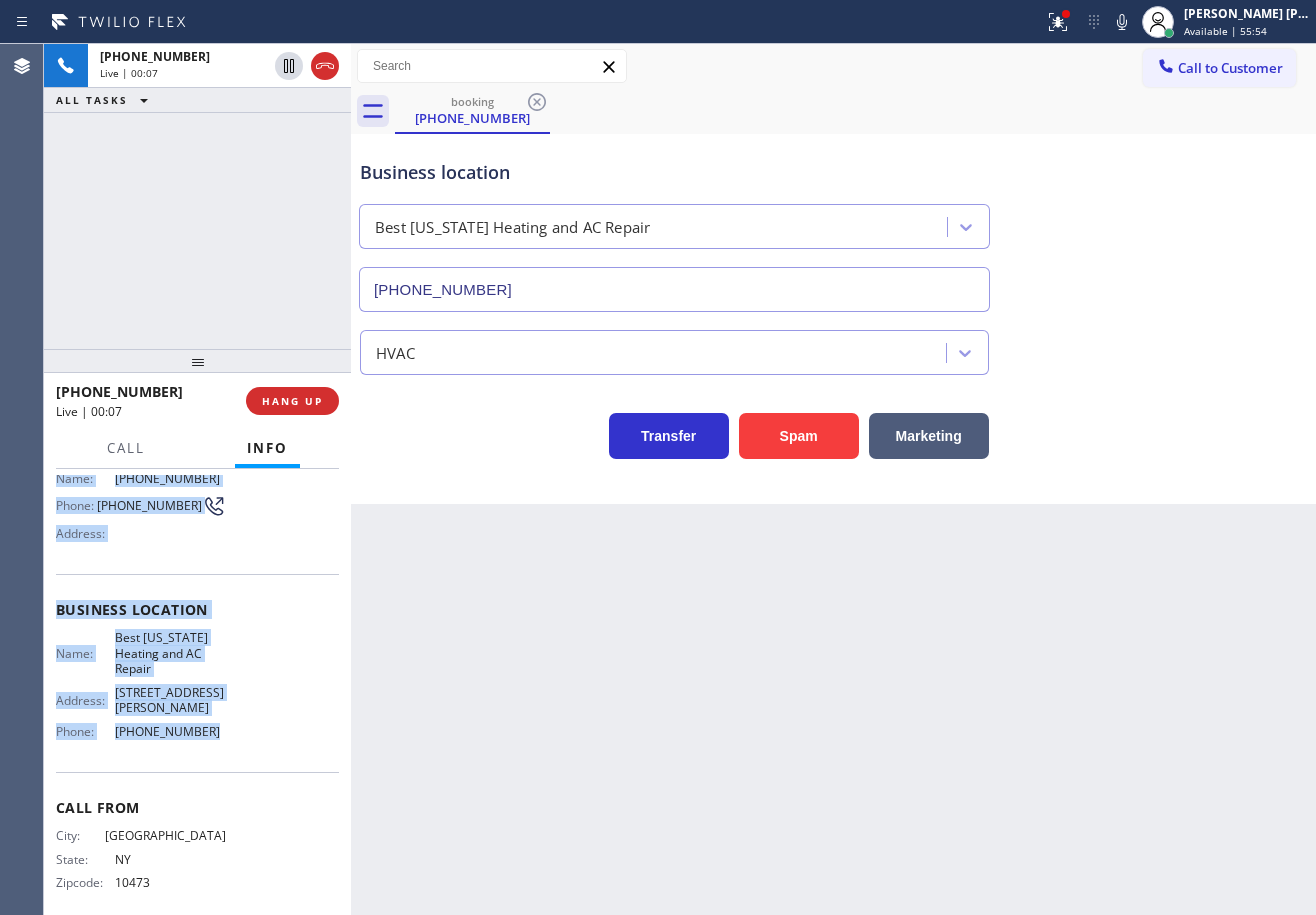 drag, startPoint x: 51, startPoint y: 588, endPoint x: 550, endPoint y: 573, distance: 499.2254 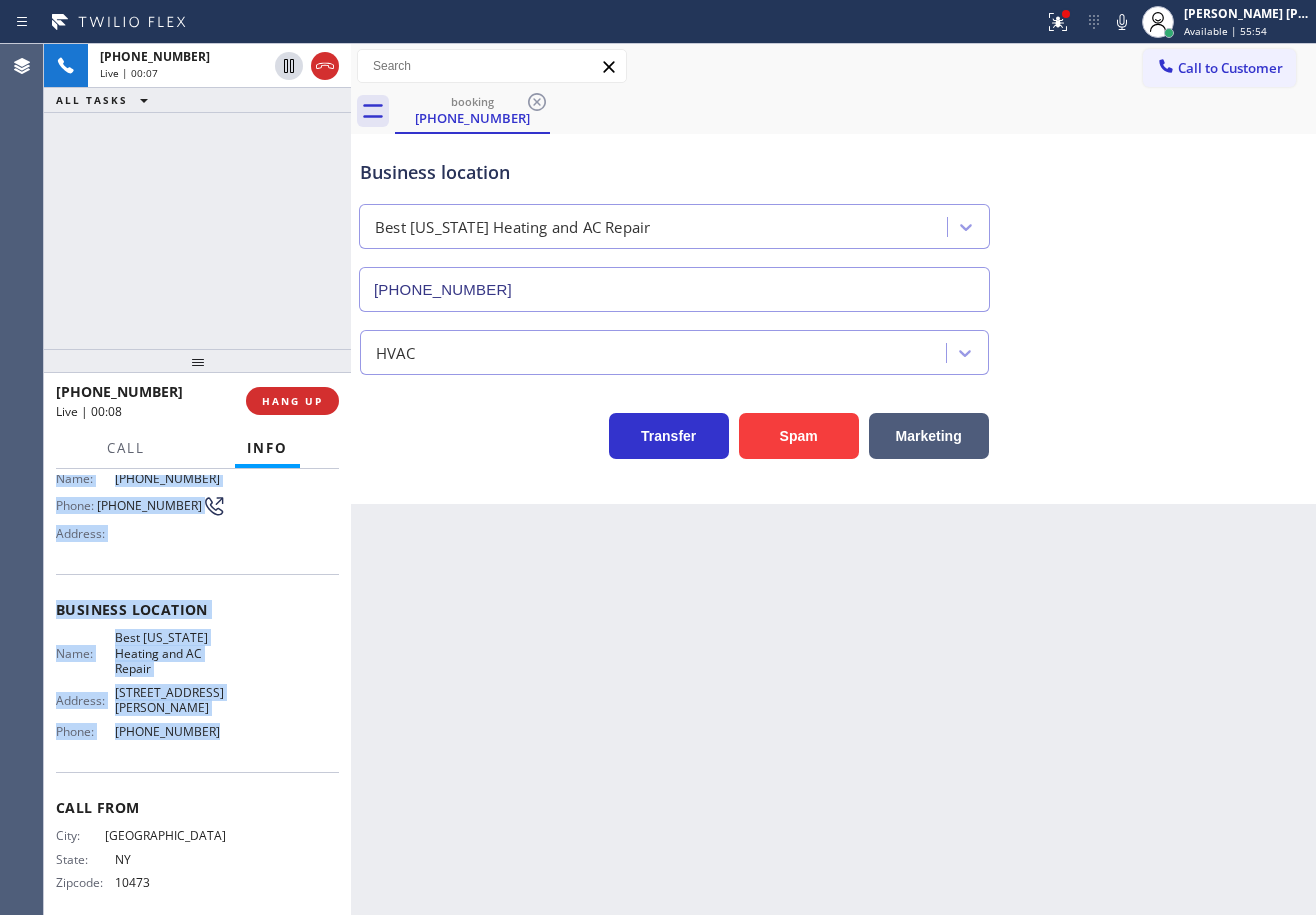 copy on "Customer Name: [PHONE_NUMBER] Phone: [PHONE_NUMBER] Address: Business location Name: Best [US_STATE] Heating and AC Repair Address: [STREET_ADDRESS][PERSON_NAME]  Phone: [PHONE_NUMBER]" 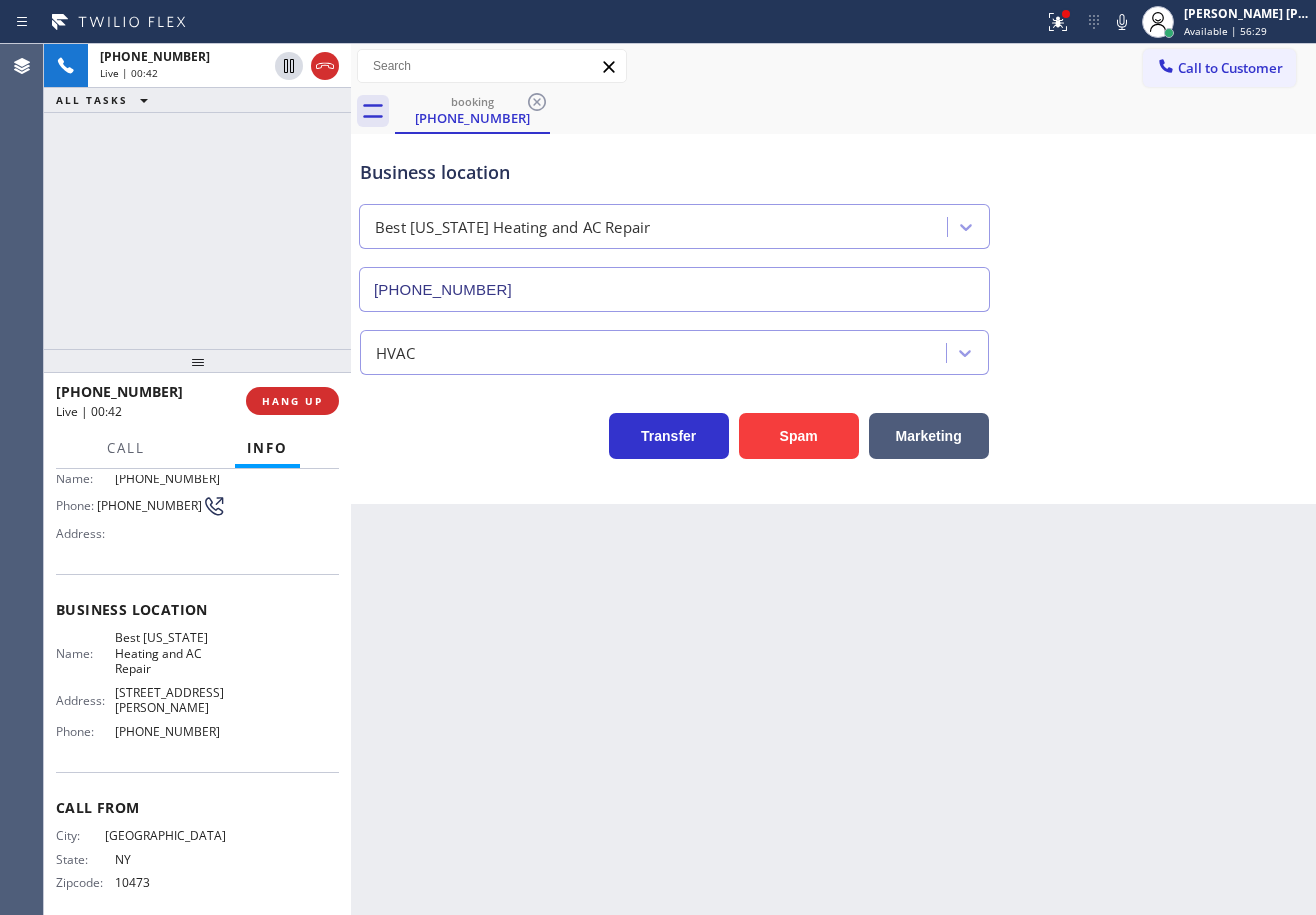 drag, startPoint x: 1050, startPoint y: 25, endPoint x: 1069, endPoint y: 48, distance: 29.832869 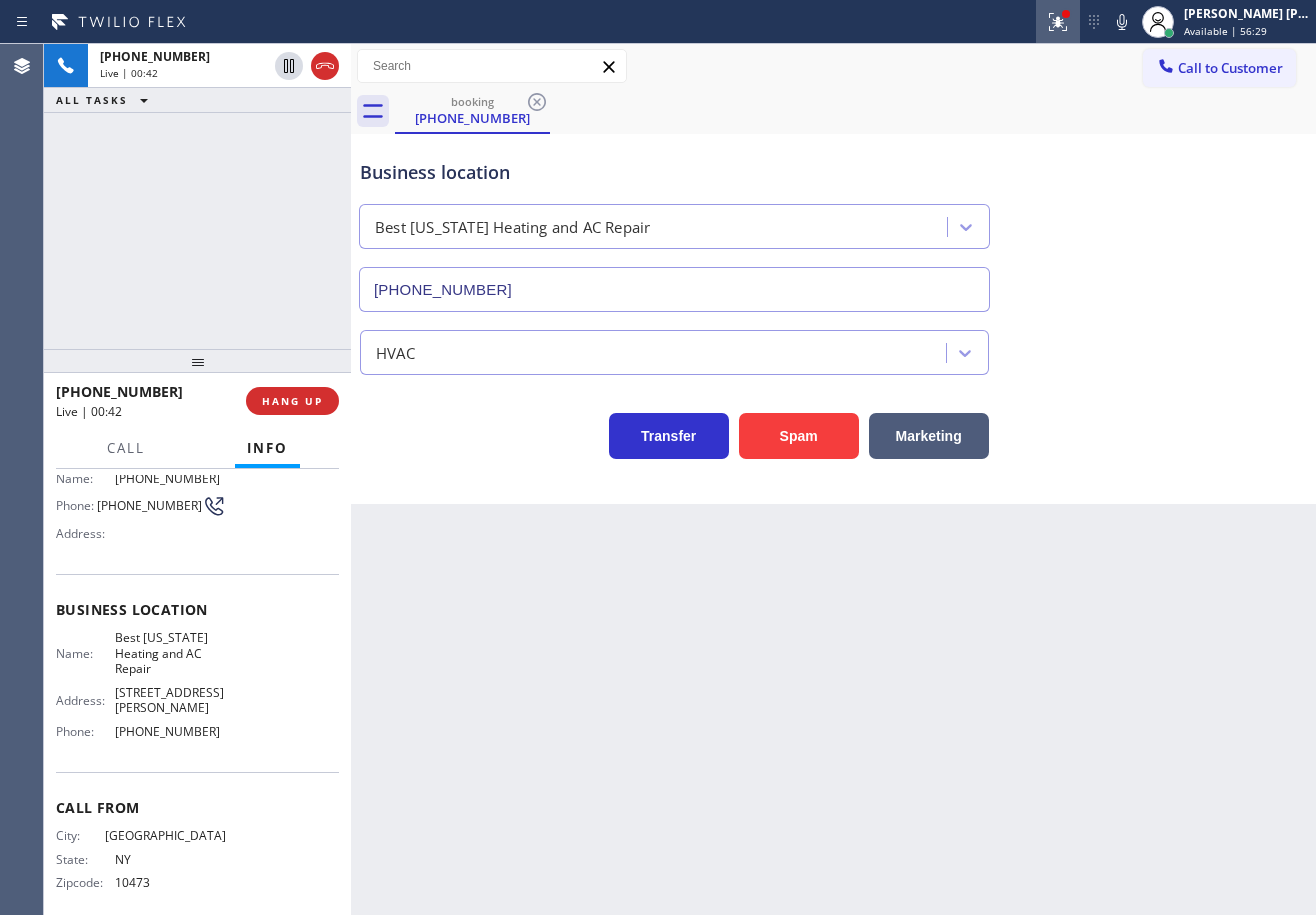 click 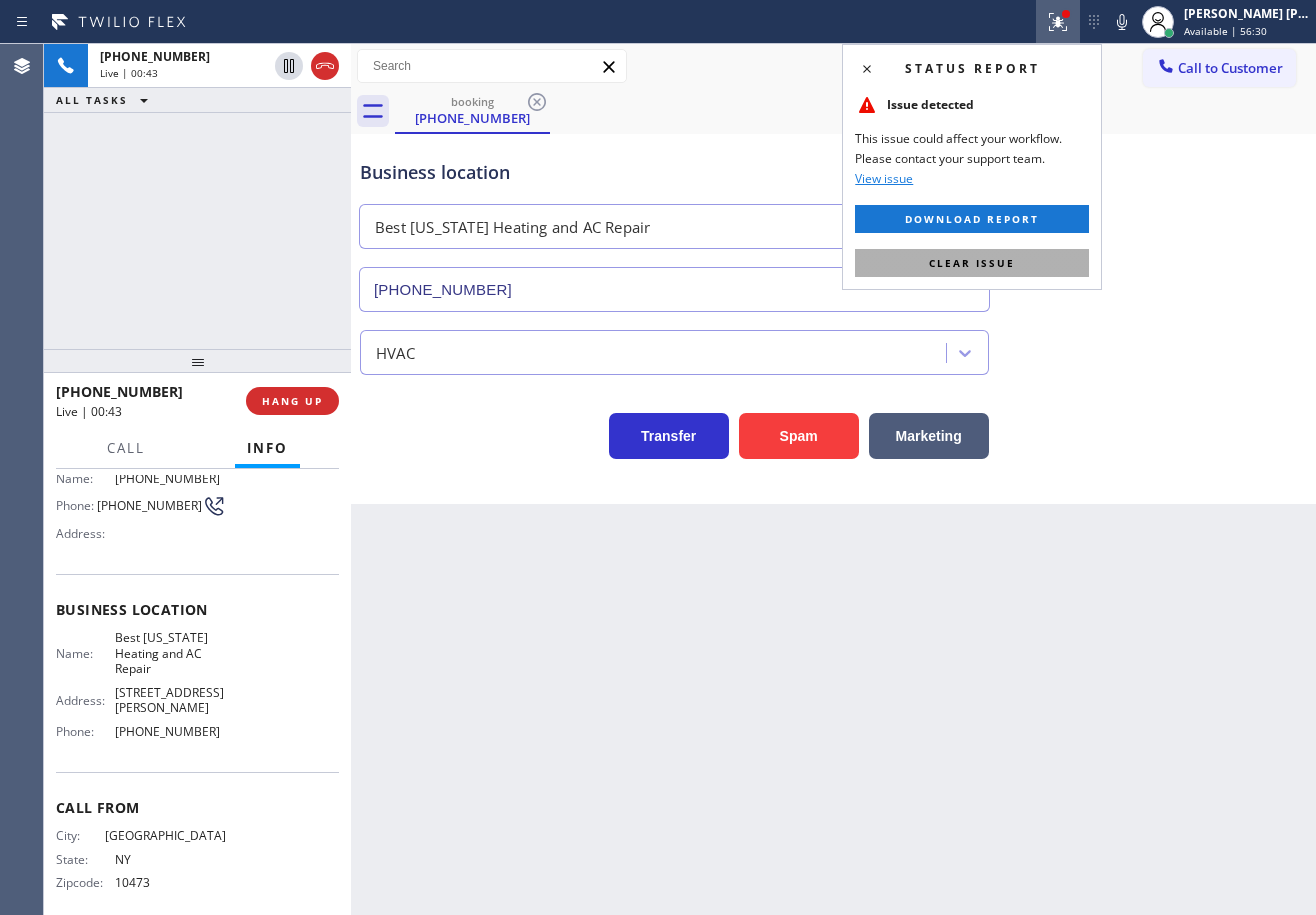 click on "Clear issue" at bounding box center [972, 263] 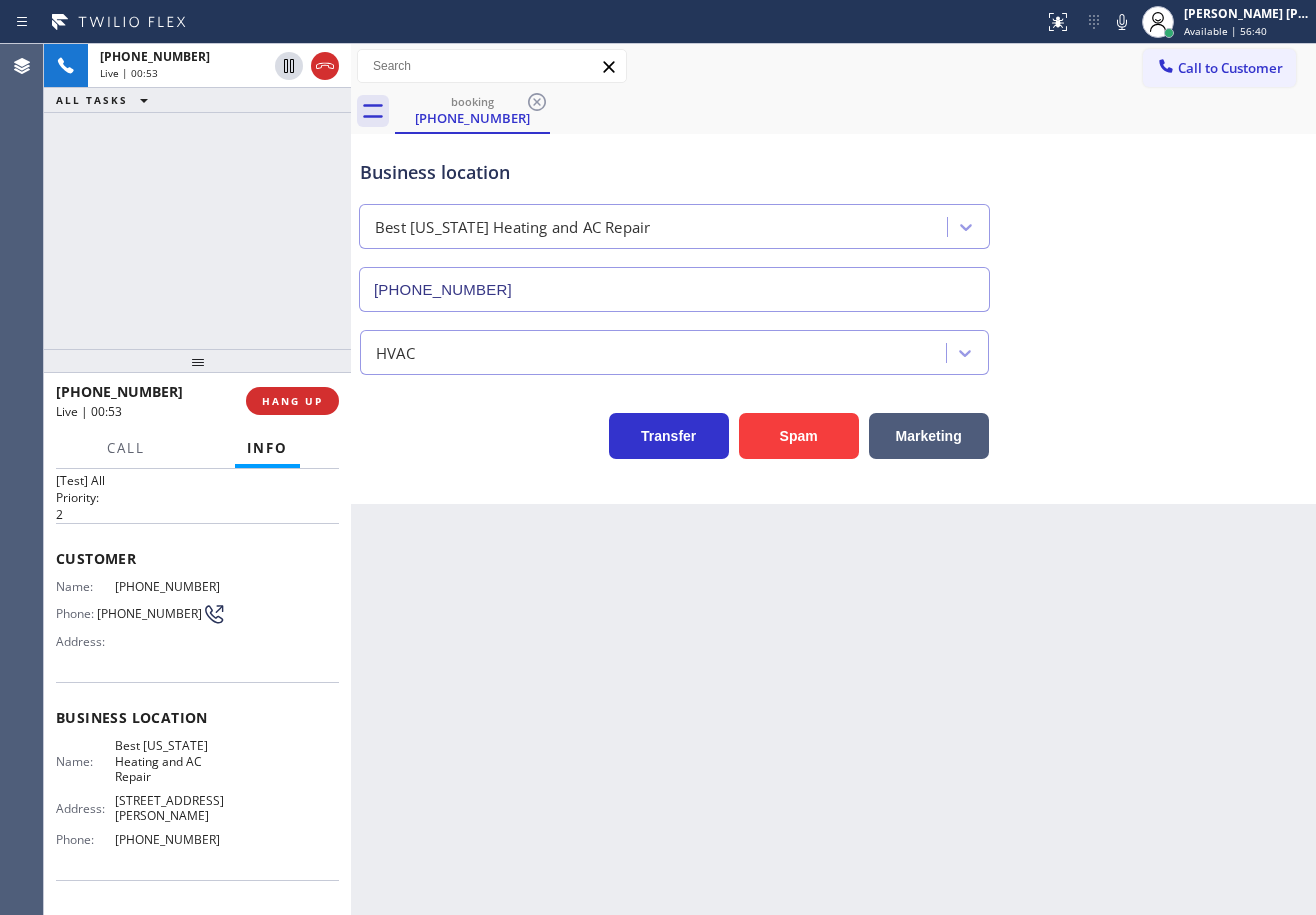 scroll, scrollTop: 144, scrollLeft: 0, axis: vertical 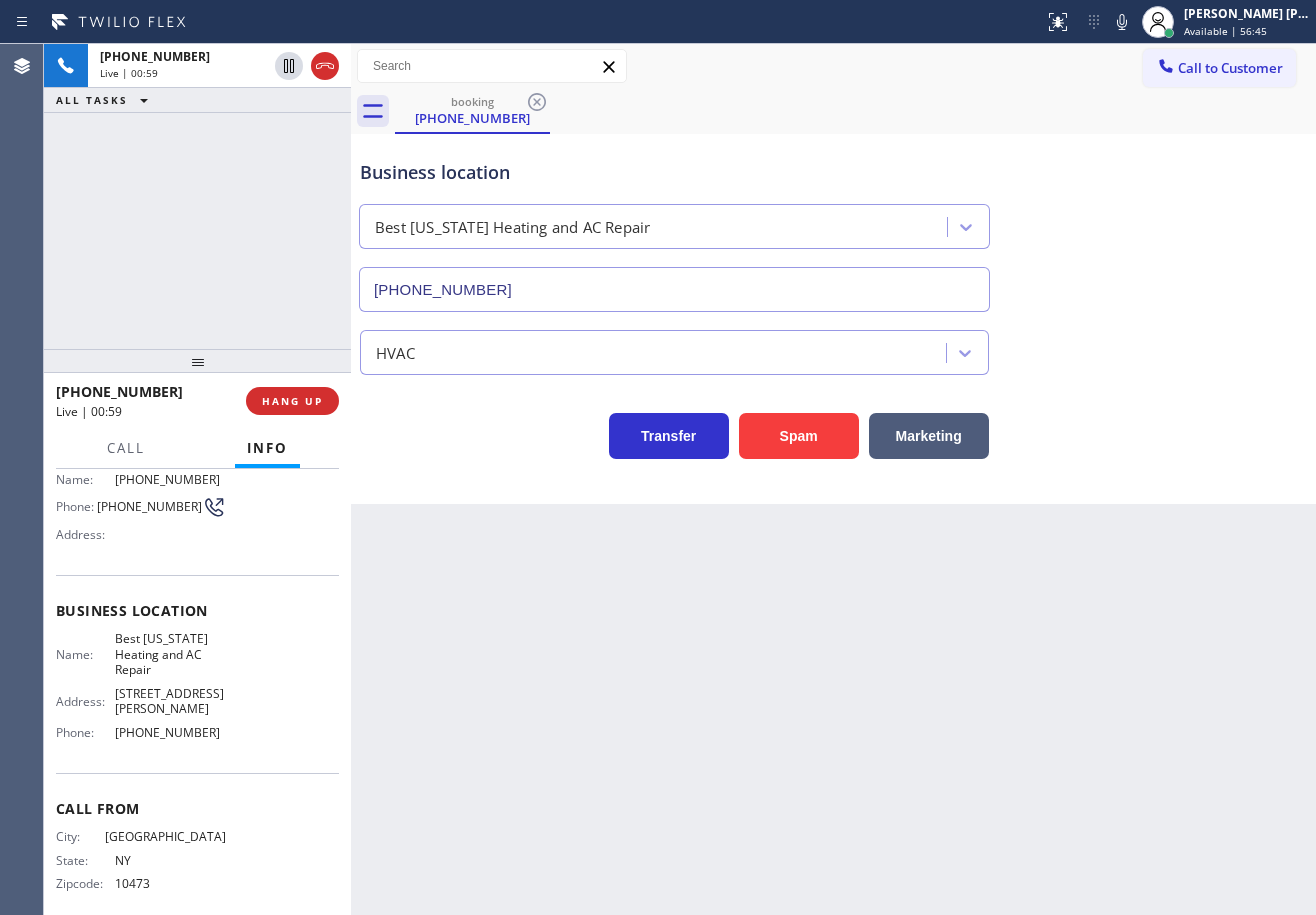 click on "booking [PHONE_NUMBER]" at bounding box center (855, 111) 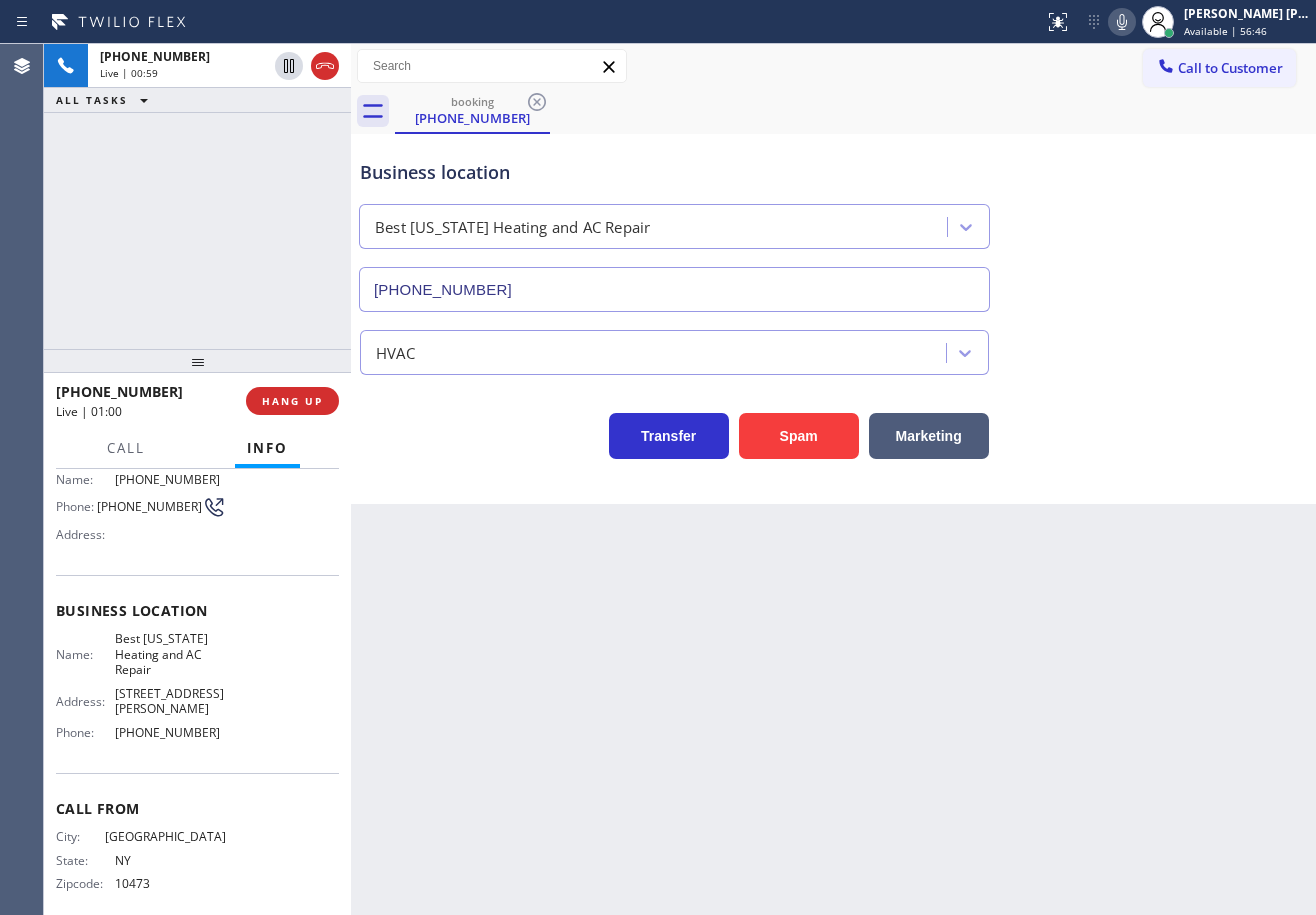 click 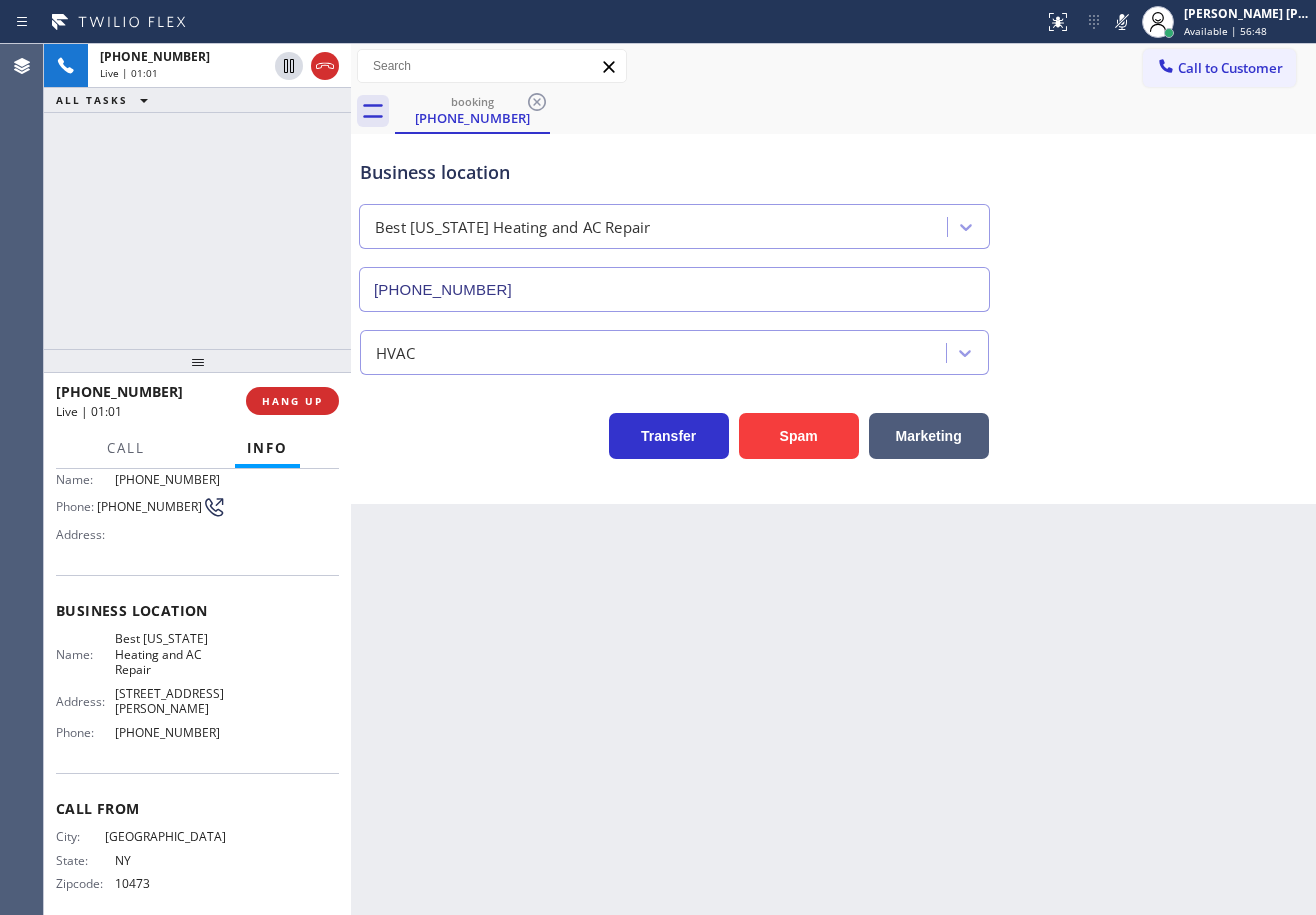 drag, startPoint x: 1144, startPoint y: 19, endPoint x: 1138, endPoint y: 76, distance: 57.31492 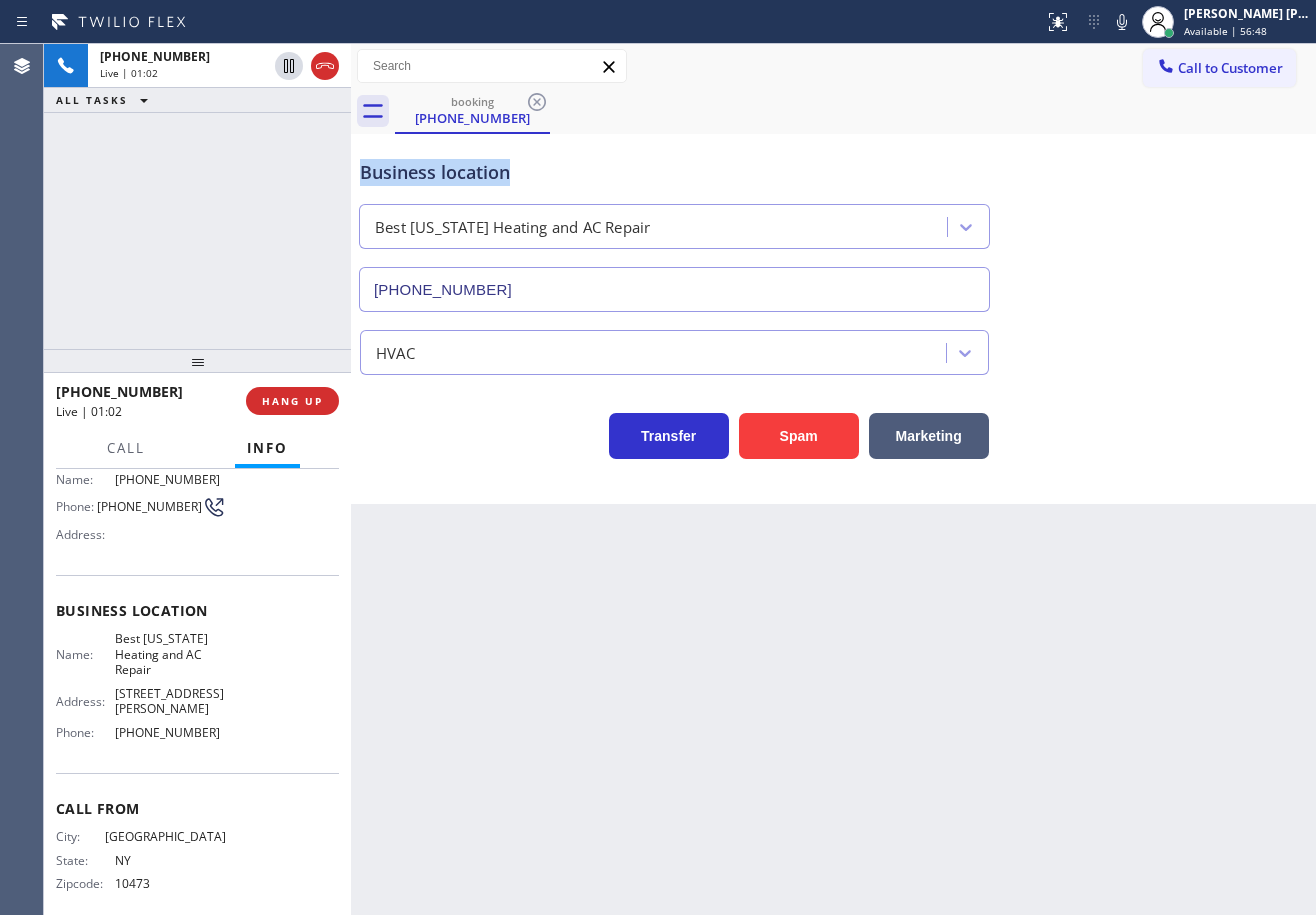 drag, startPoint x: 1138, startPoint y: 123, endPoint x: 1145, endPoint y: 149, distance: 26.925823 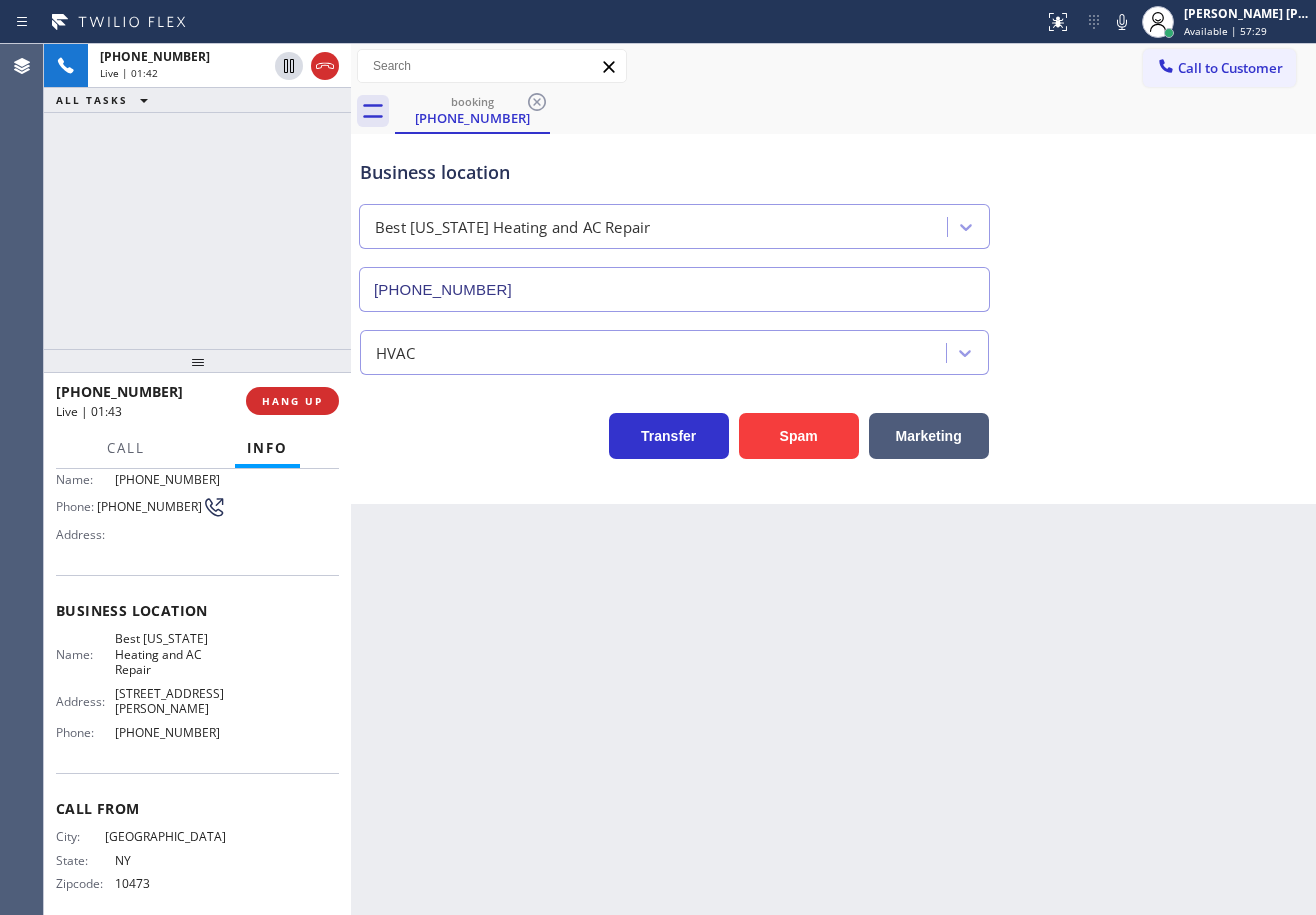 click on "Back to Dashboard Change Sender ID Customers Technicians Select a contact Outbound call Technician Search Technician Your caller id phone number Your caller id phone number Call Technician info Name   Phone none Address none Change Sender ID HVAC [PHONE_NUMBER] 5 Star Appliance [PHONE_NUMBER] Appliance Repair [PHONE_NUMBER] Plumbing [PHONE_NUMBER] Air Duct Cleaning [PHONE_NUMBER]  Electricians [PHONE_NUMBER] Cancel Change Check personal SMS Reset Change booking [PHONE_NUMBER] Call to Customer Outbound call Location Search location Your caller id phone number Customer number Call Outbound call Technician Search Technician Your caller id phone number Your caller id phone number Call booking [PHONE_NUMBER] Business location Best [US_STATE] Heating and AC Repair [PHONE_NUMBER] HVAC Transfer Spam Marketing" at bounding box center [833, 479] 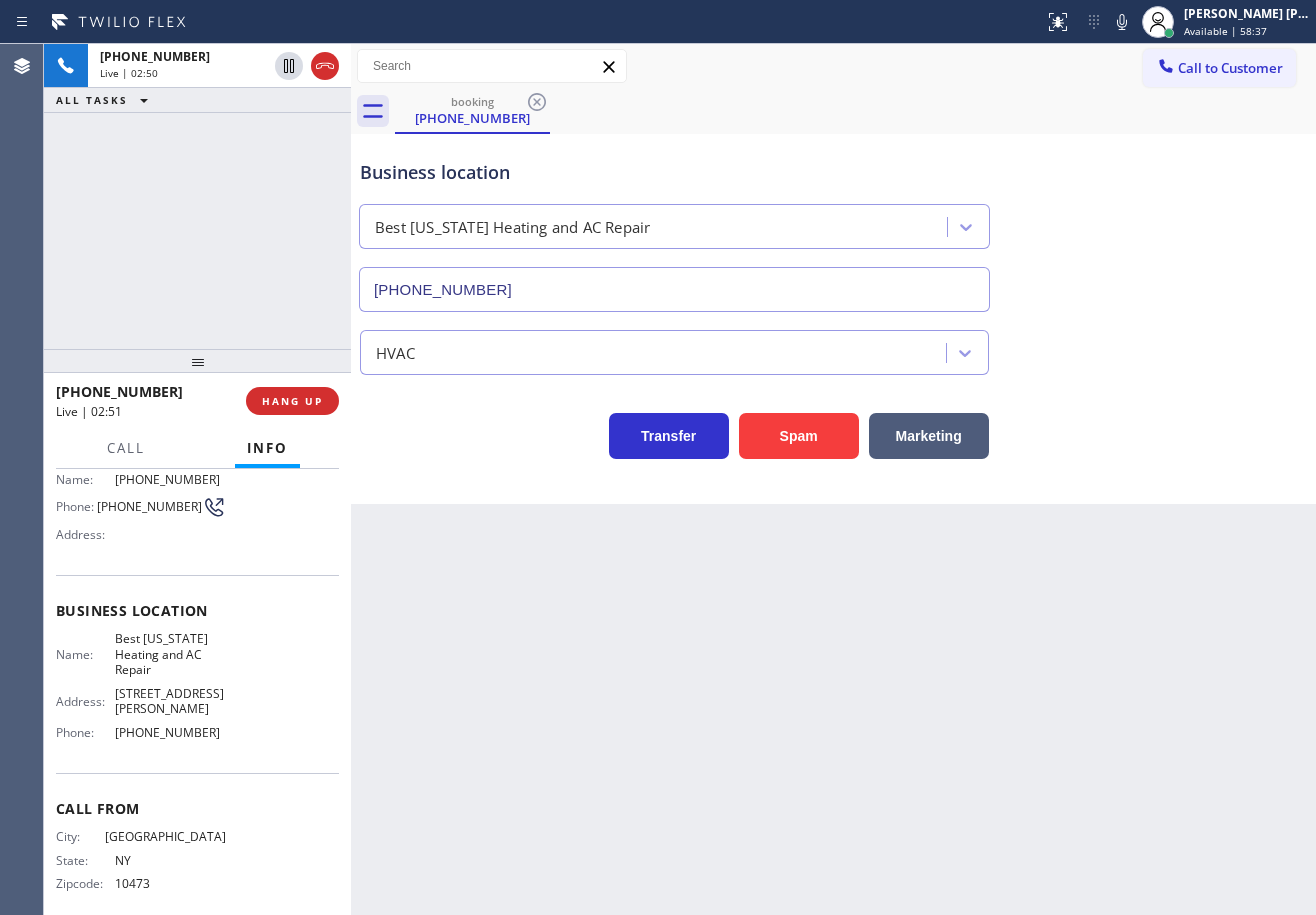 click on "booking [PHONE_NUMBER]" at bounding box center [855, 111] 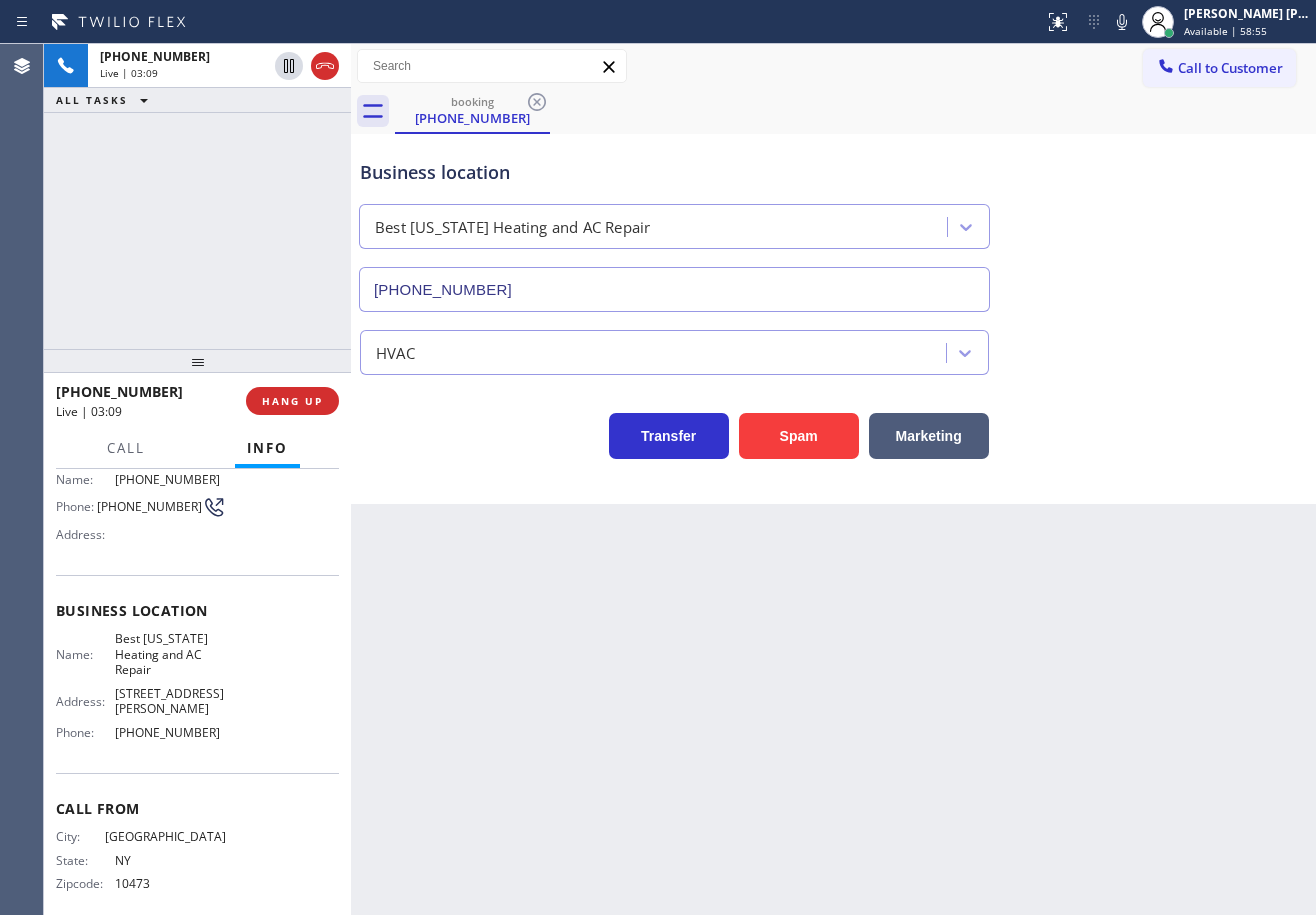click on "Back to Dashboard Change Sender ID Customers Technicians Select a contact Outbound call Technician Search Technician Your caller id phone number Your caller id phone number Call Technician info Name   Phone none Address none Change Sender ID HVAC [PHONE_NUMBER] 5 Star Appliance [PHONE_NUMBER] Appliance Repair [PHONE_NUMBER] Plumbing [PHONE_NUMBER] Air Duct Cleaning [PHONE_NUMBER]  Electricians [PHONE_NUMBER] Cancel Change Check personal SMS Reset Change booking [PHONE_NUMBER] Call to Customer Outbound call Location Search location Your caller id phone number Customer number Call Outbound call Technician Search Technician Your caller id phone number Your caller id phone number Call booking [PHONE_NUMBER] Business location Best [US_STATE] Heating and AC Repair [PHONE_NUMBER] HVAC Transfer Spam Marketing" at bounding box center (833, 479) 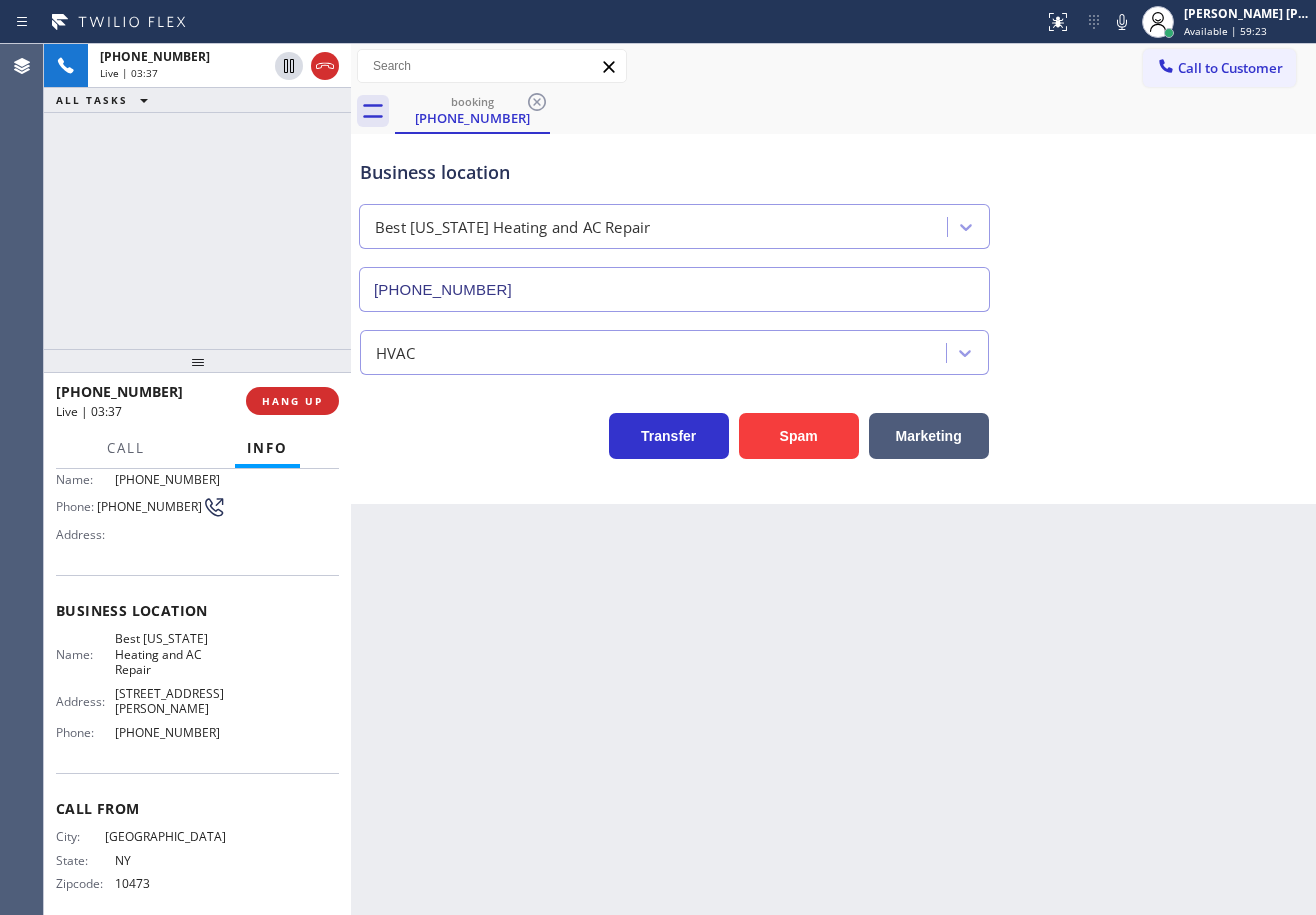 drag, startPoint x: 266, startPoint y: 235, endPoint x: 430, endPoint y: 233, distance: 164.01219 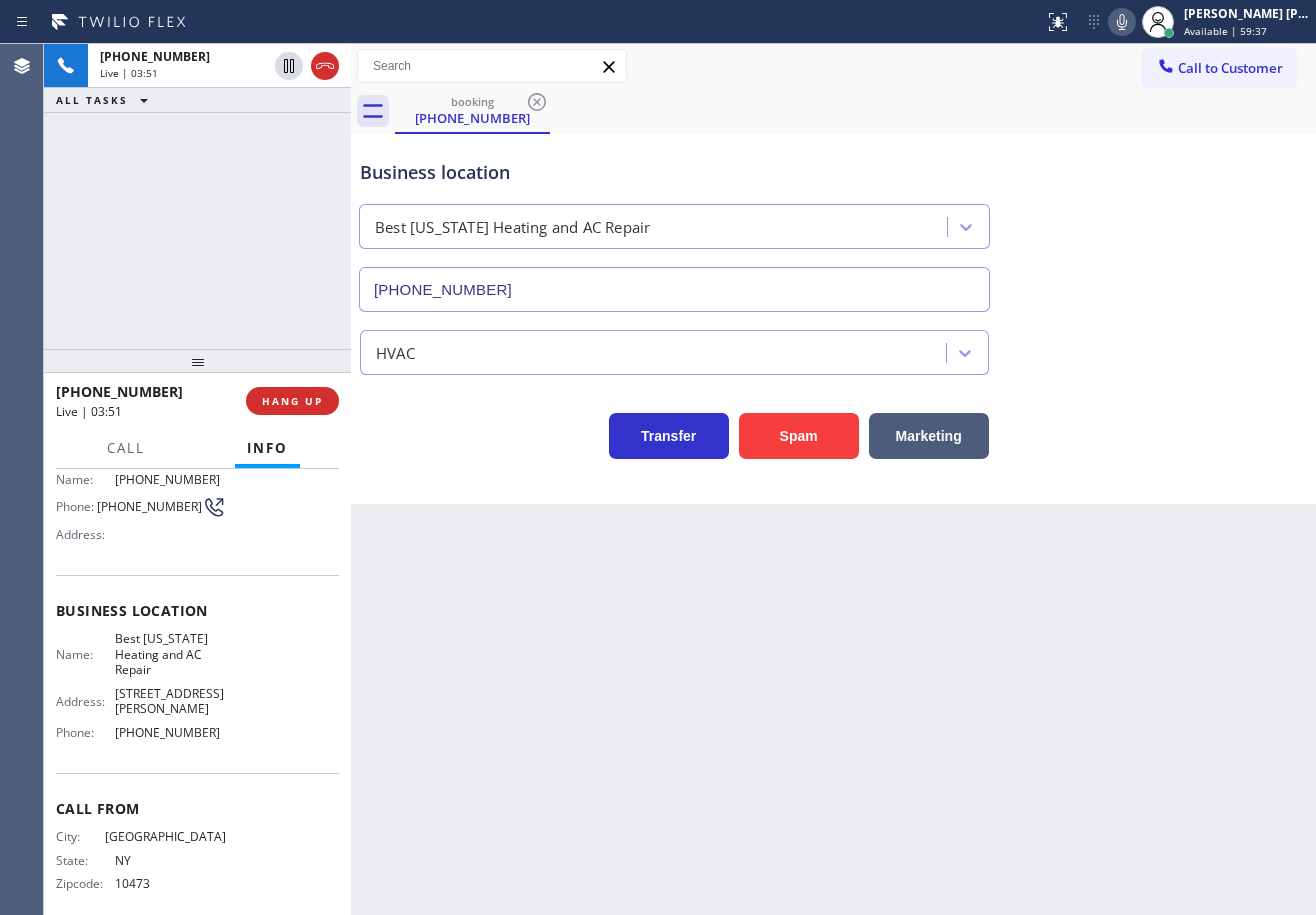 click 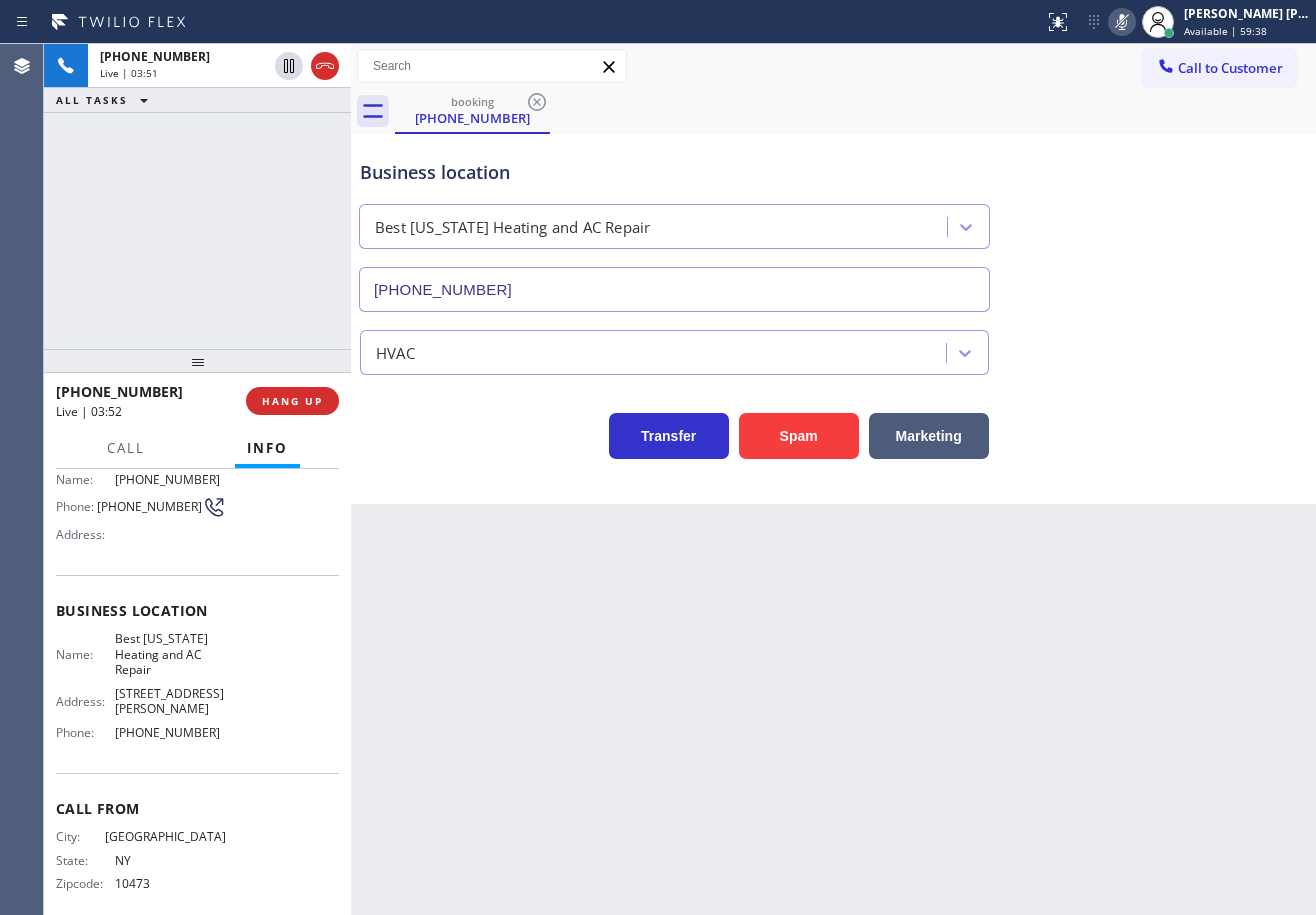 click 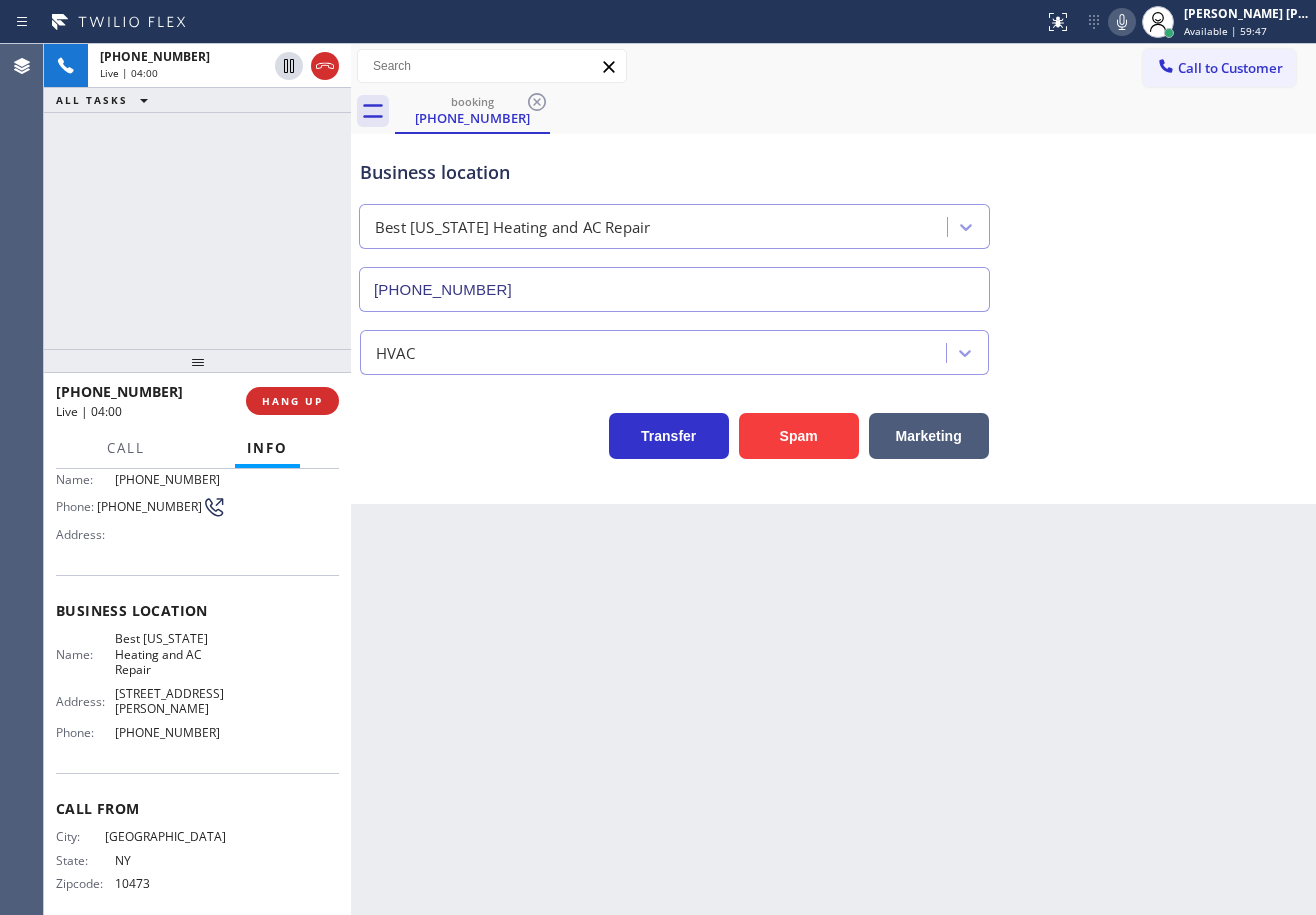 drag, startPoint x: 1205, startPoint y: 372, endPoint x: 1184, endPoint y: 329, distance: 47.853943 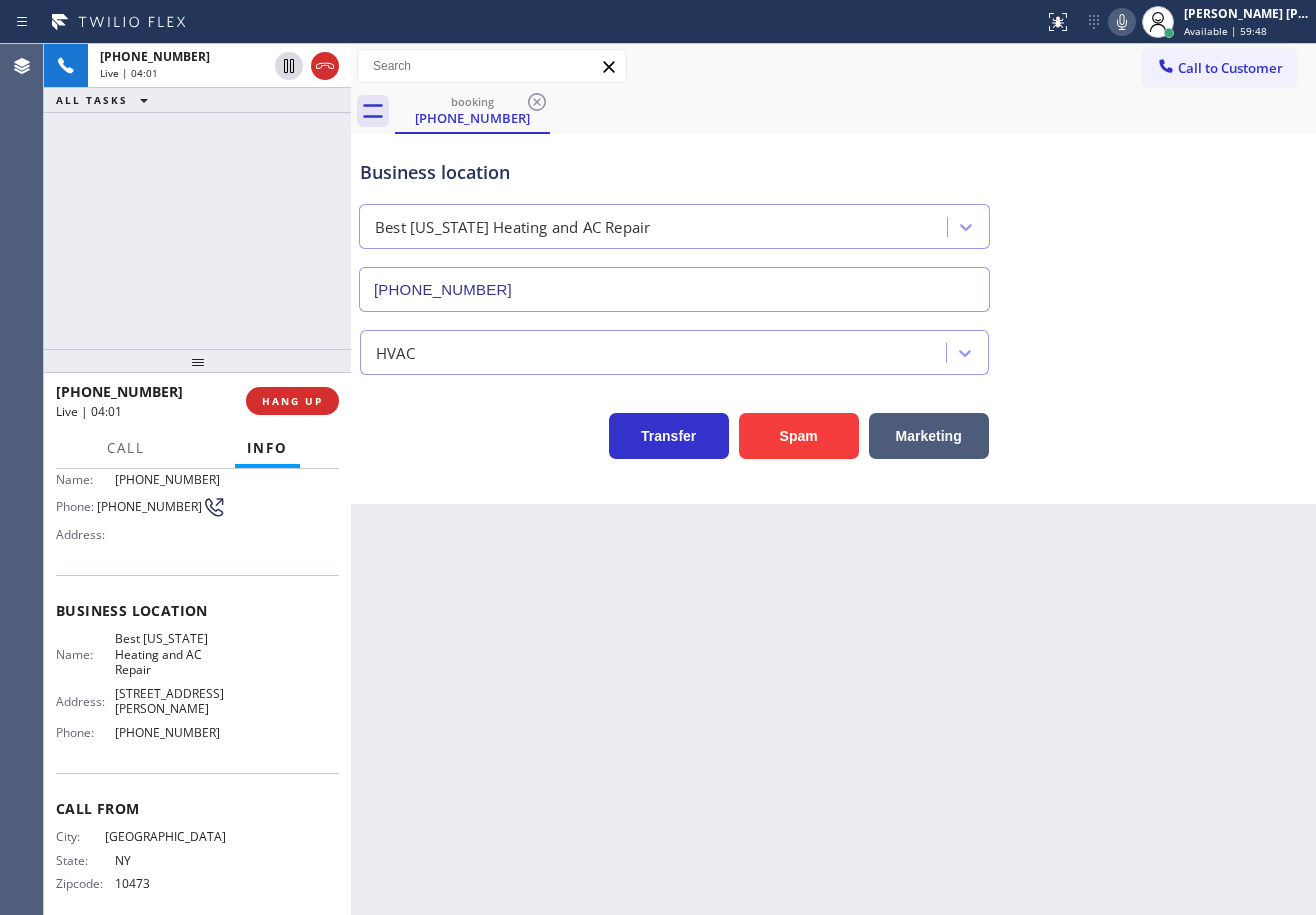 click 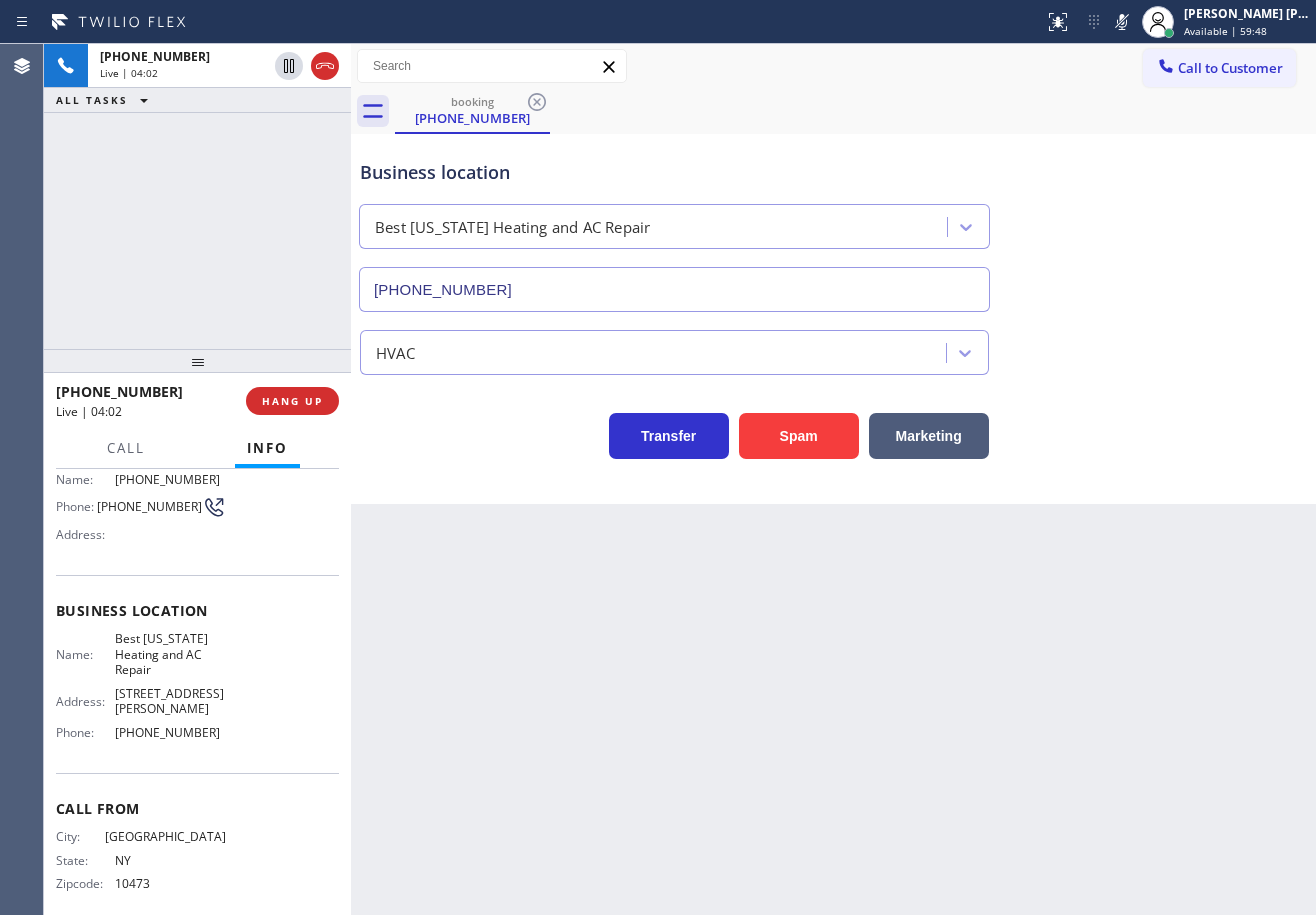 click on "booking [PHONE_NUMBER]" at bounding box center (855, 111) 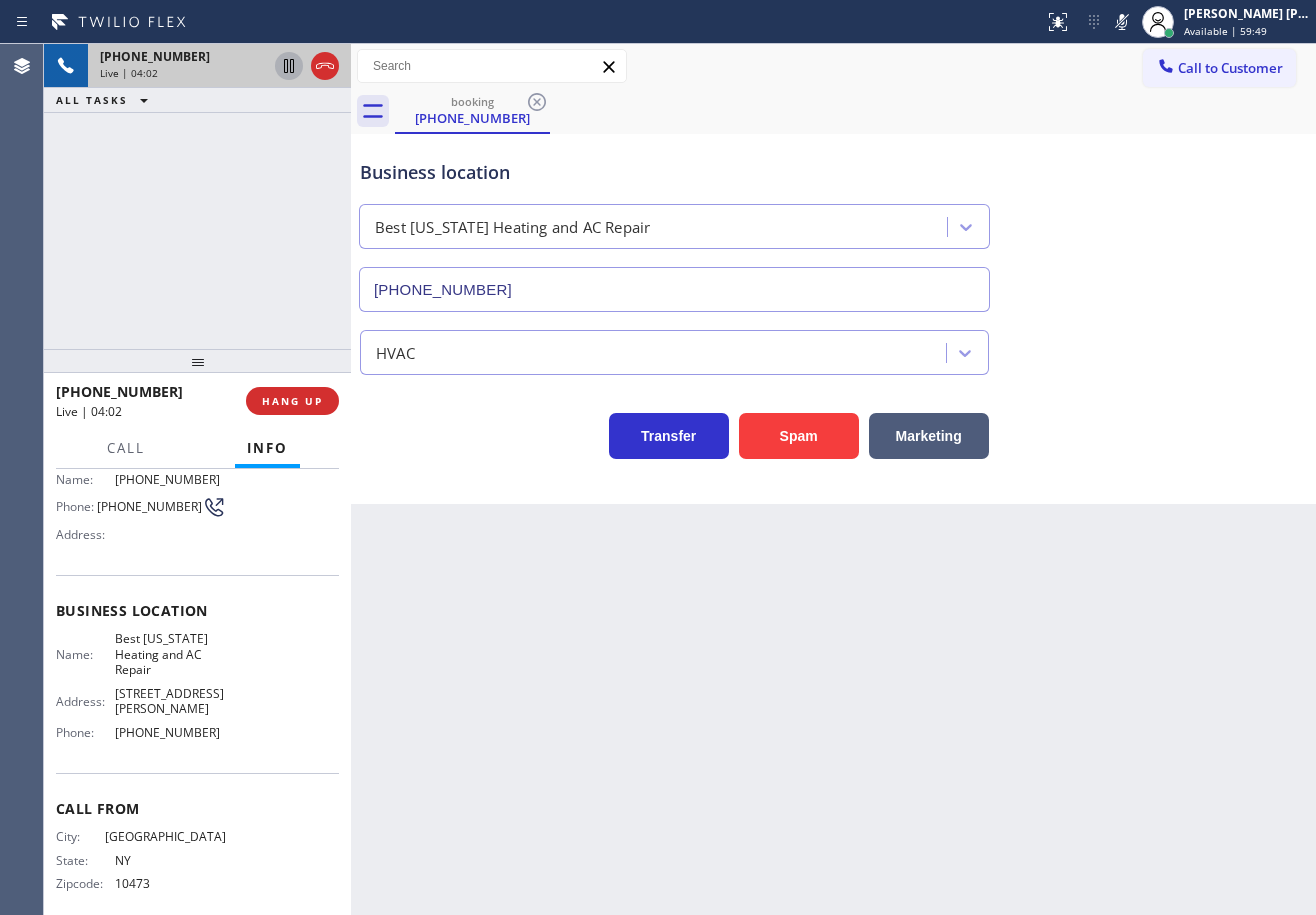 click 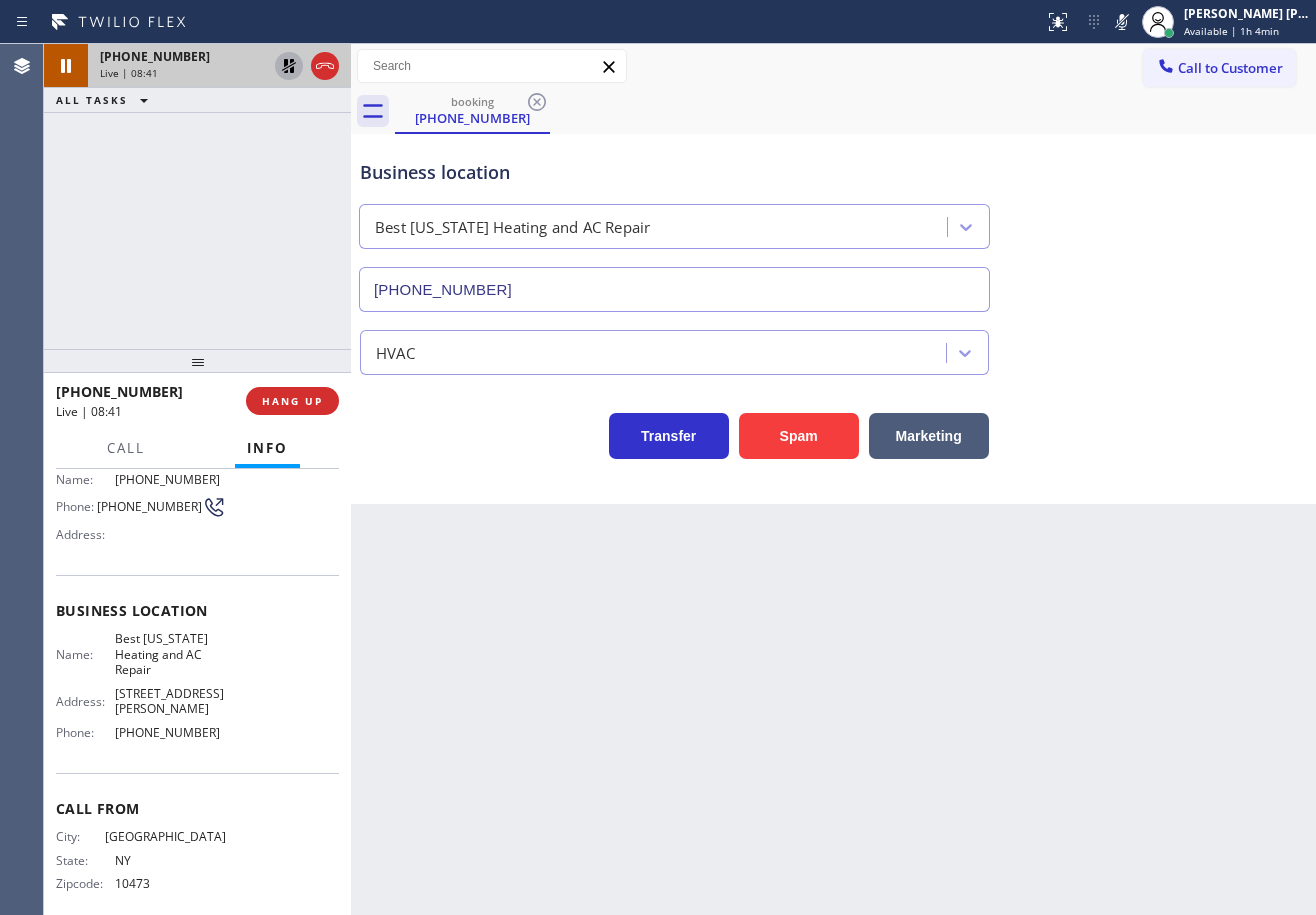 click 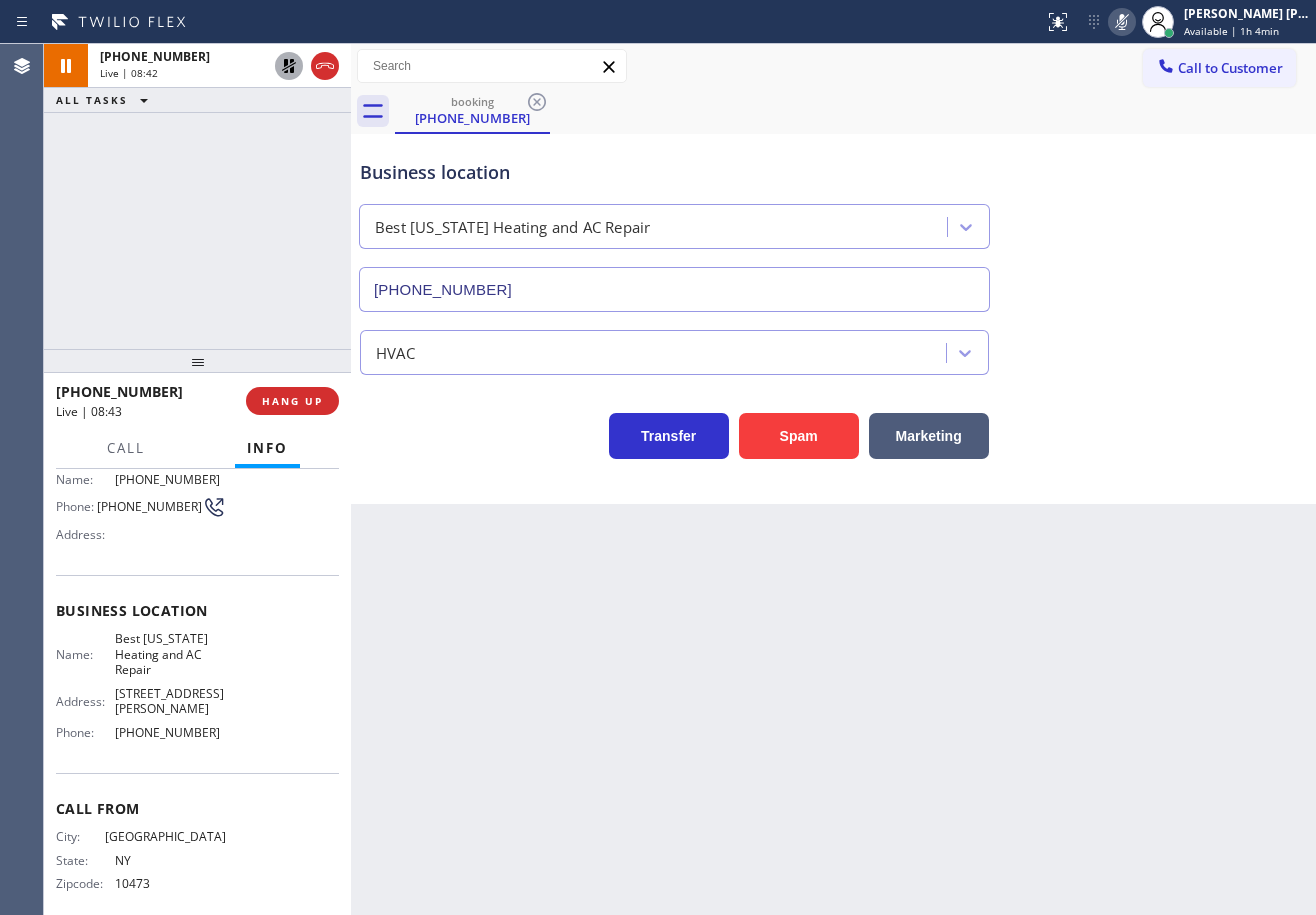 drag, startPoint x: 1142, startPoint y: 15, endPoint x: 1149, endPoint y: 160, distance: 145.16887 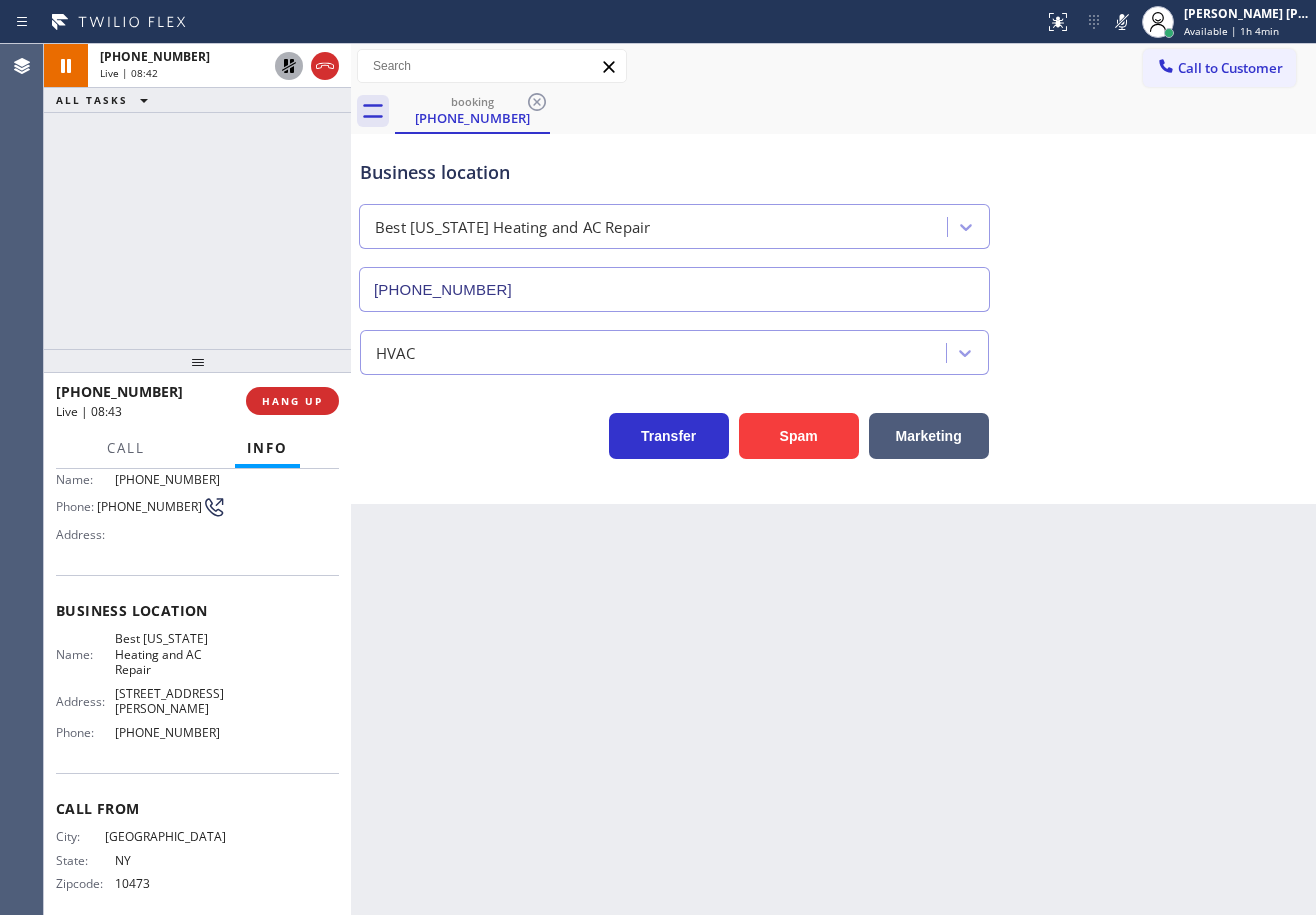 click 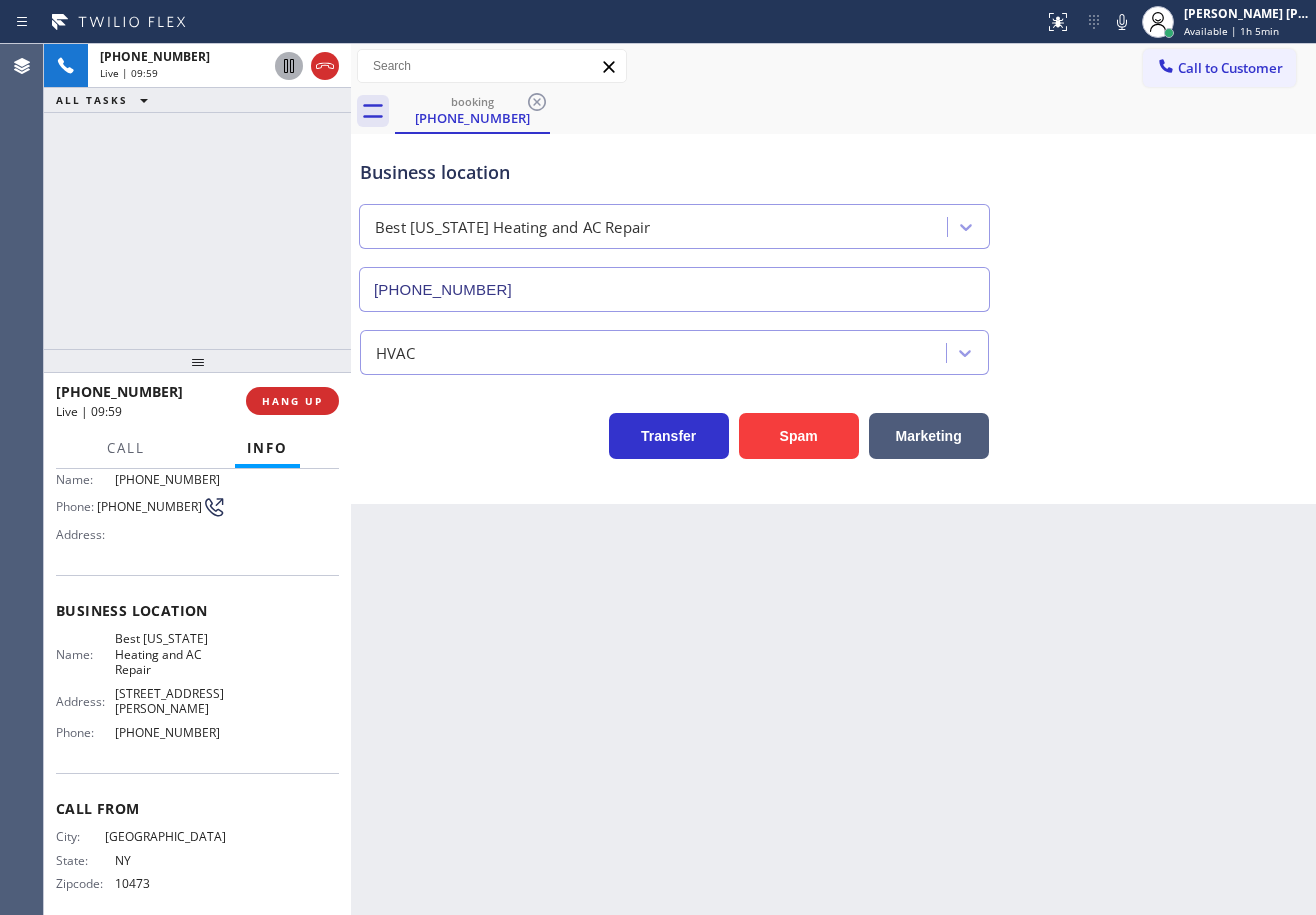click on "[PHONE_NUMBER] Live | 09:59 ALL TASKS ALL TASKS ACTIVE TASKS TASKS IN WRAP UP" at bounding box center [197, 196] 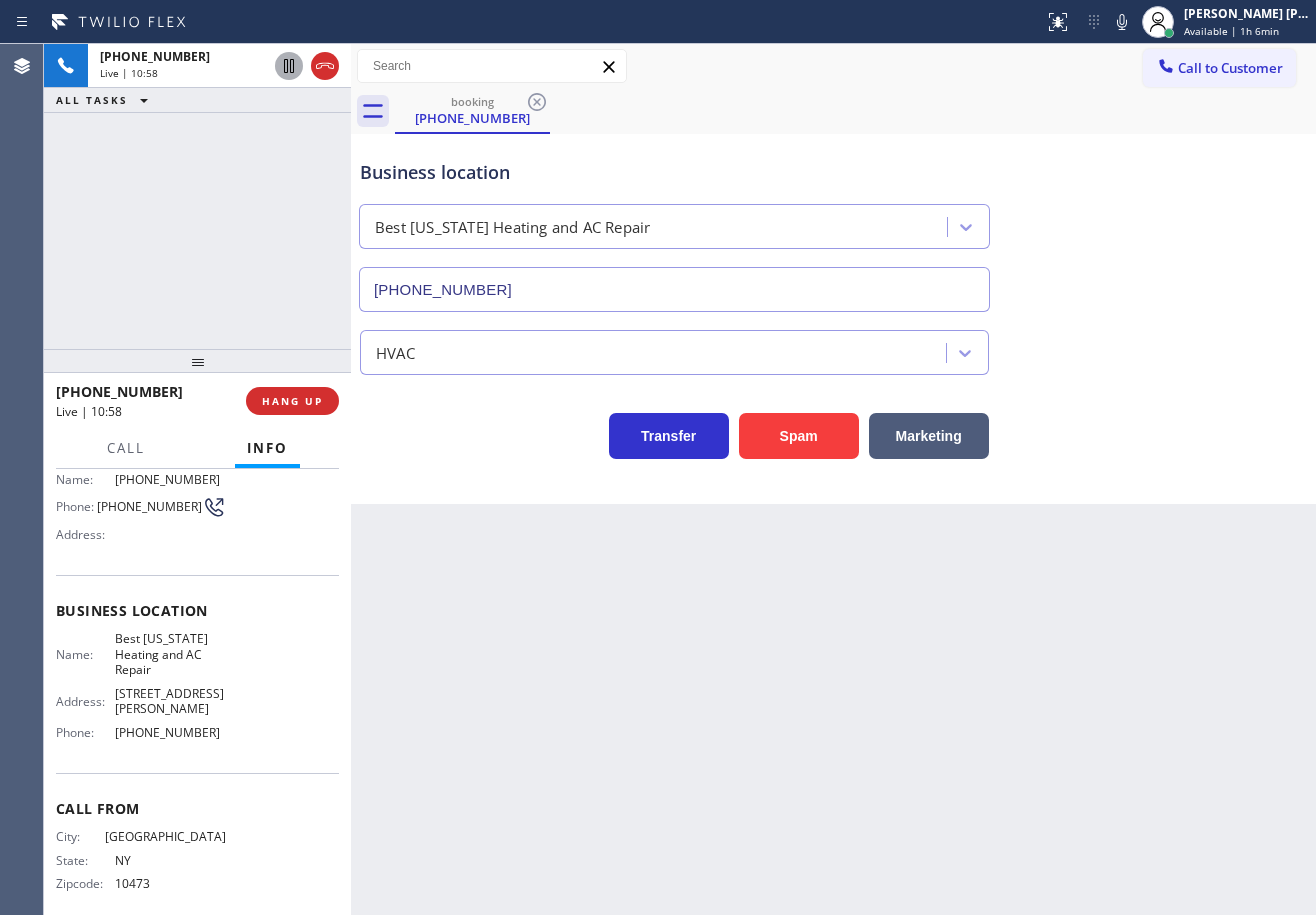 click on "booking [PHONE_NUMBER]" at bounding box center [855, 111] 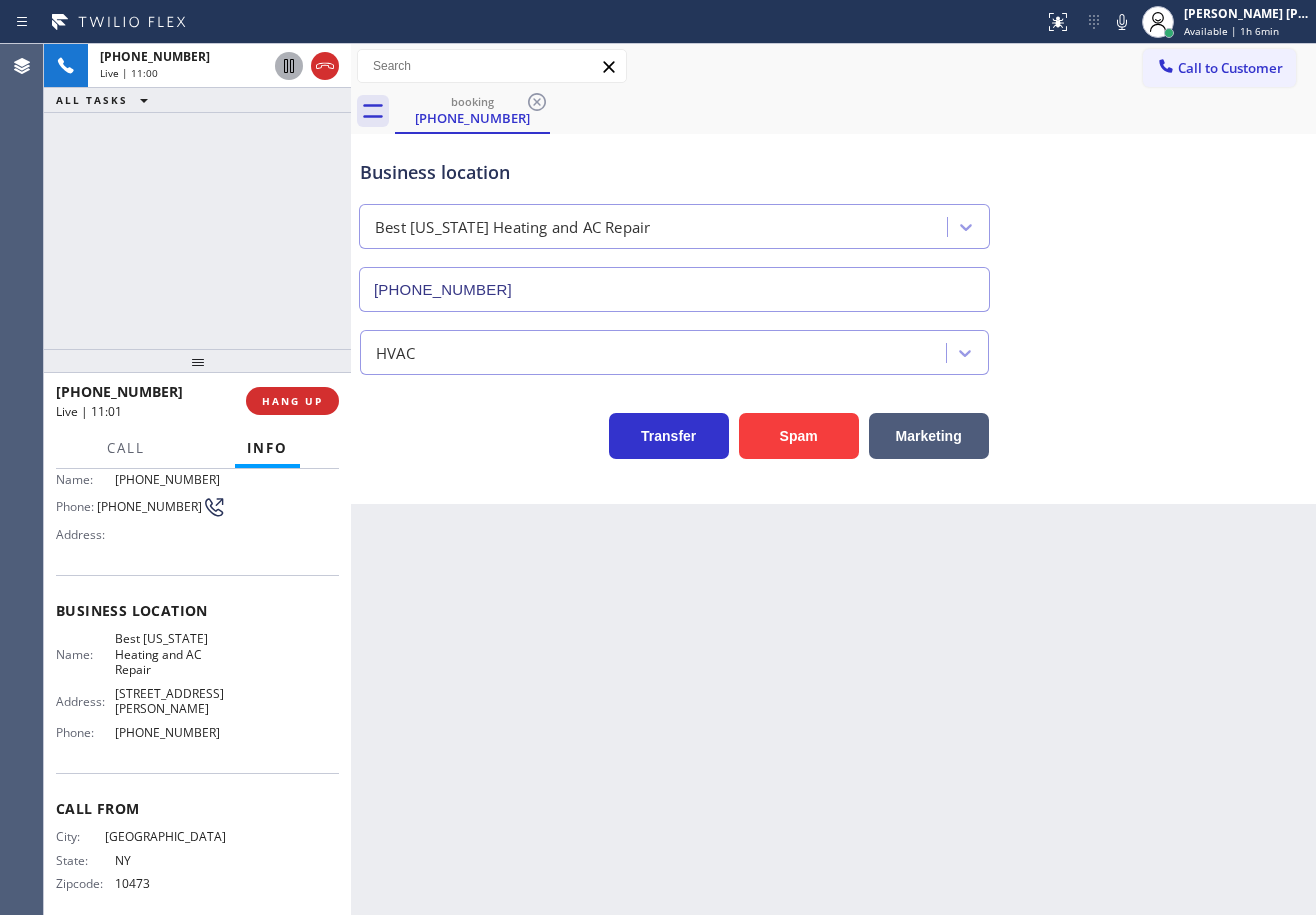 click on "Back to Dashboard Change Sender ID Customers Technicians Select a contact Outbound call Technician Search Technician Your caller id phone number Your caller id phone number Call Technician info Name   Phone none Address none Change Sender ID HVAC [PHONE_NUMBER] 5 Star Appliance [PHONE_NUMBER] Appliance Repair [PHONE_NUMBER] Plumbing [PHONE_NUMBER] Air Duct Cleaning [PHONE_NUMBER]  Electricians [PHONE_NUMBER] Cancel Change Check personal SMS Reset Change booking [PHONE_NUMBER] Call to Customer Outbound call Location Search location Your caller id phone number Customer number Call Outbound call Technician Search Technician Your caller id phone number Your caller id phone number Call booking [PHONE_NUMBER] Business location Best [US_STATE] Heating and AC Repair [PHONE_NUMBER] HVAC Transfer Spam Marketing" at bounding box center [833, 479] 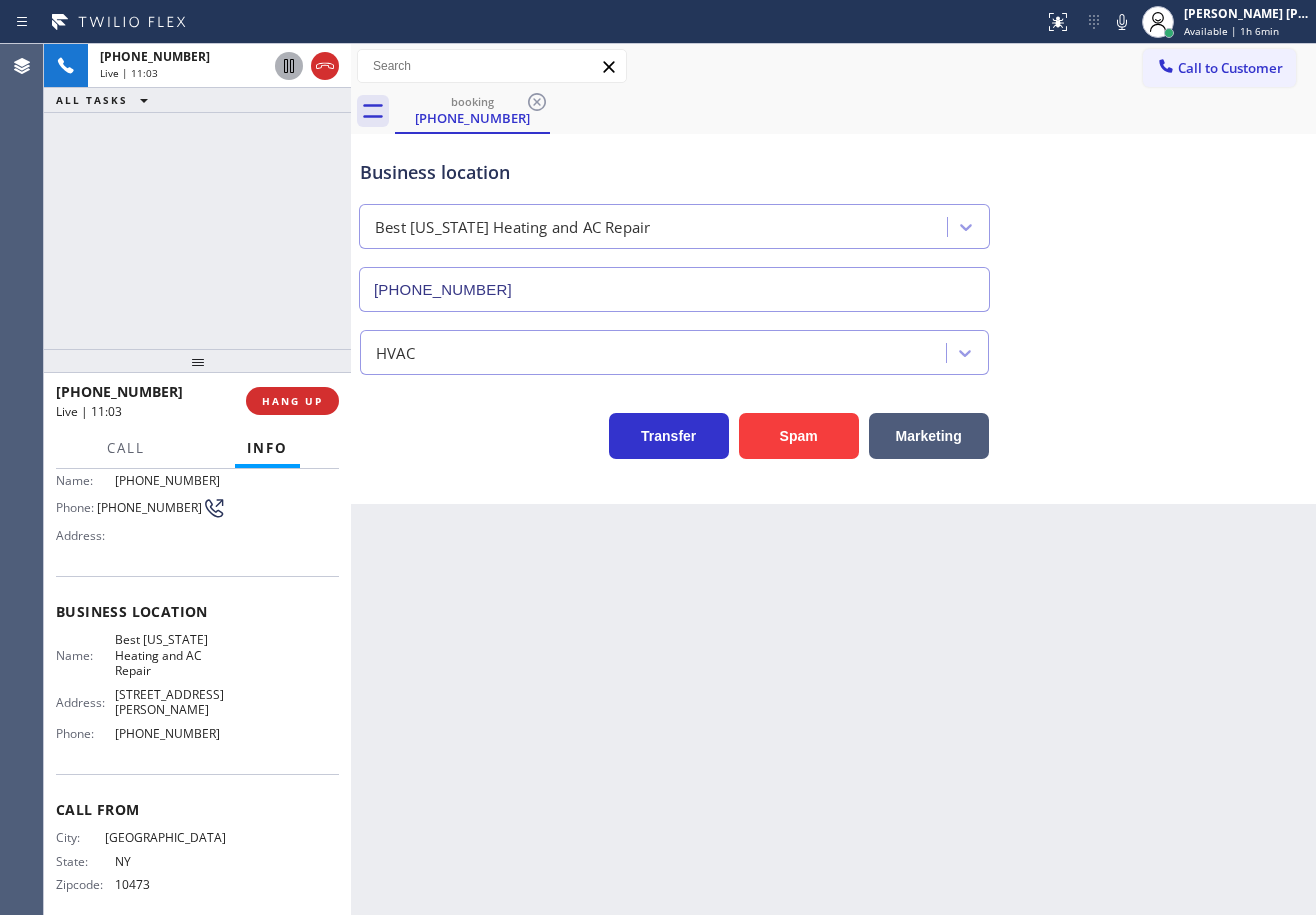 scroll, scrollTop: 144, scrollLeft: 0, axis: vertical 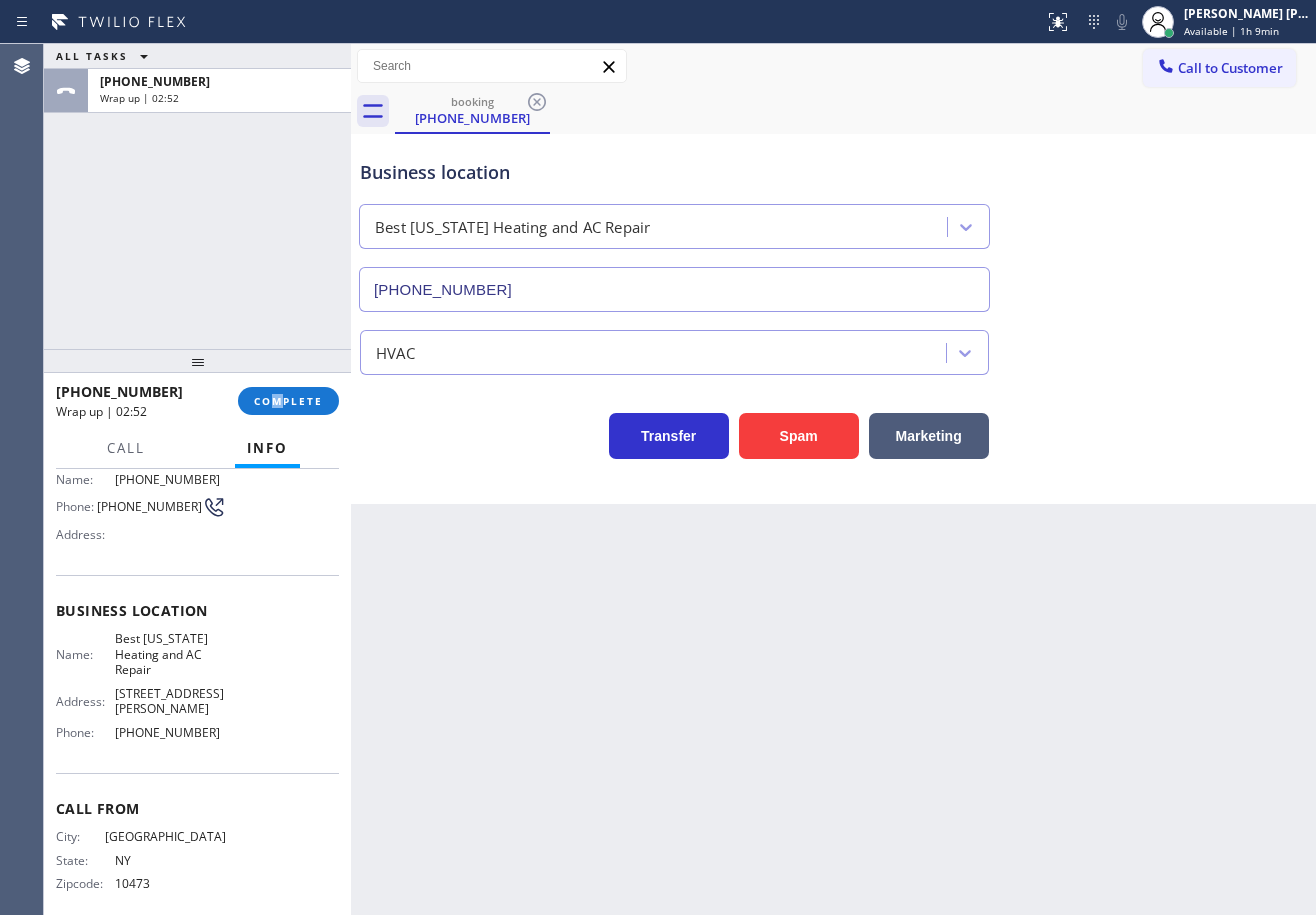 drag, startPoint x: 276, startPoint y: 382, endPoint x: 285, endPoint y: 398, distance: 18.35756 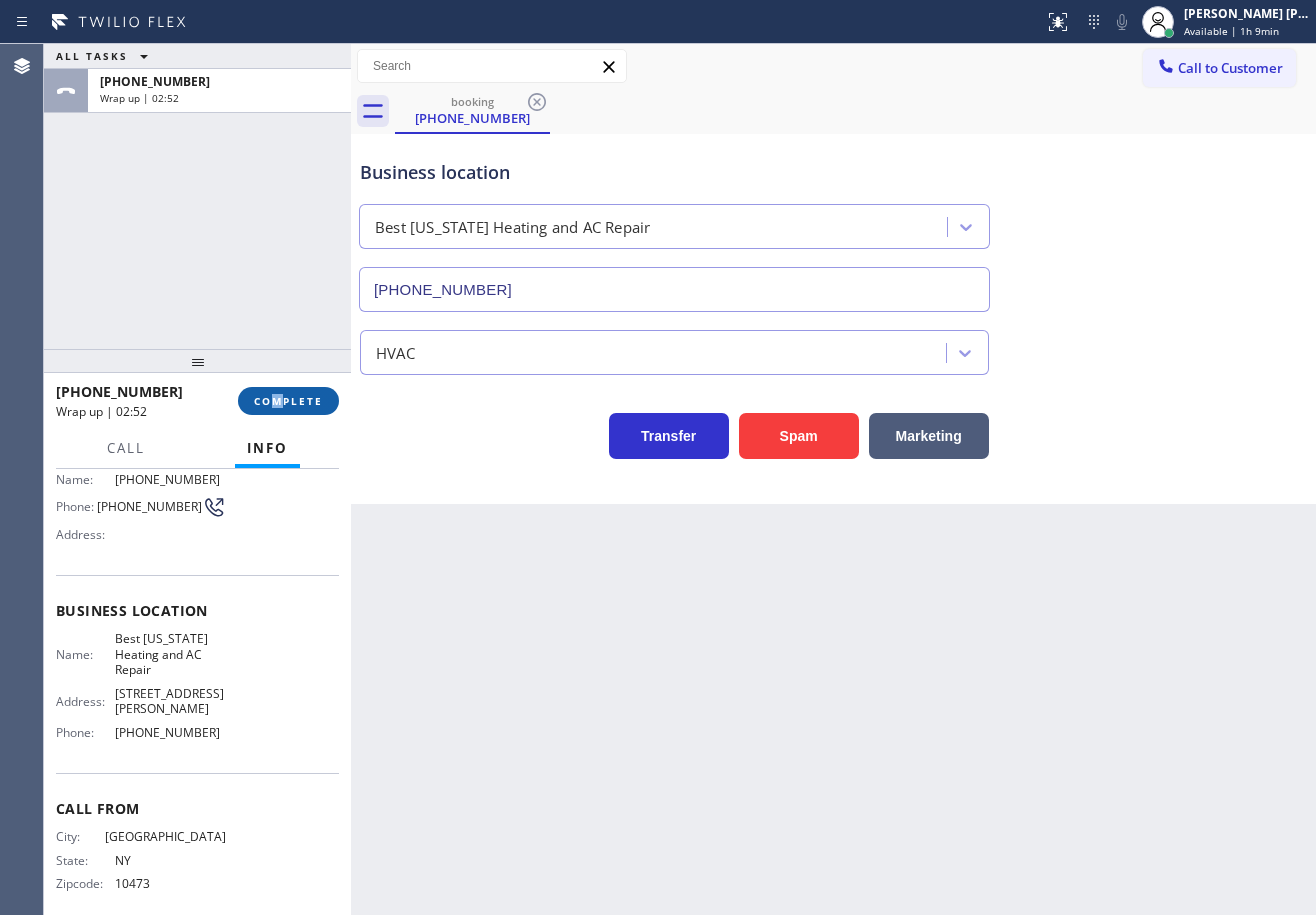 click on "COMPLETE" at bounding box center [288, 401] 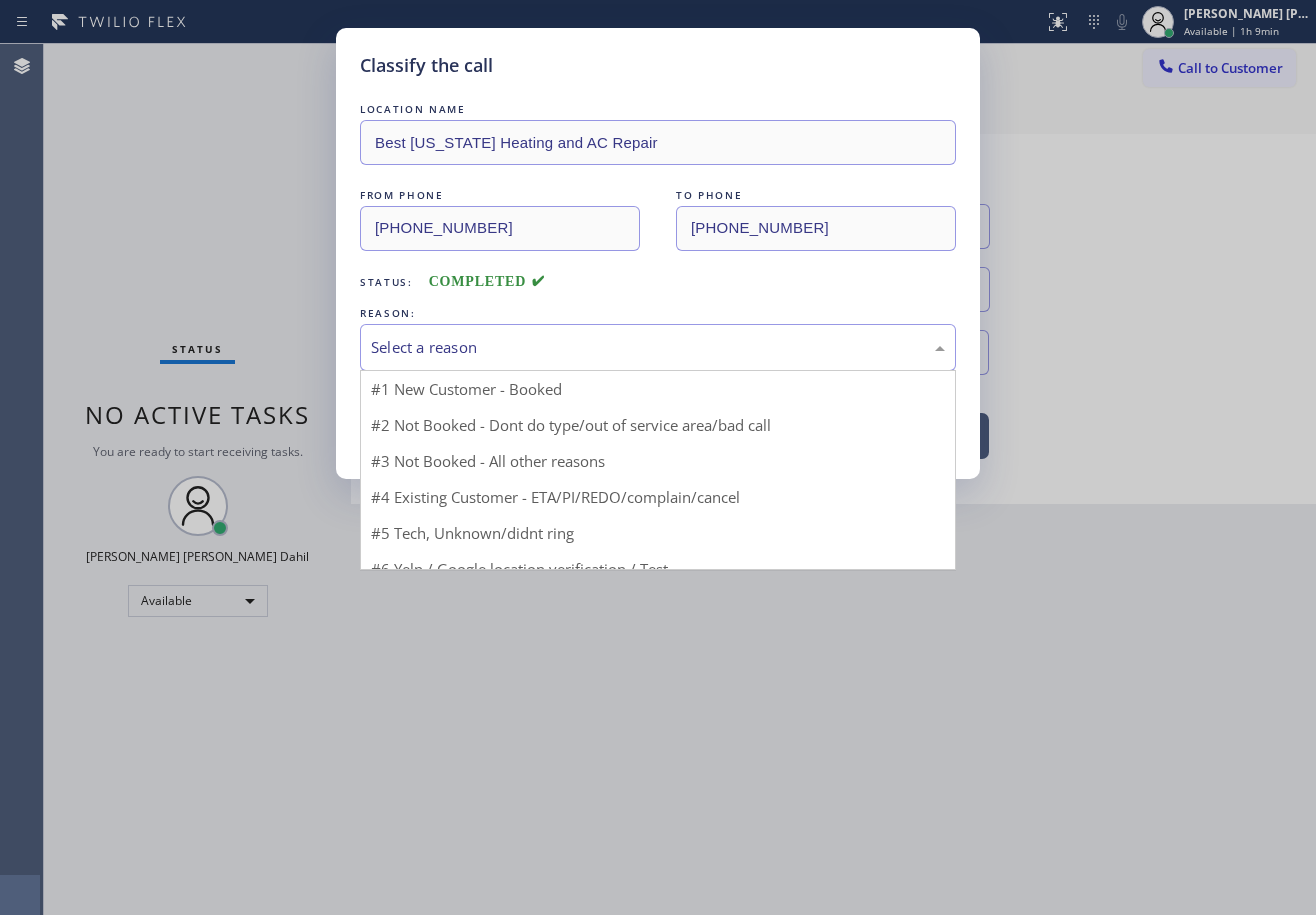 click on "Select a reason" at bounding box center [658, 347] 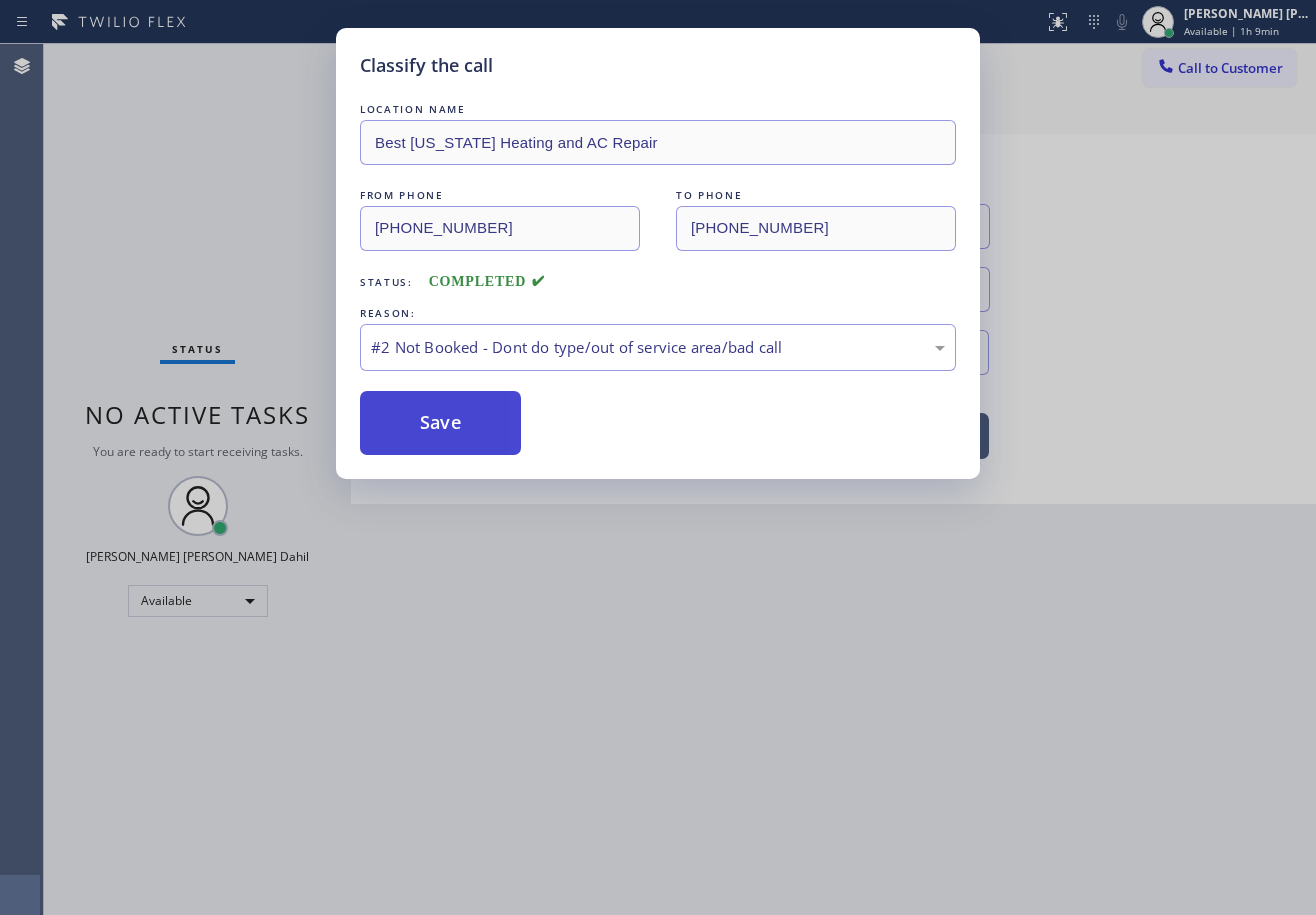 click on "Save" at bounding box center (440, 423) 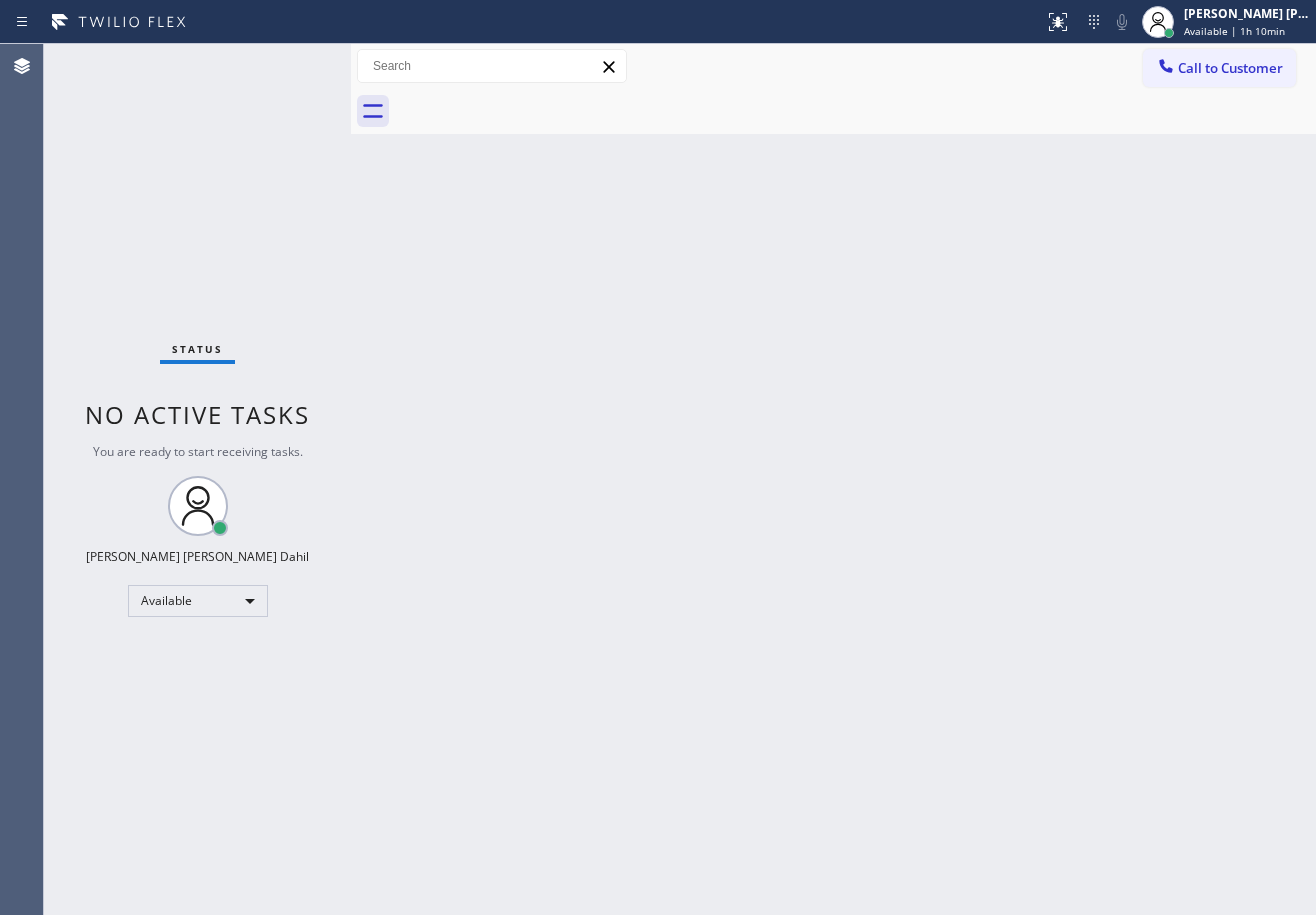 click on "Back to Dashboard Change Sender ID Customers Technicians Select a contact Outbound call Technician Search Technician Your caller id phone number Your caller id phone number Call Technician info Name   Phone none Address none Change Sender ID HVAC [PHONE_NUMBER] 5 Star Appliance [PHONE_NUMBER] Appliance Repair [PHONE_NUMBER] Plumbing [PHONE_NUMBER] Air Duct Cleaning [PHONE_NUMBER]  Electricians [PHONE_NUMBER] Cancel Change Check personal SMS Reset Change No tabs Call to Customer Outbound call Location Search location Your caller id phone number Customer number Call Outbound call Technician Search Technician Your caller id phone number Your caller id phone number Call" at bounding box center (833, 479) 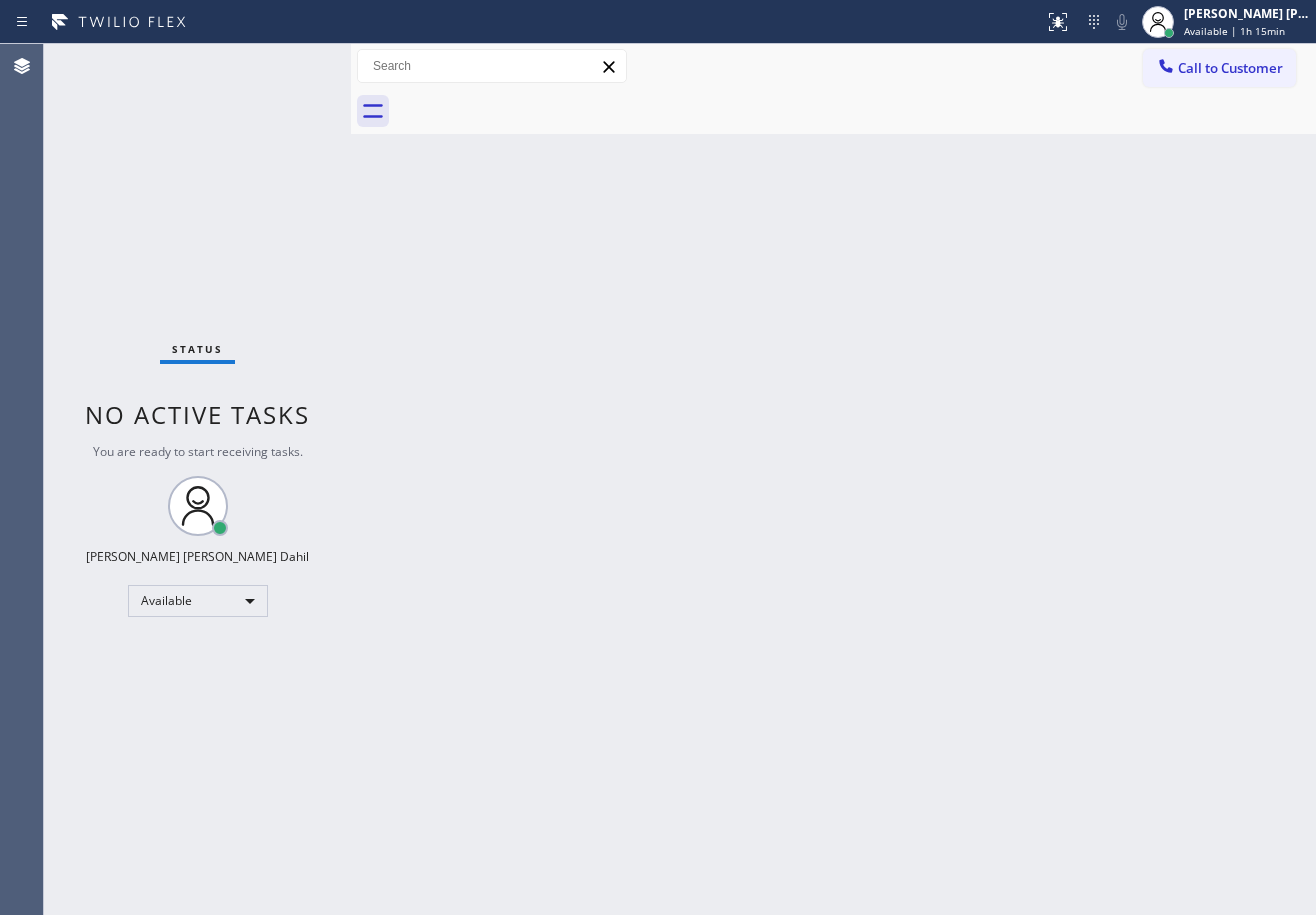 click on "Status   No active tasks     You are ready to start receiving tasks.   [PERSON_NAME] [PERSON_NAME] Dahil Available" at bounding box center (197, 479) 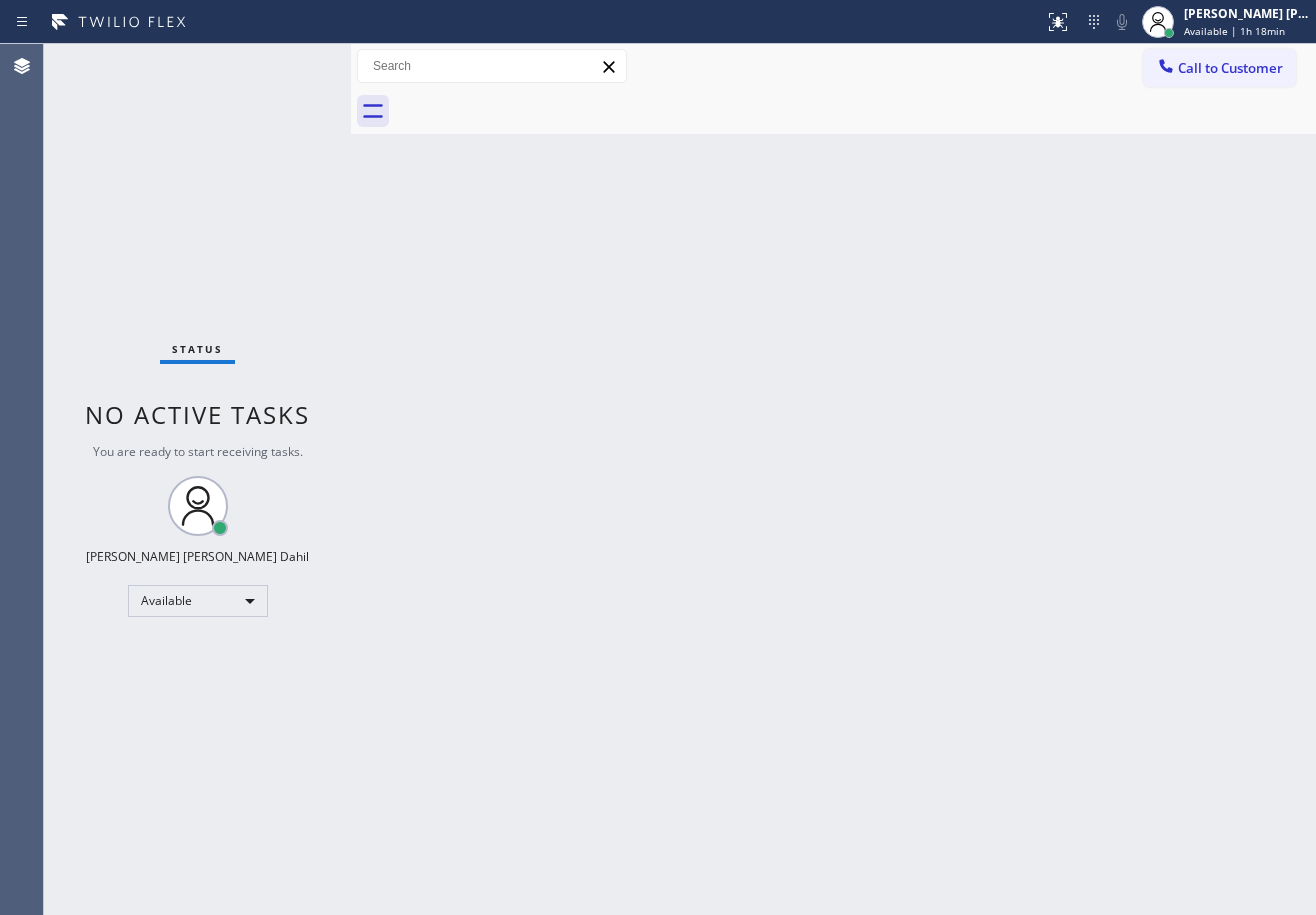 click on "Back to Dashboard Change Sender ID Customers Technicians Select a contact Outbound call Technician Search Technician Your caller id phone number Your caller id phone number Call Technician info Name   Phone none Address none Change Sender ID HVAC [PHONE_NUMBER] 5 Star Appliance [PHONE_NUMBER] Appliance Repair [PHONE_NUMBER] Plumbing [PHONE_NUMBER] Air Duct Cleaning [PHONE_NUMBER]  Electricians [PHONE_NUMBER] Cancel Change Check personal SMS Reset Change No tabs Call to Customer Outbound call Location Search location Your caller id phone number Customer number Call Outbound call Technician Search Technician Your caller id phone number Your caller id phone number Call" at bounding box center (833, 479) 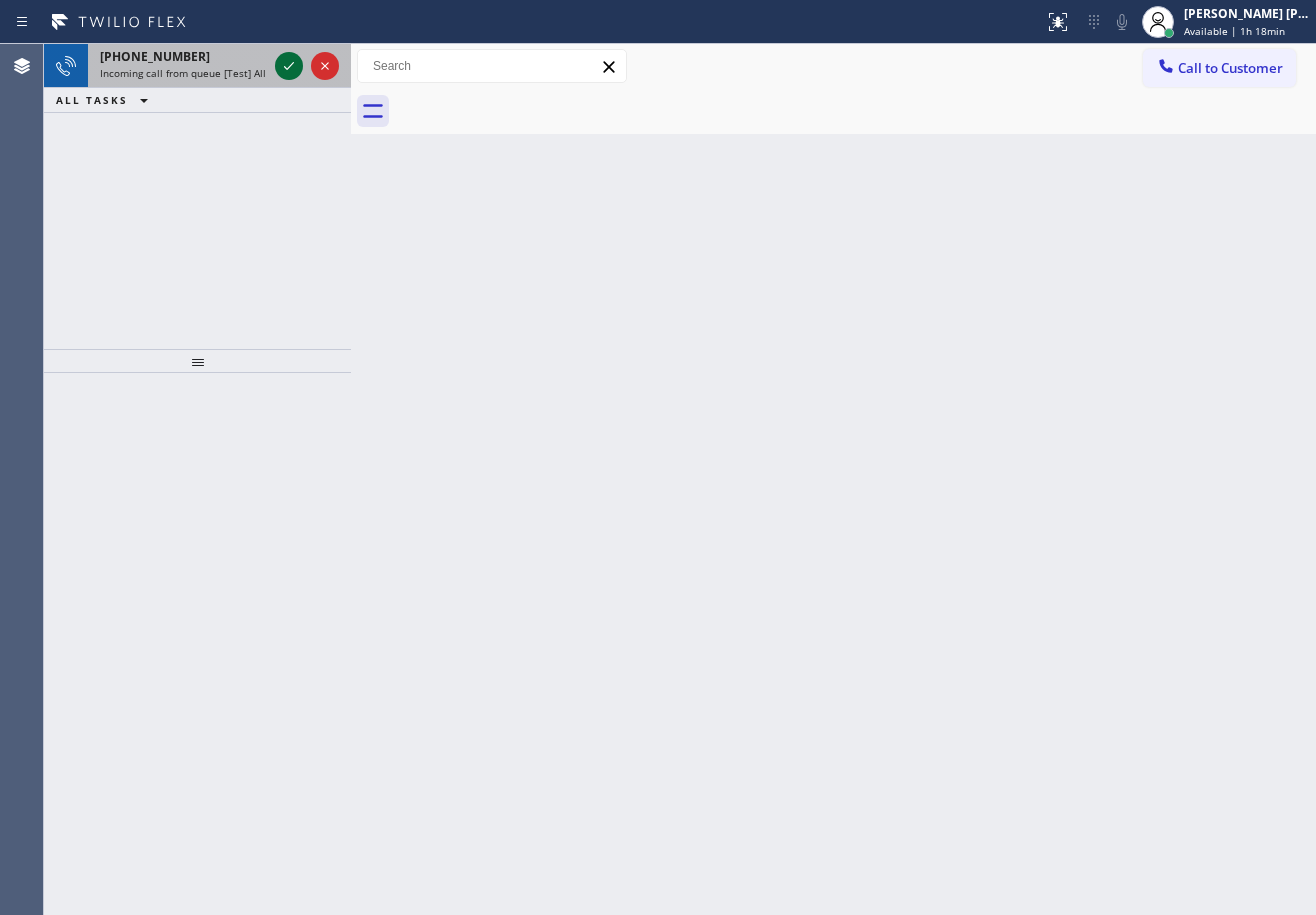 click at bounding box center [289, 66] 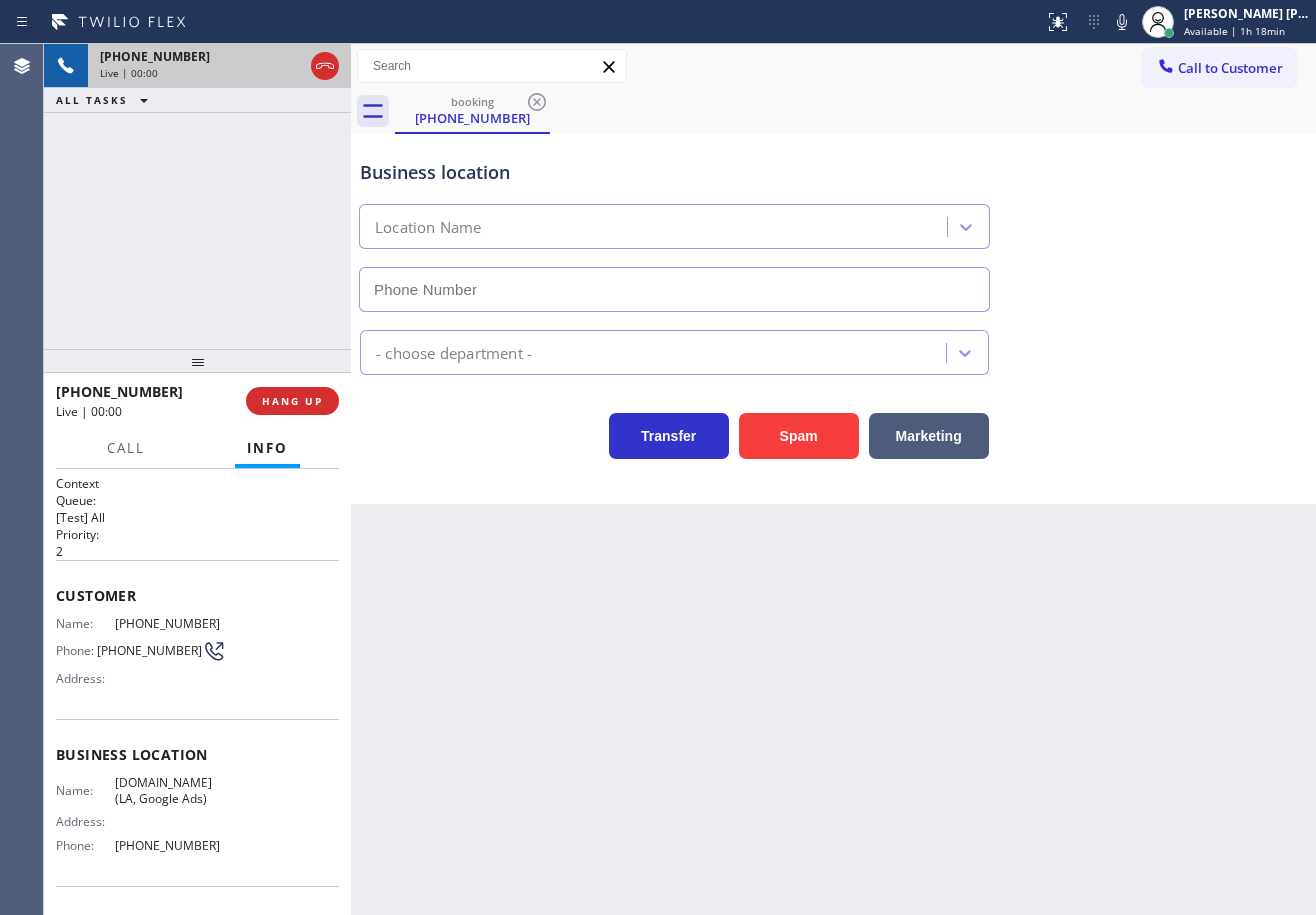 type on "[PHONE_NUMBER]" 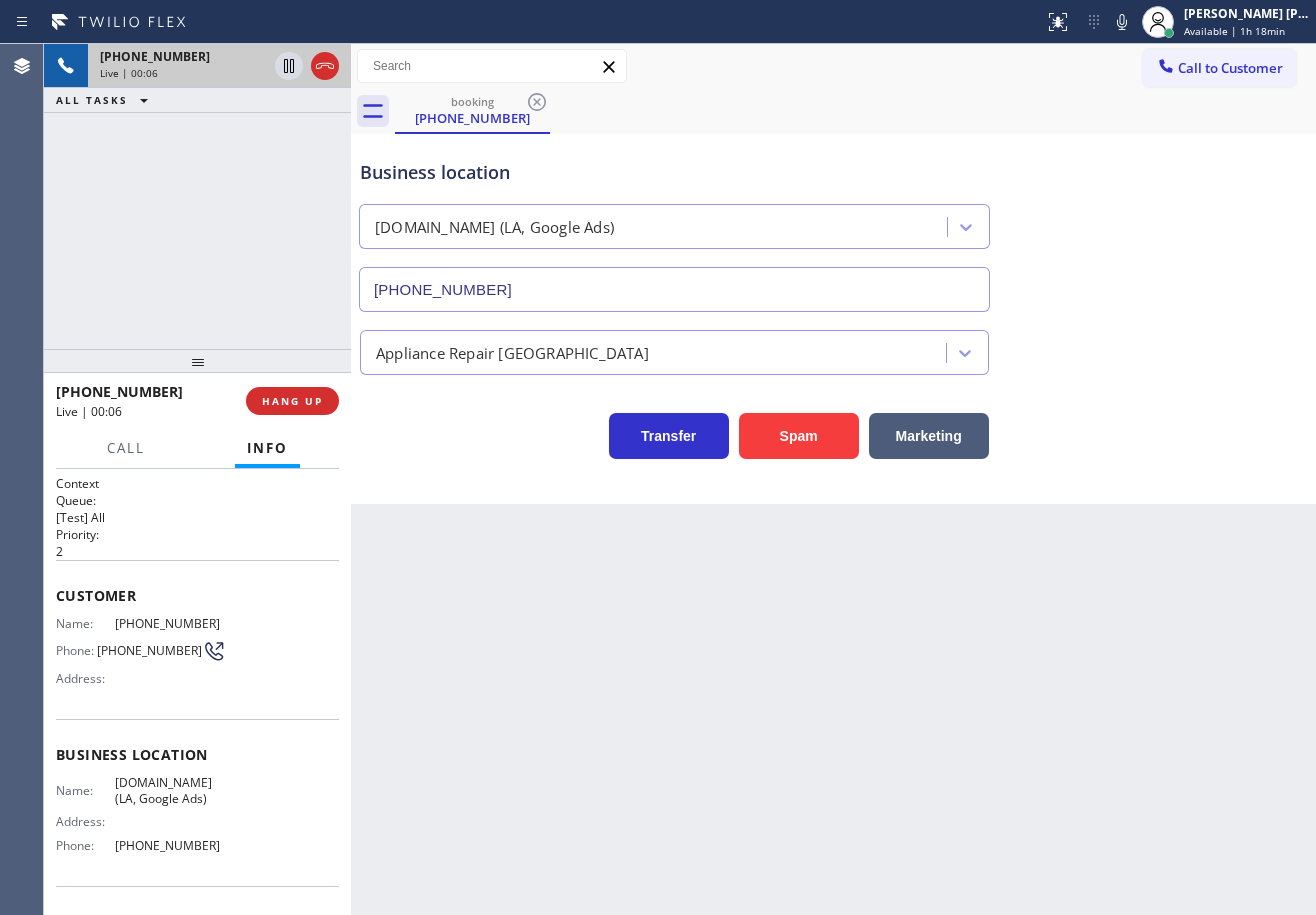 click on "[PHONE_NUMBER] Live | 00:06 ALL TASKS ALL TASKS ACTIVE TASKS TASKS IN WRAP UP" at bounding box center (197, 196) 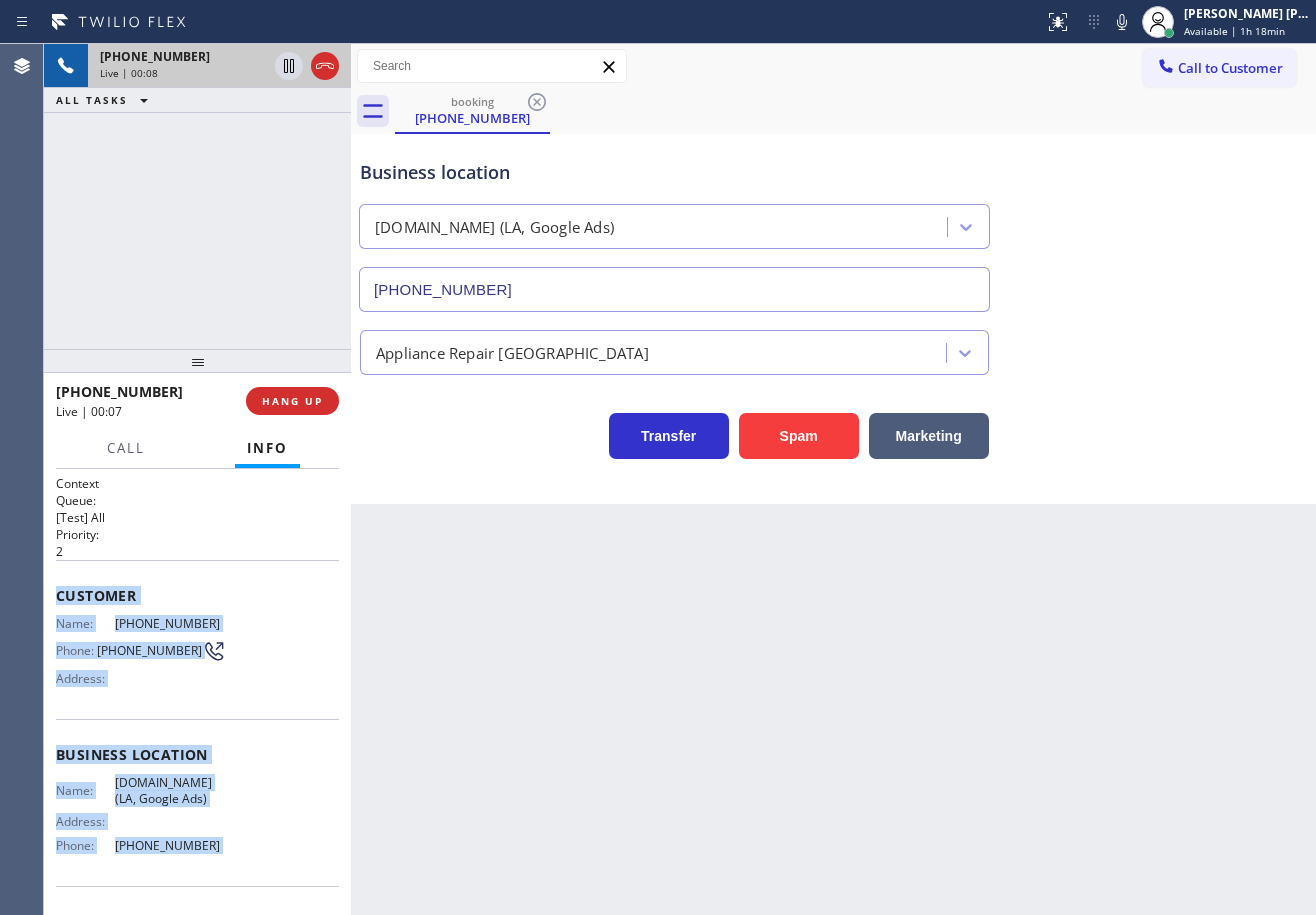 scroll, scrollTop: 129, scrollLeft: 0, axis: vertical 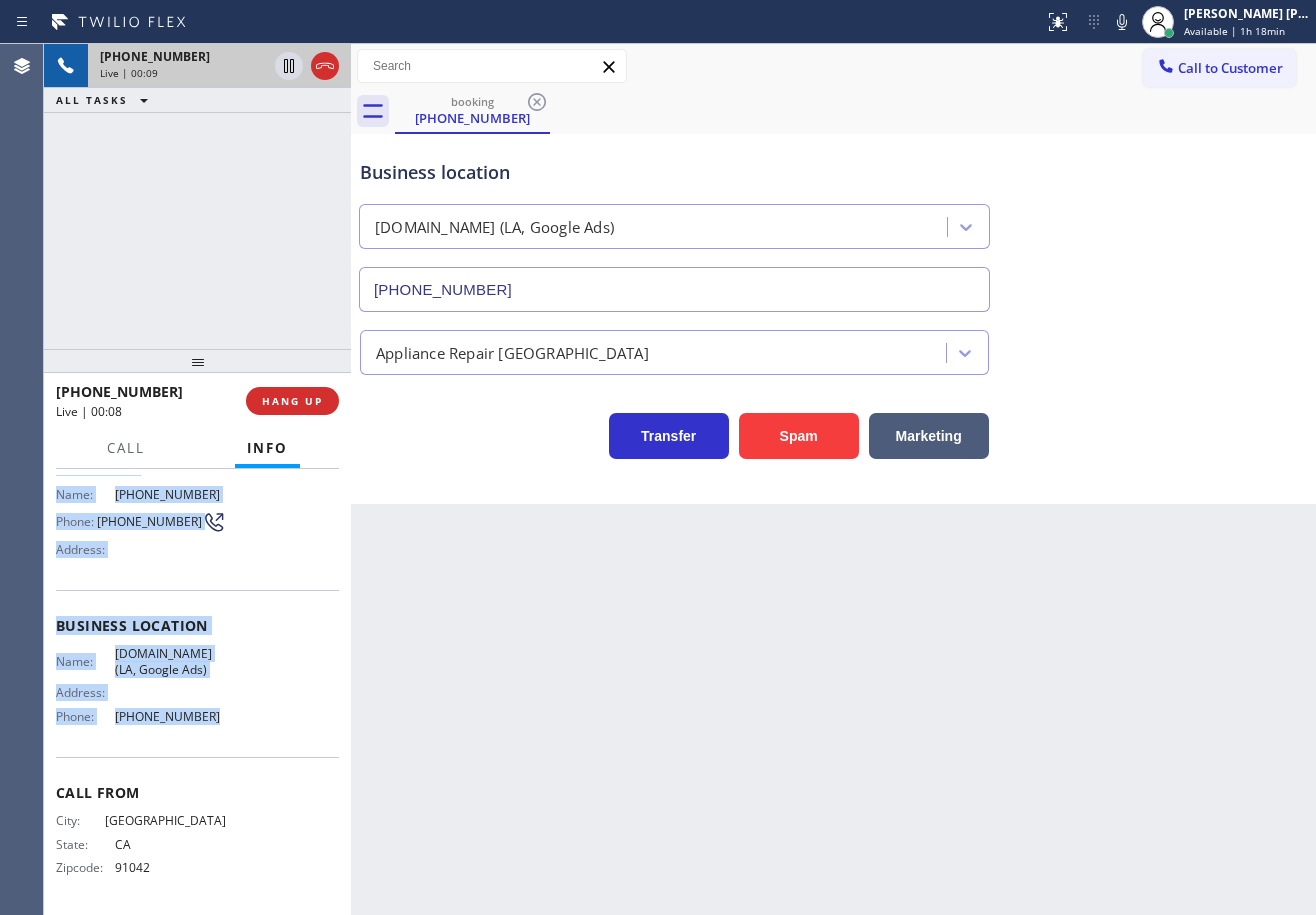 drag, startPoint x: 80, startPoint y: 616, endPoint x: 725, endPoint y: 526, distance: 651.2488 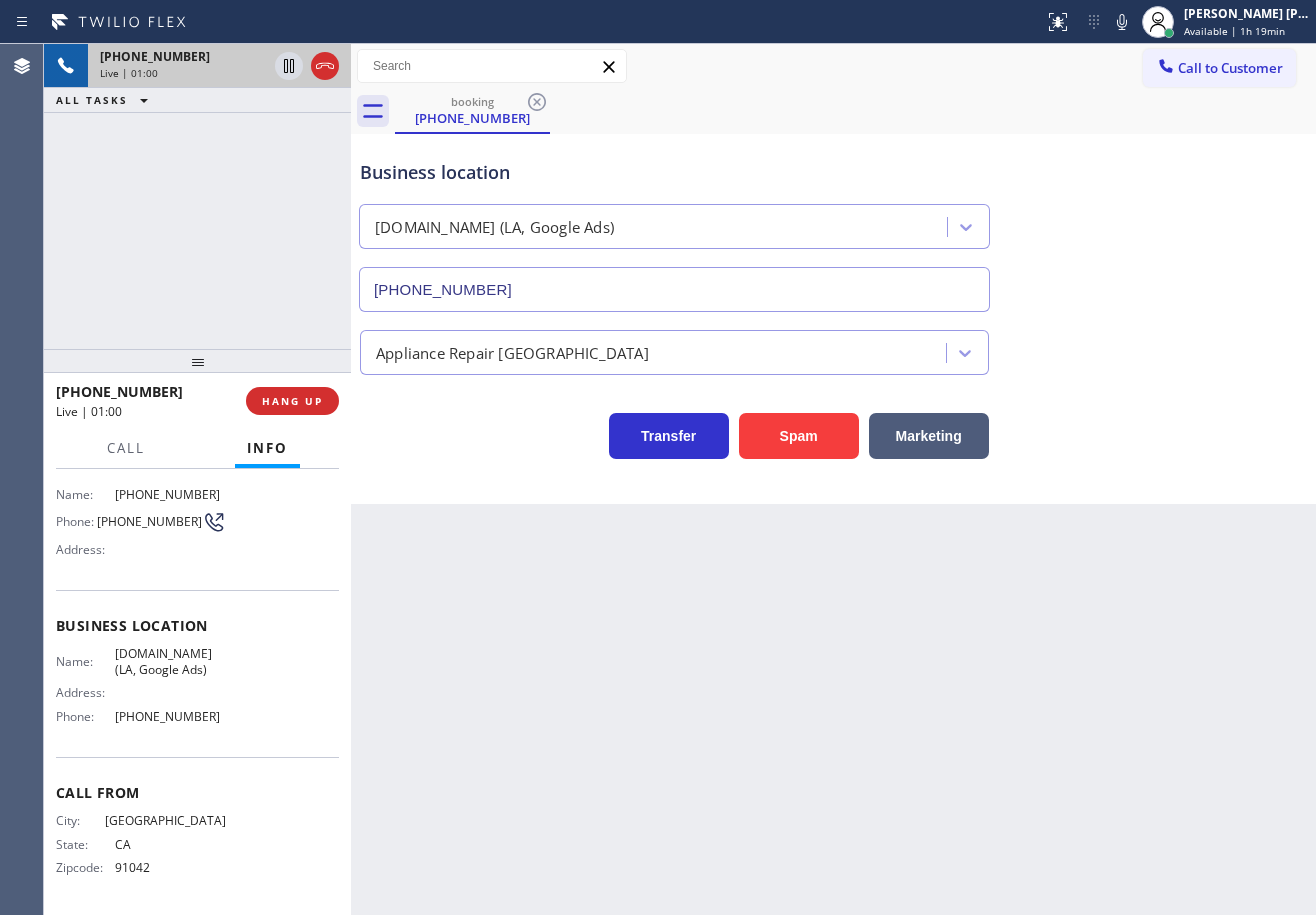 click on "City: [GEOGRAPHIC_DATA]: [US_STATE] Zipcode: 91042" at bounding box center (141, 848) 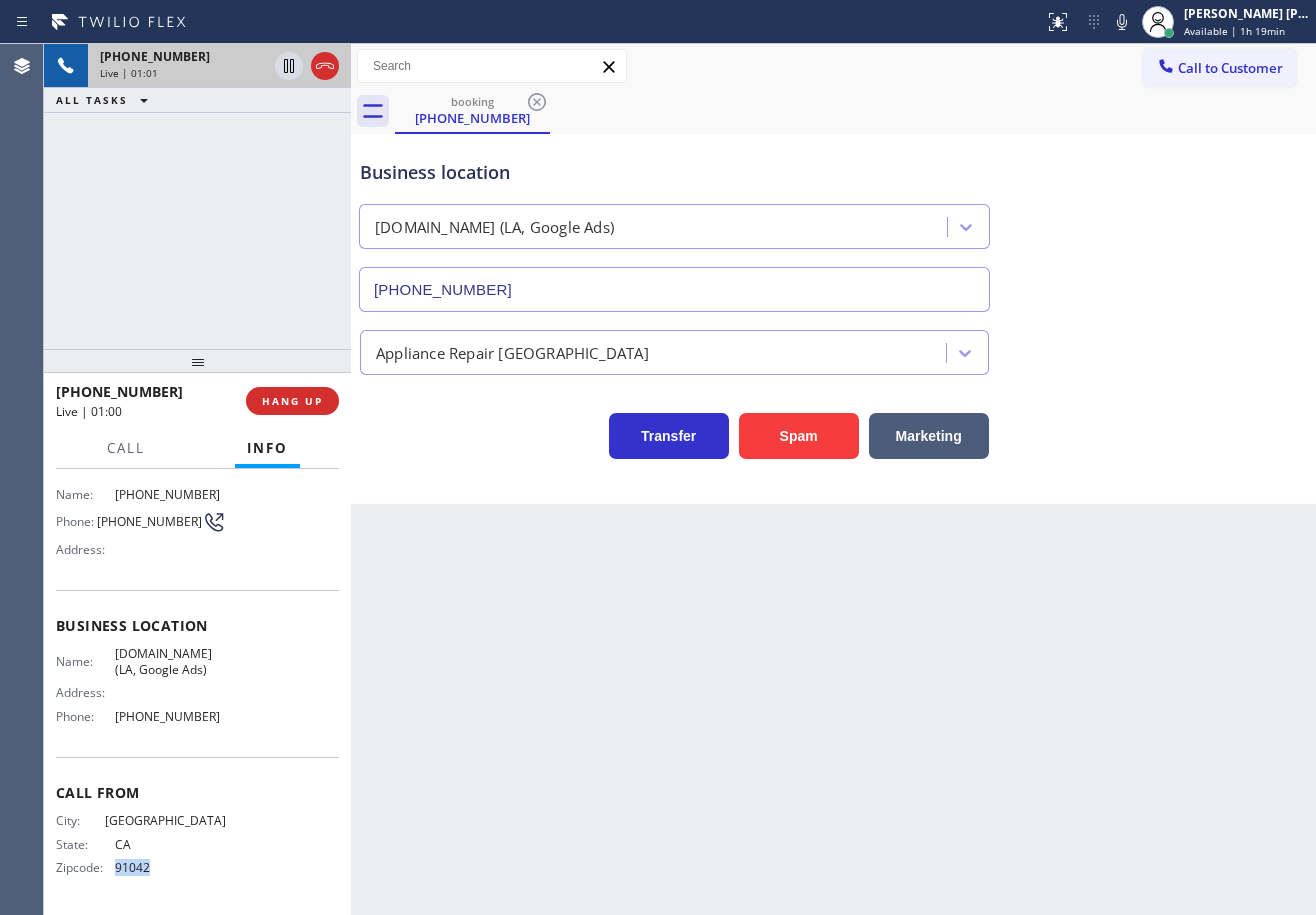 drag, startPoint x: 166, startPoint y: 874, endPoint x: 113, endPoint y: 871, distance: 53.08484 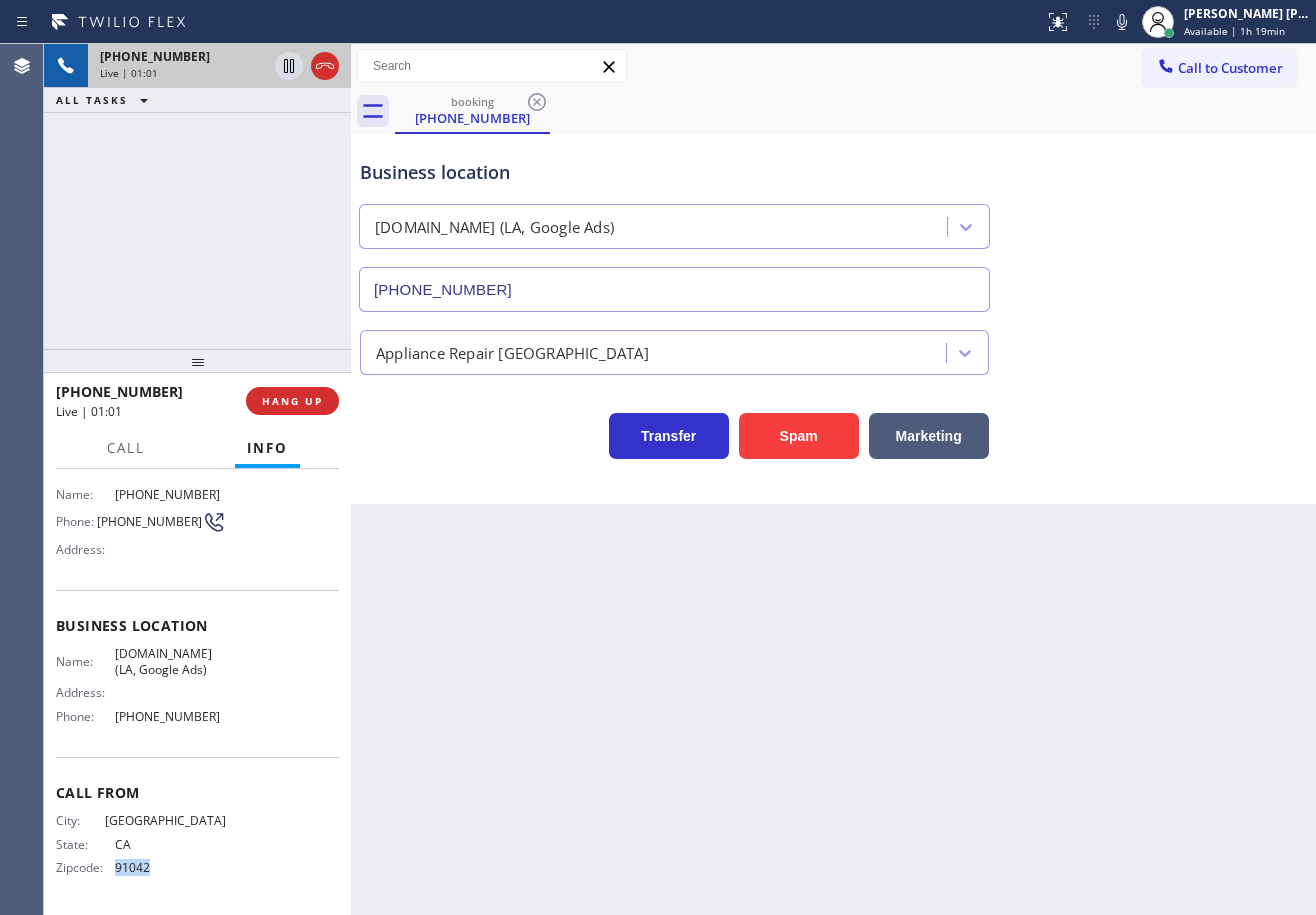 copy on "91042" 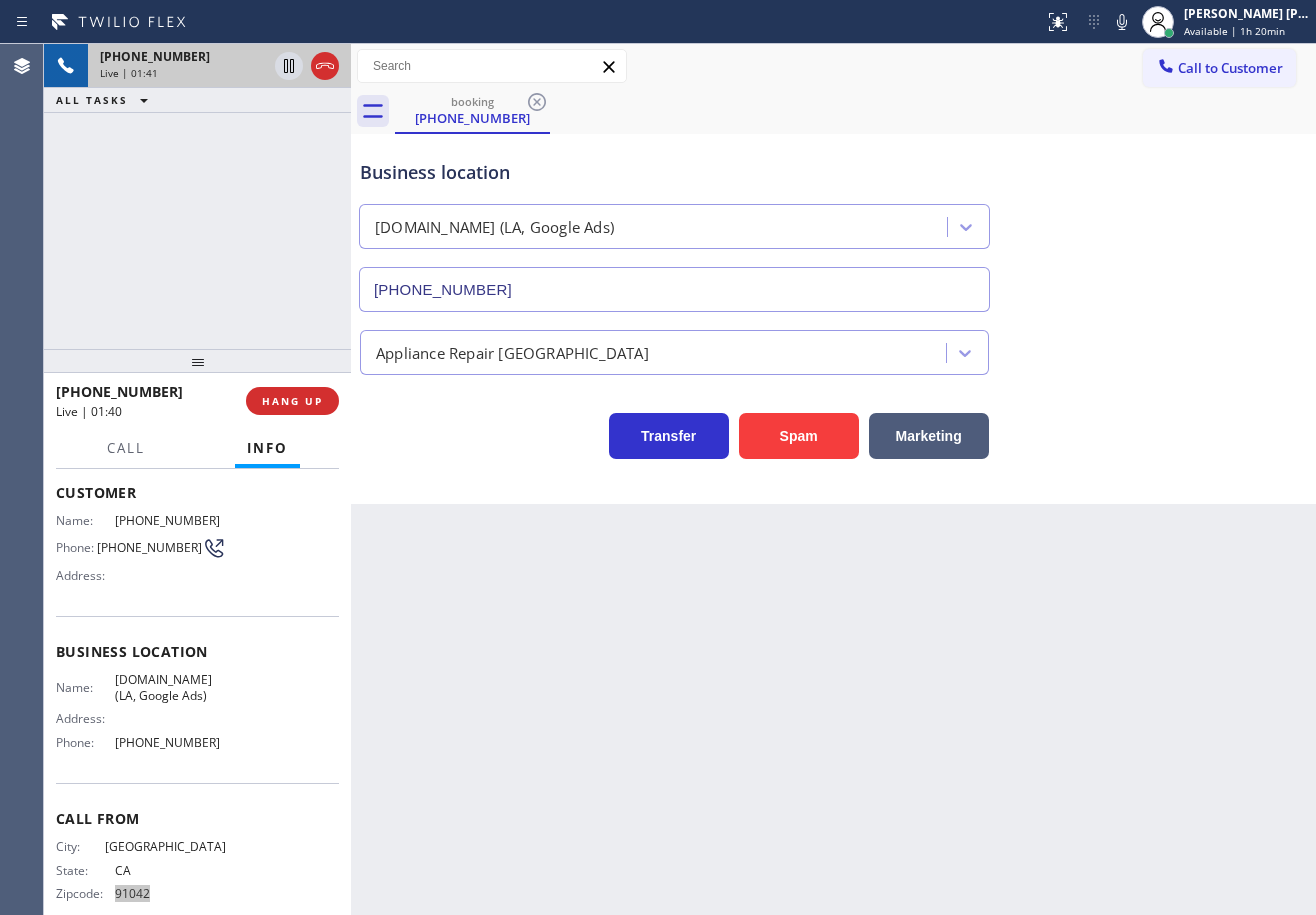 scroll, scrollTop: 129, scrollLeft: 0, axis: vertical 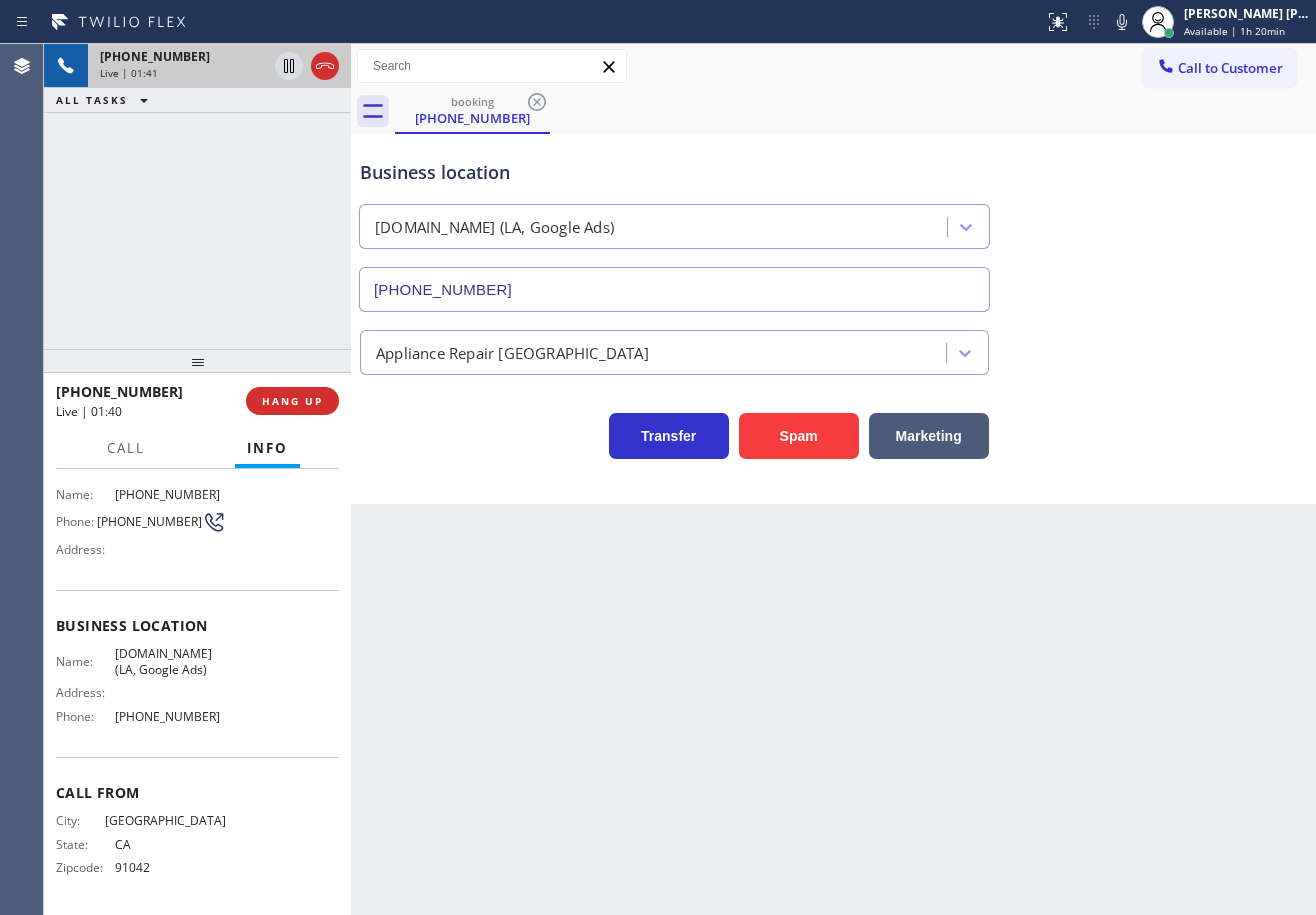 click on "Back to Dashboard Change Sender ID Customers Technicians Select a contact Outbound call Technician Search Technician Your caller id phone number Your caller id phone number Call Technician info Name   Phone none Address none Change Sender ID HVAC [PHONE_NUMBER] 5 Star Appliance [PHONE_NUMBER] Appliance Repair [PHONE_NUMBER] Plumbing [PHONE_NUMBER] Air Duct Cleaning [PHONE_NUMBER]  Electricians [PHONE_NUMBER] Cancel Change Check personal SMS Reset Change booking [PHONE_NUMBER] Call to Customer Outbound call Location Search location Your caller id phone number Customer number Call Outbound call Technician Search Technician Your caller id phone number Your caller id phone number Call booking [PHONE_NUMBER] Business location [DOMAIN_NAME] ([GEOGRAPHIC_DATA], Google Ads) [PHONE_NUMBER] Appliance Repair High End Transfer Spam Marketing" at bounding box center [833, 479] 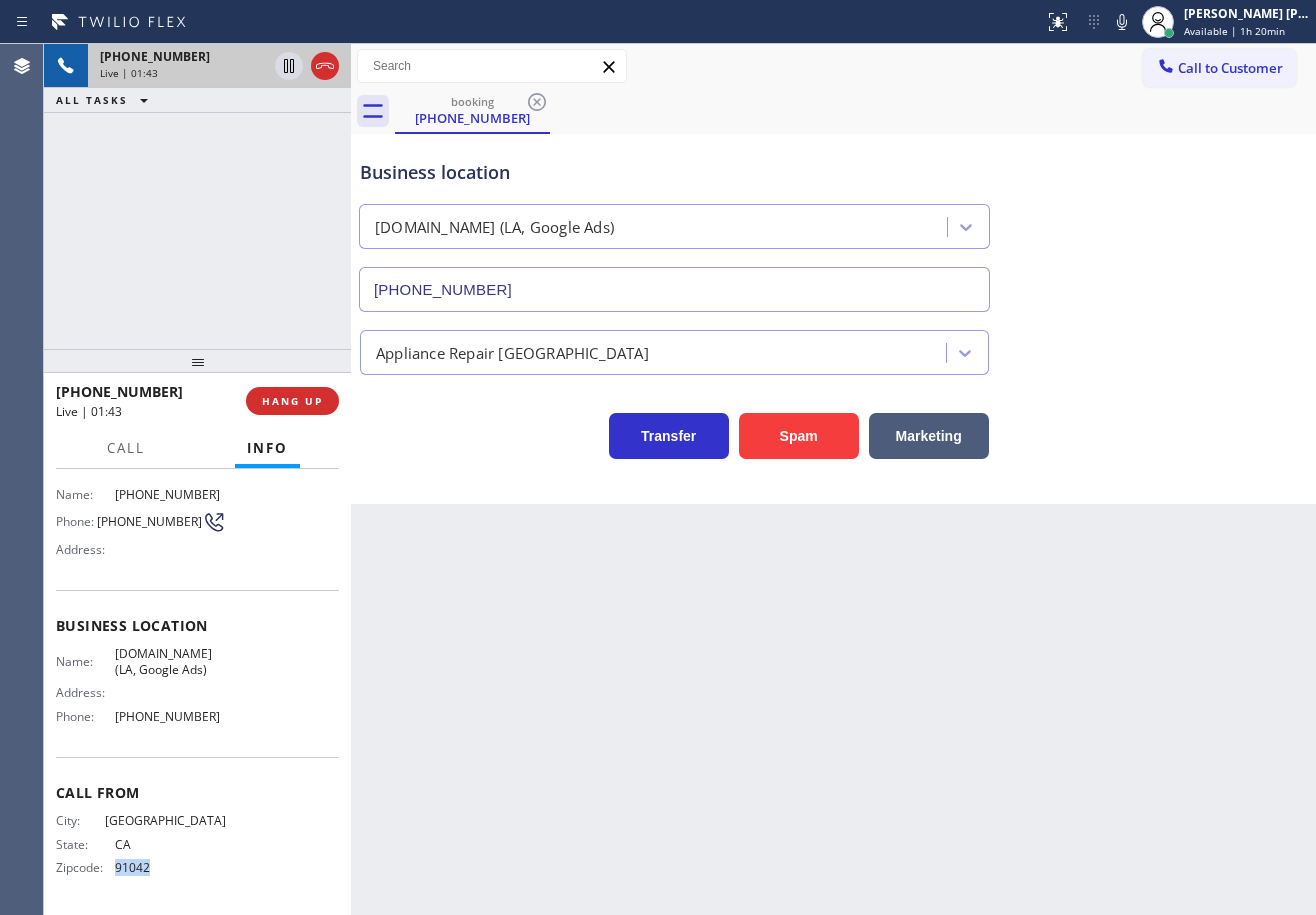 drag, startPoint x: 154, startPoint y: 874, endPoint x: 113, endPoint y: 875, distance: 41.01219 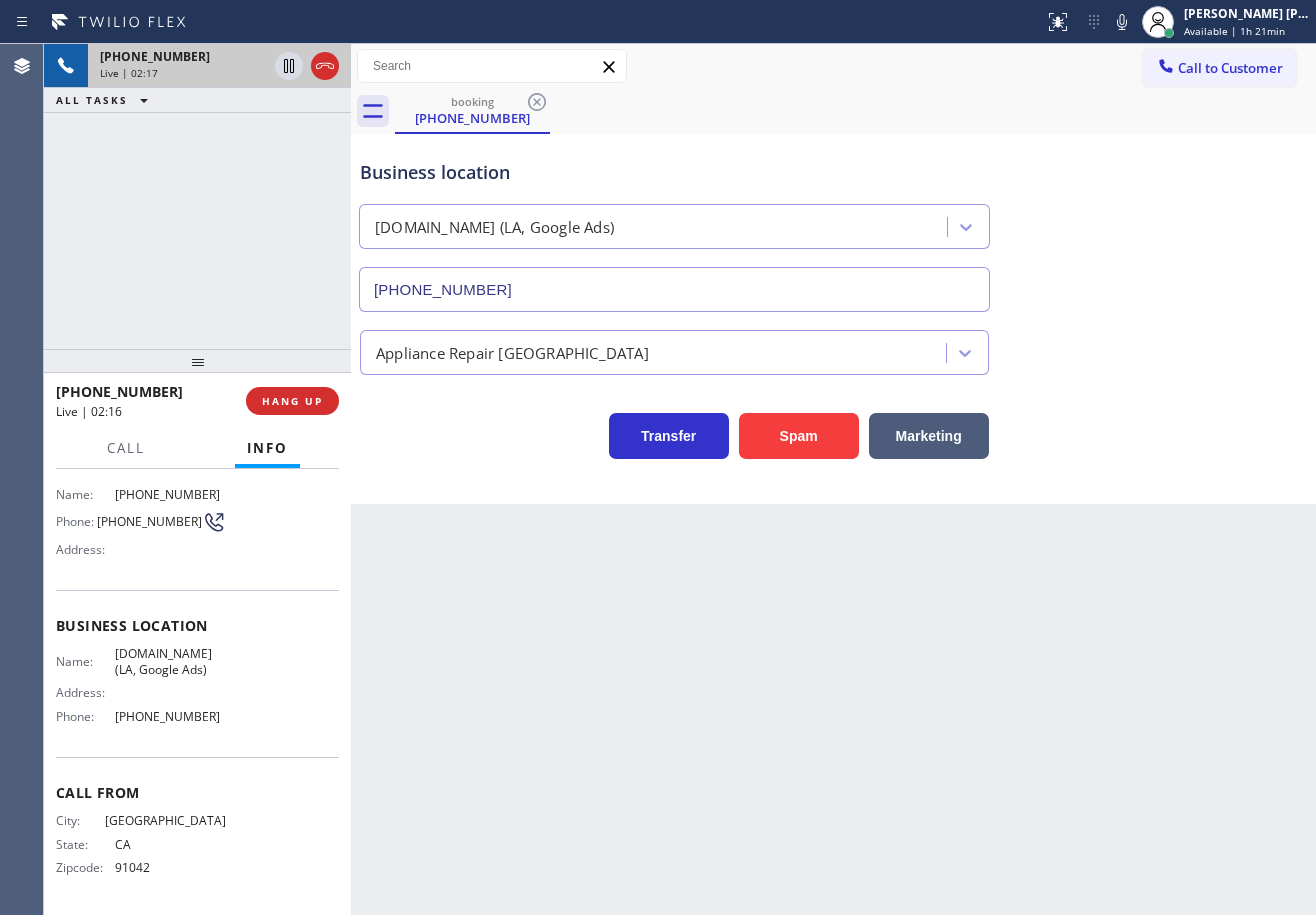 click on "booking [PHONE_NUMBER]" at bounding box center [855, 111] 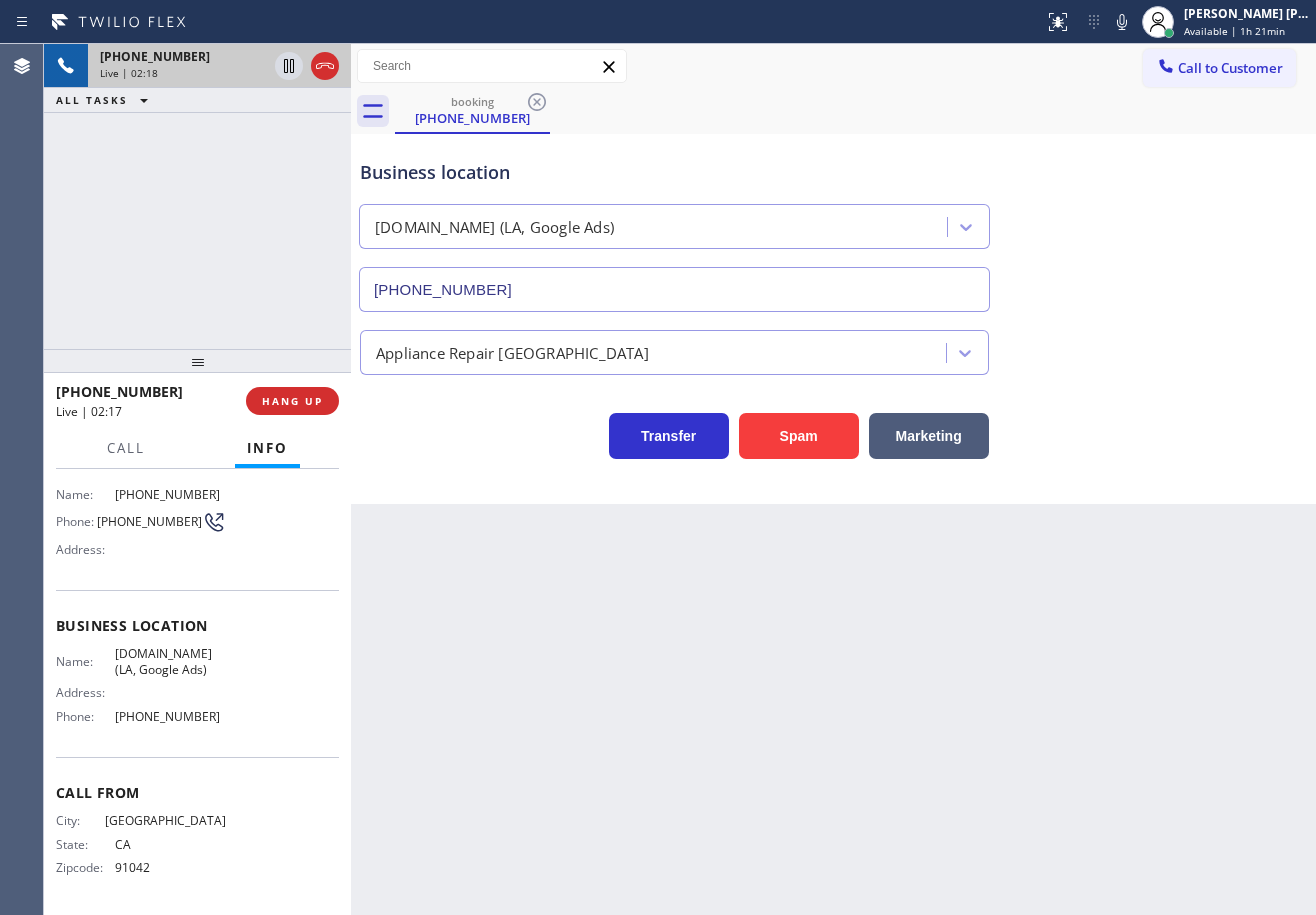 drag, startPoint x: 1304, startPoint y: 310, endPoint x: 1256, endPoint y: 309, distance: 48.010414 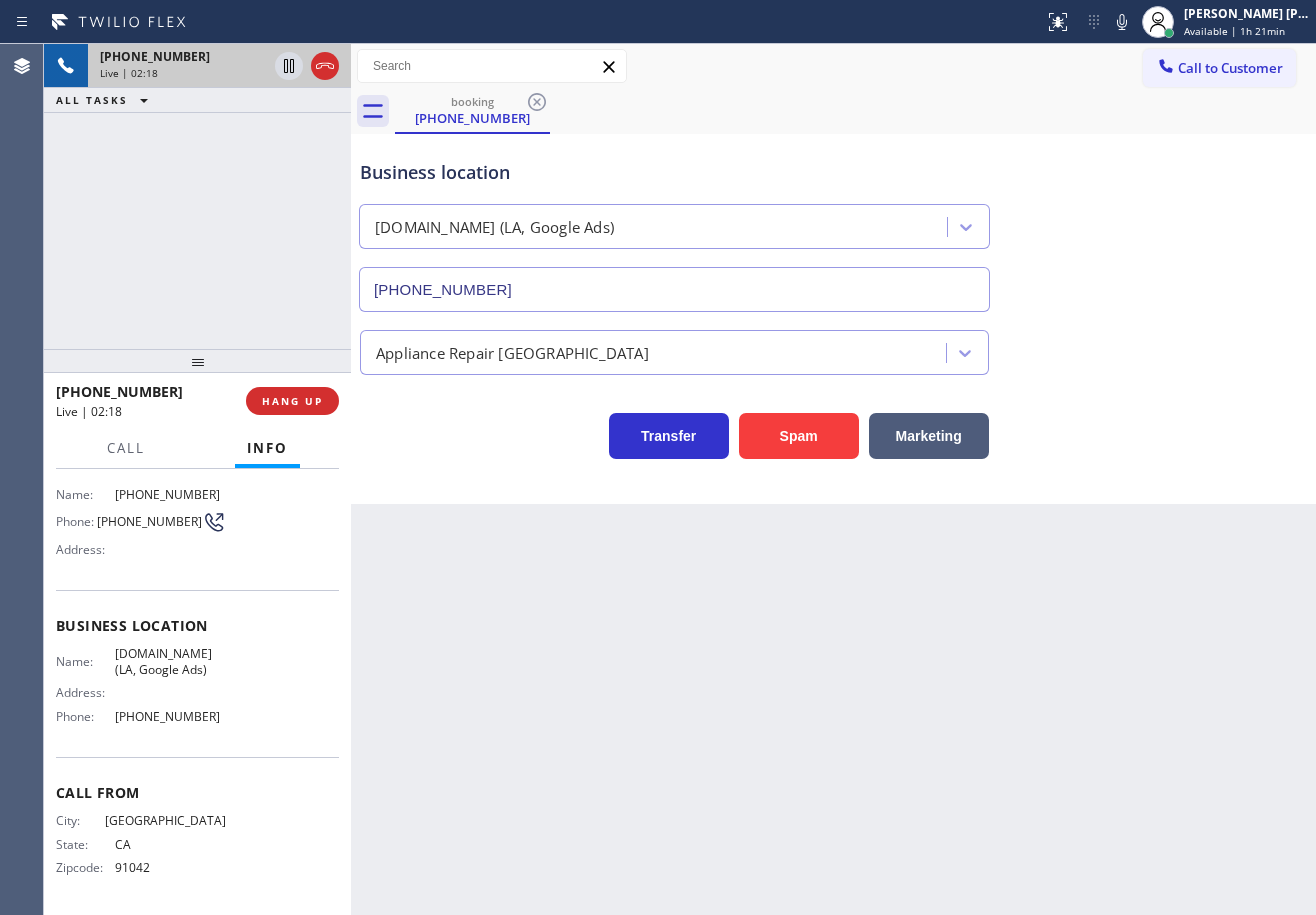 click on "Business location [DOMAIN_NAME] ([GEOGRAPHIC_DATA], Google Ads) [PHONE_NUMBER]" at bounding box center [833, 221] 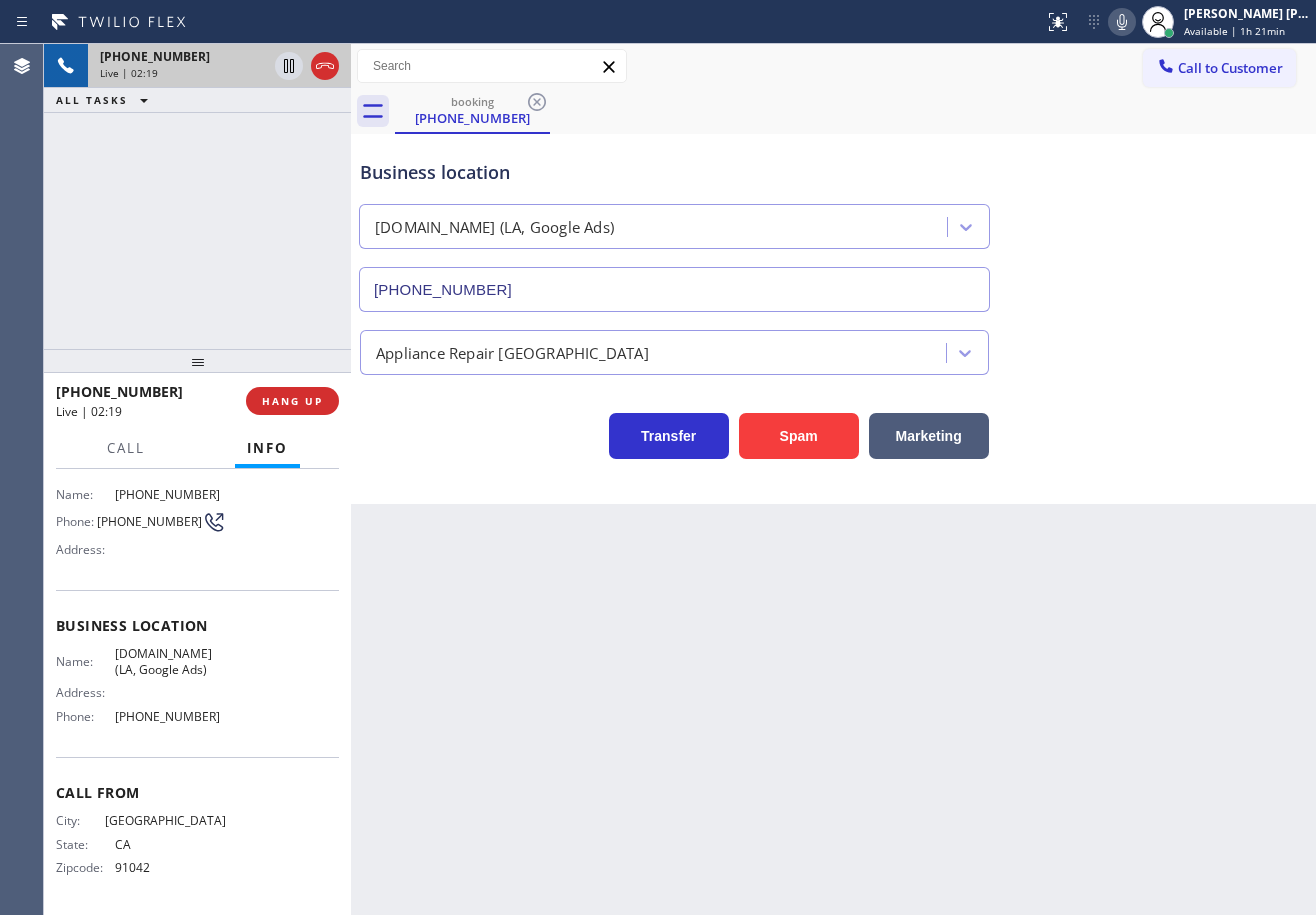 click 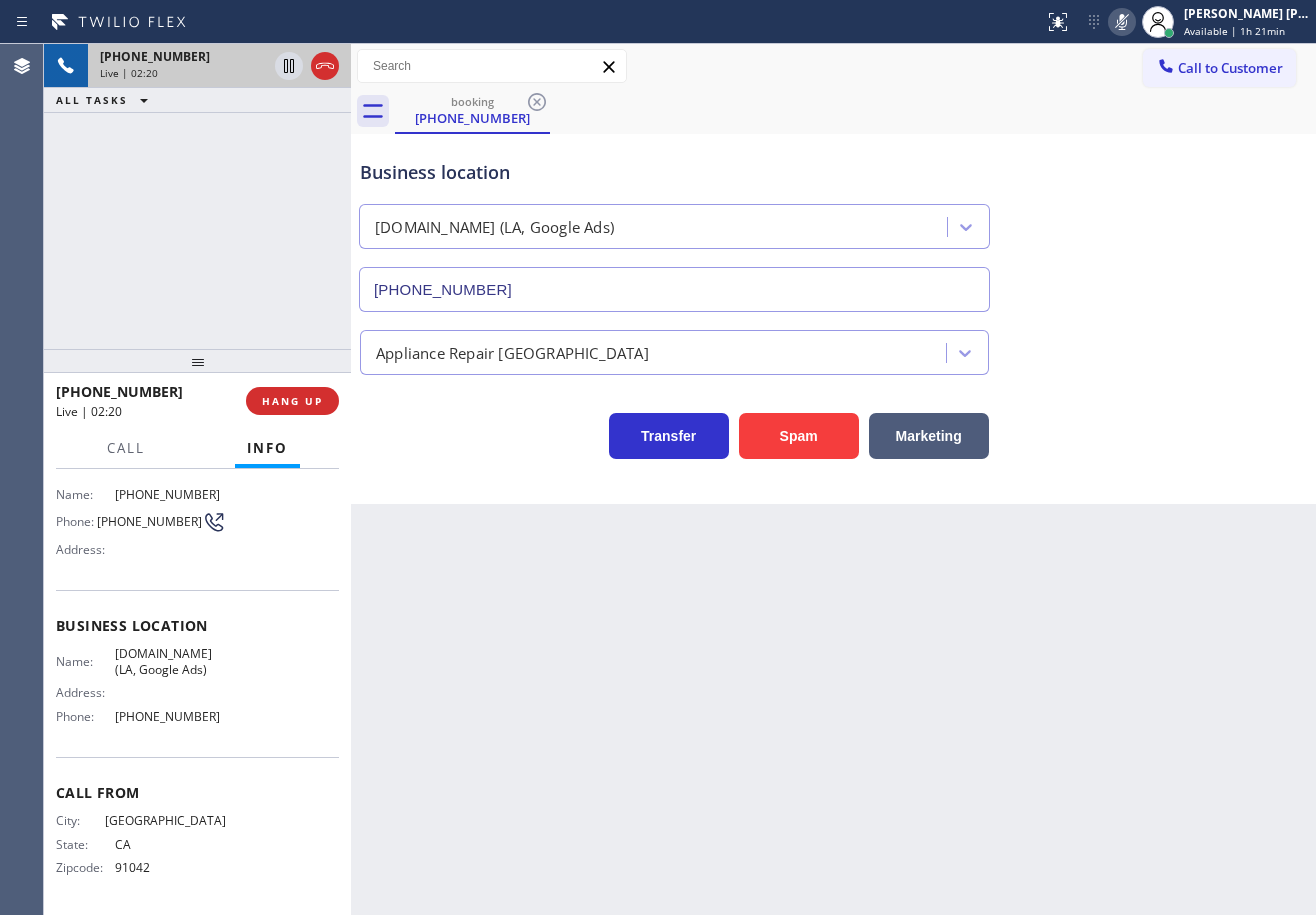 click at bounding box center [522, 22] 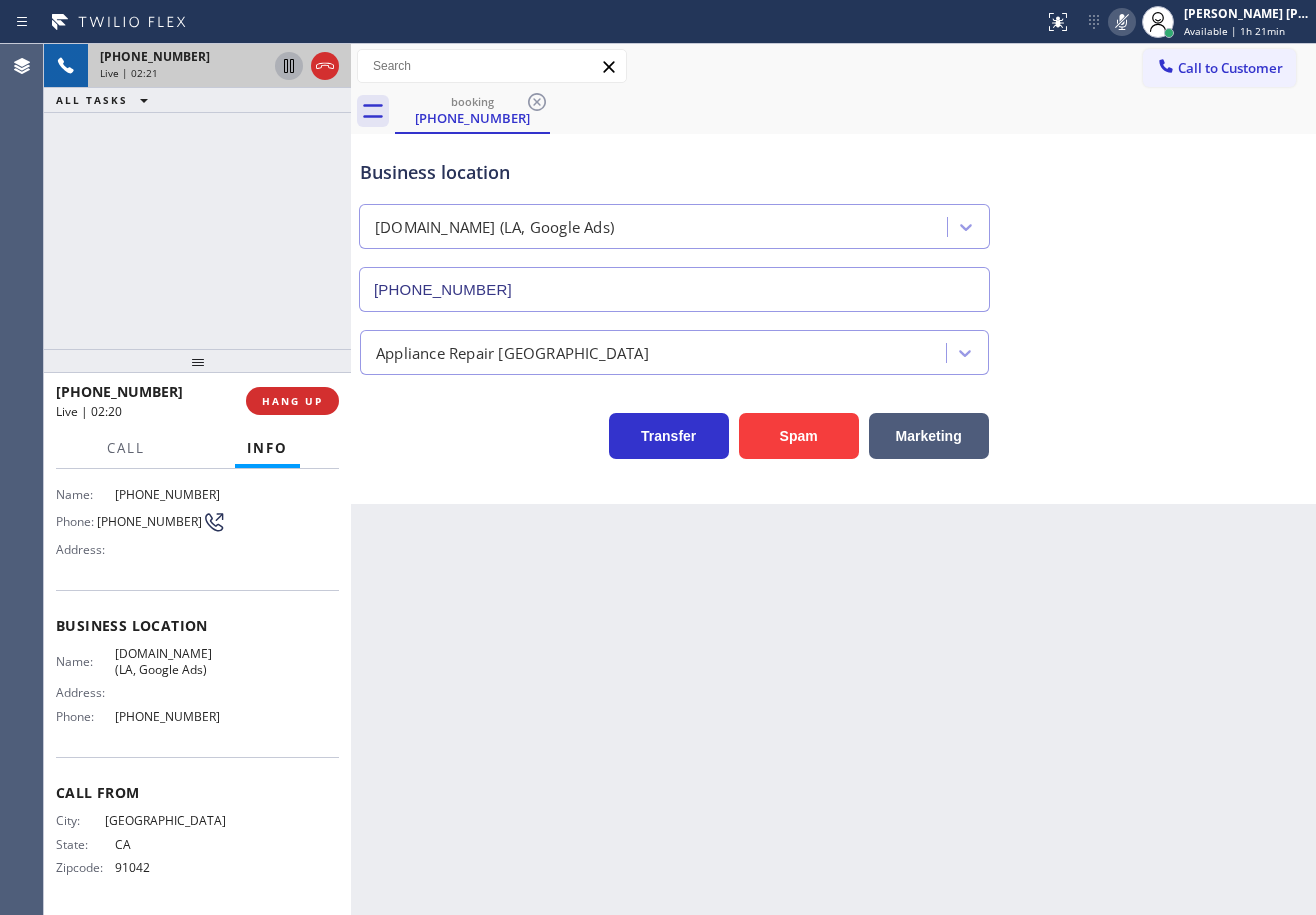 click 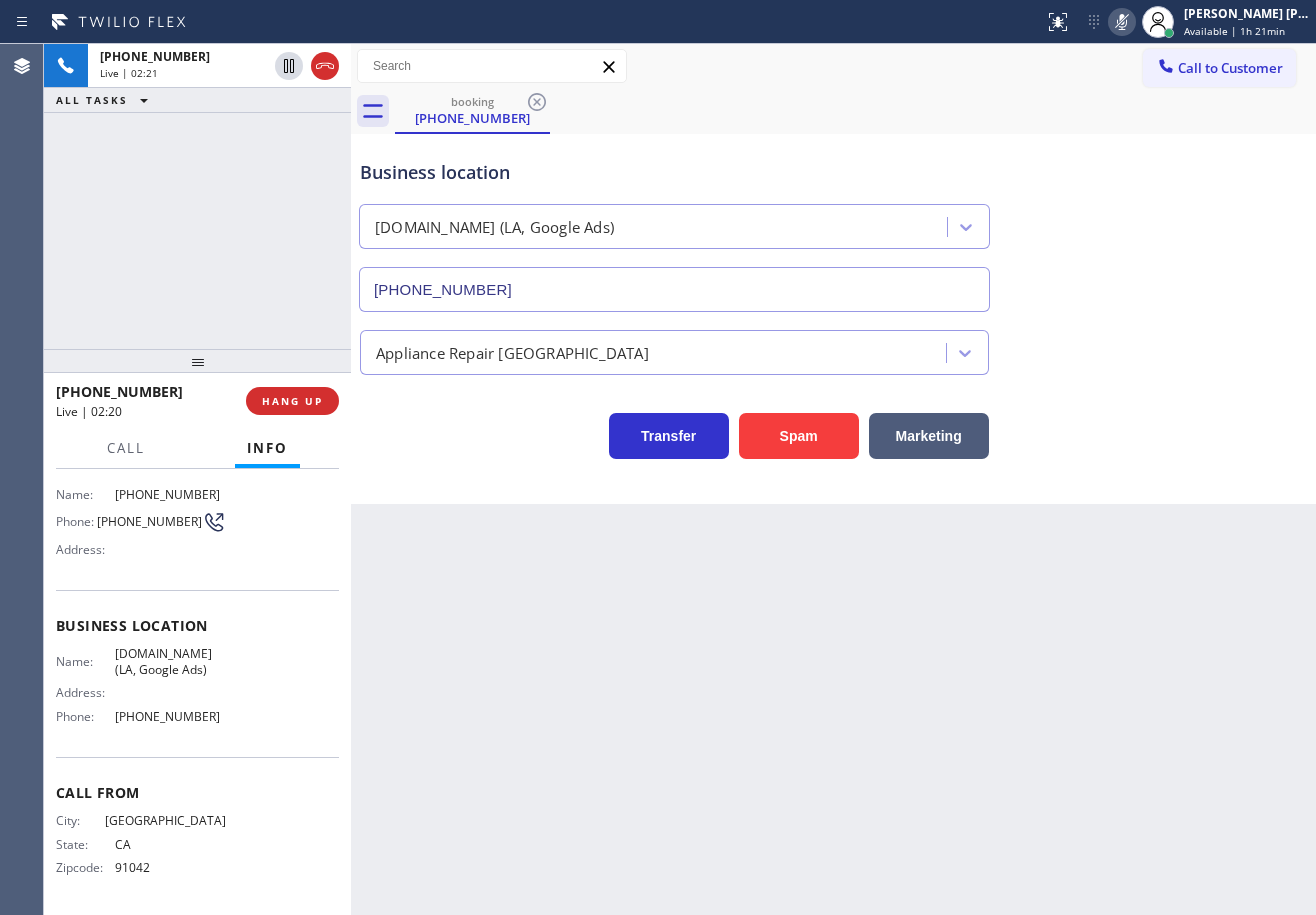 click on "[PHONE_NUMBER] Live | 02:21 ALL TASKS ALL TASKS ACTIVE TASKS TASKS IN WRAP UP" at bounding box center [197, 196] 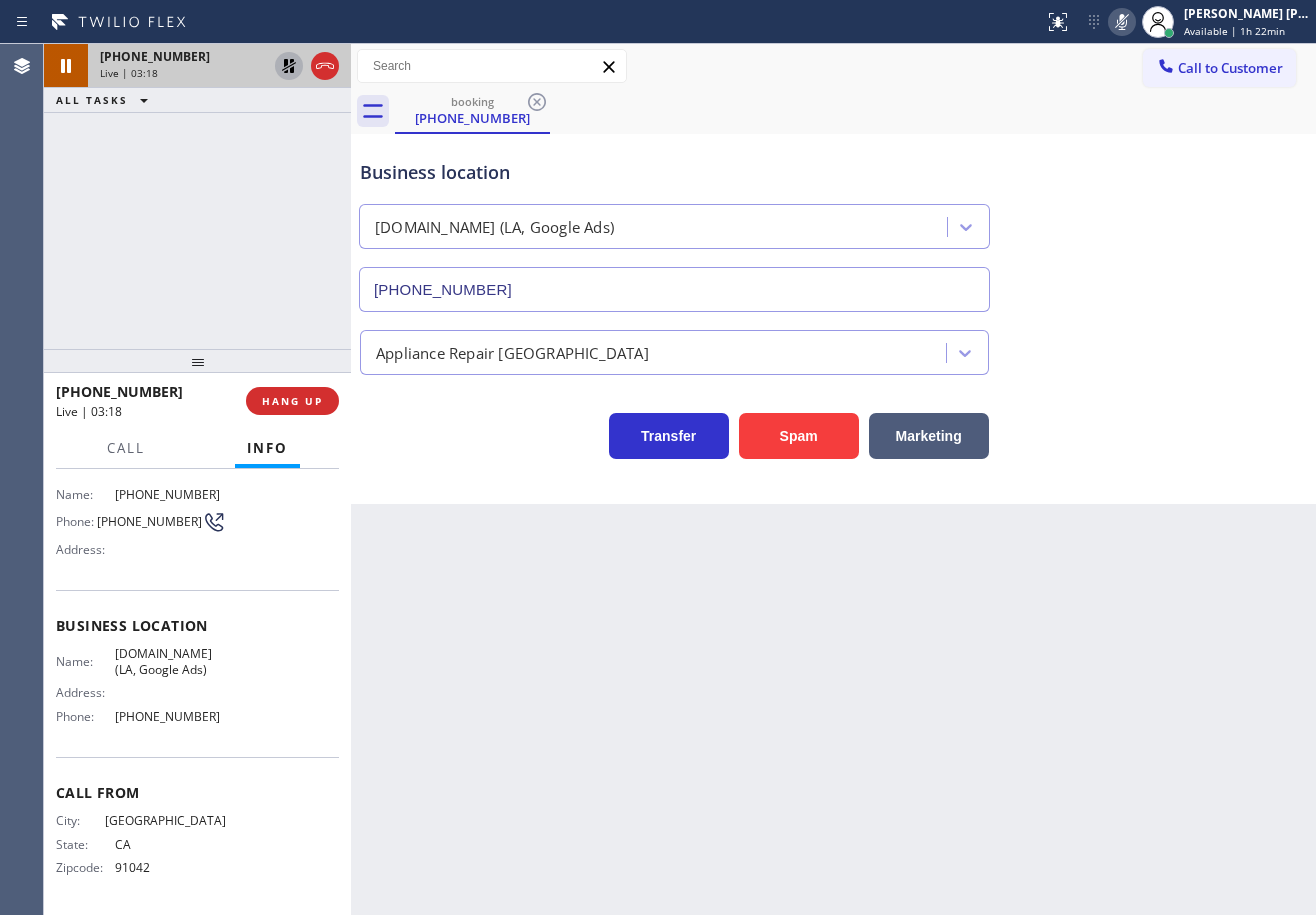 click 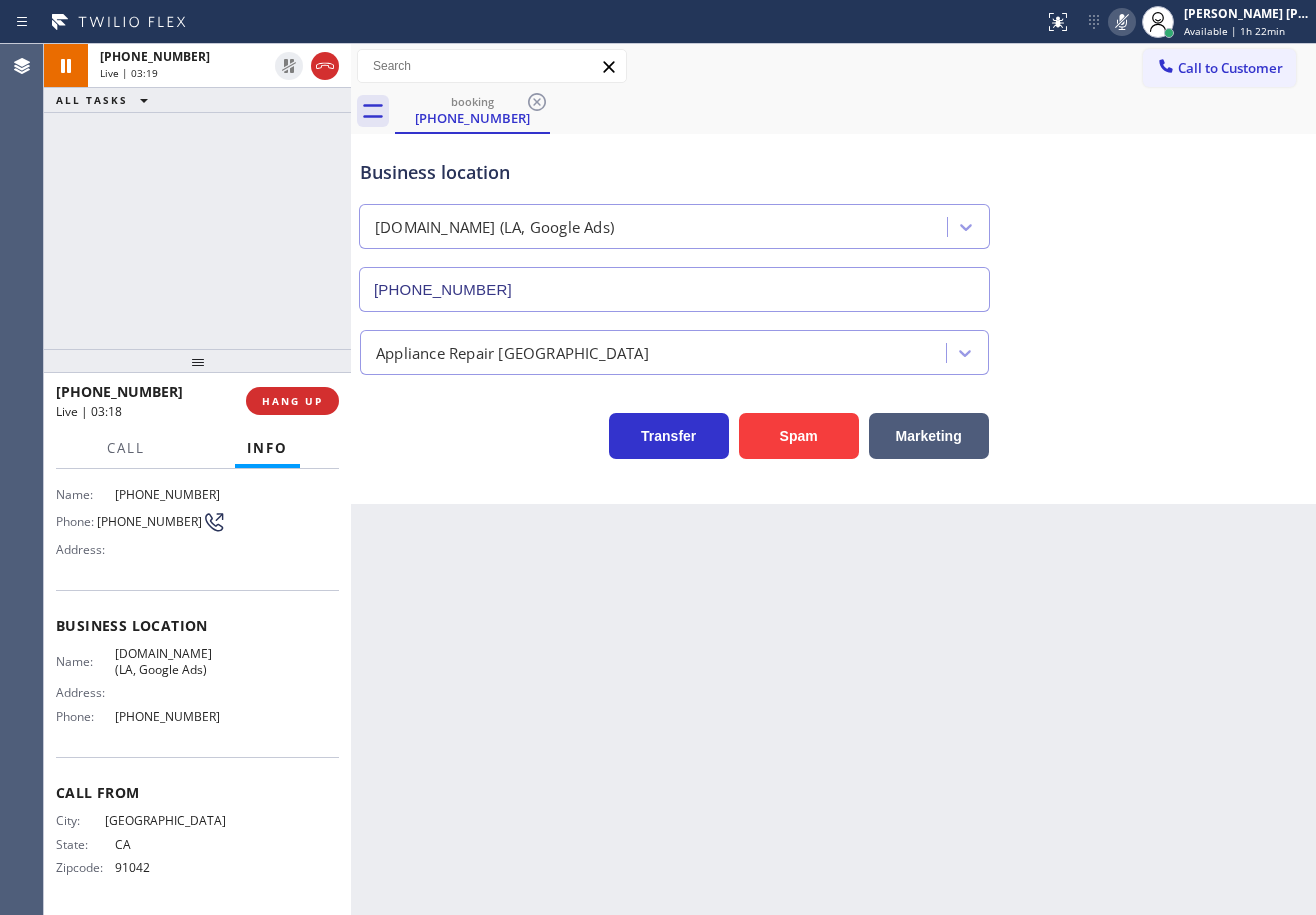 click 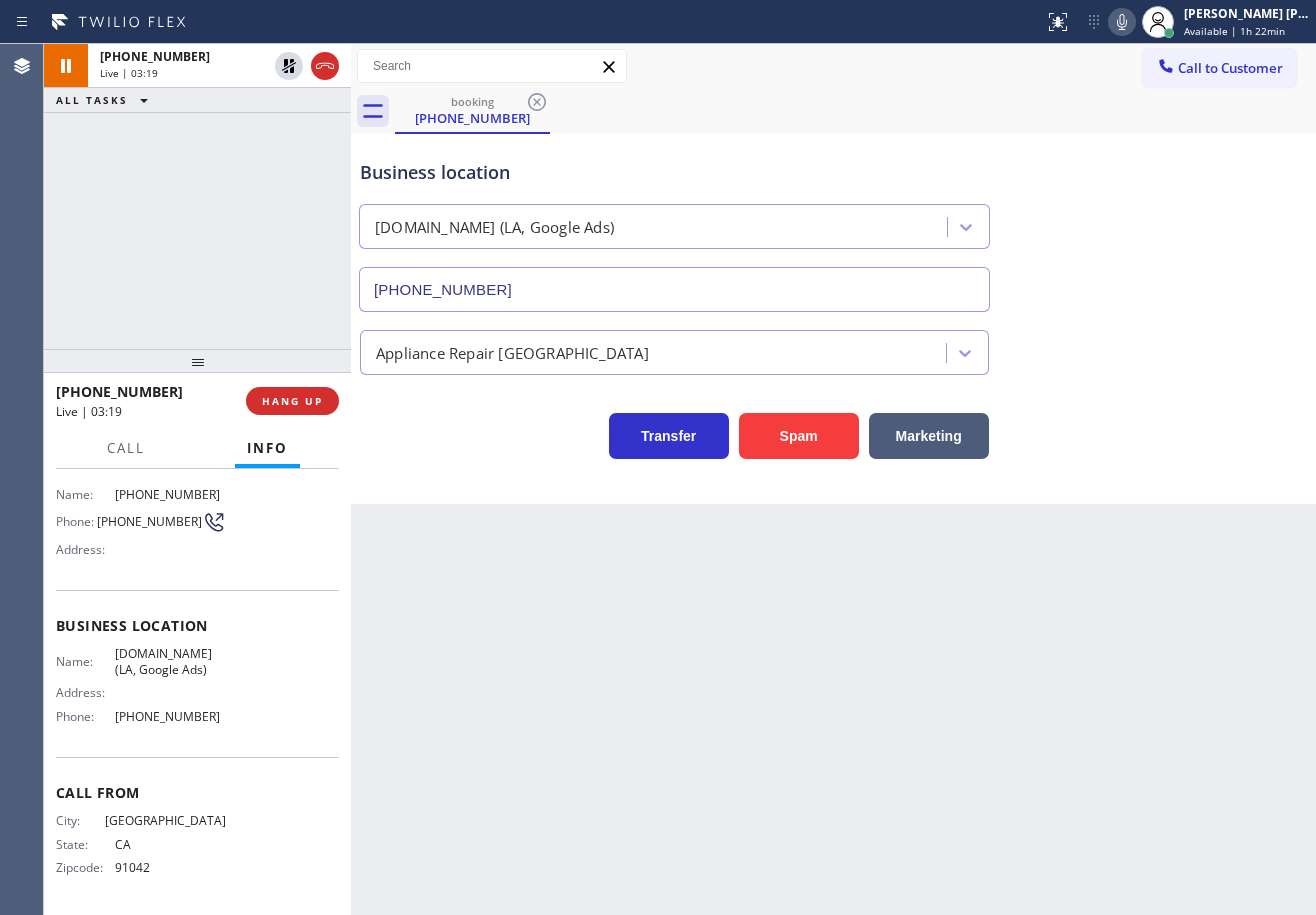click on "Business location [DOMAIN_NAME] ([GEOGRAPHIC_DATA], Google Ads) [PHONE_NUMBER]" at bounding box center (833, 221) 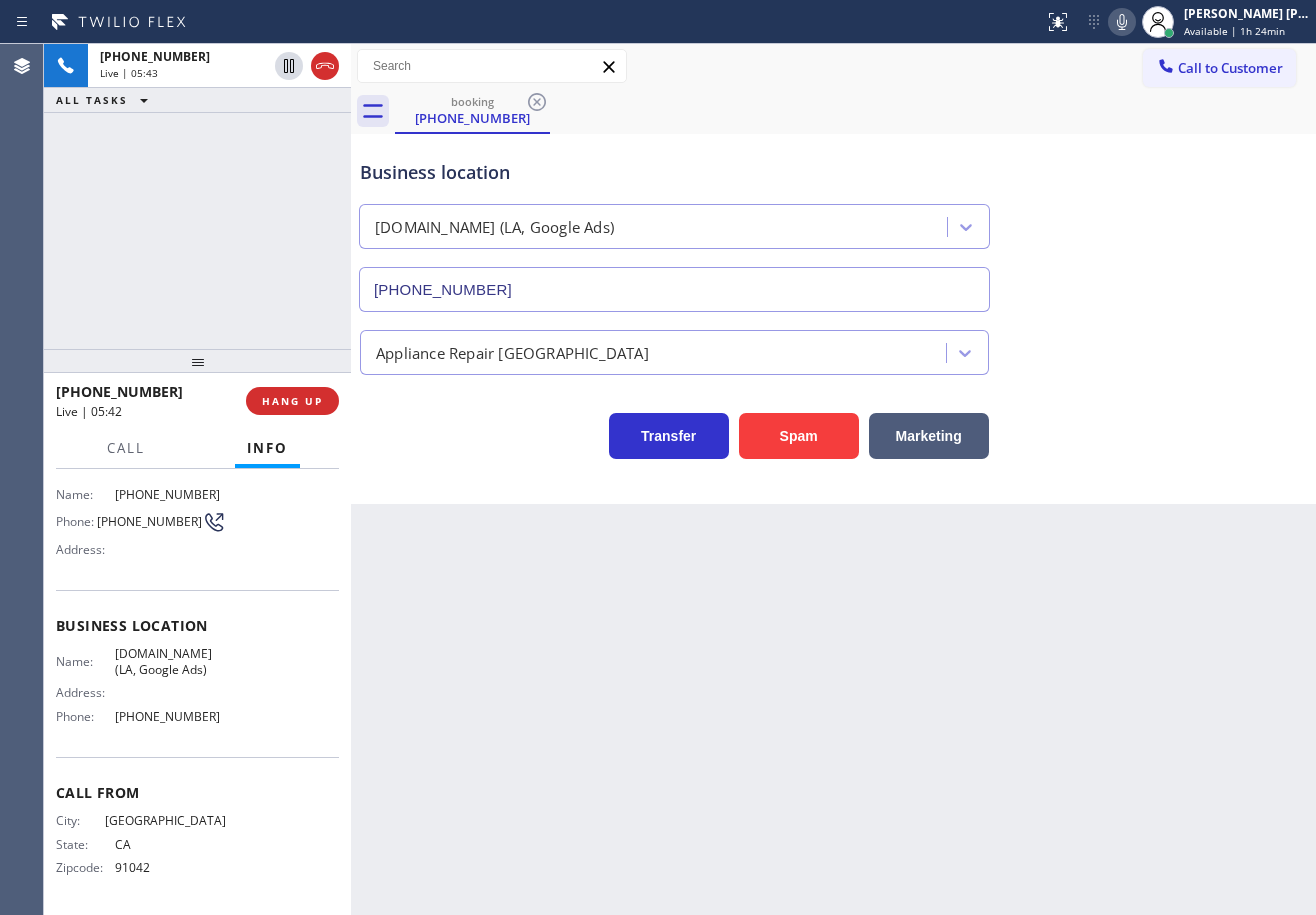 click 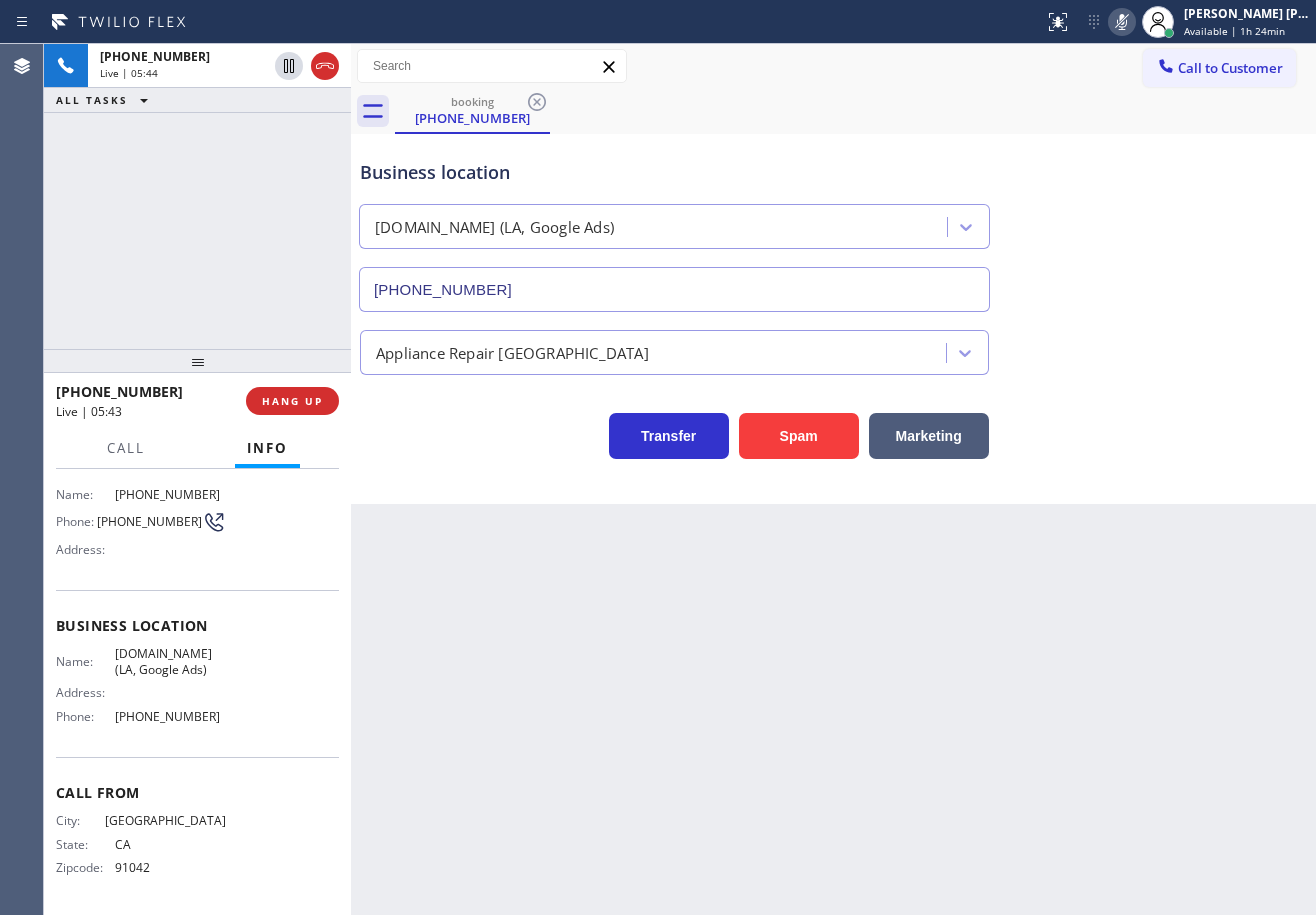 click 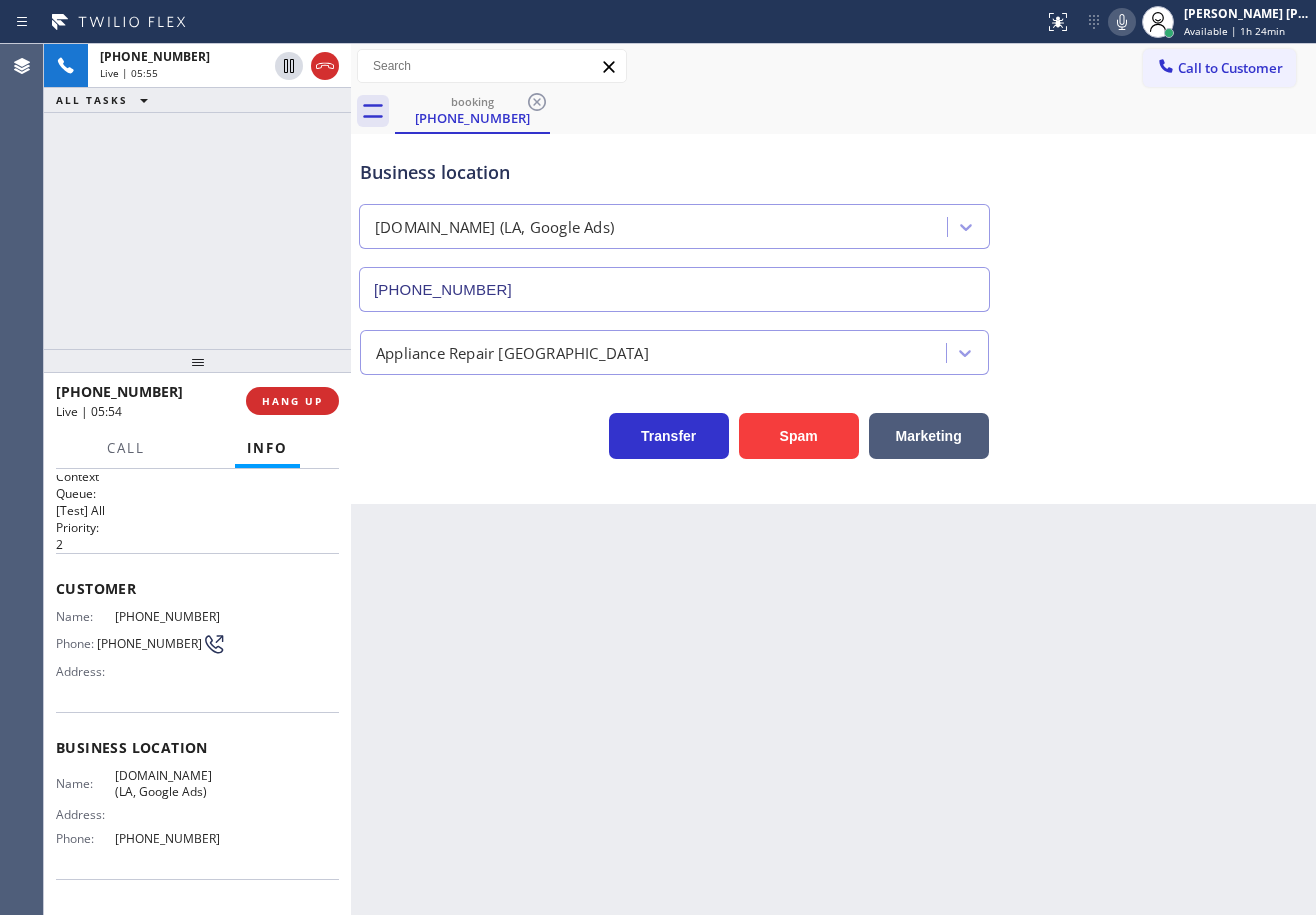 scroll, scrollTop: 0, scrollLeft: 0, axis: both 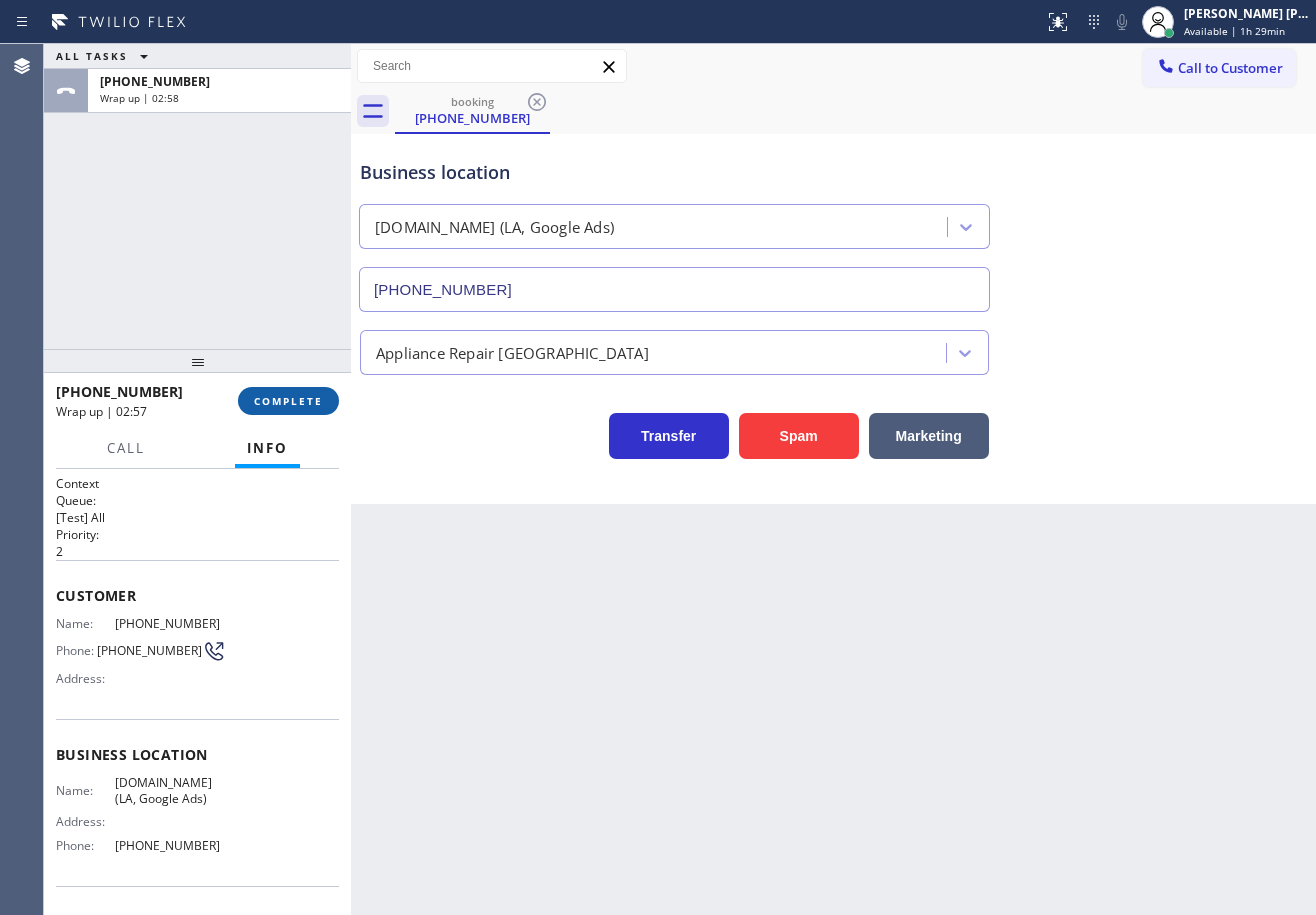 click on "COMPLETE" at bounding box center [288, 401] 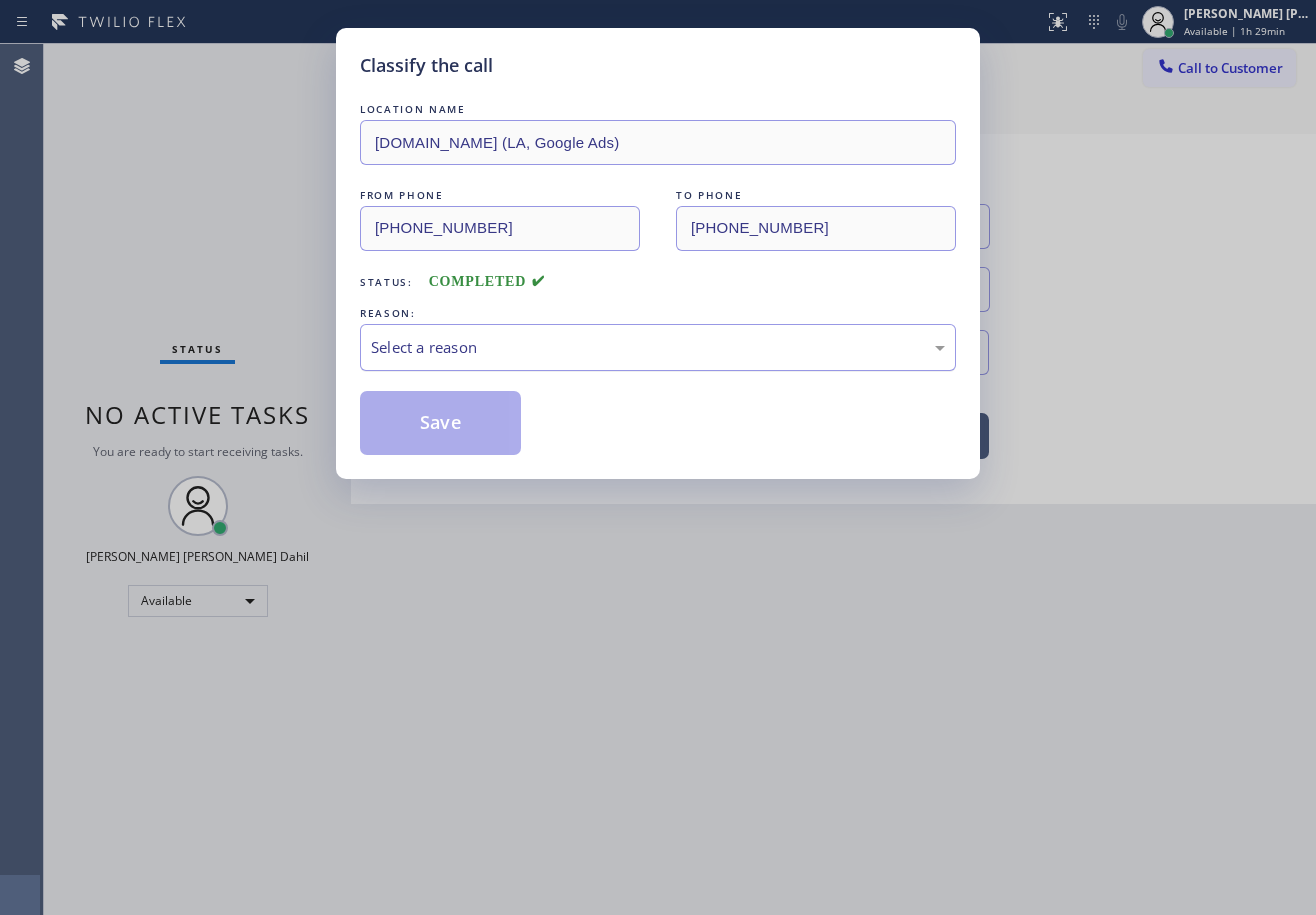 click on "Select a reason" at bounding box center [658, 347] 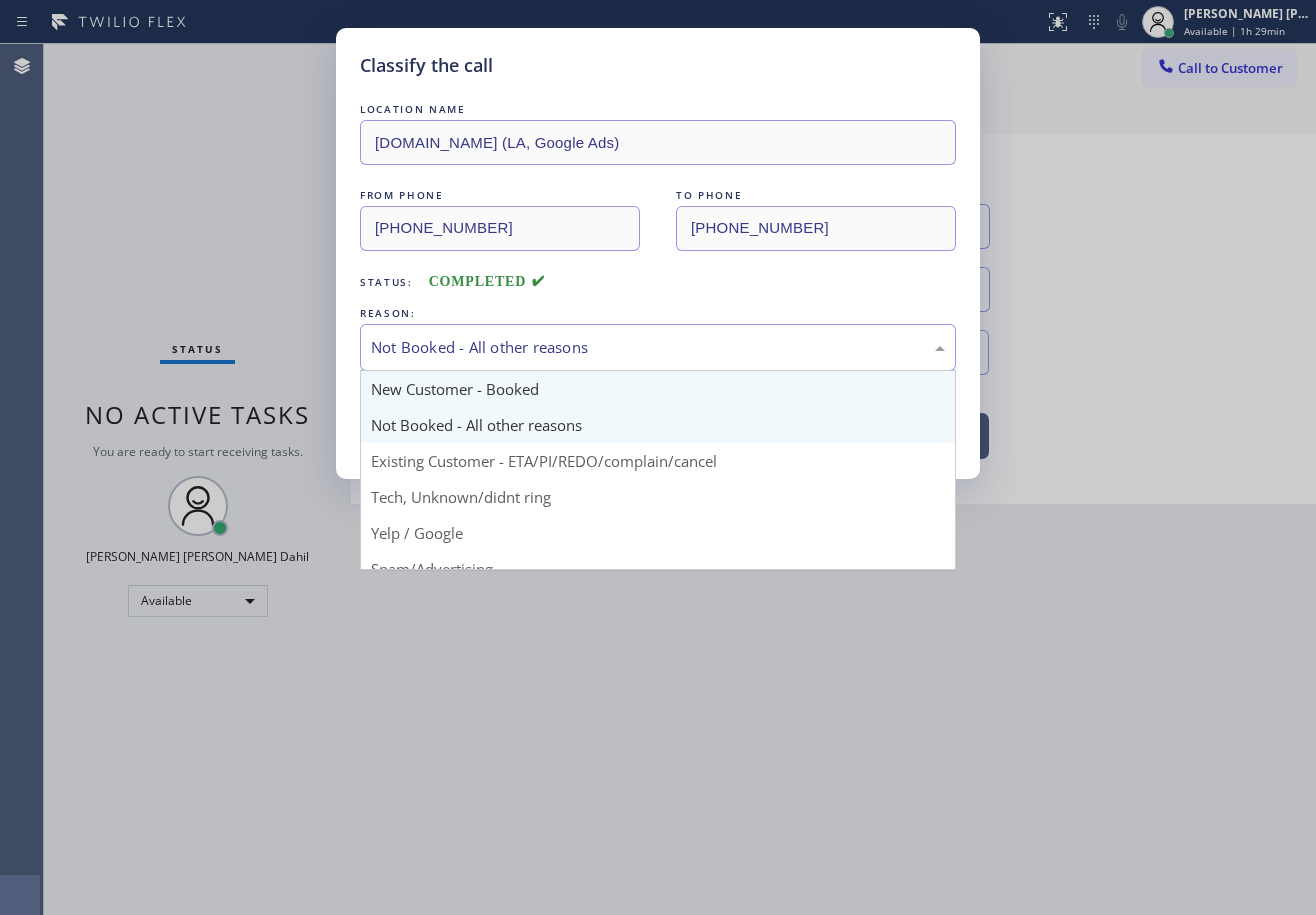 drag, startPoint x: 429, startPoint y: 361, endPoint x: 431, endPoint y: 374, distance: 13.152946 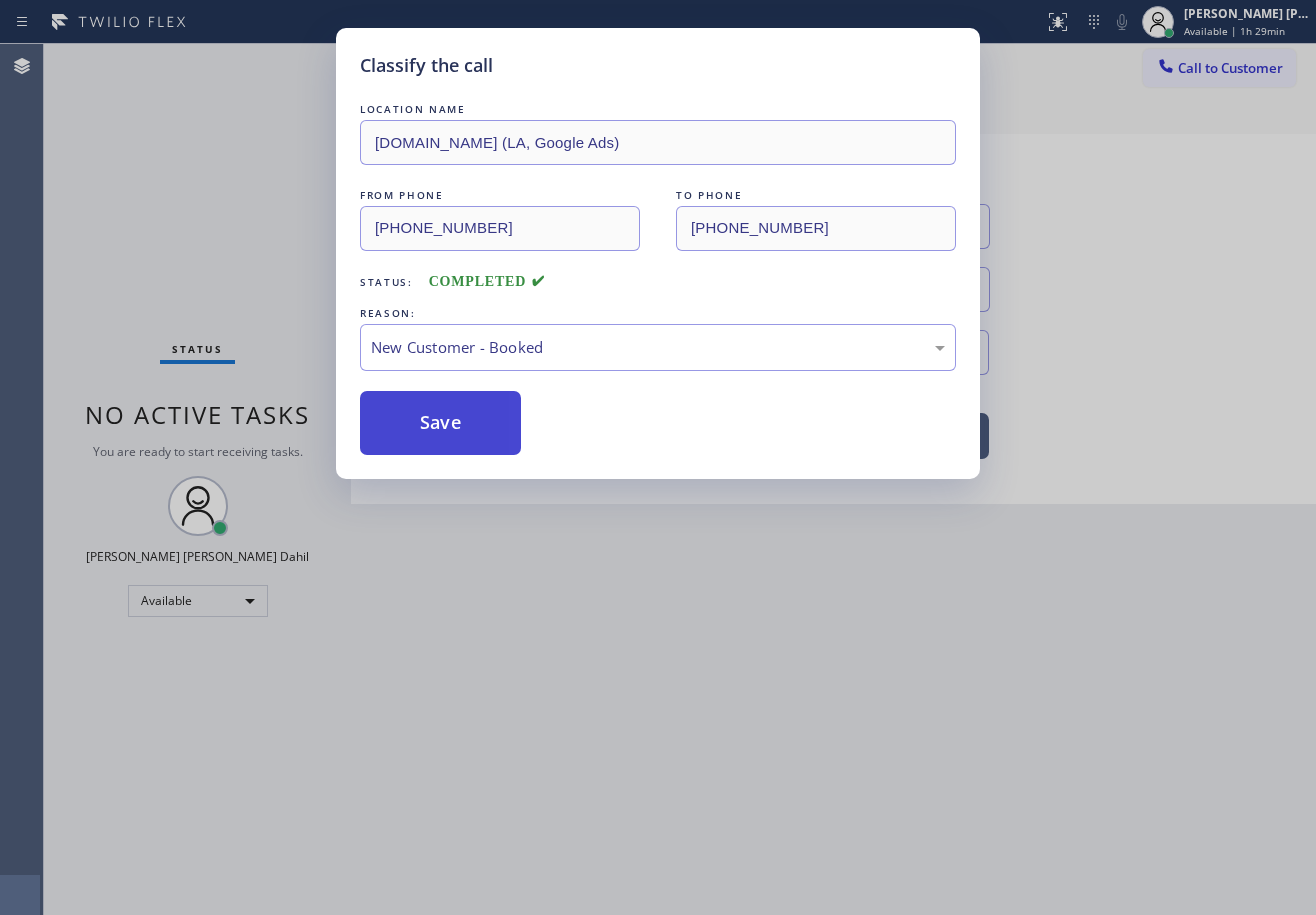 click on "Save" at bounding box center [440, 423] 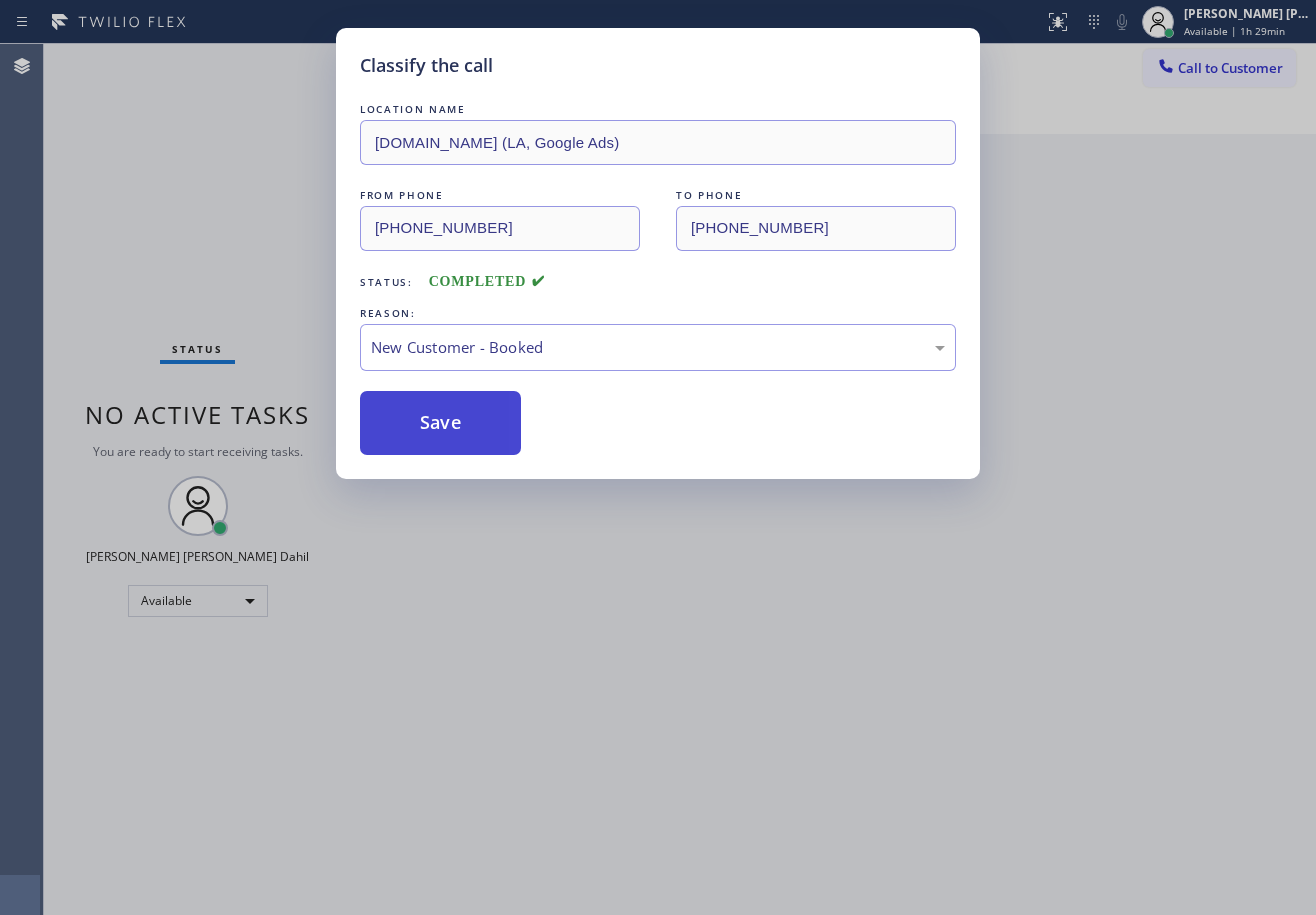 click on "Save" at bounding box center (440, 423) 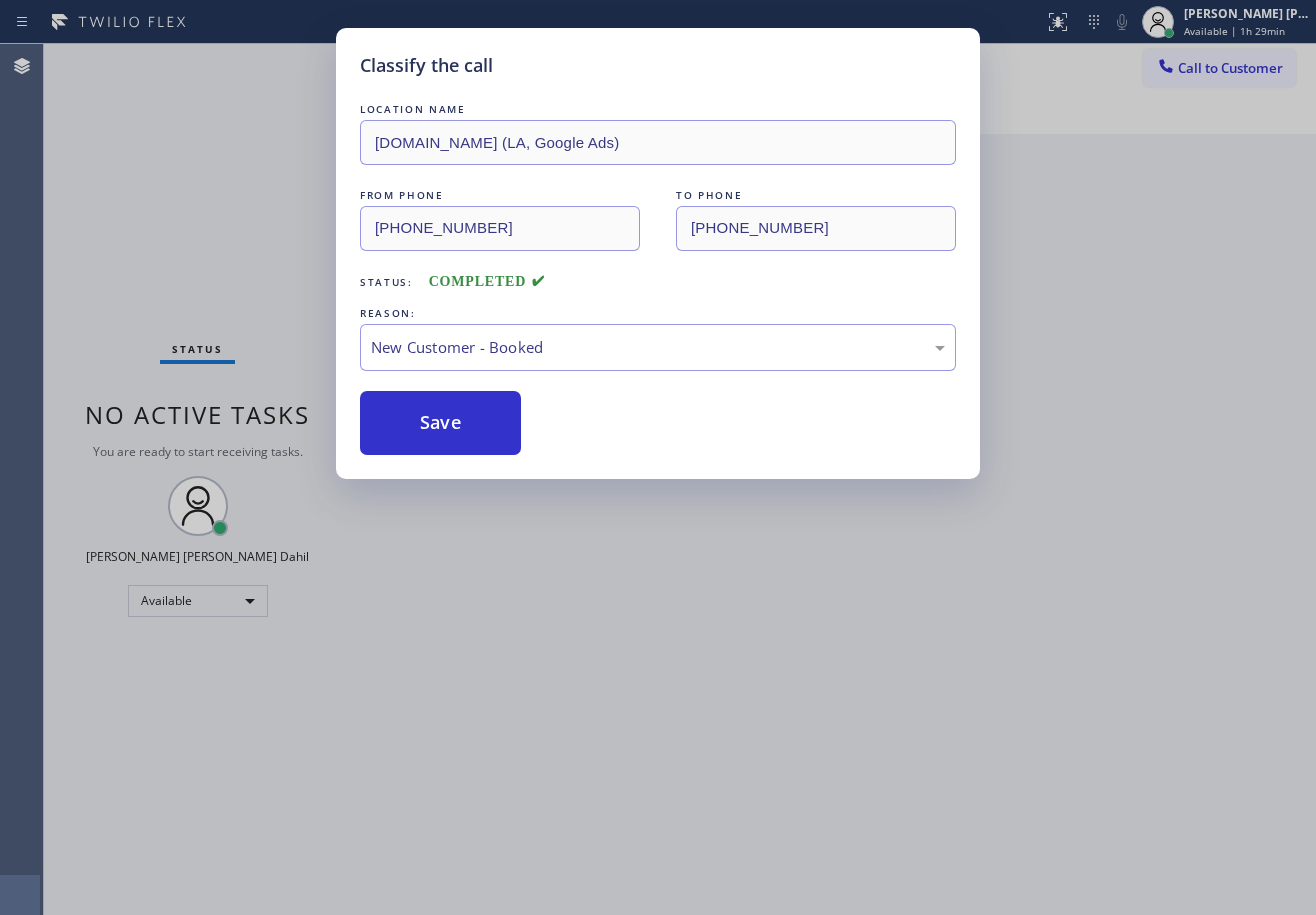 drag, startPoint x: 773, startPoint y: 733, endPoint x: 1062, endPoint y: 821, distance: 302.10098 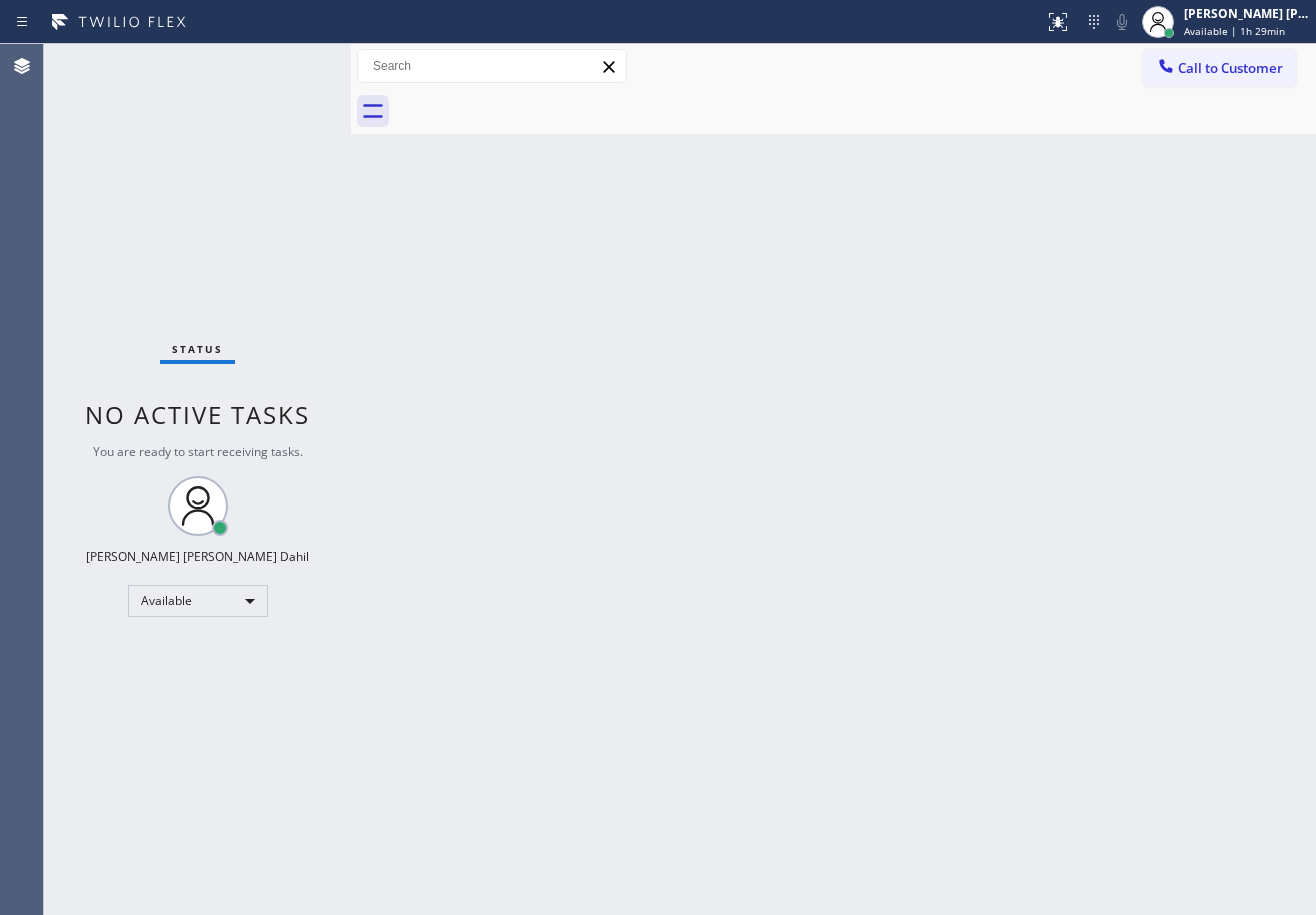 click on "Back to Dashboard Change Sender ID Customers Technicians Select a contact Outbound call Technician Search Technician Your caller id phone number Your caller id phone number Call Technician info Name   Phone none Address none Change Sender ID HVAC [PHONE_NUMBER] 5 Star Appliance [PHONE_NUMBER] Appliance Repair [PHONE_NUMBER] Plumbing [PHONE_NUMBER] Air Duct Cleaning [PHONE_NUMBER]  Electricians [PHONE_NUMBER] Cancel Change Check personal SMS Reset Change No tabs Call to Customer Outbound call Location Search location Your caller id phone number Customer number Call Outbound call Technician Search Technician Your caller id phone number Your caller id phone number Call" at bounding box center (833, 479) 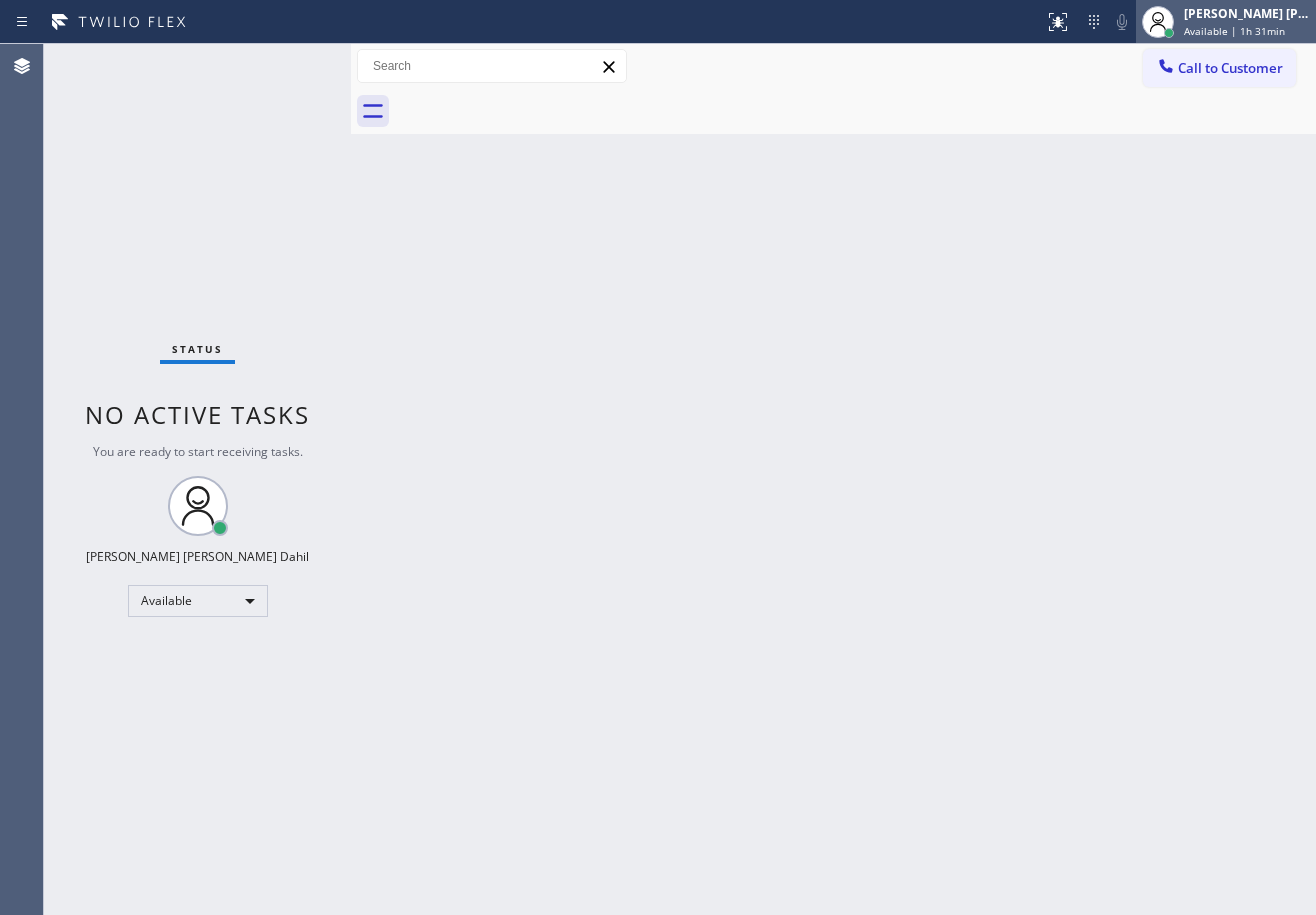 click on "[PERSON_NAME] [PERSON_NAME] Dahil" at bounding box center (1247, 13) 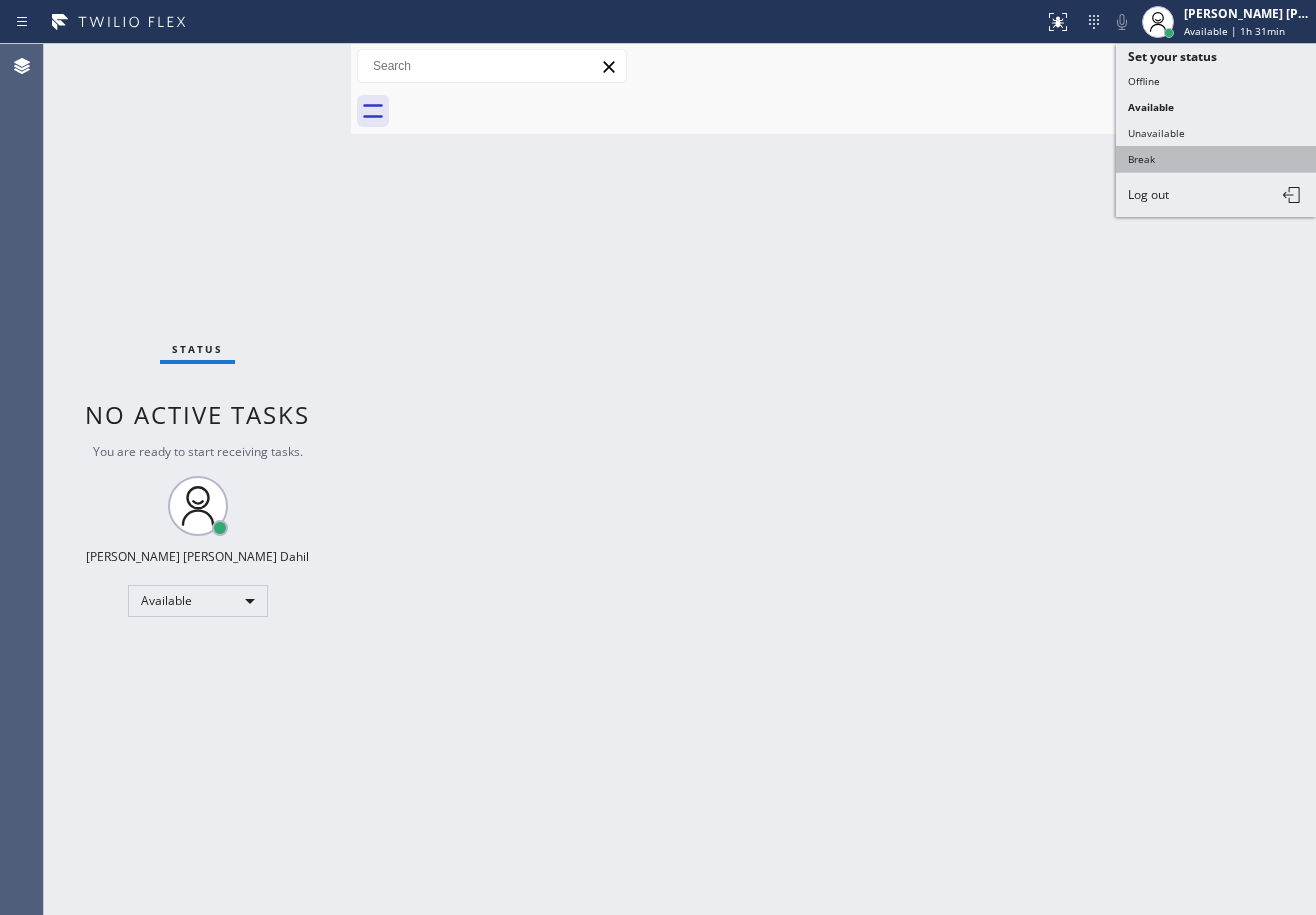 click on "Break" at bounding box center [1216, 159] 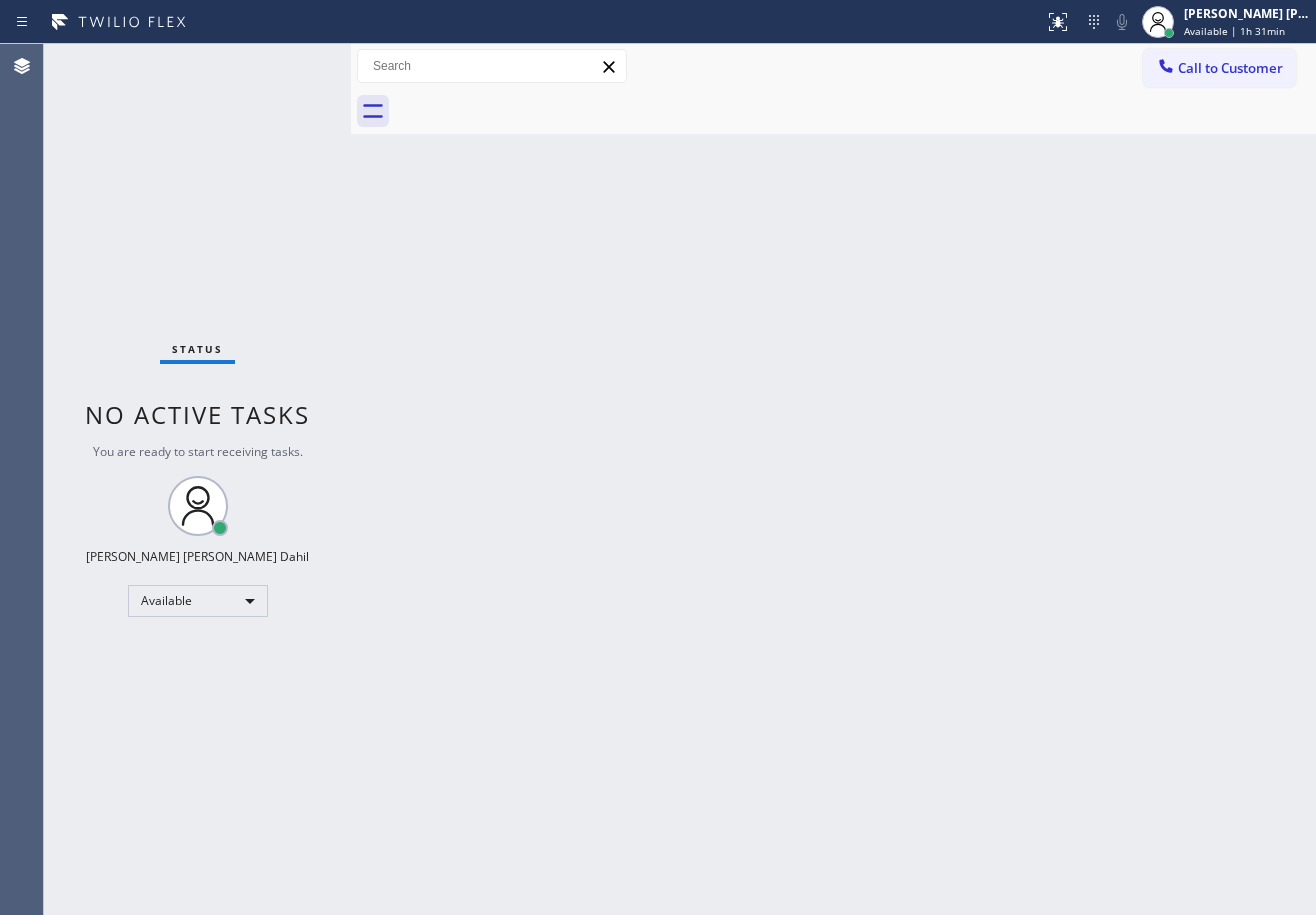 click on "Back to Dashboard Change Sender ID Customers Technicians Select a contact Outbound call Technician Search Technician Your caller id phone number Your caller id phone number Call Technician info Name   Phone none Address none Change Sender ID HVAC [PHONE_NUMBER] 5 Star Appliance [PHONE_NUMBER] Appliance Repair [PHONE_NUMBER] Plumbing [PHONE_NUMBER] Air Duct Cleaning [PHONE_NUMBER]  Electricians [PHONE_NUMBER] Cancel Change Check personal SMS Reset Change No tabs Call to Customer Outbound call Location Search location Your caller id phone number Customer number Call Outbound call Technician Search Technician Your caller id phone number Your caller id phone number Call" at bounding box center [833, 479] 